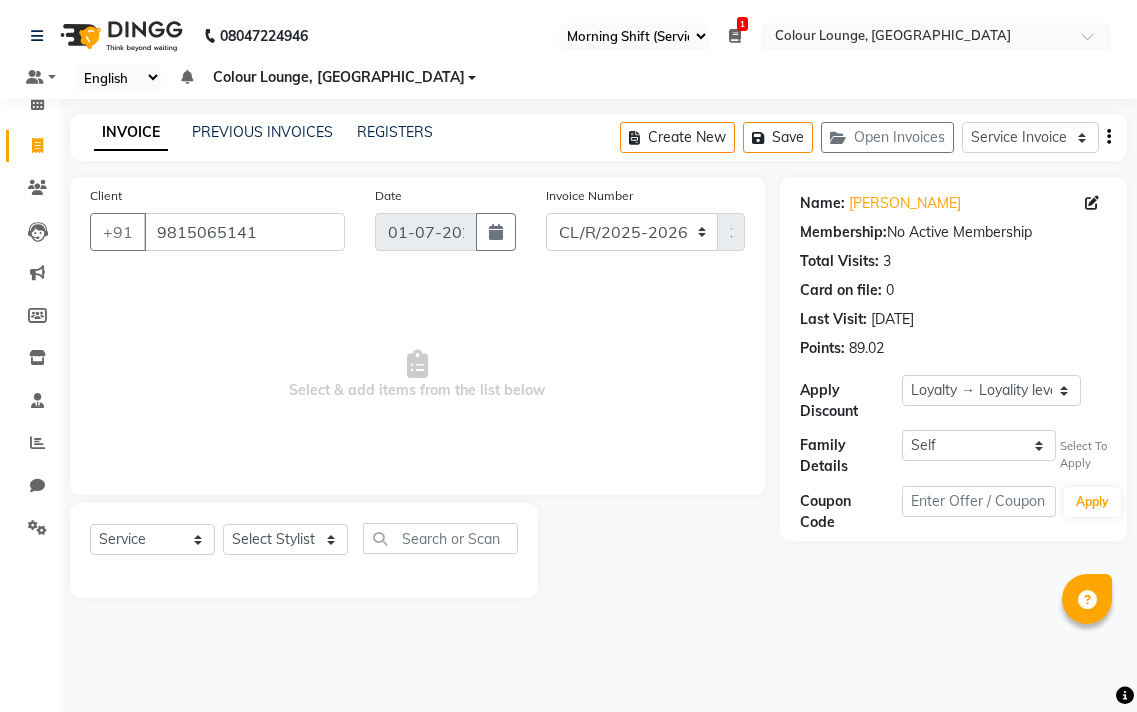 select on "83" 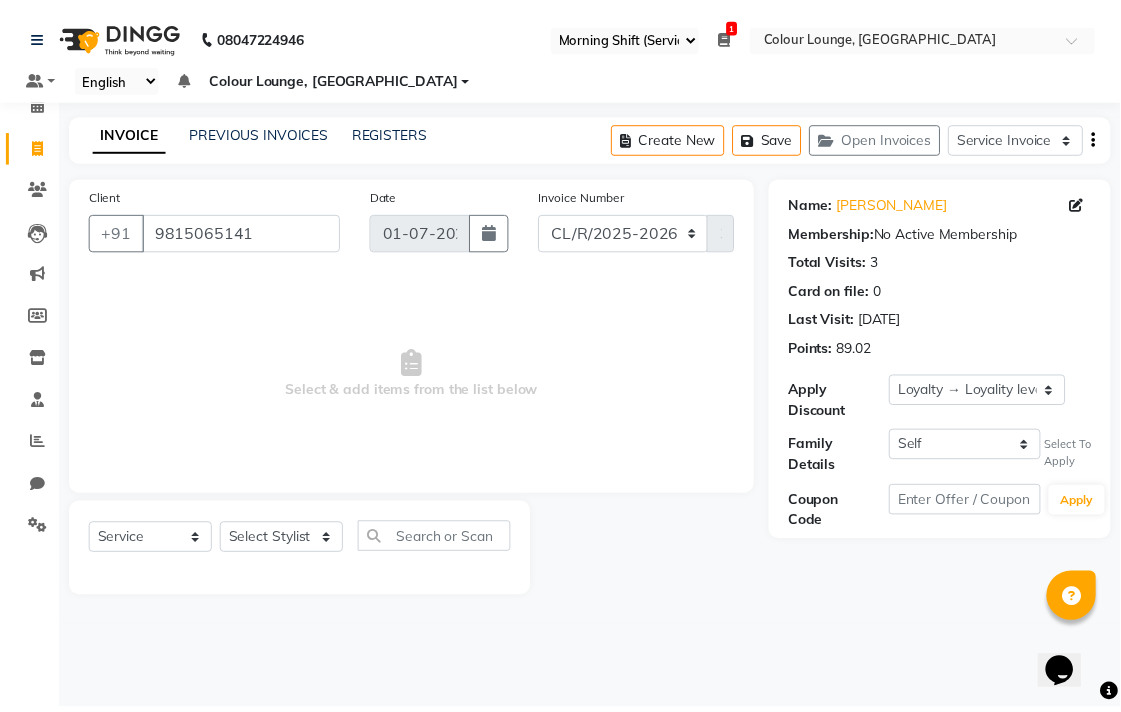 scroll, scrollTop: 0, scrollLeft: 0, axis: both 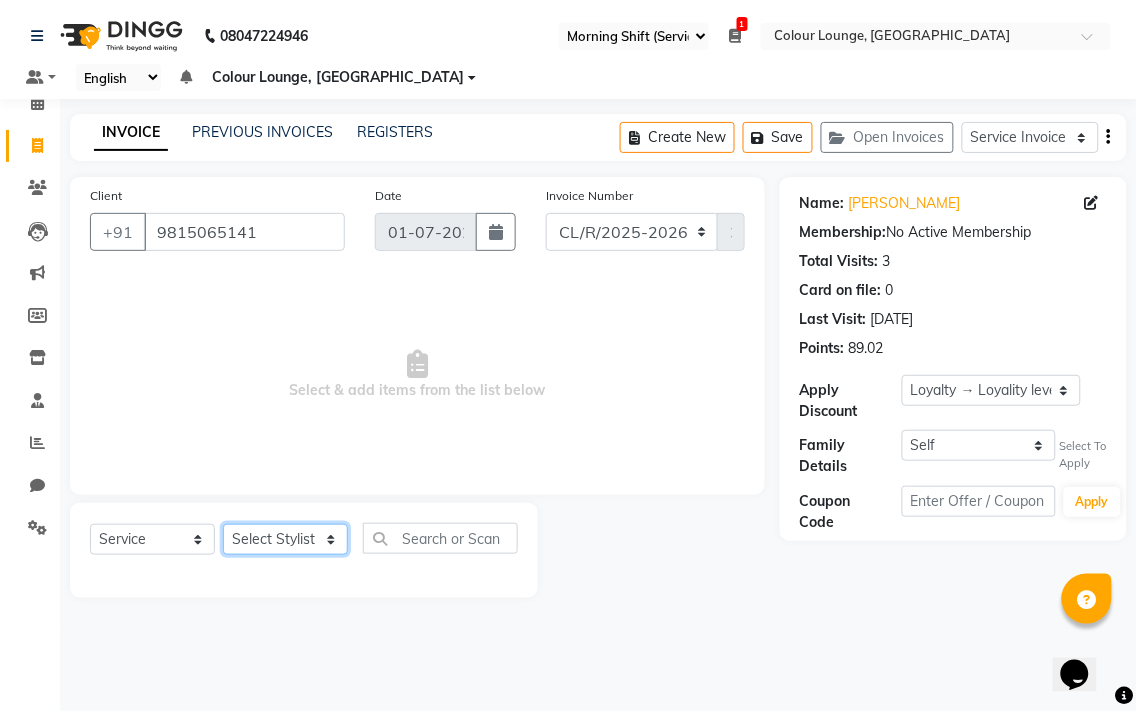click on "Select Stylist Admin AMIT Birshika Colour Lounge, [GEOGRAPHIC_DATA] Colour Lounge, [GEOGRAPHIC_DATA] [PERSON_NAME] [PERSON_NAME] [PERSON_NAME] [PERSON_NAME] [PERSON_NAME] mam [PERSON_NAME] [PERSON_NAME] [PERSON_NAME] MOHIT [PERSON_NAME] POOJA [PERSON_NAME] [PERSON_NAME] [PERSON_NAME] guard [PERSON_NAME] [PERSON_NAME] [PERSON_NAME] [PERSON_NAME] SAMEER [PERSON_NAME] [PERSON_NAME] [PERSON_NAME] [PERSON_NAME] [PERSON_NAME] [PERSON_NAME] VISHAL [PERSON_NAME]" 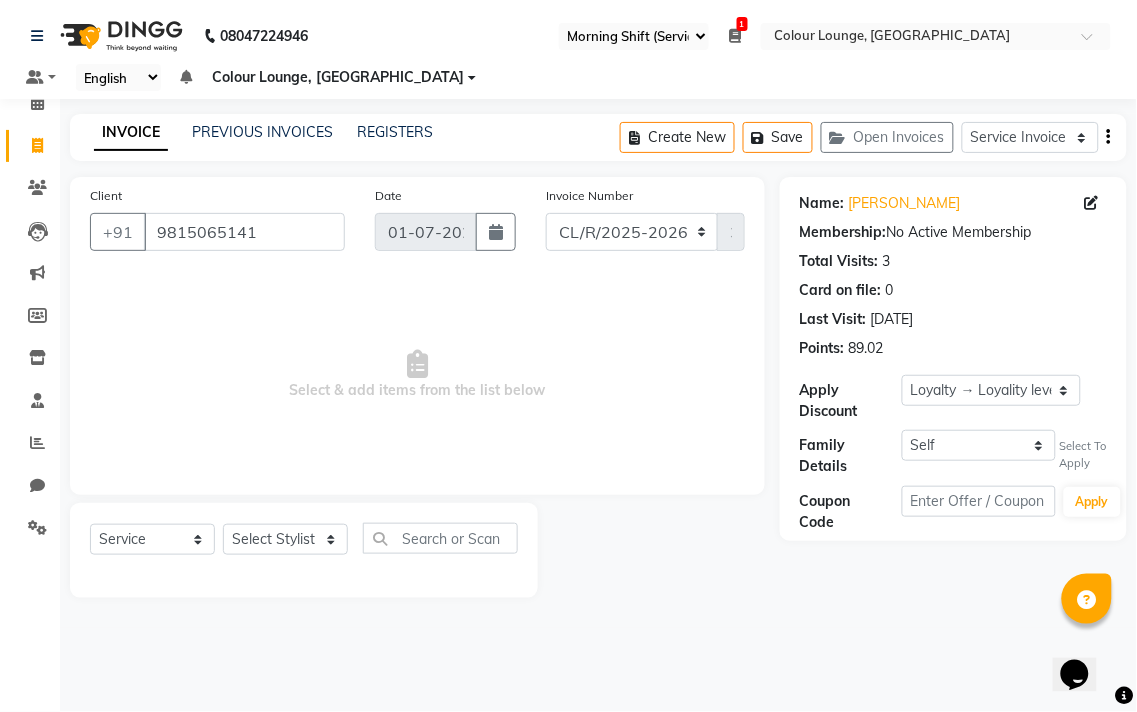 click on "Select & add items from the list below" at bounding box center (417, 375) 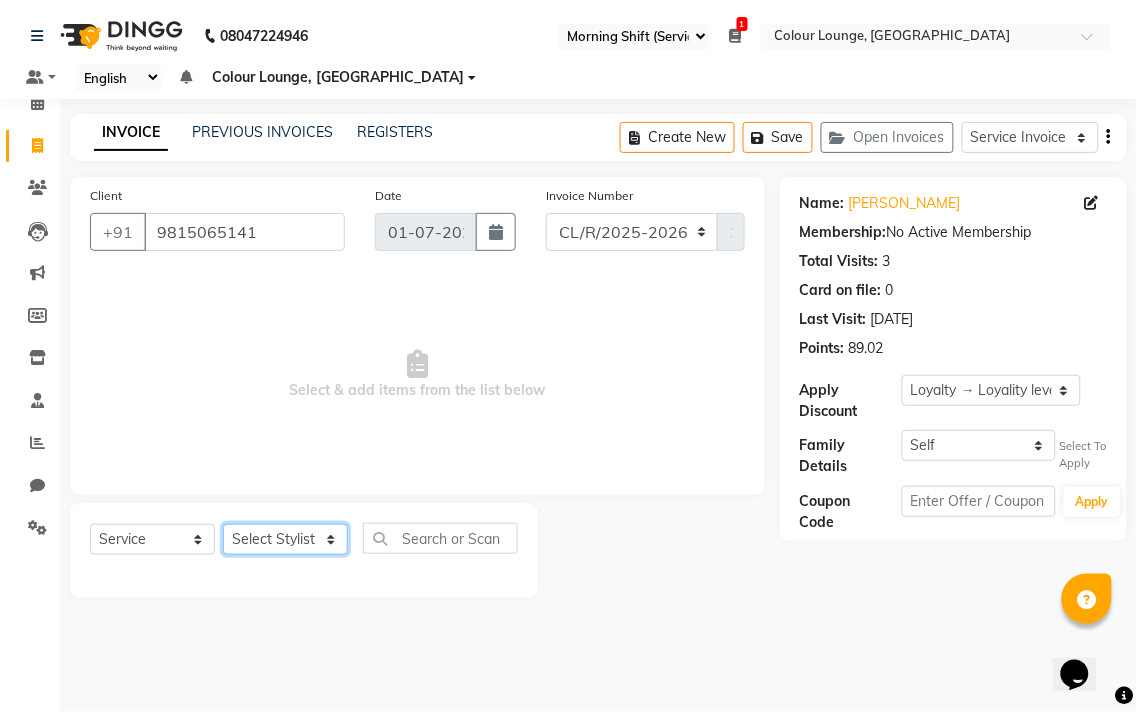 click on "Select Stylist Admin AMIT Birshika Colour Lounge, [GEOGRAPHIC_DATA] Colour Lounge, [GEOGRAPHIC_DATA] [PERSON_NAME] [PERSON_NAME] [PERSON_NAME] [PERSON_NAME] [PERSON_NAME] mam [PERSON_NAME] [PERSON_NAME] [PERSON_NAME] MOHIT [PERSON_NAME] POOJA [PERSON_NAME] [PERSON_NAME] [PERSON_NAME] guard [PERSON_NAME] [PERSON_NAME] [PERSON_NAME] [PERSON_NAME] SAMEER [PERSON_NAME] [PERSON_NAME] [PERSON_NAME] [PERSON_NAME] [PERSON_NAME] [PERSON_NAME] VISHAL [PERSON_NAME]" 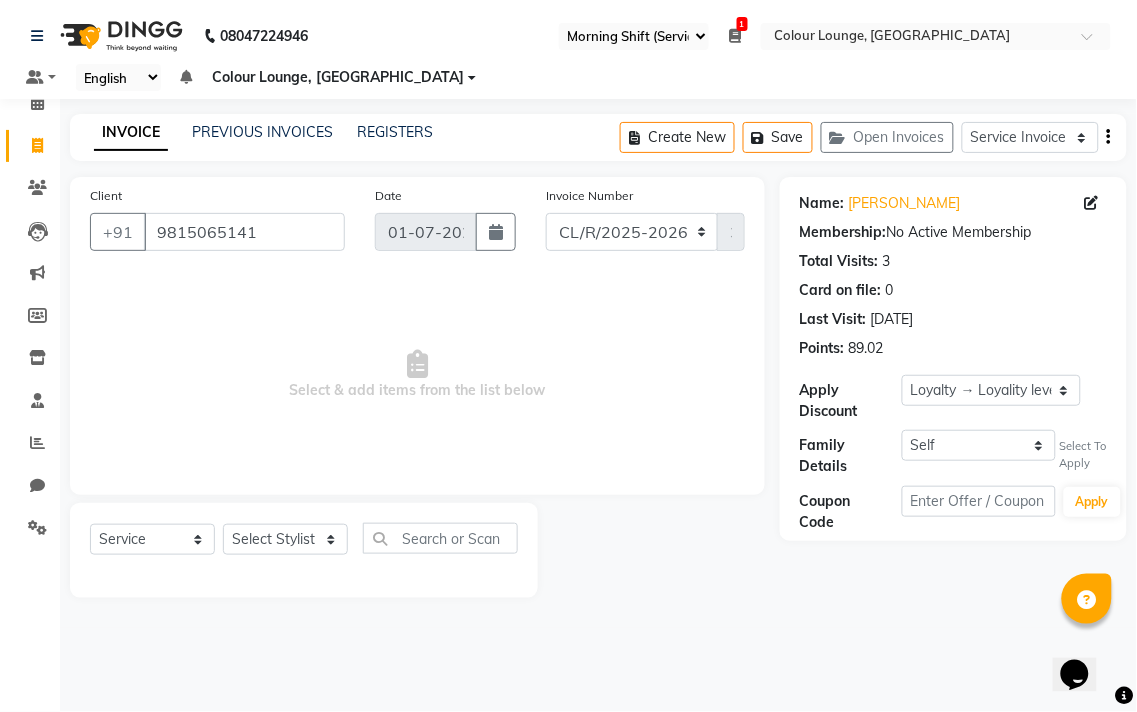 click on "Select & add items from the list below" at bounding box center [417, 375] 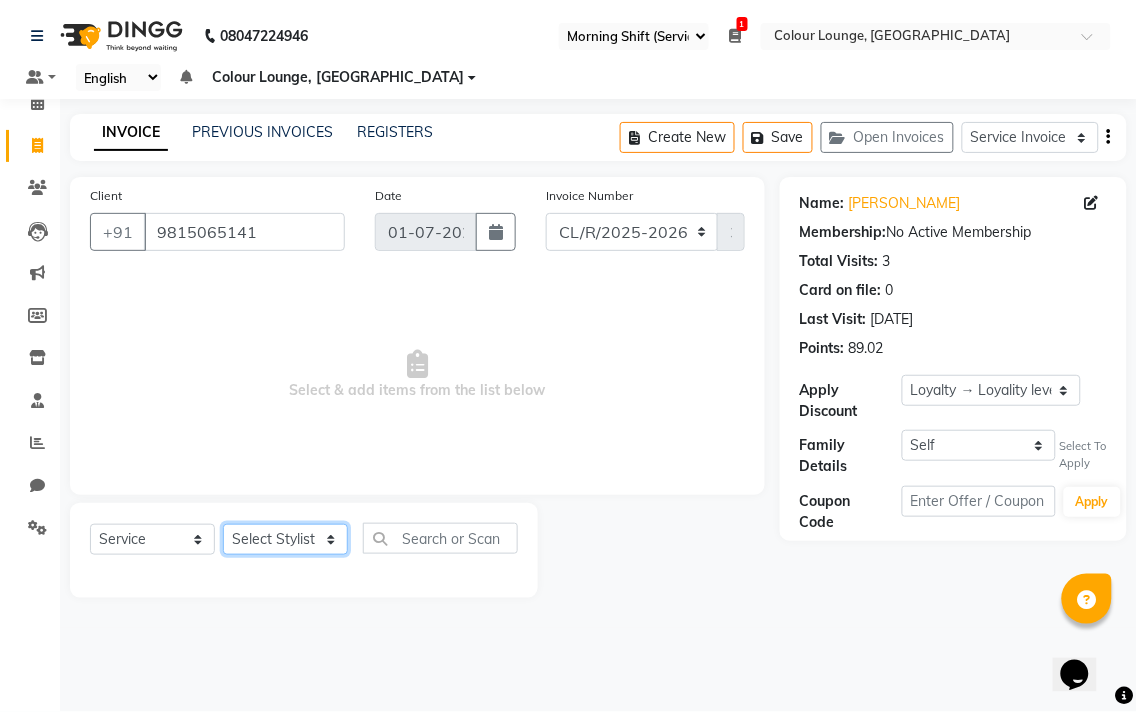 click on "Select Stylist Admin AMIT Birshika Colour Lounge, [GEOGRAPHIC_DATA] Colour Lounge, [GEOGRAPHIC_DATA] [PERSON_NAME] [PERSON_NAME] [PERSON_NAME] [PERSON_NAME] [PERSON_NAME] mam [PERSON_NAME] [PERSON_NAME] [PERSON_NAME] MOHIT [PERSON_NAME] POOJA [PERSON_NAME] [PERSON_NAME] [PERSON_NAME] guard [PERSON_NAME] [PERSON_NAME] [PERSON_NAME] [PERSON_NAME] SAMEER [PERSON_NAME] [PERSON_NAME] [PERSON_NAME] [PERSON_NAME] [PERSON_NAME] [PERSON_NAME] VISHAL [PERSON_NAME]" 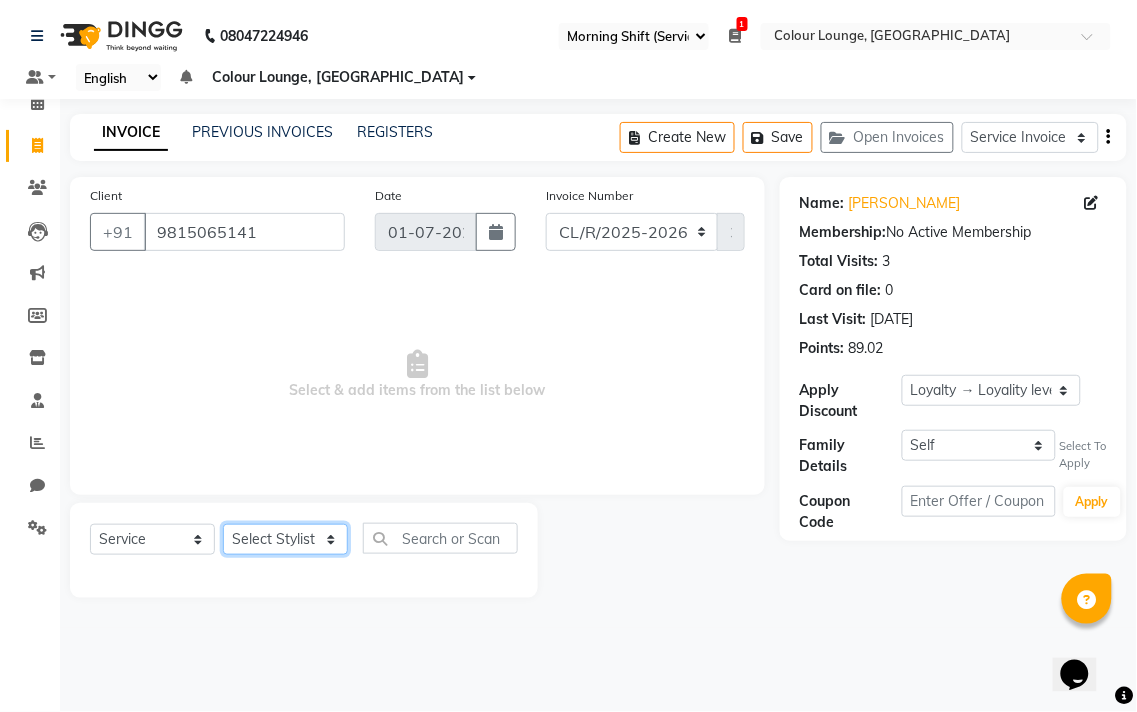 select on "70162" 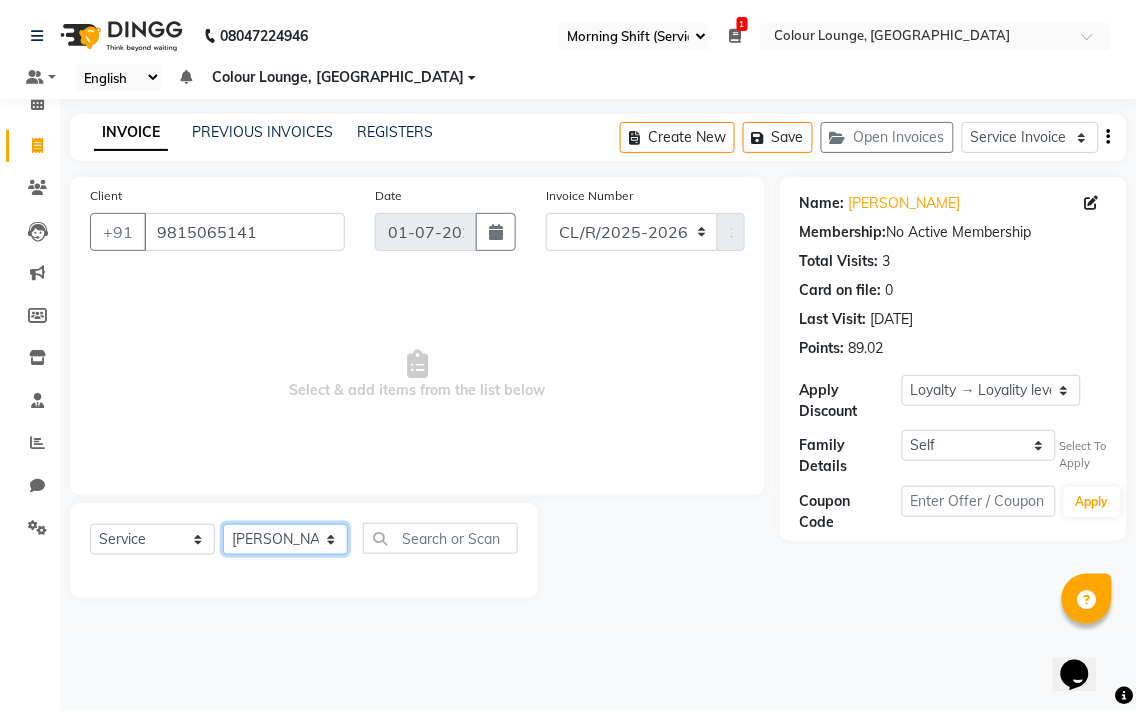 click on "Select Stylist Admin AMIT Birshika Colour Lounge, [GEOGRAPHIC_DATA] Colour Lounge, [GEOGRAPHIC_DATA] [PERSON_NAME] [PERSON_NAME] [PERSON_NAME] [PERSON_NAME] [PERSON_NAME] mam [PERSON_NAME] [PERSON_NAME] [PERSON_NAME] MOHIT [PERSON_NAME] POOJA [PERSON_NAME] [PERSON_NAME] [PERSON_NAME] guard [PERSON_NAME] [PERSON_NAME] [PERSON_NAME] [PERSON_NAME] SAMEER [PERSON_NAME] [PERSON_NAME] [PERSON_NAME] [PERSON_NAME] [PERSON_NAME] [PERSON_NAME] VISHAL [PERSON_NAME]" 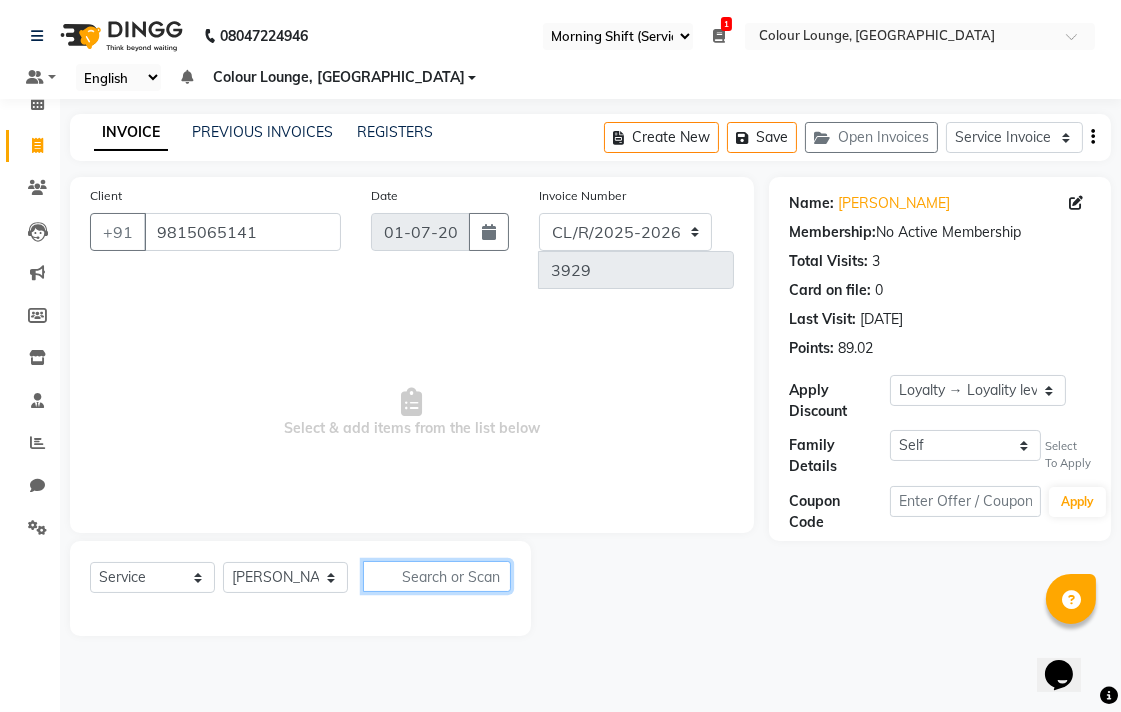 click 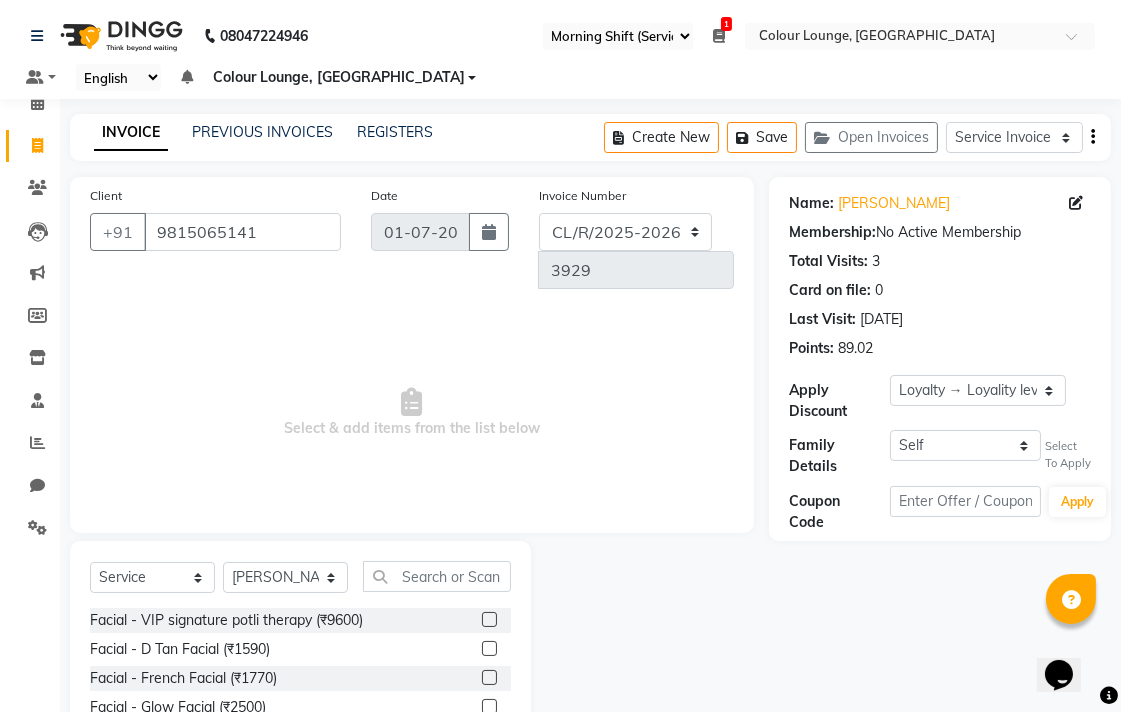 click 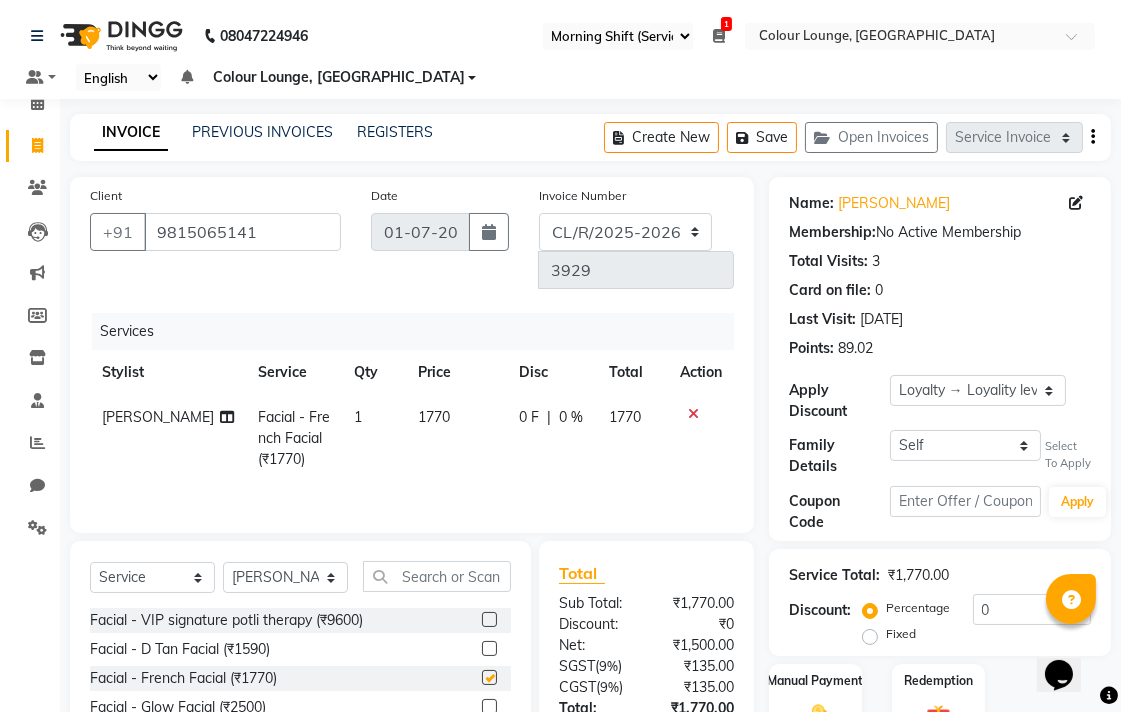 checkbox on "false" 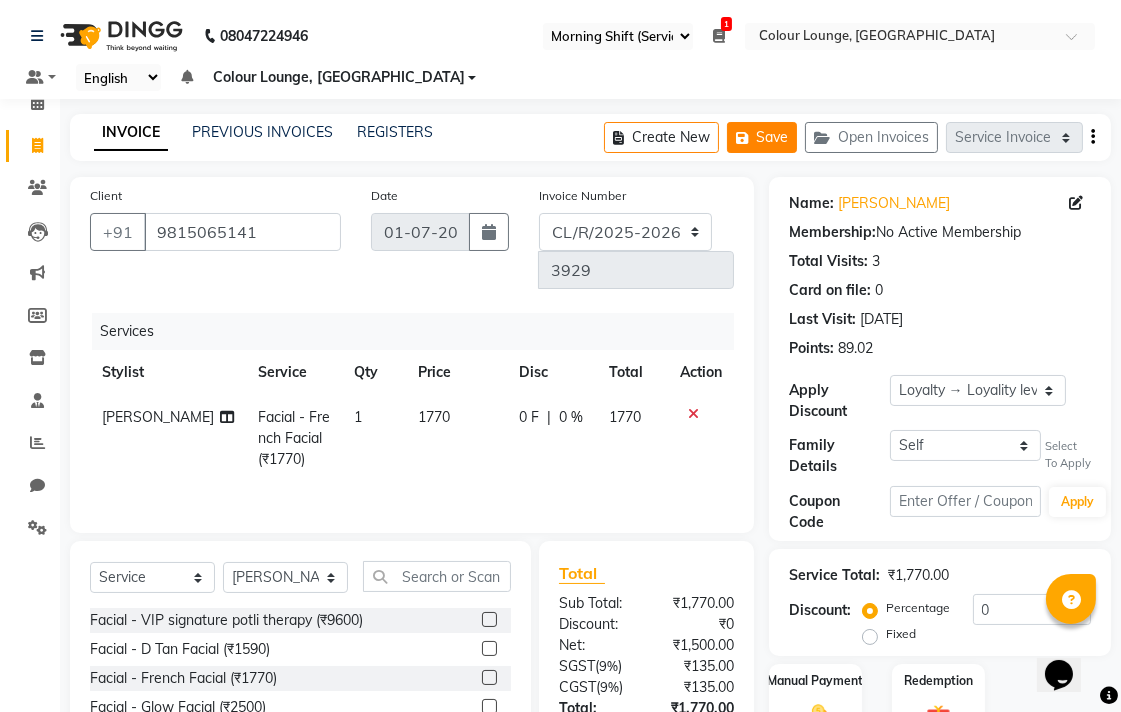 click on "Save" 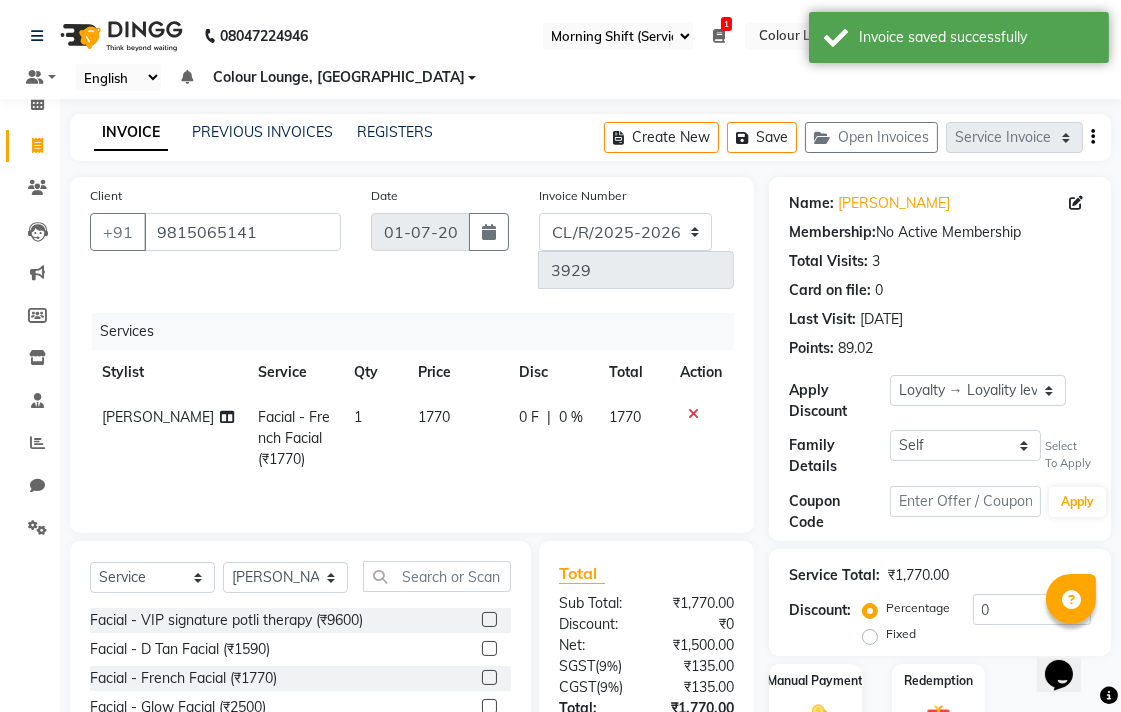 click 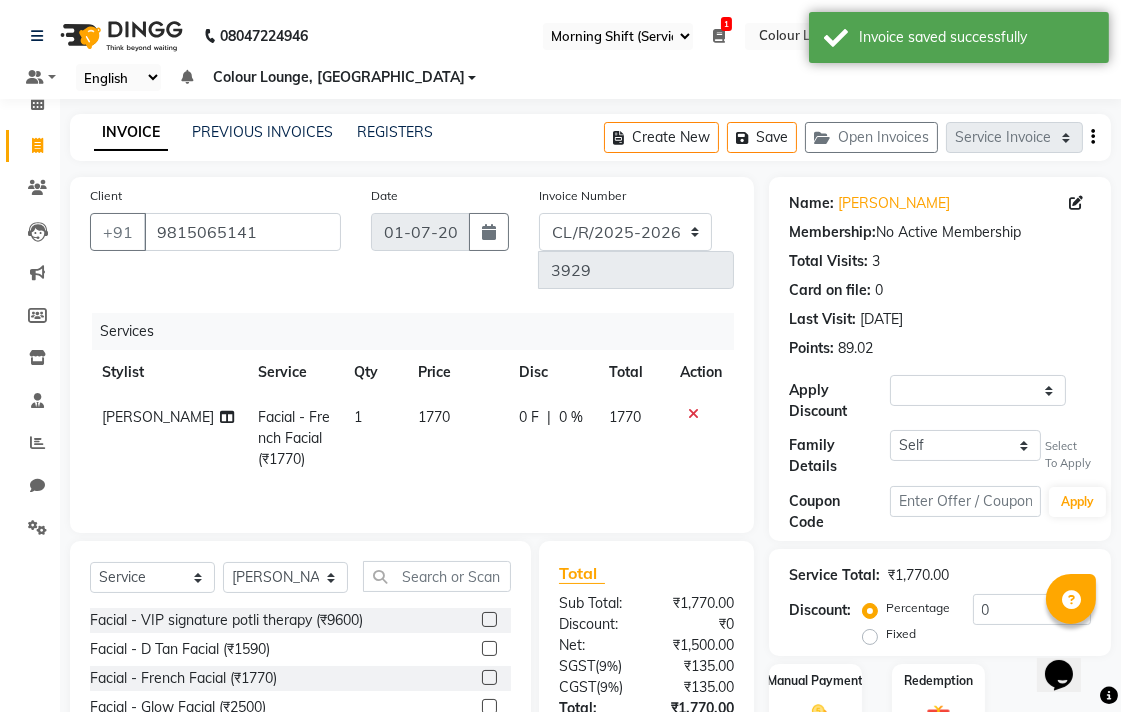 select on "service" 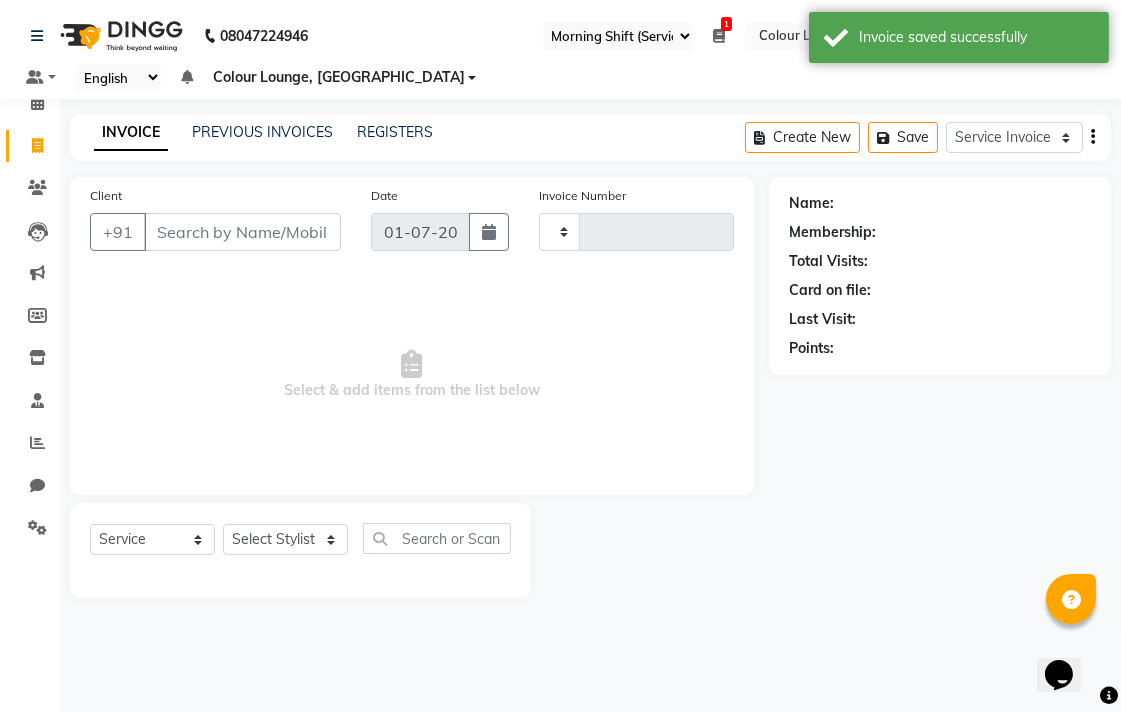 type on "3929" 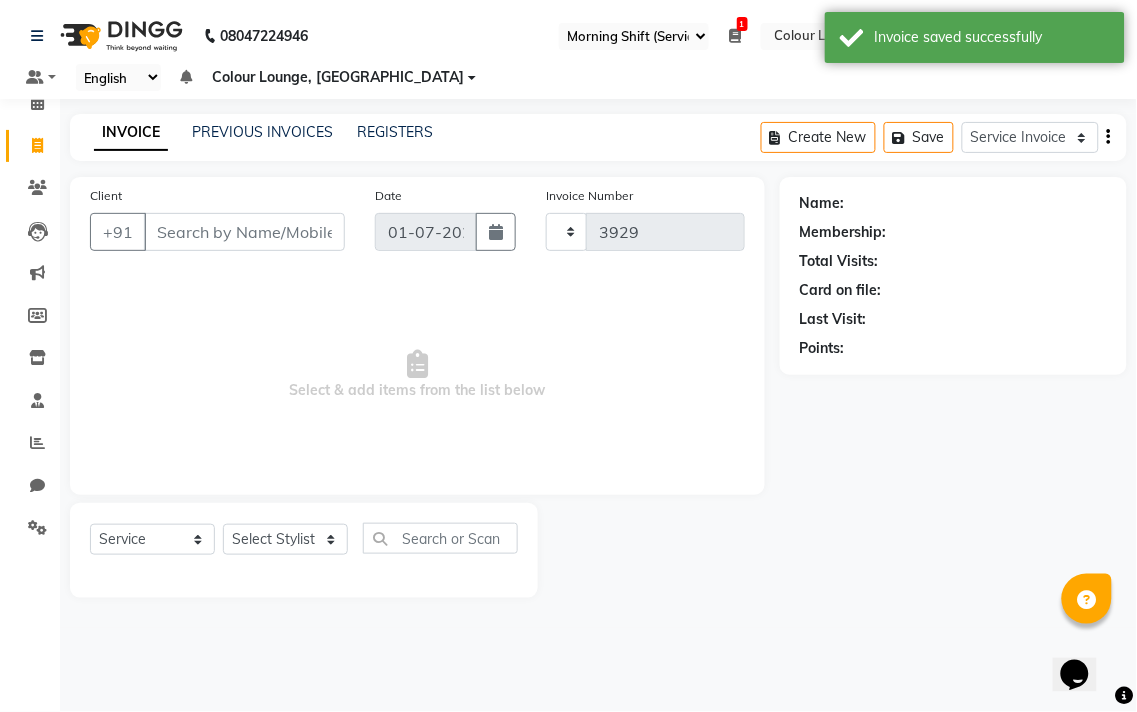 select on "8013" 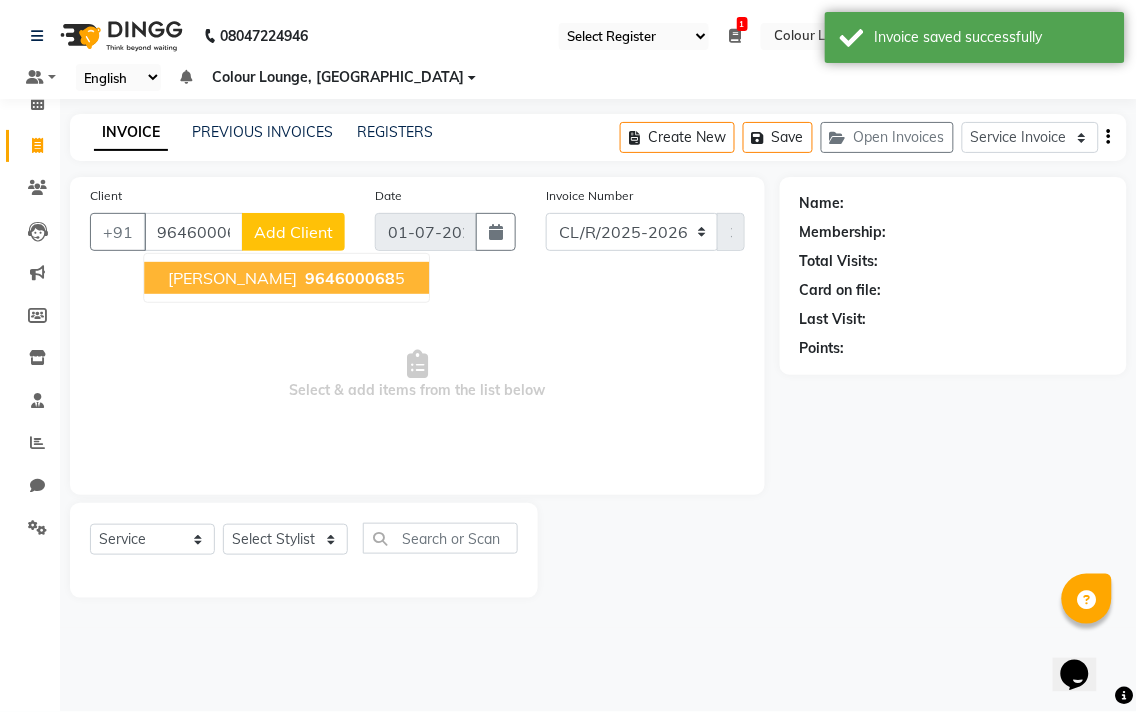 click on "Aditi Chopra   964600068 5" at bounding box center (286, 278) 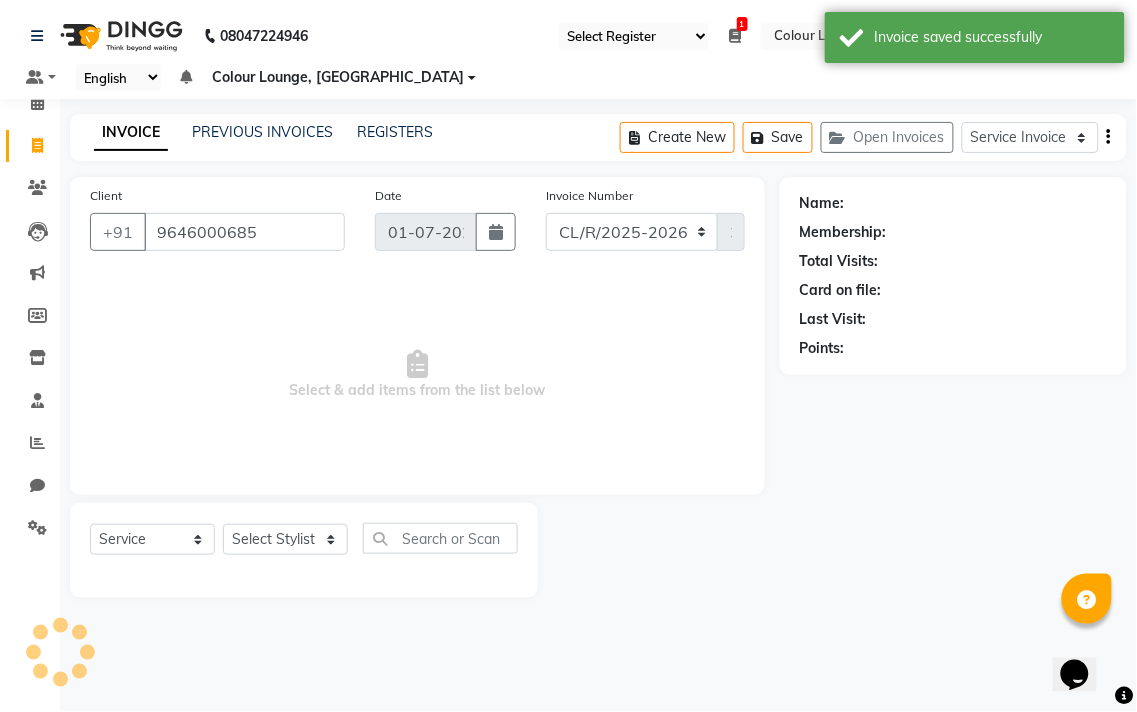 type on "9646000685" 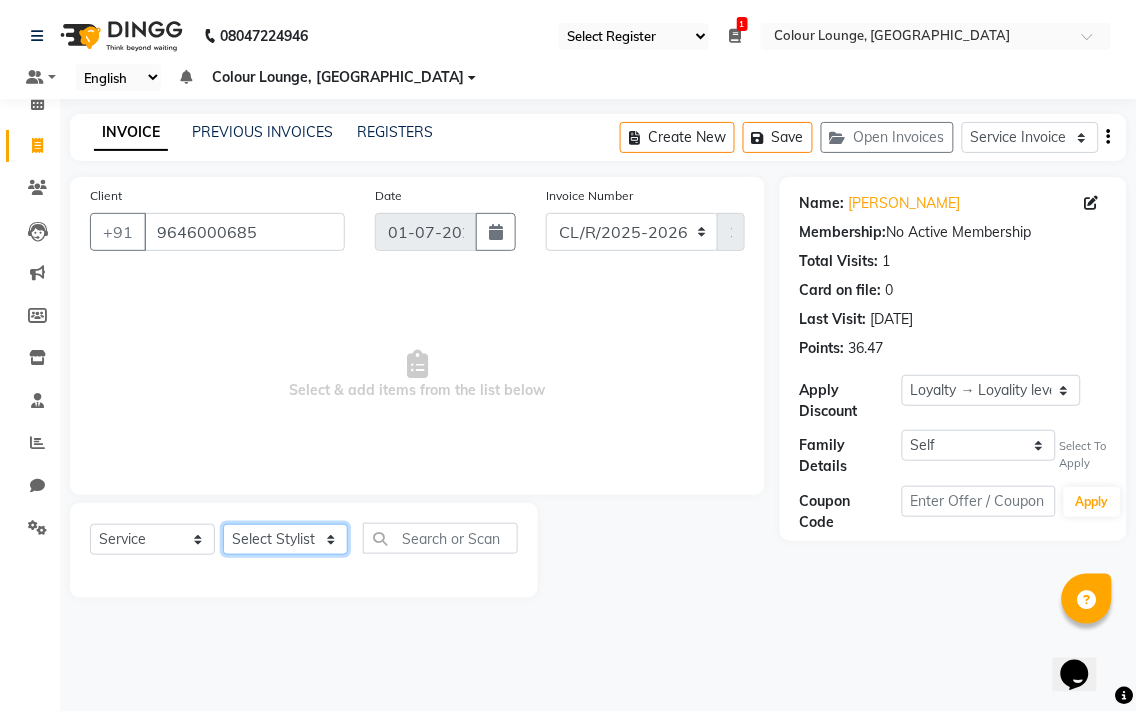 click on "Select Stylist Admin AMIT Birshika Colour Lounge, [GEOGRAPHIC_DATA] Colour Lounge, [GEOGRAPHIC_DATA] [PERSON_NAME] [PERSON_NAME] [PERSON_NAME] [PERSON_NAME] [PERSON_NAME] mam [PERSON_NAME] [PERSON_NAME] [PERSON_NAME] MOHIT [PERSON_NAME] POOJA [PERSON_NAME] [PERSON_NAME] [PERSON_NAME] guard [PERSON_NAME] [PERSON_NAME] [PERSON_NAME] [PERSON_NAME] SAMEER [PERSON_NAME] [PERSON_NAME] [PERSON_NAME] [PERSON_NAME] [PERSON_NAME] [PERSON_NAME] VISHAL [PERSON_NAME]" 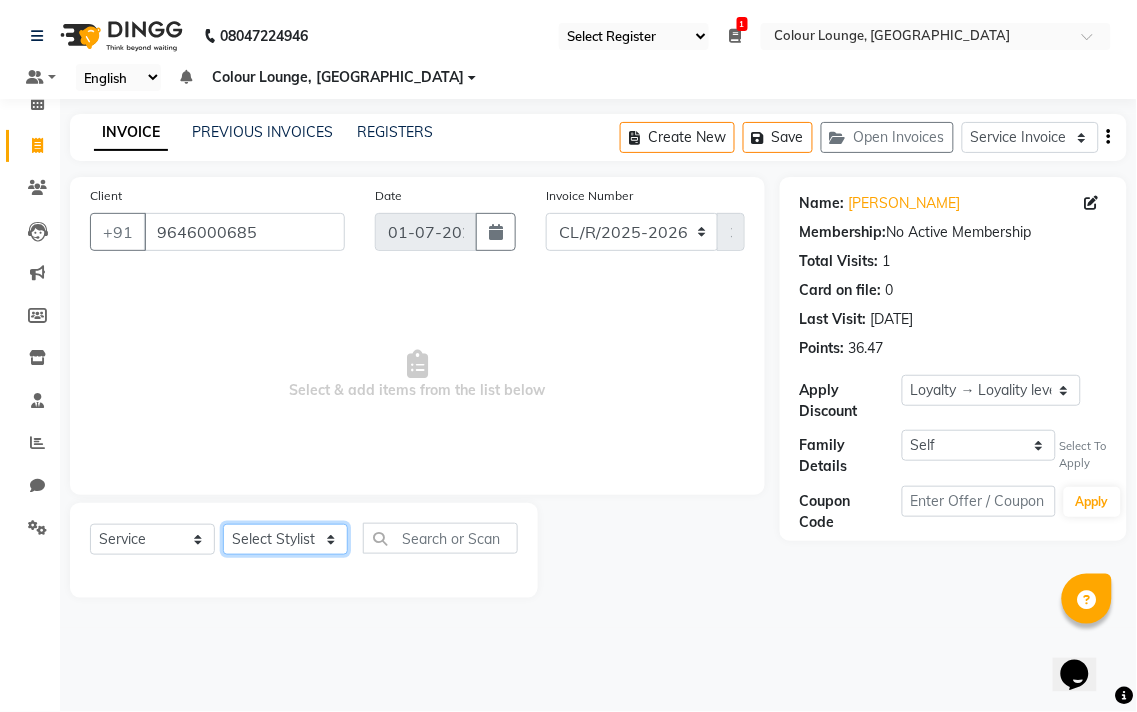 select on "70156" 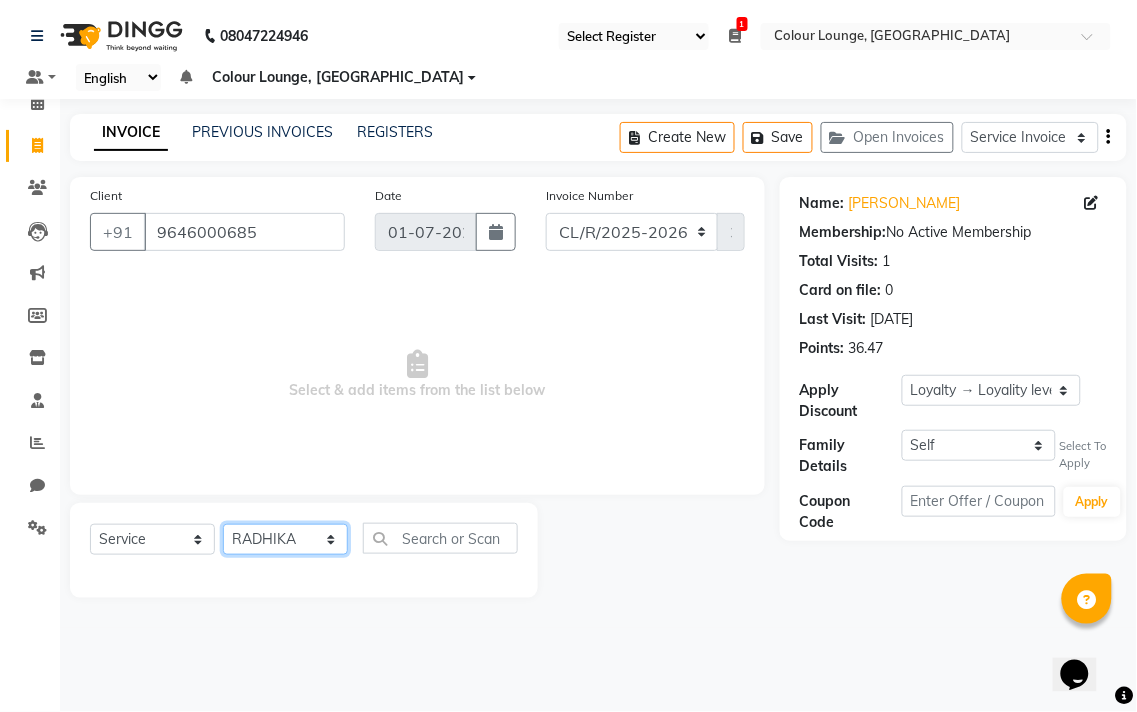 click on "Select Stylist Admin AMIT Birshika Colour Lounge, [GEOGRAPHIC_DATA] Colour Lounge, [GEOGRAPHIC_DATA] [PERSON_NAME] [PERSON_NAME] [PERSON_NAME] [PERSON_NAME] [PERSON_NAME] mam [PERSON_NAME] [PERSON_NAME] [PERSON_NAME] MOHIT [PERSON_NAME] POOJA [PERSON_NAME] [PERSON_NAME] [PERSON_NAME] guard [PERSON_NAME] [PERSON_NAME] [PERSON_NAME] [PERSON_NAME] SAMEER [PERSON_NAME] [PERSON_NAME] [PERSON_NAME] [PERSON_NAME] [PERSON_NAME] [PERSON_NAME] VISHAL [PERSON_NAME]" 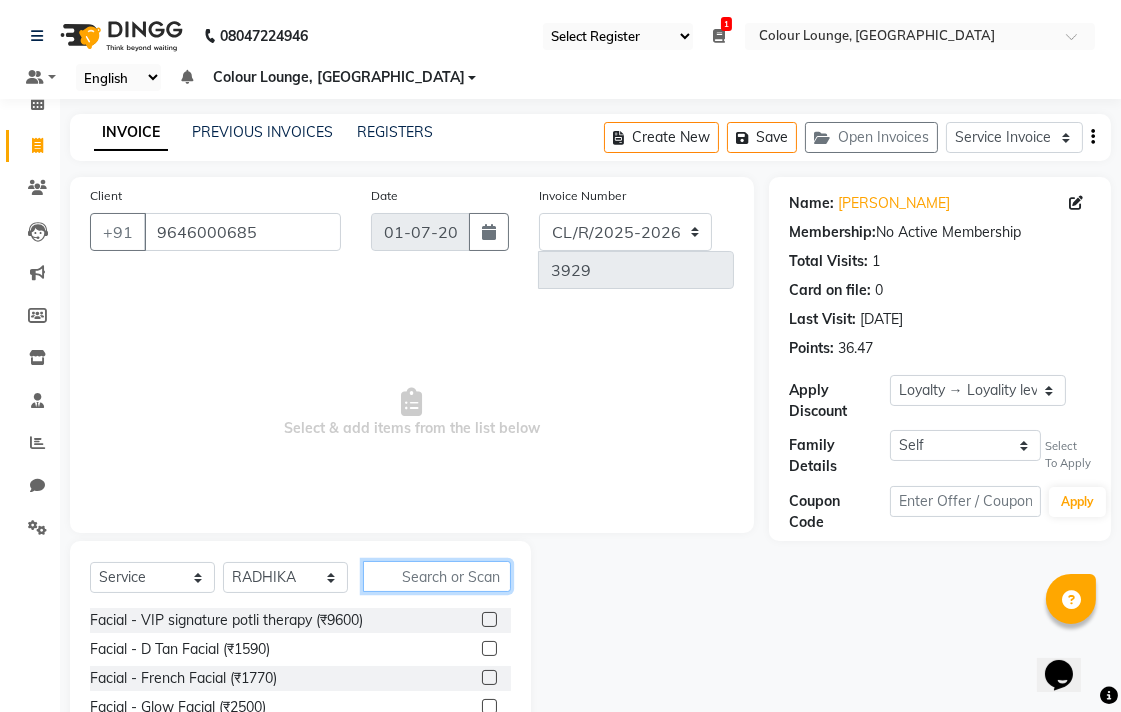 click 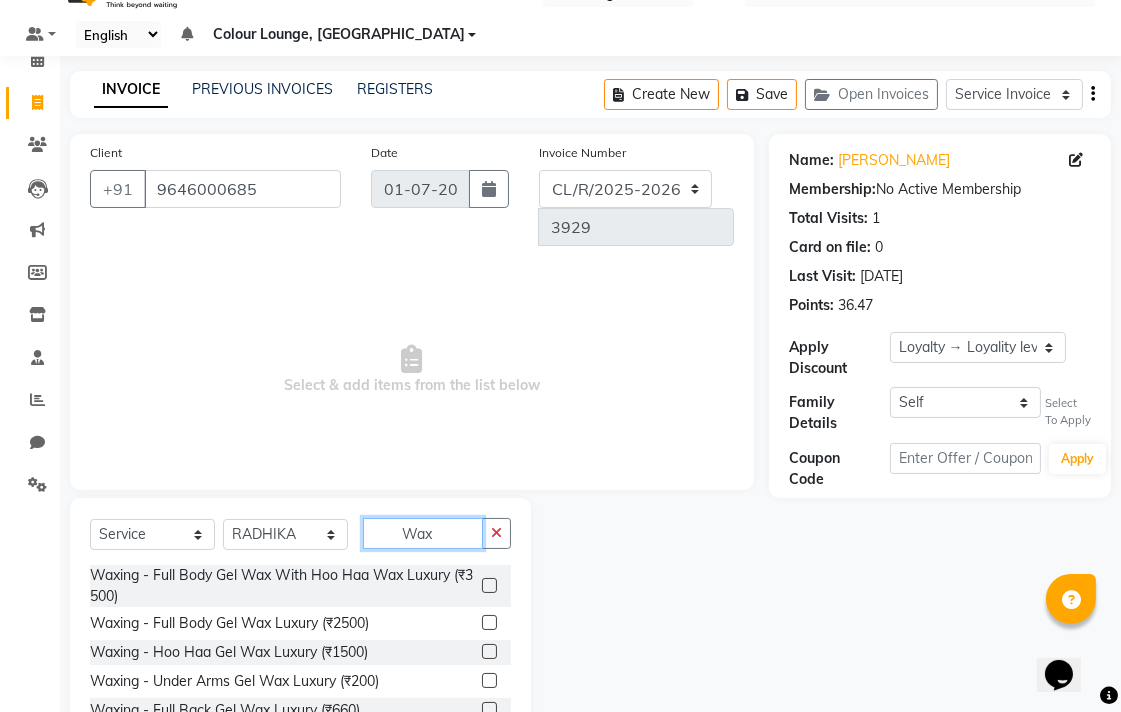 scroll, scrollTop: 116, scrollLeft: 0, axis: vertical 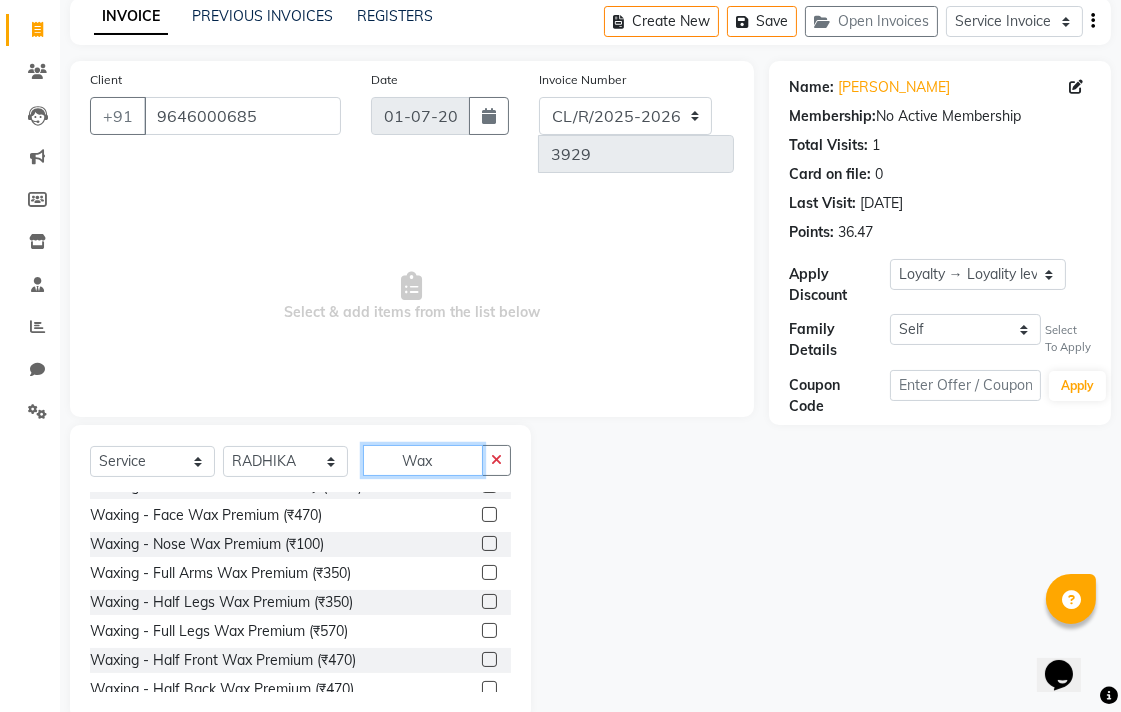 type on "Wax" 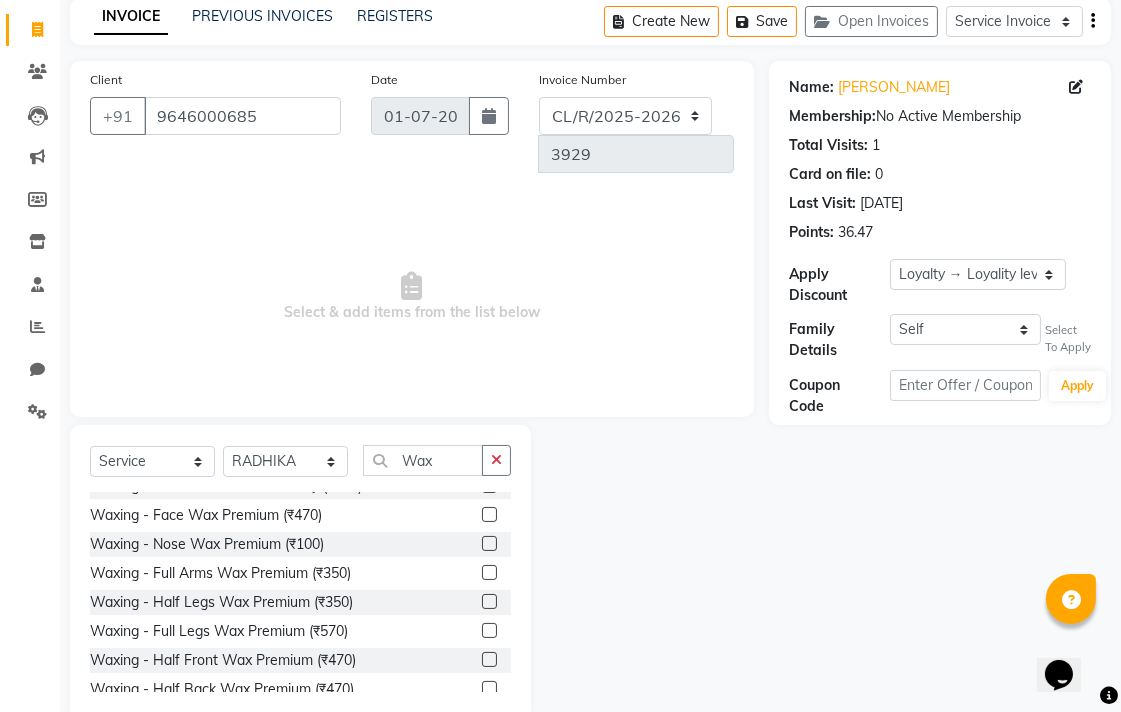click 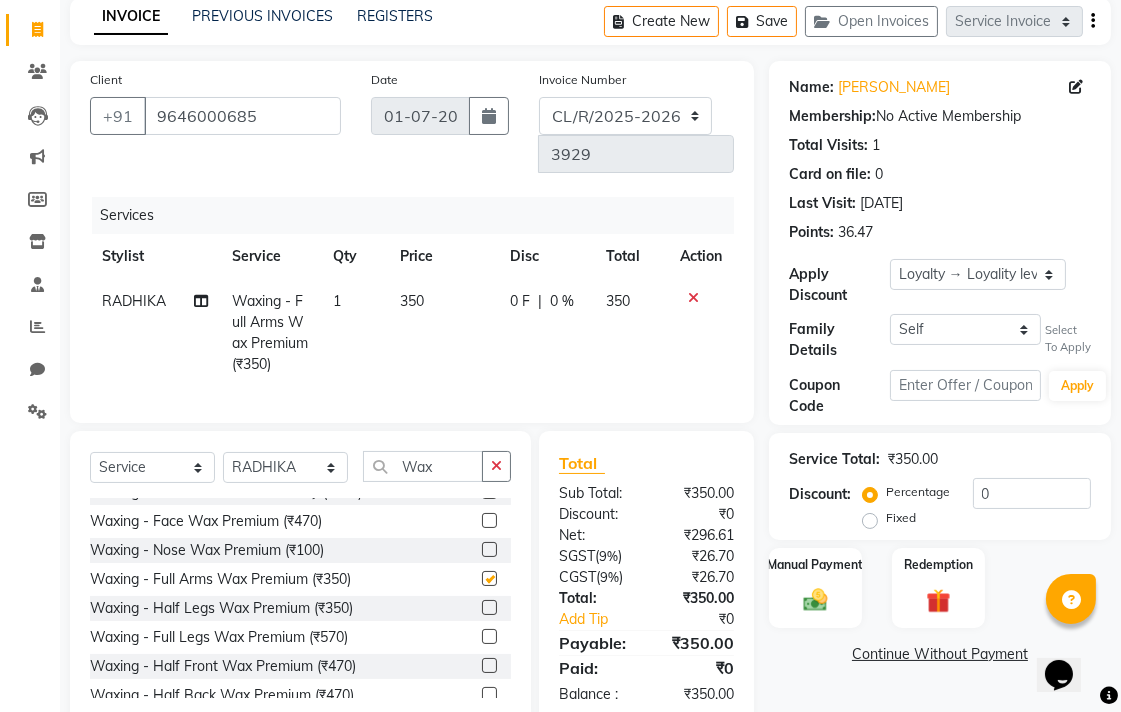 checkbox on "false" 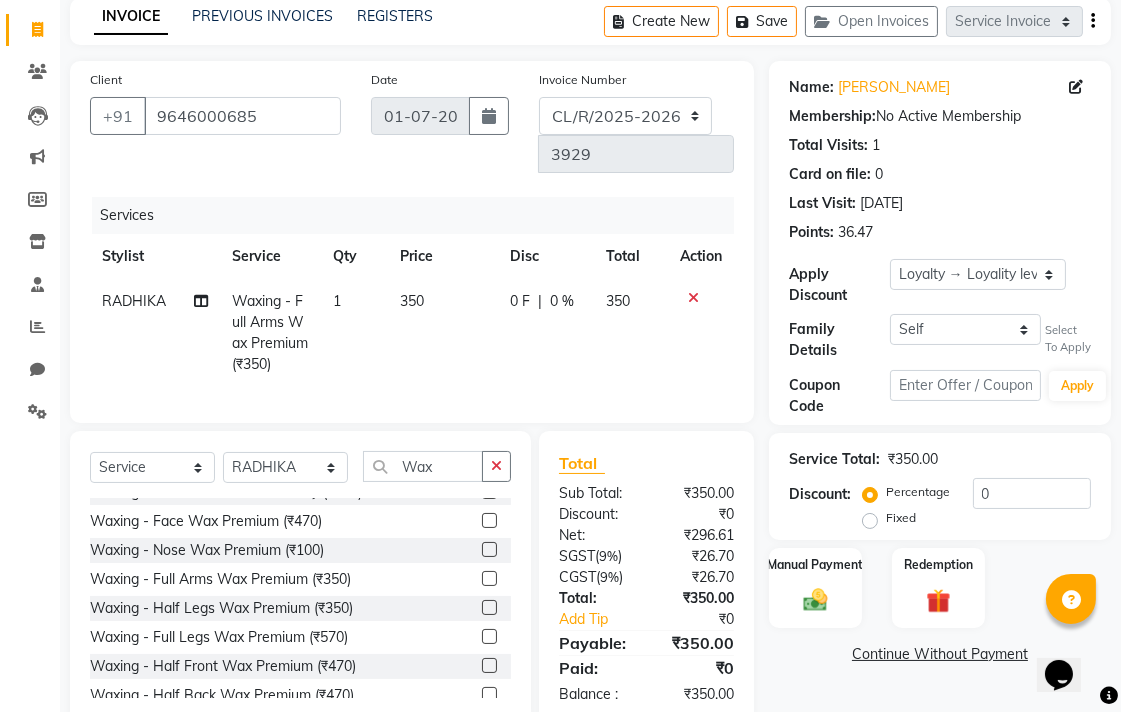 scroll, scrollTop: 500, scrollLeft: 0, axis: vertical 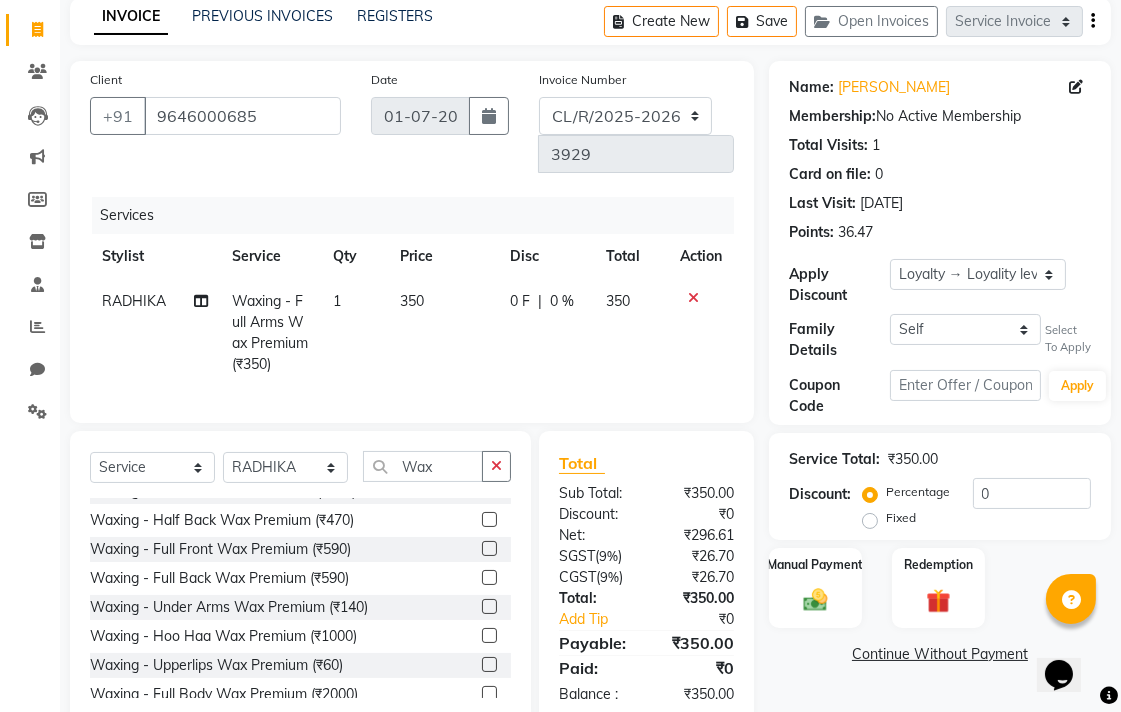 click 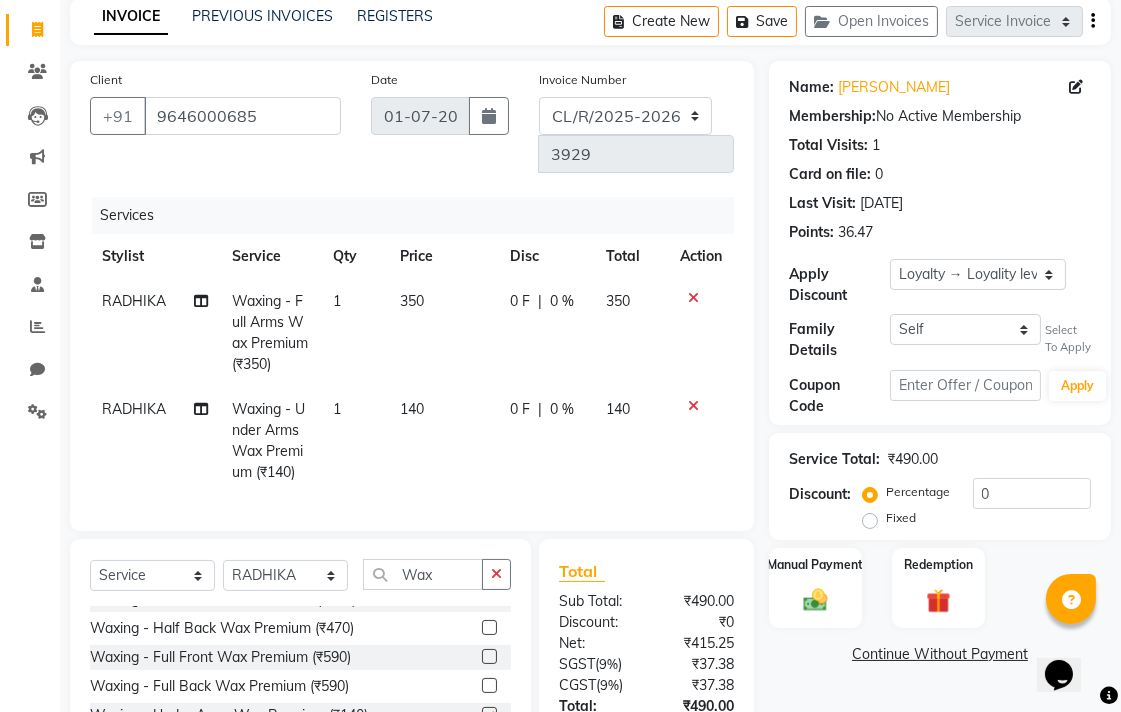 checkbox on "false" 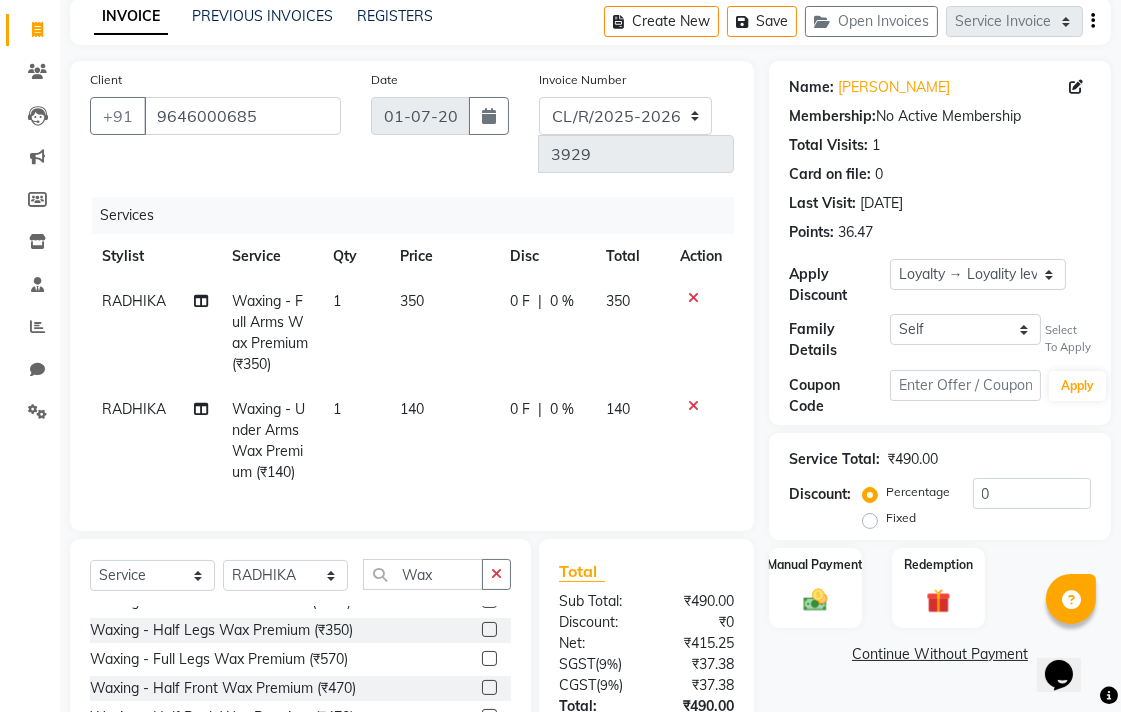scroll, scrollTop: 412, scrollLeft: 0, axis: vertical 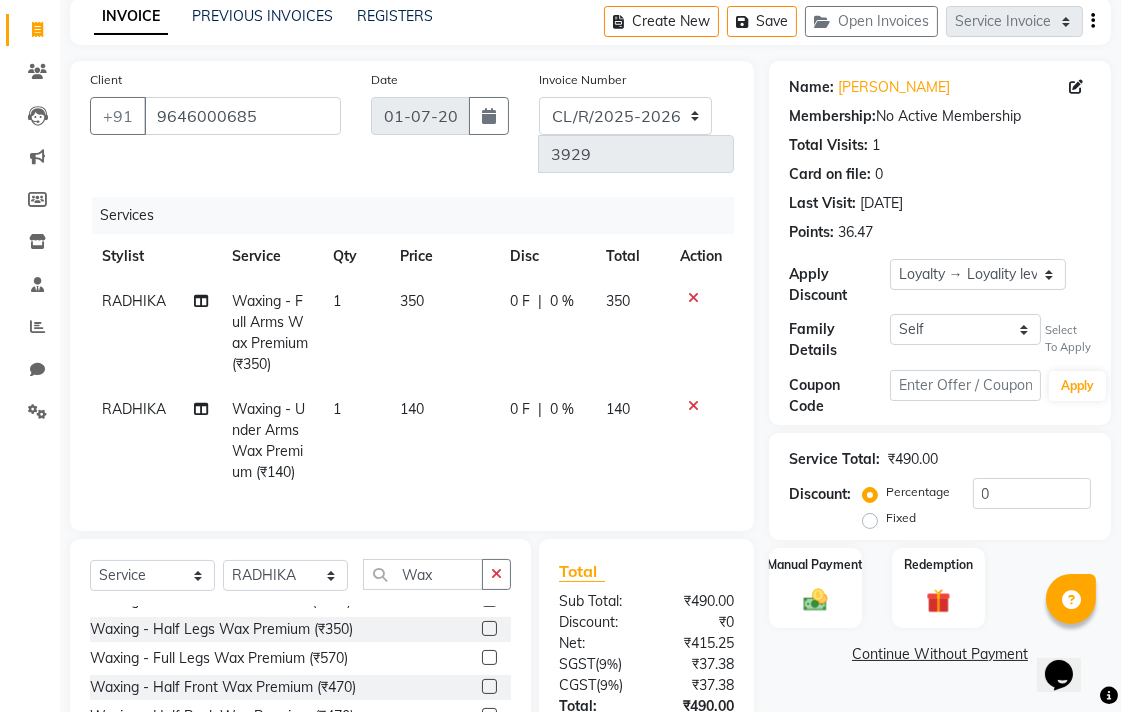 click 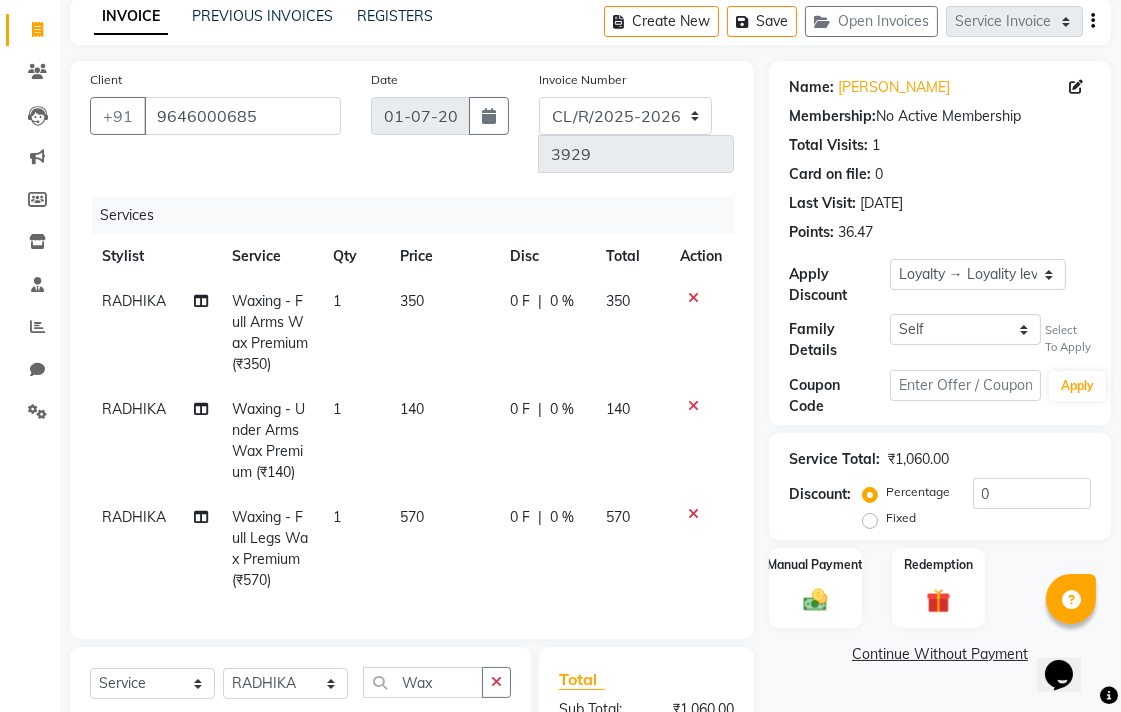 checkbox on "false" 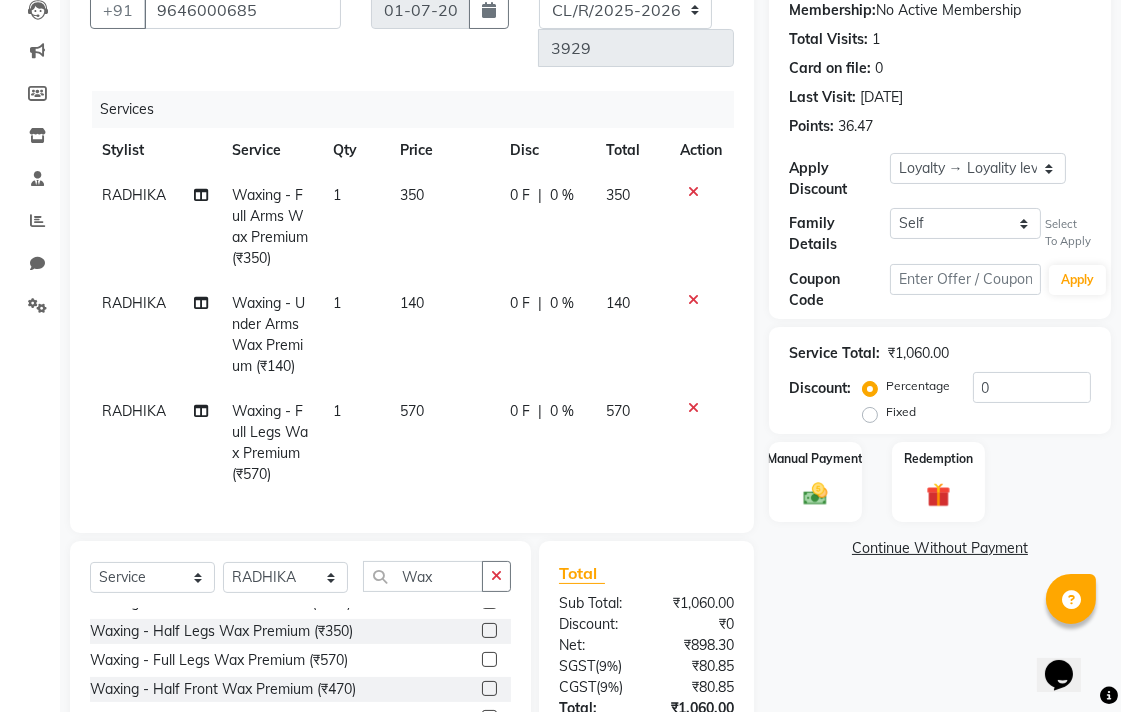 scroll, scrollTop: 354, scrollLeft: 0, axis: vertical 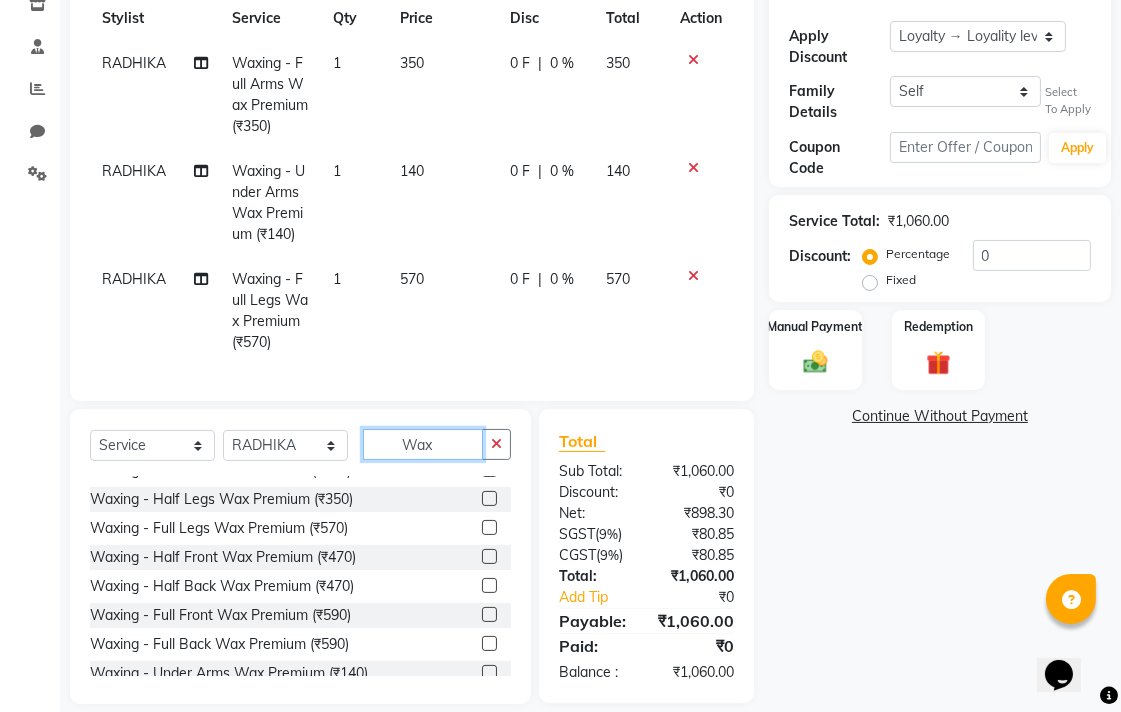 click on "Wax" 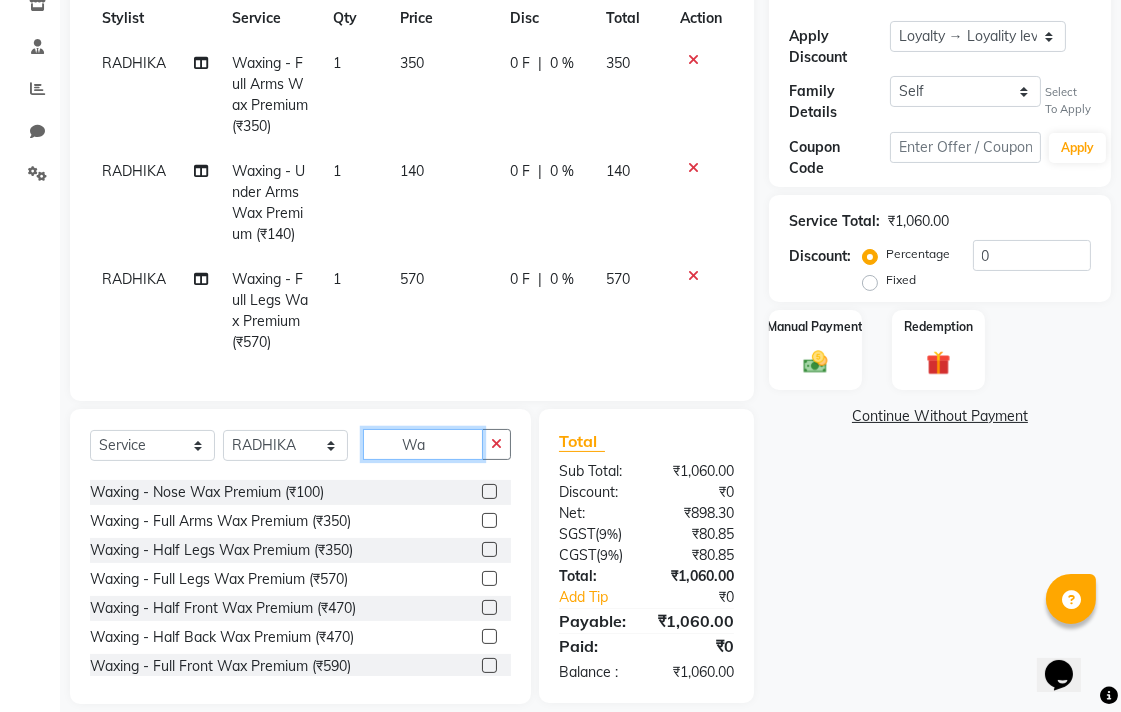 type on "W" 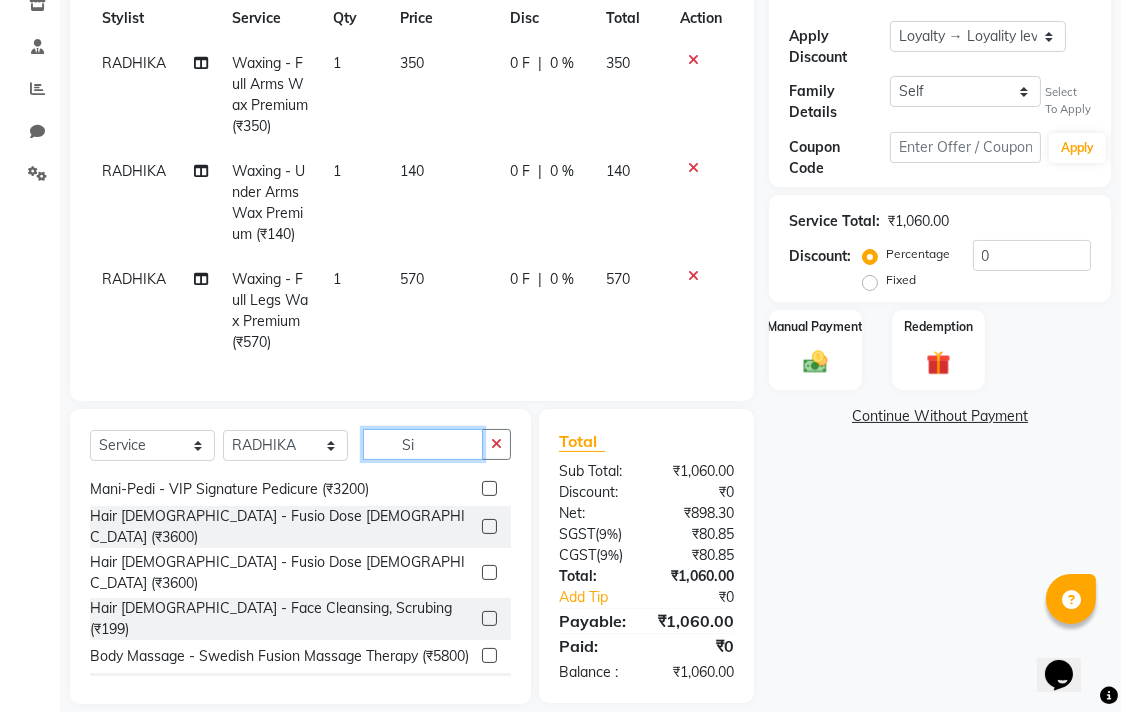 scroll, scrollTop: 261, scrollLeft: 0, axis: vertical 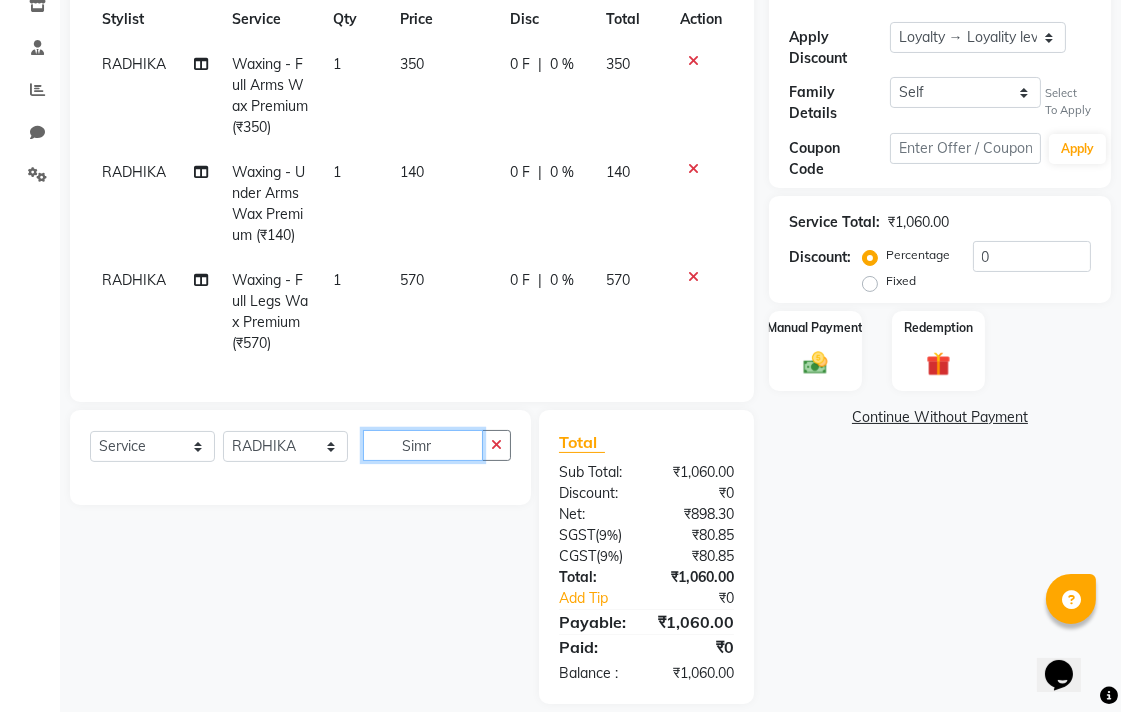 type on "Simr" 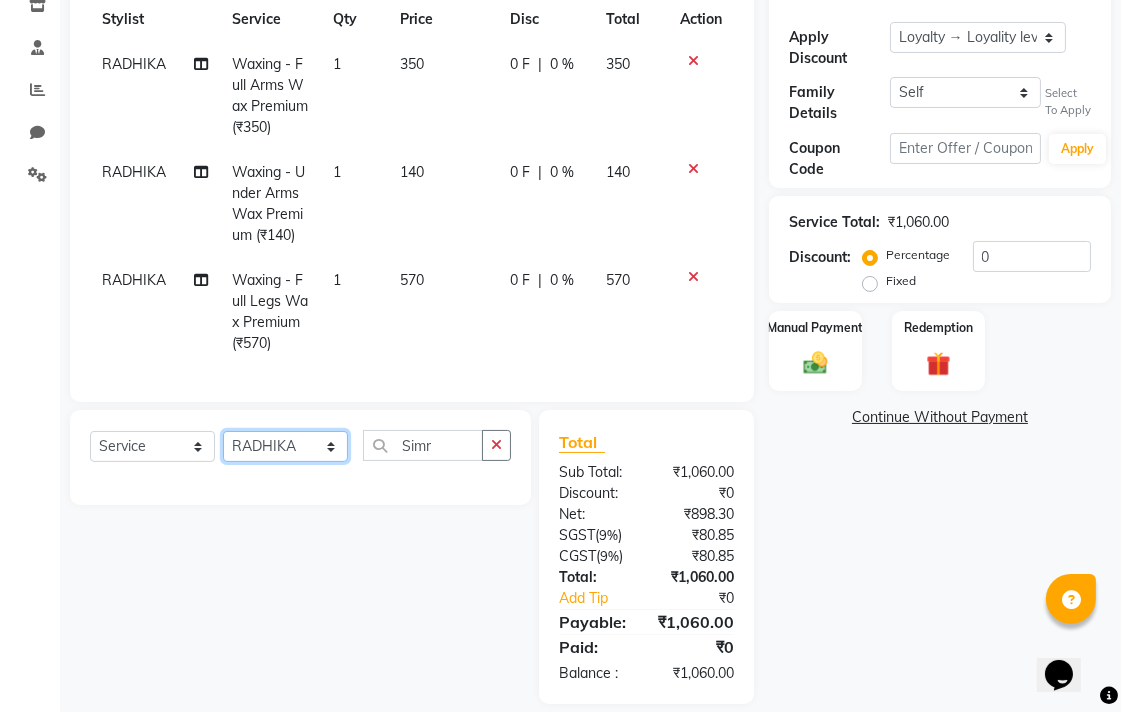 click on "Select Stylist Admin AMIT Birshika Colour Lounge, [GEOGRAPHIC_DATA] Colour Lounge, [GEOGRAPHIC_DATA] [PERSON_NAME] [PERSON_NAME] [PERSON_NAME] [PERSON_NAME] [PERSON_NAME] mam [PERSON_NAME] [PERSON_NAME] [PERSON_NAME] MOHIT [PERSON_NAME] POOJA [PERSON_NAME] [PERSON_NAME] [PERSON_NAME] guard [PERSON_NAME] [PERSON_NAME] [PERSON_NAME] [PERSON_NAME] SAMEER [PERSON_NAME] [PERSON_NAME] [PERSON_NAME] [PERSON_NAME] [PERSON_NAME] [PERSON_NAME] VISHAL [PERSON_NAME]" 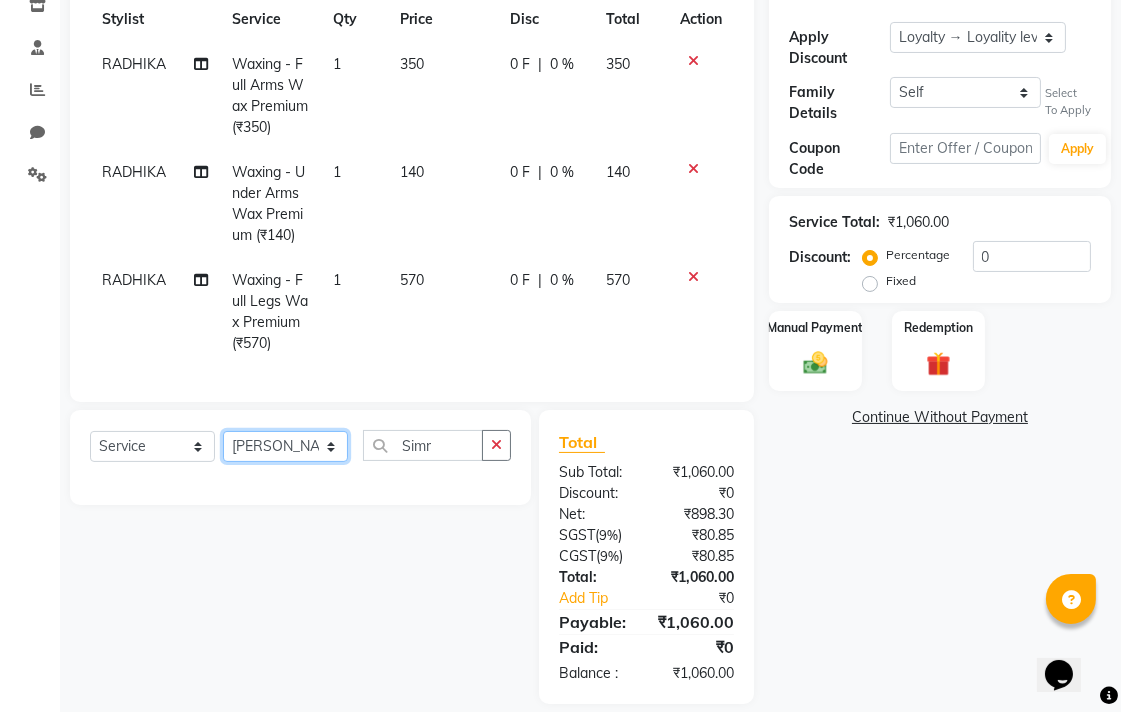 click on "Select Stylist Admin AMIT Birshika Colour Lounge, [GEOGRAPHIC_DATA] Colour Lounge, [GEOGRAPHIC_DATA] [PERSON_NAME] [PERSON_NAME] [PERSON_NAME] [PERSON_NAME] [PERSON_NAME] mam [PERSON_NAME] [PERSON_NAME] [PERSON_NAME] MOHIT [PERSON_NAME] POOJA [PERSON_NAME] [PERSON_NAME] [PERSON_NAME] guard [PERSON_NAME] [PERSON_NAME] [PERSON_NAME] [PERSON_NAME] SAMEER [PERSON_NAME] [PERSON_NAME] [PERSON_NAME] [PERSON_NAME] [PERSON_NAME] [PERSON_NAME] VISHAL [PERSON_NAME]" 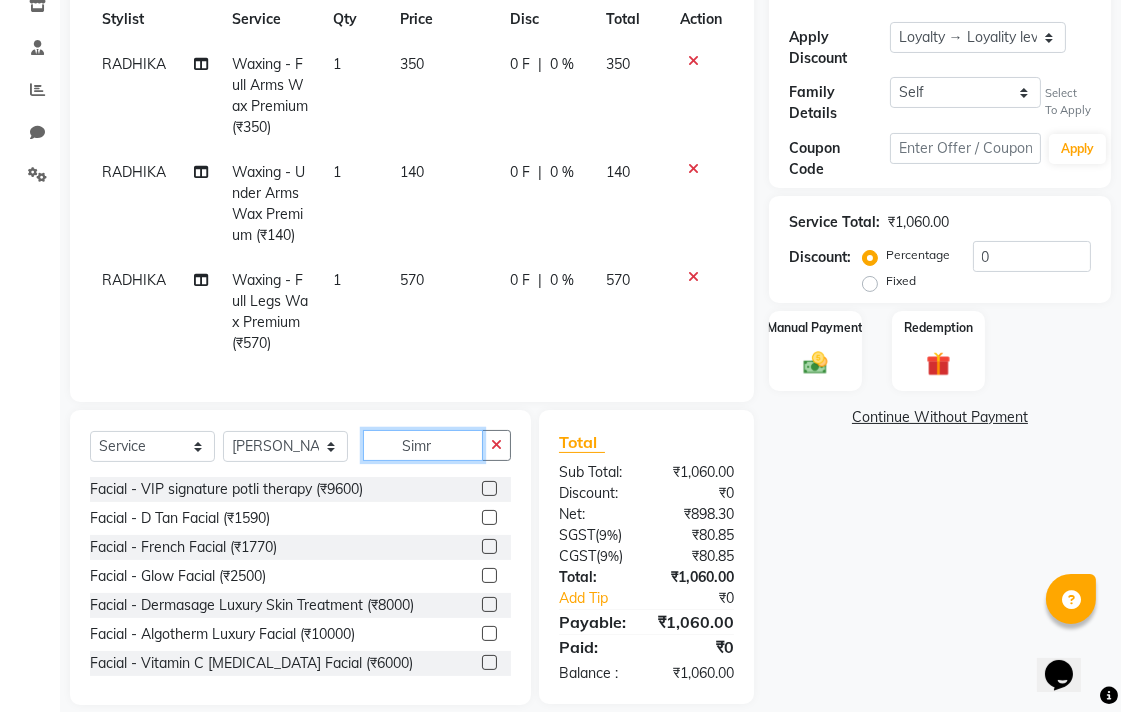 click on "Simr" 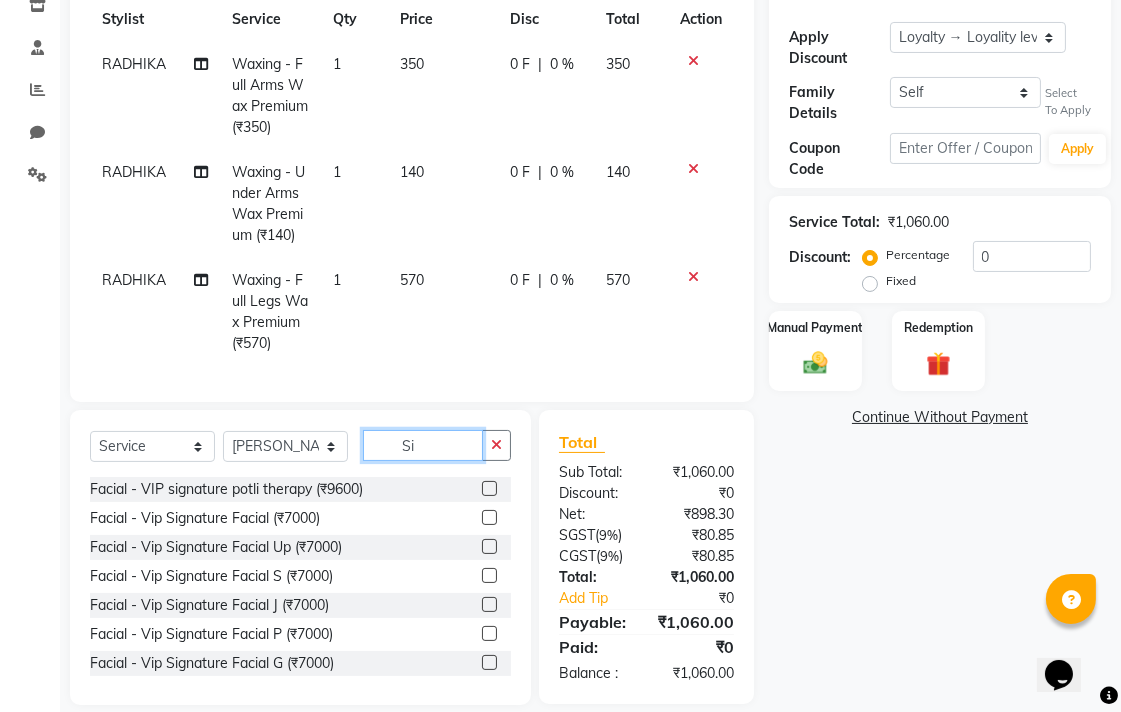type on "S" 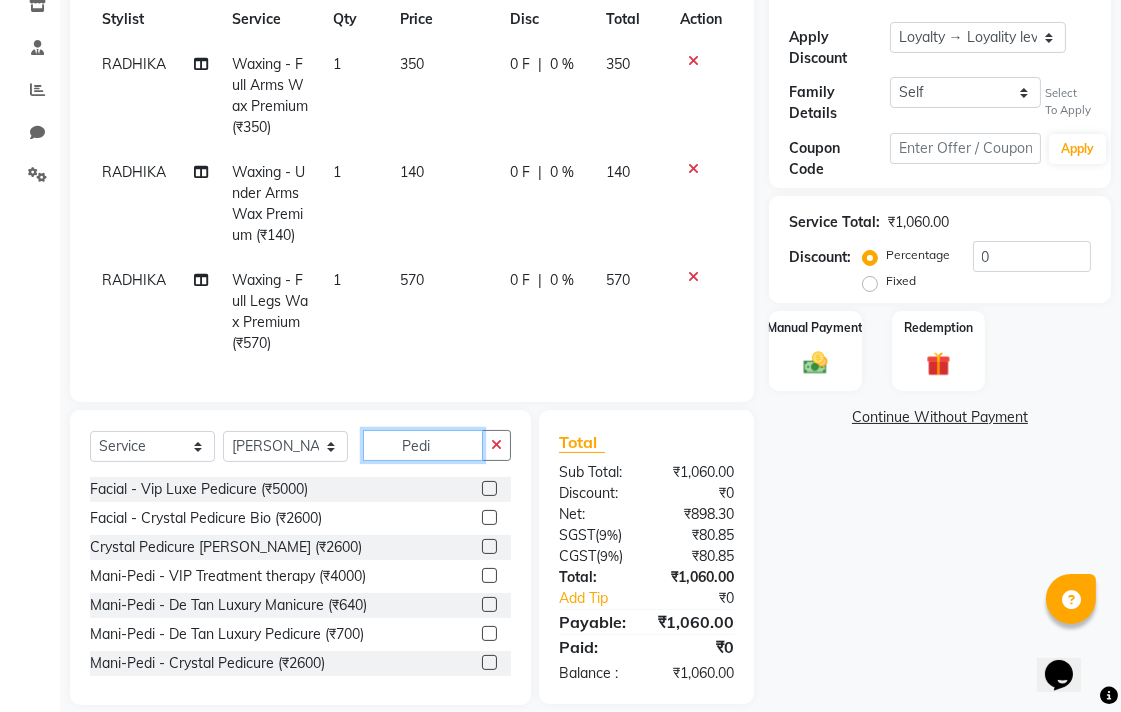 type on "Pedi" 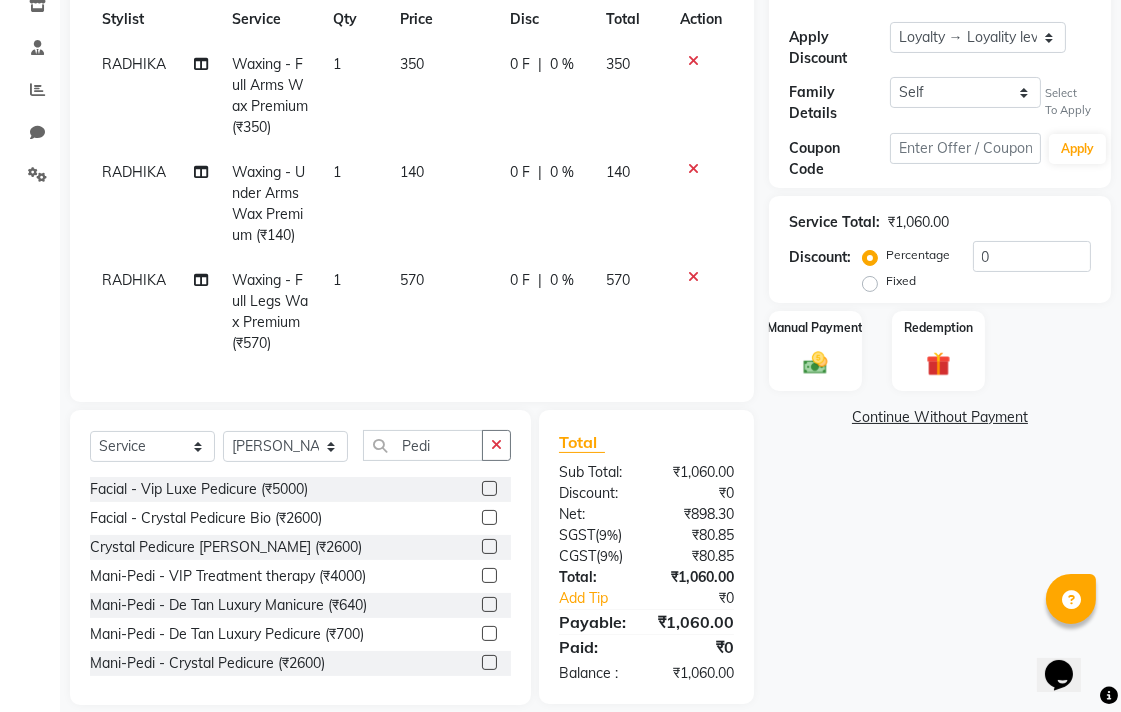 click 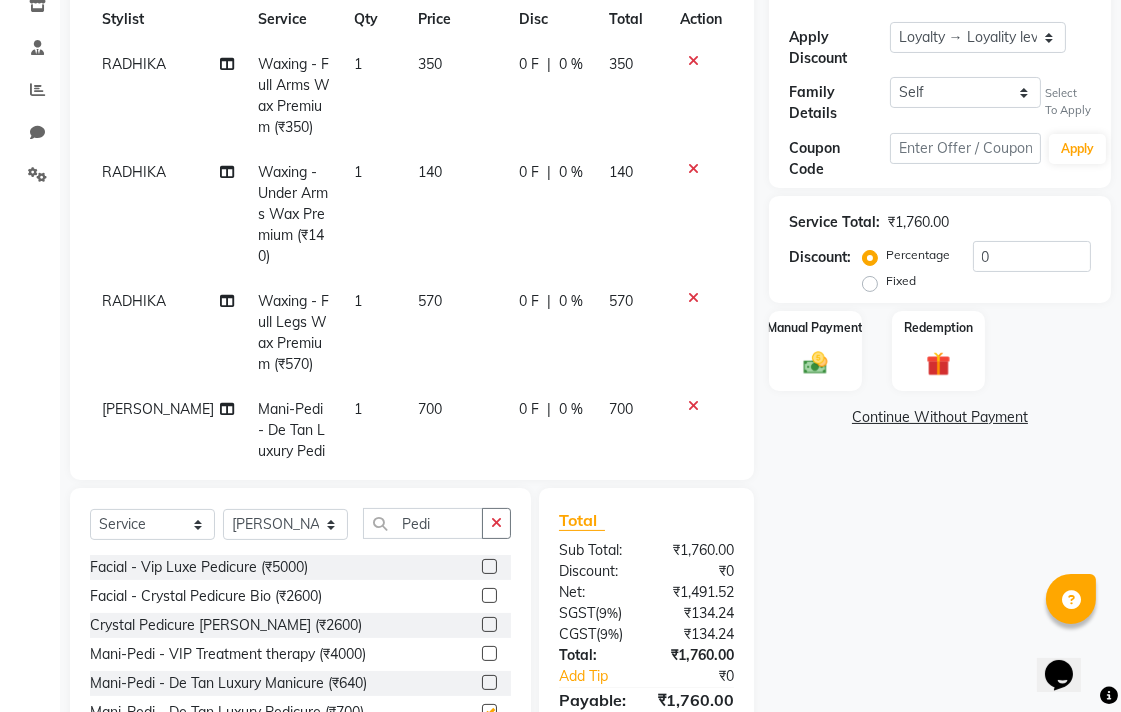 checkbox on "false" 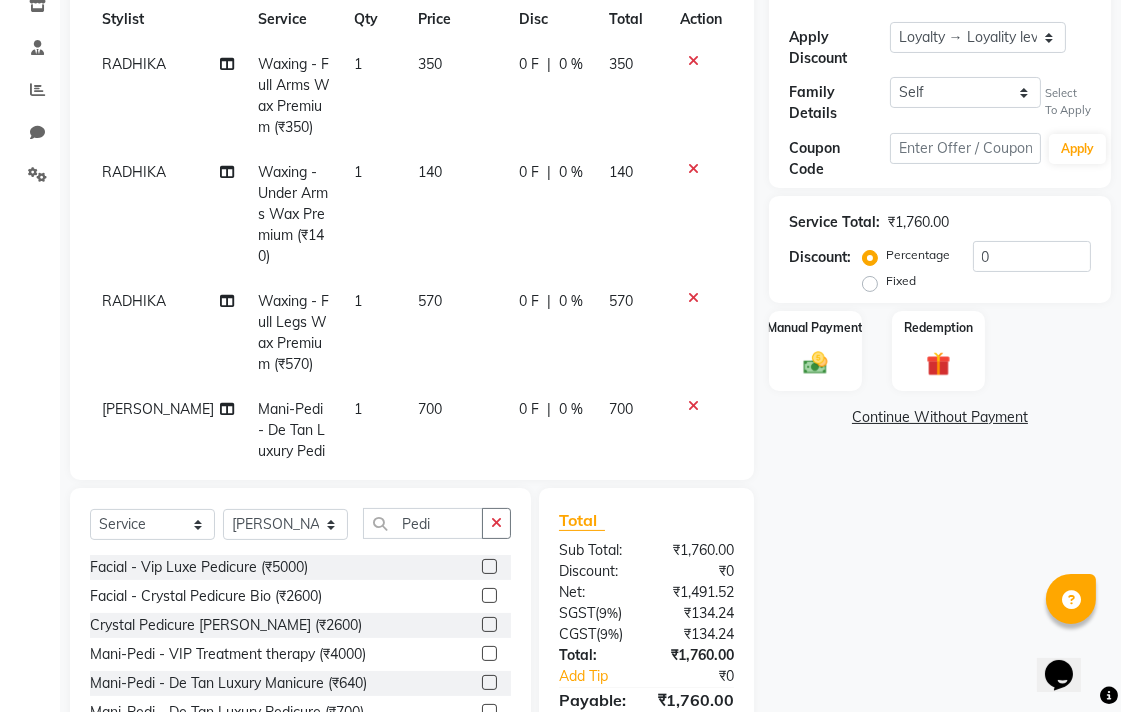 scroll, scrollTop: 46, scrollLeft: 0, axis: vertical 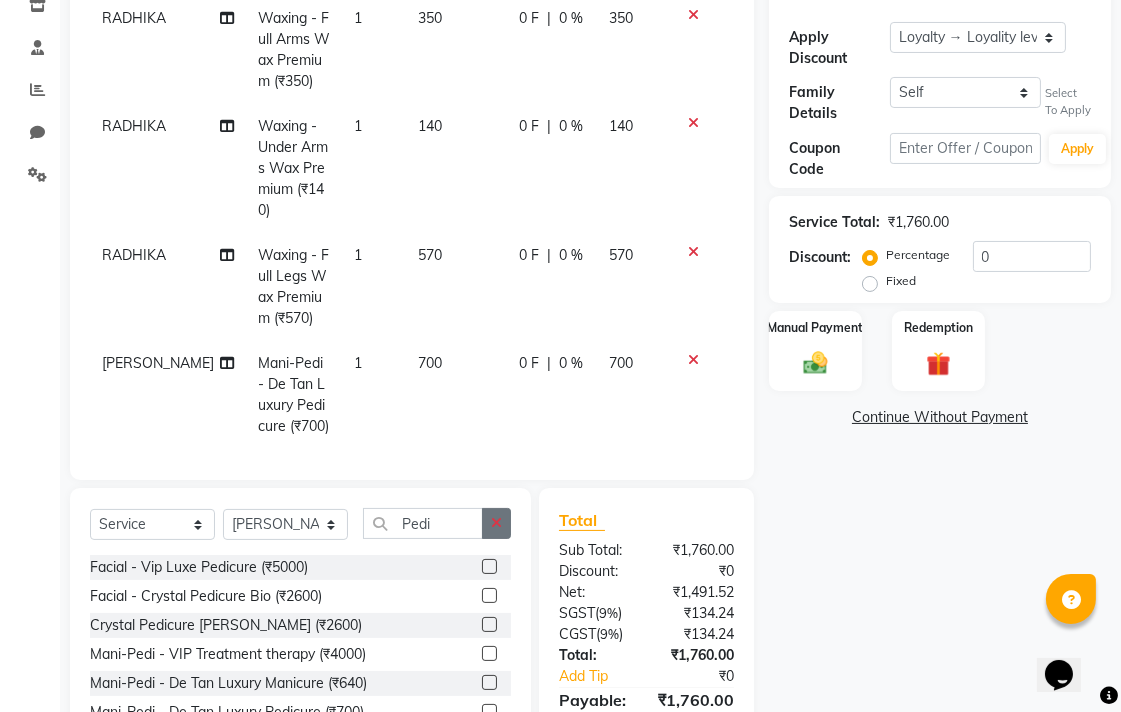 click 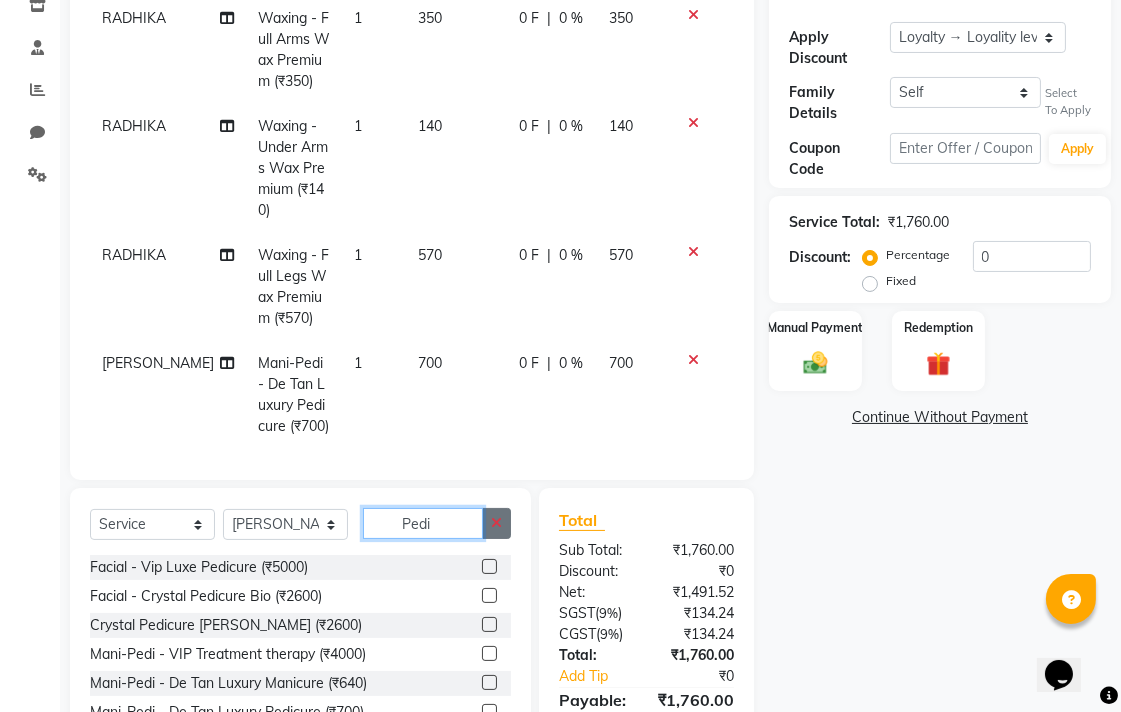 type 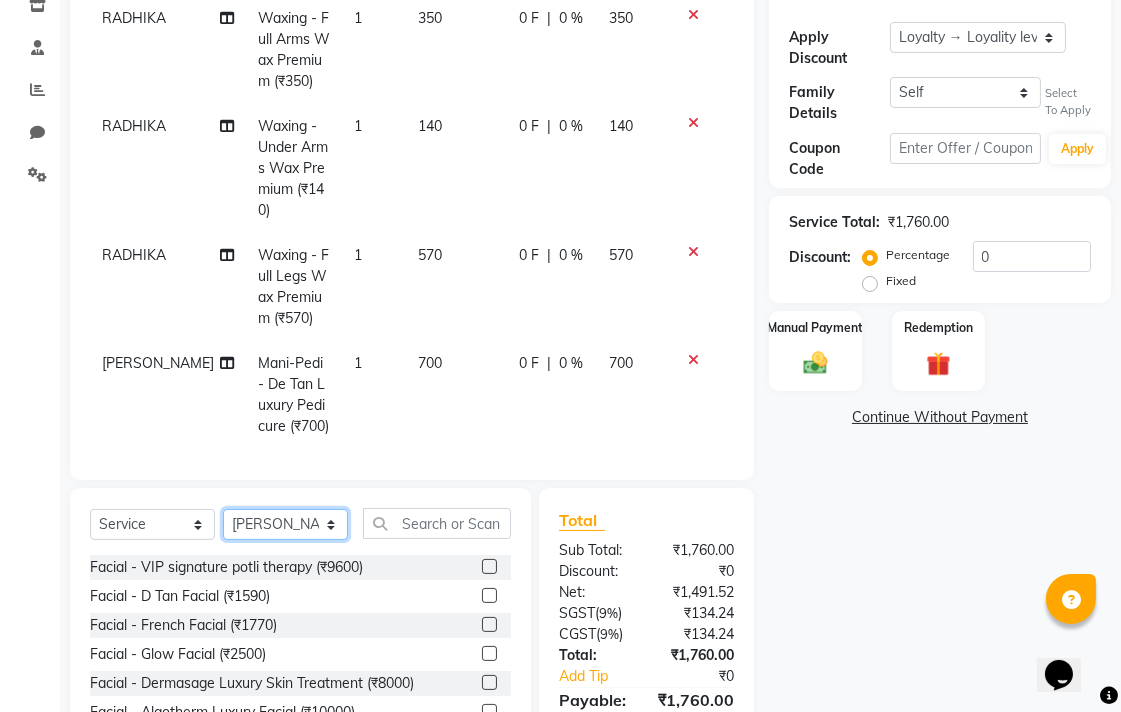 click on "Select Stylist Admin AMIT Birshika Colour Lounge, [GEOGRAPHIC_DATA] Colour Lounge, [GEOGRAPHIC_DATA] [PERSON_NAME] [PERSON_NAME] [PERSON_NAME] [PERSON_NAME] [PERSON_NAME] mam [PERSON_NAME] [PERSON_NAME] [PERSON_NAME] MOHIT [PERSON_NAME] POOJA [PERSON_NAME] [PERSON_NAME] [PERSON_NAME] guard [PERSON_NAME] [PERSON_NAME] [PERSON_NAME] [PERSON_NAME] SAMEER [PERSON_NAME] [PERSON_NAME] [PERSON_NAME] [PERSON_NAME] [PERSON_NAME] [PERSON_NAME] VISHAL [PERSON_NAME]" 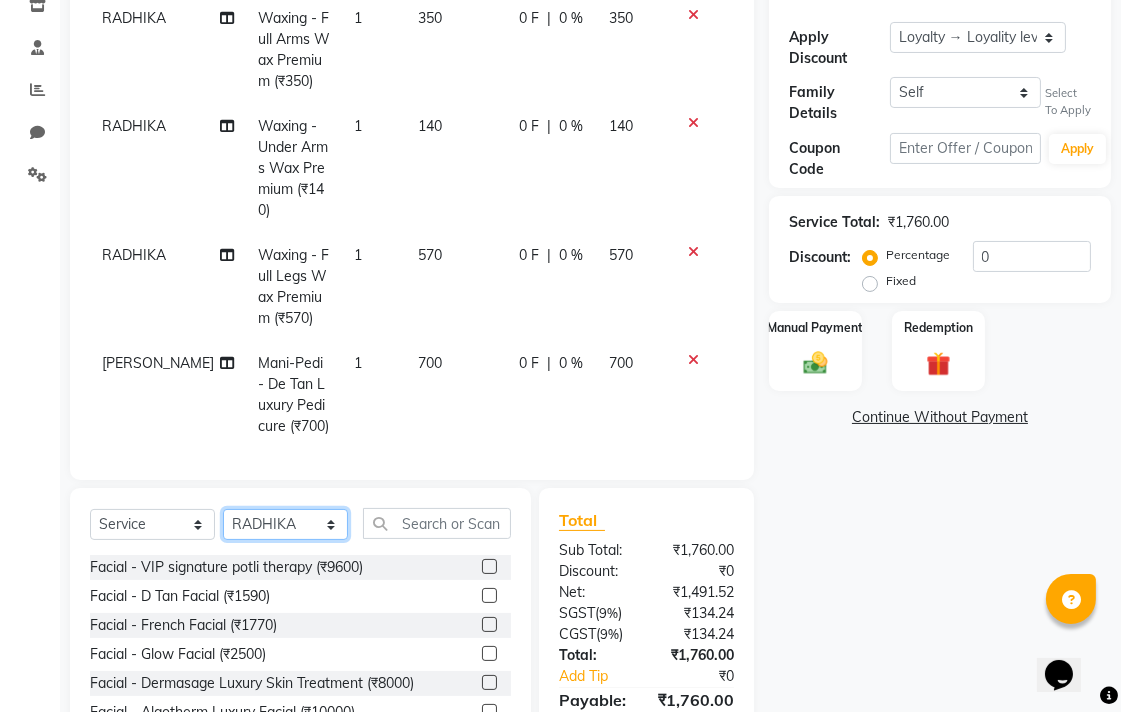 click on "Select Stylist Admin AMIT Birshika Colour Lounge, [GEOGRAPHIC_DATA] Colour Lounge, [GEOGRAPHIC_DATA] [PERSON_NAME] [PERSON_NAME] [PERSON_NAME] [PERSON_NAME] [PERSON_NAME] mam [PERSON_NAME] [PERSON_NAME] [PERSON_NAME] MOHIT [PERSON_NAME] POOJA [PERSON_NAME] [PERSON_NAME] [PERSON_NAME] guard [PERSON_NAME] [PERSON_NAME] [PERSON_NAME] [PERSON_NAME] SAMEER [PERSON_NAME] [PERSON_NAME] [PERSON_NAME] [PERSON_NAME] [PERSON_NAME] [PERSON_NAME] VISHAL [PERSON_NAME]" 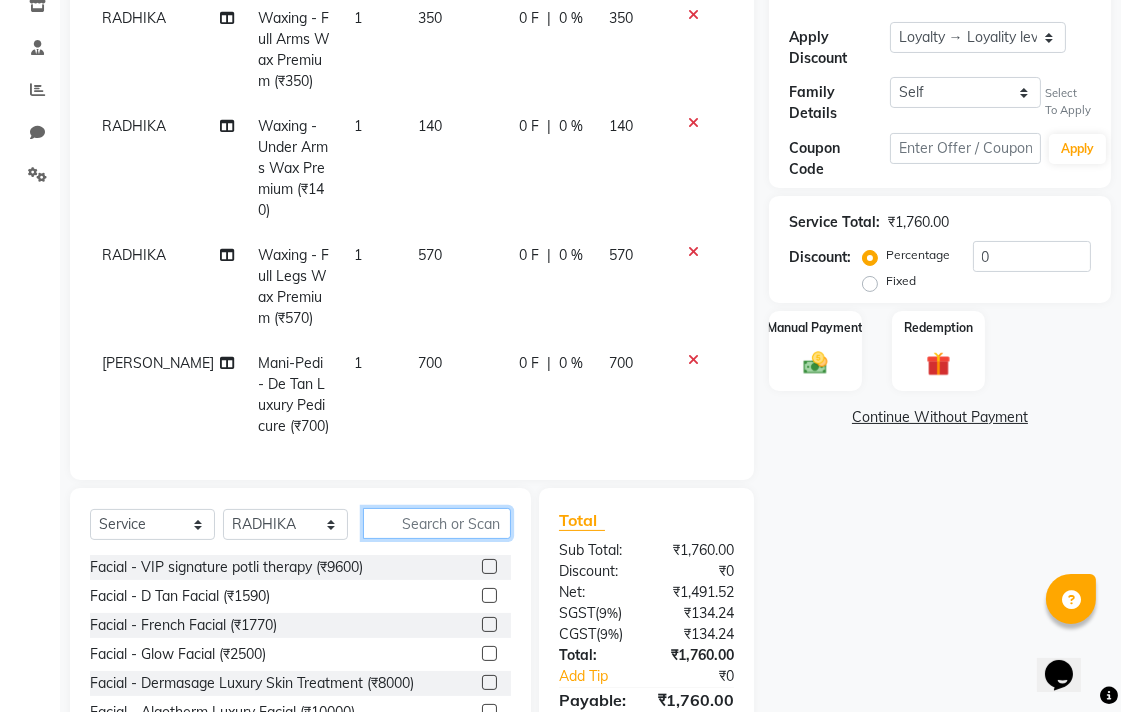 click 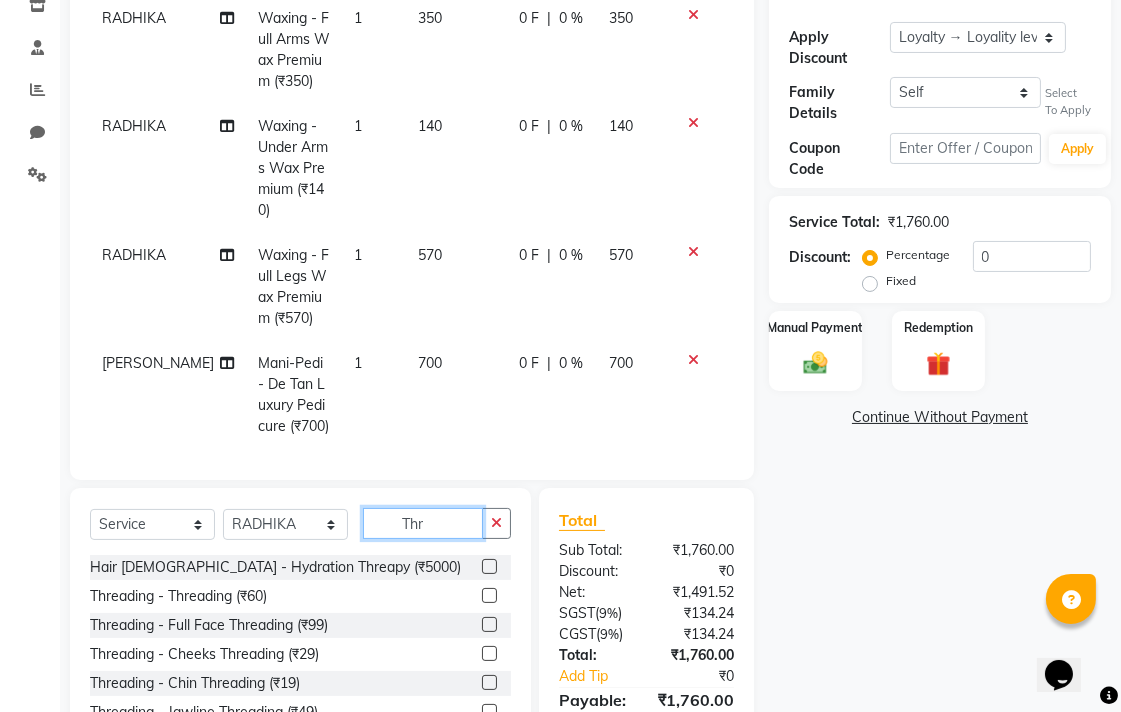 type on "Thr" 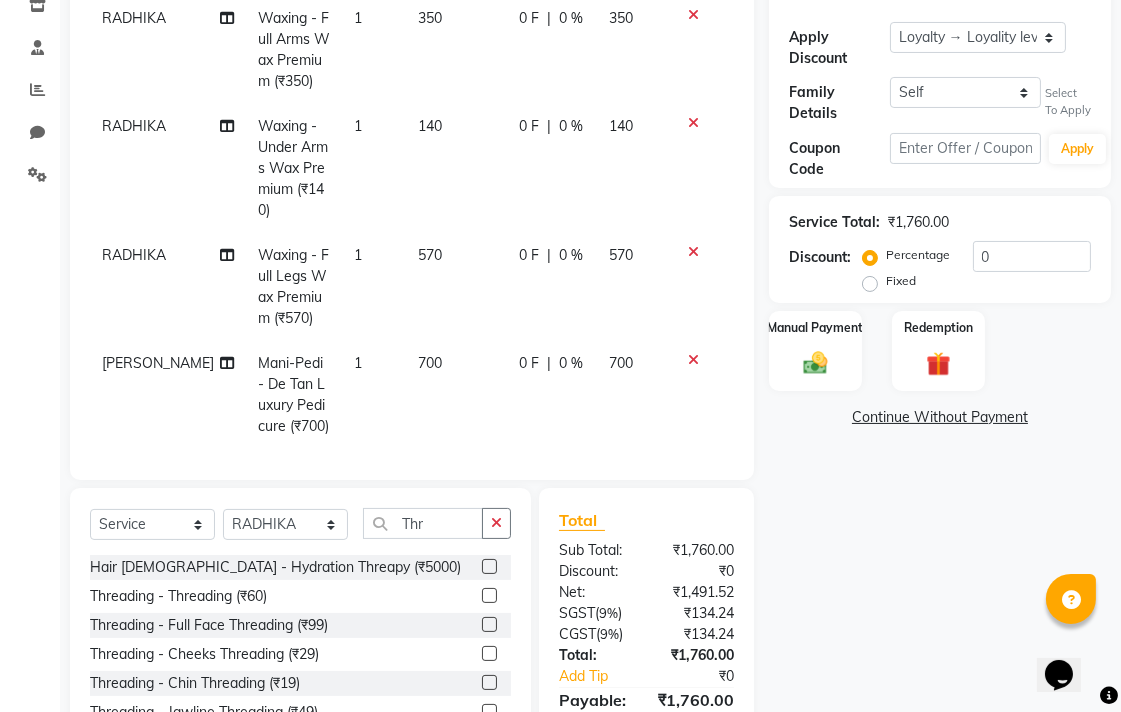 click 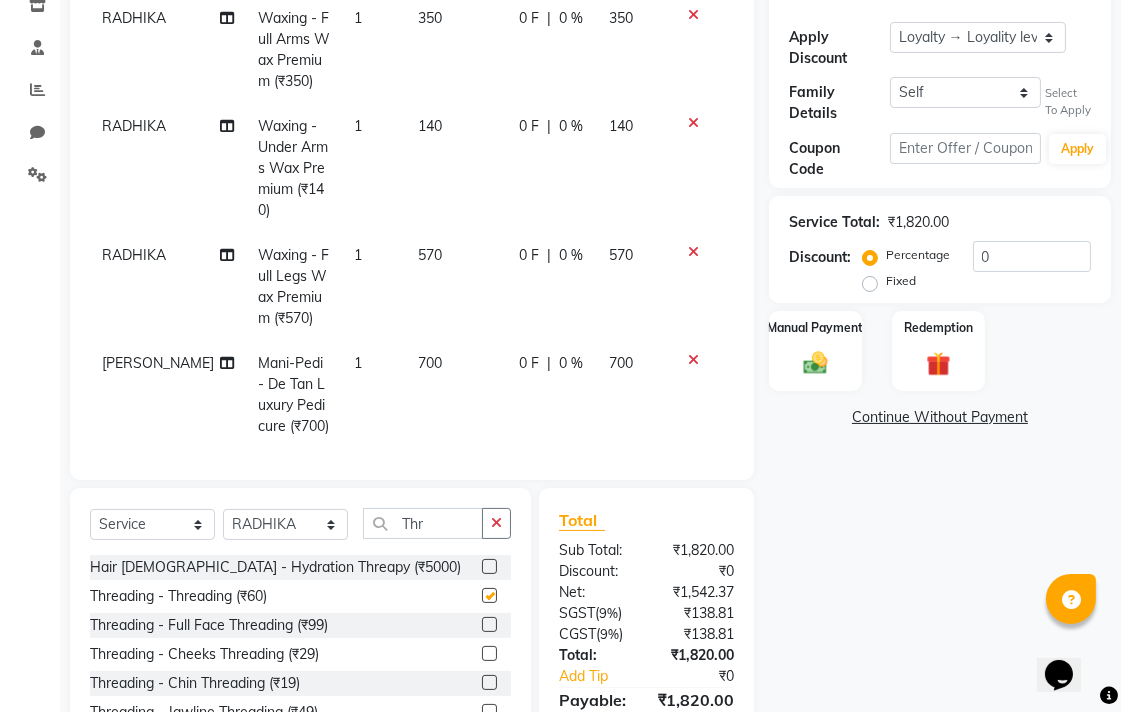 checkbox on "false" 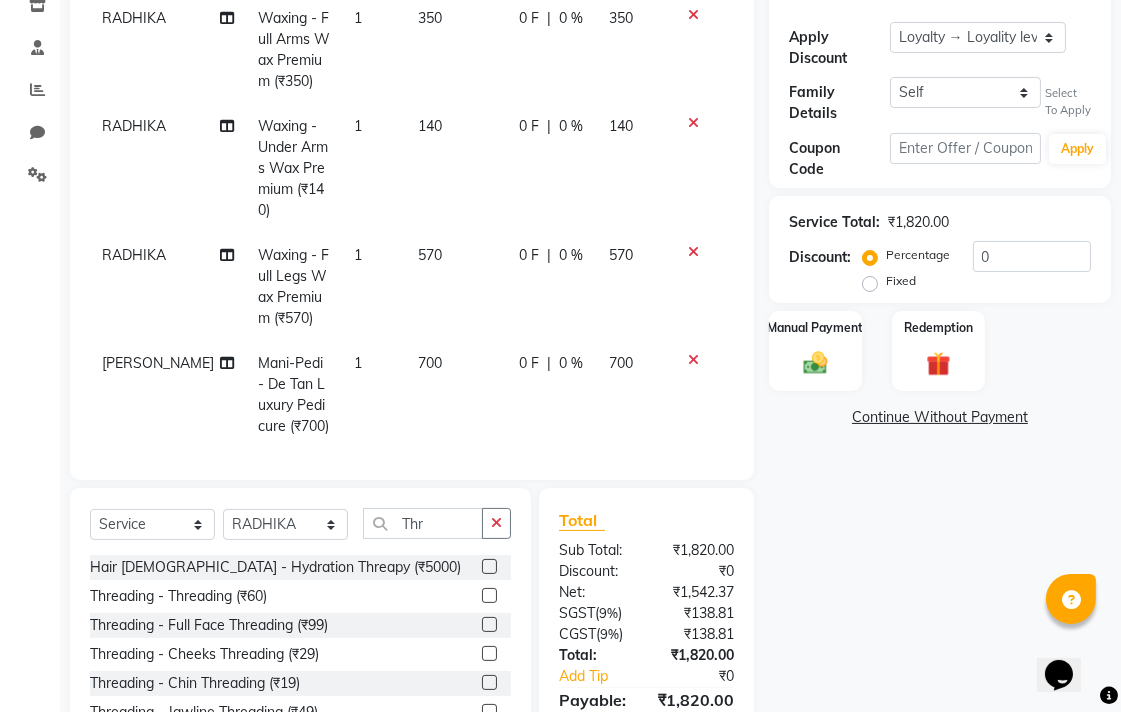 scroll, scrollTop: 133, scrollLeft: 0, axis: vertical 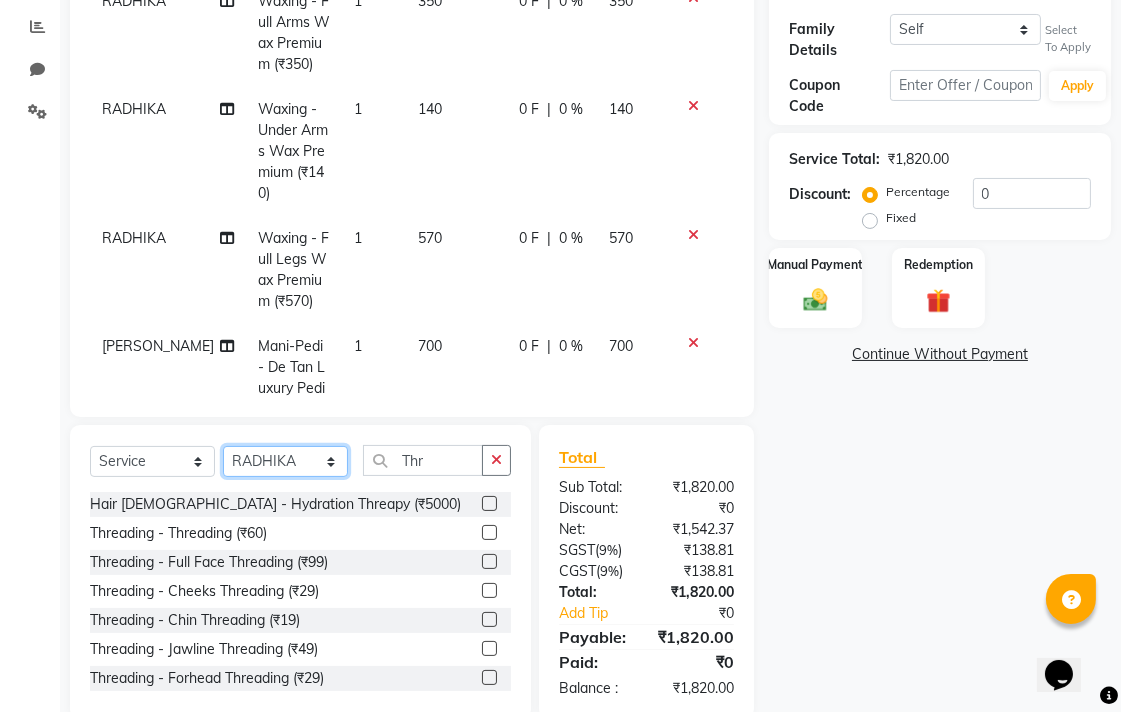 click on "Select Stylist Admin AMIT Birshika Colour Lounge, [GEOGRAPHIC_DATA] Colour Lounge, [GEOGRAPHIC_DATA] [PERSON_NAME] [PERSON_NAME] [PERSON_NAME] [PERSON_NAME] [PERSON_NAME] mam [PERSON_NAME] [PERSON_NAME] [PERSON_NAME] MOHIT [PERSON_NAME] POOJA [PERSON_NAME] [PERSON_NAME] [PERSON_NAME] guard [PERSON_NAME] [PERSON_NAME] [PERSON_NAME] [PERSON_NAME] SAMEER [PERSON_NAME] [PERSON_NAME] [PERSON_NAME] [PERSON_NAME] [PERSON_NAME] [PERSON_NAME] VISHAL [PERSON_NAME]" 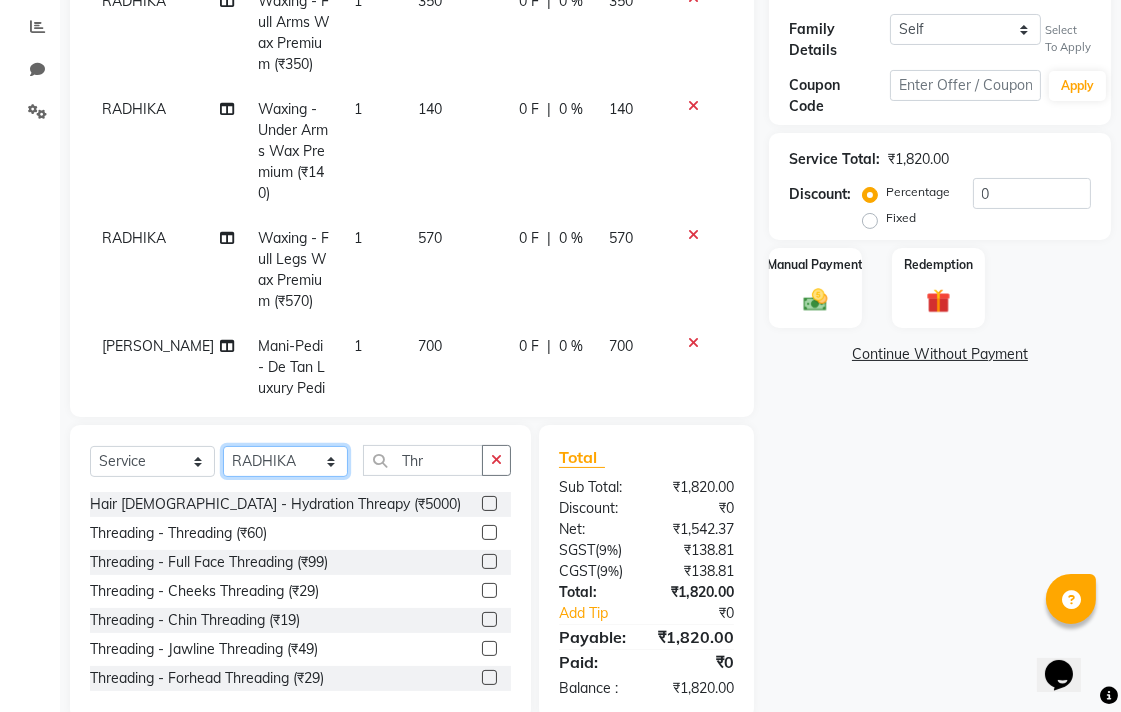 select on "70162" 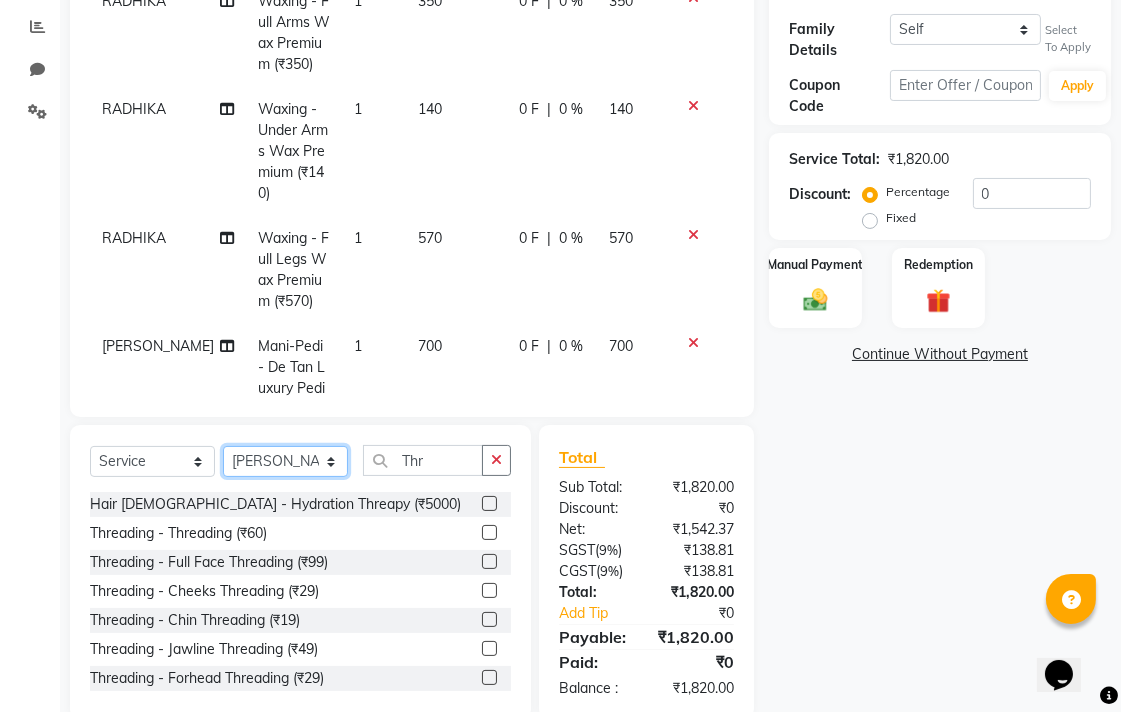 click on "Select Stylist Admin AMIT Birshika Colour Lounge, [GEOGRAPHIC_DATA] Colour Lounge, [GEOGRAPHIC_DATA] [PERSON_NAME] [PERSON_NAME] [PERSON_NAME] [PERSON_NAME] [PERSON_NAME] mam [PERSON_NAME] [PERSON_NAME] [PERSON_NAME] MOHIT [PERSON_NAME] POOJA [PERSON_NAME] [PERSON_NAME] [PERSON_NAME] guard [PERSON_NAME] [PERSON_NAME] [PERSON_NAME] [PERSON_NAME] SAMEER [PERSON_NAME] [PERSON_NAME] [PERSON_NAME] [PERSON_NAME] [PERSON_NAME] [PERSON_NAME] VISHAL [PERSON_NAME]" 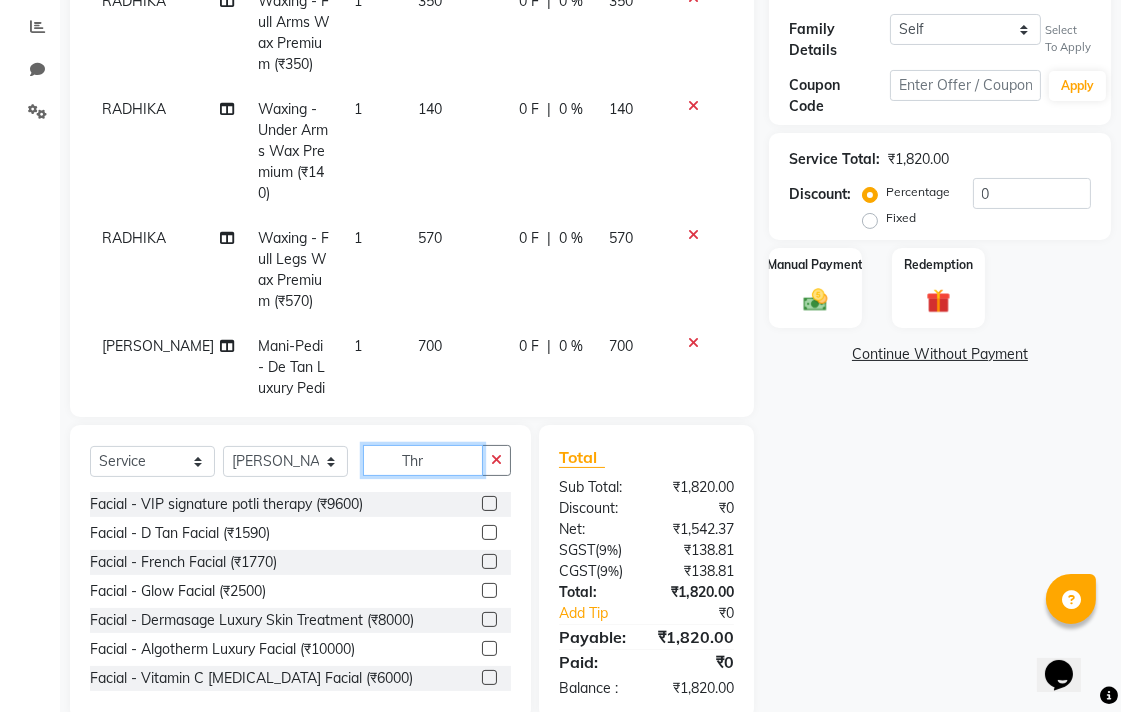 click on "Thr" 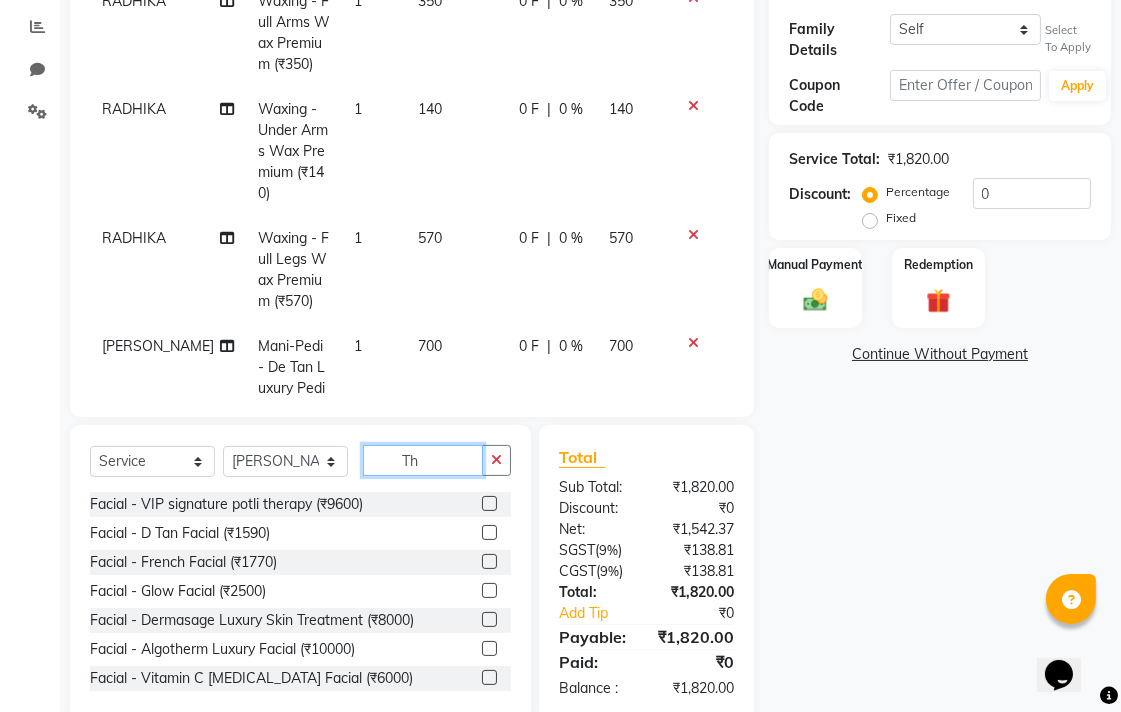 type on "T" 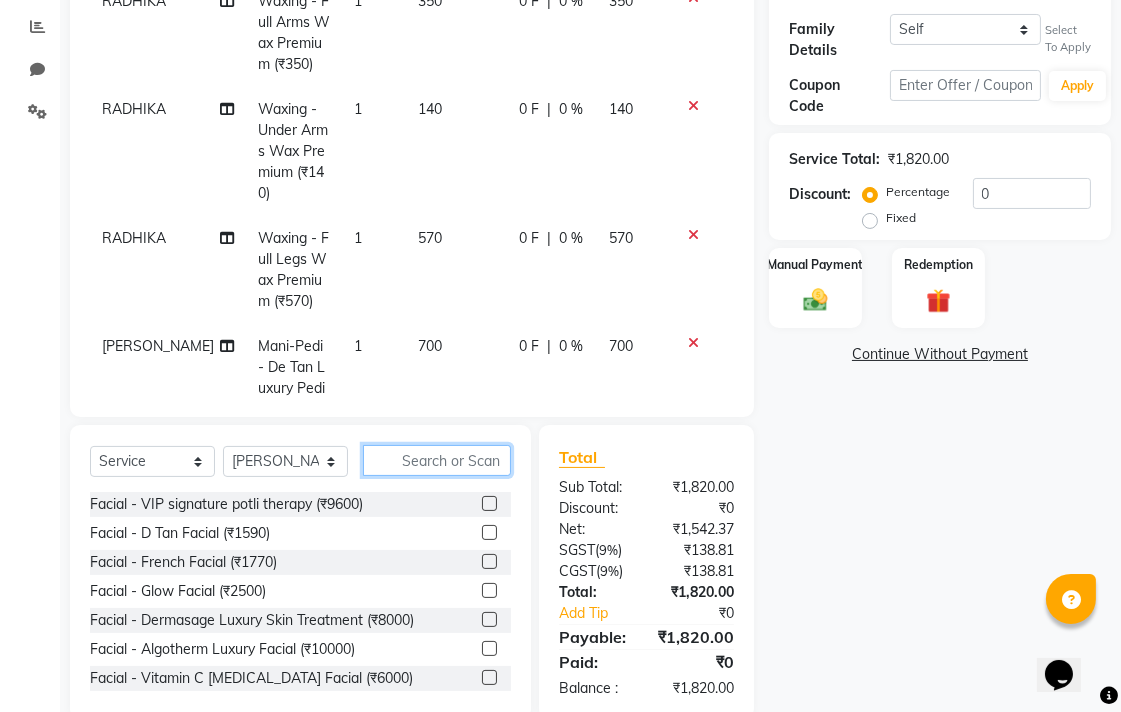scroll, scrollTop: 415, scrollLeft: 0, axis: vertical 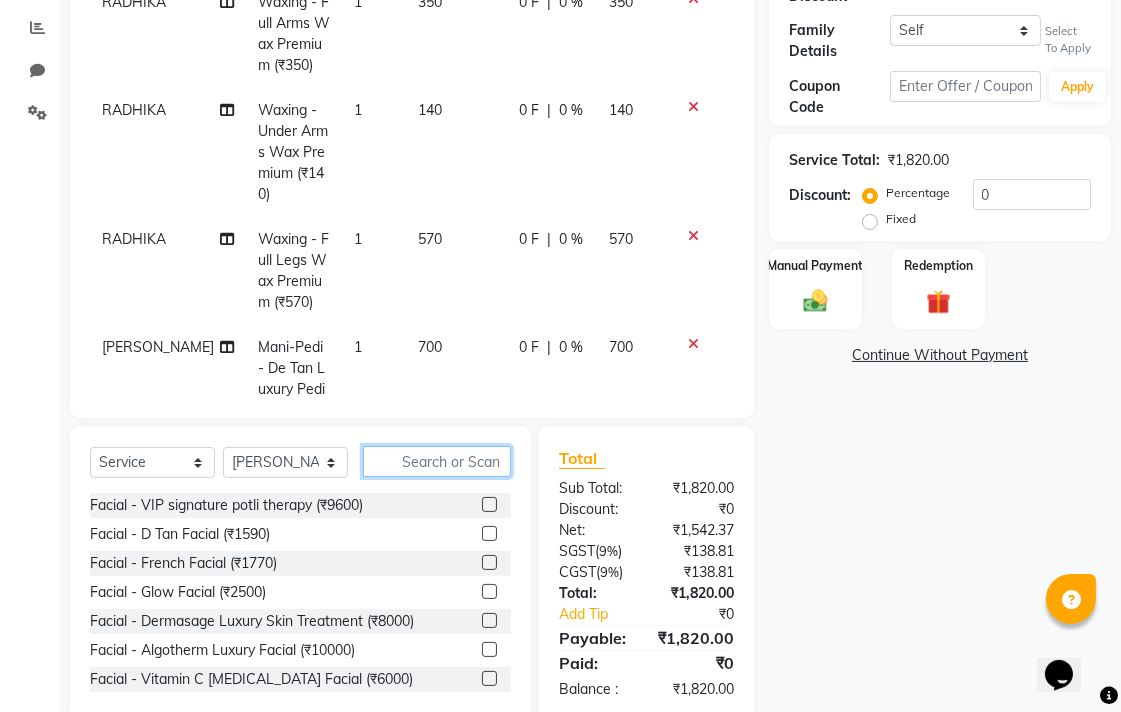 type 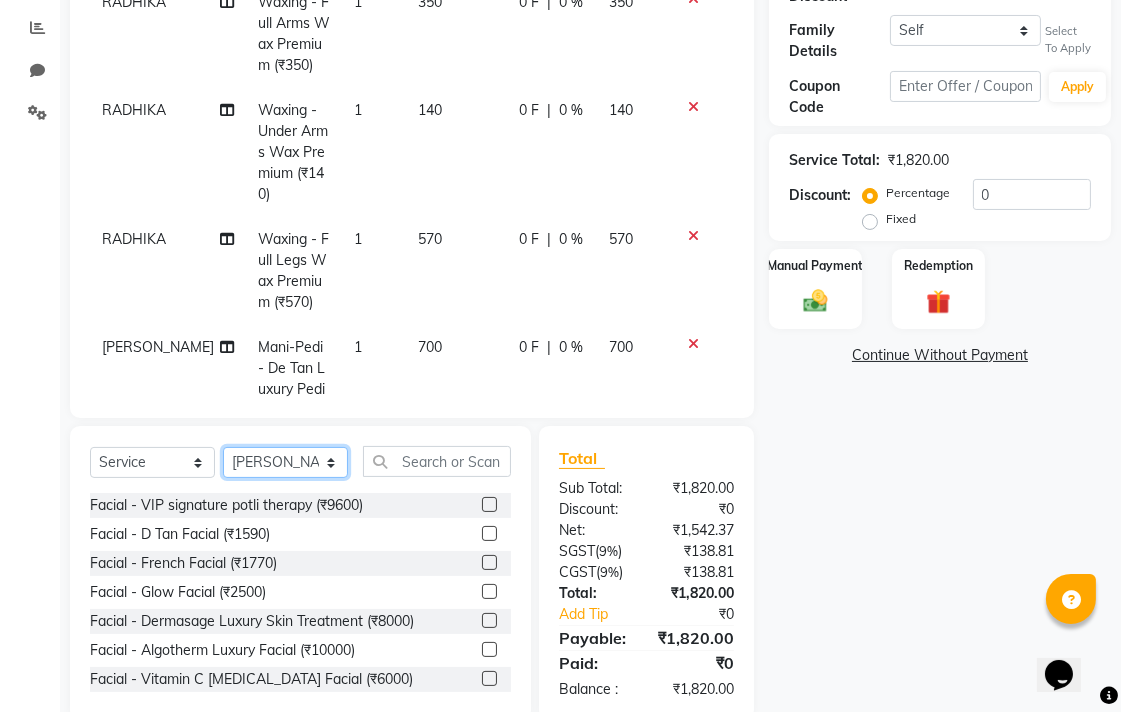 click on "Select Stylist Admin AMIT Birshika Colour Lounge, [GEOGRAPHIC_DATA] Colour Lounge, [GEOGRAPHIC_DATA] [PERSON_NAME] [PERSON_NAME] [PERSON_NAME] [PERSON_NAME] [PERSON_NAME] mam [PERSON_NAME] [PERSON_NAME] [PERSON_NAME] MOHIT [PERSON_NAME] POOJA [PERSON_NAME] [PERSON_NAME] [PERSON_NAME] guard [PERSON_NAME] [PERSON_NAME] [PERSON_NAME] [PERSON_NAME] SAMEER [PERSON_NAME] [PERSON_NAME] [PERSON_NAME] [PERSON_NAME] [PERSON_NAME] [PERSON_NAME] VISHAL [PERSON_NAME]" 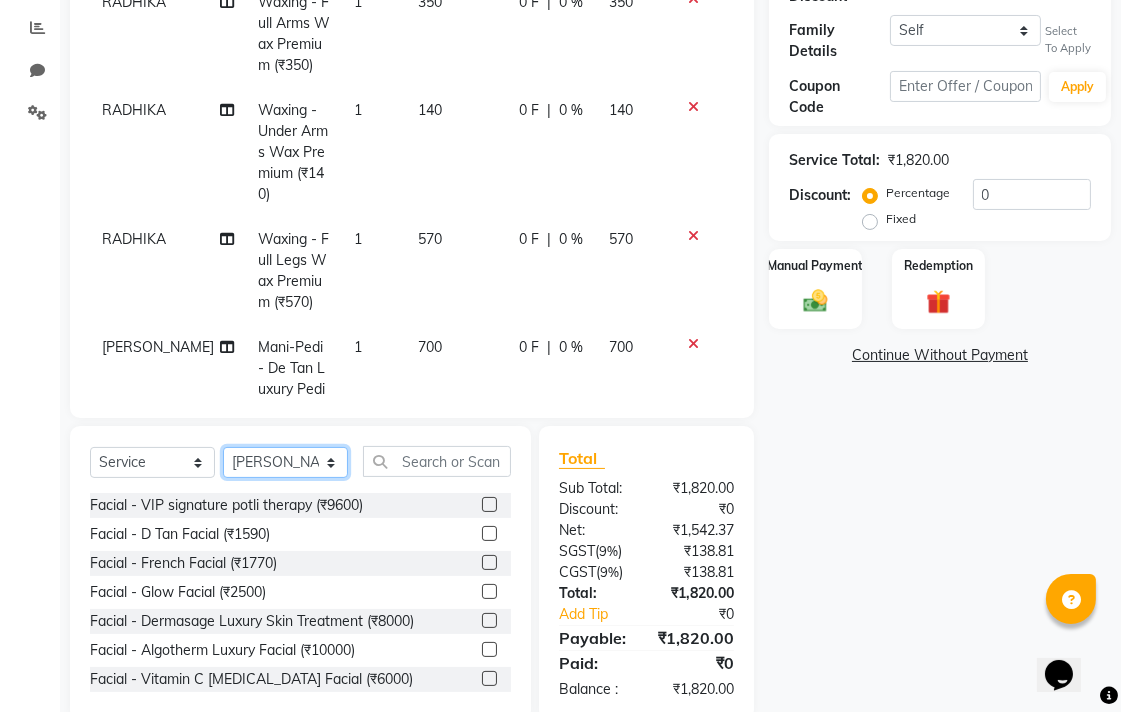 select on "70168" 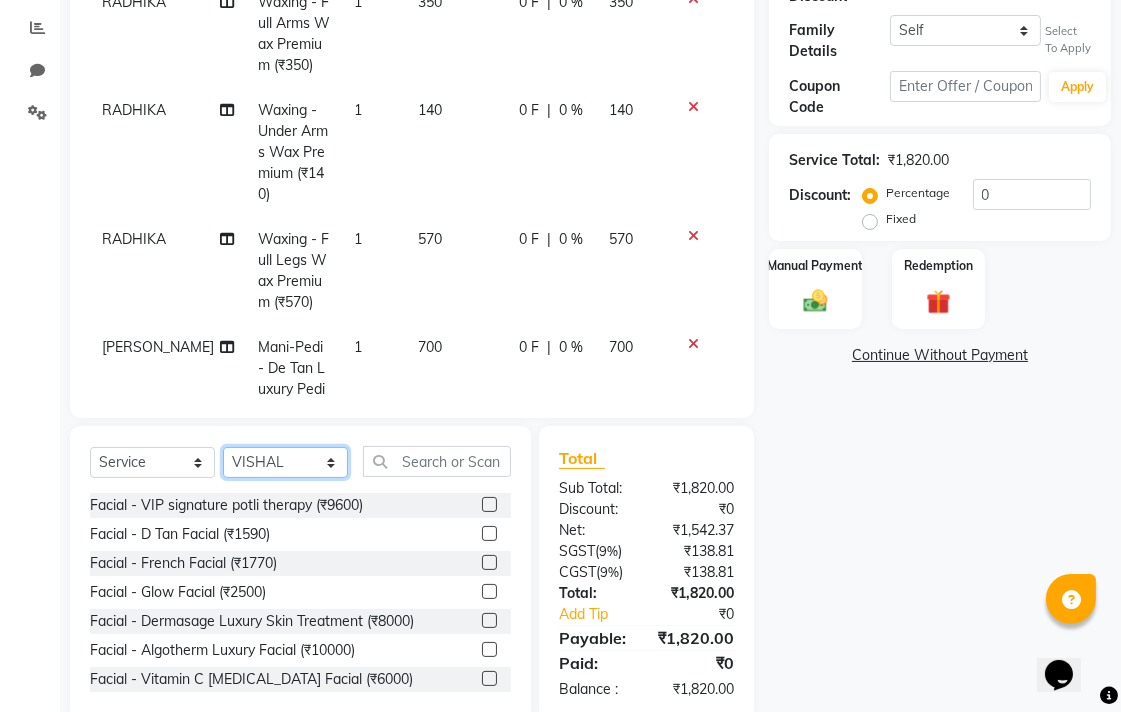 click on "Select Stylist Admin AMIT Birshika Colour Lounge, [GEOGRAPHIC_DATA] Colour Lounge, [GEOGRAPHIC_DATA] [PERSON_NAME] [PERSON_NAME] [PERSON_NAME] [PERSON_NAME] [PERSON_NAME] mam [PERSON_NAME] [PERSON_NAME] [PERSON_NAME] MOHIT [PERSON_NAME] POOJA [PERSON_NAME] [PERSON_NAME] [PERSON_NAME] guard [PERSON_NAME] [PERSON_NAME] [PERSON_NAME] [PERSON_NAME] SAMEER [PERSON_NAME] [PERSON_NAME] [PERSON_NAME] [PERSON_NAME] [PERSON_NAME] [PERSON_NAME] VISHAL [PERSON_NAME]" 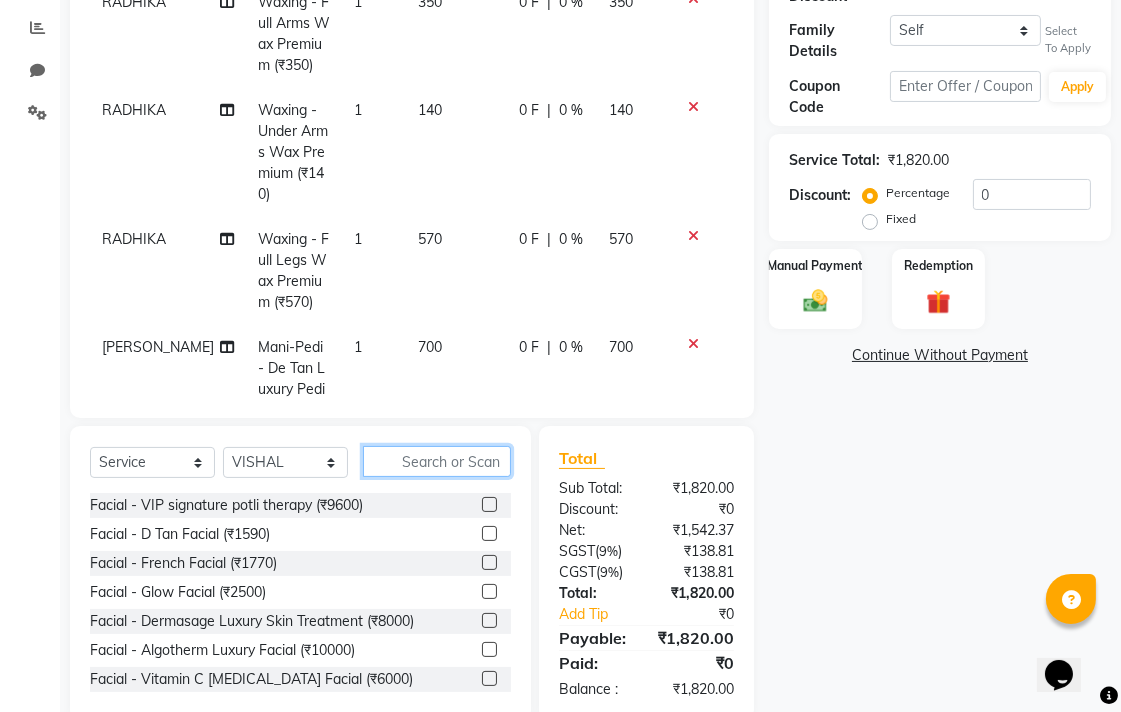 click 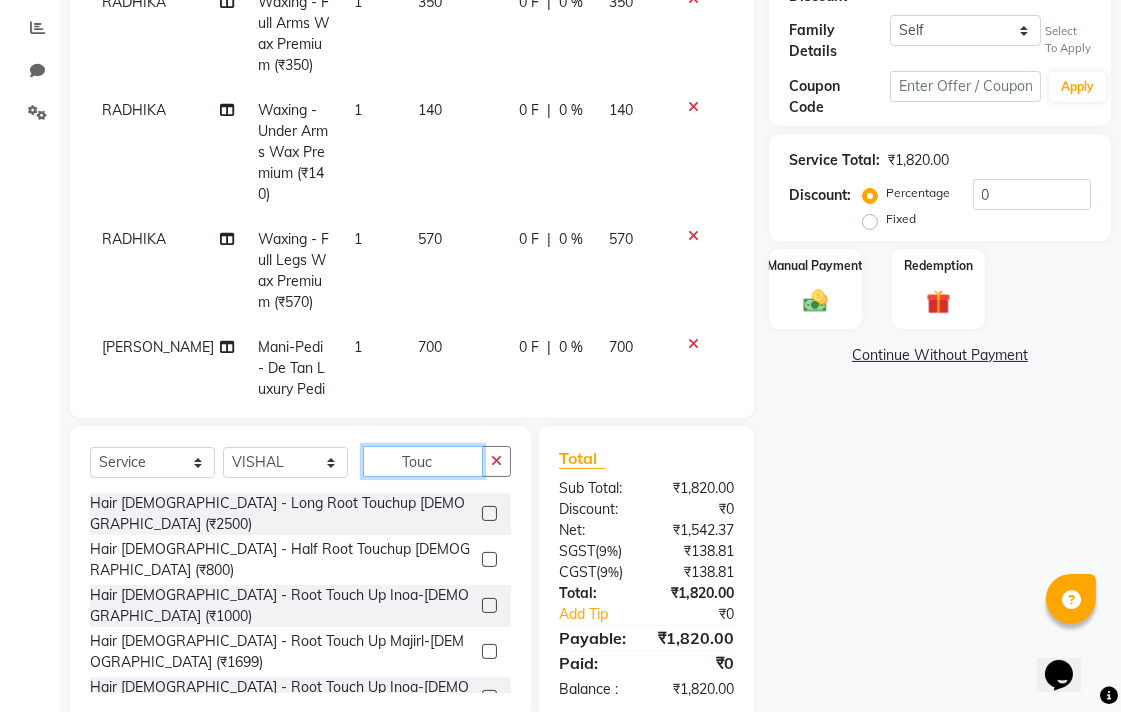 type on "Touc" 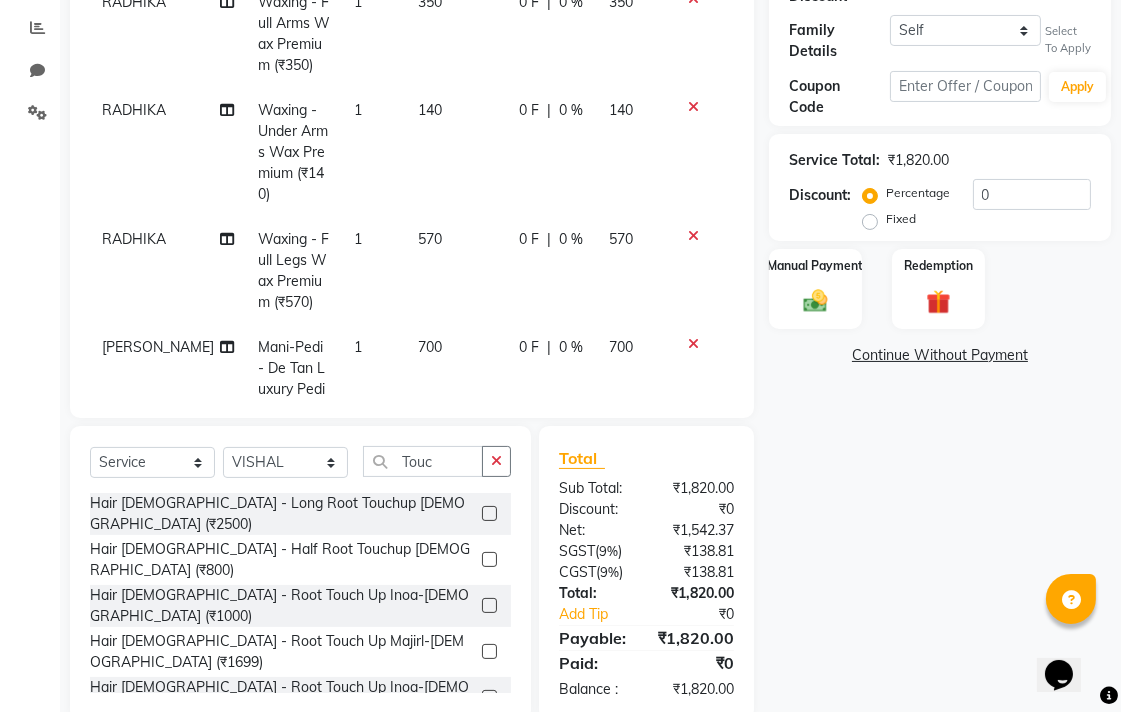 click 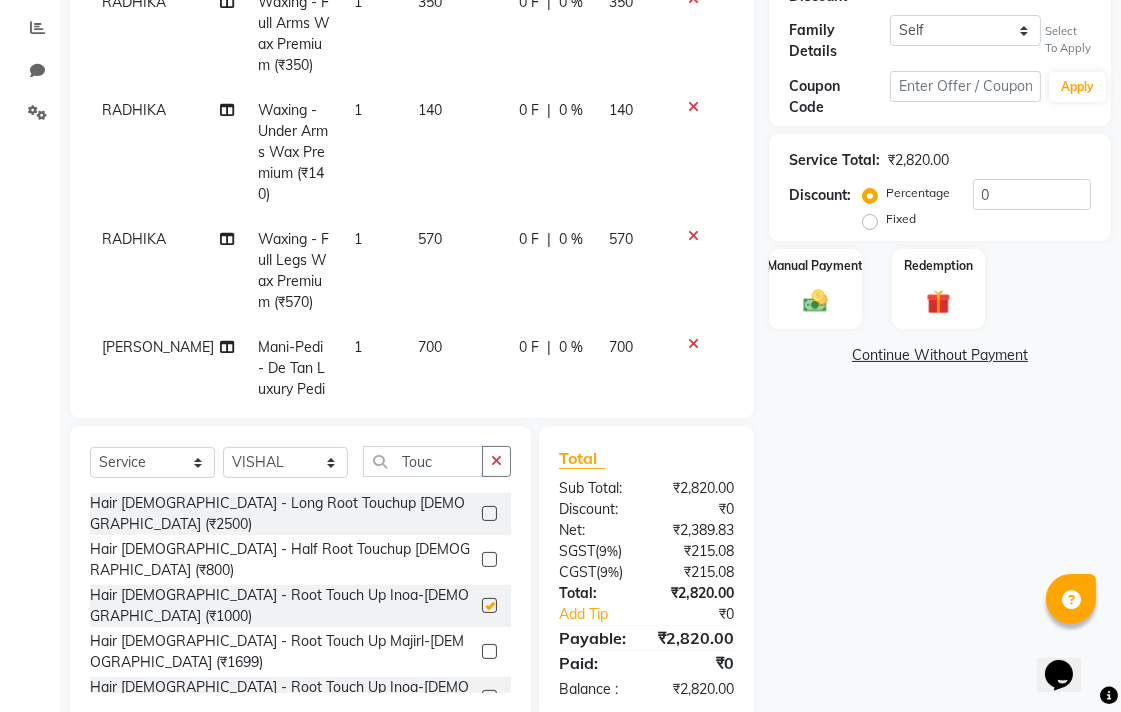 checkbox on "false" 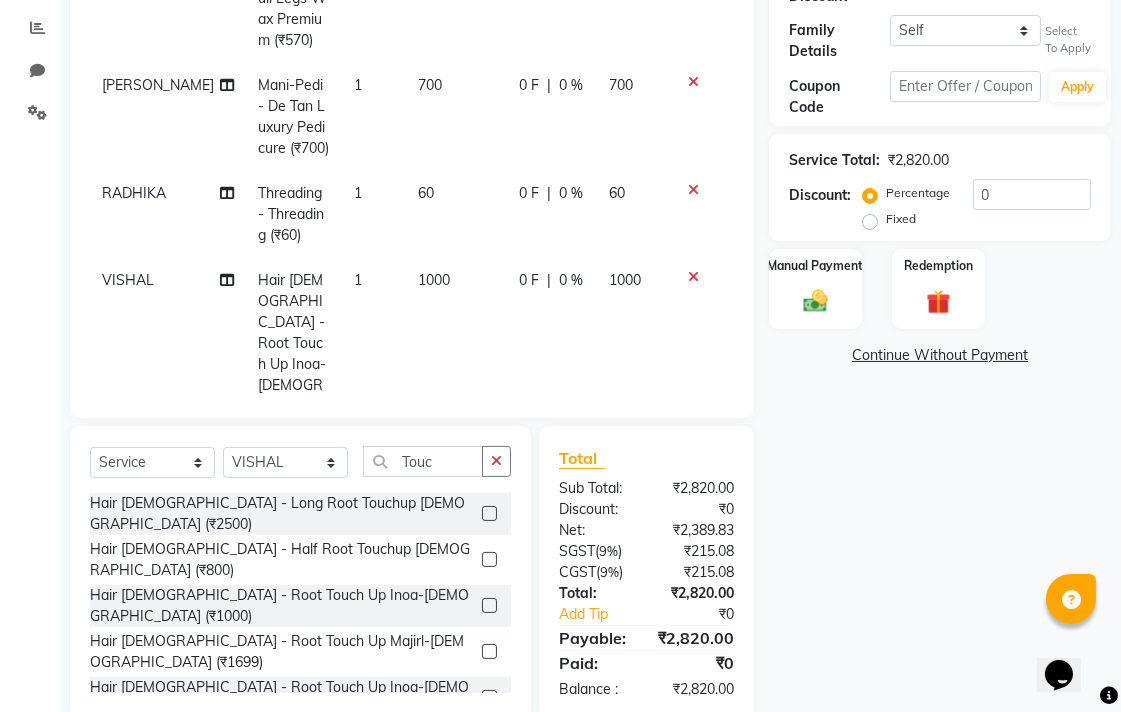 click on "1000" 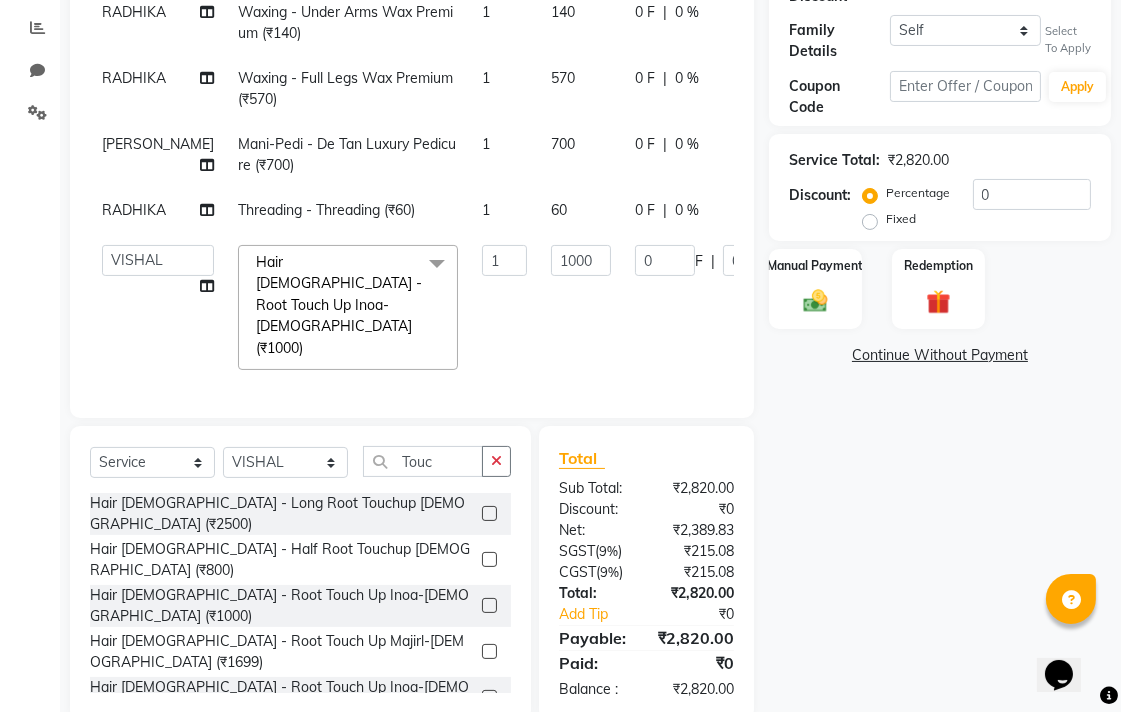 scroll, scrollTop: 51, scrollLeft: 0, axis: vertical 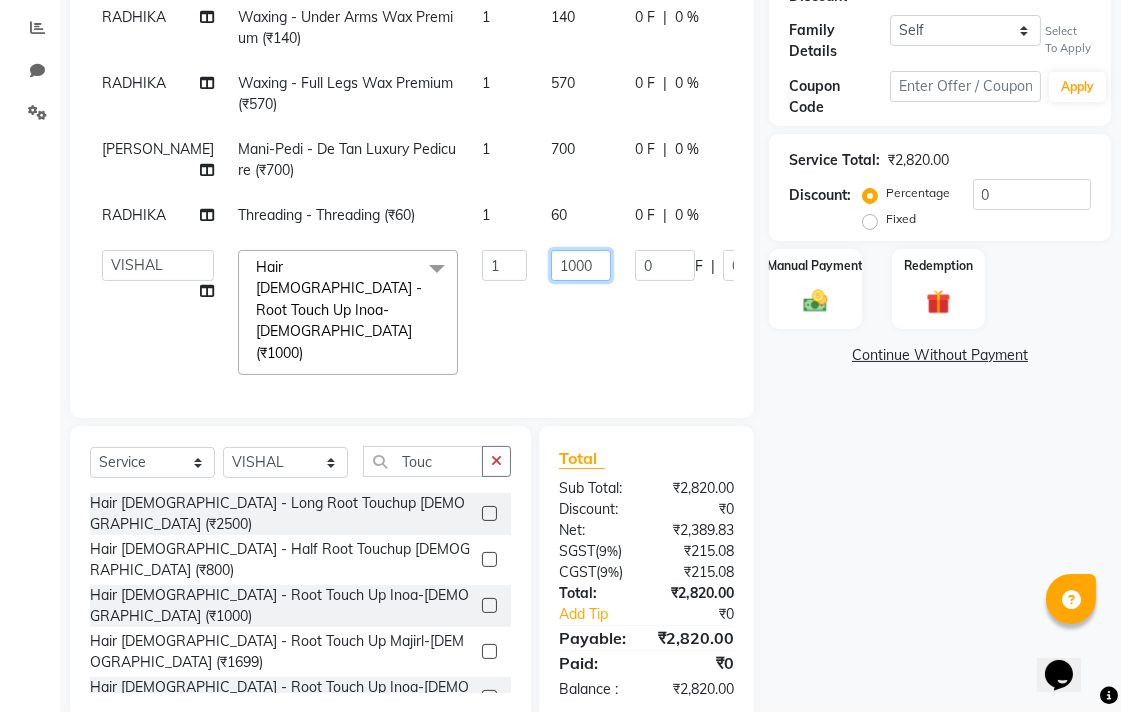 click on "1000" 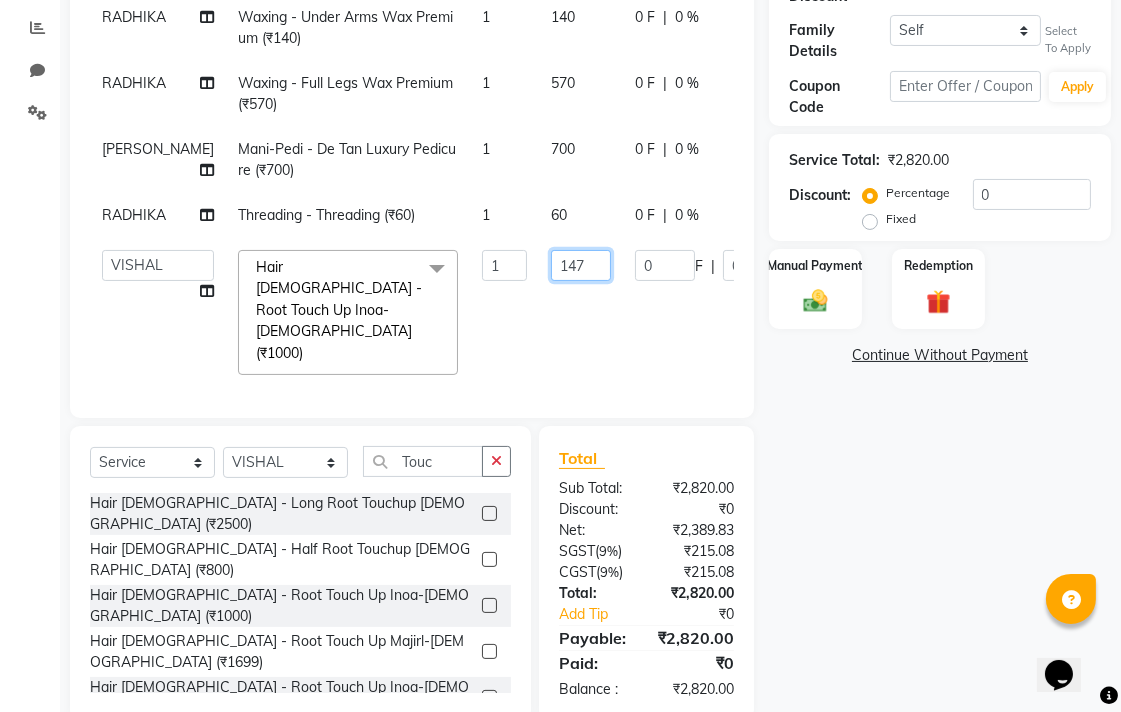 type on "1470" 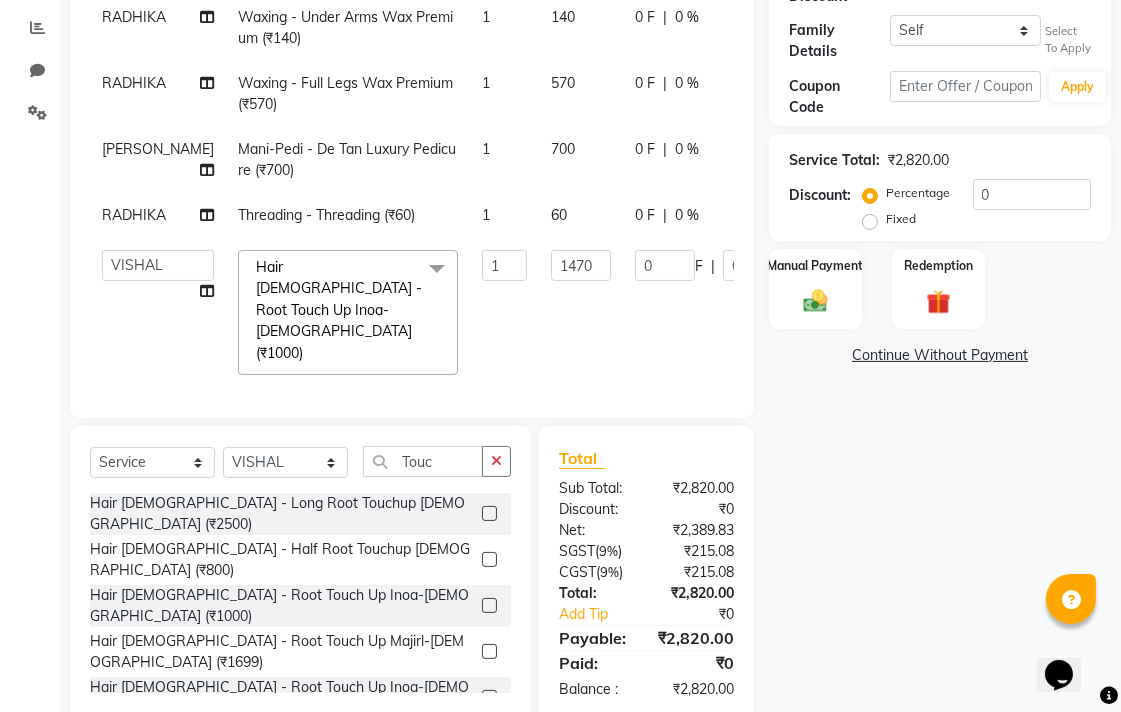 click on "Name: Aditi Chopra Membership:  No Active Membership  Total Visits:  1 Card on file:  0 Last Visit:   03-06-2025 Points:   36.47  Apply Discount Select  Loyalty → Loyality level 1  Coupon → Sukriti Gift Voucher Coupon → Sukriti Gift Voucher Coupon → Sukriti Gift Voucher Coupon → Sukriti Gift Voucher Family Details Self Aditi Chopra Select To Apply Coupon Code Apply Service Total:  ₹2,820.00  Discount:  Percentage   Fixed  0 Manual Payment Redemption  Continue Without Payment" 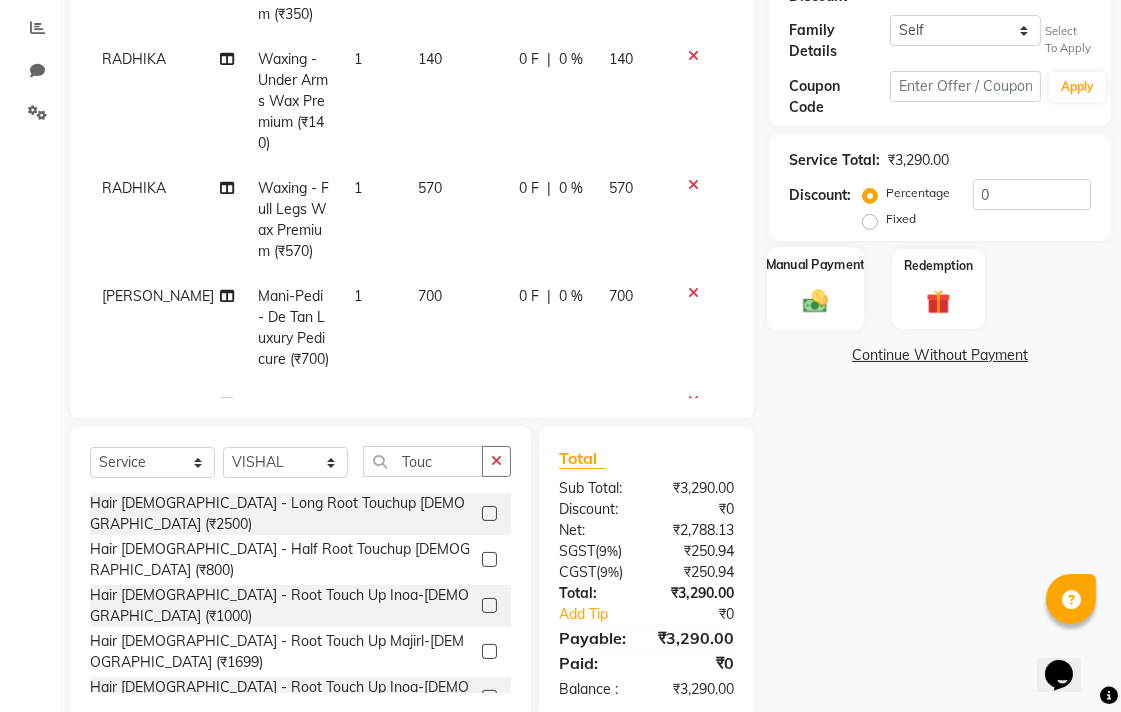 click 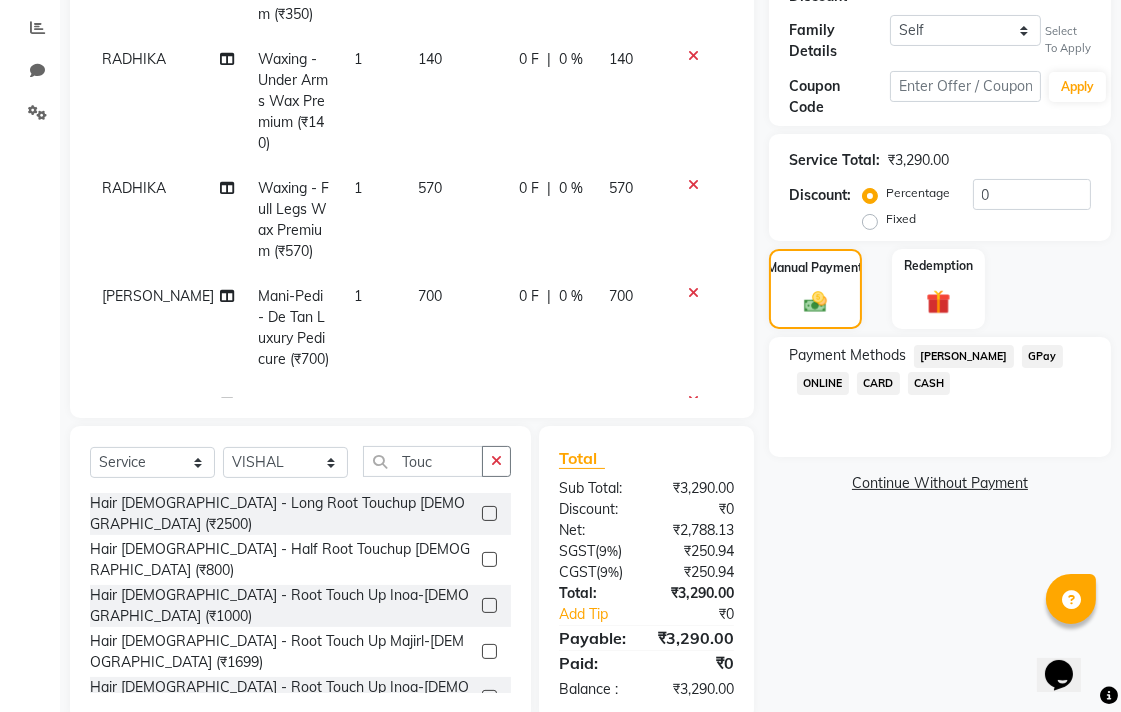 click on "CASH" 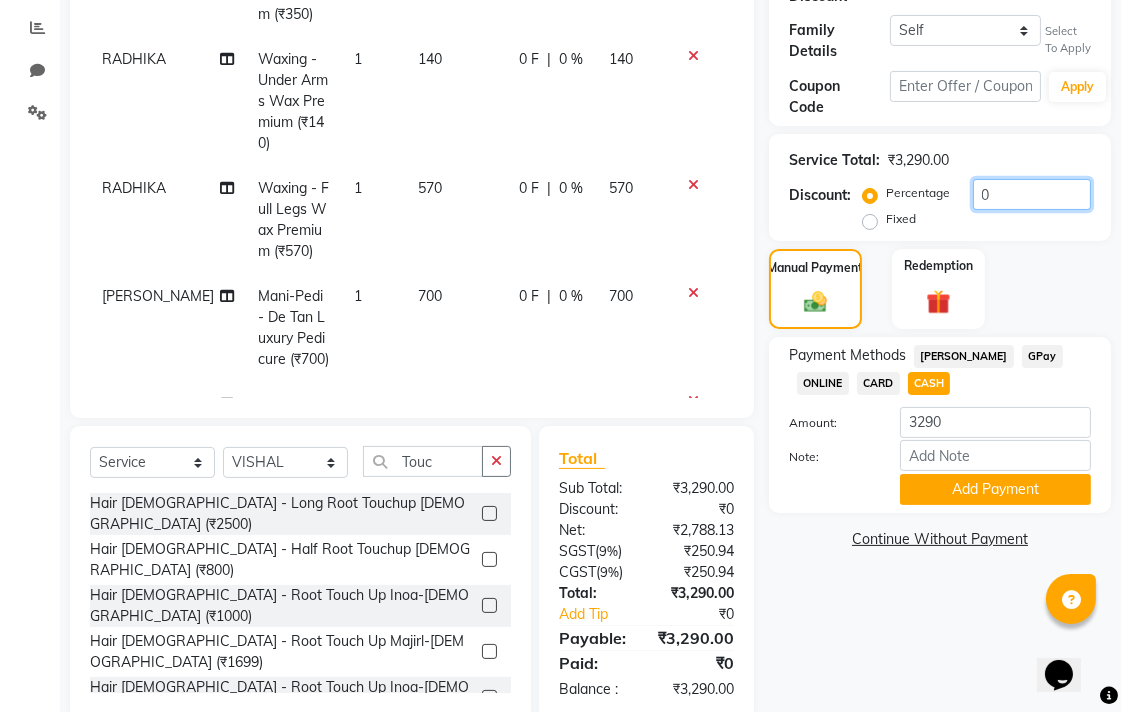 click on "0" 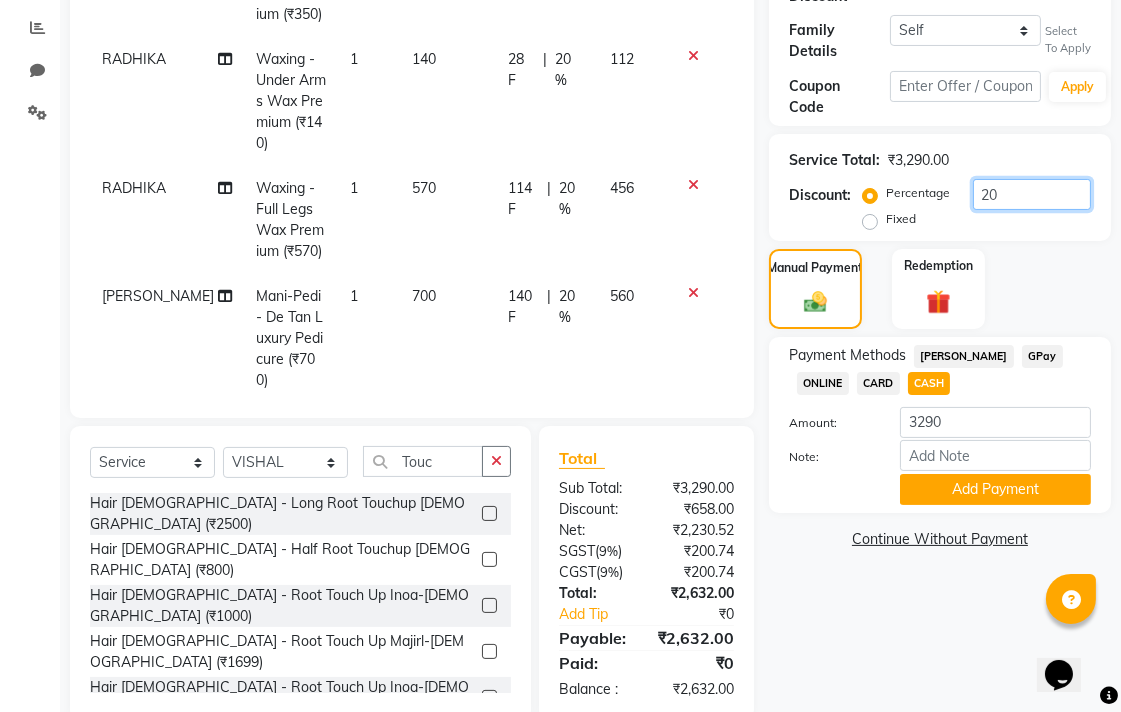 type on "20" 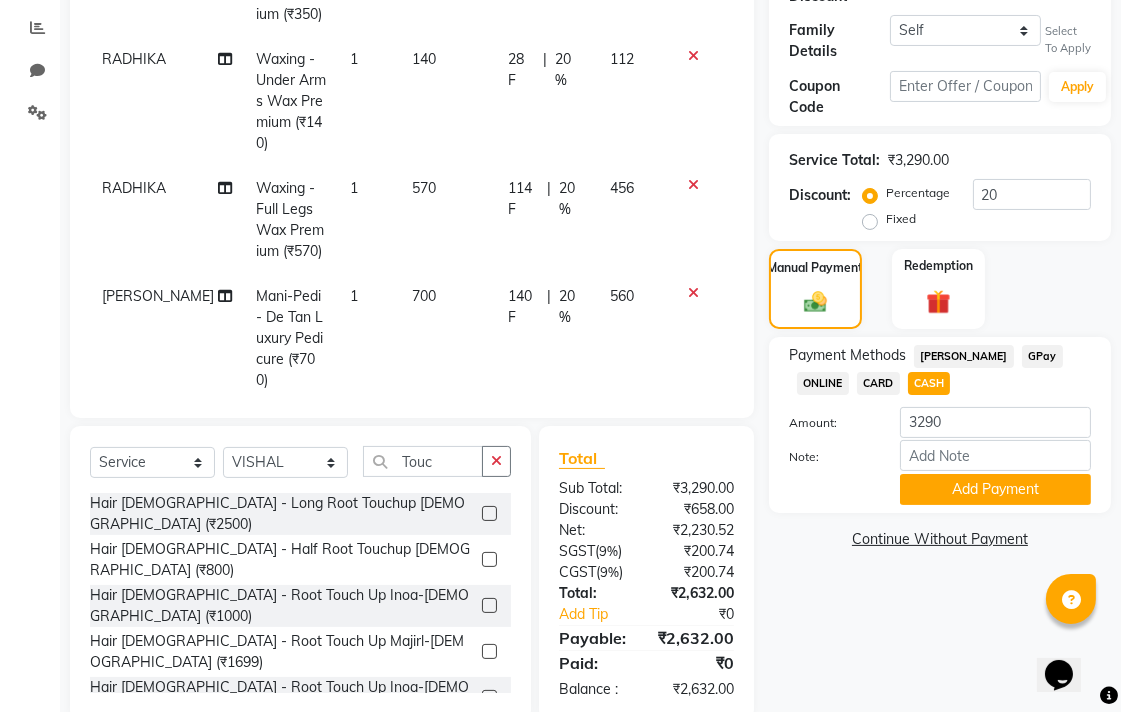 click on "Name: Aditi Chopra Membership:  No Active Membership  Total Visits:  1 Card on file:  0 Last Visit:   03-06-2025 Points:   36.47  Apply Discount Select  Loyalty → Loyality level 1  Coupon → Sukriti Gift Voucher Coupon → Sukriti Gift Voucher Coupon → Sukriti Gift Voucher Coupon → Sukriti Gift Voucher Family Details Self Aditi Chopra Select To Apply Coupon Code Apply Service Total:  ₹3,290.00  Discount:  Percentage   Fixed  20 Manual Payment Redemption Payment Methods  Bajaj Finserv   GPay   ONLINE   CARD   CASH  Amount: 3290 Note: Add Payment  Continue Without Payment" 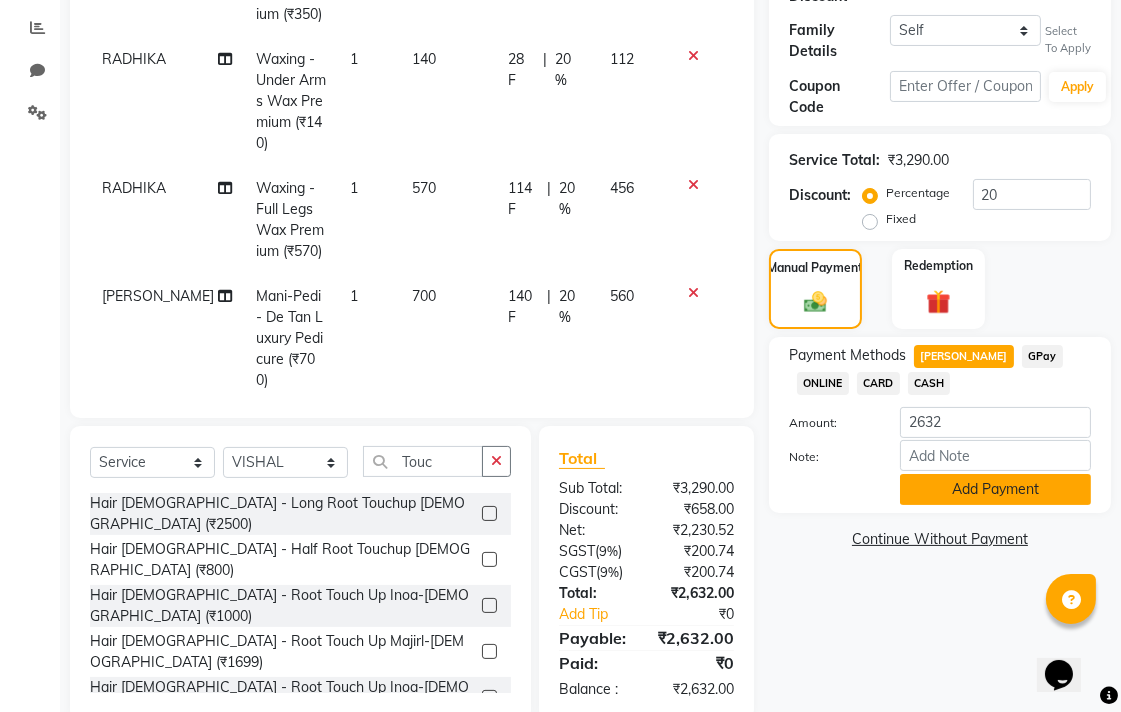 click on "Add Payment" 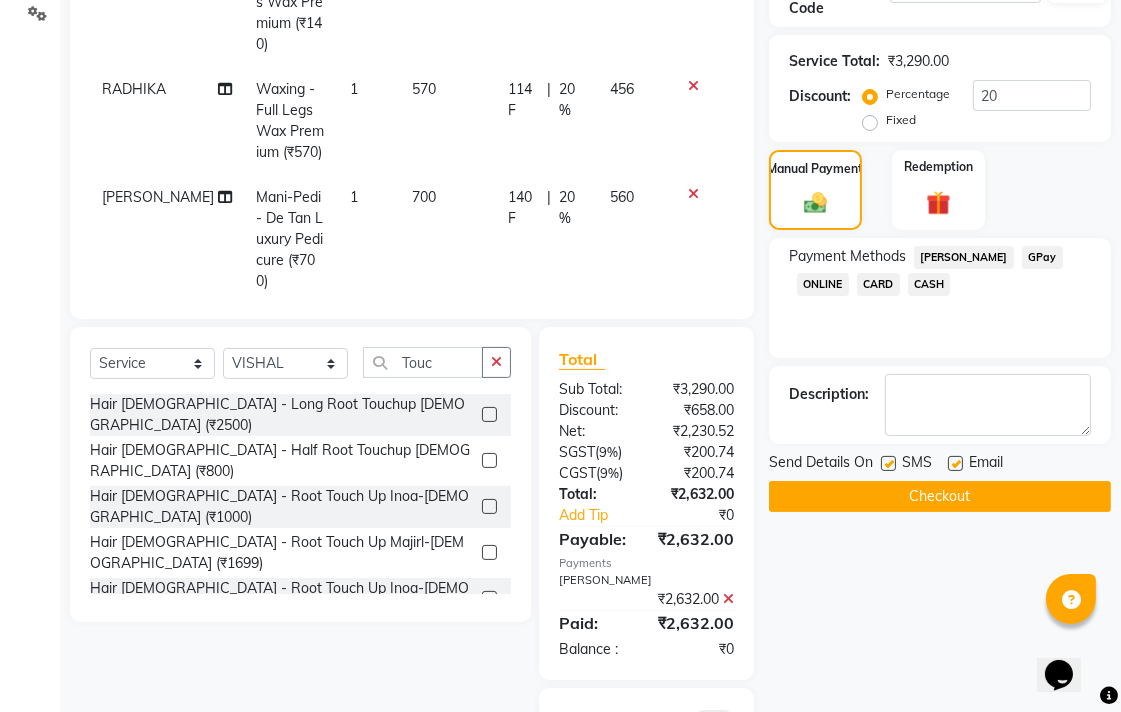 scroll, scrollTop: 548, scrollLeft: 0, axis: vertical 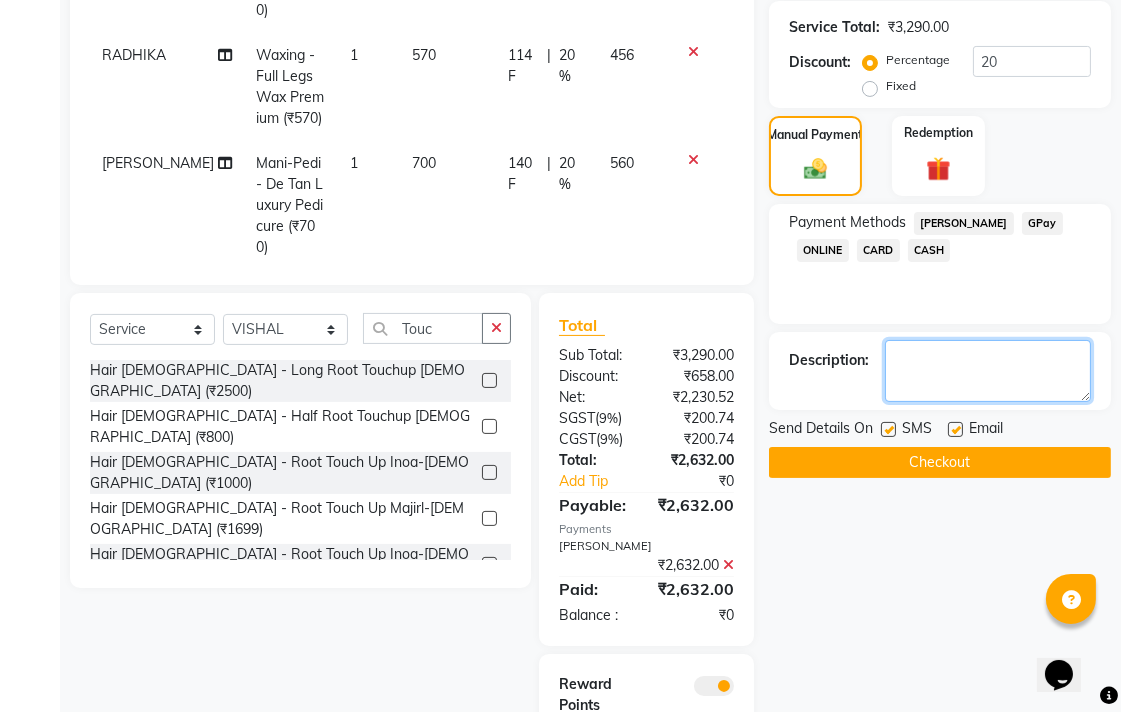 click 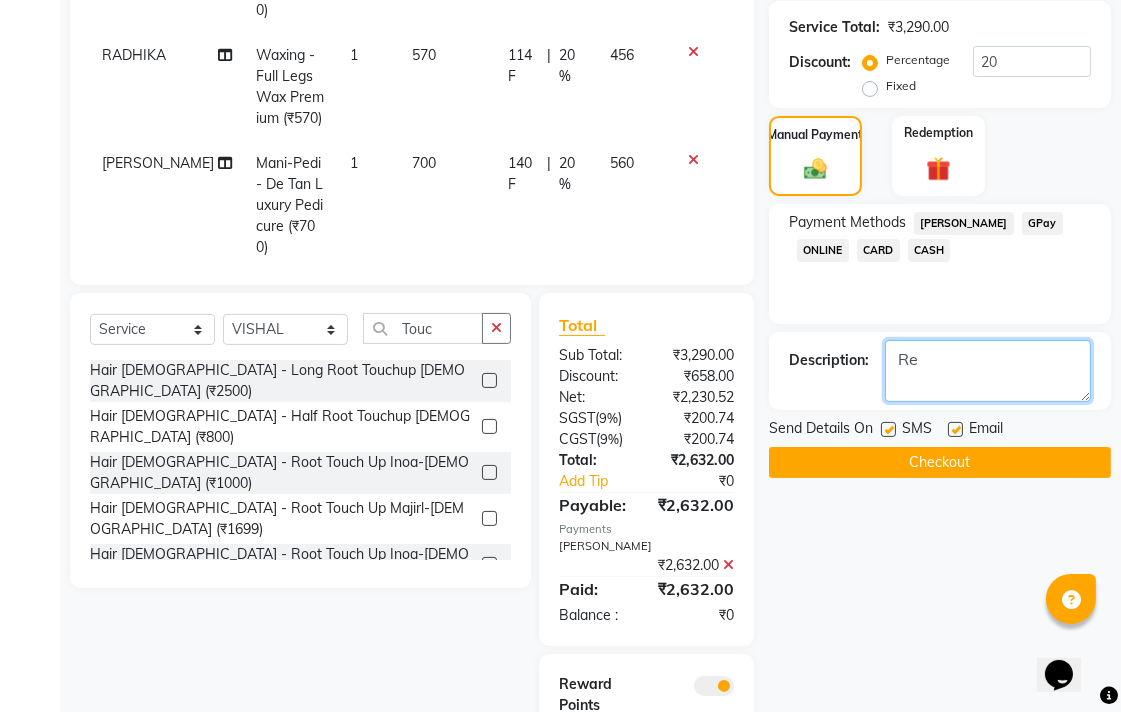 type on "R" 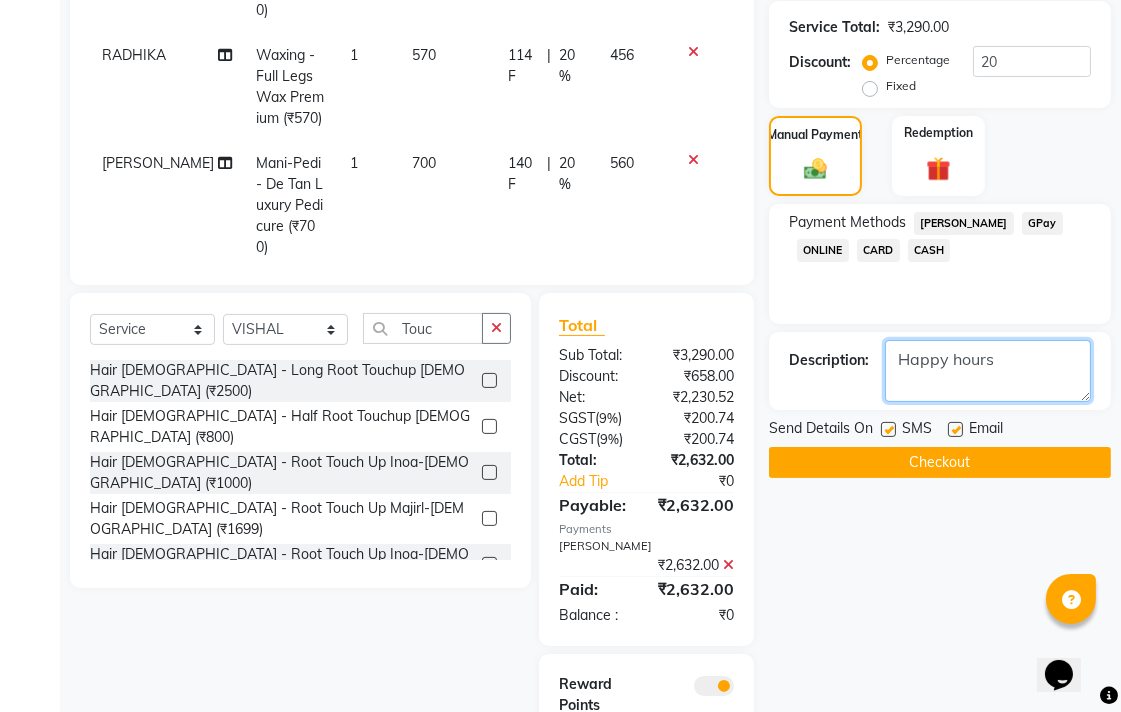 type on "Happy hours" 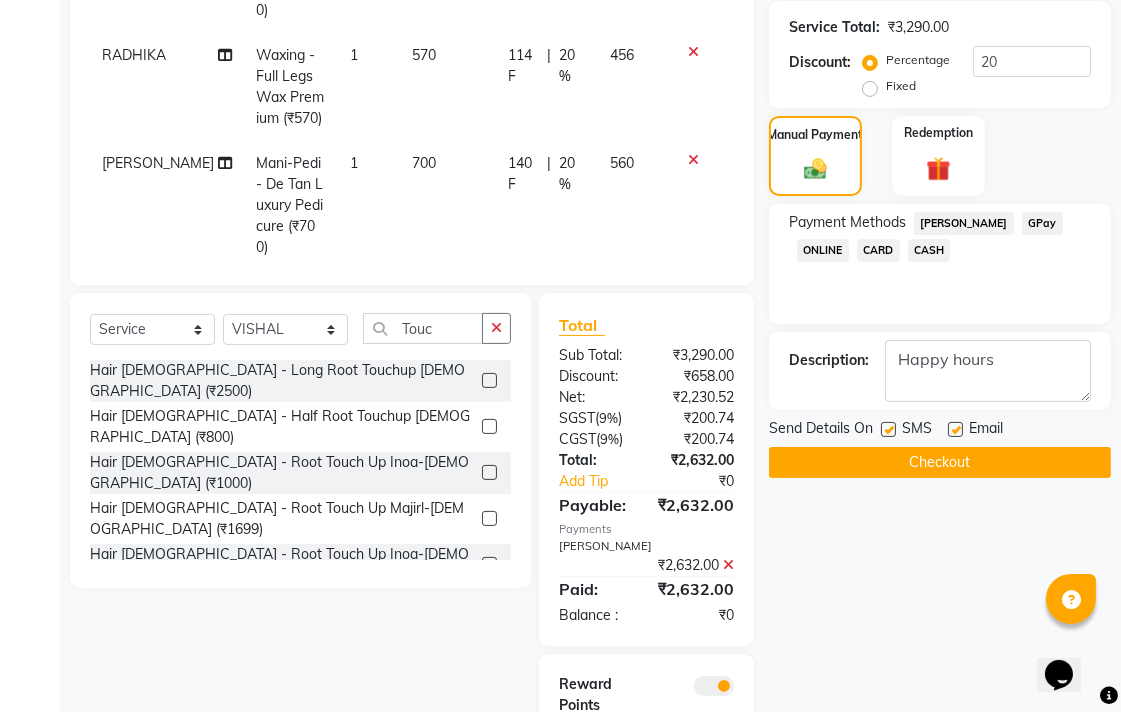 click on "Checkout" 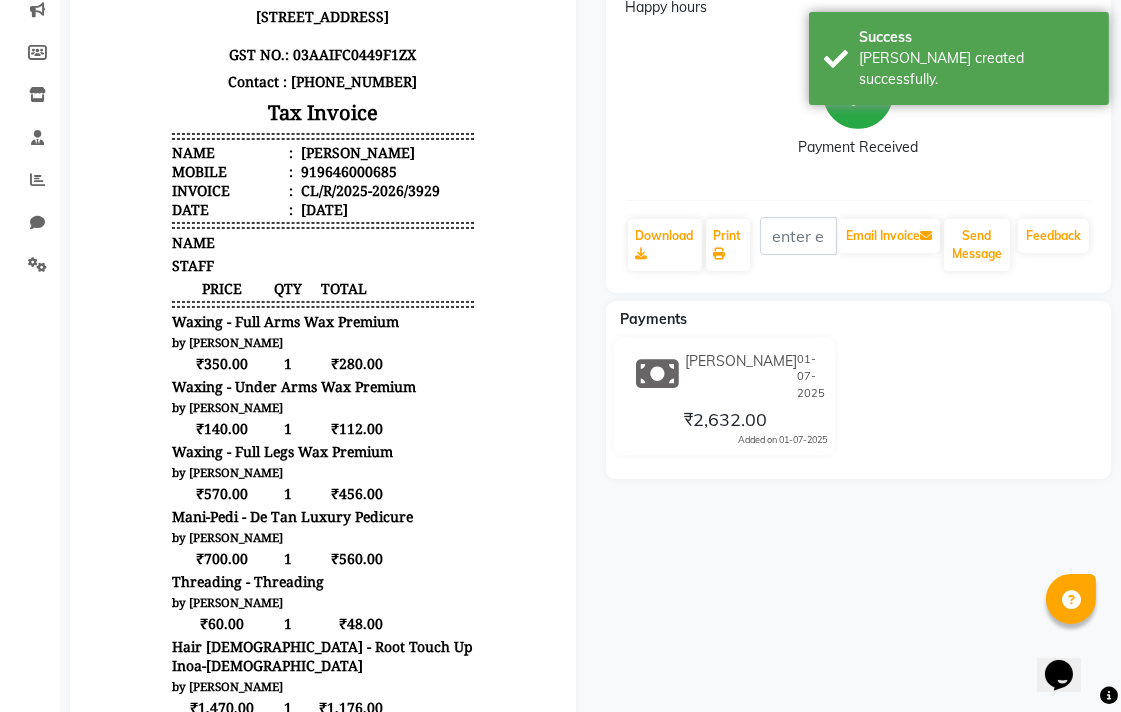 scroll, scrollTop: 262, scrollLeft: 0, axis: vertical 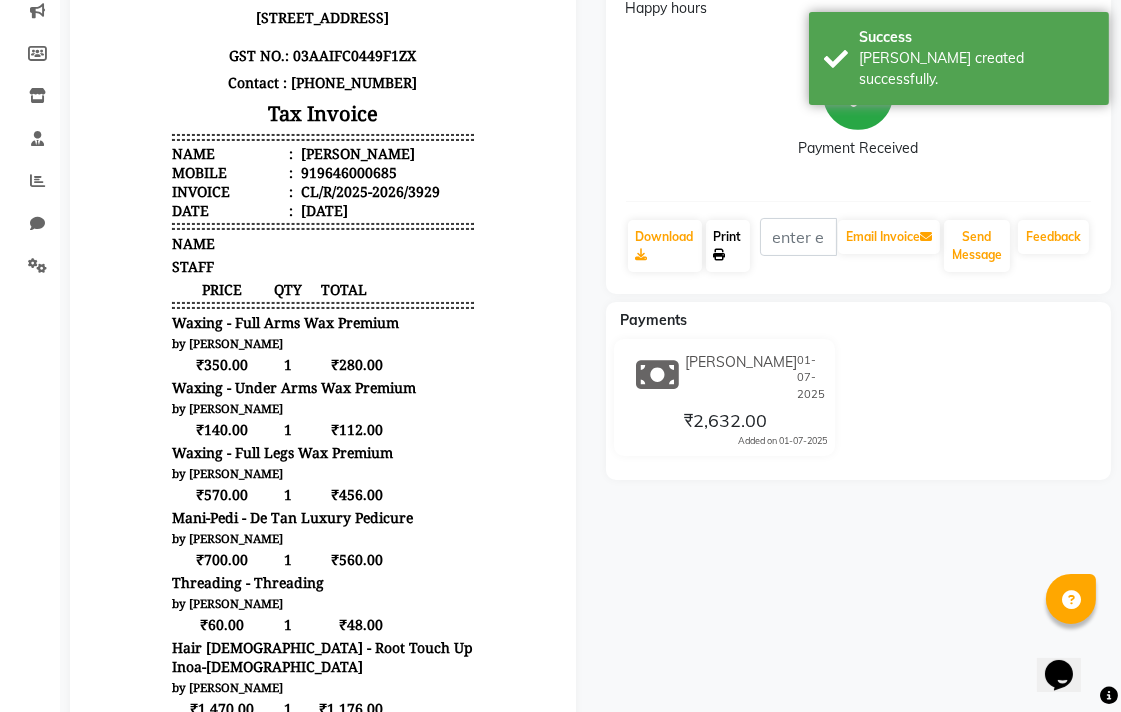 click 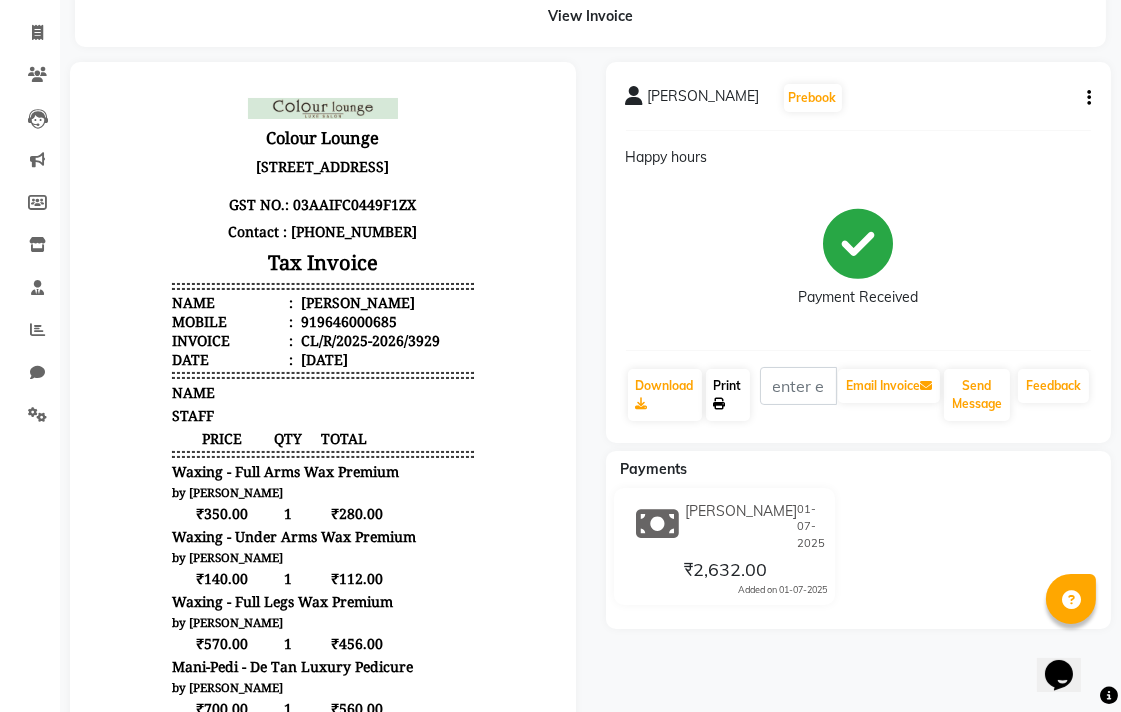 scroll, scrollTop: 0, scrollLeft: 0, axis: both 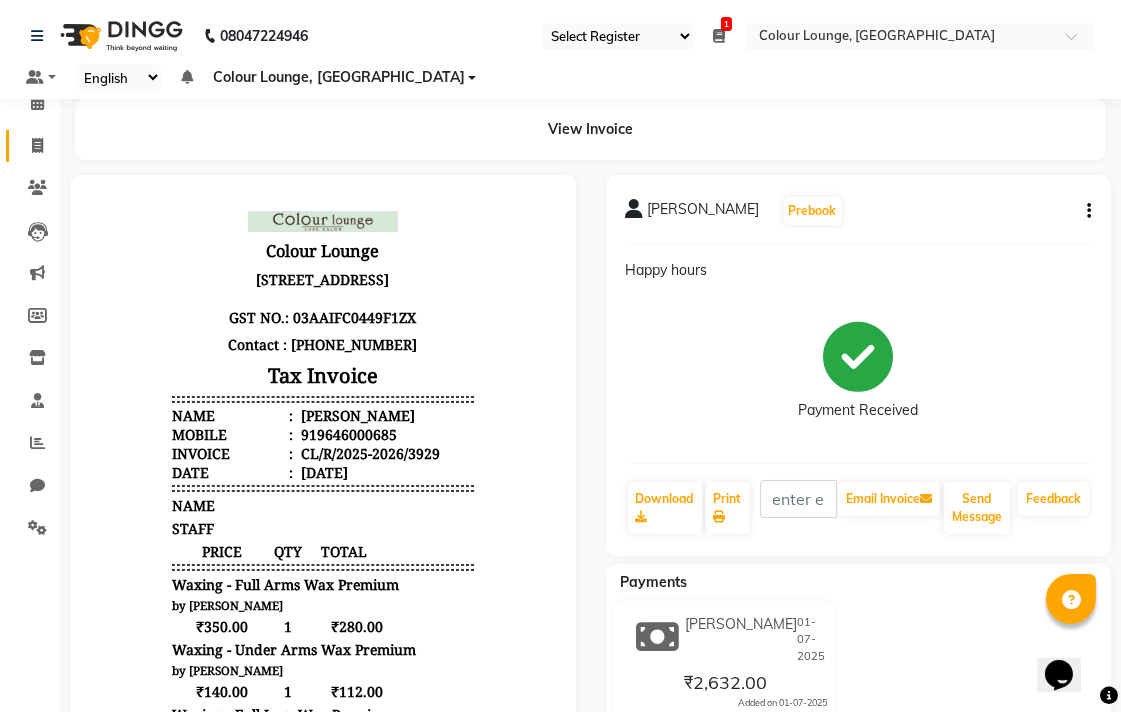 click 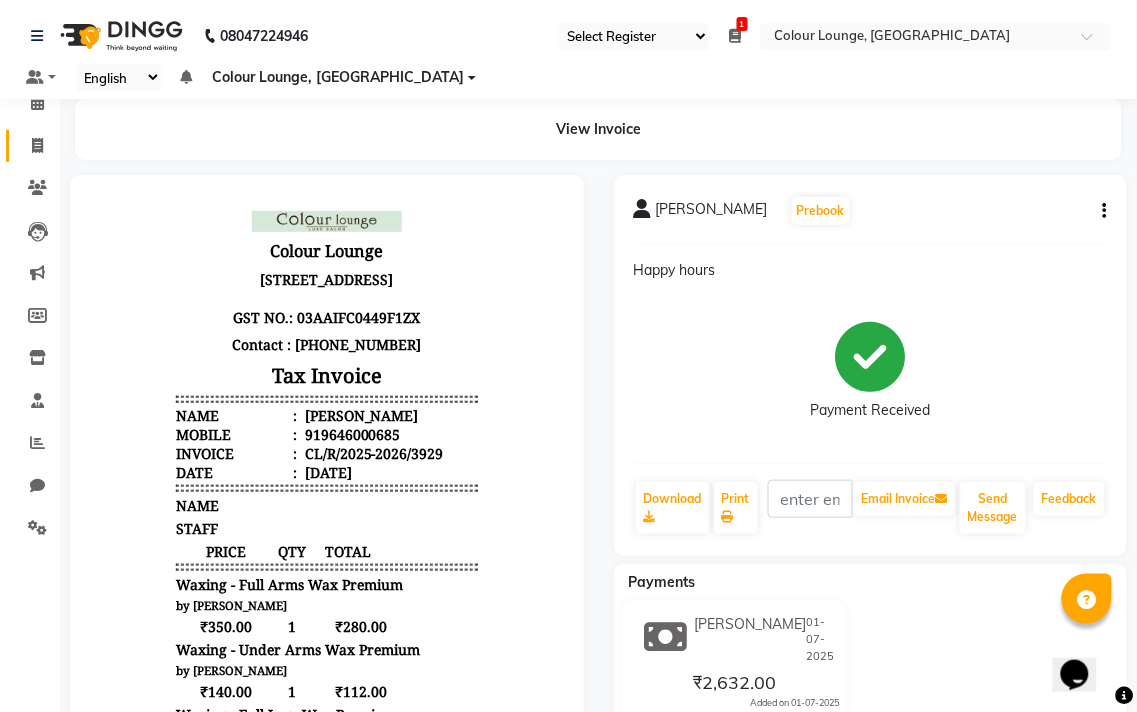 select on "service" 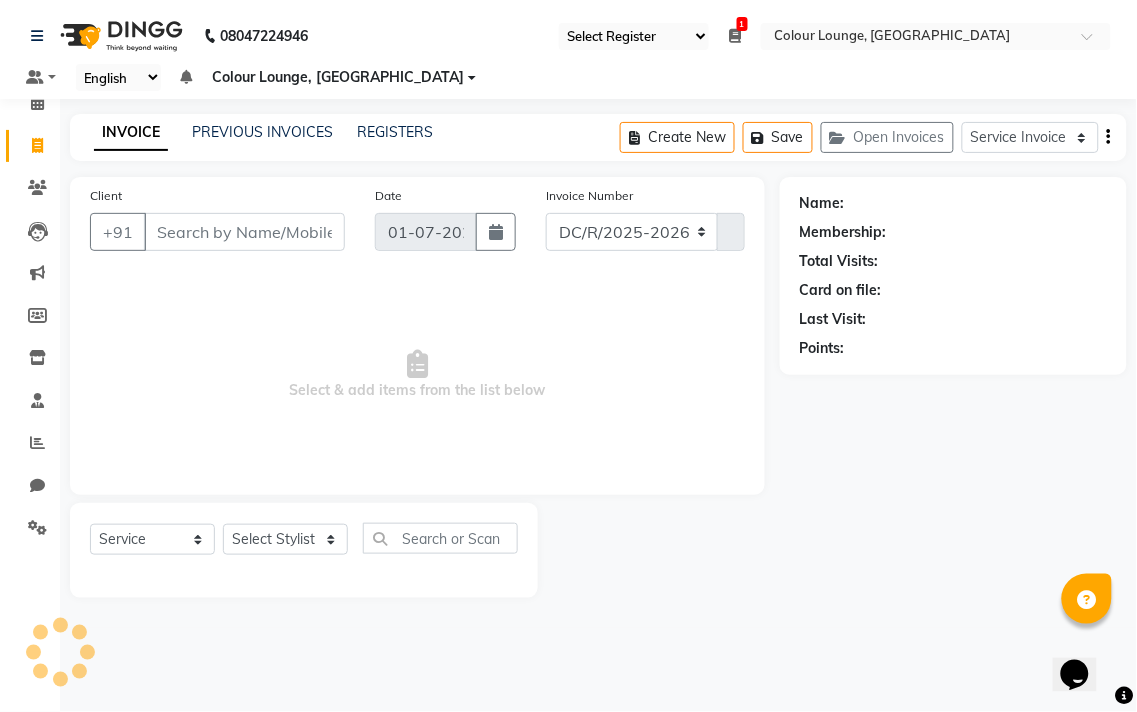 select on "8013" 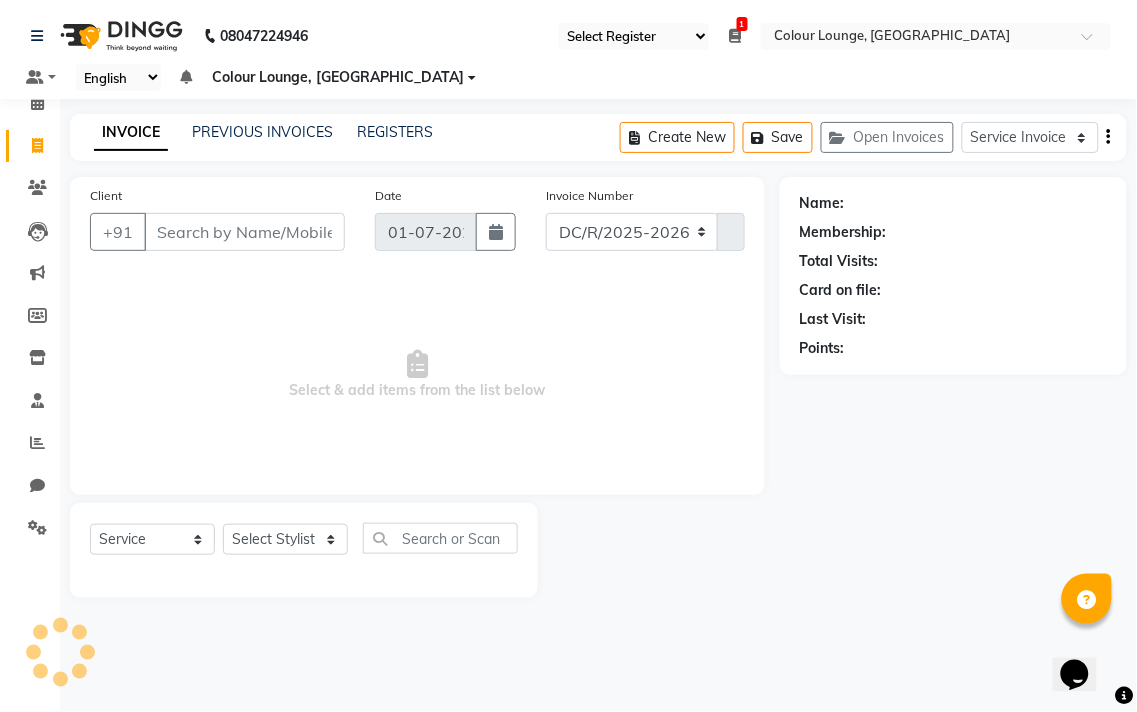 type on "3930" 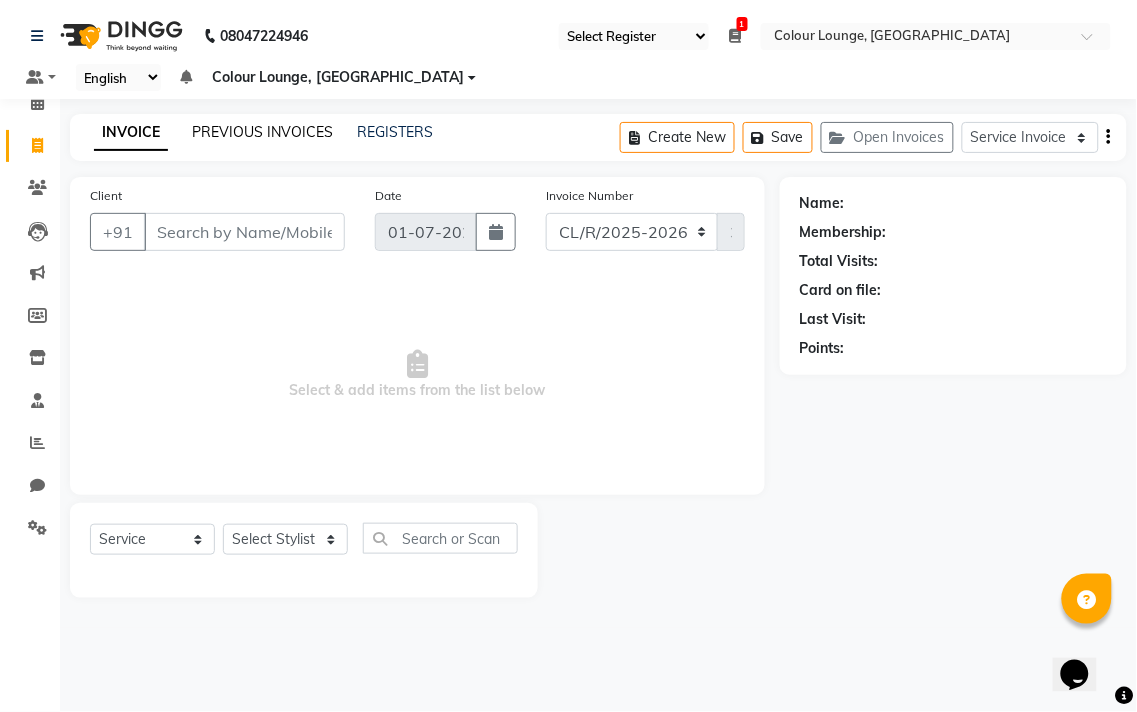 click on "PREVIOUS INVOICES" 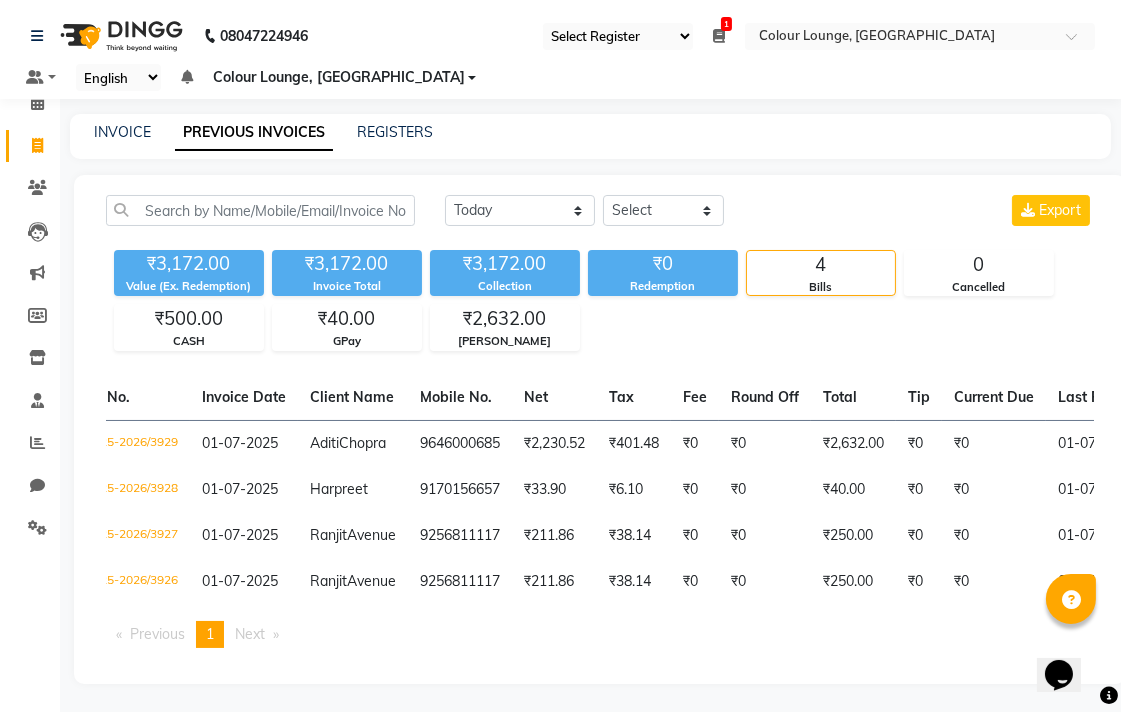 scroll, scrollTop: 0, scrollLeft: 13, axis: horizontal 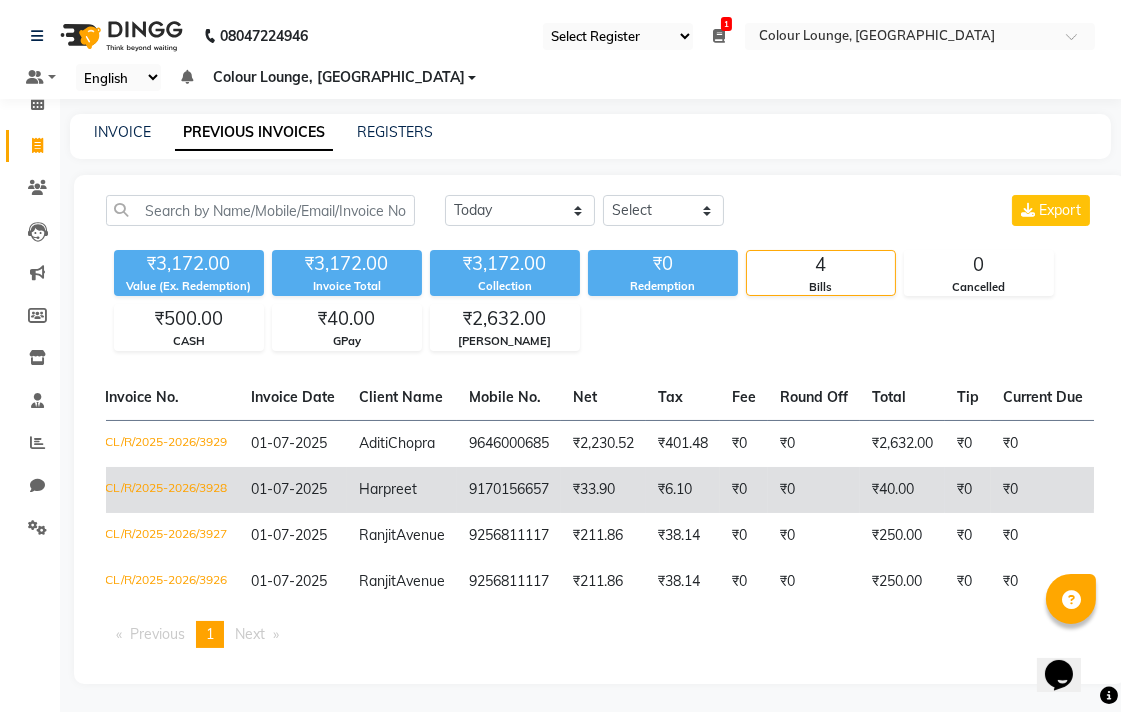 click on "CL/R/2025-2026/3928" 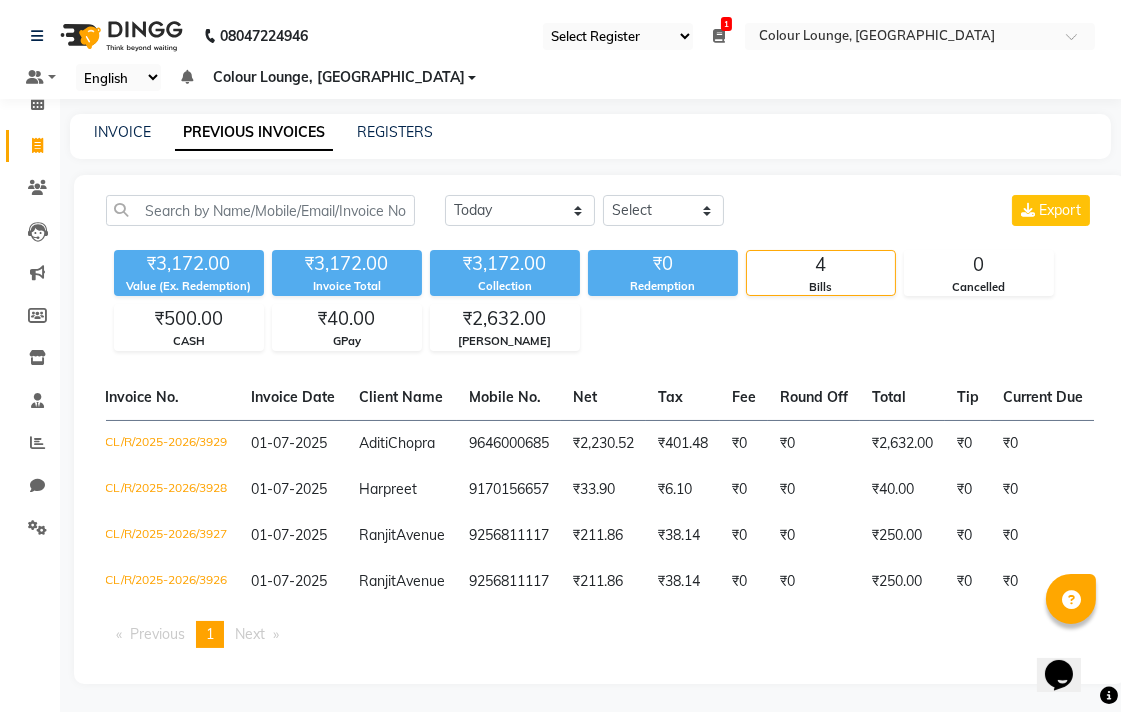 click 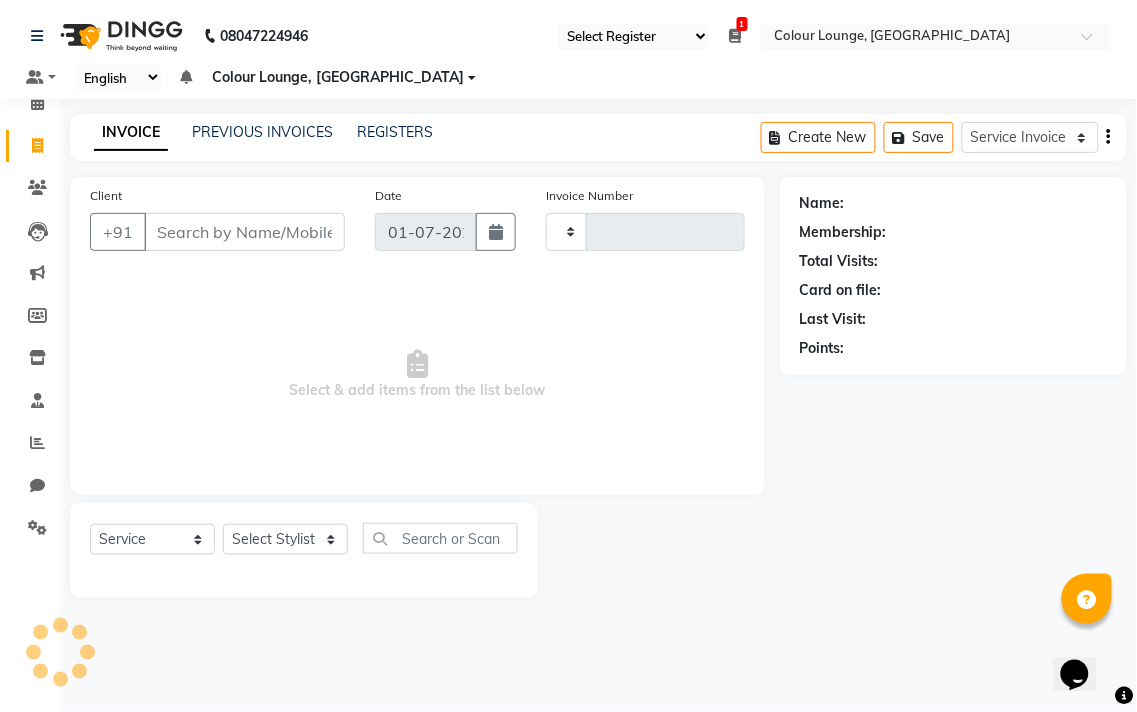 type on "3930" 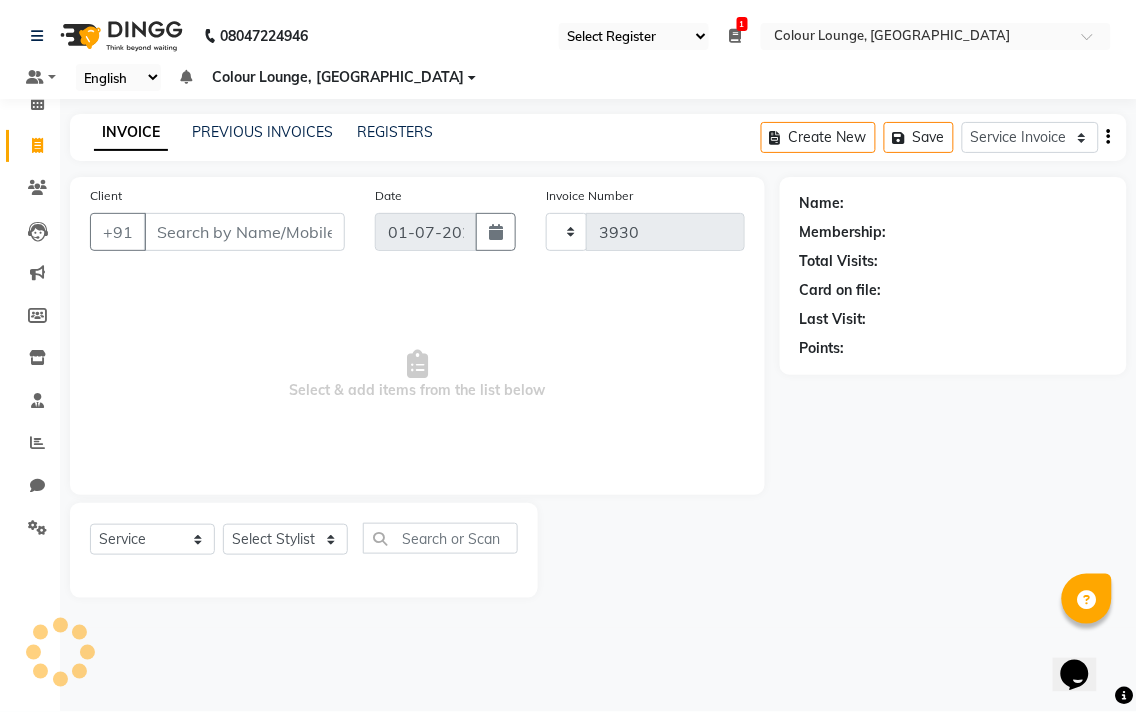 select on "8013" 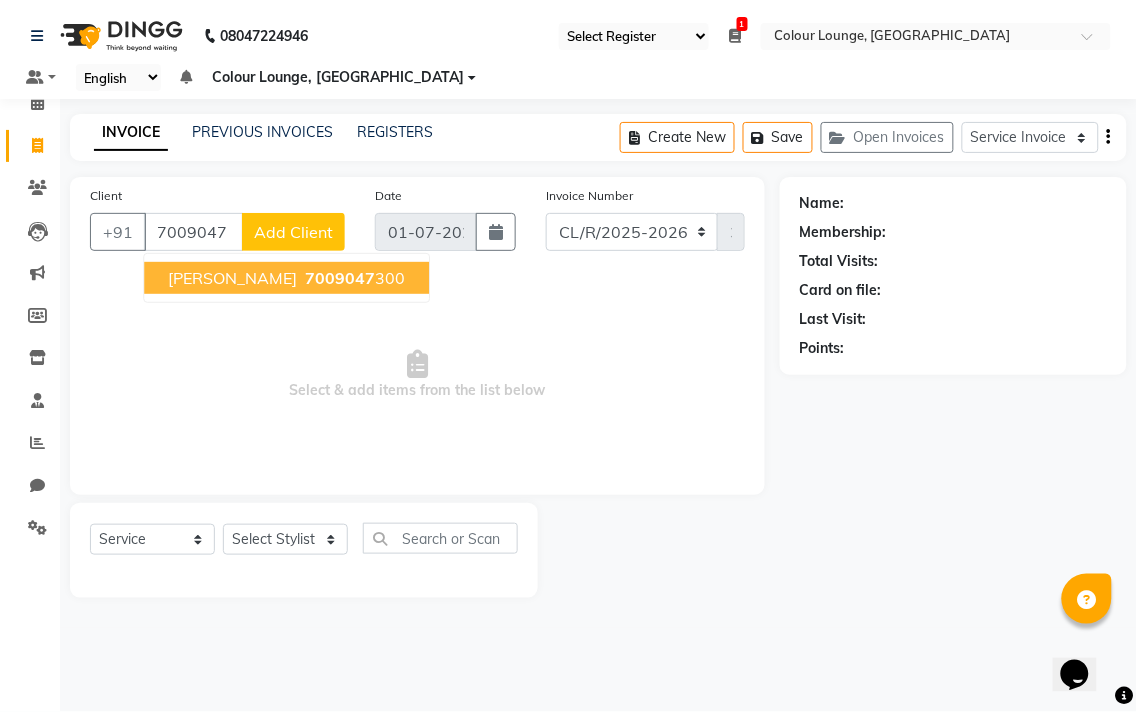 click on "Simran   7009047 300" at bounding box center [286, 278] 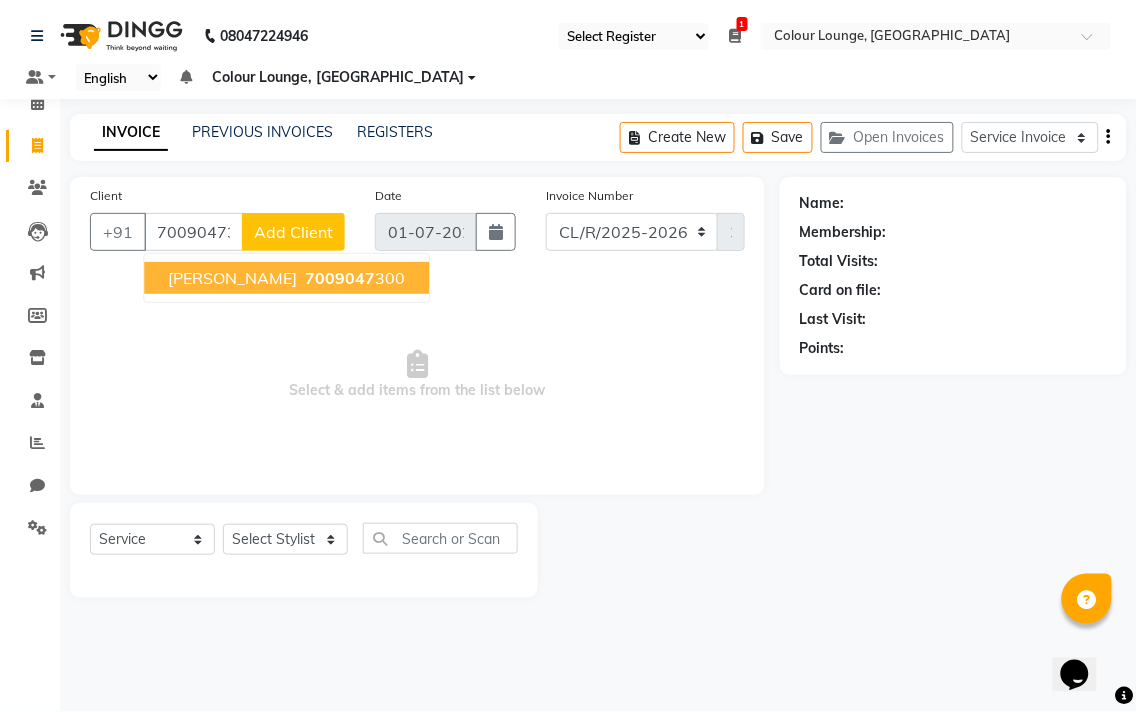 type on "7009047300" 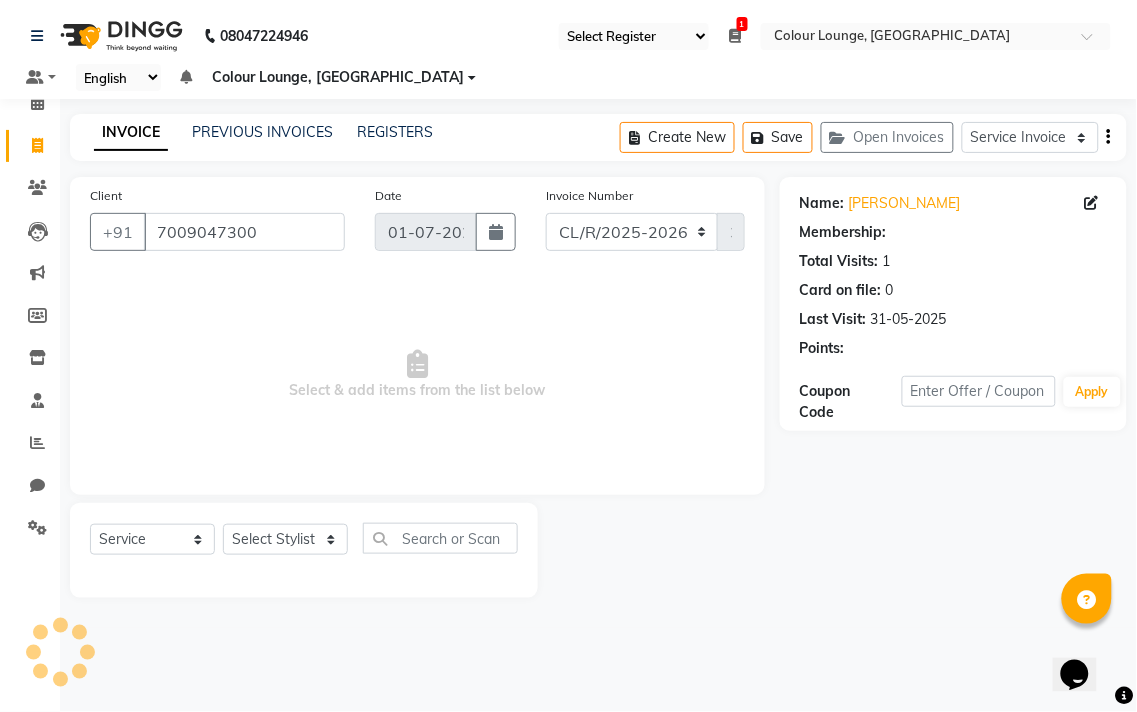 select on "1: Object" 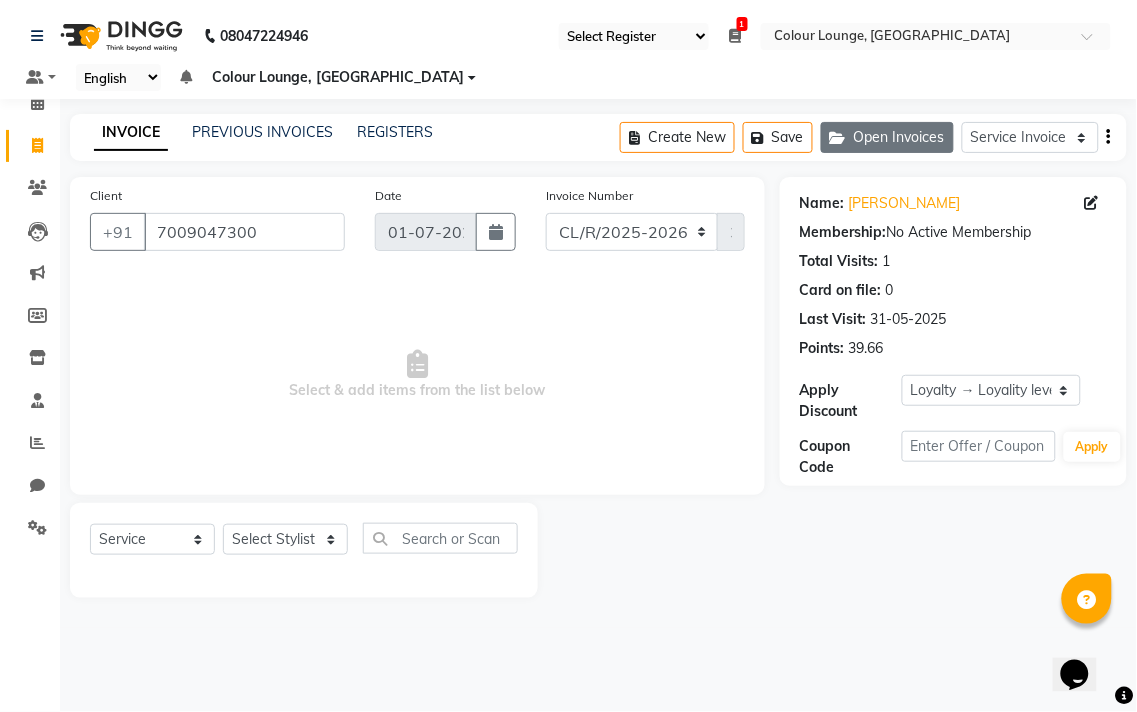 click on "Open Invoices" 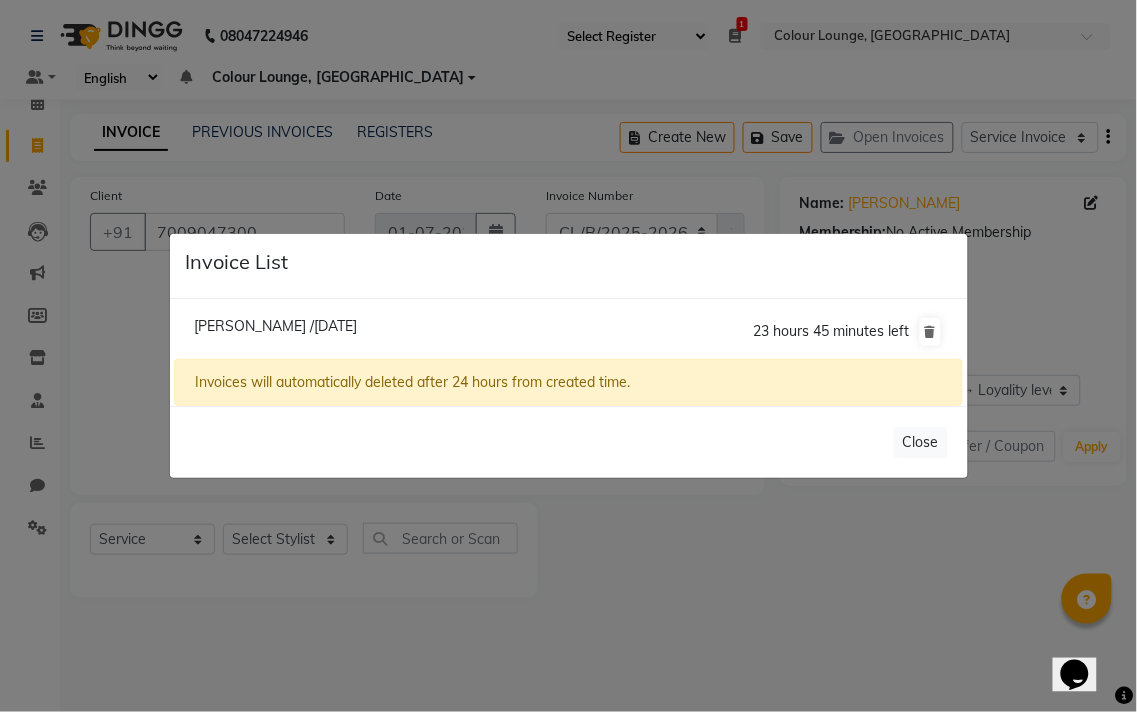 click on "Invoice List  Meenal /01 July 2025  23 hours 45 minutes left  Invoices will automatically deleted after 24 hours from created time.   Close" 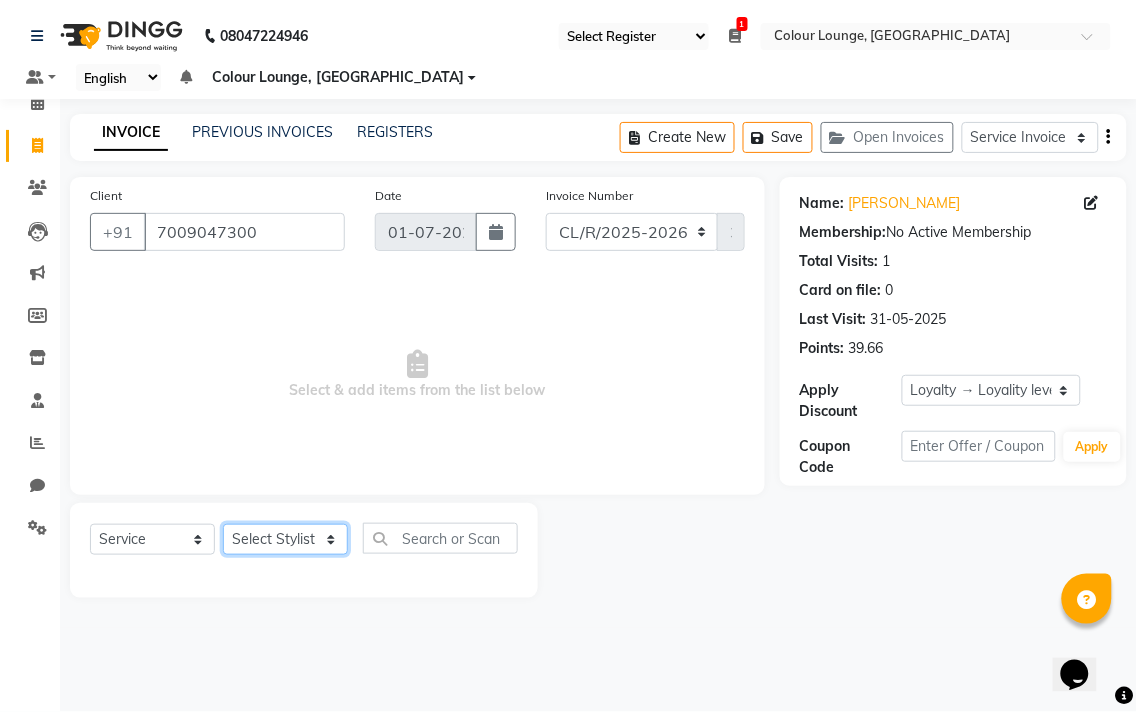 click on "Select Stylist Admin AMIT Birshika Colour Lounge, [GEOGRAPHIC_DATA] Colour Lounge, [GEOGRAPHIC_DATA] [PERSON_NAME] [PERSON_NAME] [PERSON_NAME] [PERSON_NAME] [PERSON_NAME] mam [PERSON_NAME] [PERSON_NAME] [PERSON_NAME] MOHIT [PERSON_NAME] POOJA [PERSON_NAME] [PERSON_NAME] [PERSON_NAME] guard [PERSON_NAME] [PERSON_NAME] [PERSON_NAME] [PERSON_NAME] SAMEER [PERSON_NAME] [PERSON_NAME] [PERSON_NAME] [PERSON_NAME] [PERSON_NAME] [PERSON_NAME] VISHAL [PERSON_NAME]" 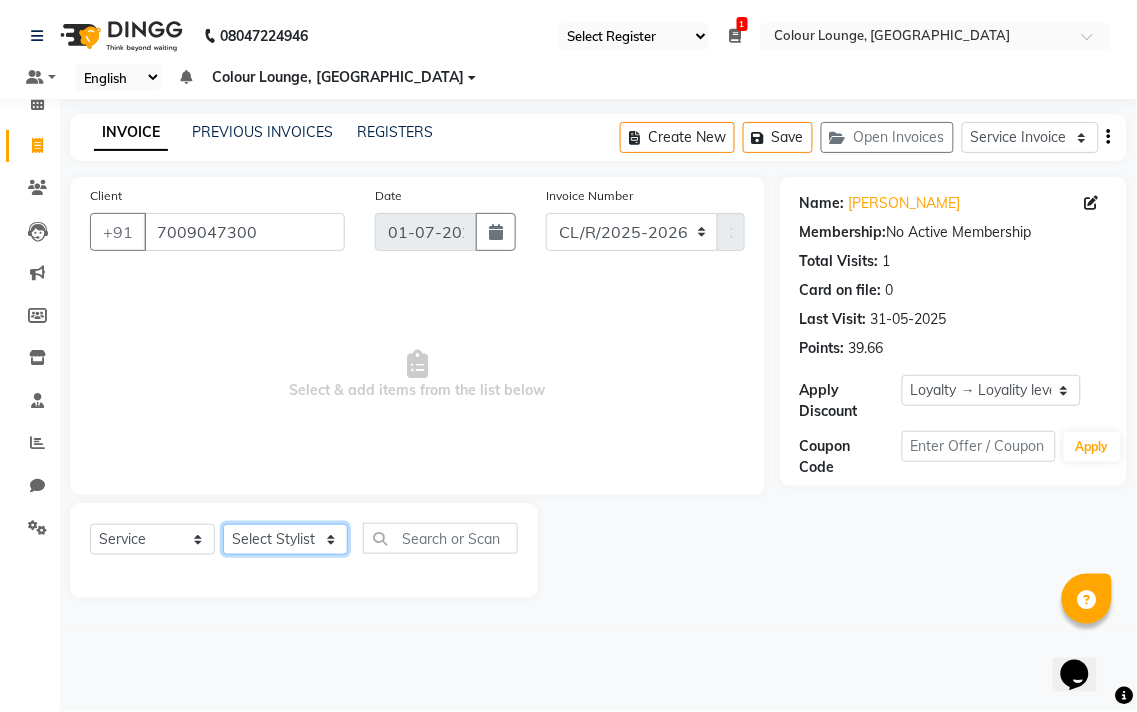 select on "70159" 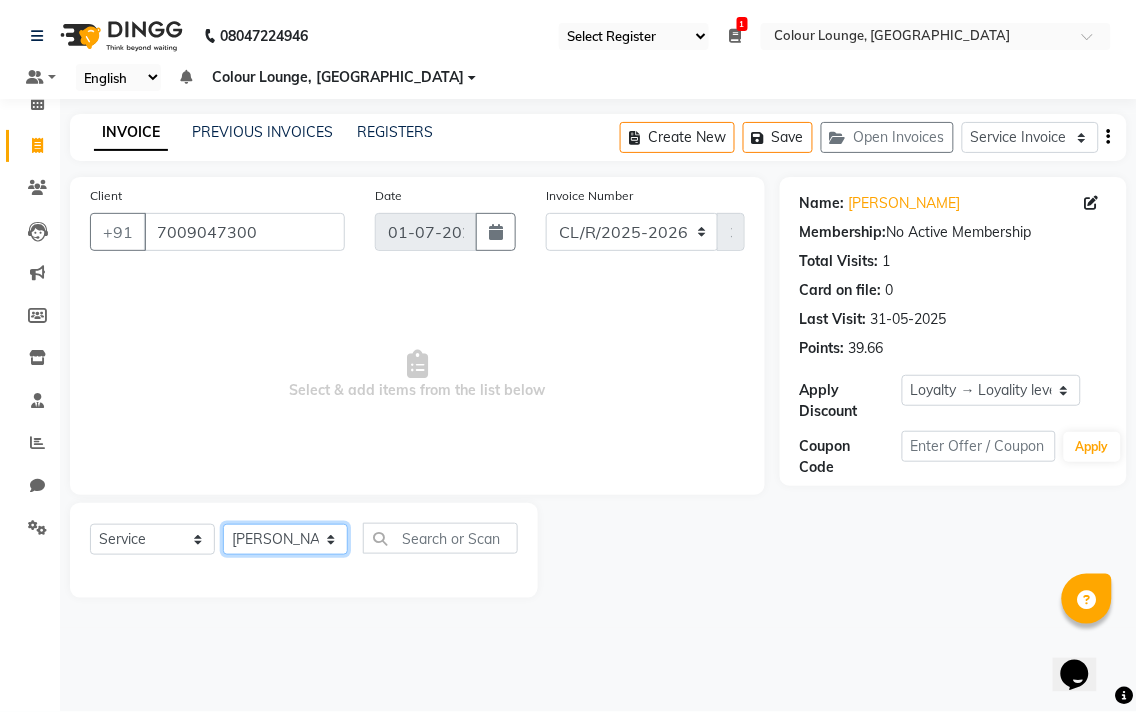 click on "Select Stylist Admin AMIT Birshika Colour Lounge, [GEOGRAPHIC_DATA] Colour Lounge, [GEOGRAPHIC_DATA] [PERSON_NAME] [PERSON_NAME] [PERSON_NAME] [PERSON_NAME] [PERSON_NAME] mam [PERSON_NAME] [PERSON_NAME] [PERSON_NAME] MOHIT [PERSON_NAME] POOJA [PERSON_NAME] [PERSON_NAME] [PERSON_NAME] guard [PERSON_NAME] [PERSON_NAME] [PERSON_NAME] [PERSON_NAME] SAMEER [PERSON_NAME] [PERSON_NAME] [PERSON_NAME] [PERSON_NAME] [PERSON_NAME] [PERSON_NAME] VISHAL [PERSON_NAME]" 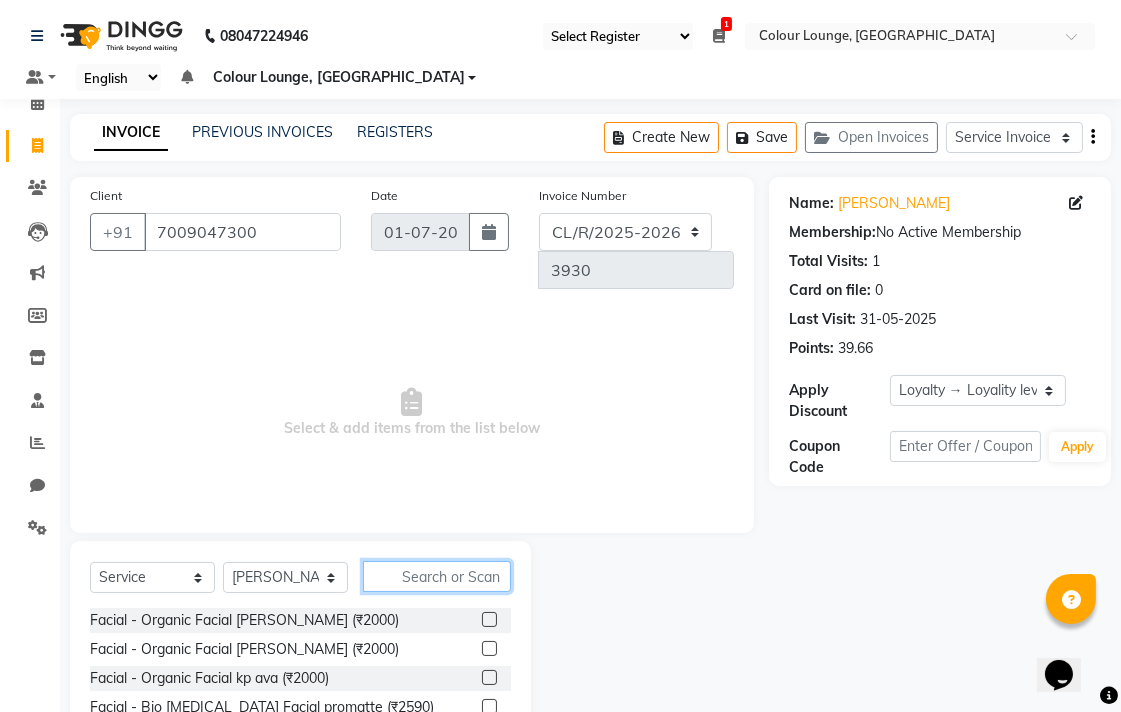 click 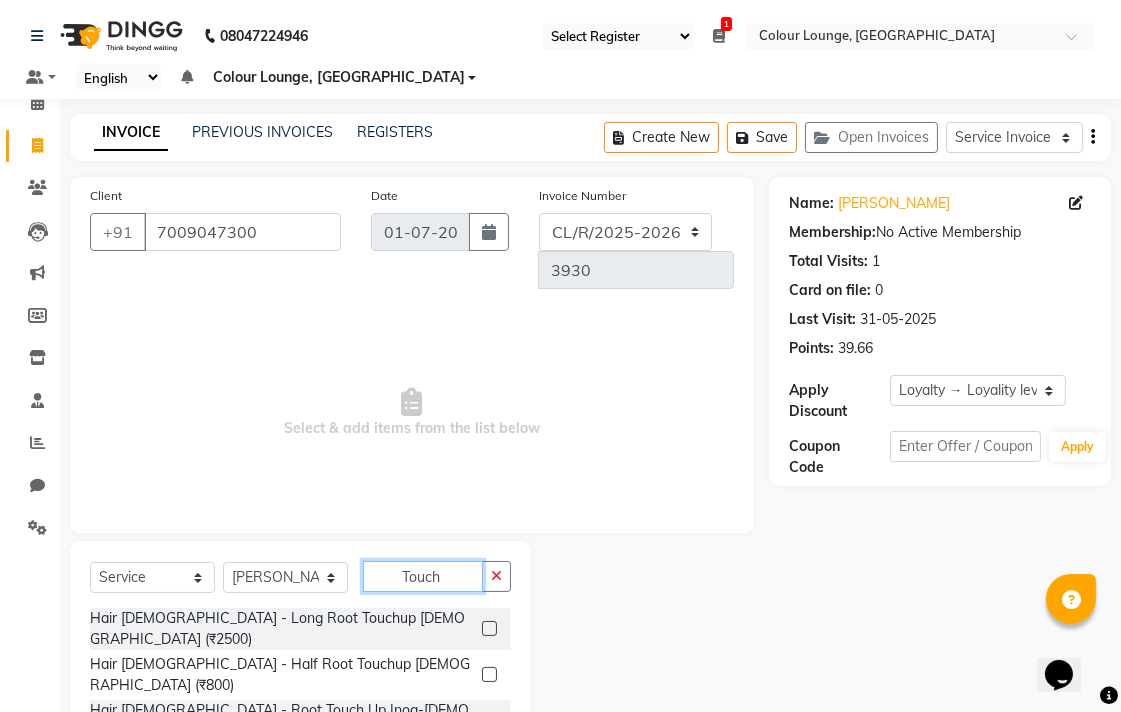 type on "Touch" 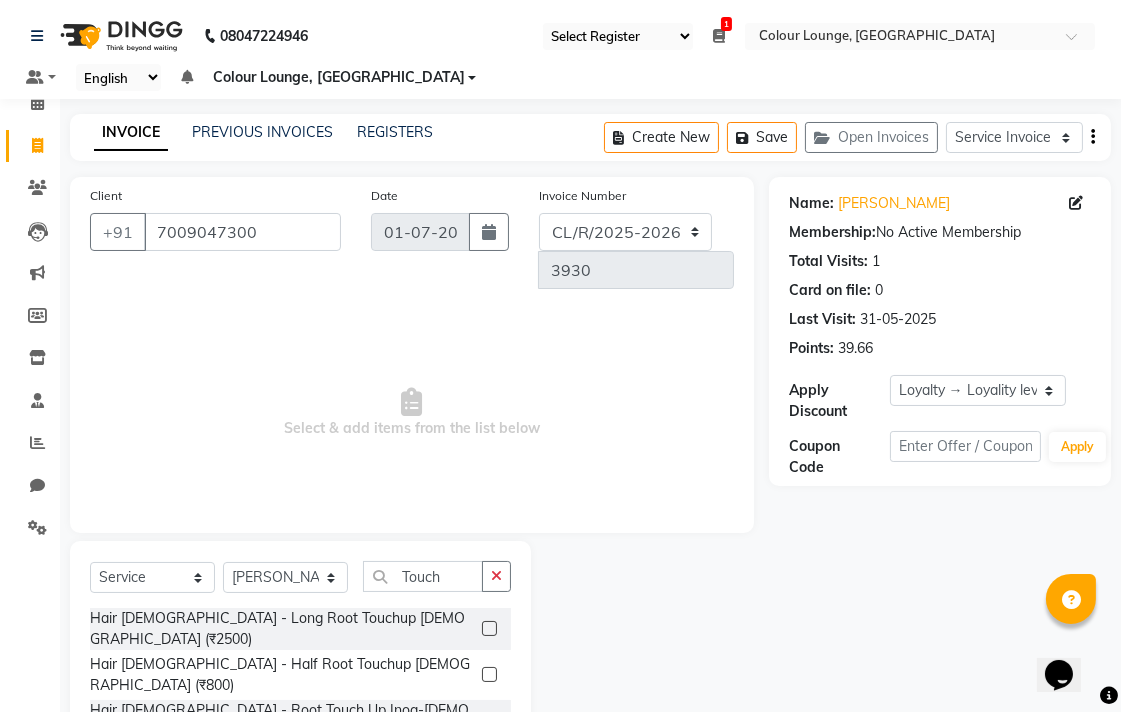 click 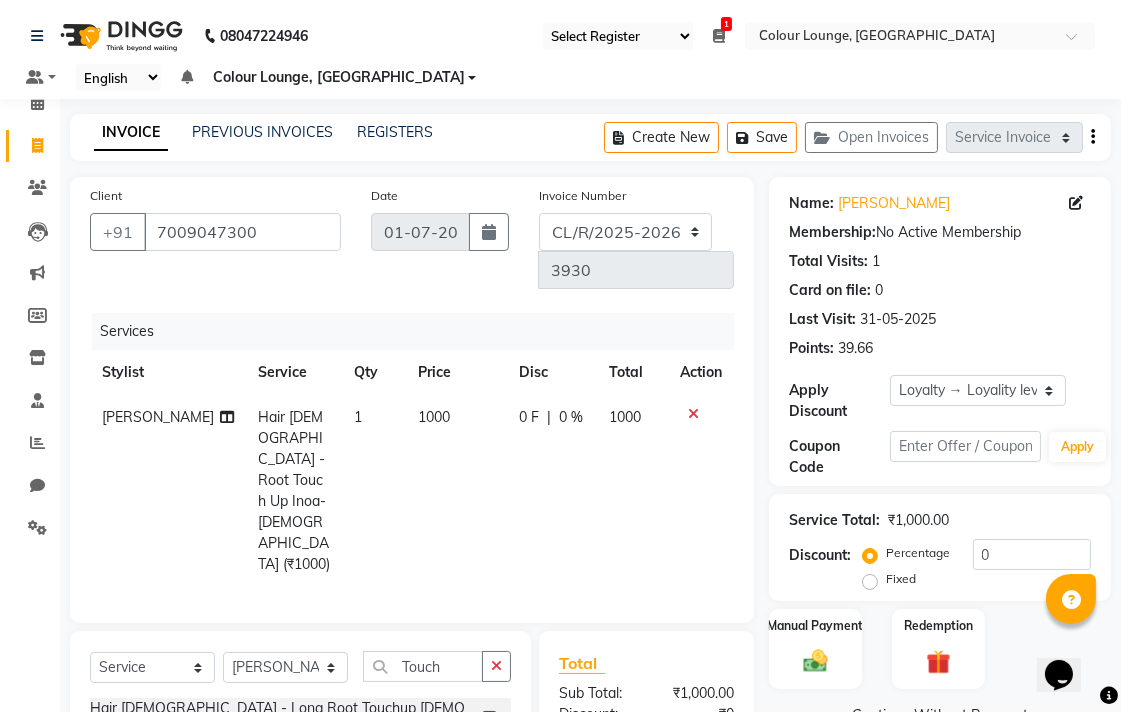 checkbox on "false" 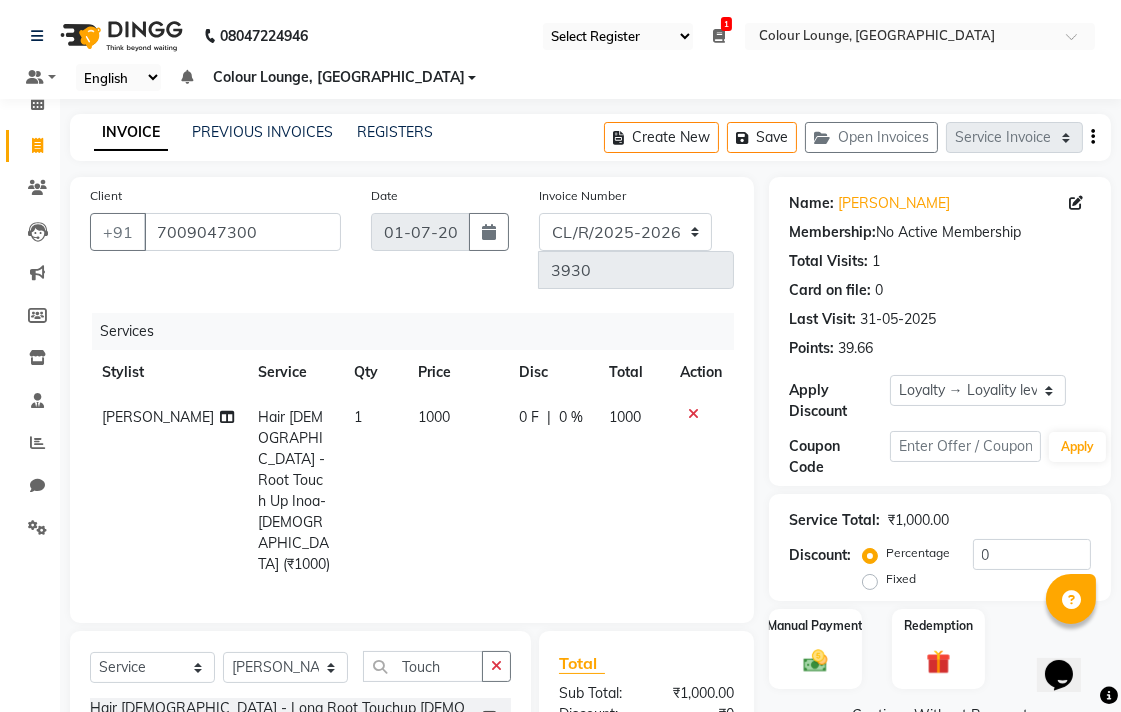 click on "1000" 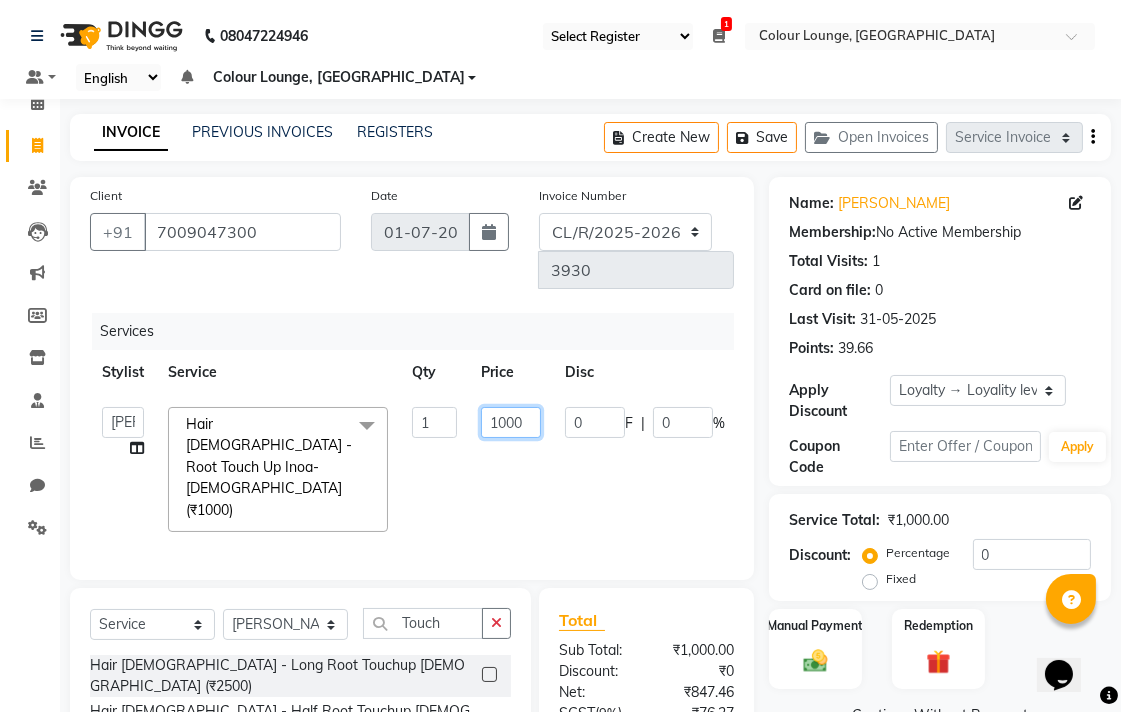 click on "1000" 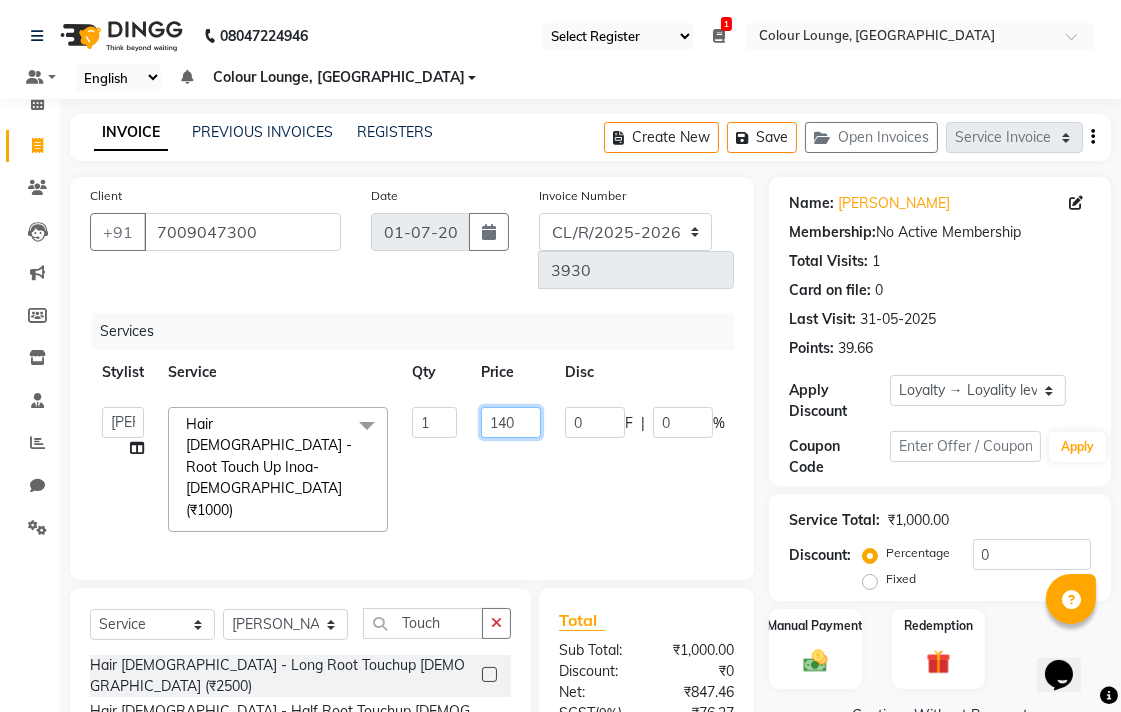 type on "1470" 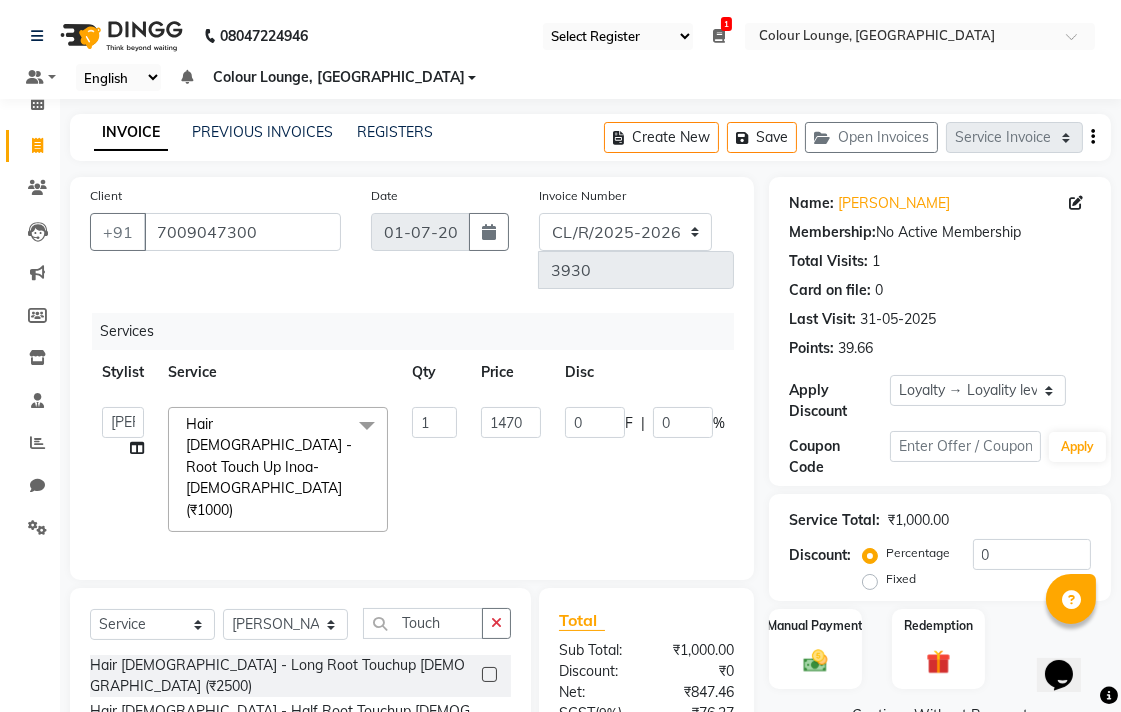 click on "Admin   AMIT   Birshika   Colour Lounge, Ranjit Avenue   Colour Lounge, Ranjit Avenue   Digvijay   JAGPREET SINGH   KARAN JAFFAL   KARAN KUMAR   Komal mam   LOVEPREET   MAIBAM SURJIT SINGH   MANDEEP   MOHIT   Nandani   PARAS   POOJA DEVNATH   Pooja Negi   PREM KOHLI   RADHIKA   Rahul guard   Reema mehra   Riya   Sahil   SAJAN   SAMEER   SANIA   SANJAY   SIMRAN   Sonia   Sunita   TANUJ   VISHAL   Vishal singh  Hair Female - Root Touch Up Inoa-Female (₹1000)  x Facial - Organic Facial kp quina (₹2000) Facial - Organic Facial kp coco (₹2000) Facial - Organic Facial kp ava (₹2000) Facial - Bio Whitening Facial promatte (₹2590) Facial - Bio Whitening Facial prohydra (₹2590) Facial - Bio Whitening Facial promerge (₹2590) Facial - Bio Whitening Facial Vit (₹2590) Facial - Vip Signature Facial Up (₹7000) Facial - Vip Signature Facial S (₹7000) Facial - Vip Signature Facial J (₹7000) Facial - Vip Signature Facial P (₹7000) Facial - Vip Signature Facial G (₹7000) 14C EAR PIERCING (₹800) 1" 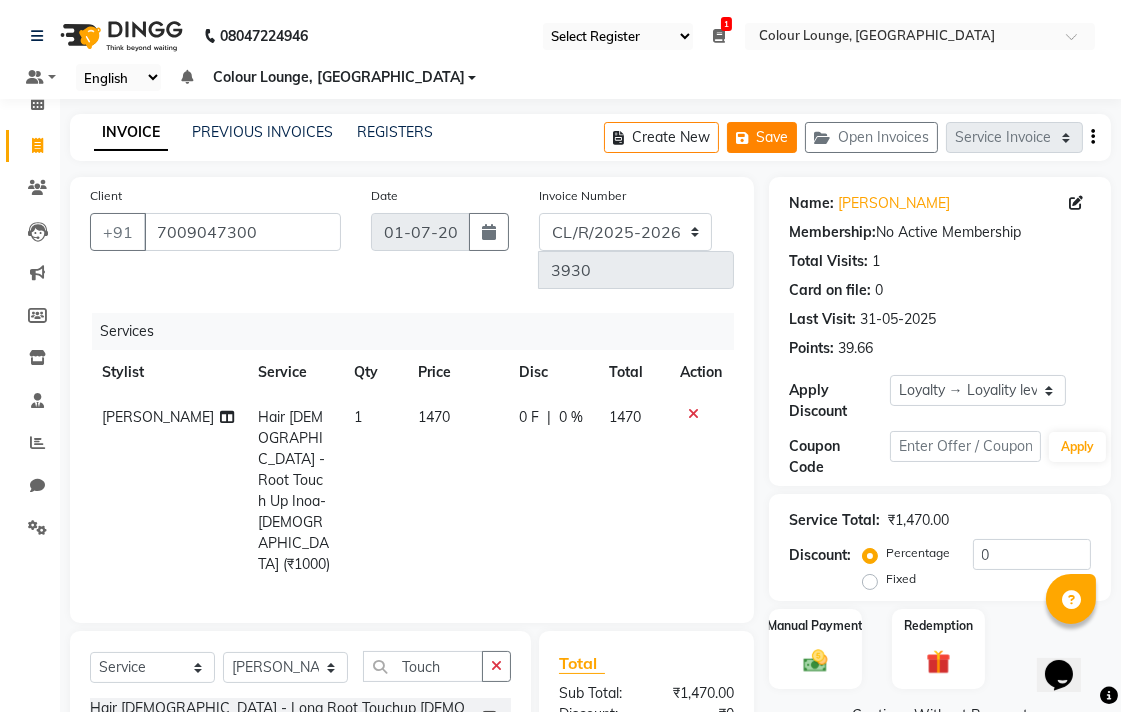 click on "Save" 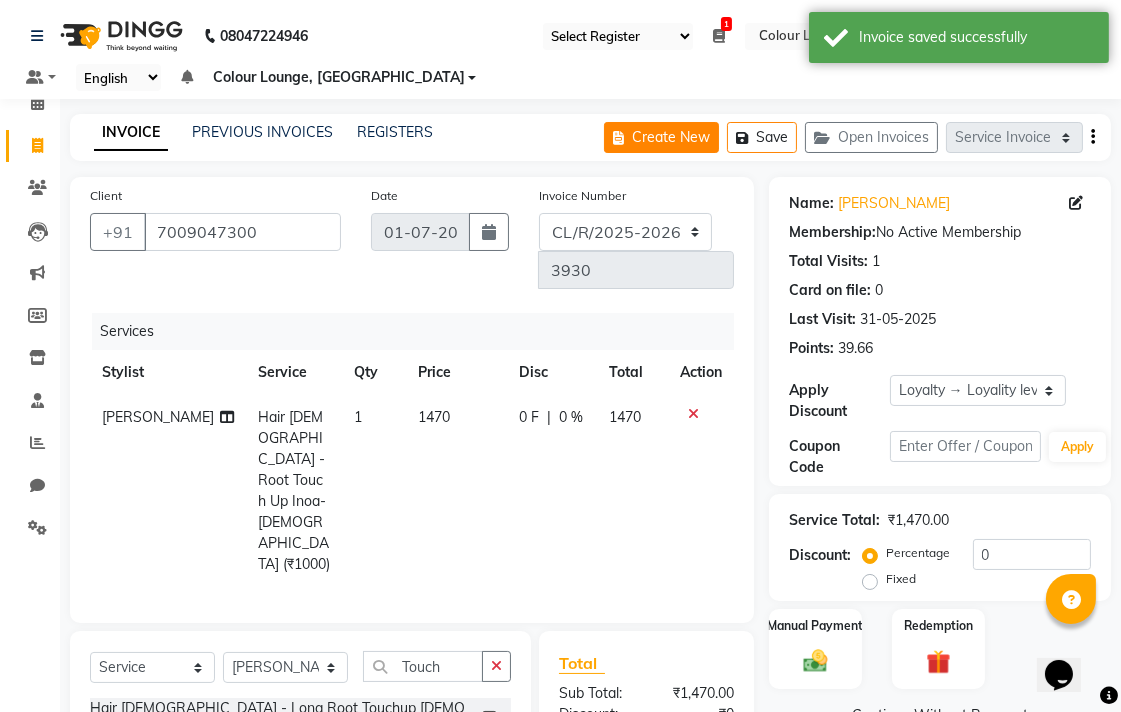 click on "Create New" 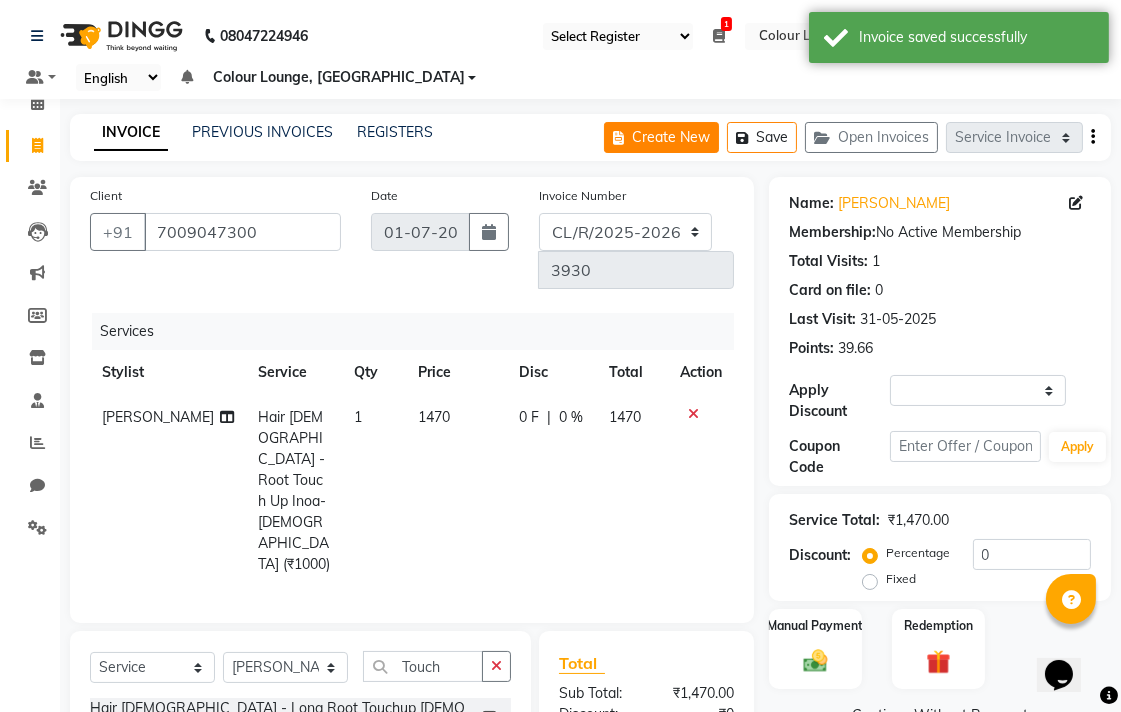 select on "service" 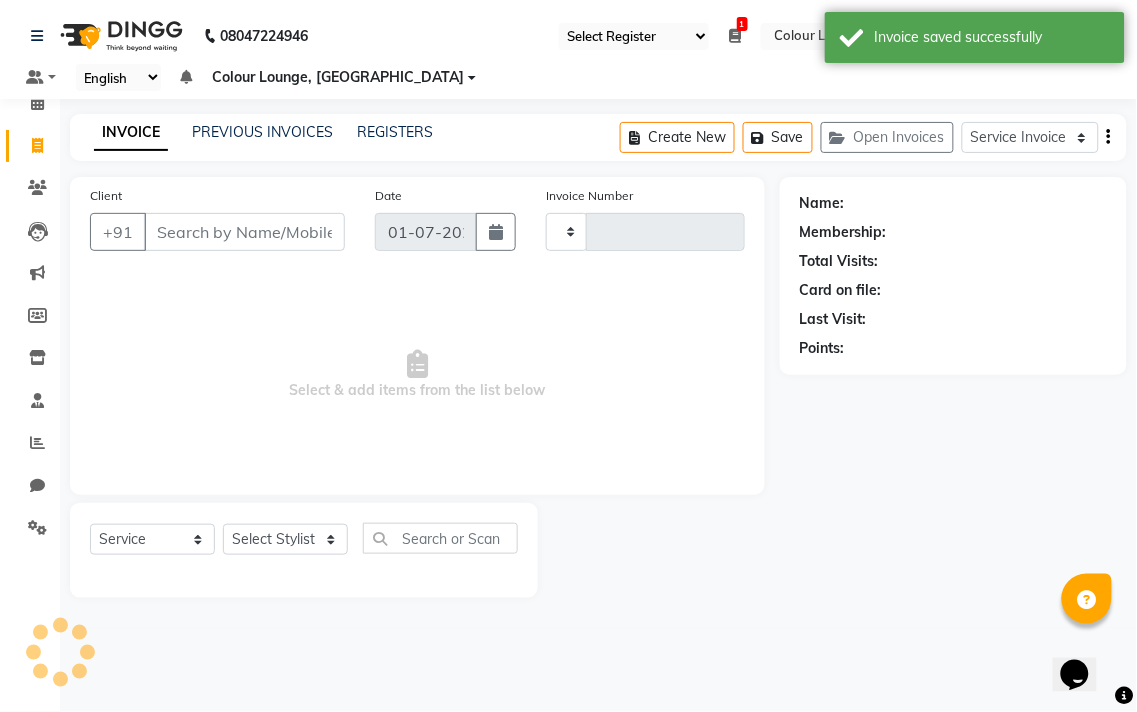 type on "3930" 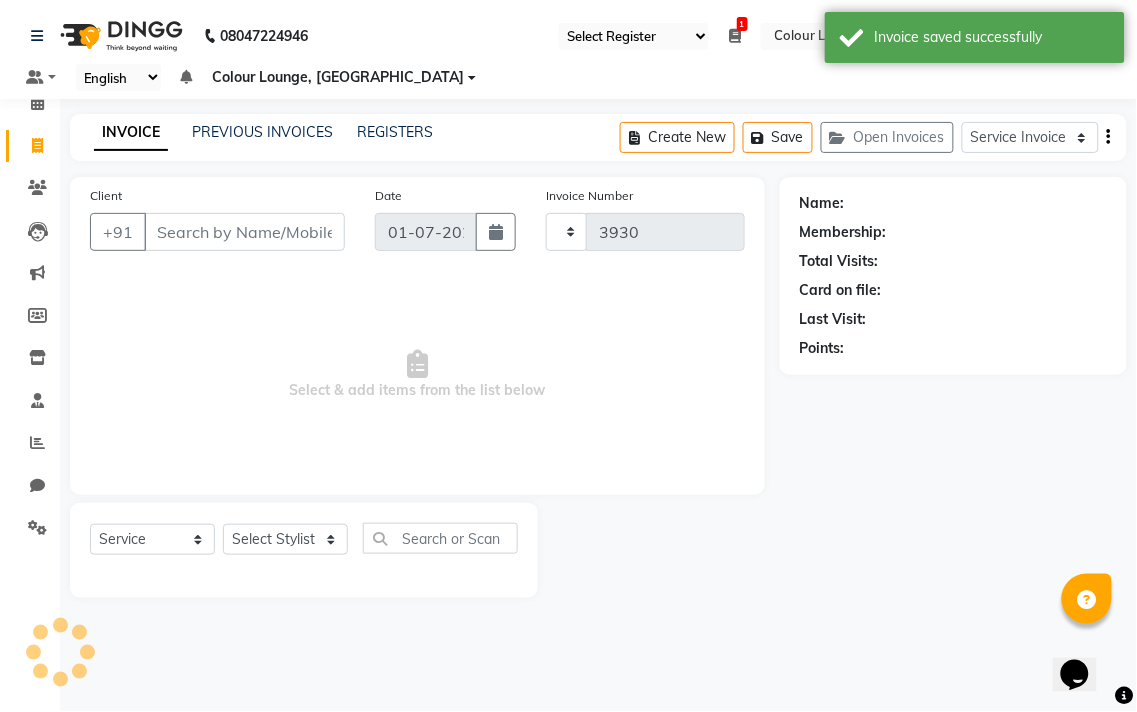 select on "8013" 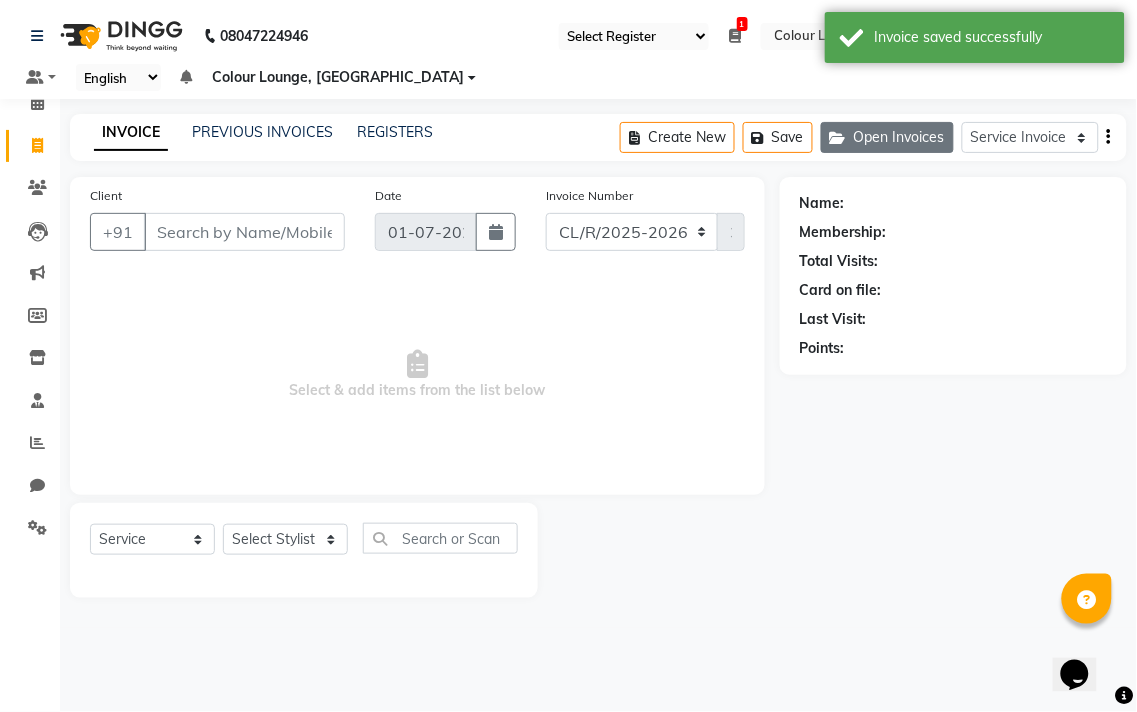 click on "Open Invoices" 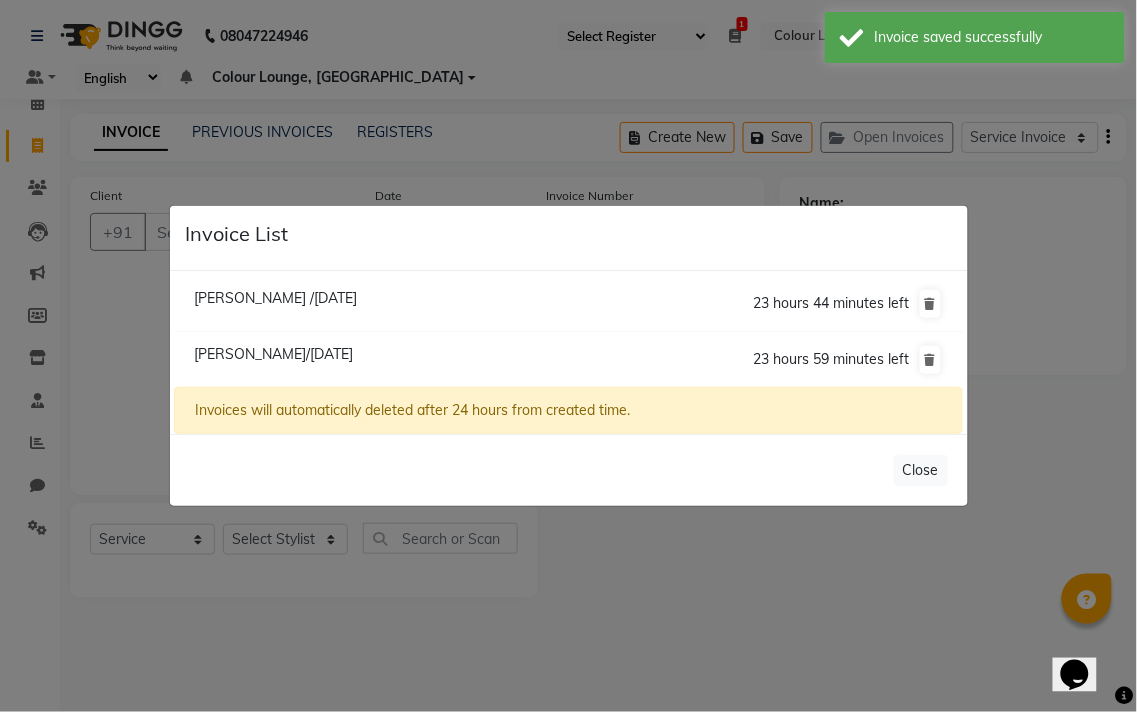 click on "Meenal /01 July 2025  23 hours 44 minutes left" 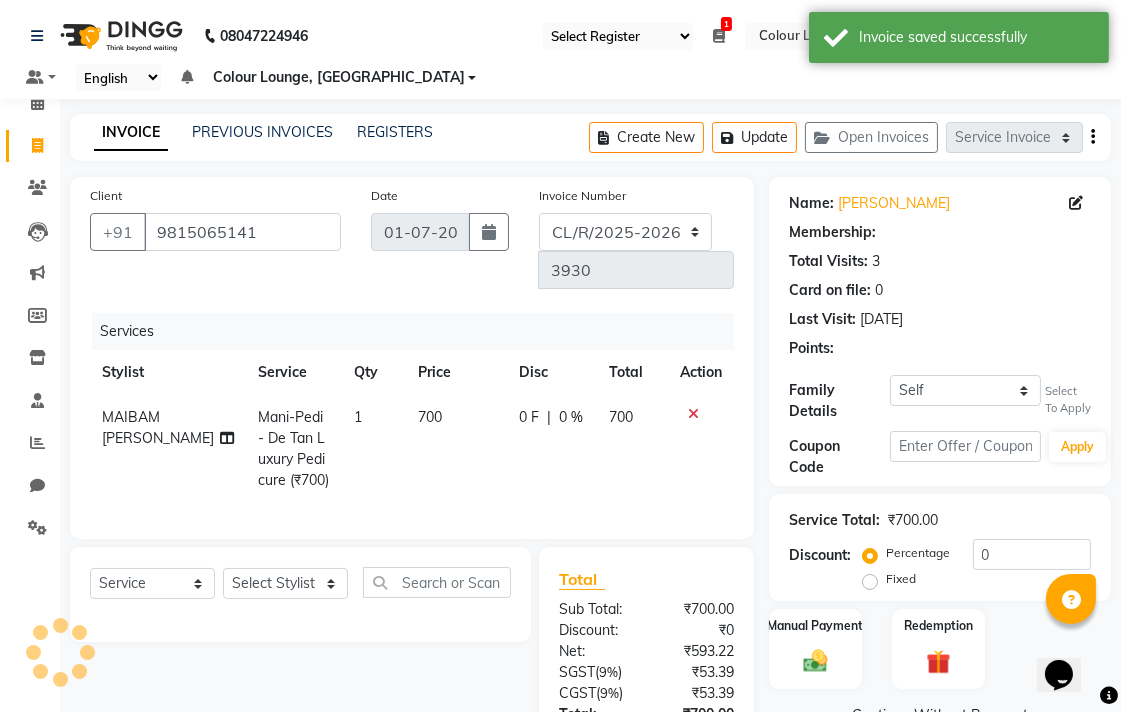click on "Mani-Pedi - De Tan Luxury Pedicure (₹700)" 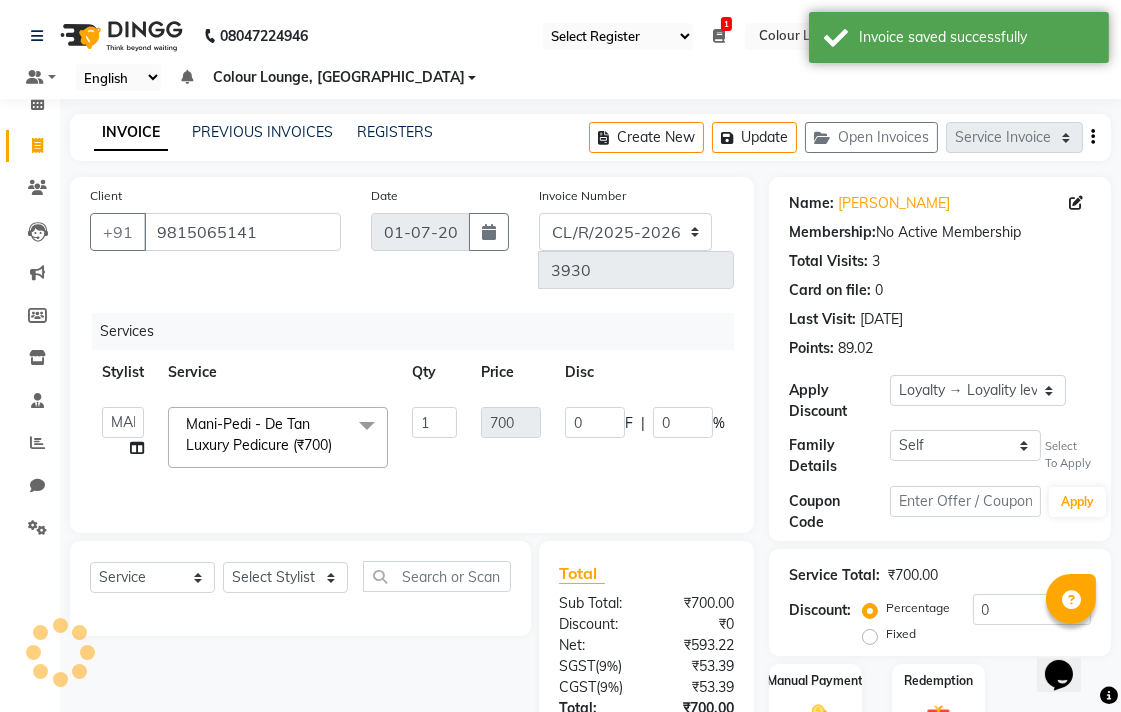 click on "Mani-Pedi - De Tan Luxury Pedicure (₹700)" 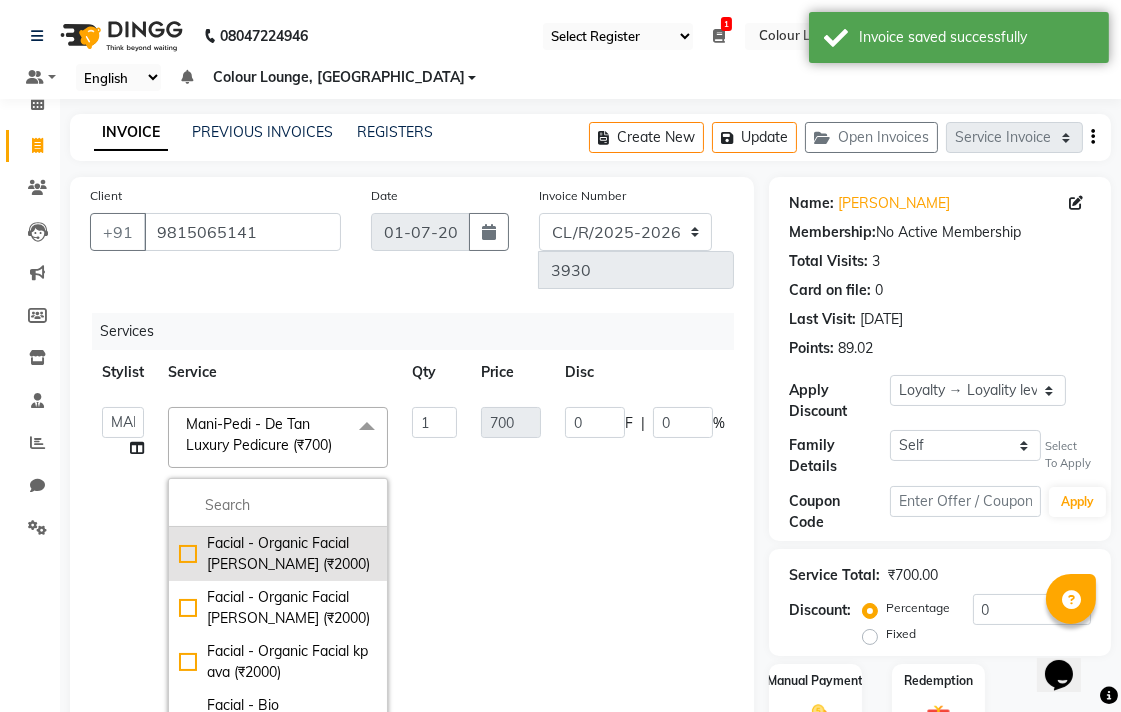 click on "Facial - Organic Facial [PERSON_NAME] (₹2000)" 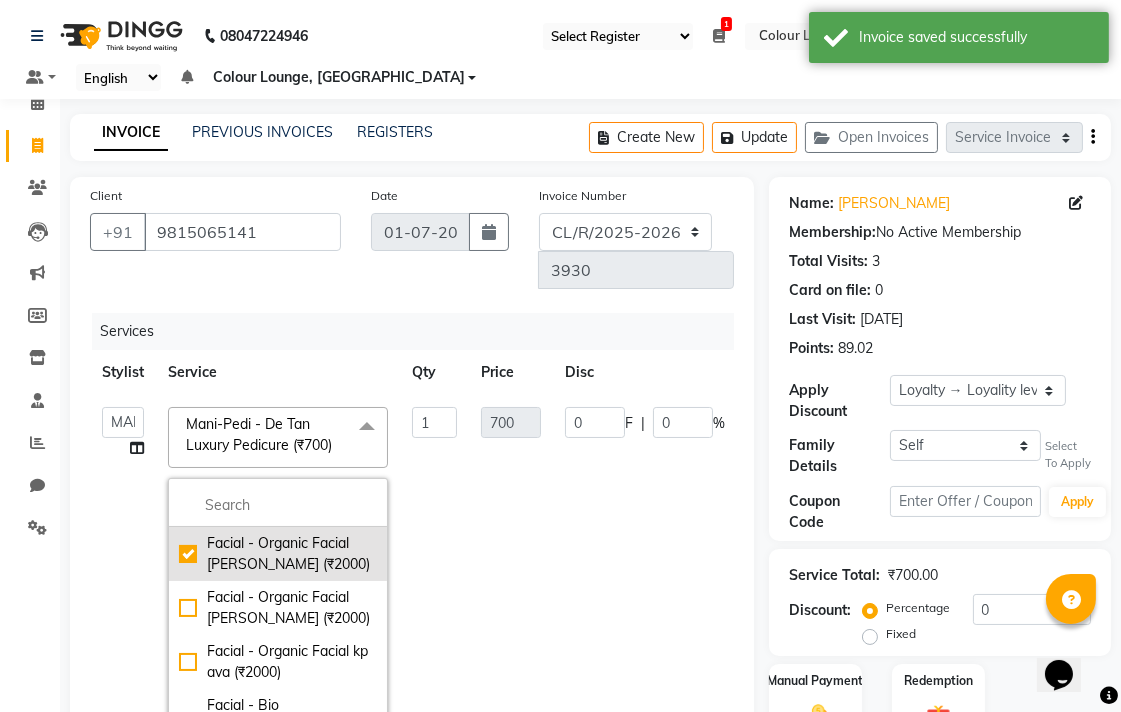 checkbox on "true" 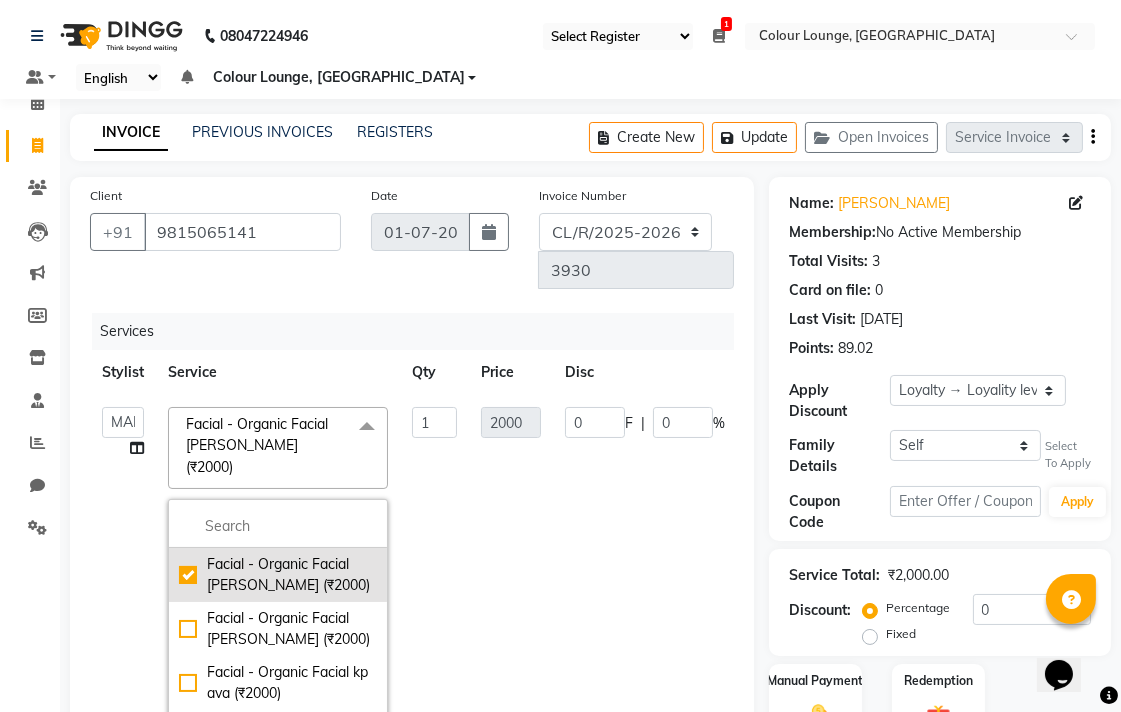 click on "Facial - Organic Facial [PERSON_NAME] (₹2000)" 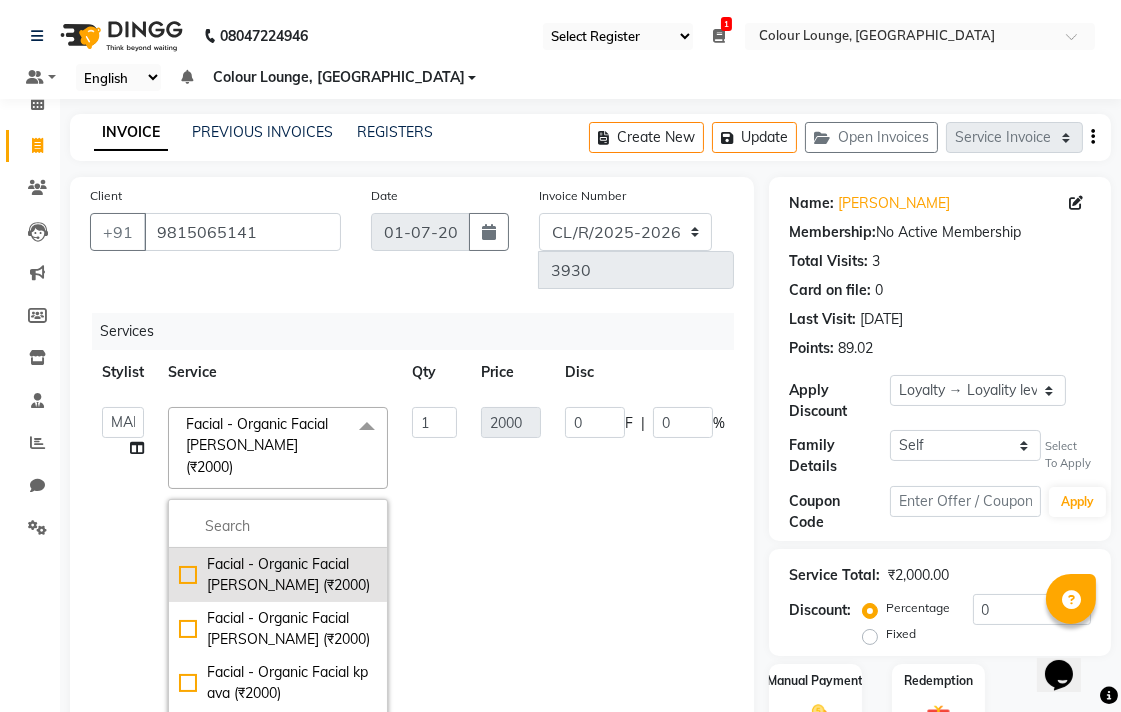 checkbox on "false" 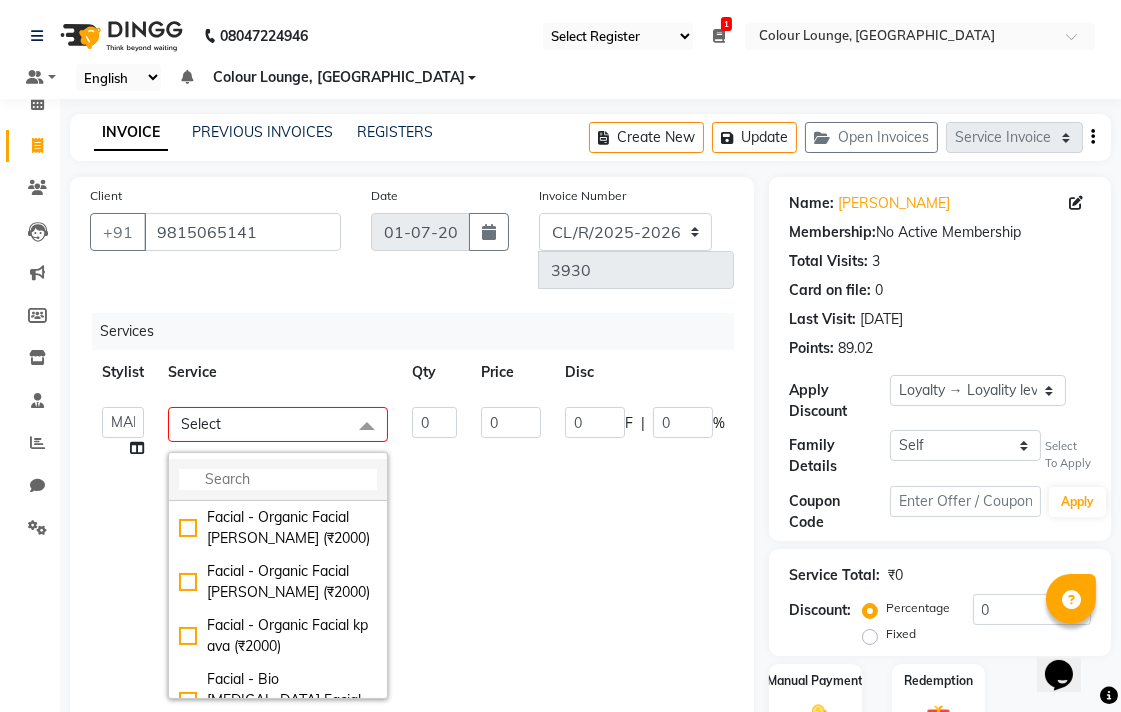 click 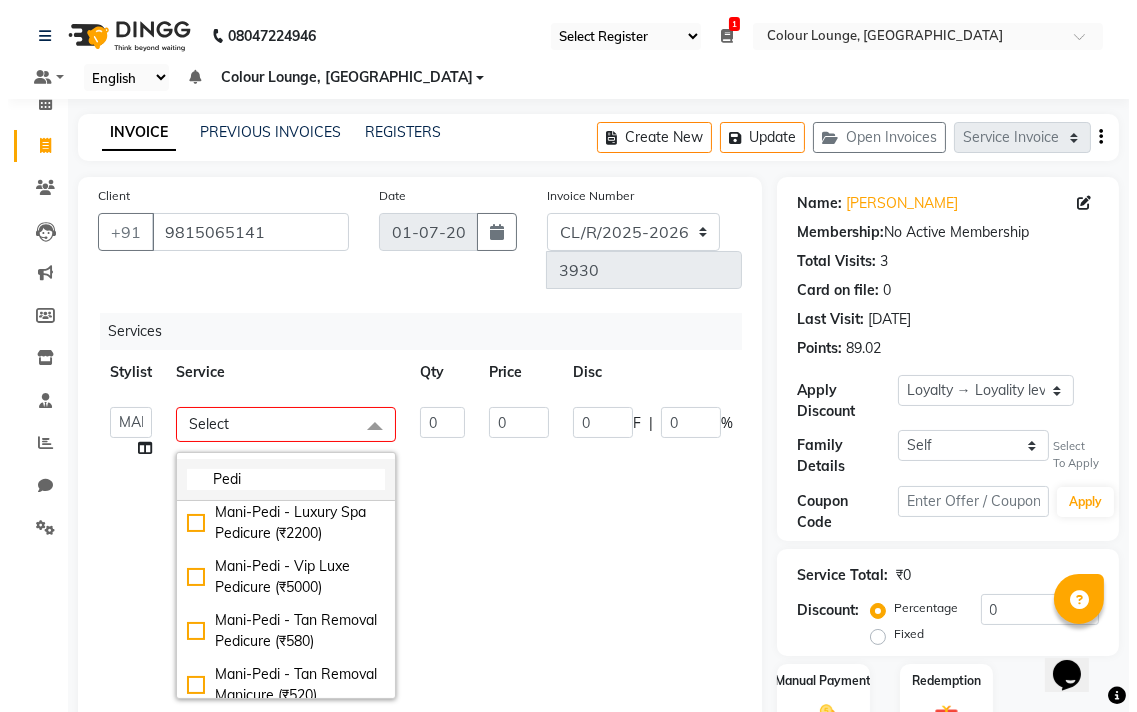 scroll, scrollTop: 443, scrollLeft: 0, axis: vertical 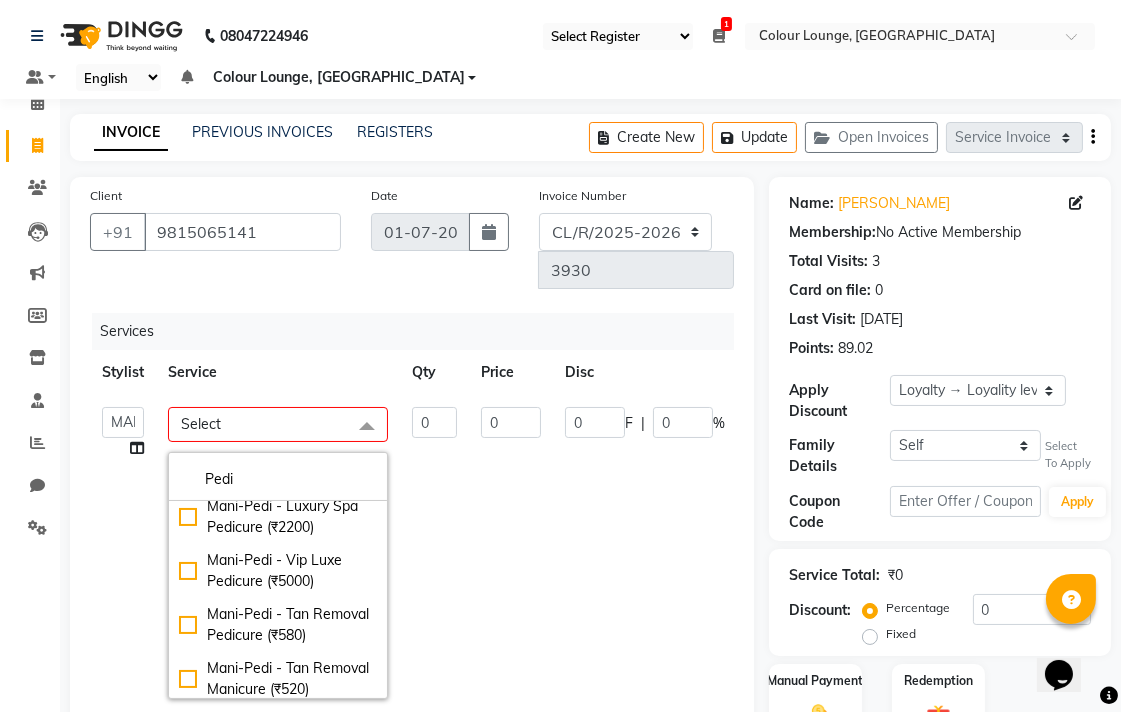 type on "Pedi" 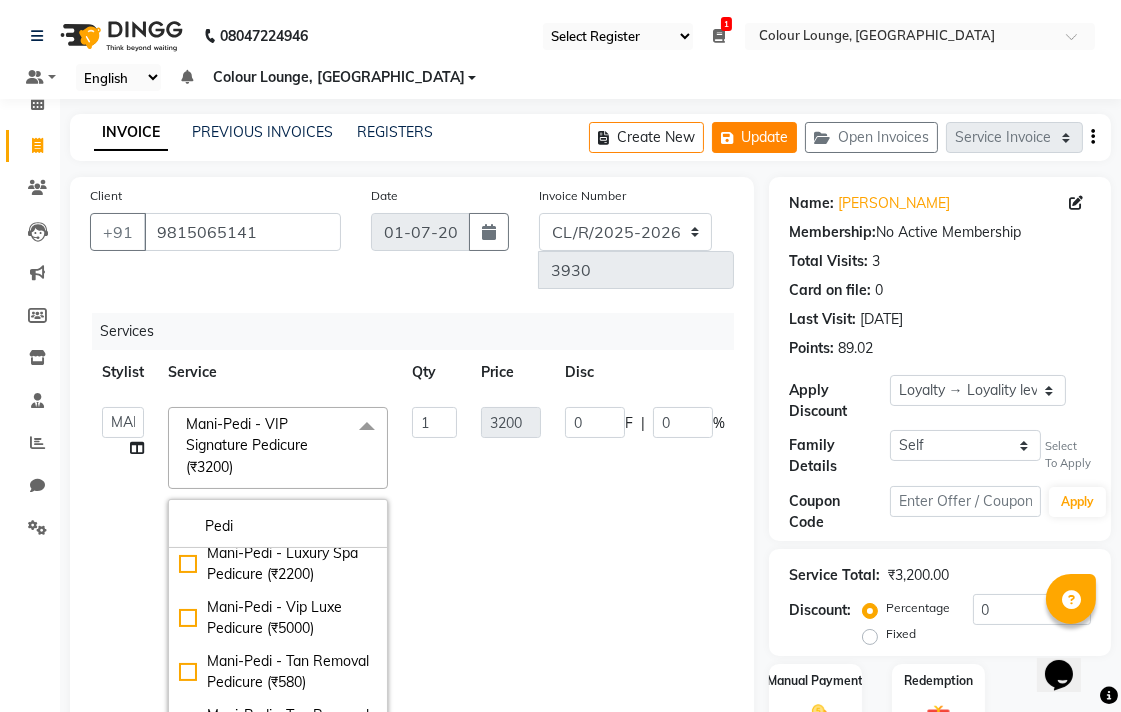 click on "Update" 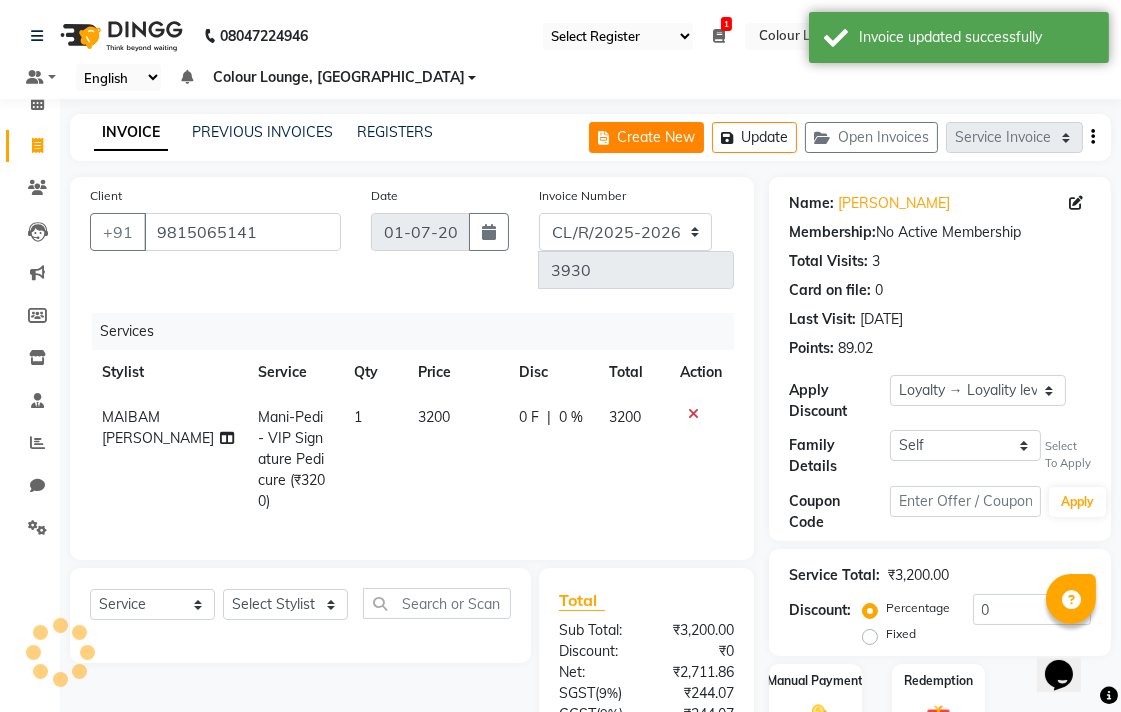 click on "Create New" 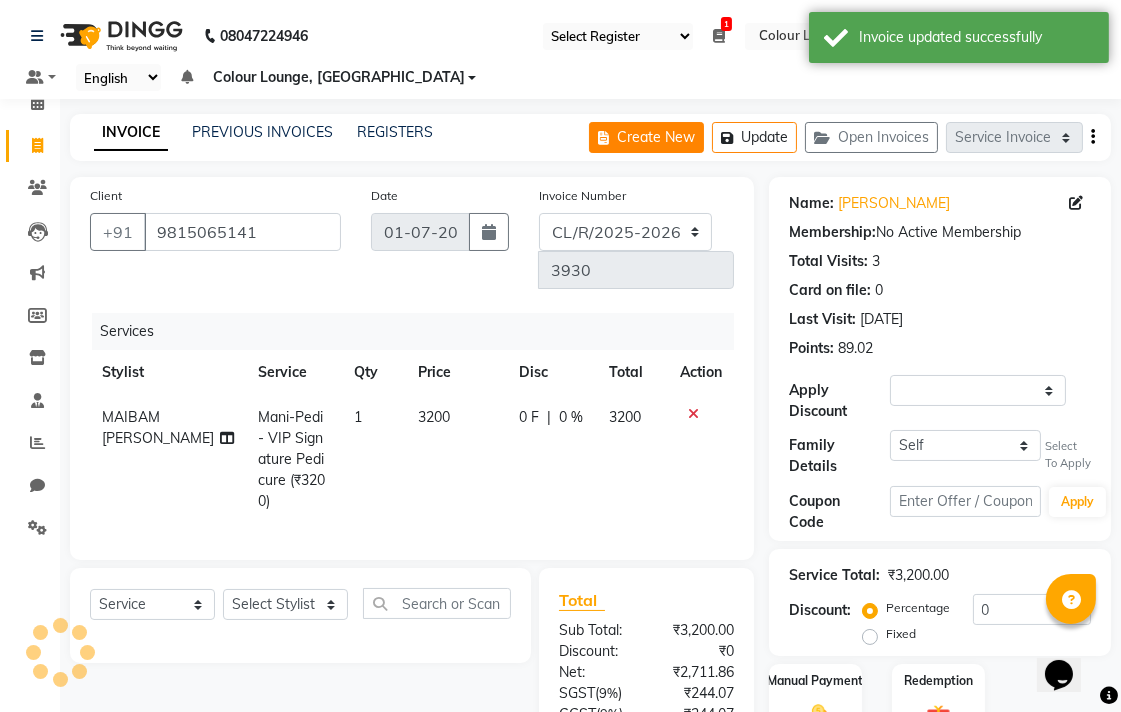 select on "service" 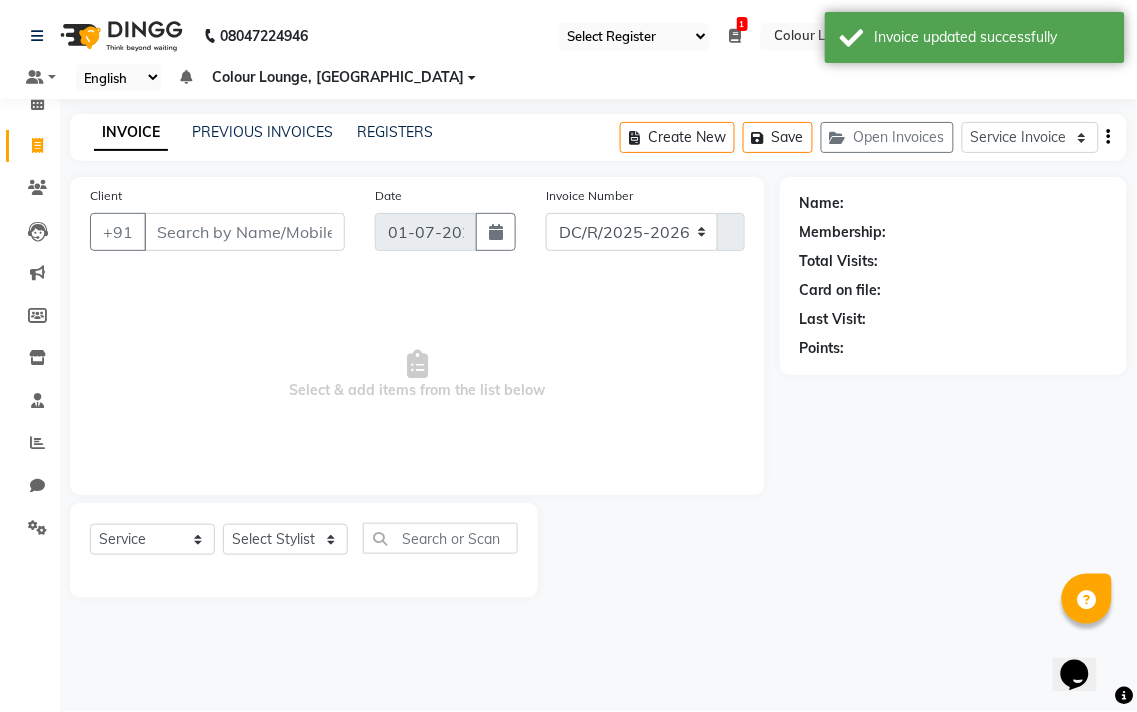 select on "8013" 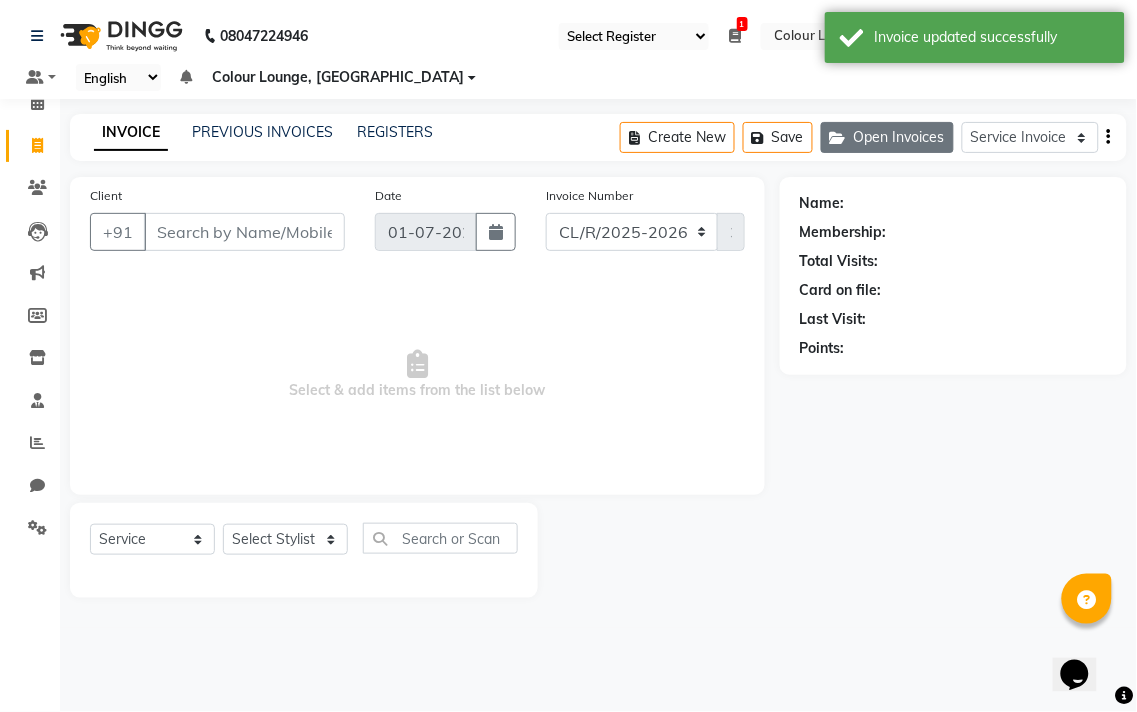 click on "Open Invoices" 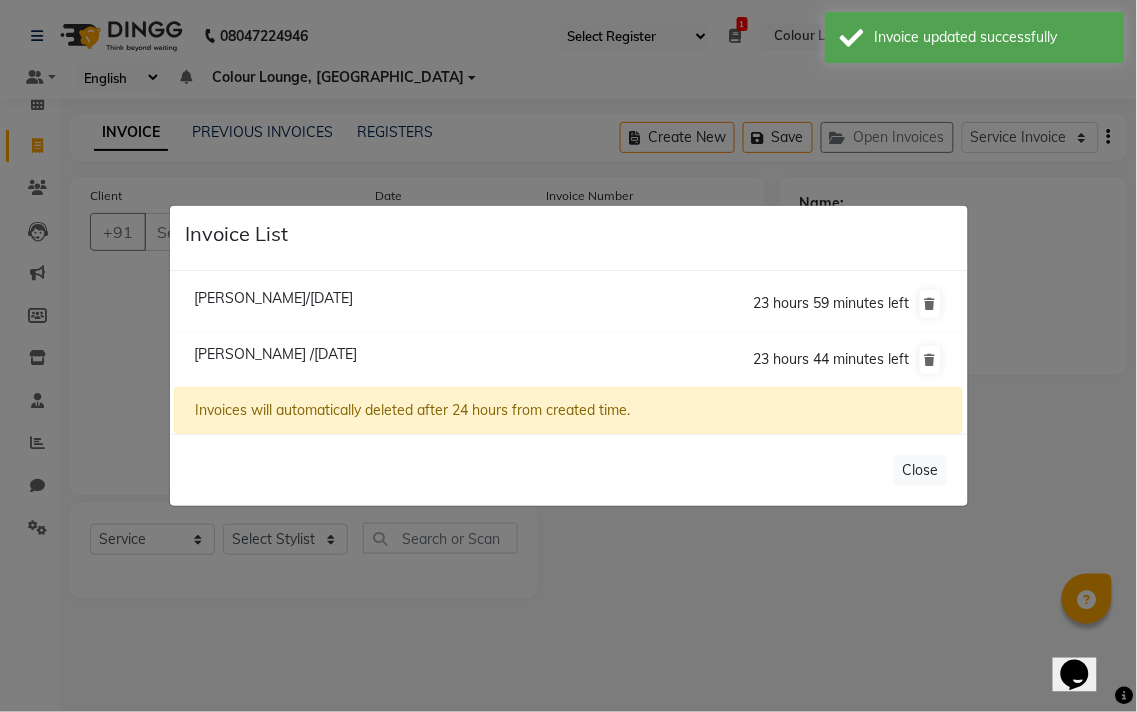 click on "Invoice List  Simran Null/01 July 2025  23 hours 59 minutes left  Meenal /01 July 2025  23 hours 44 minutes left  Invoices will automatically deleted after 24 hours from created time.   Close" 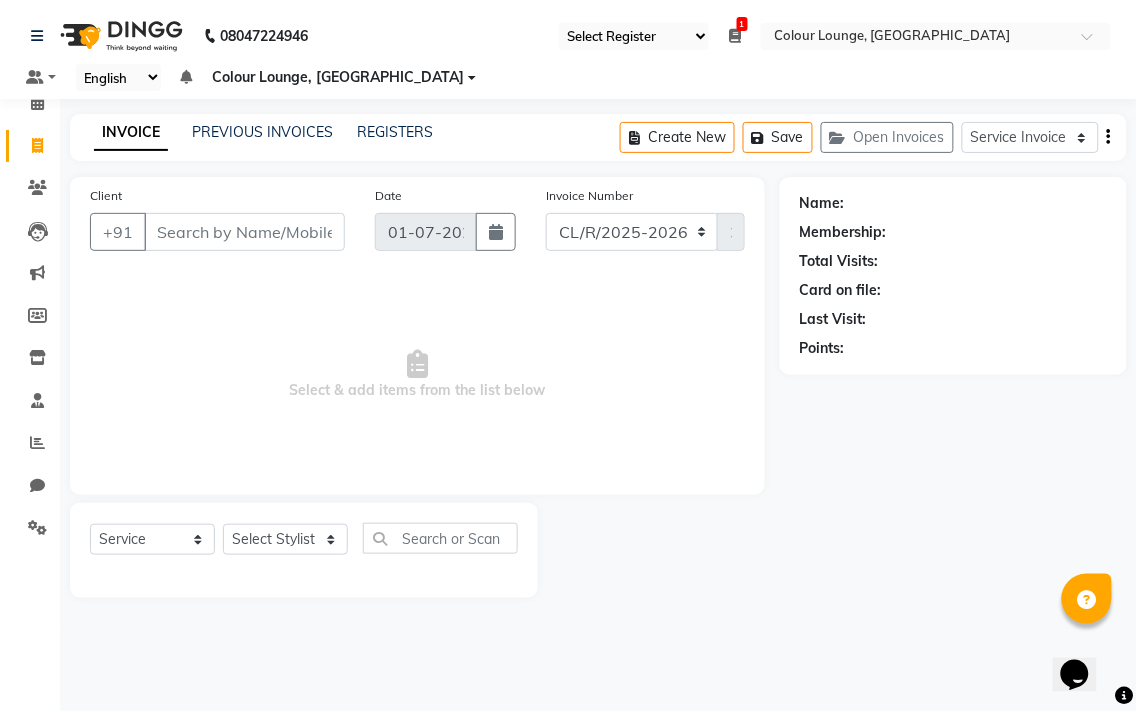 click on "Open Invoices" 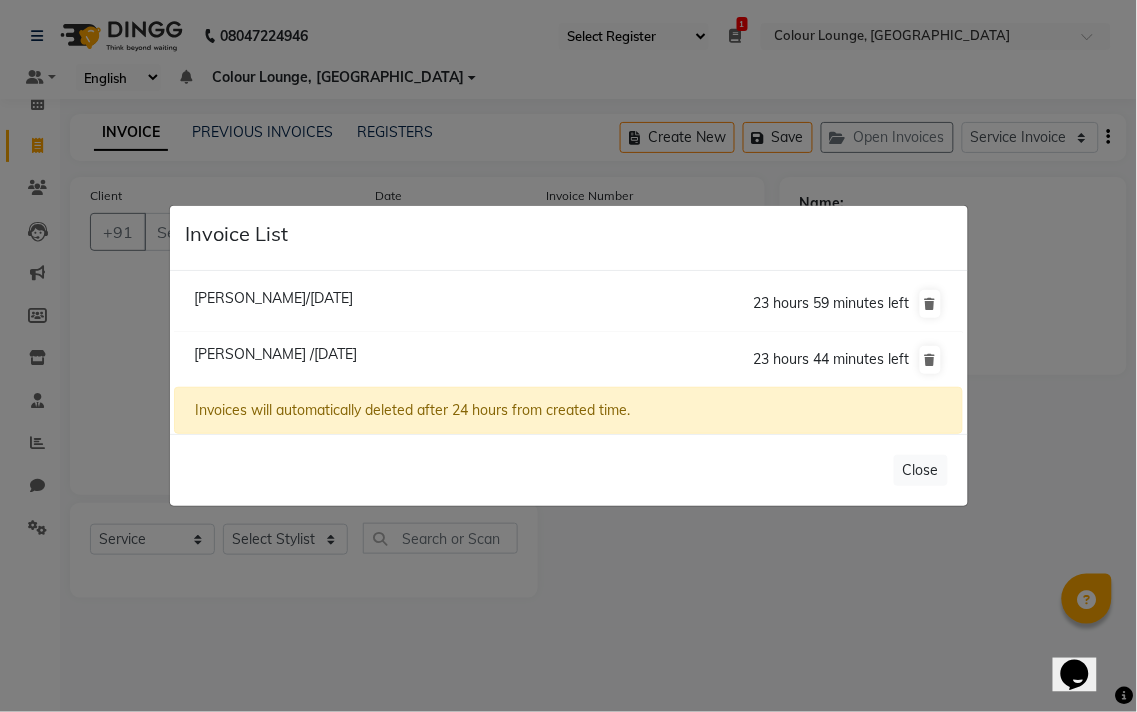 click on "Simran Null/01 July 2025" 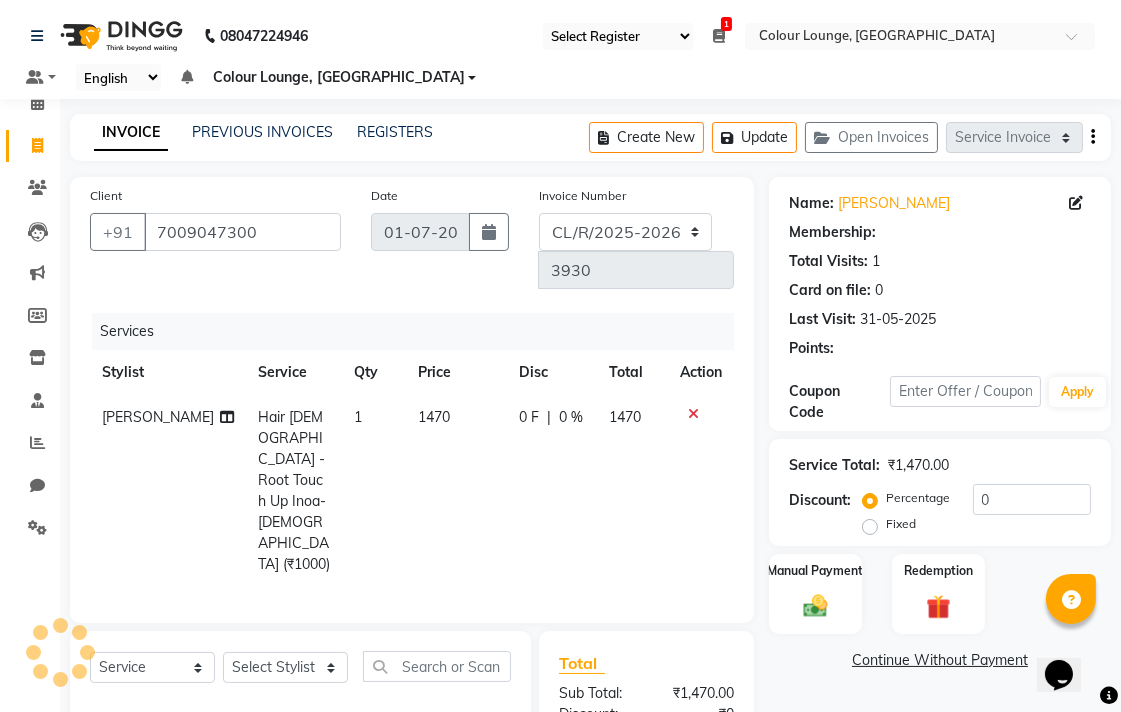 select on "1: Object" 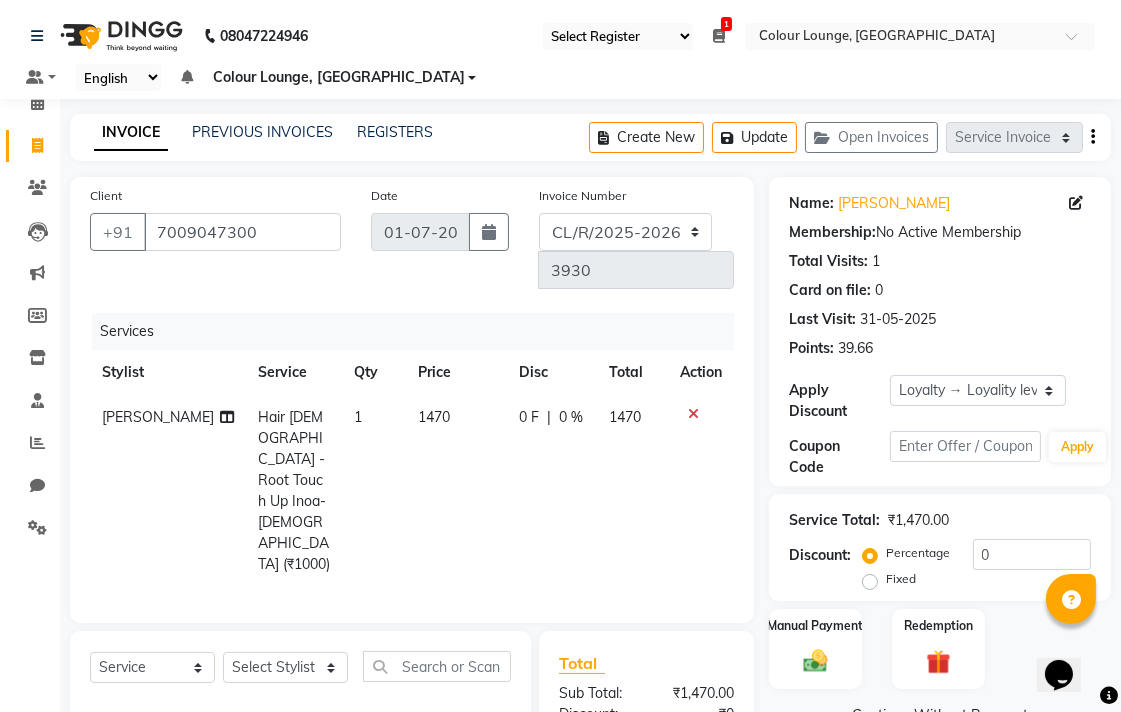 click on "[PERSON_NAME]" 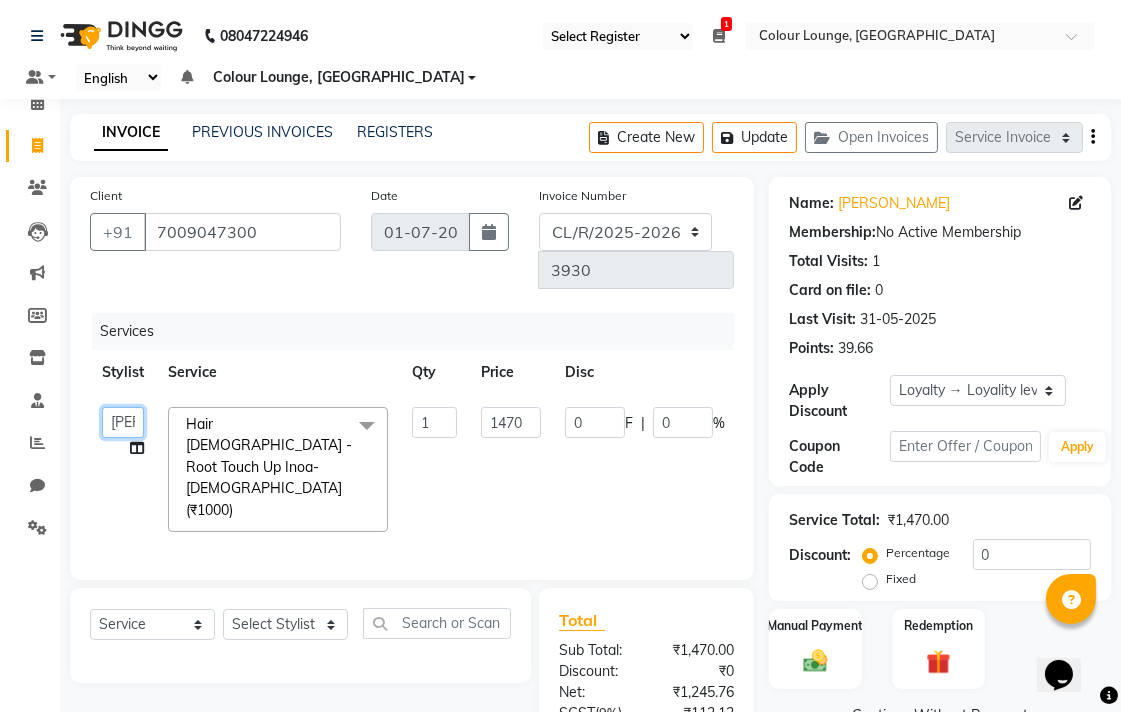 click on "Admin   AMIT   Birshika   Colour Lounge, Ranjit Avenue   Colour Lounge, Ranjit Avenue   Digvijay   JAGPREET SINGH   KARAN JAFFAL   KARAN KUMAR   Komal mam   LOVEPREET   MAIBAM SURJIT SINGH   MANDEEP   MOHIT   Nandani   PARAS   POOJA DEVNATH   Pooja Negi   PREM KOHLI   RADHIKA   Rahul guard   Reema mehra   Riya   Sahil   SAJAN   SAMEER   SANIA   SANJAY   SIMRAN   Sonia   Sunita   TANUJ   VISHAL   Vishal singh" 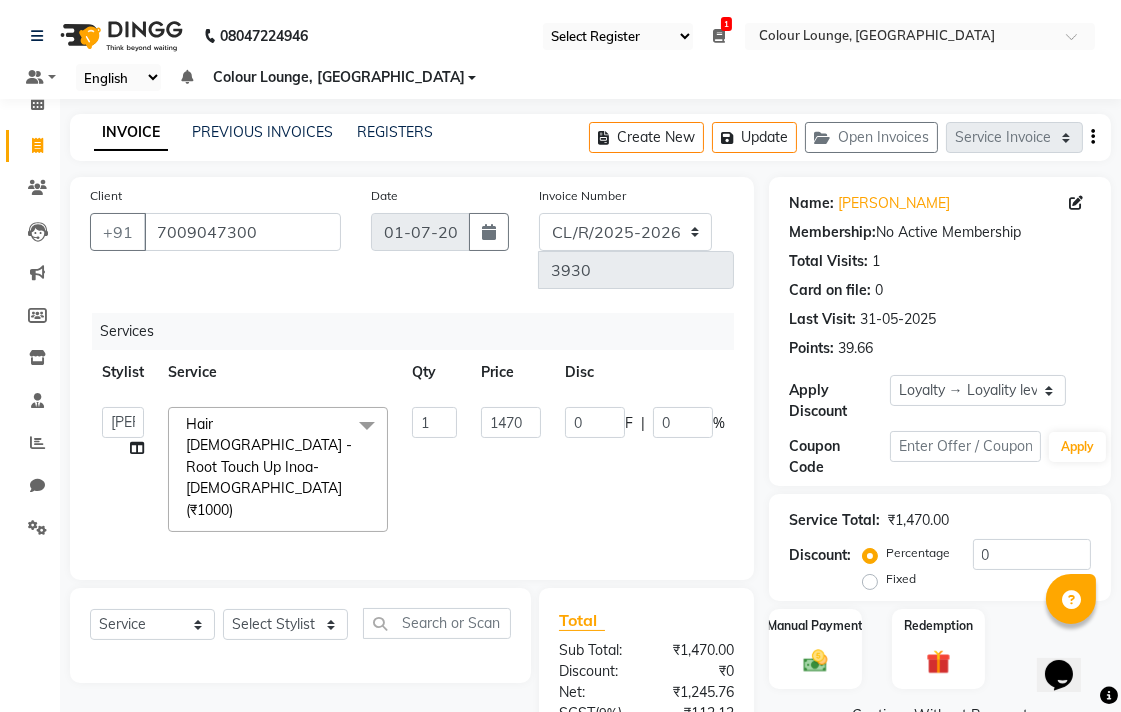 select on "70155" 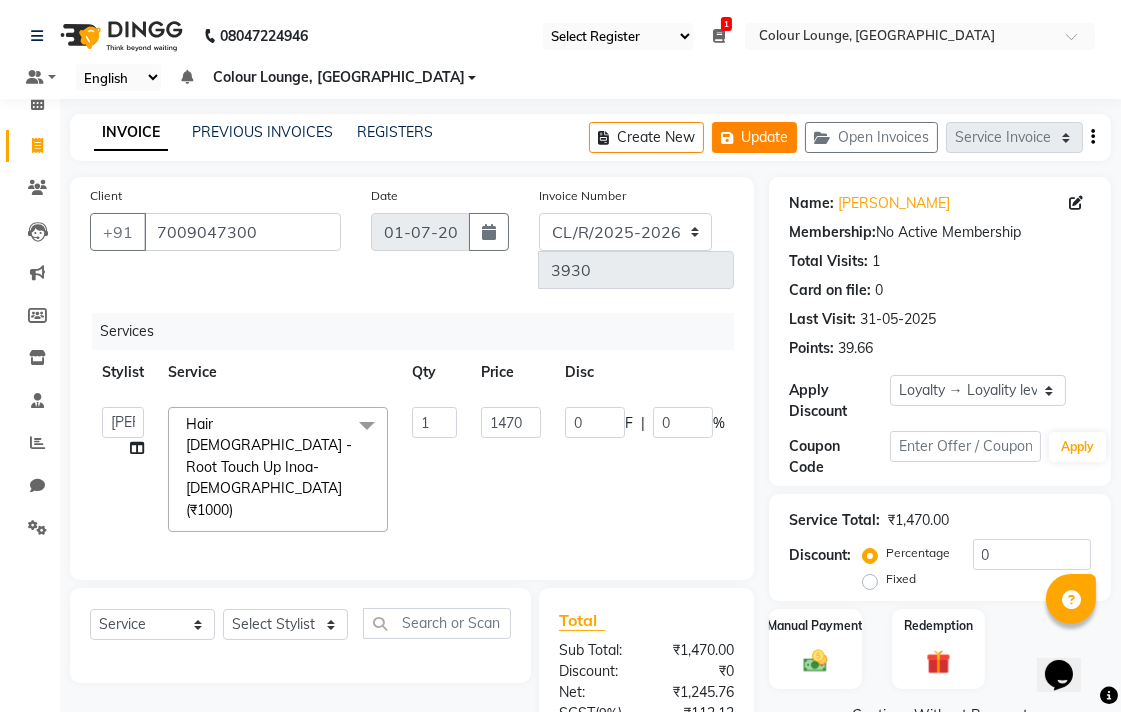 click on "Update" 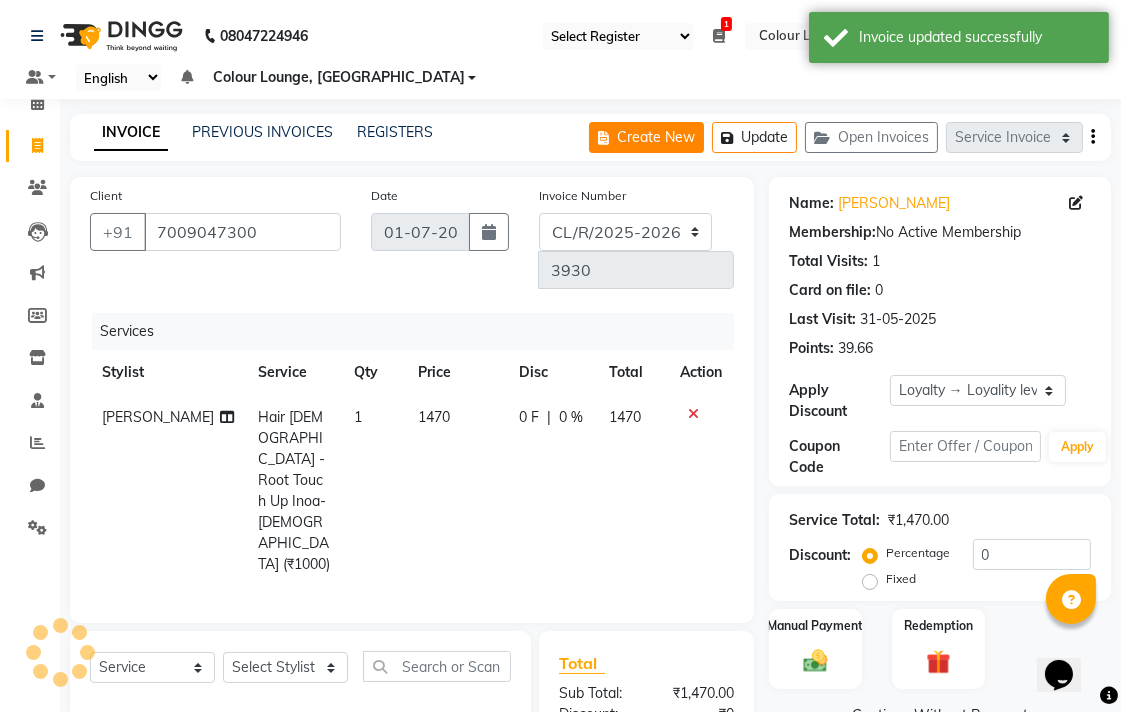 click on "Create New" 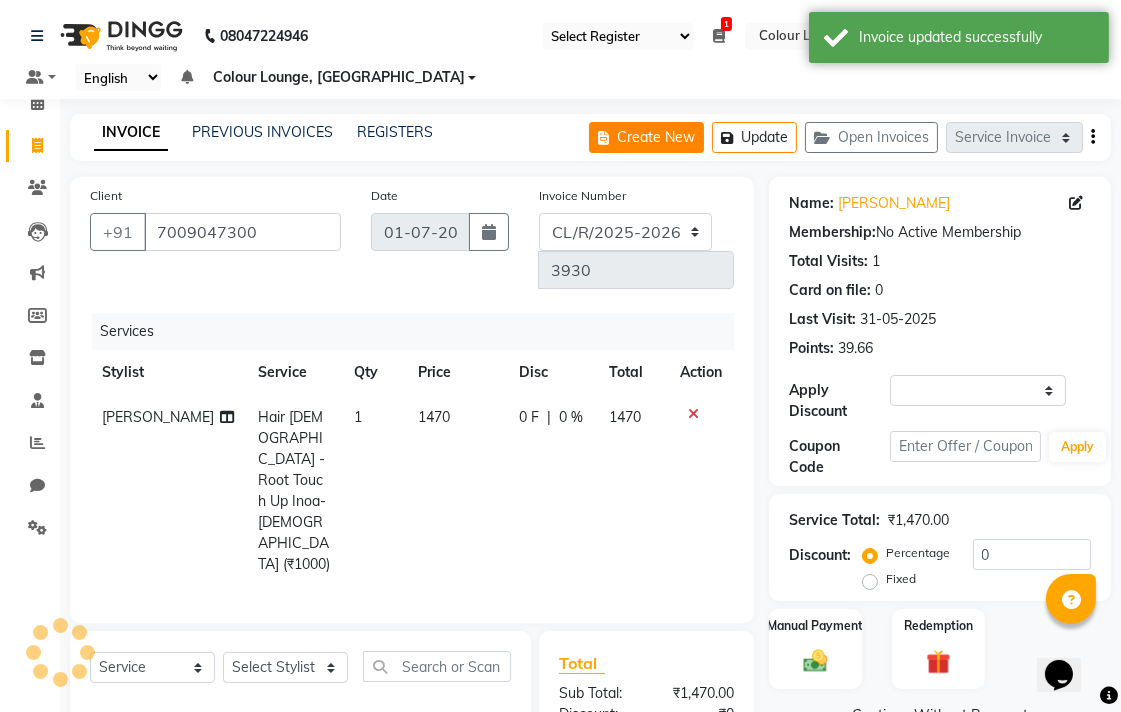 select on "service" 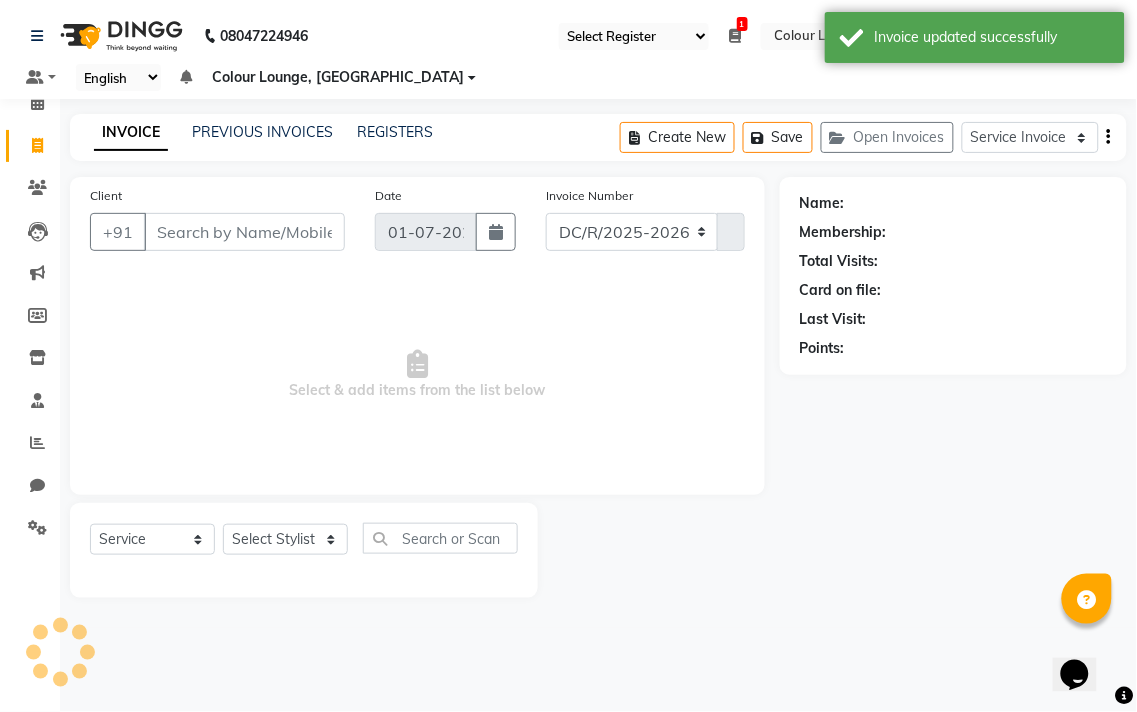 select on "8013" 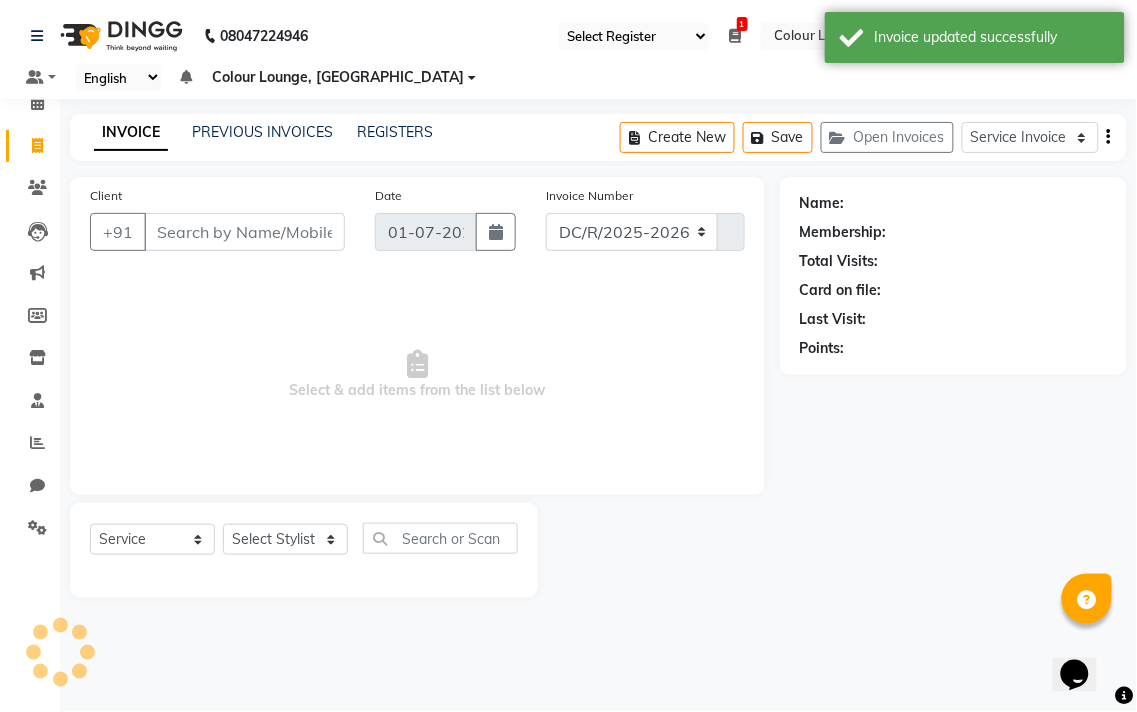 type on "3930" 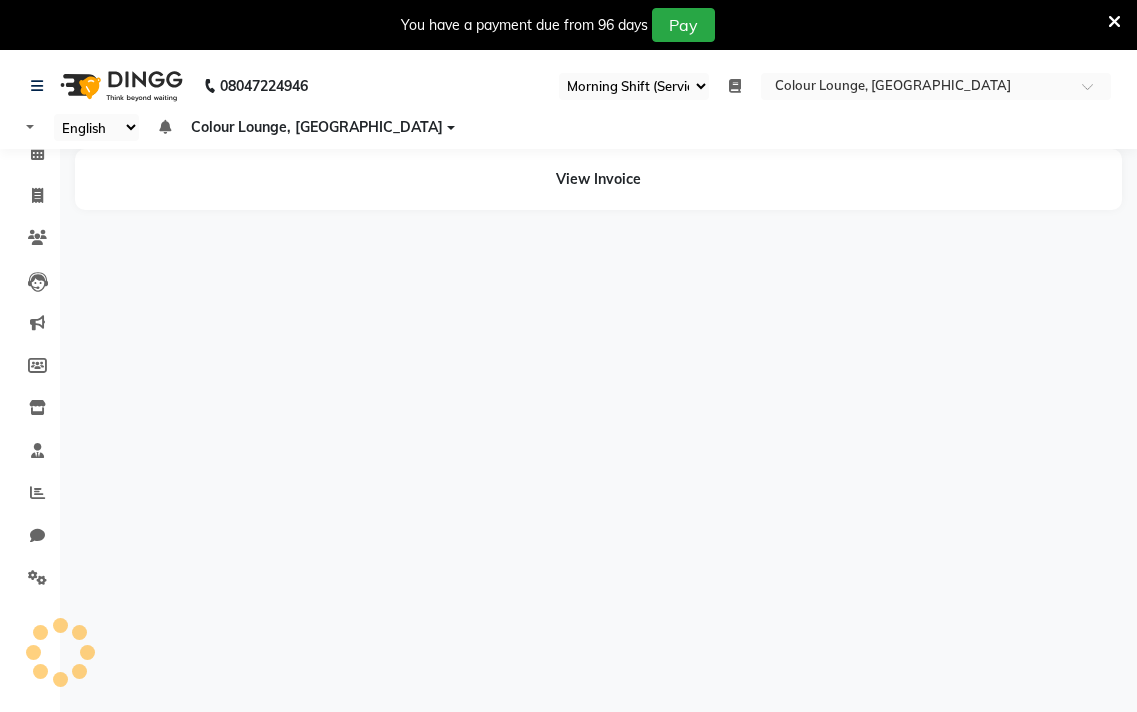 select on "83" 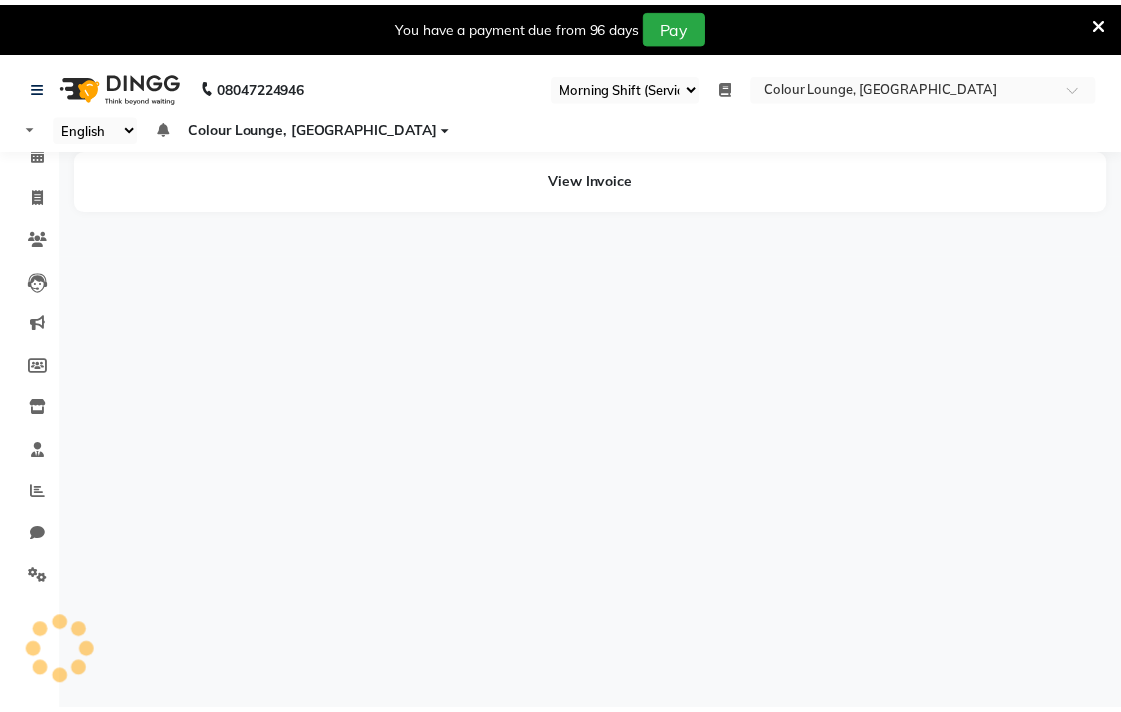 scroll, scrollTop: 0, scrollLeft: 0, axis: both 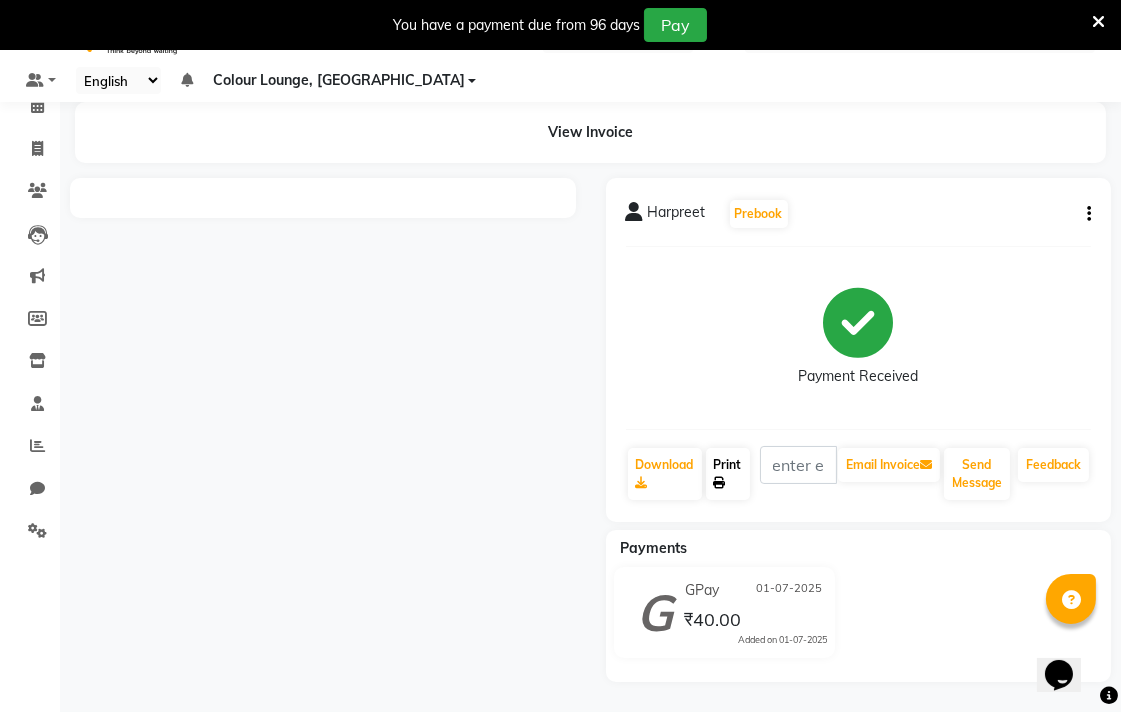 click on "Print" 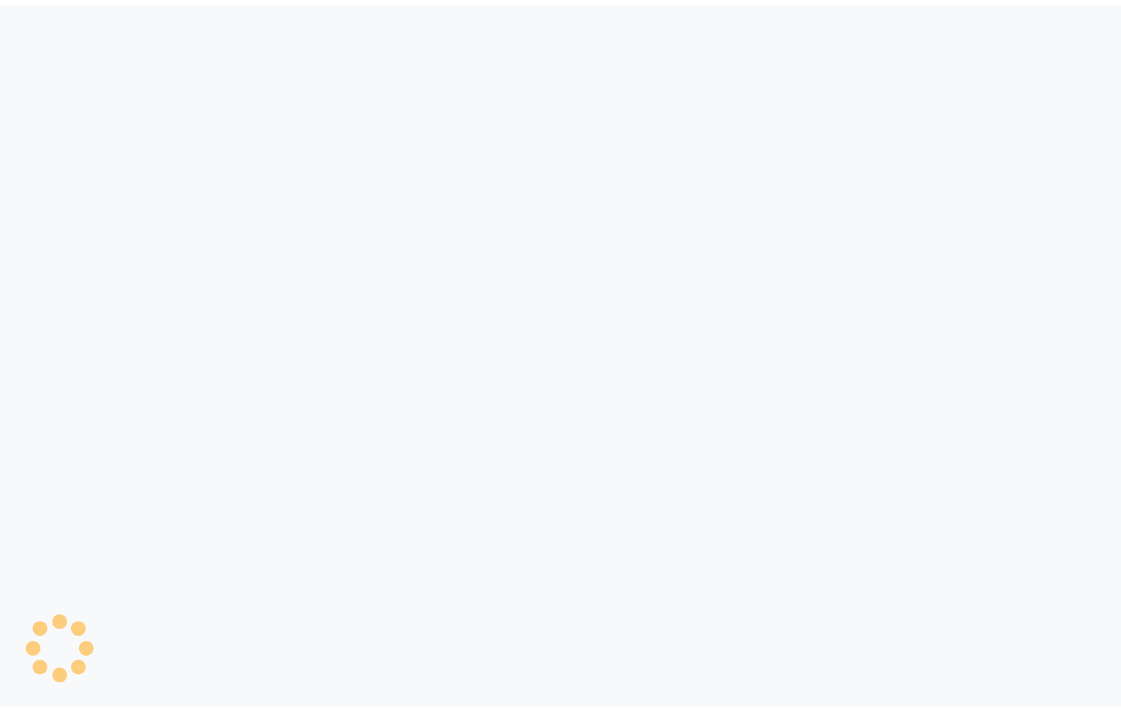 scroll, scrollTop: 0, scrollLeft: 0, axis: both 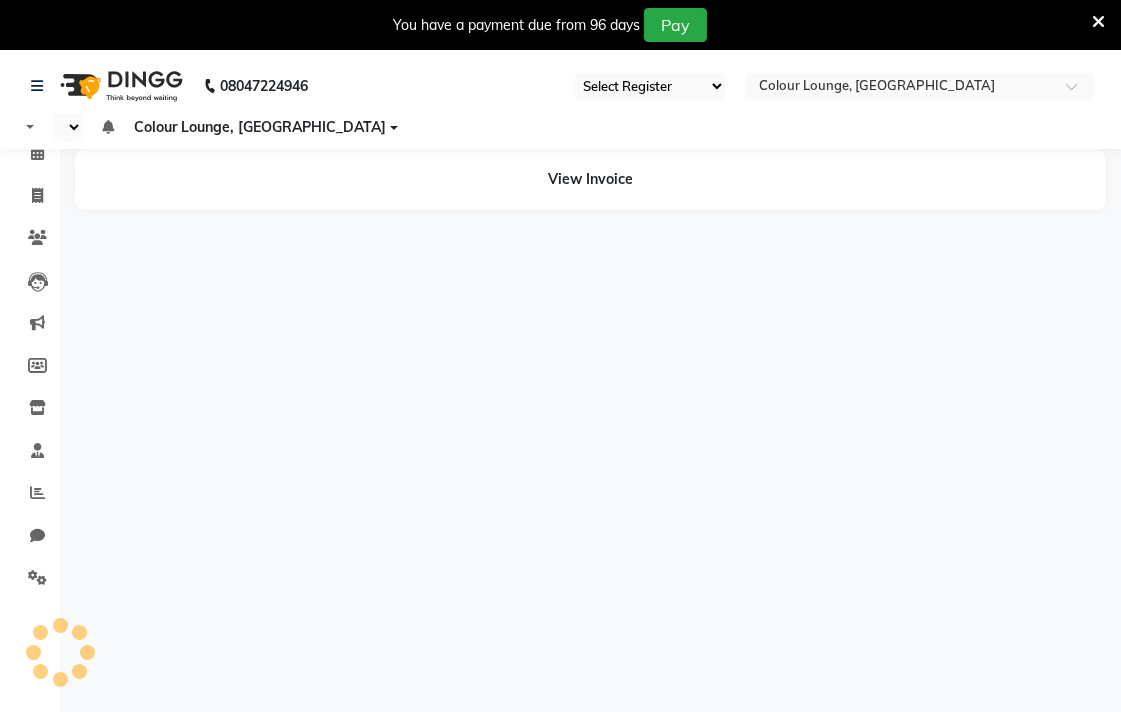 select on "83" 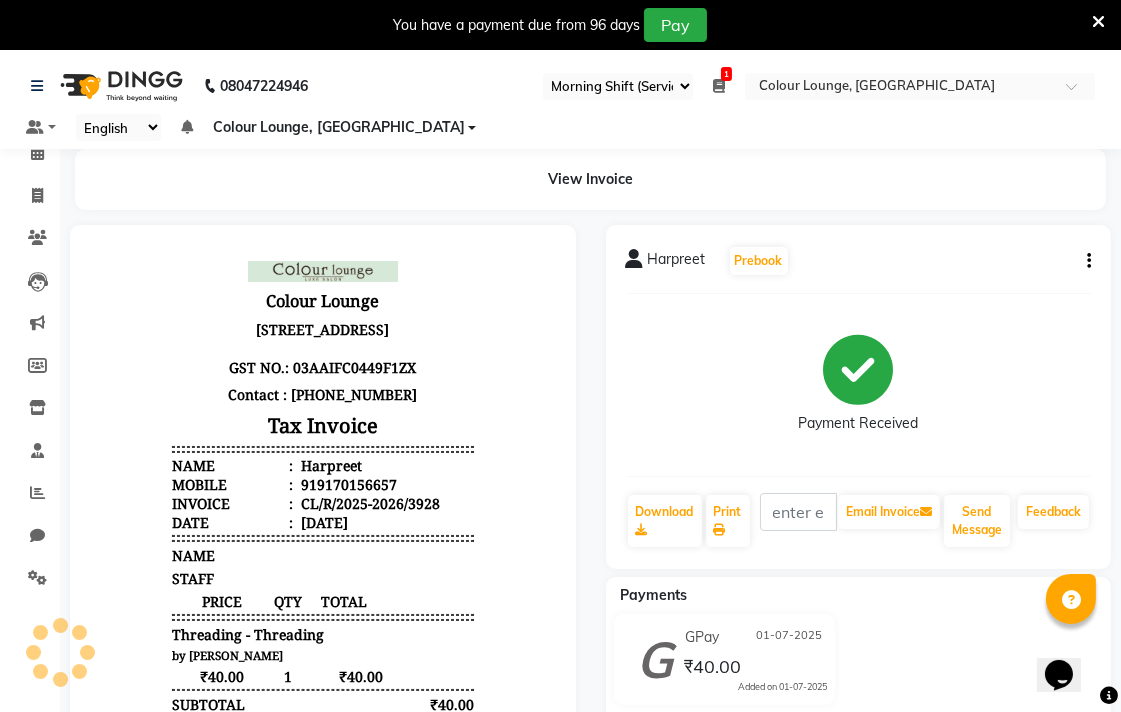 scroll, scrollTop: 0, scrollLeft: 0, axis: both 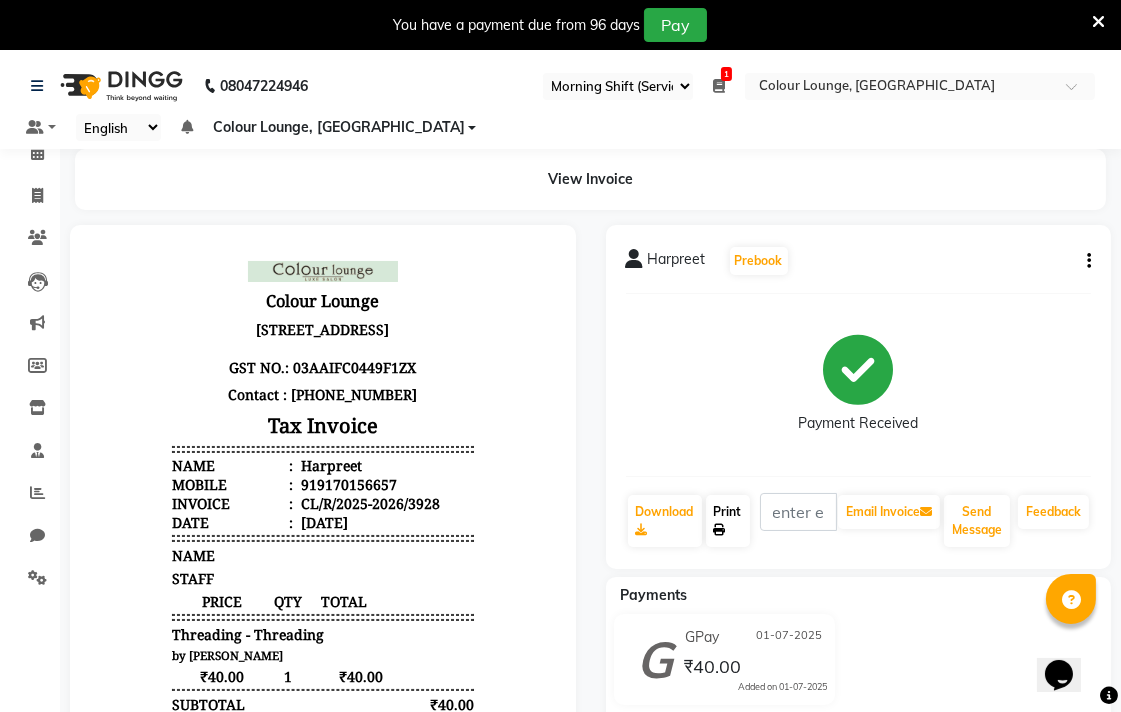 click on "Print" 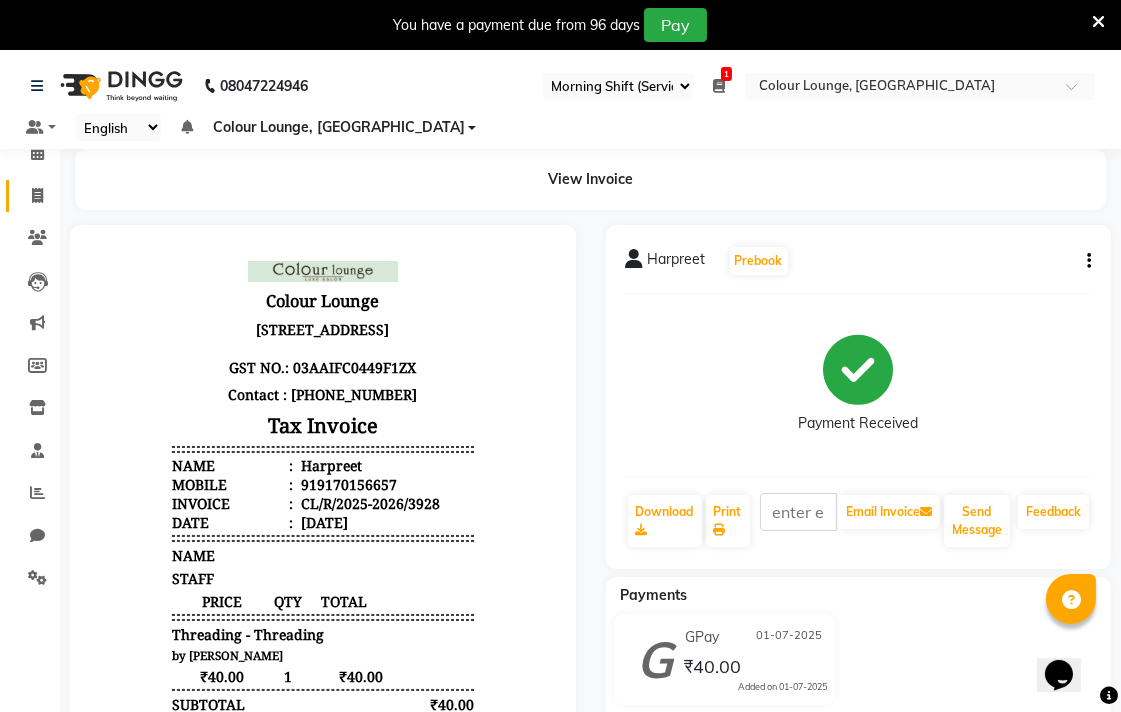 click 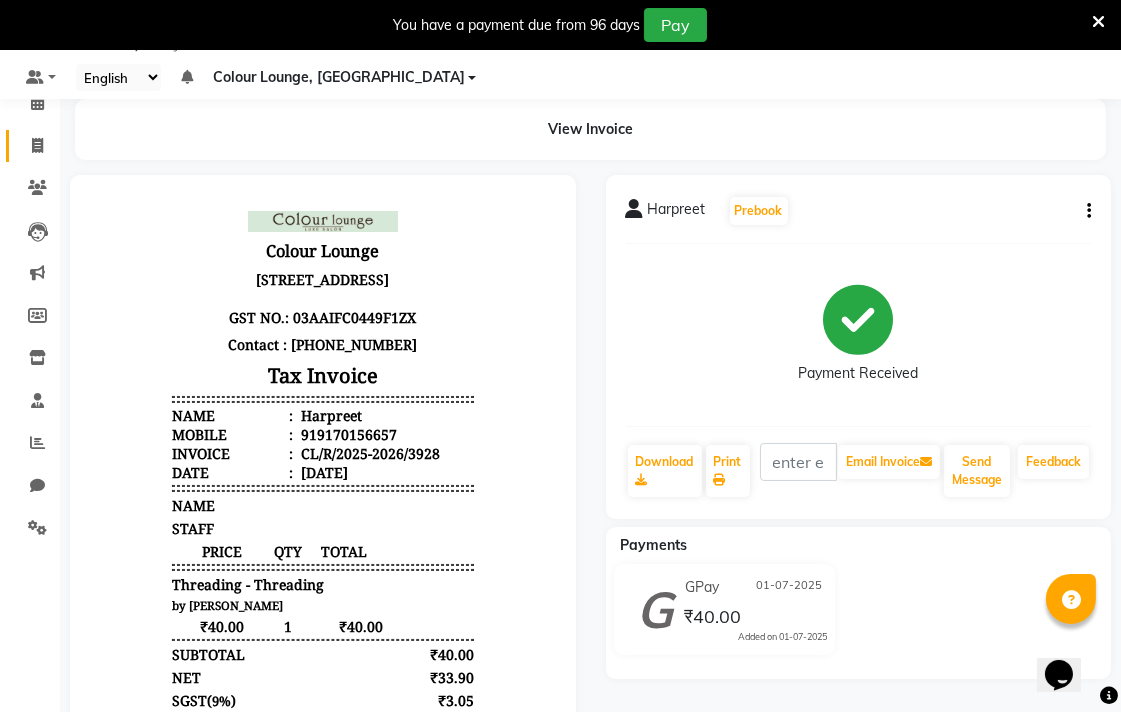 select on "service" 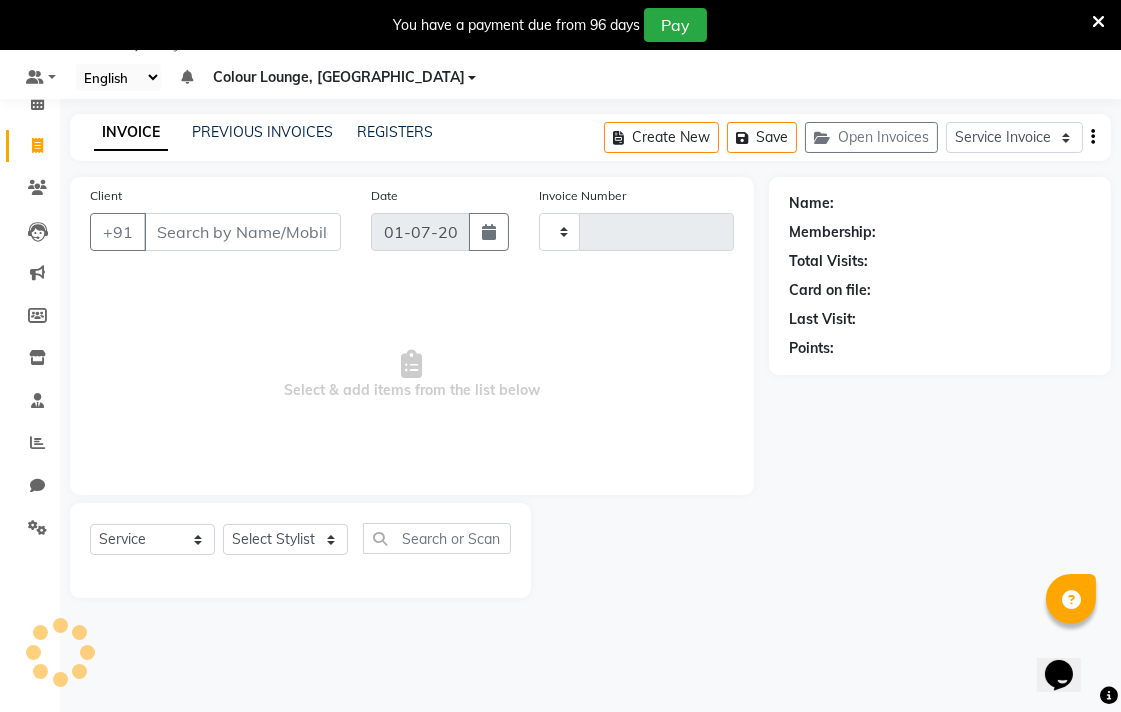 type on "3930" 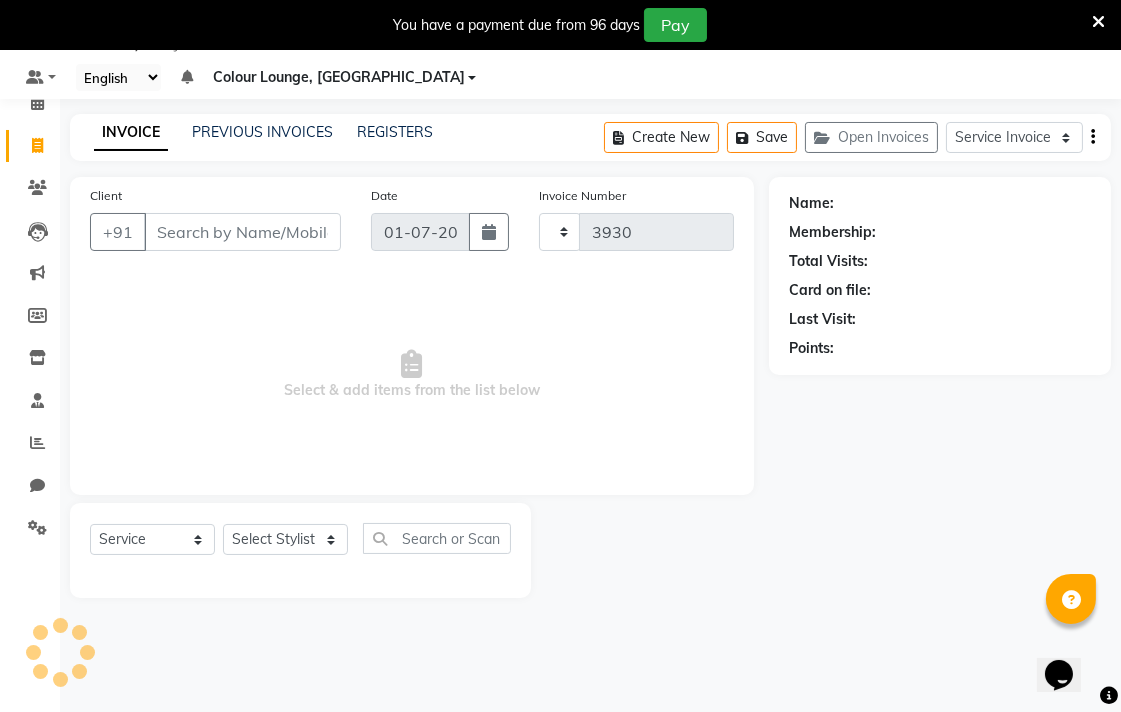 select on "8013" 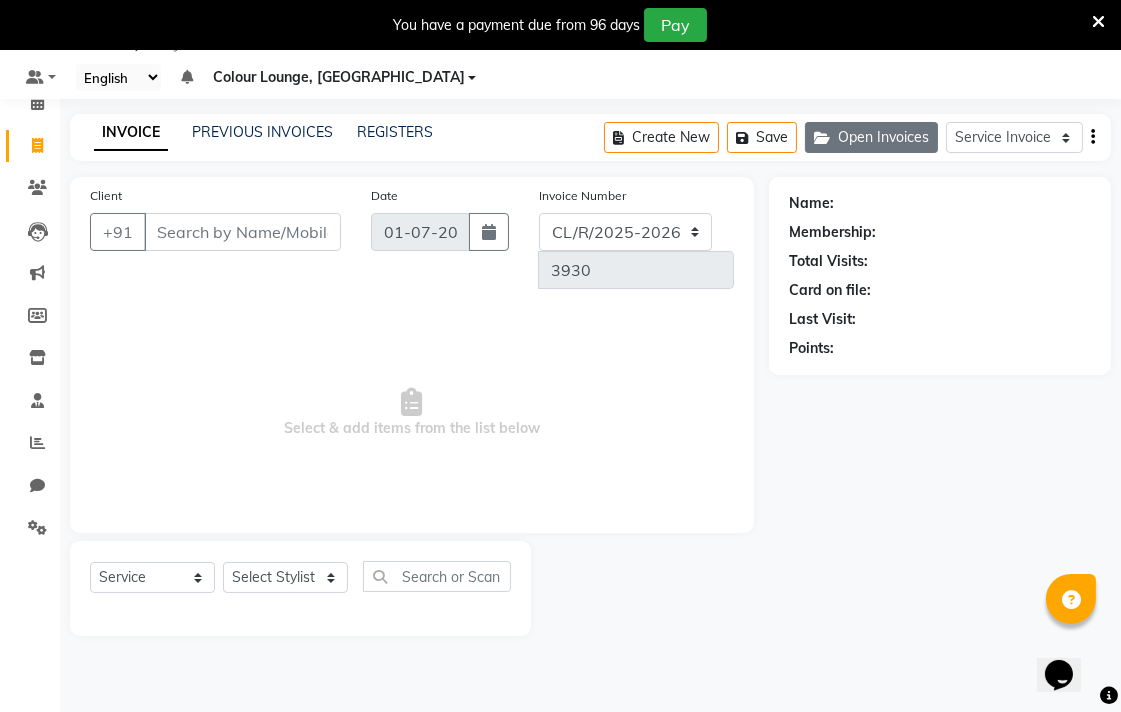 click on "Open Invoices" 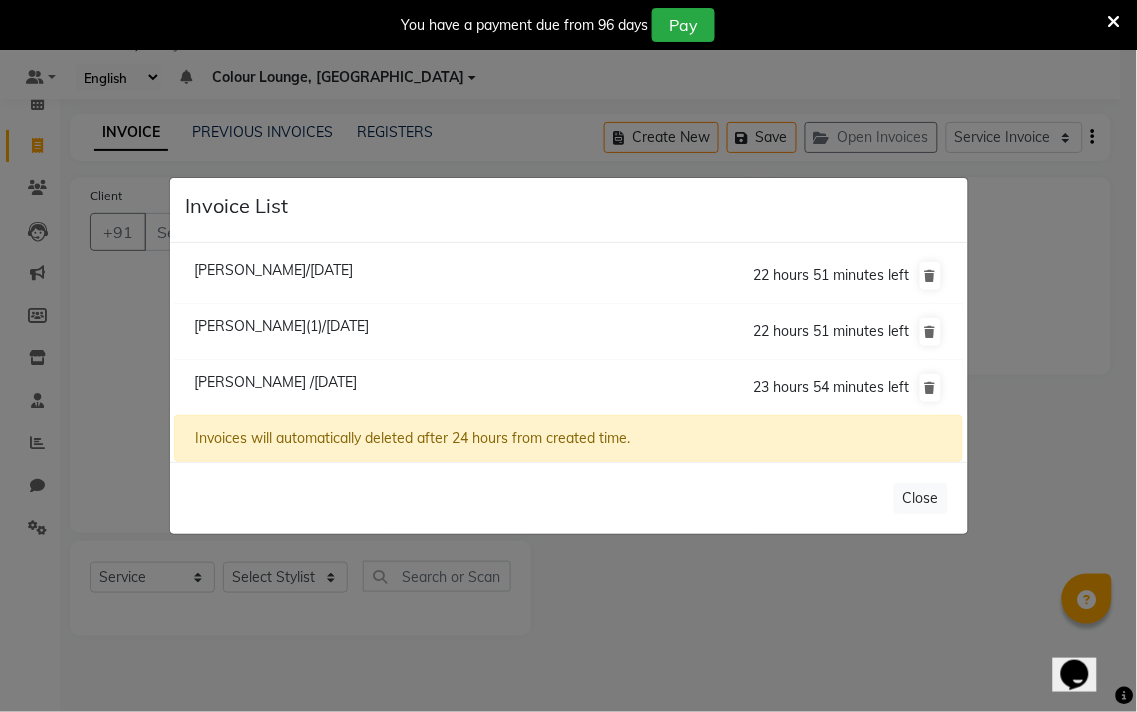 click on "Meenal /01 July 2025" 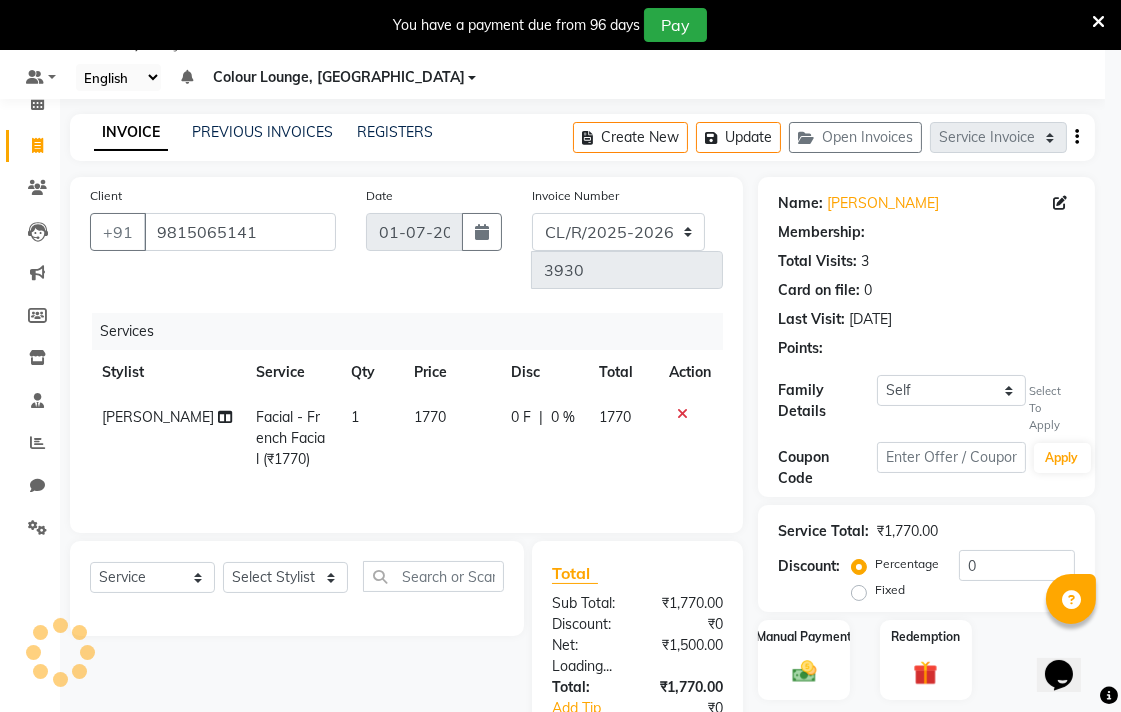 select on "1: Object" 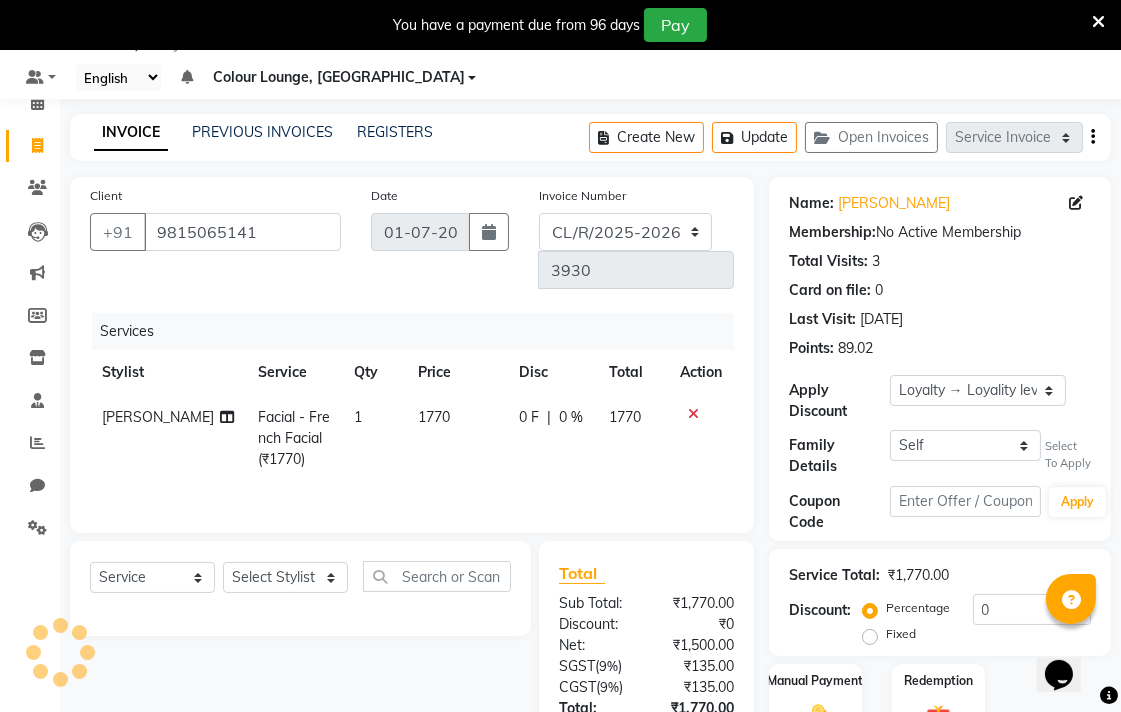 click on "[PERSON_NAME]" 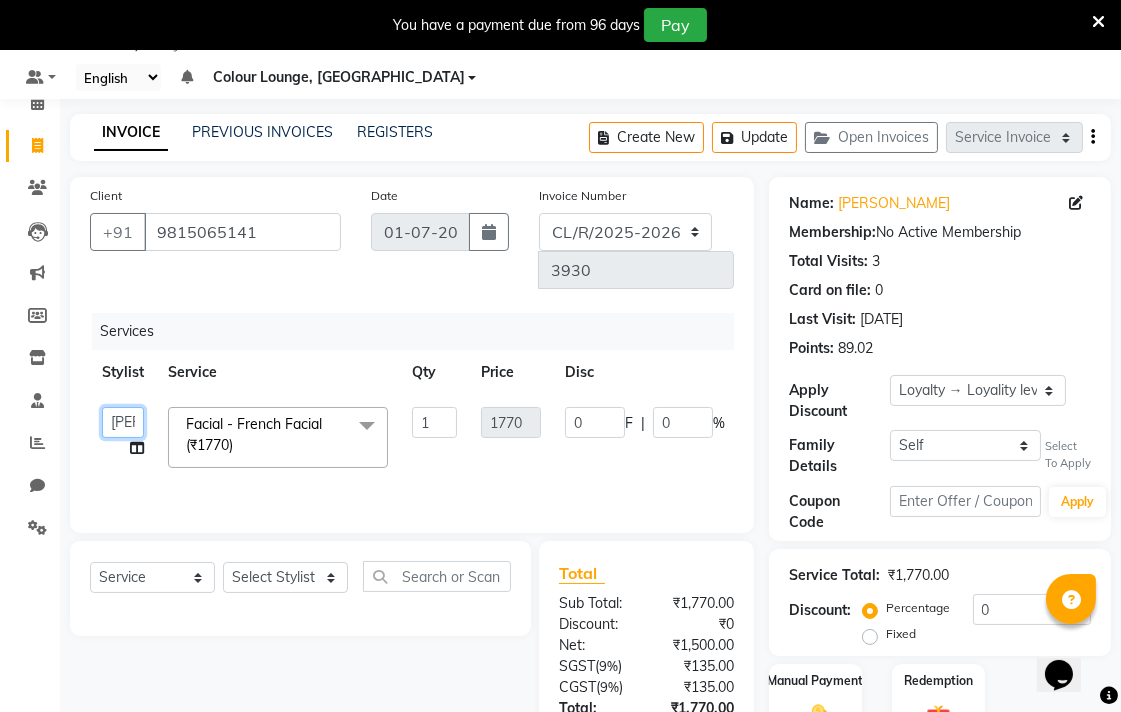 click on "Admin   AMIT   Birshika   Colour Lounge, Ranjit Avenue   Colour Lounge, Ranjit Avenue   Digvijay   JAGPREET SINGH   KARAN JAFFAL   KARAN KUMAR   Komal mam   LOVEPREET   MAIBAM SURJIT SINGH   MANDEEP   MOHIT   Nandani   PARAS   POOJA DEVNATH   Pooja Negi   PREM KOHLI   RADHIKA   Rahul guard   Reema mehra   Riya   Sahil   SAJAN   SAMEER   SANIA   SANJAY   SIMRAN   Sonia   Sunita   TANUJ   VISHAL   Vishal singh" 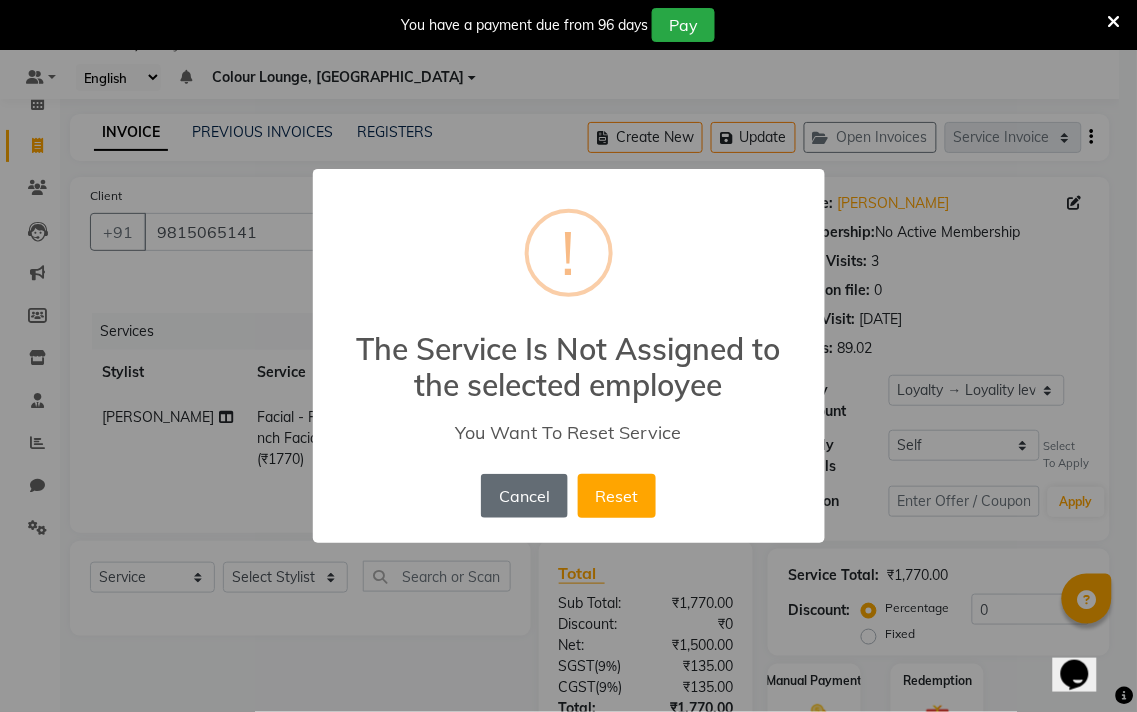 click on "Cancel" at bounding box center [524, 496] 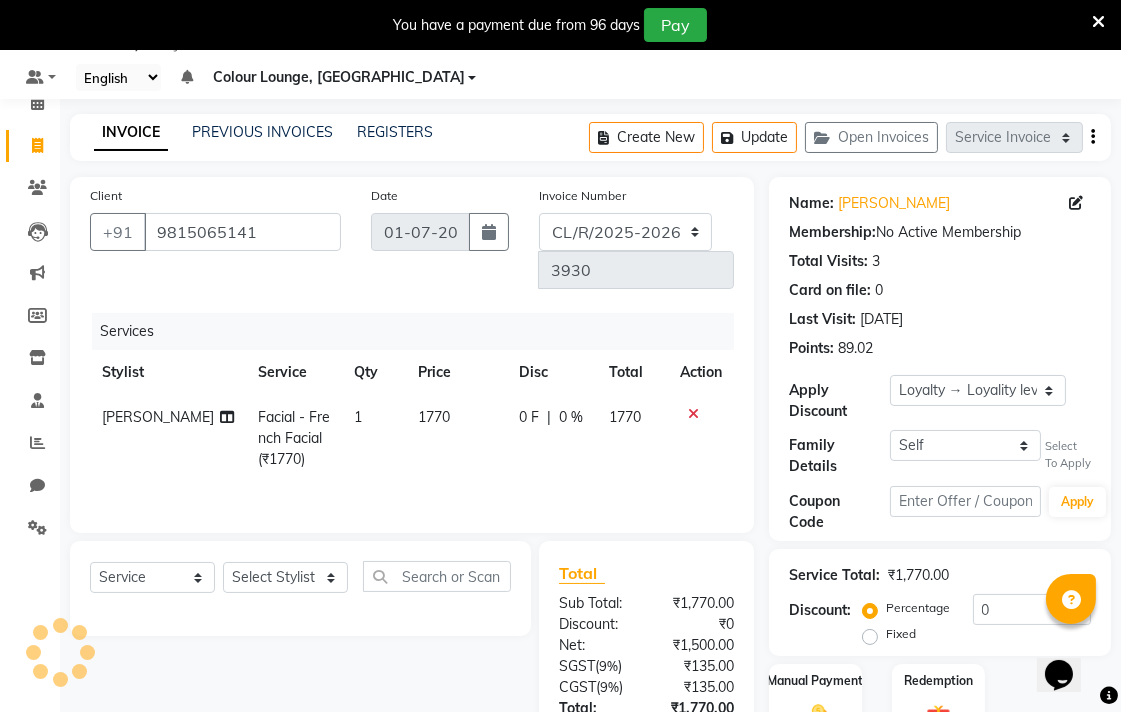 click on "[PERSON_NAME]" 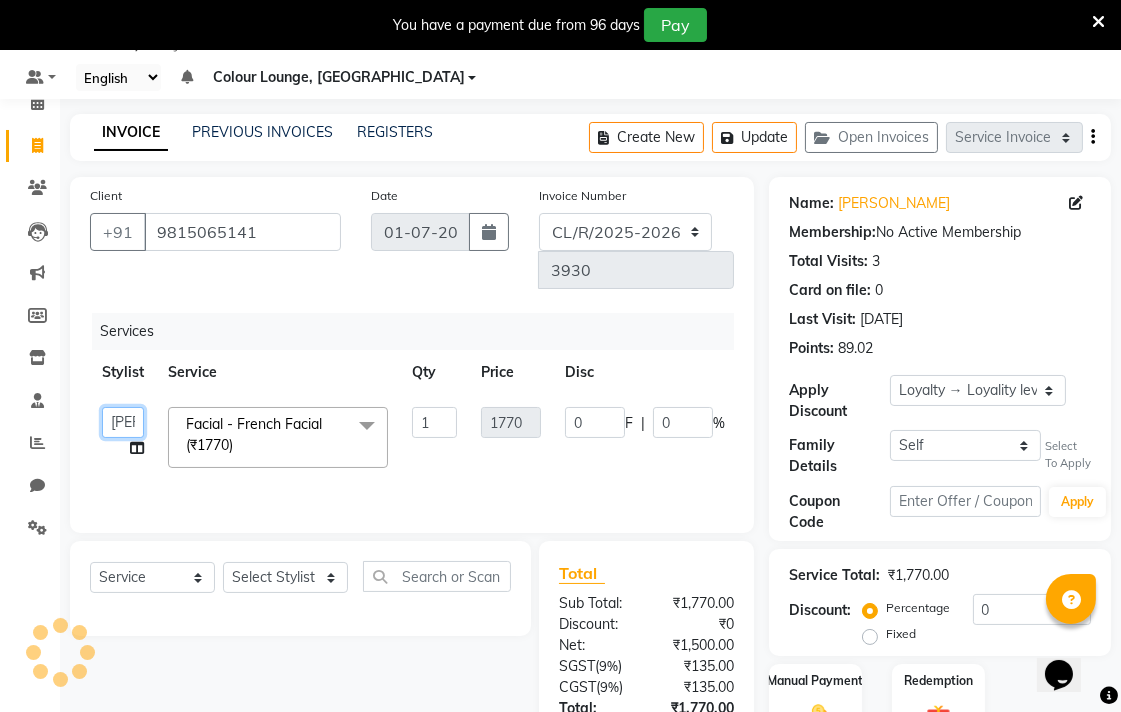 click on "Admin   AMIT   Birshika   Colour Lounge, Ranjit Avenue   Colour Lounge, Ranjit Avenue   Digvijay   JAGPREET SINGH   KARAN JAFFAL   KARAN KUMAR   Komal mam   LOVEPREET   MAIBAM SURJIT SINGH   MANDEEP   MOHIT   Nandani   PARAS   POOJA DEVNATH   Pooja Negi   PREM KOHLI   RADHIKA   Rahul guard   Reema mehra   Riya   Sahil   SAJAN   SAMEER   SANIA   SANJAY   SIMRAN   Sonia   Sunita   TANUJ   VISHAL   Vishal singh" 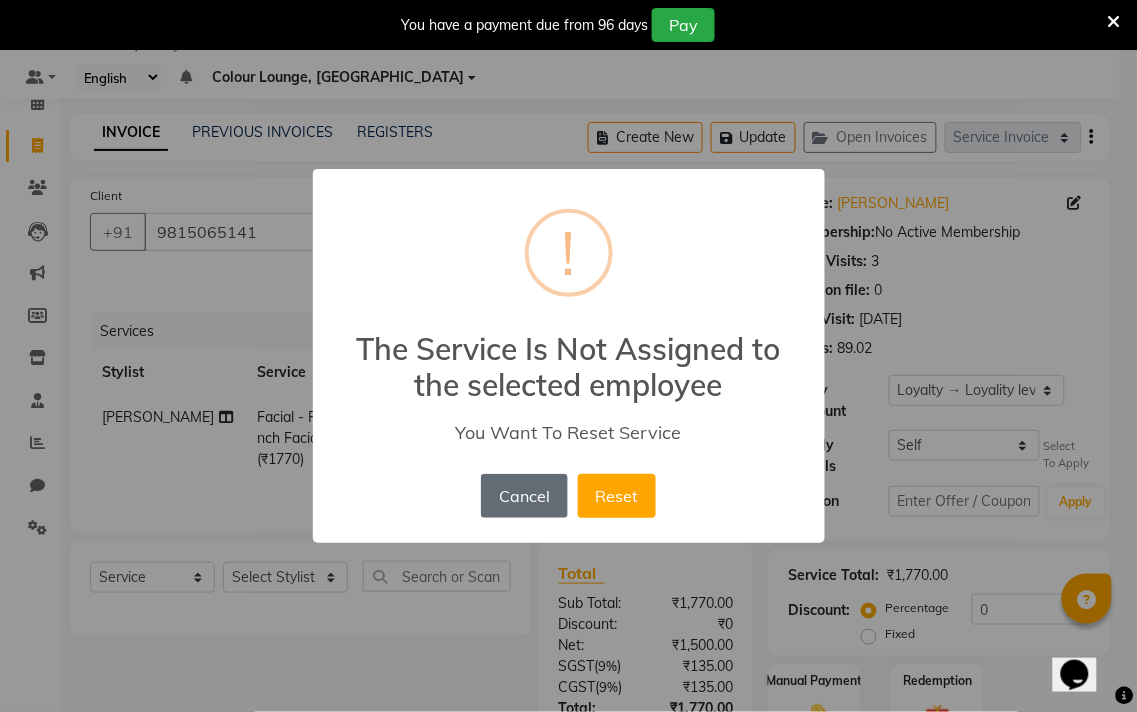 click on "Cancel" at bounding box center (524, 496) 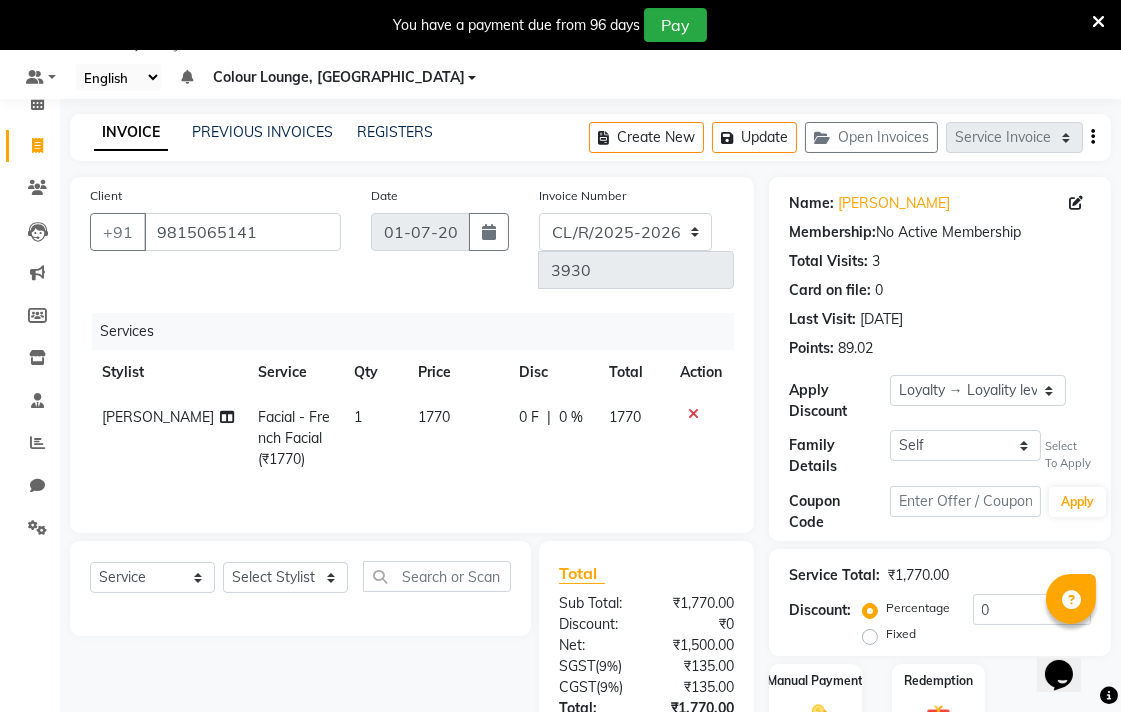 click 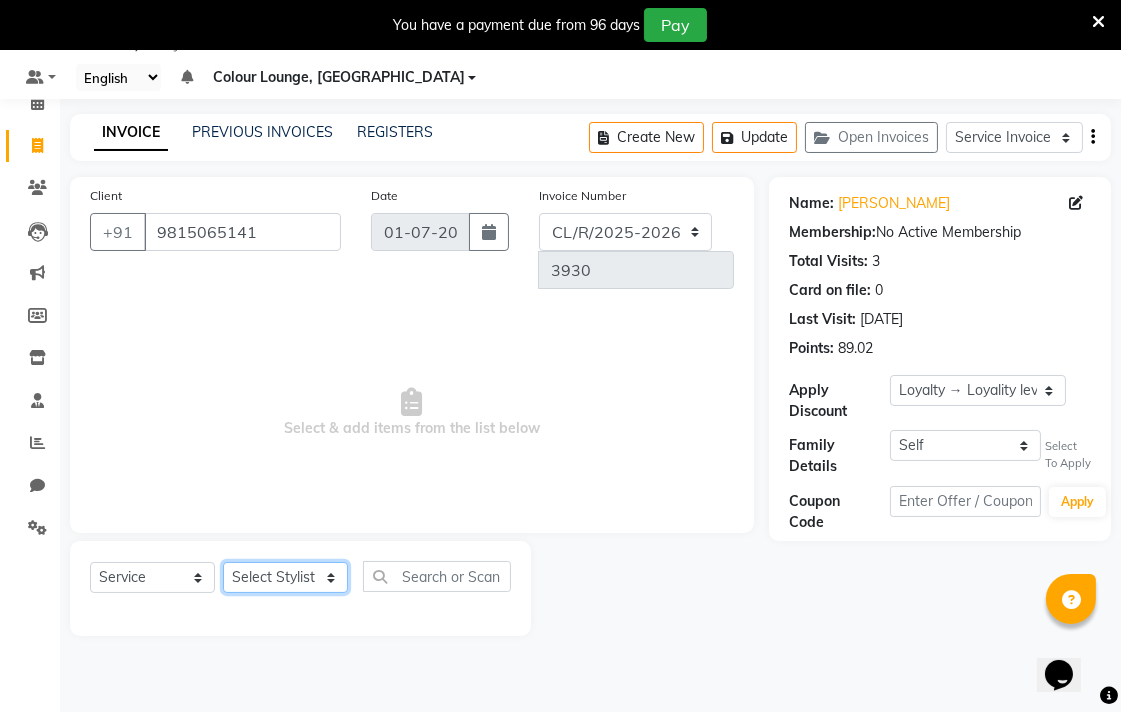 click on "Select Stylist Admin AMIT Birshika Colour Lounge, [GEOGRAPHIC_DATA] Colour Lounge, [GEOGRAPHIC_DATA] [PERSON_NAME] [PERSON_NAME] [PERSON_NAME] [PERSON_NAME] [PERSON_NAME] mam [PERSON_NAME] [PERSON_NAME] [PERSON_NAME] MOHIT [PERSON_NAME] POOJA [PERSON_NAME] [PERSON_NAME] [PERSON_NAME] guard [PERSON_NAME] [PERSON_NAME] [PERSON_NAME] [PERSON_NAME] SAMEER [PERSON_NAME] [PERSON_NAME] [PERSON_NAME] [PERSON_NAME] [PERSON_NAME] [PERSON_NAME] VISHAL [PERSON_NAME]" 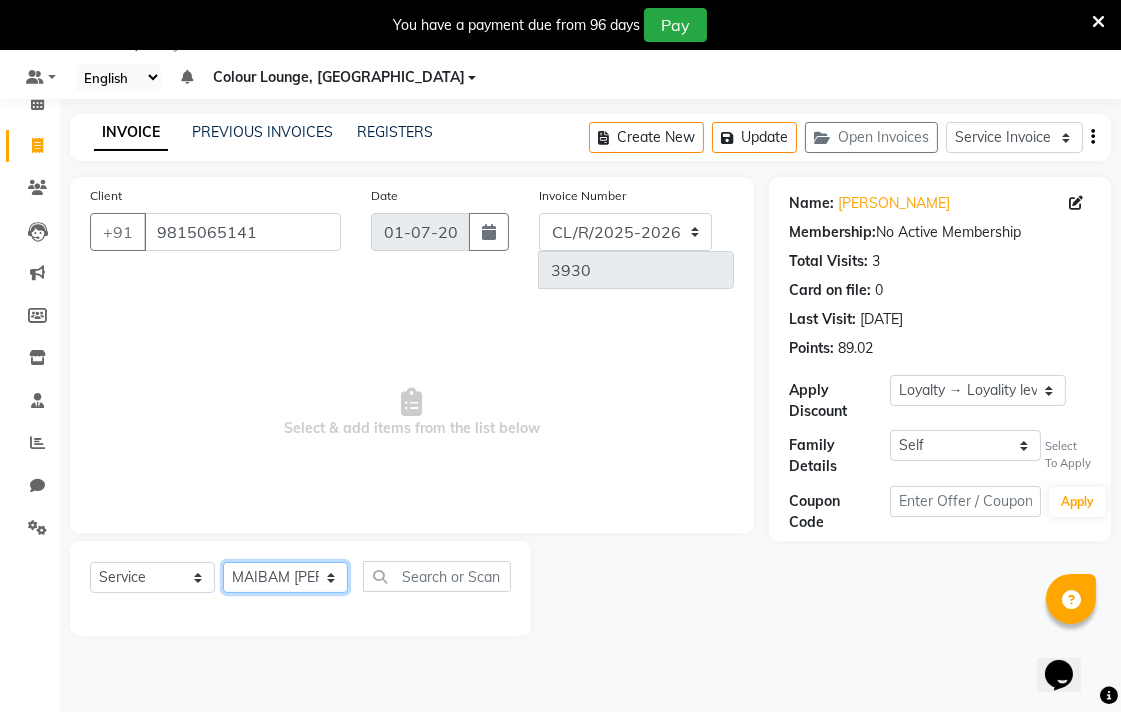 click on "Select Stylist Admin AMIT Birshika Colour Lounge, [GEOGRAPHIC_DATA] Colour Lounge, [GEOGRAPHIC_DATA] [PERSON_NAME] [PERSON_NAME] [PERSON_NAME] [PERSON_NAME] [PERSON_NAME] mam [PERSON_NAME] [PERSON_NAME] [PERSON_NAME] MOHIT [PERSON_NAME] POOJA [PERSON_NAME] [PERSON_NAME] [PERSON_NAME] guard [PERSON_NAME] [PERSON_NAME] [PERSON_NAME] [PERSON_NAME] SAMEER [PERSON_NAME] [PERSON_NAME] [PERSON_NAME] [PERSON_NAME] [PERSON_NAME] [PERSON_NAME] VISHAL [PERSON_NAME]" 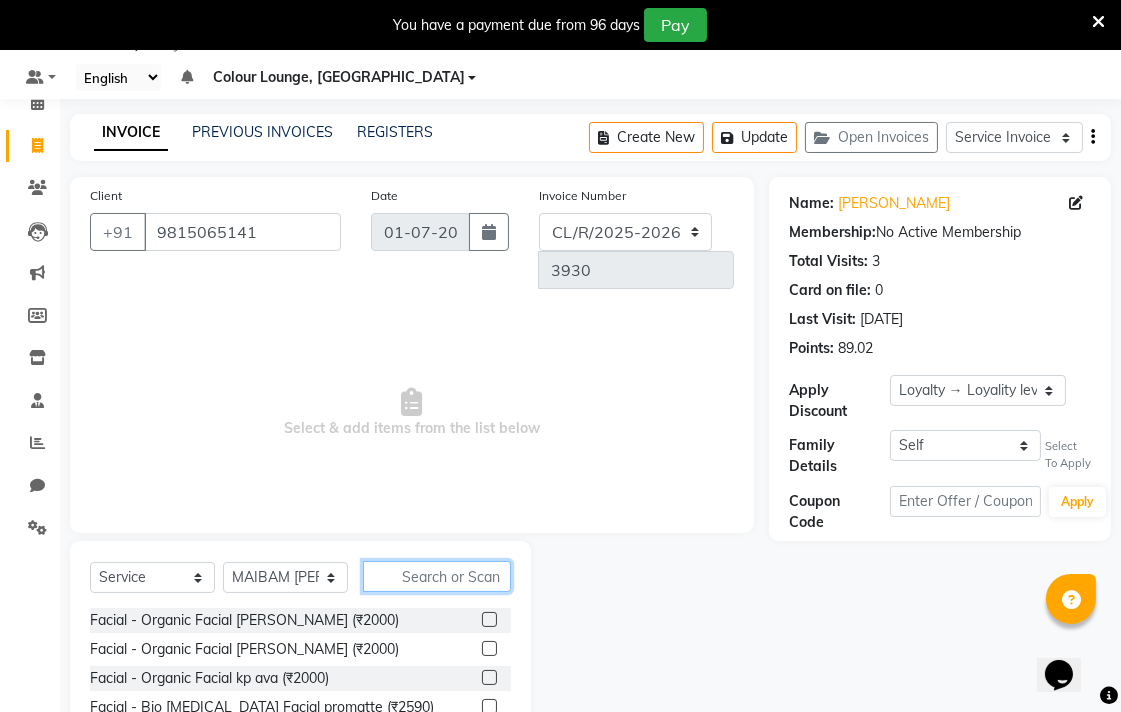 click 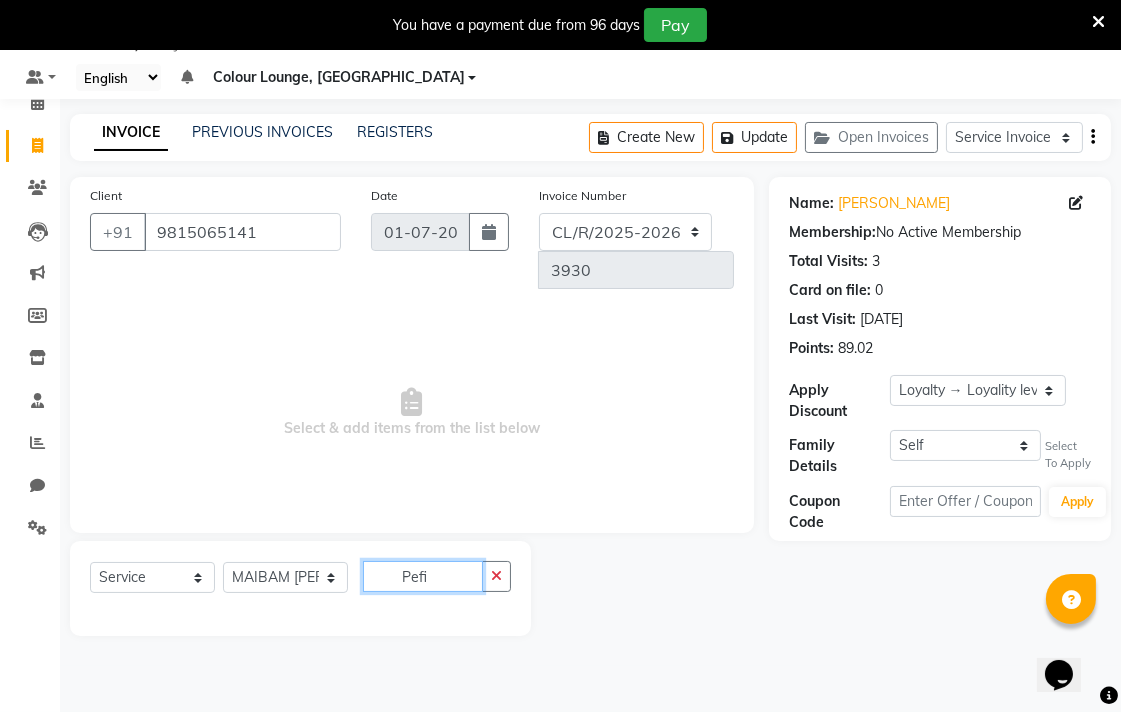 click on "Pefi" 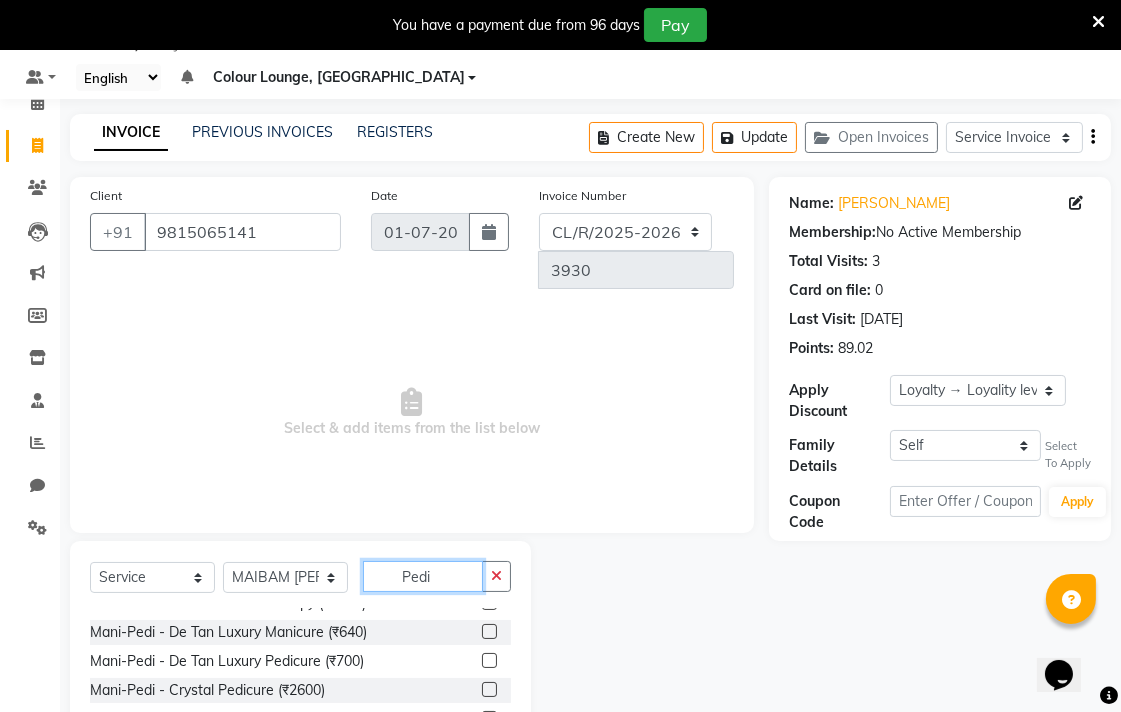 scroll, scrollTop: 106, scrollLeft: 0, axis: vertical 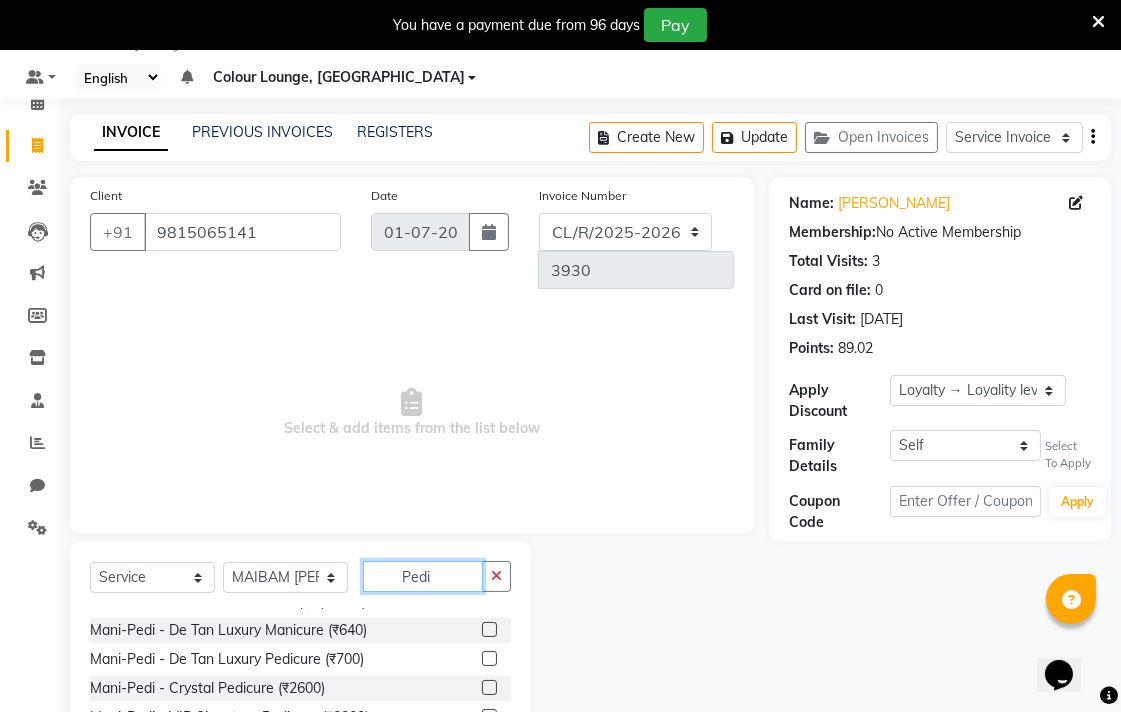 type on "Pedi" 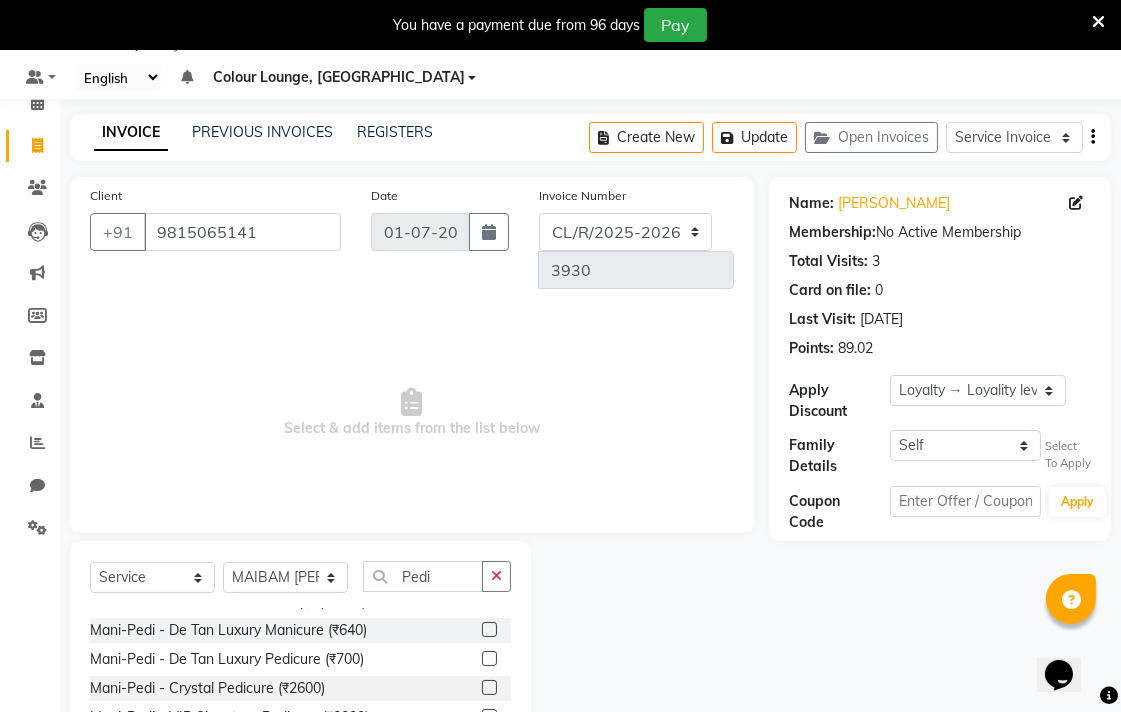 click 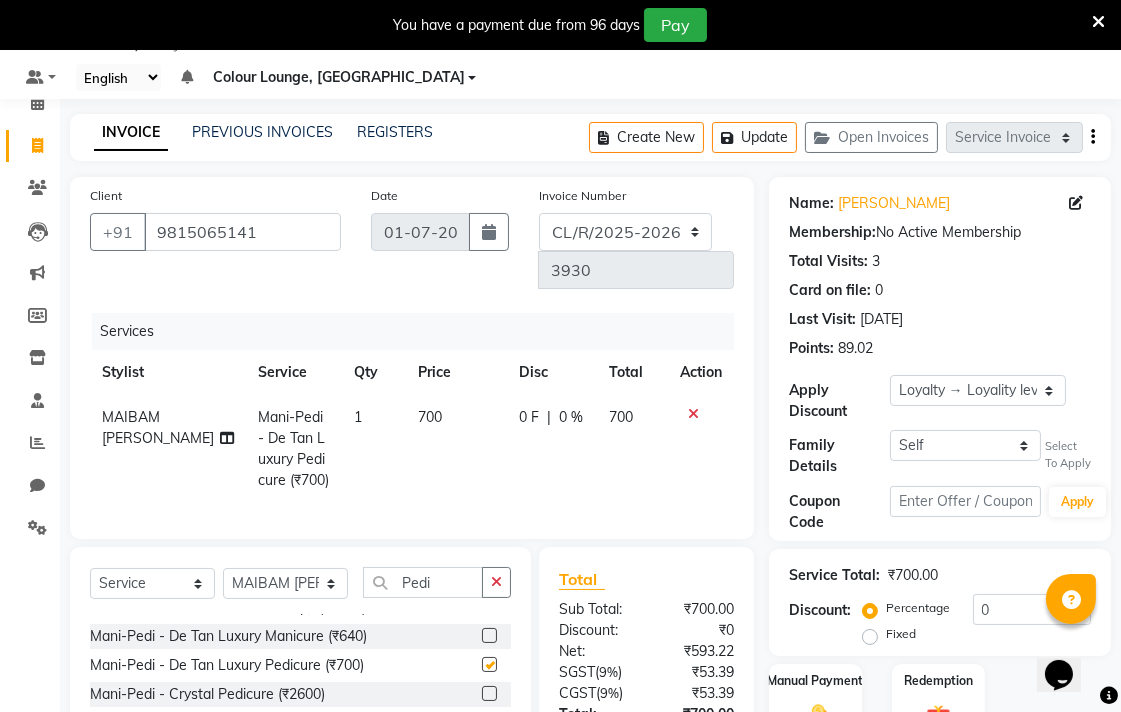 checkbox on "false" 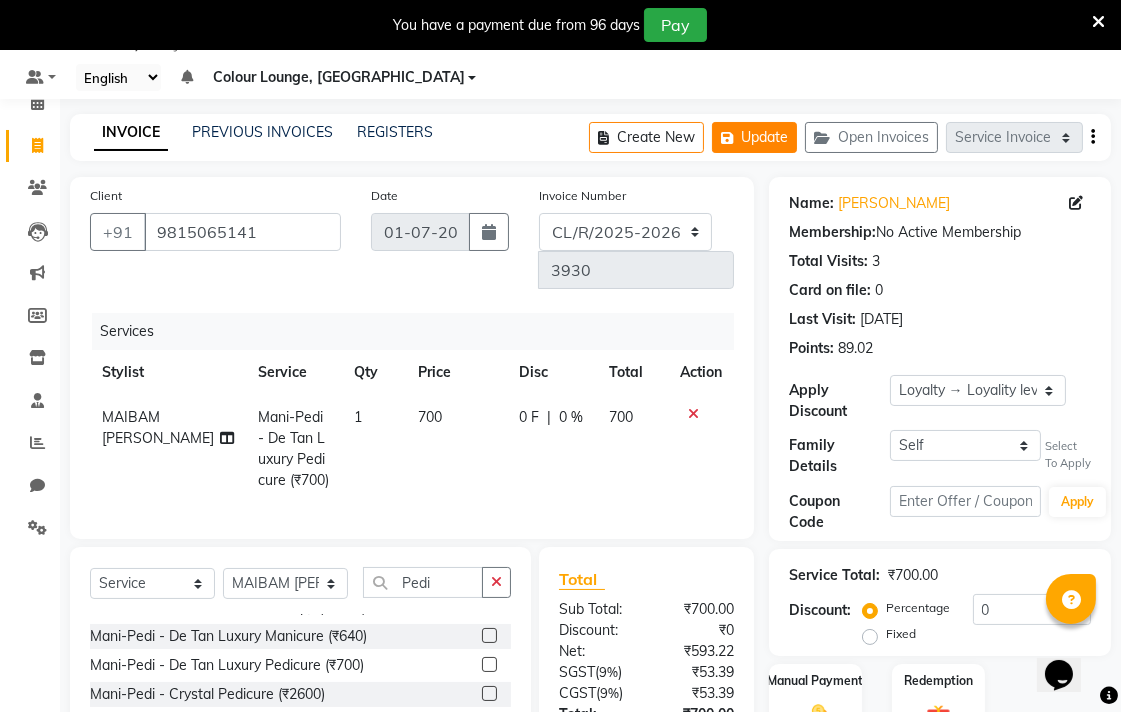 click on "Update" 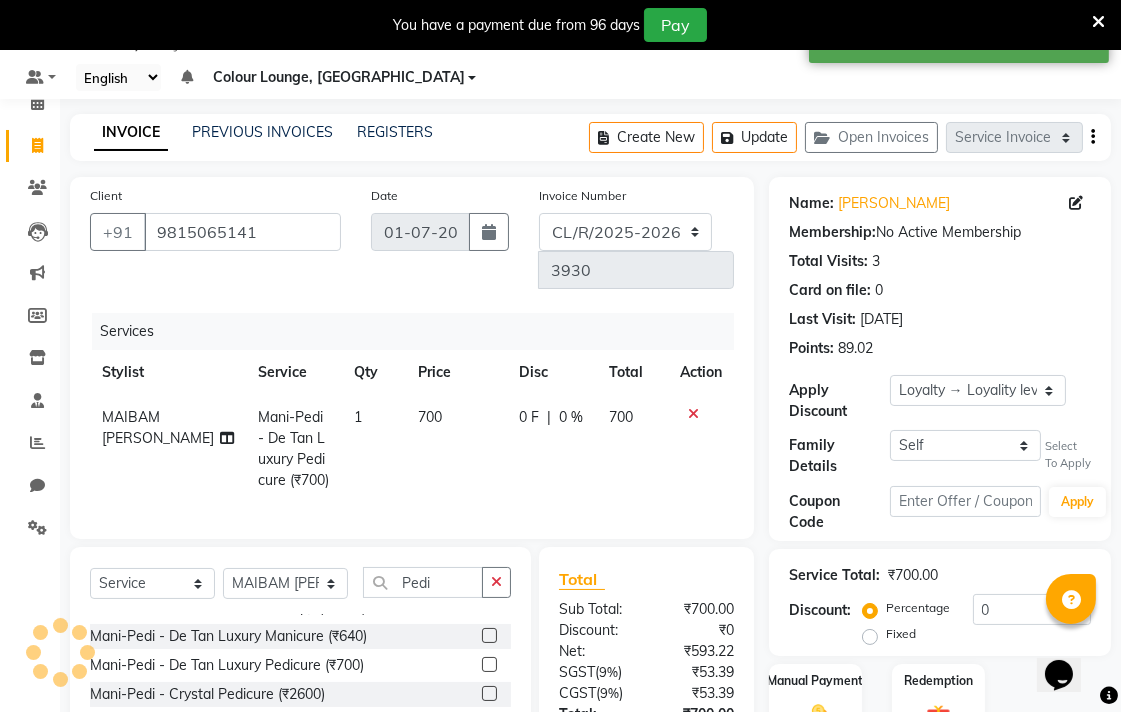 click on "Client +91 9815065141 Date 01-07-2025 Invoice Number  DC/R/2025-2026  CL/R/2025-2026 3930 Services Stylist Service Qty Price Disc Total Action MAIBAM SURJIT SINGH Mani-Pedi - De Tan Luxury Pedicure (₹700) 1 700 0 F | 0 % 700 Select  Service  Membership  Package Voucher Prepaid Gift Card  Select Stylist Admin AMIT Birshika Colour Lounge, Ranjit Avenue Colour Lounge, Ranjit Avenue Digvijay JAGPREET SINGH KARAN JAFFAL KARAN KUMAR Komal mam LOVEPREET MAIBAM SURJIT SINGH MANDEEP MOHIT Nandani PARAS POOJA DEVNATH Pooja Negi PREM KOHLI RADHIKA Rahul guard Reema mehra Riya Sahil SAJAN SAMEER SANIA SANJAY SIMRAN Sonia Sunita TANUJ VISHAL Vishal singh Pedi Facial - Vip Luxe Pedicure (₹5000)  Facial - Crystal Pedicure Bio (₹2600)  Crystal Pedicure Ayres (₹2600)  Mani-Pedi - VIP Treatment therapy (₹4000)  Mani-Pedi - De Tan Luxury Manicure (₹640)  Mani-Pedi - De Tan Luxury Pedicure (₹700)  Mani-Pedi - Crystal Pedicure (₹2600)  Mani-Pedi - VIP Signature Pedicure (₹3200)  Total Sub Total: ₹700.00 ₹0 )" 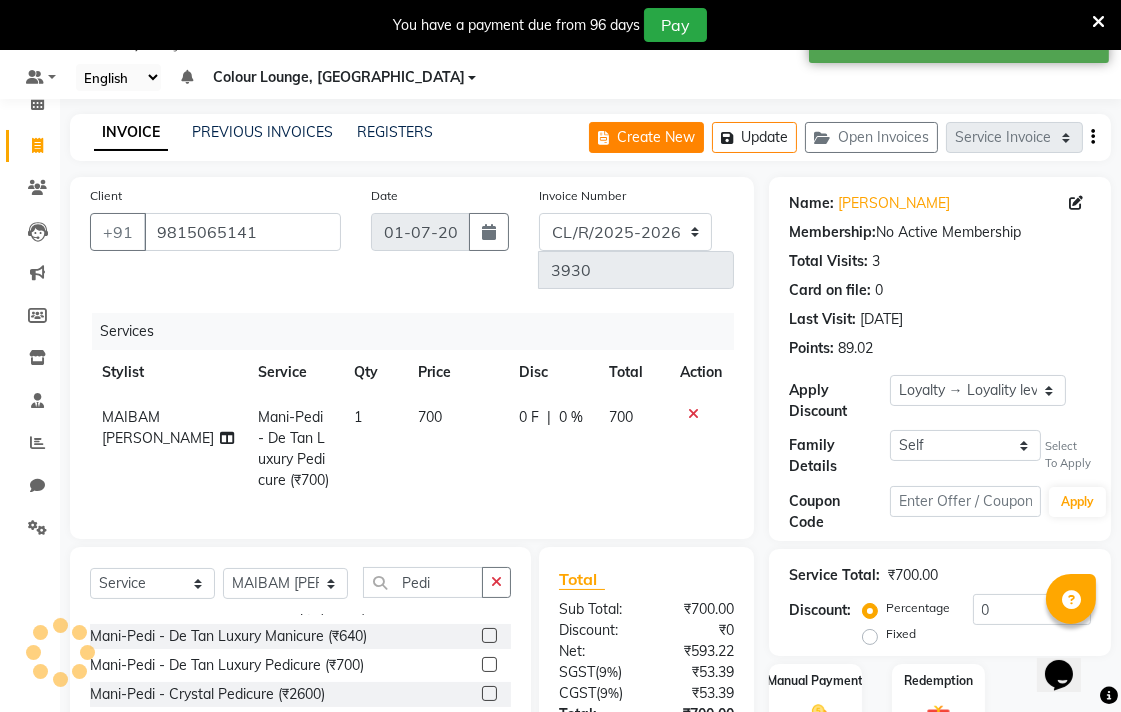 click on "Create New" 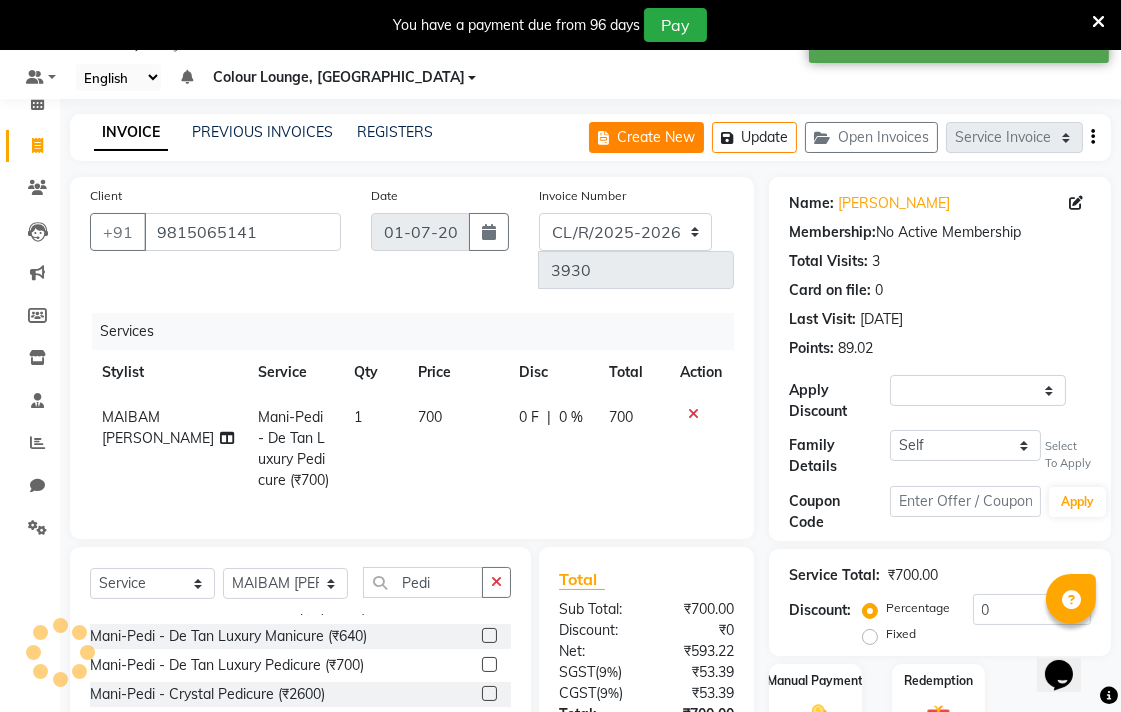 select on "service" 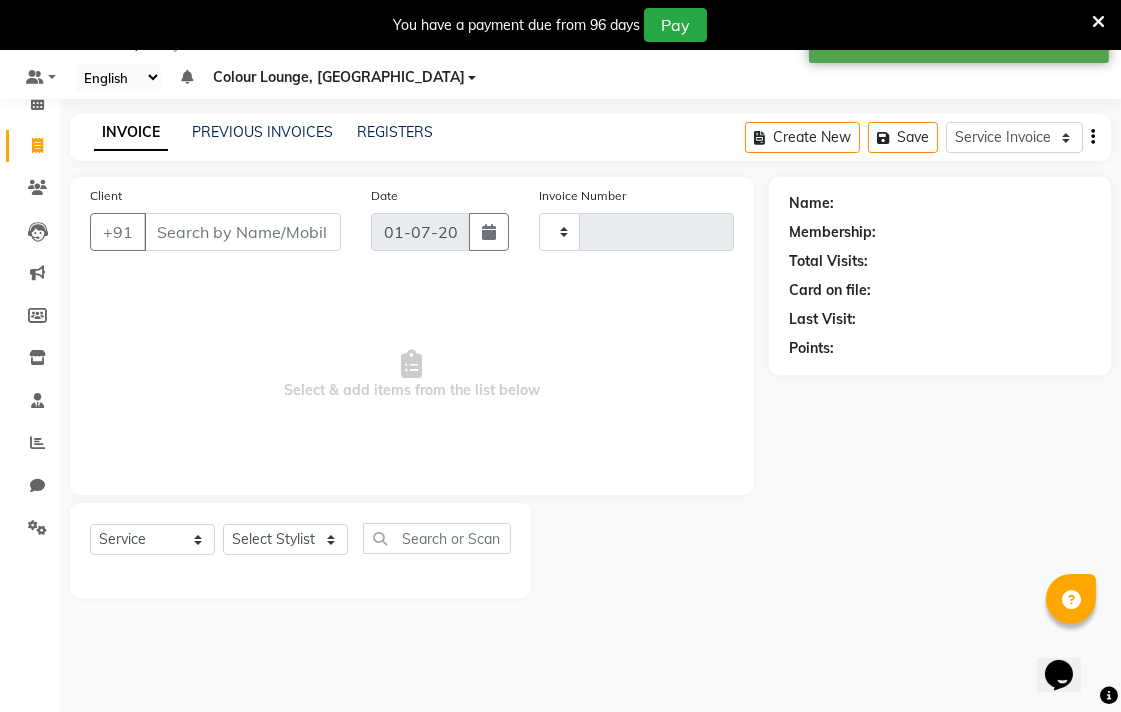 type on "3930" 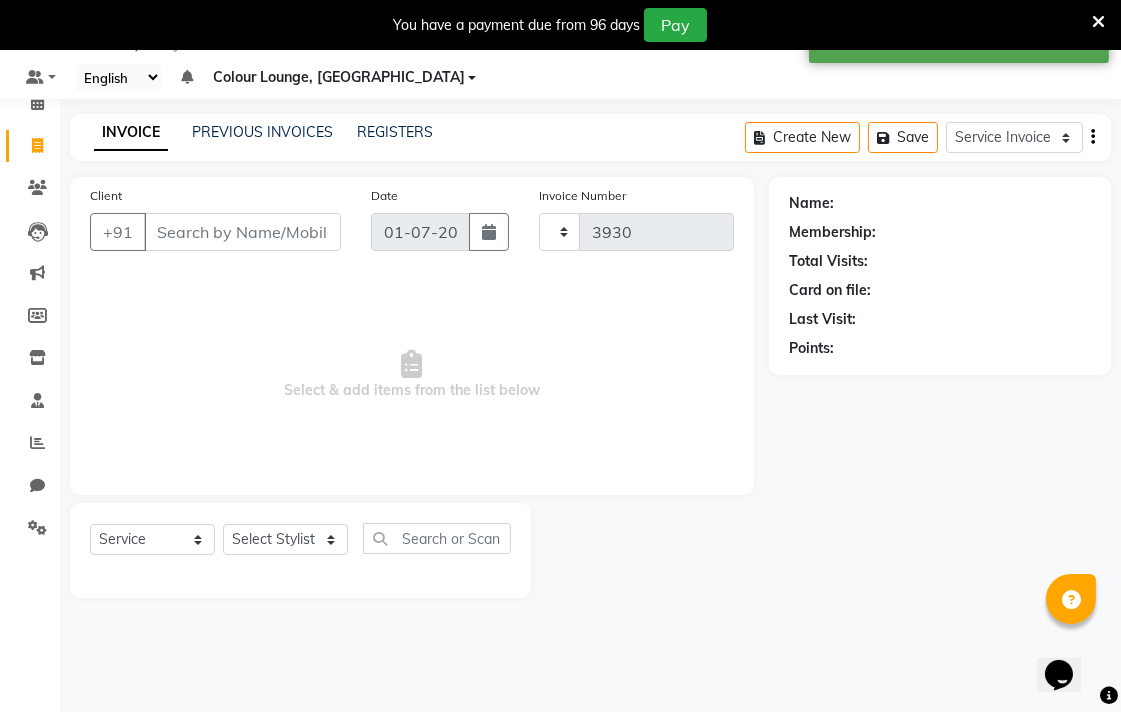 select on "8013" 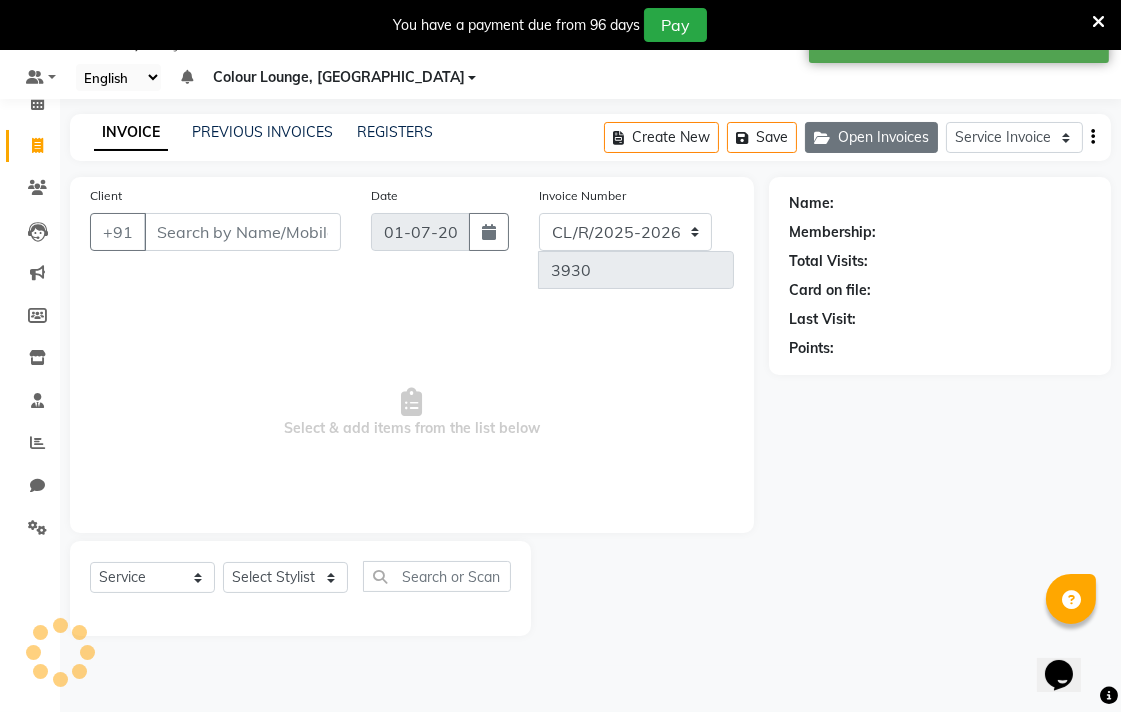 click on "Open Invoices" 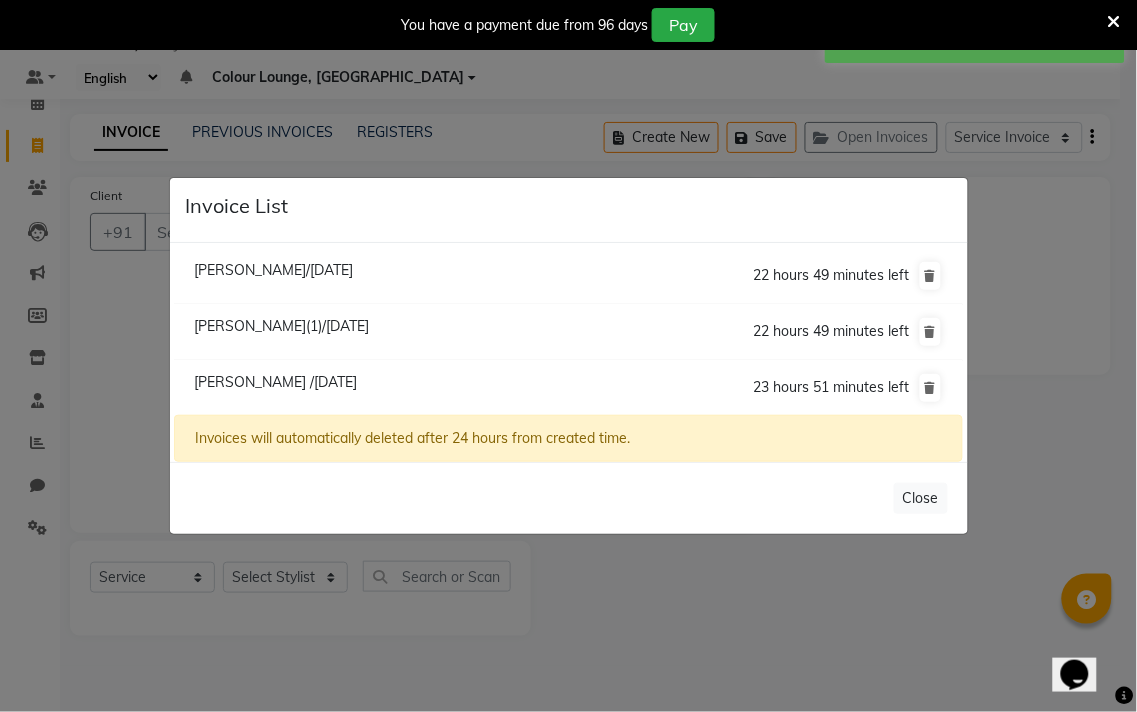 click on "Invoice List  Aditi Chopra/01 July 2025  22 hours 49 minutes left  Aditi Chopra(1)/01 July 2025  22 hours 49 minutes left  Meenal /01 July 2025  23 hours 51 minutes left  Invoices will automatically deleted after 24 hours from created time.   Close" 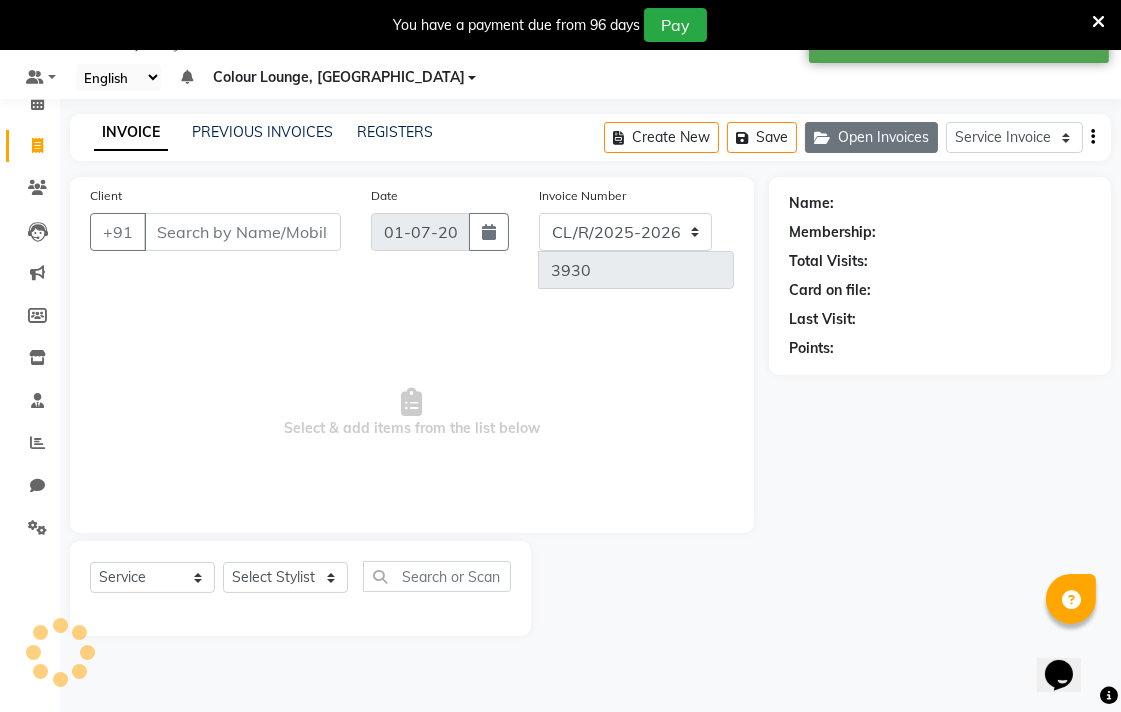 click on "Open Invoices" 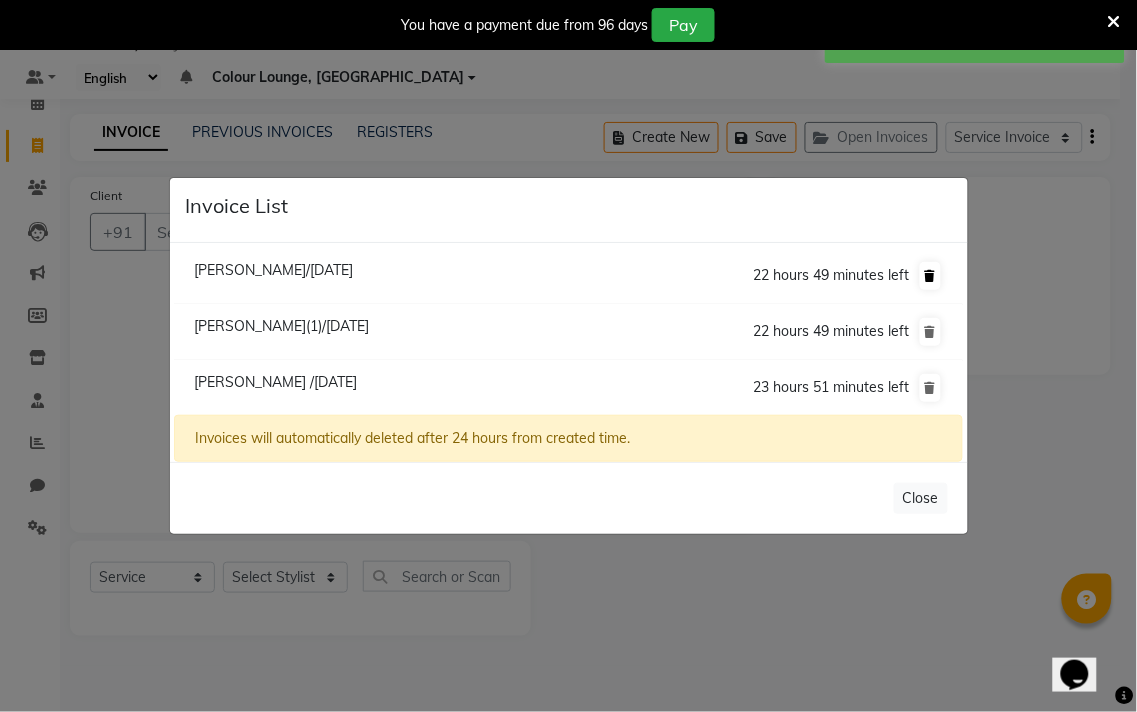 click 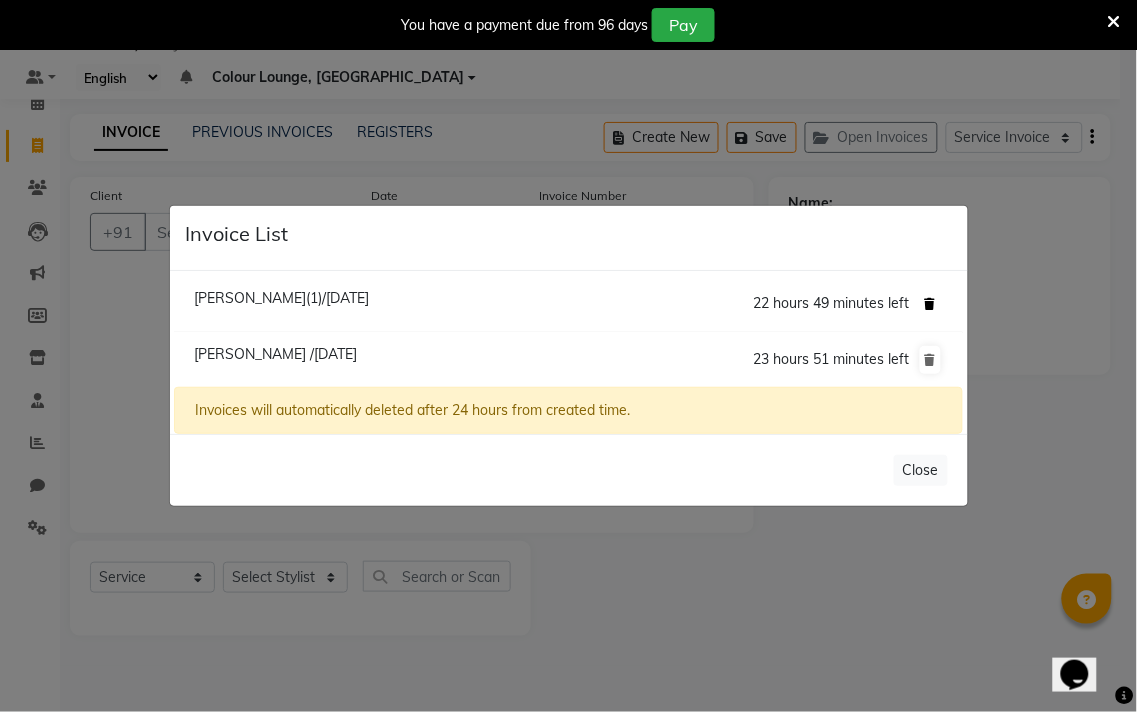 click 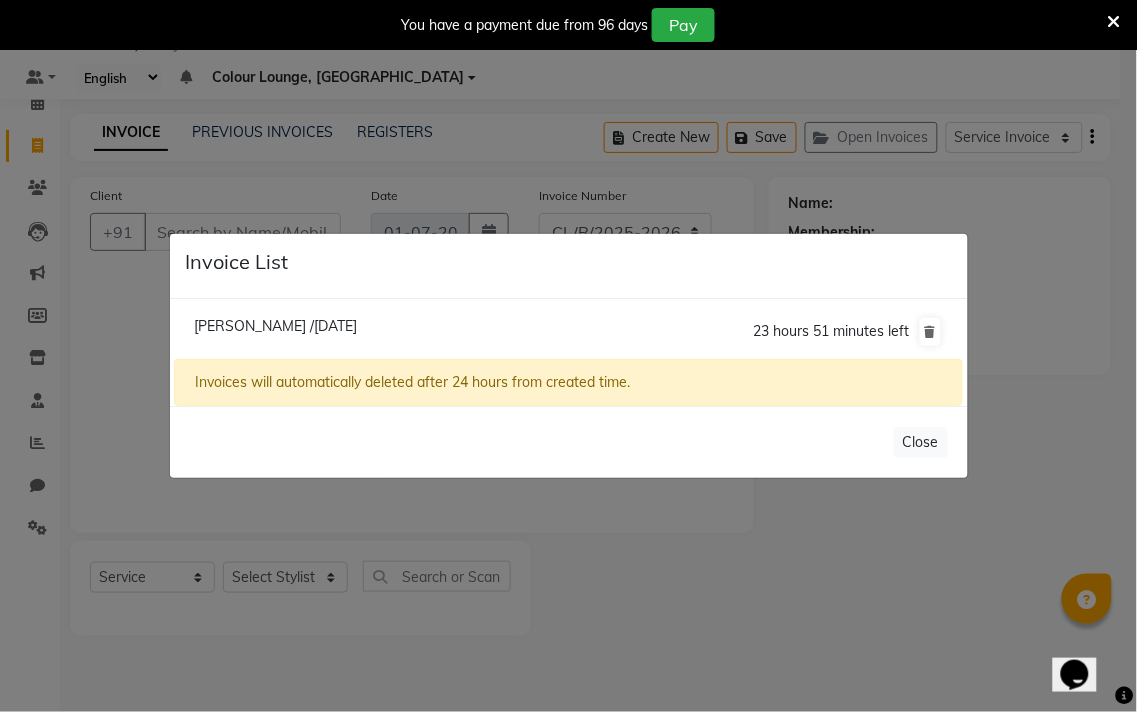 click on "Invoice List  Meenal /01 July 2025  23 hours 51 minutes left  Invoices will automatically deleted after 24 hours from created time.   Close" 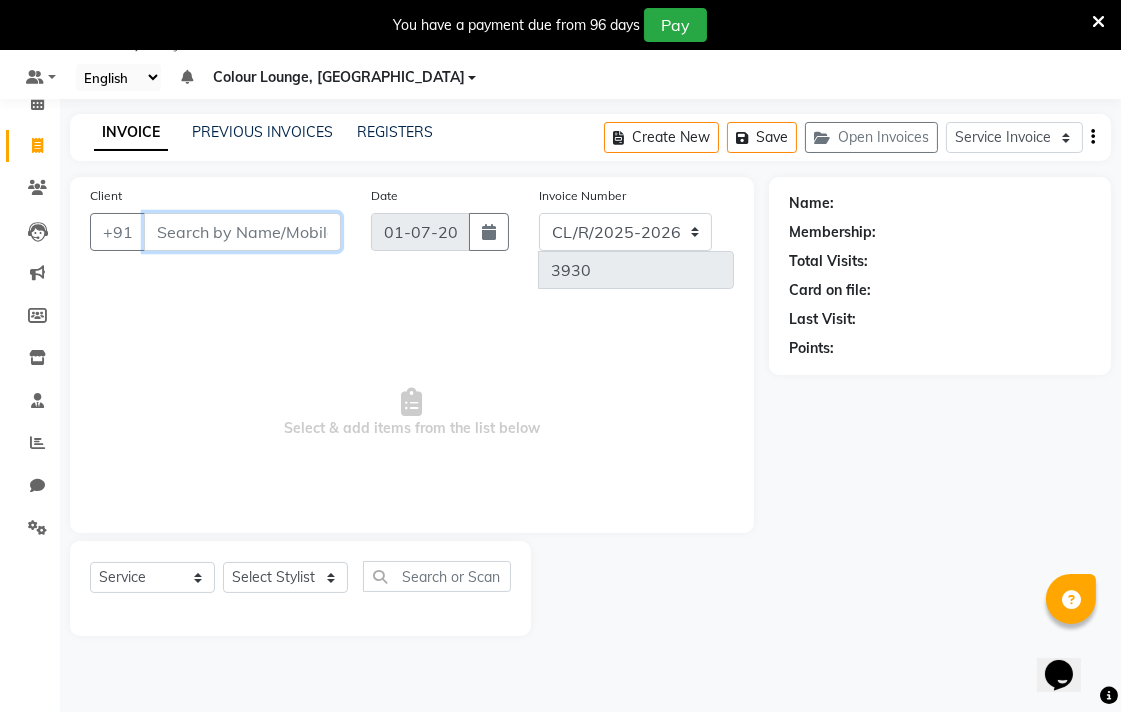 click on "Client" at bounding box center [242, 232] 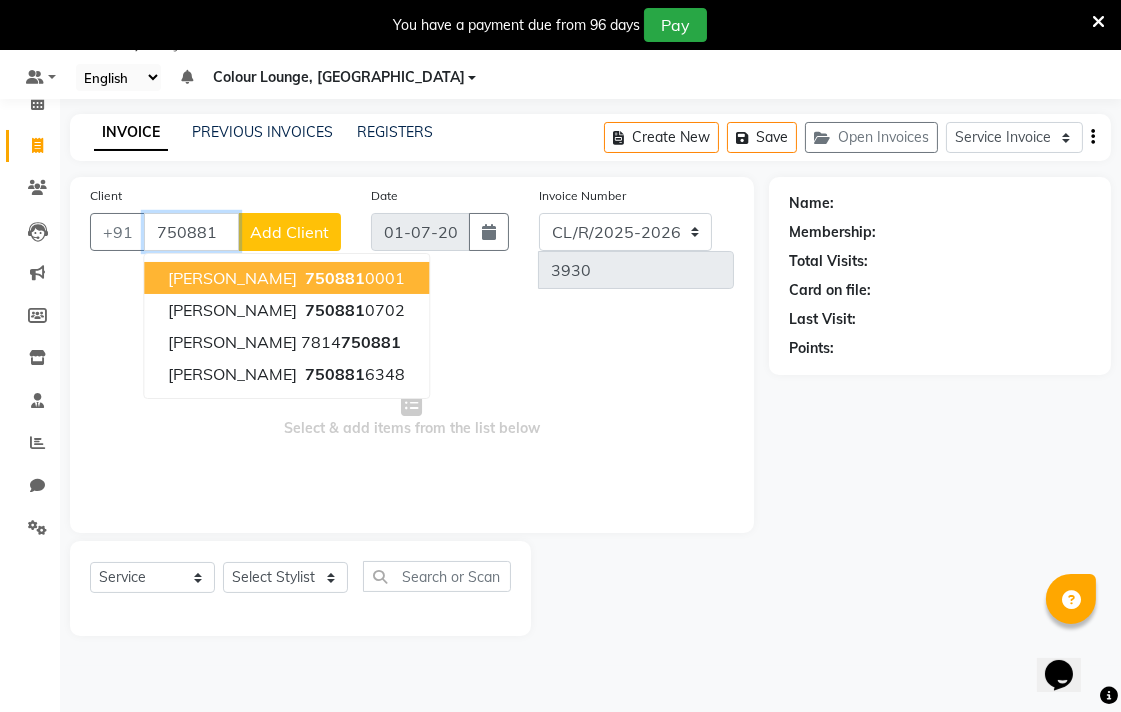 click on "750881 0001" at bounding box center (353, 278) 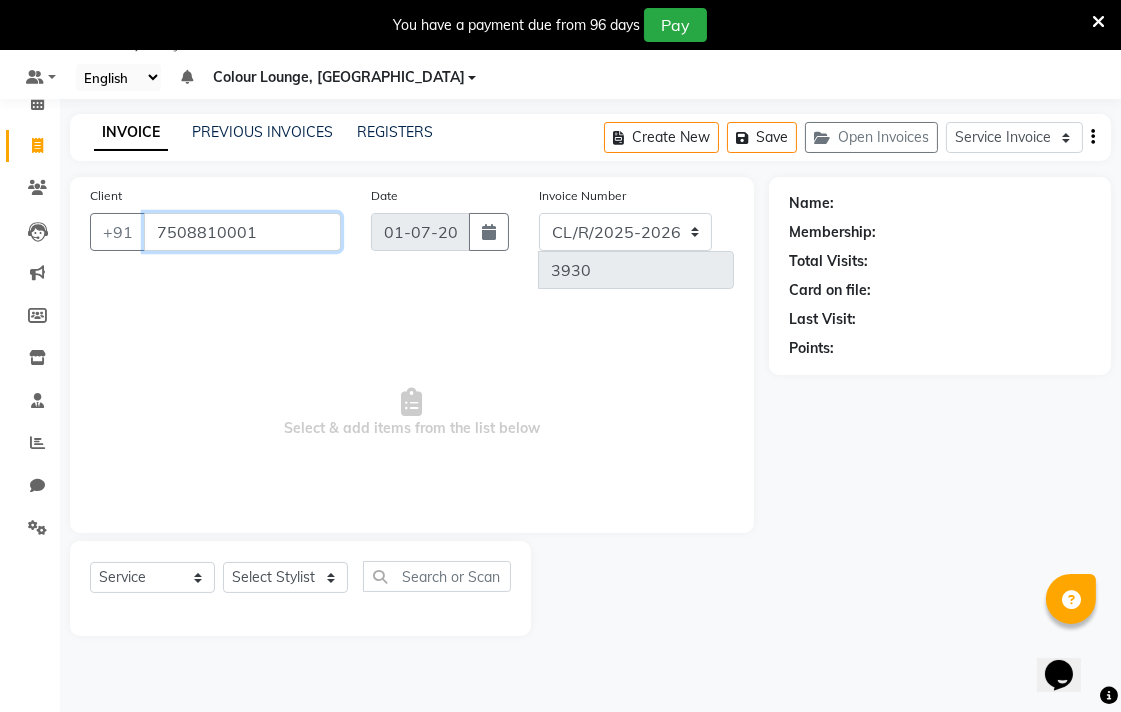 type on "7508810001" 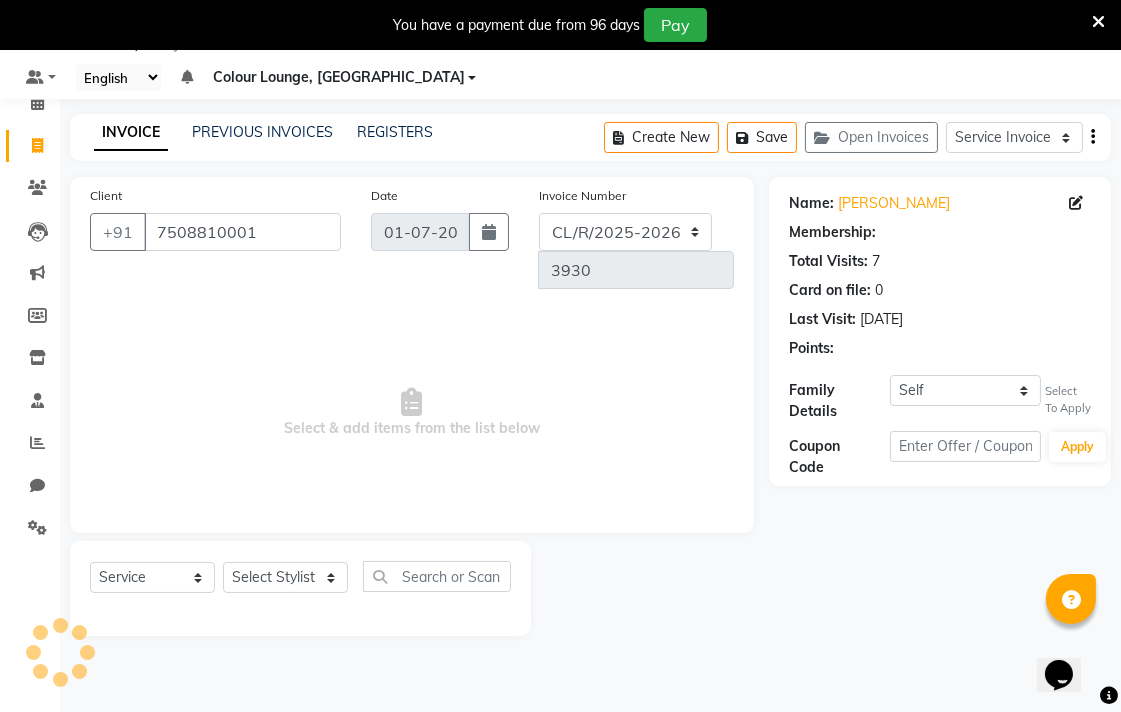 select on "1: Object" 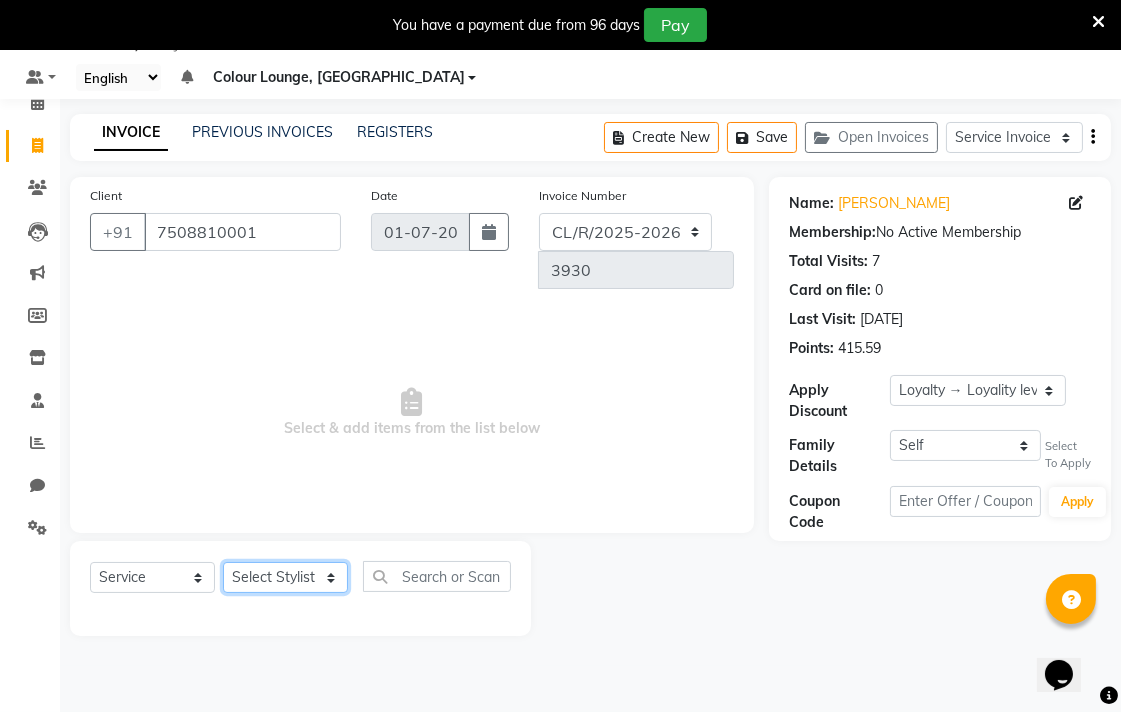 click on "Select Stylist Admin AMIT Birshika Colour Lounge, [GEOGRAPHIC_DATA] Colour Lounge, [GEOGRAPHIC_DATA] [PERSON_NAME] [PERSON_NAME] [PERSON_NAME] [PERSON_NAME] [PERSON_NAME] mam [PERSON_NAME] [PERSON_NAME] [PERSON_NAME] MOHIT [PERSON_NAME] POOJA [PERSON_NAME] [PERSON_NAME] [PERSON_NAME] guard [PERSON_NAME] [PERSON_NAME] [PERSON_NAME] [PERSON_NAME] SAMEER [PERSON_NAME] [PERSON_NAME] [PERSON_NAME] [PERSON_NAME] [PERSON_NAME] [PERSON_NAME] VISHAL [PERSON_NAME]" 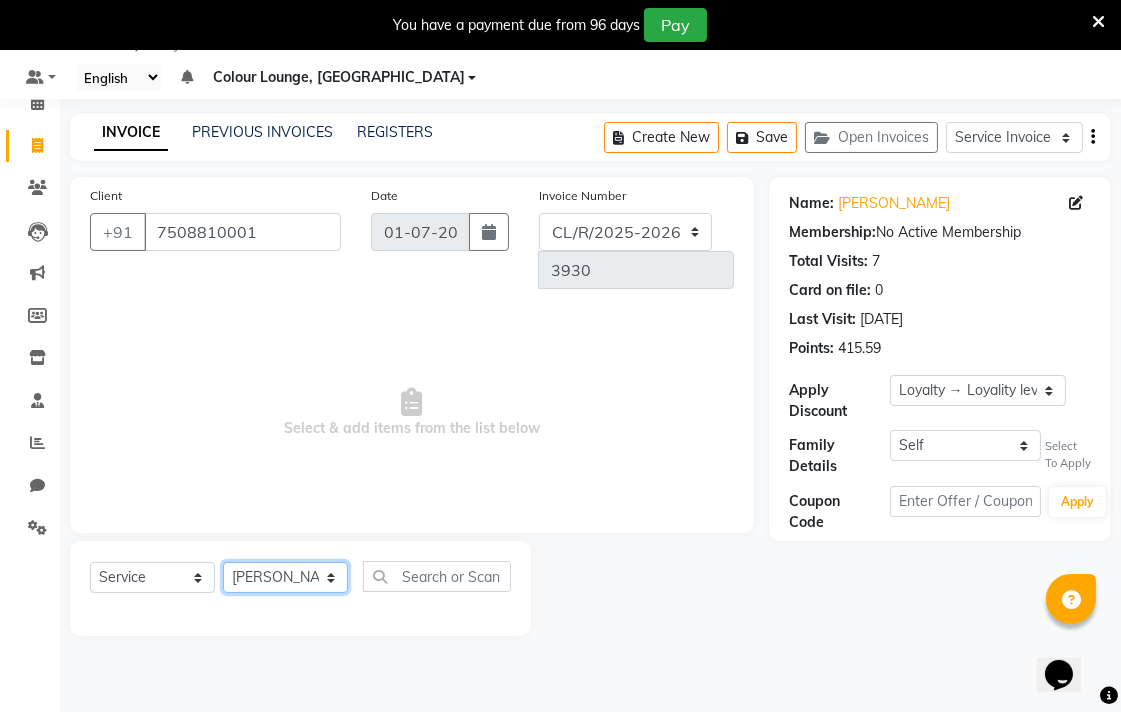 click on "Select Stylist Admin AMIT Birshika Colour Lounge, [GEOGRAPHIC_DATA] Colour Lounge, [GEOGRAPHIC_DATA] [PERSON_NAME] [PERSON_NAME] [PERSON_NAME] [PERSON_NAME] [PERSON_NAME] mam [PERSON_NAME] [PERSON_NAME] [PERSON_NAME] MOHIT [PERSON_NAME] POOJA [PERSON_NAME] [PERSON_NAME] [PERSON_NAME] guard [PERSON_NAME] [PERSON_NAME] [PERSON_NAME] [PERSON_NAME] SAMEER [PERSON_NAME] [PERSON_NAME] [PERSON_NAME] [PERSON_NAME] [PERSON_NAME] [PERSON_NAME] VISHAL [PERSON_NAME]" 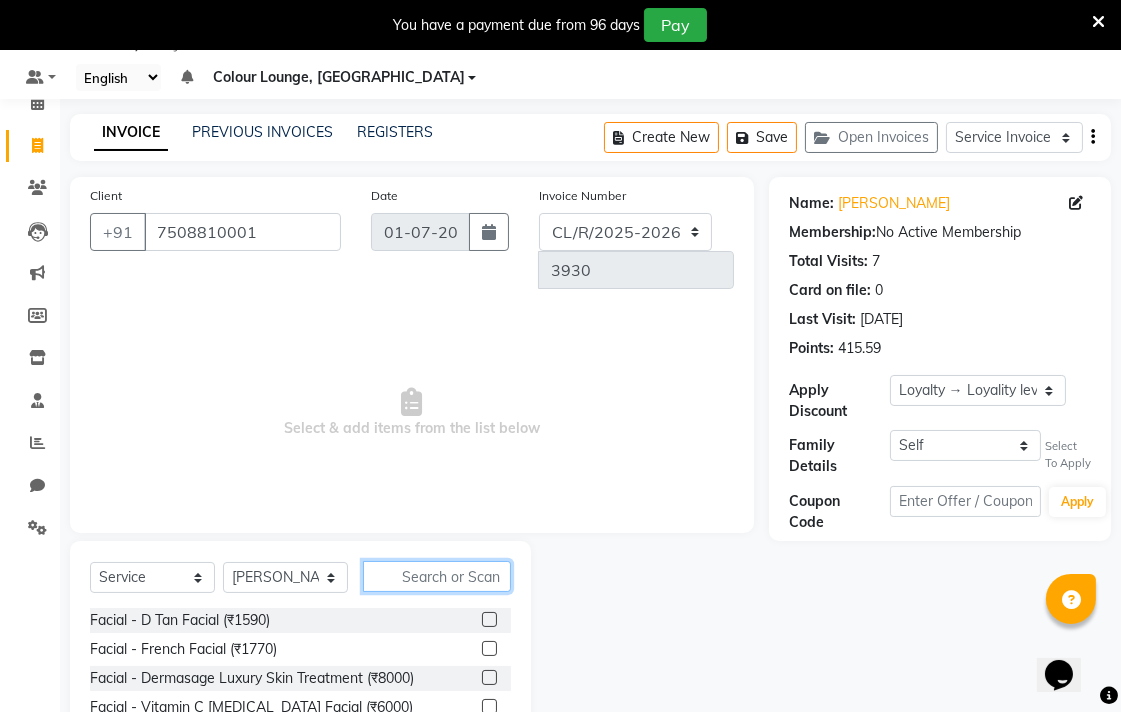 click 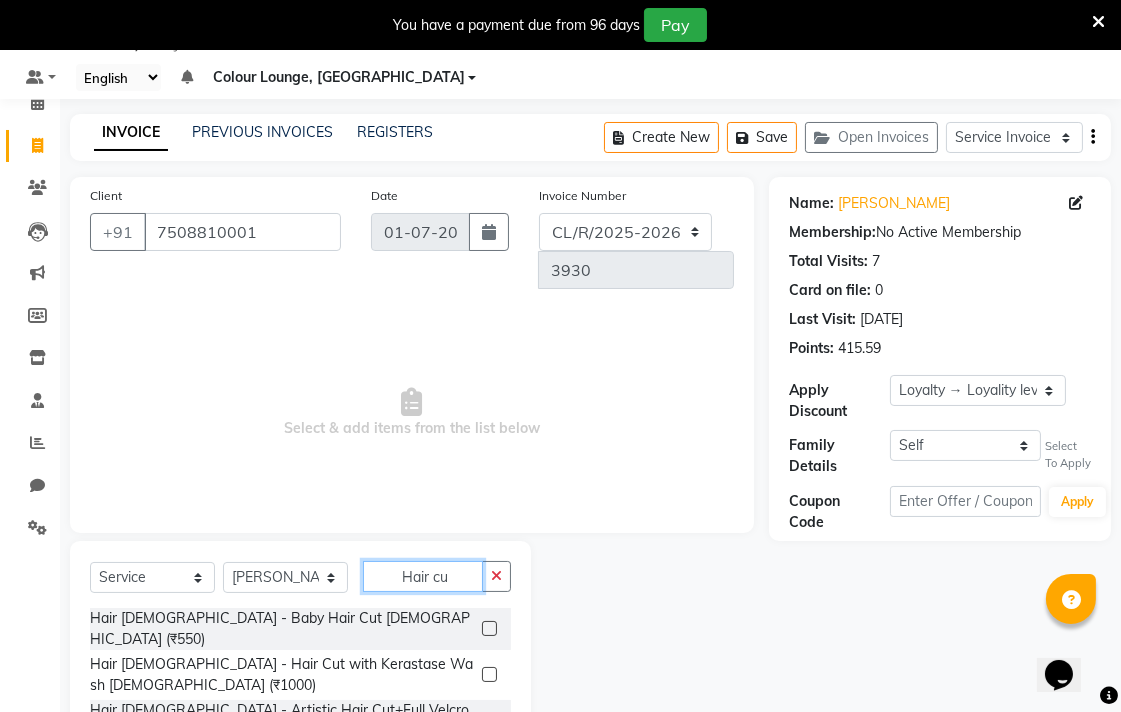 scroll, scrollTop: 94, scrollLeft: 0, axis: vertical 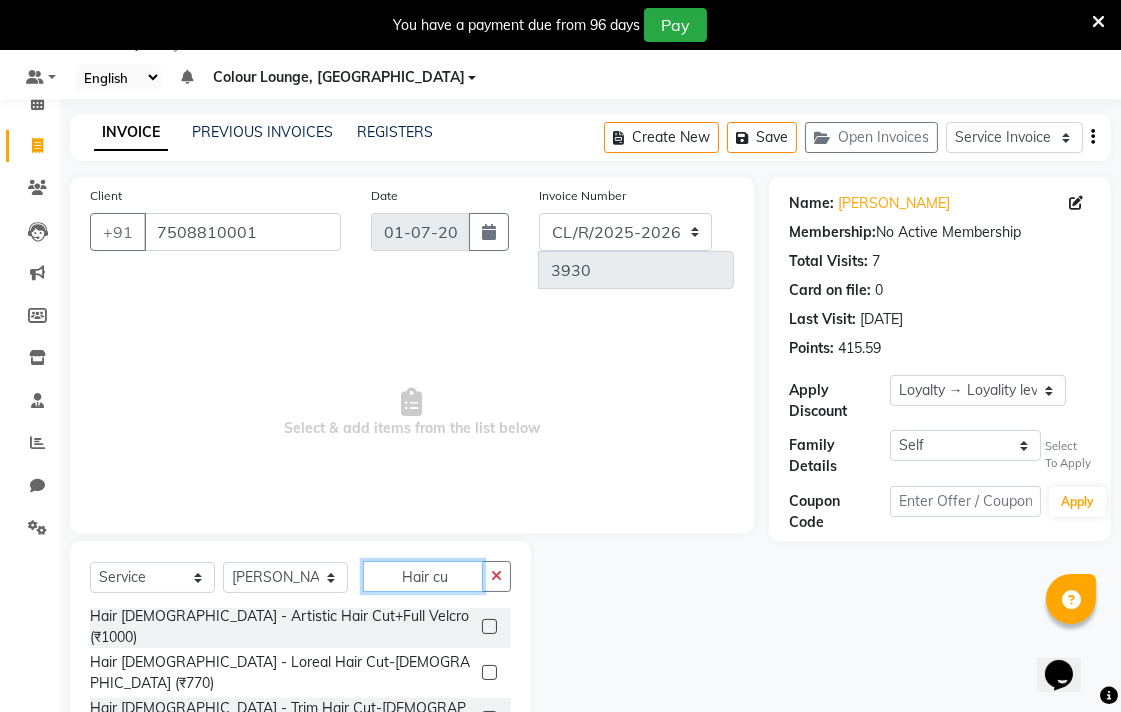 type on "Hair cu" 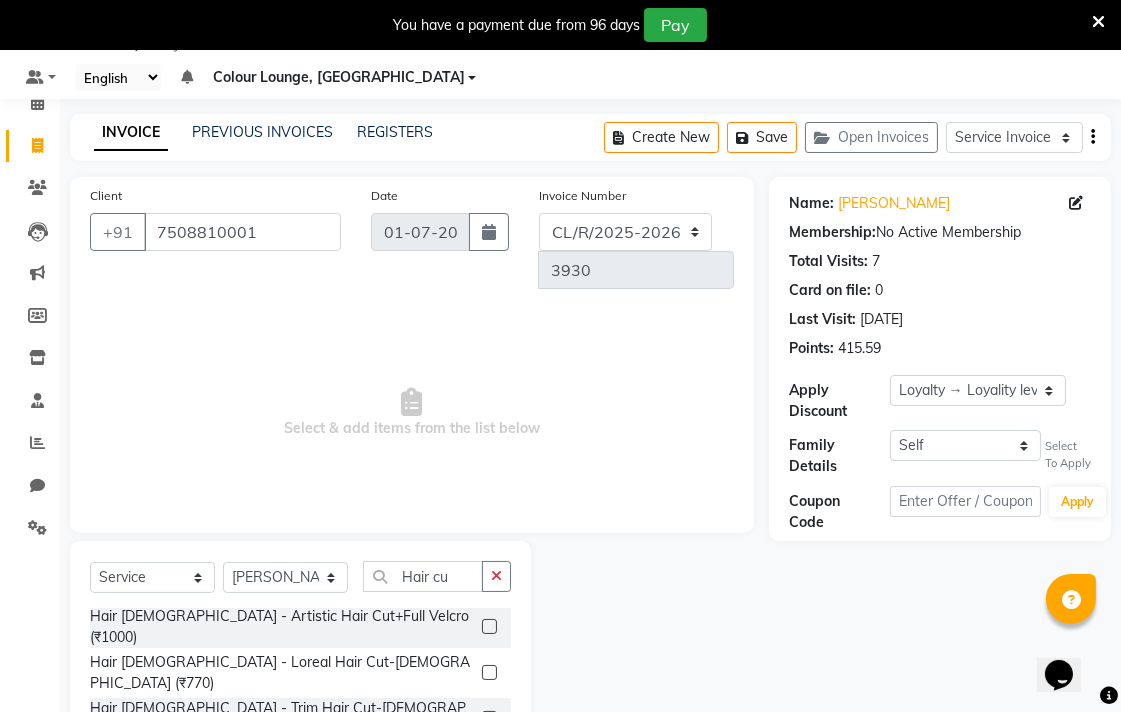 click 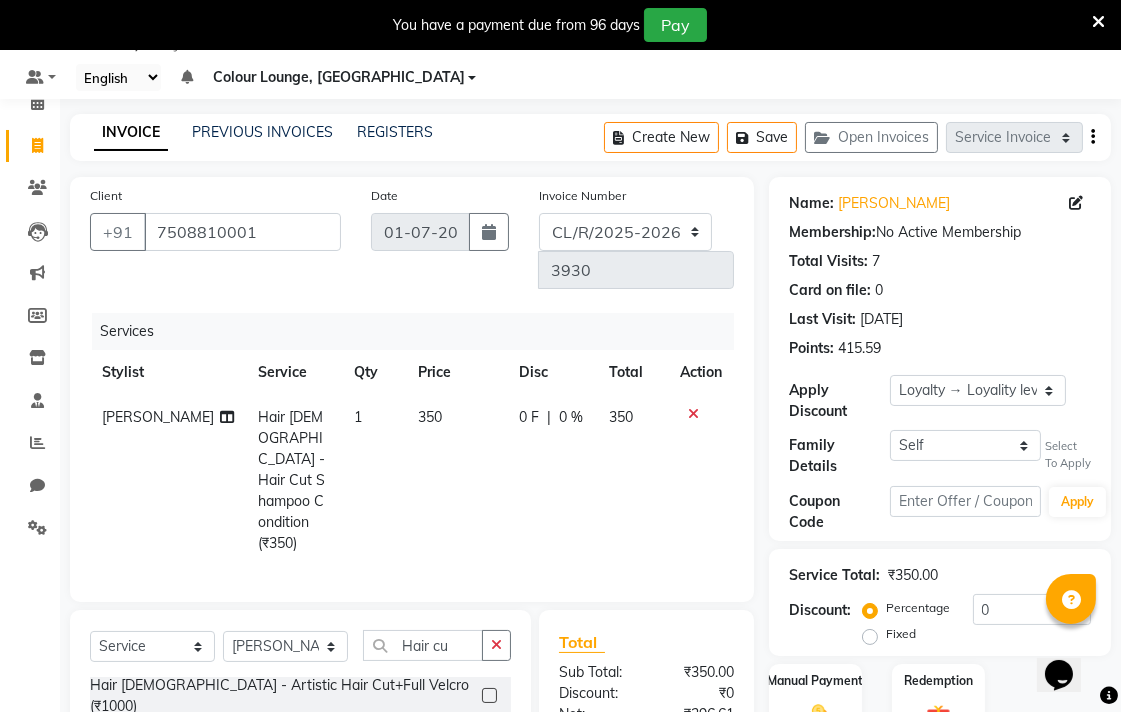 checkbox on "false" 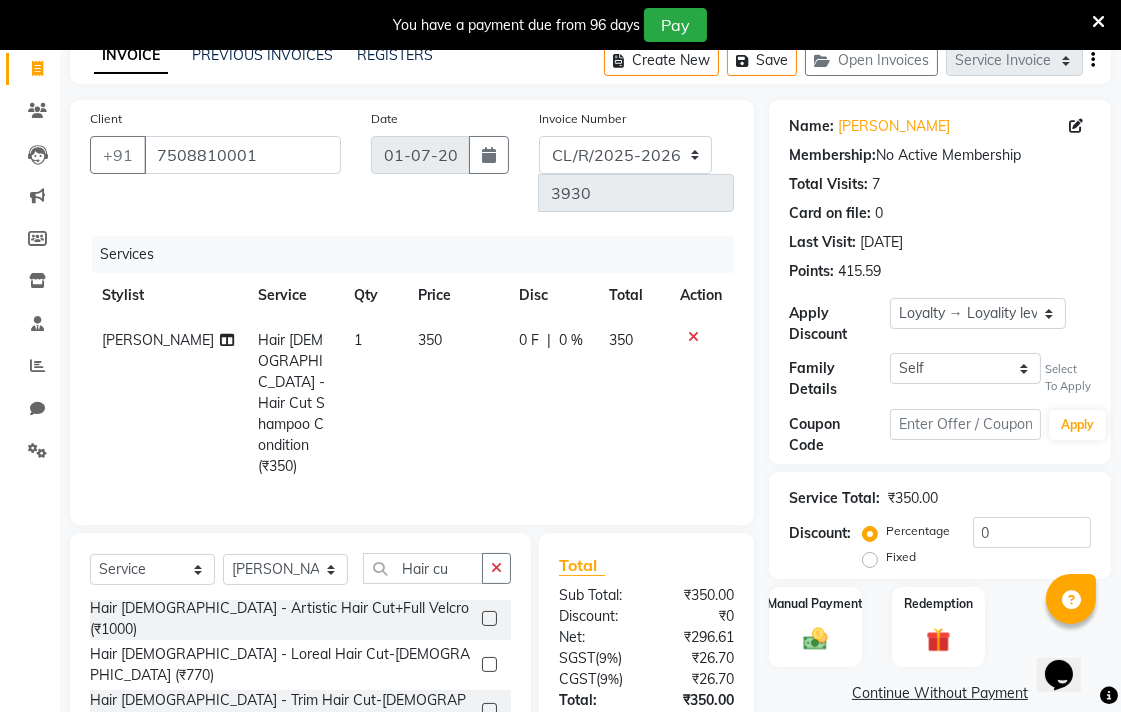 scroll, scrollTop: 210, scrollLeft: 0, axis: vertical 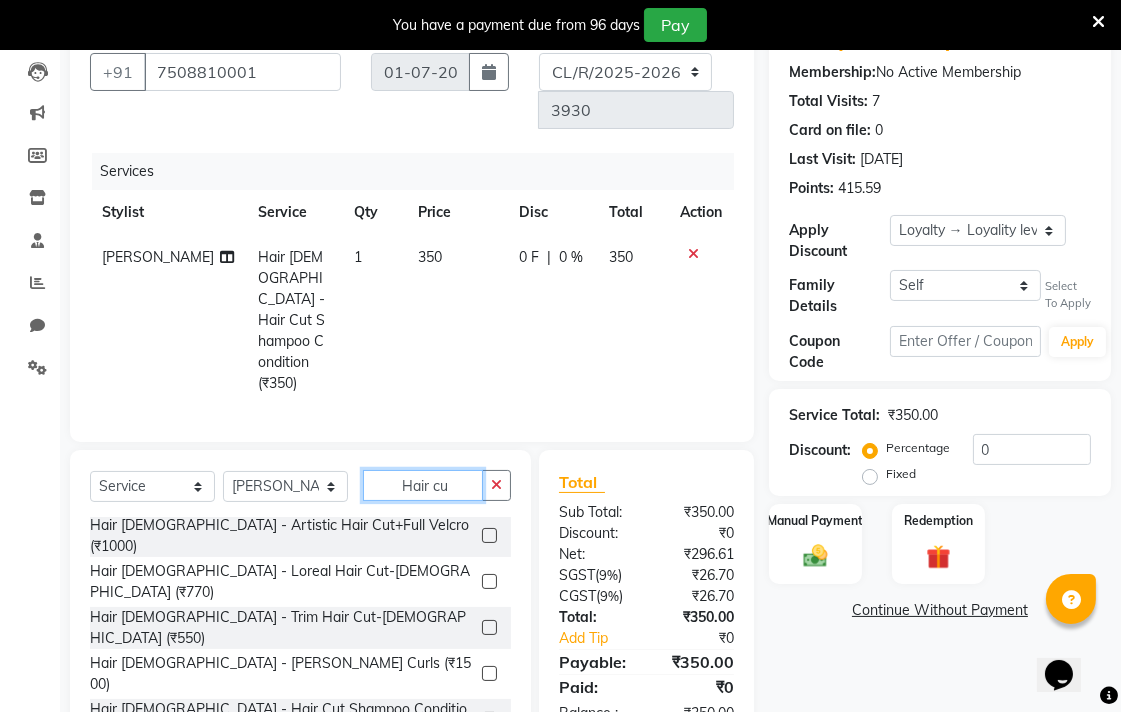 click on "Hair cu" 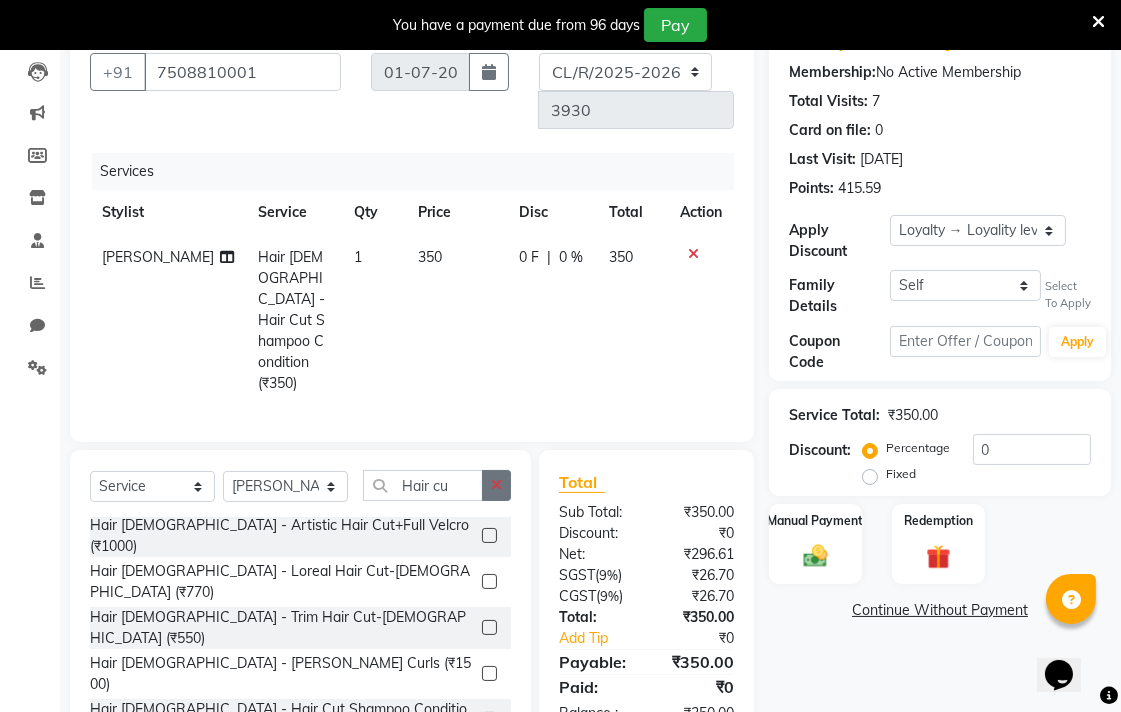 click 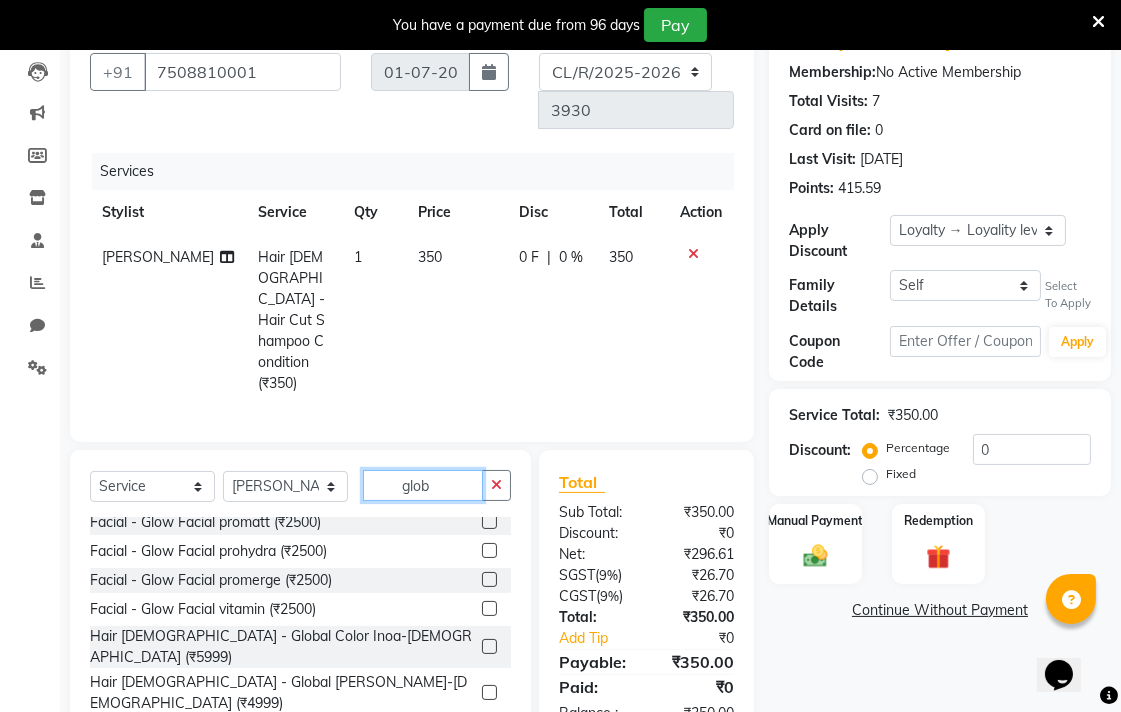 scroll, scrollTop: 0, scrollLeft: 0, axis: both 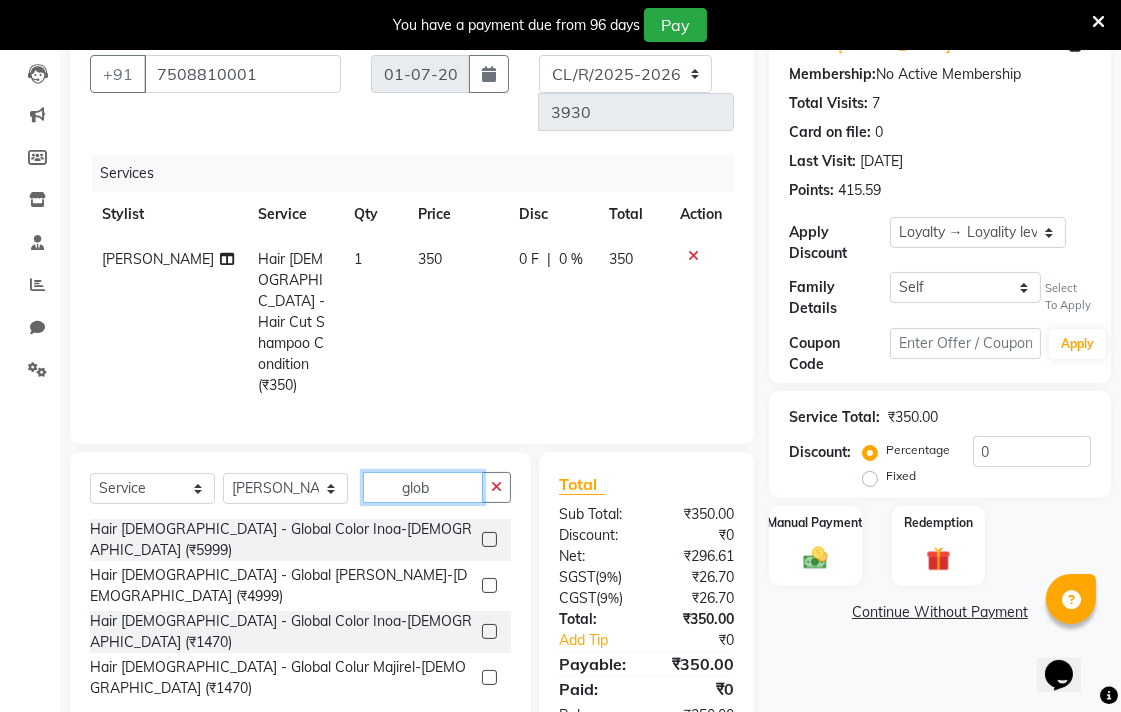 type on "glob" 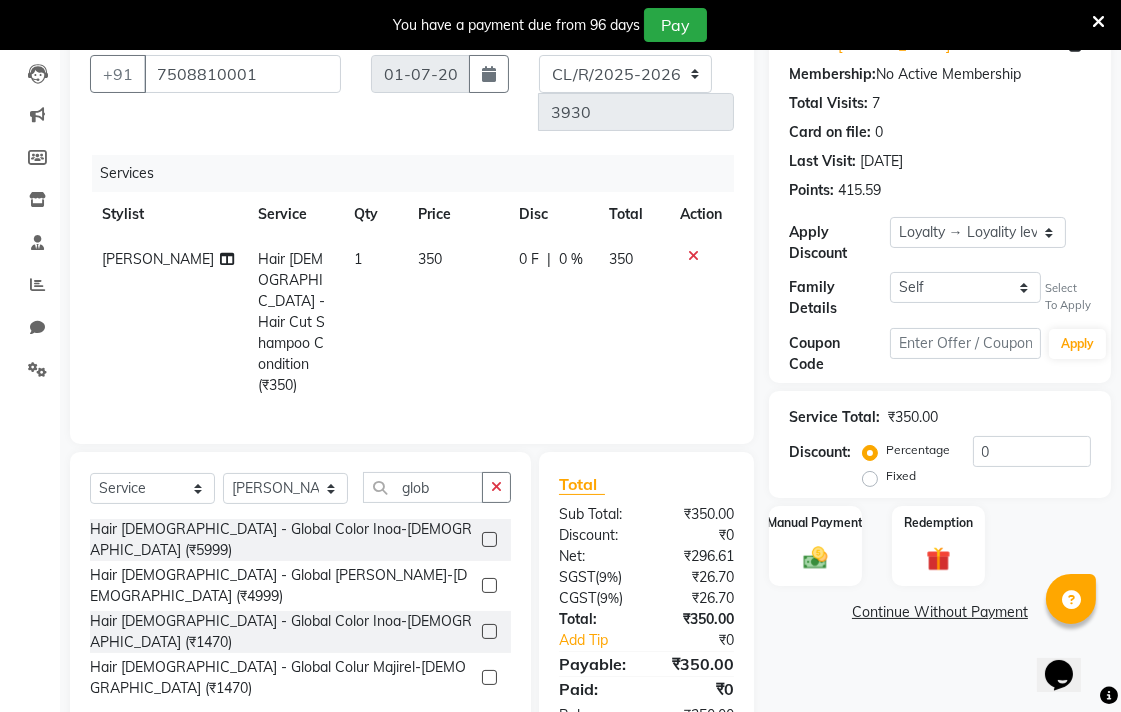 click 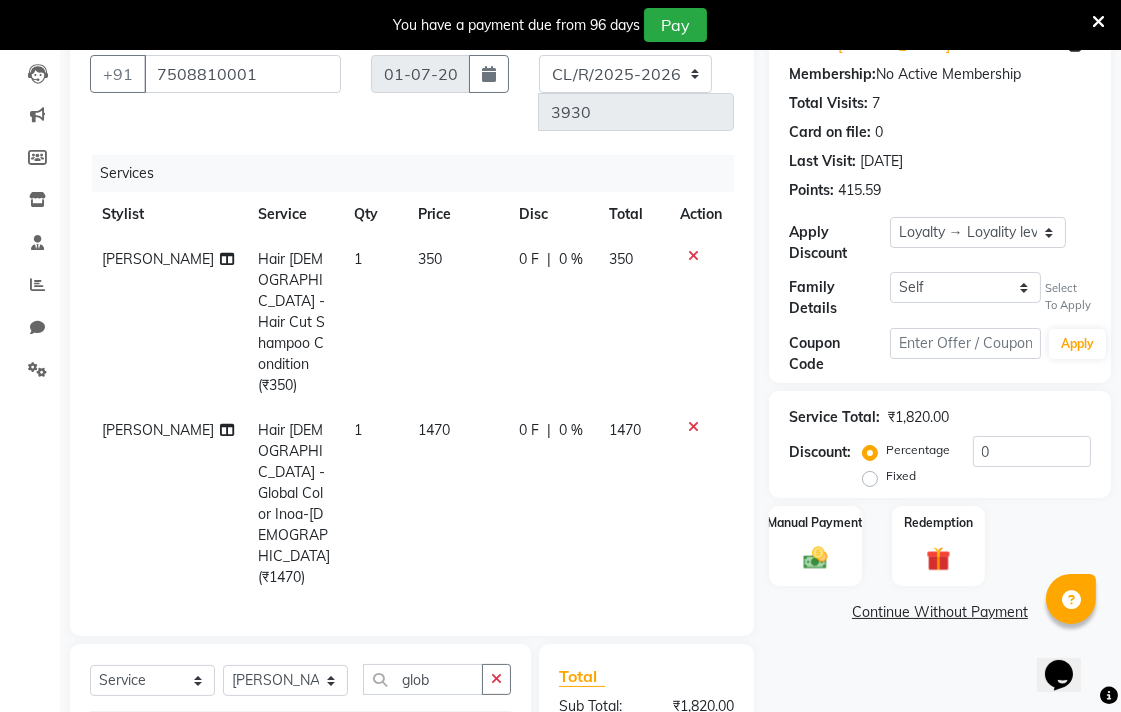 checkbox on "false" 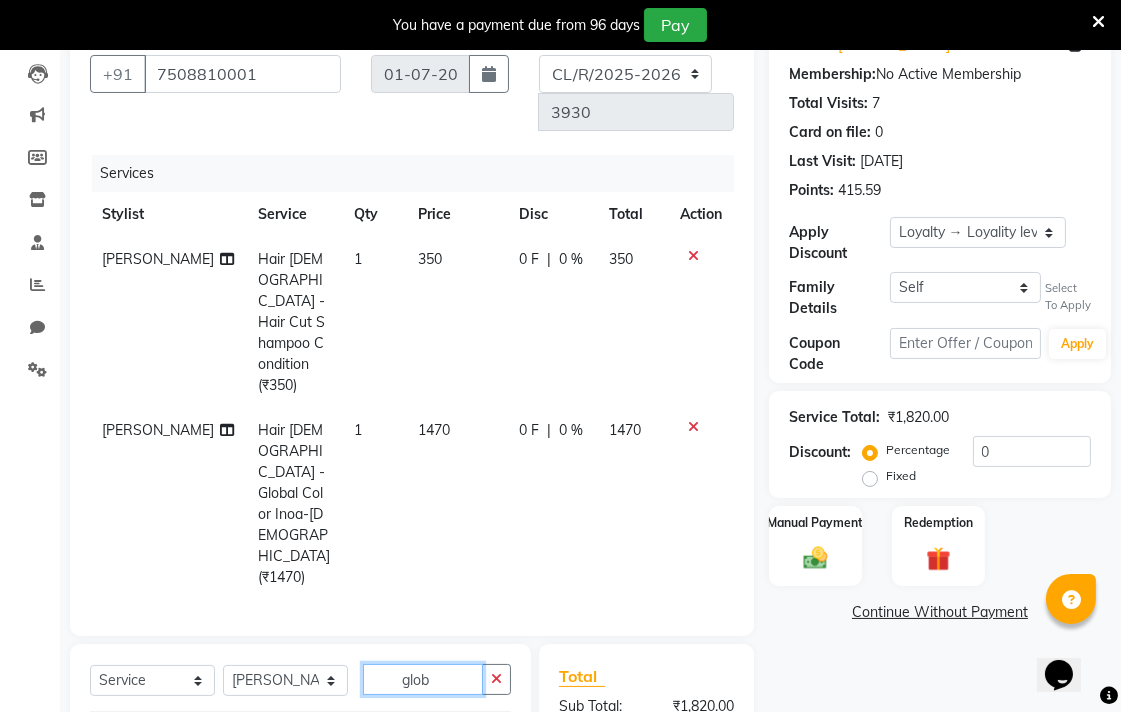 click on "glob" 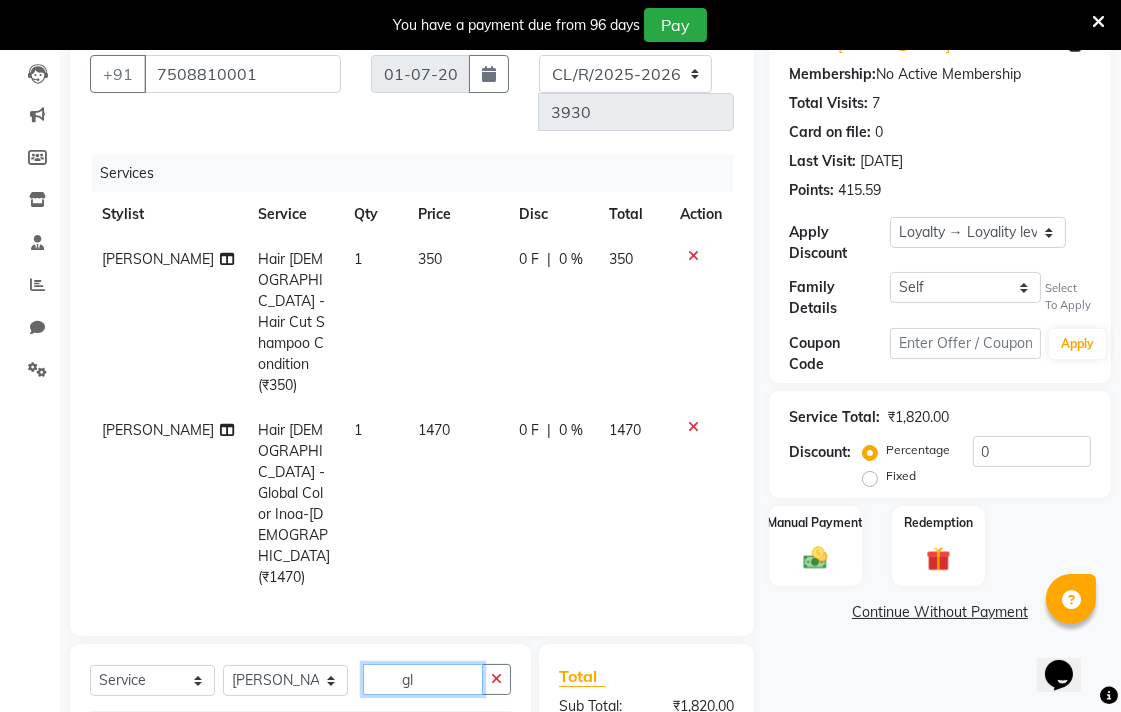 type on "g" 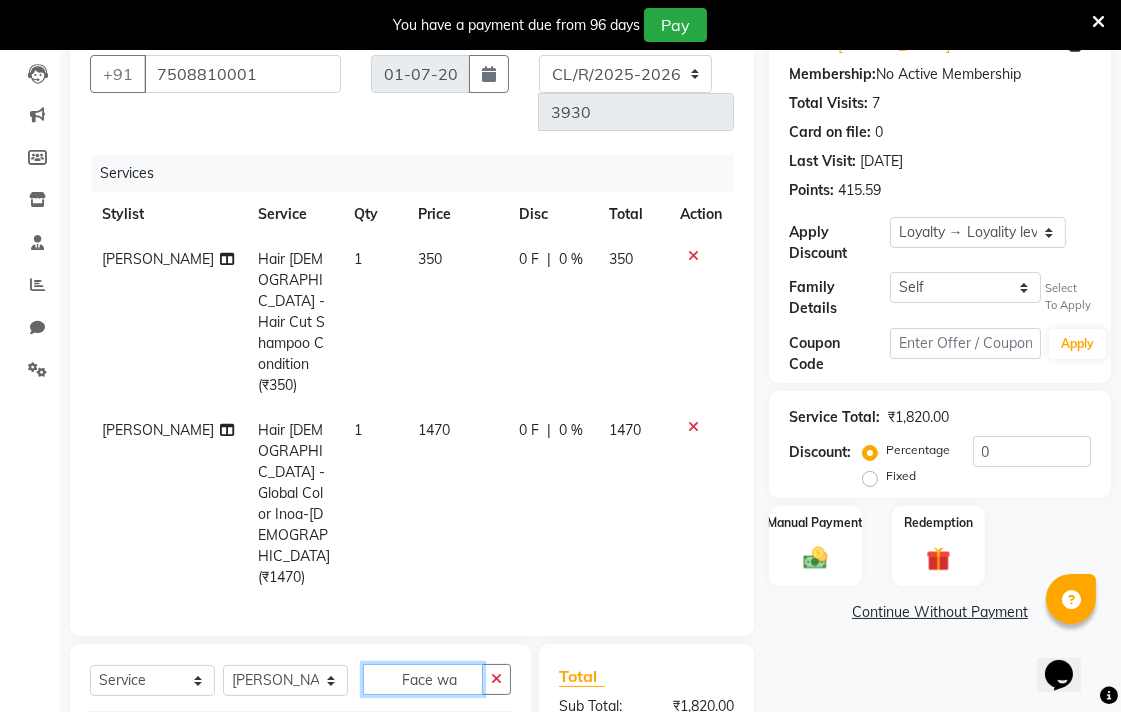type on "Face wa" 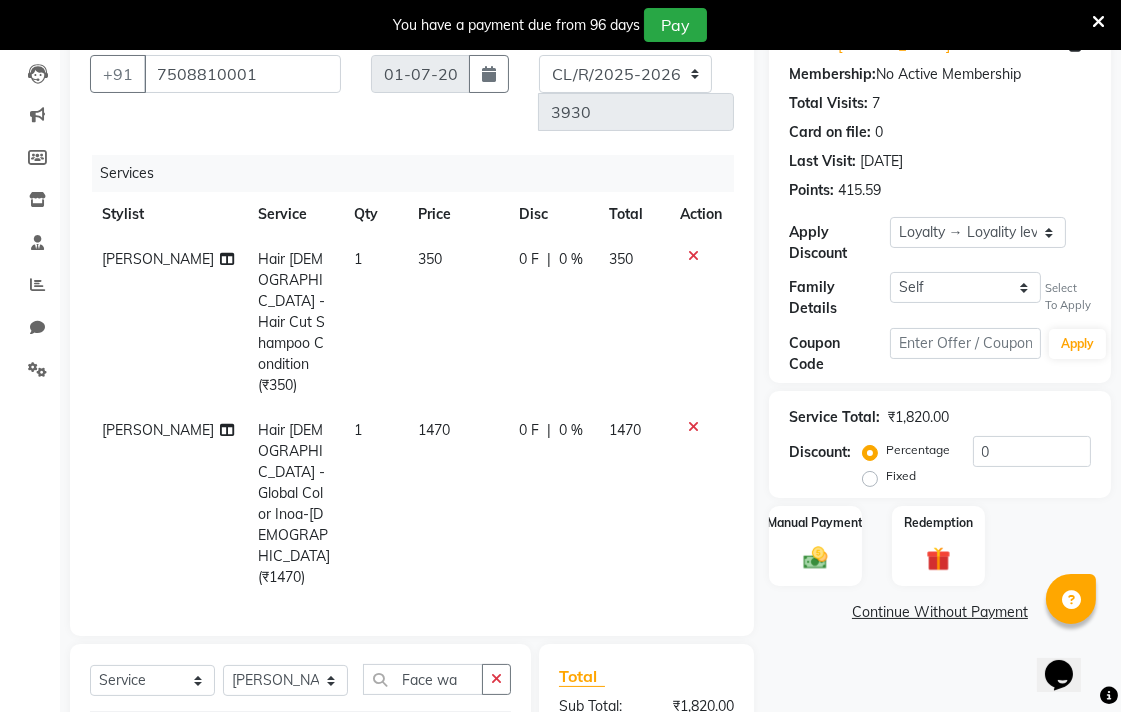 click 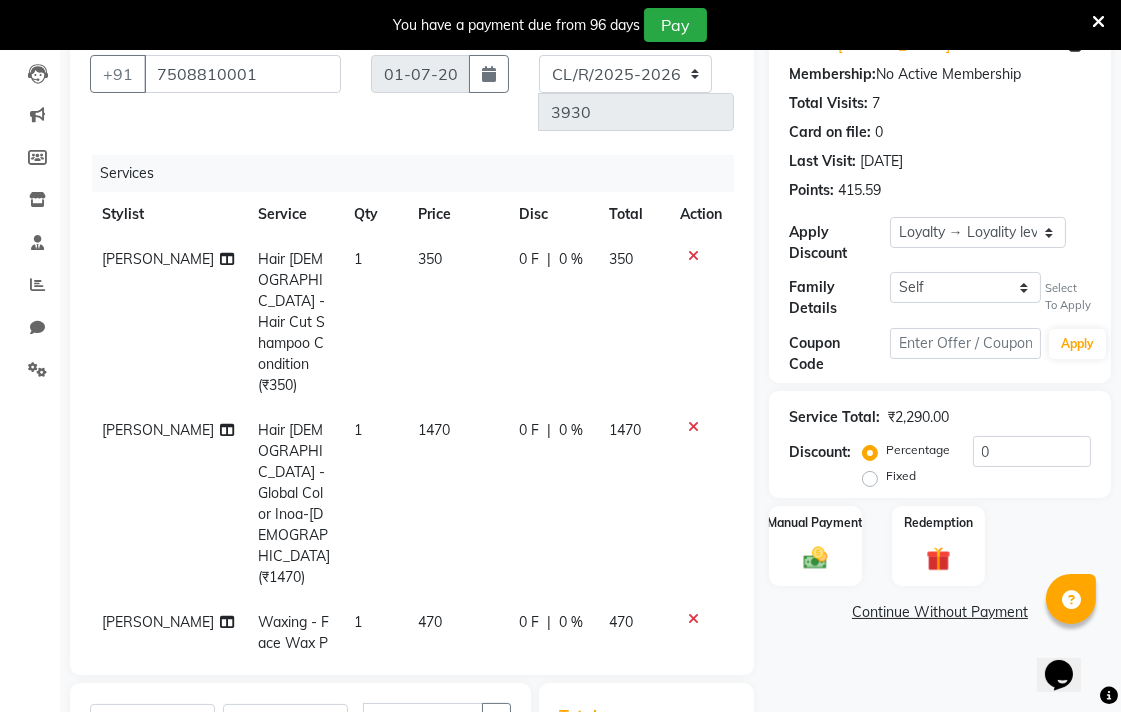 checkbox on "false" 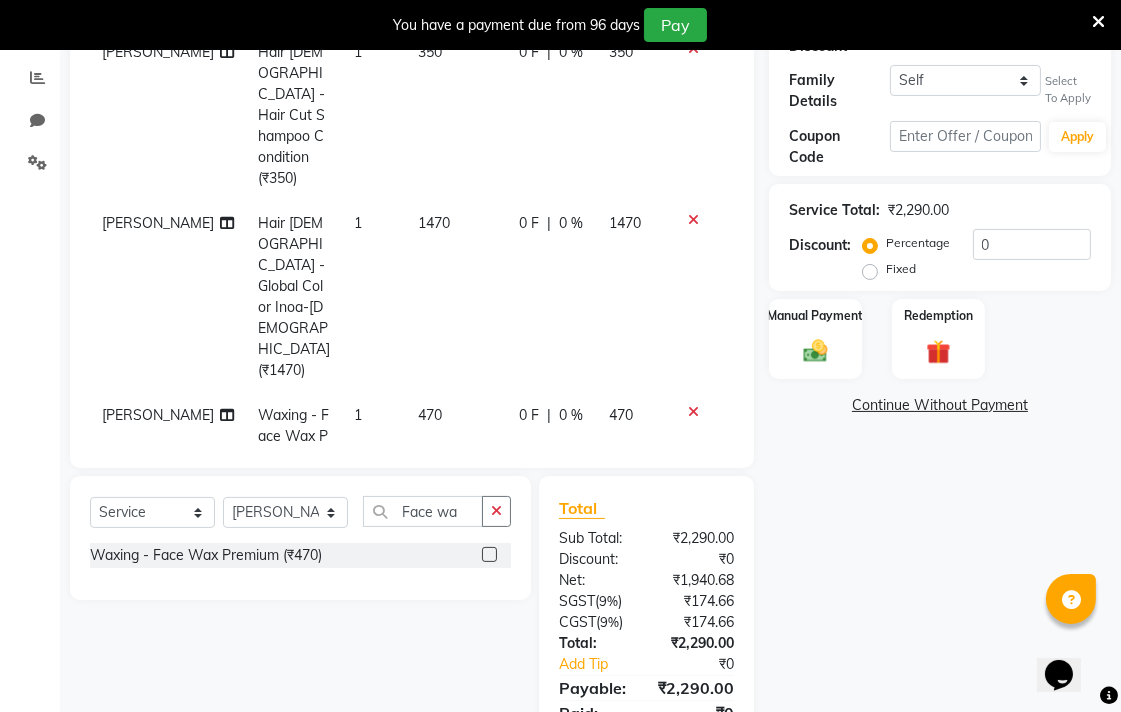 scroll, scrollTop: 424, scrollLeft: 0, axis: vertical 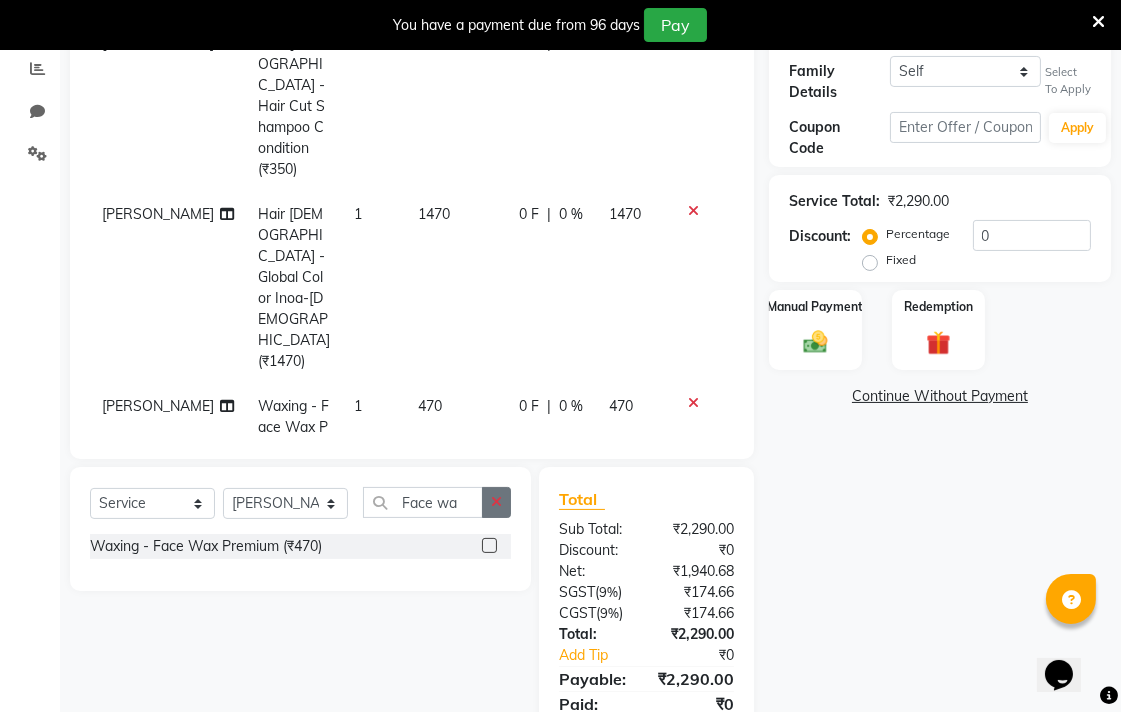 click 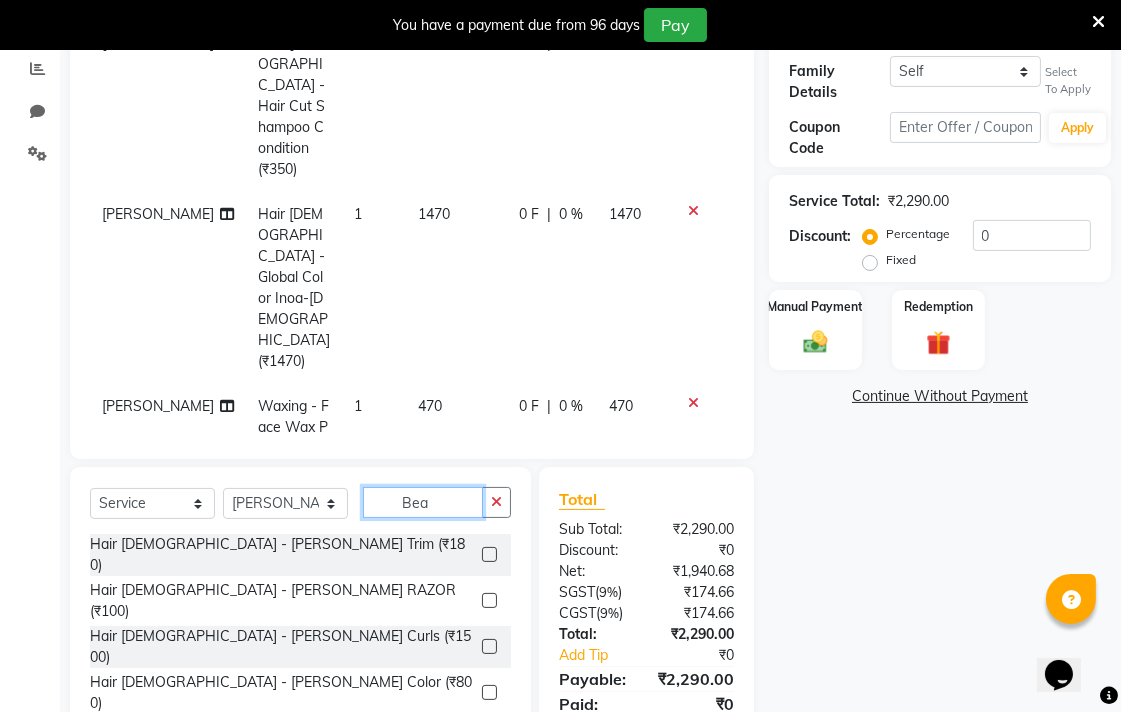 type on "Bea" 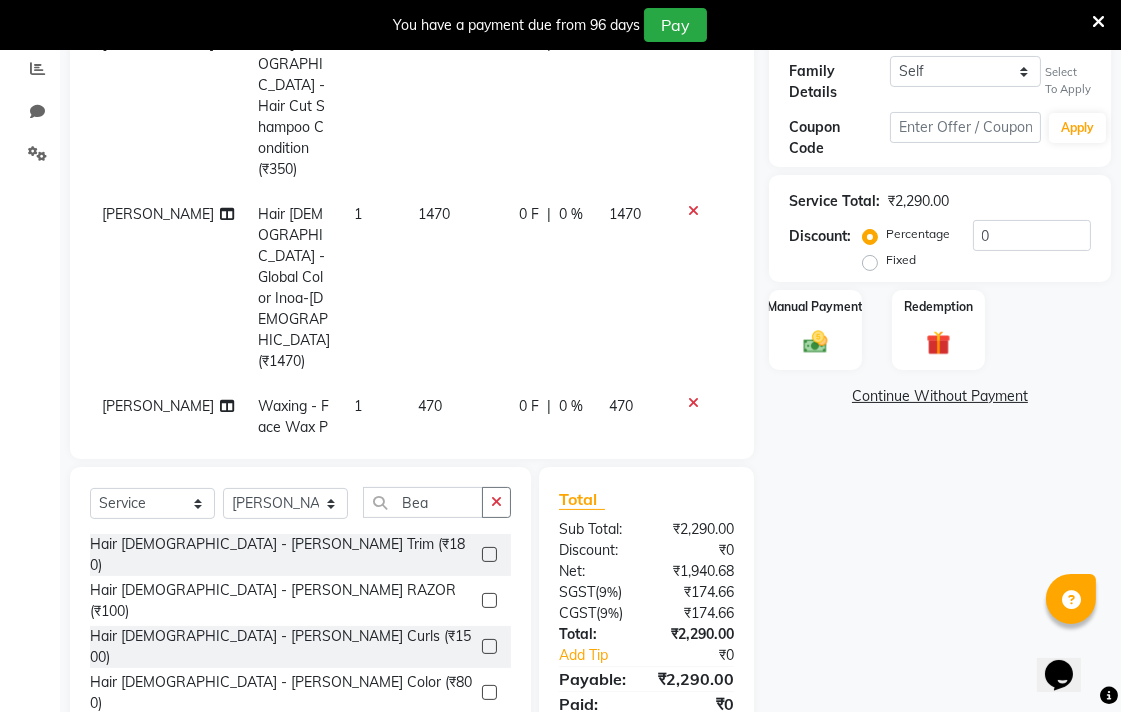click 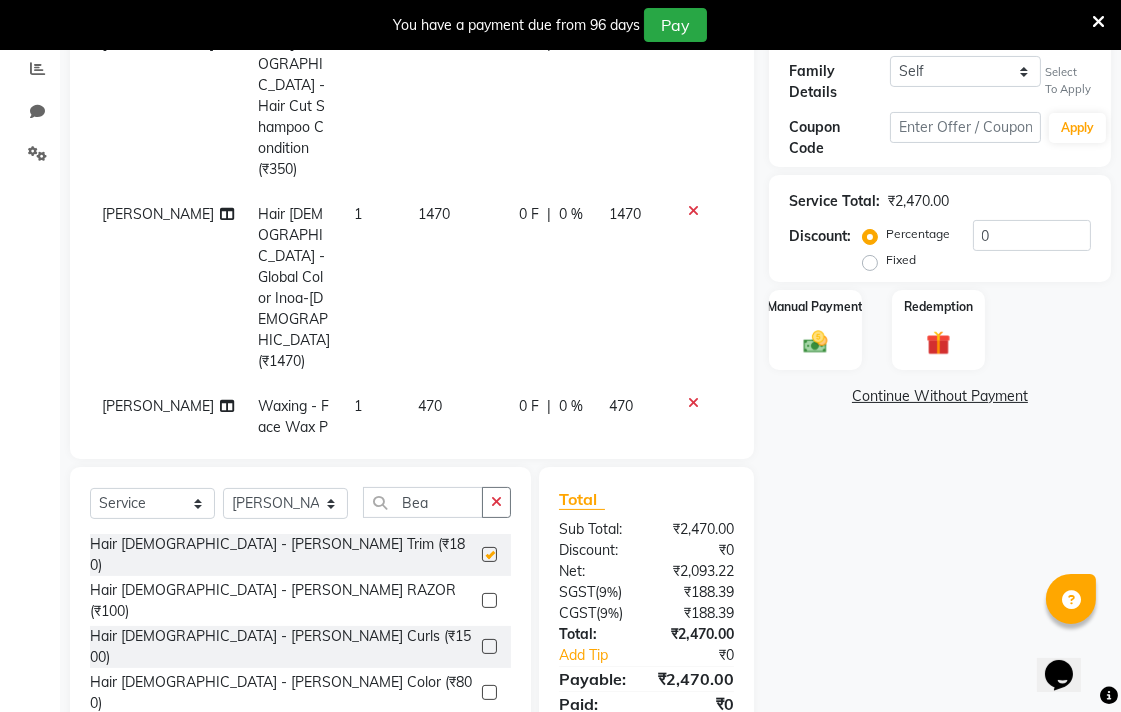 checkbox on "false" 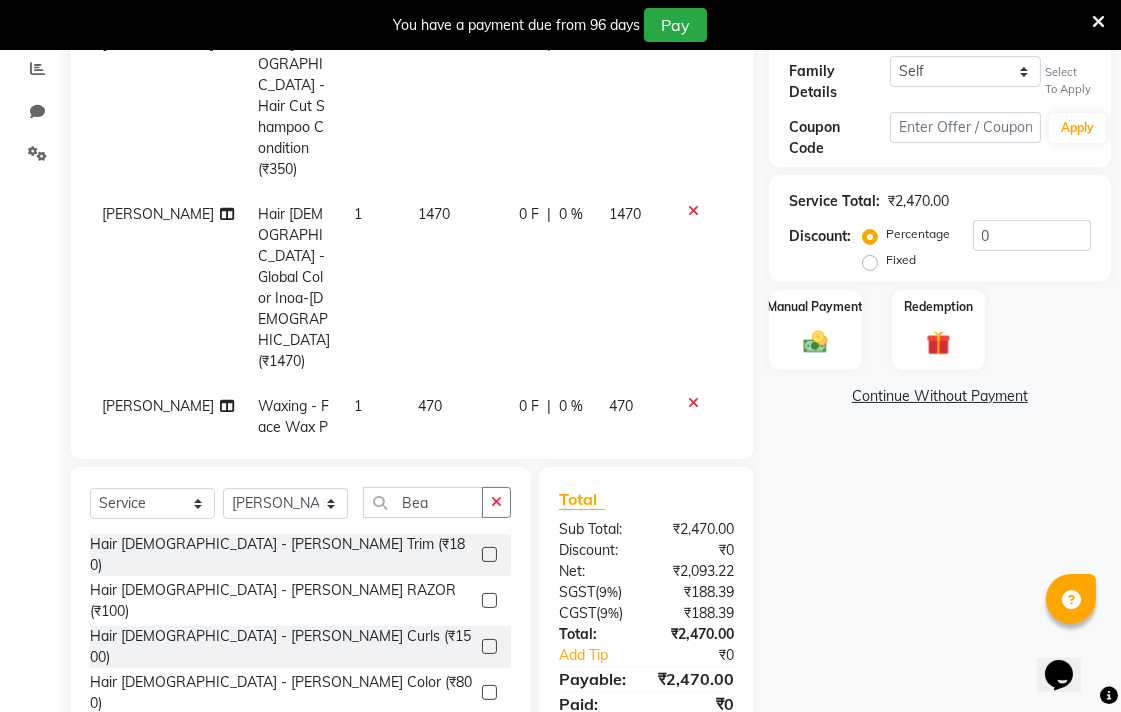 click on "470" 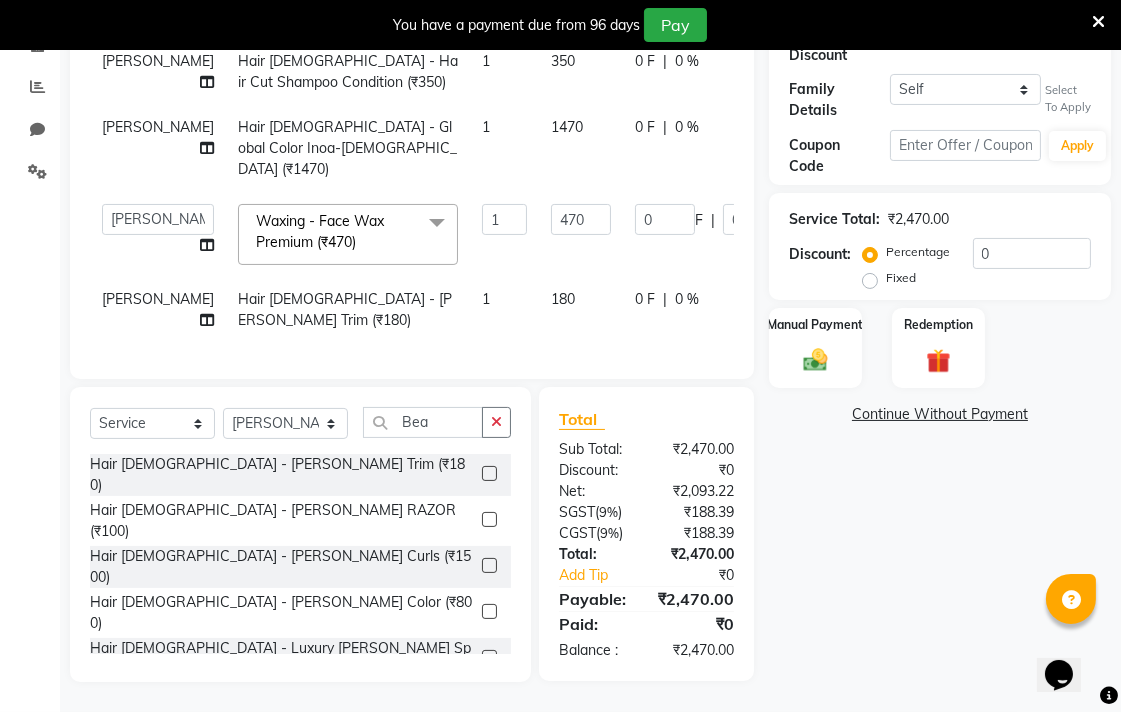 scroll, scrollTop: 362, scrollLeft: 0, axis: vertical 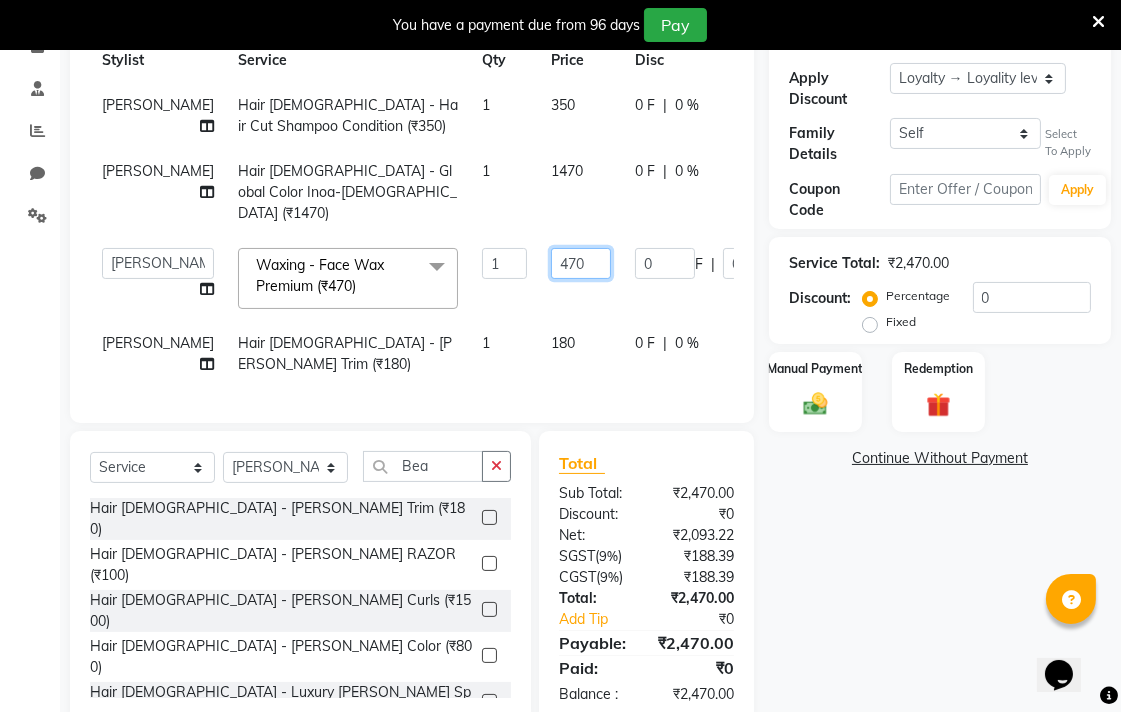 click on "470" 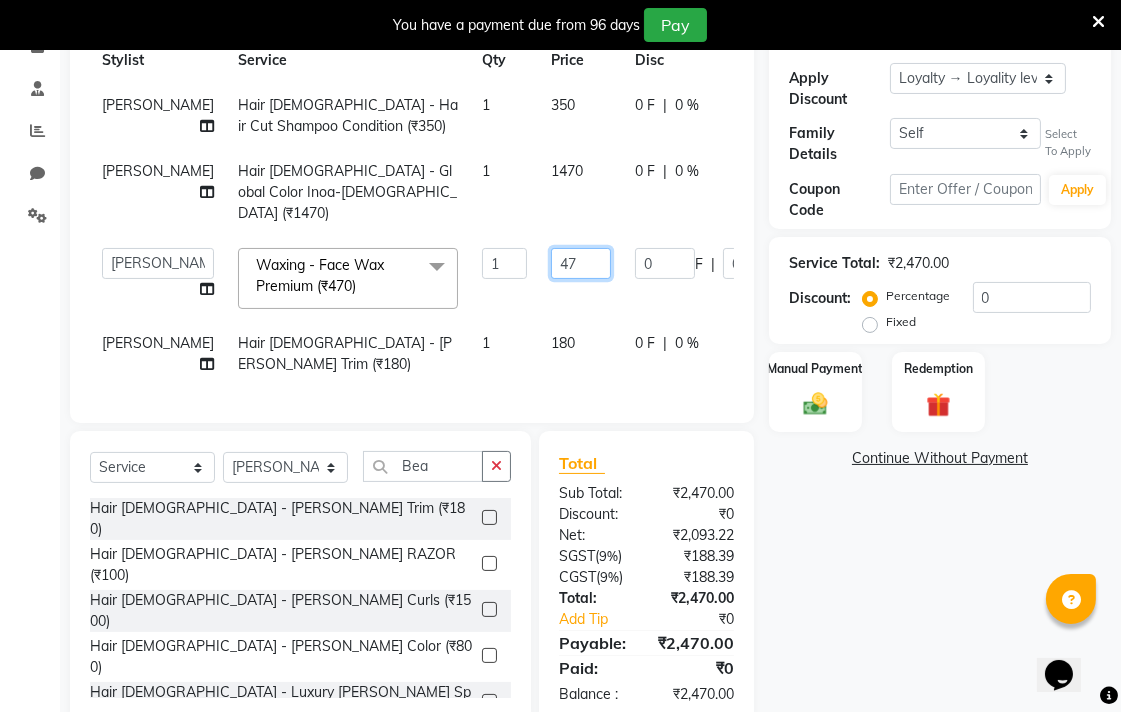 type on "4" 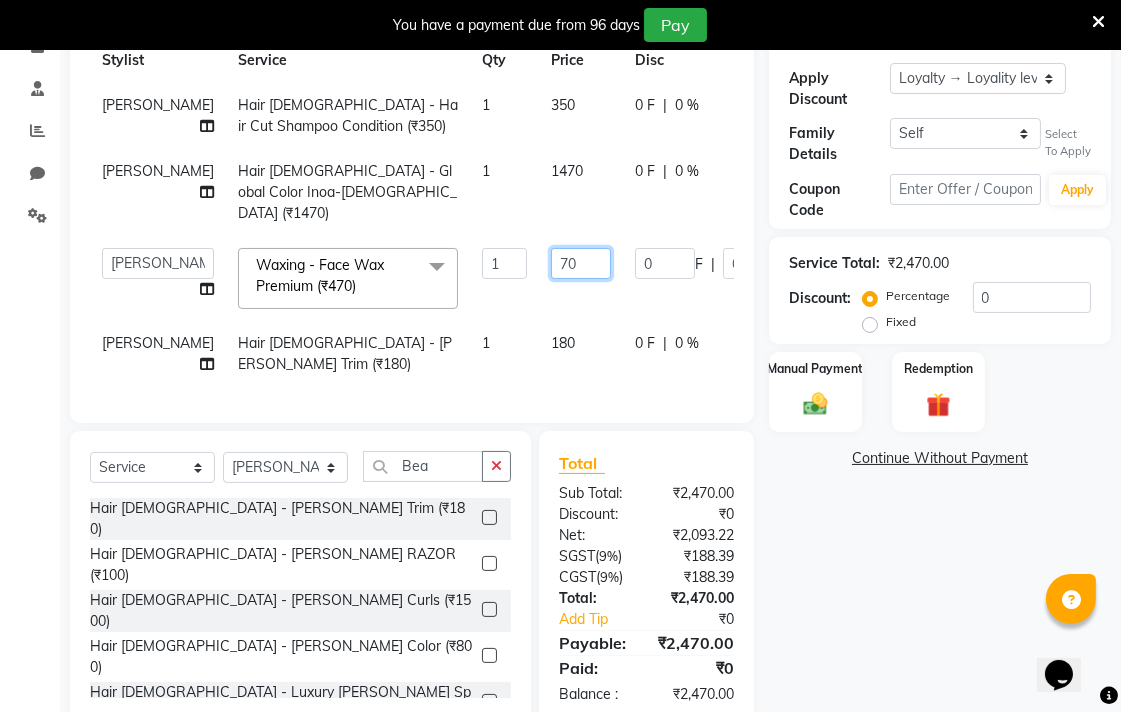 type on "700" 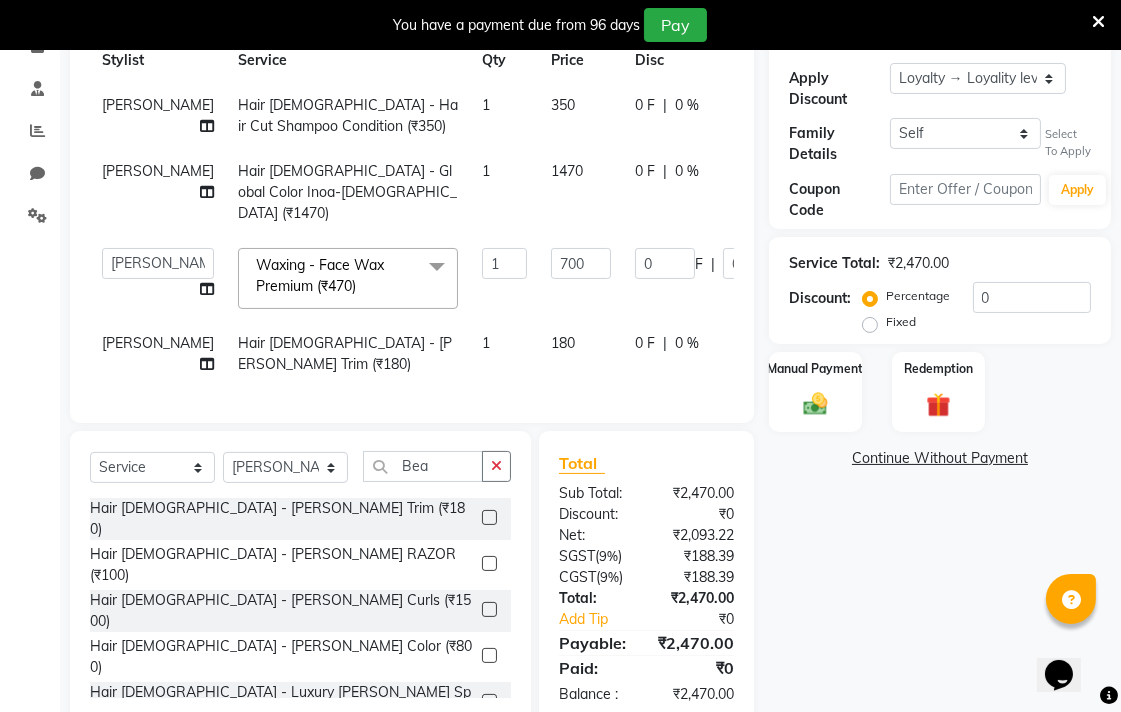 click on "Name: Karan  Chanday Membership:  No Active Membership  Total Visits:  7 Card on file:  0 Last Visit:   06-06-2025 Points:   415.59  Apply Discount Select  Loyalty → Loyality level 1  Coupon → Sukriti Gift Voucher Coupon → Sukriti Gift Voucher Coupon → Sukriti Gift Voucher Coupon → Sukriti Gift Voucher Family Details Self Karan  Chanday Select To Apply Coupon Code Apply Service Total:  ₹2,470.00  Discount:  Percentage   Fixed  0 Manual Payment Redemption  Continue Without Payment" 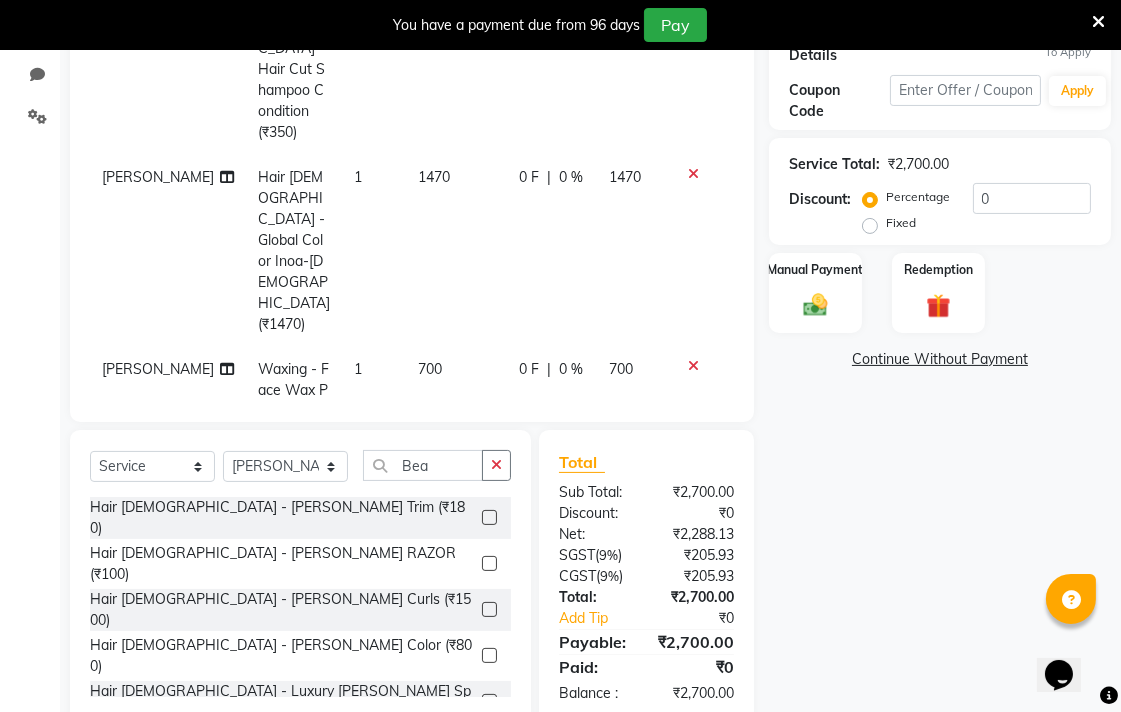 scroll, scrollTop: 465, scrollLeft: 0, axis: vertical 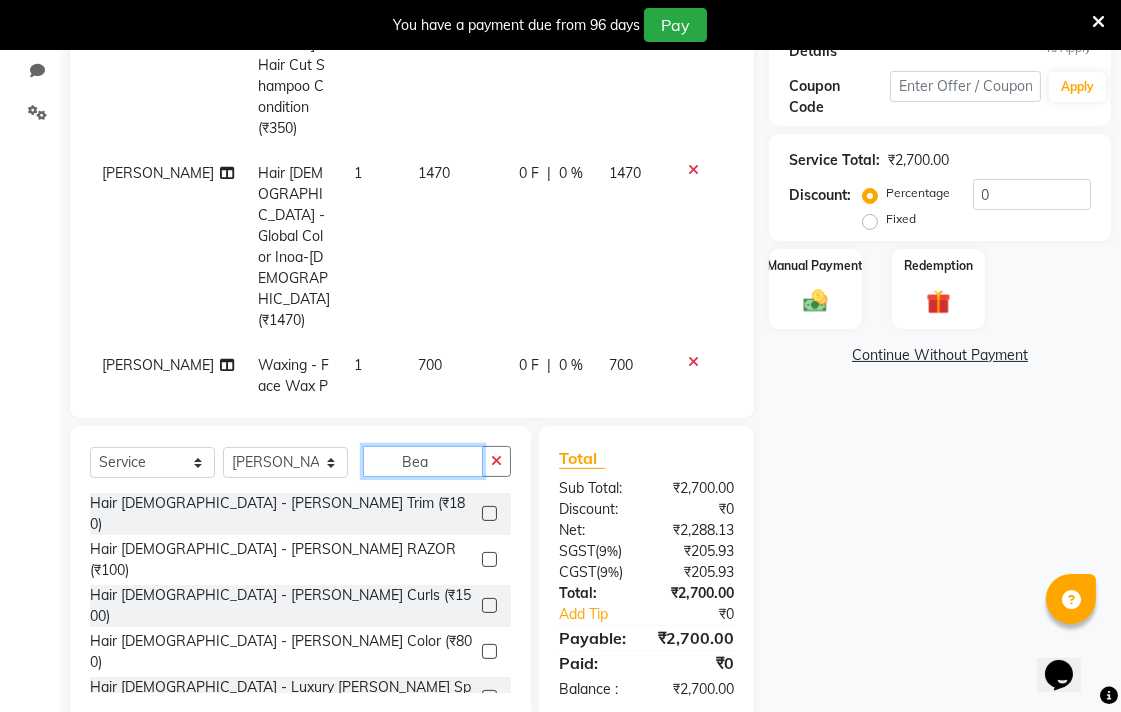 click on "Bea" 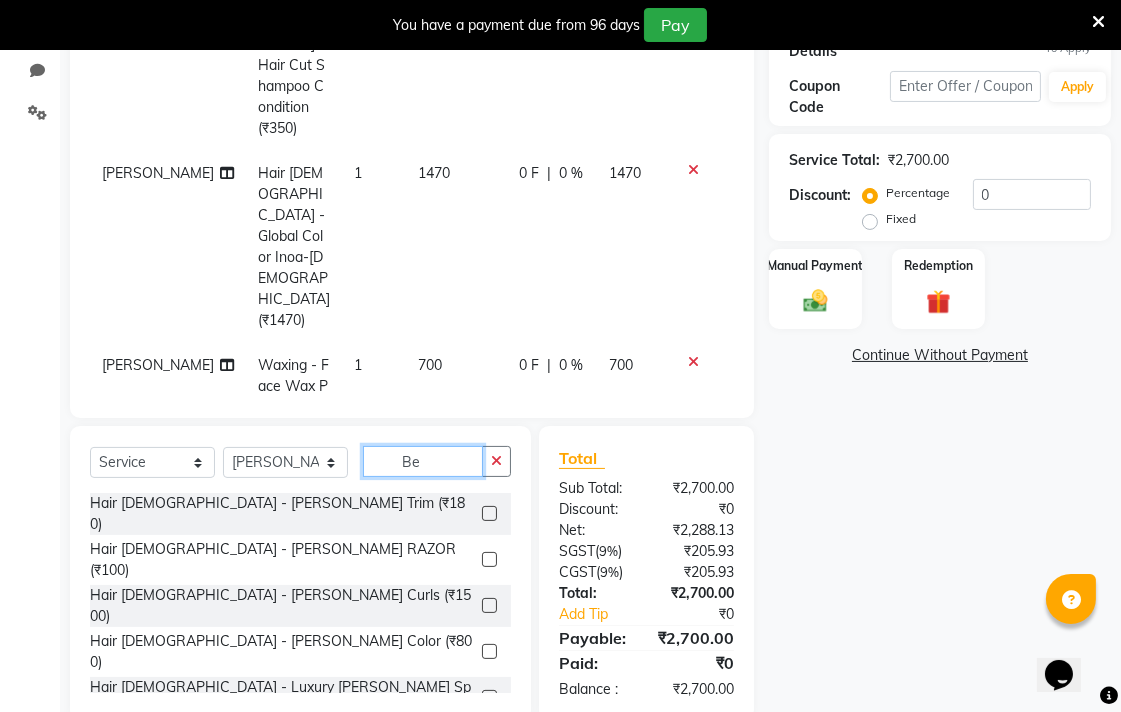 type on "B" 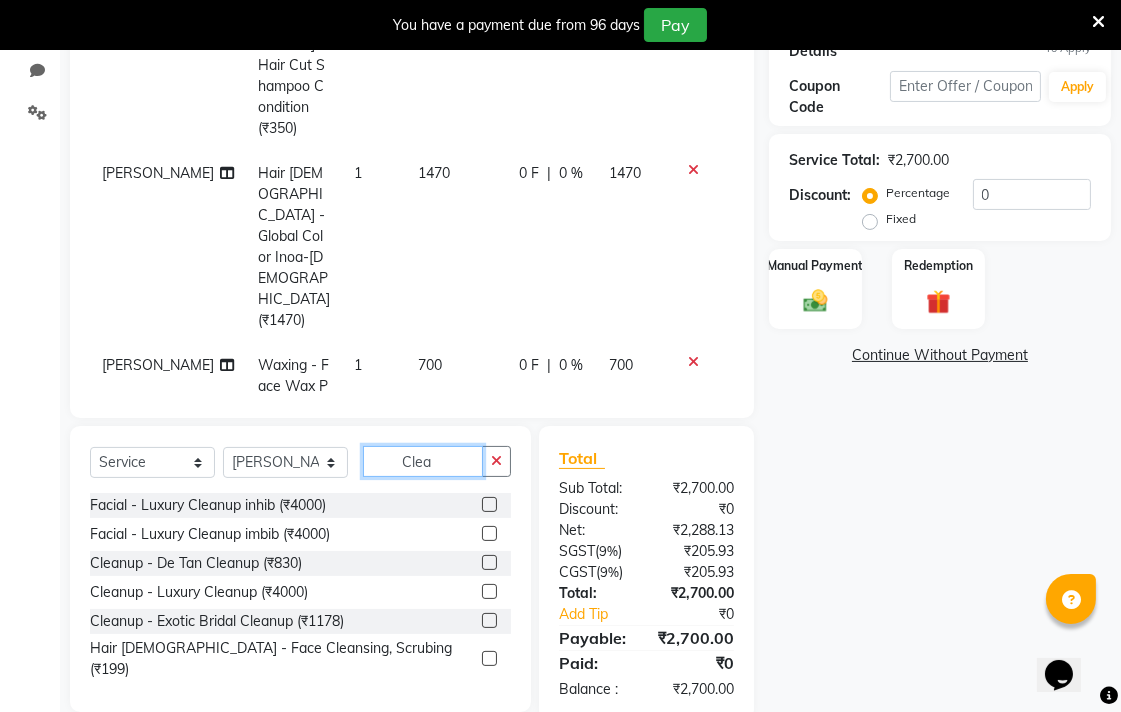 type on "Clea" 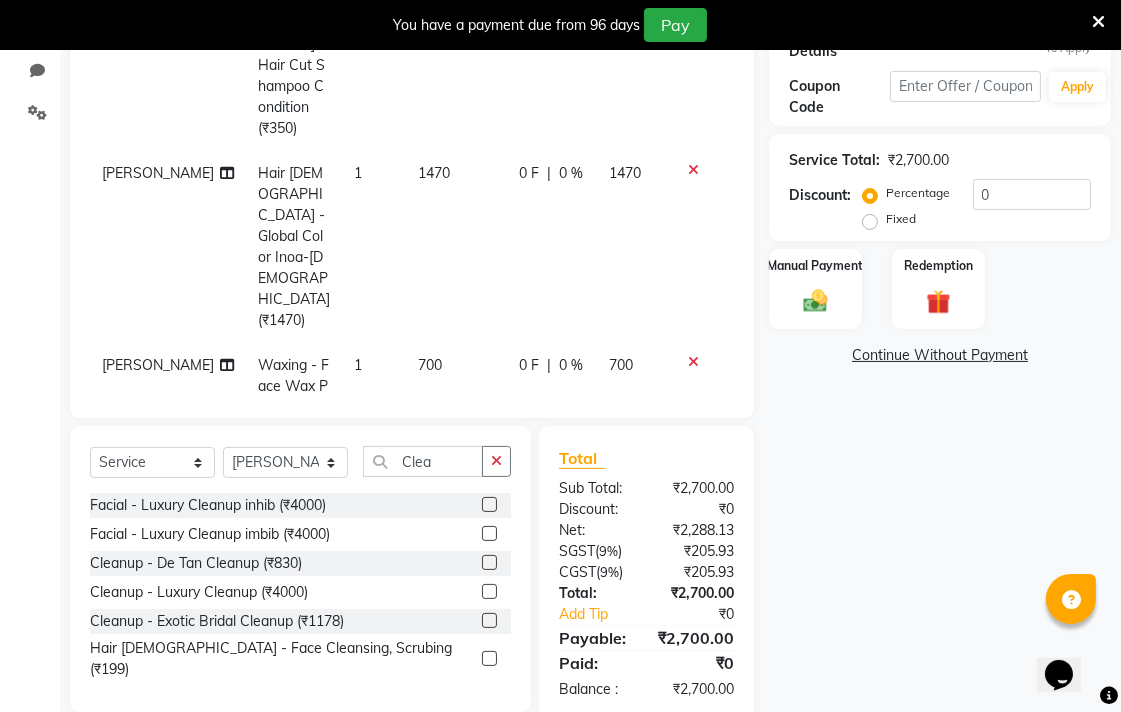click 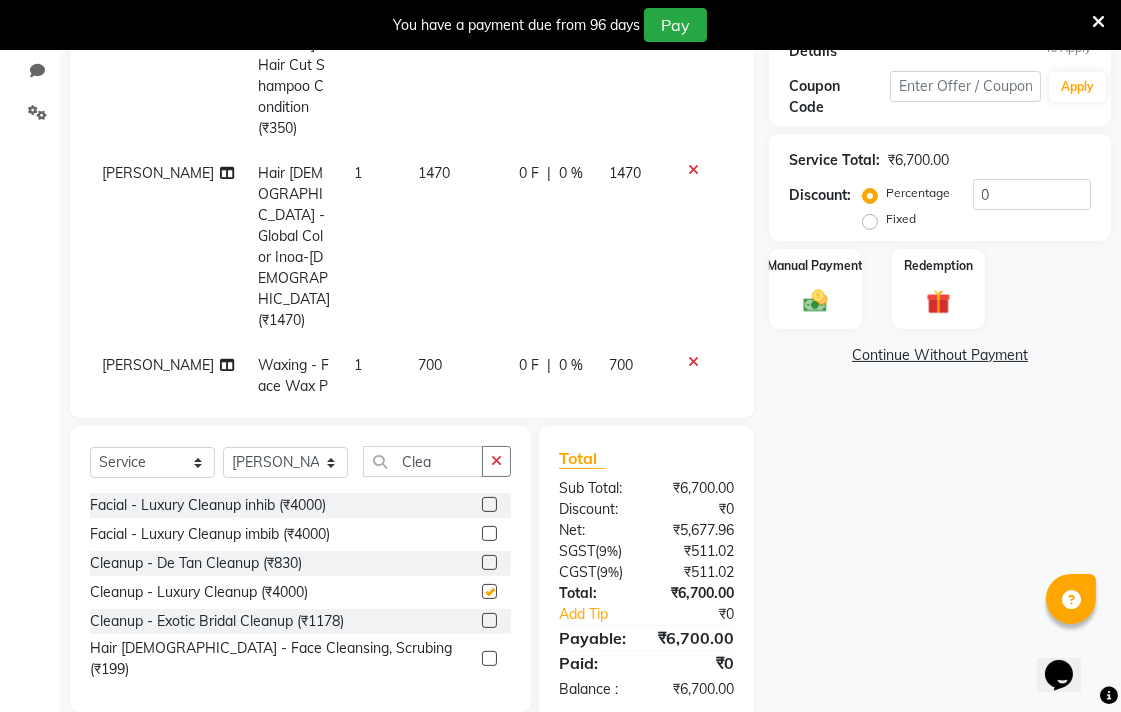 checkbox on "false" 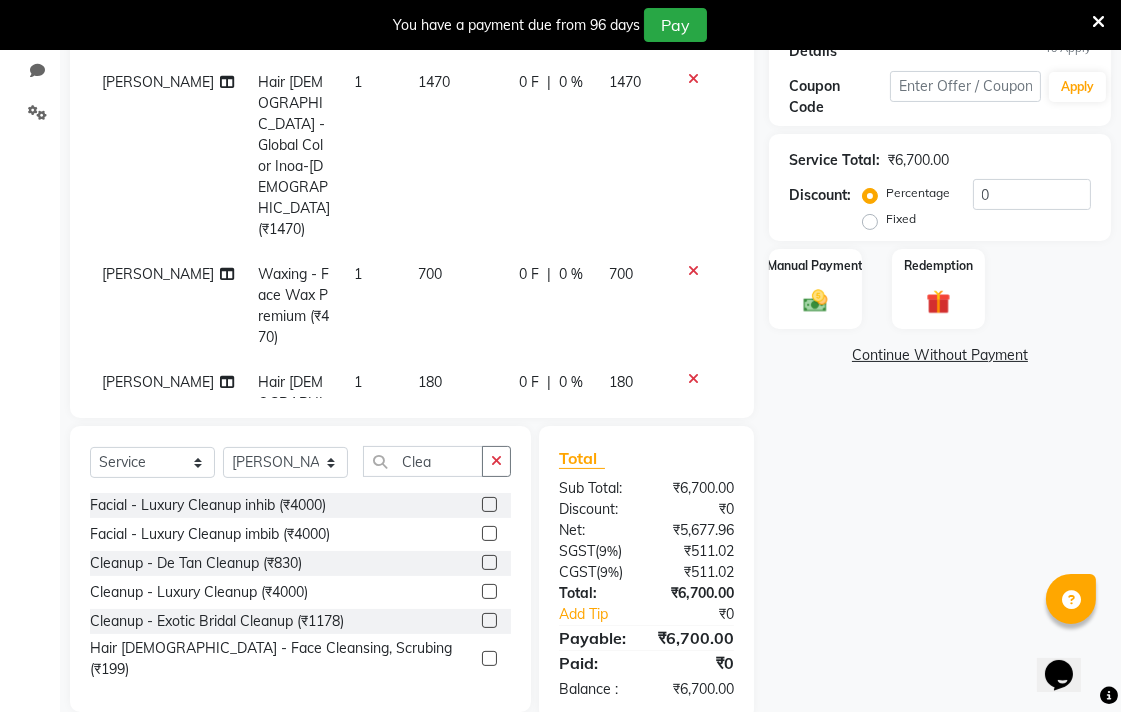 scroll, scrollTop: 154, scrollLeft: 0, axis: vertical 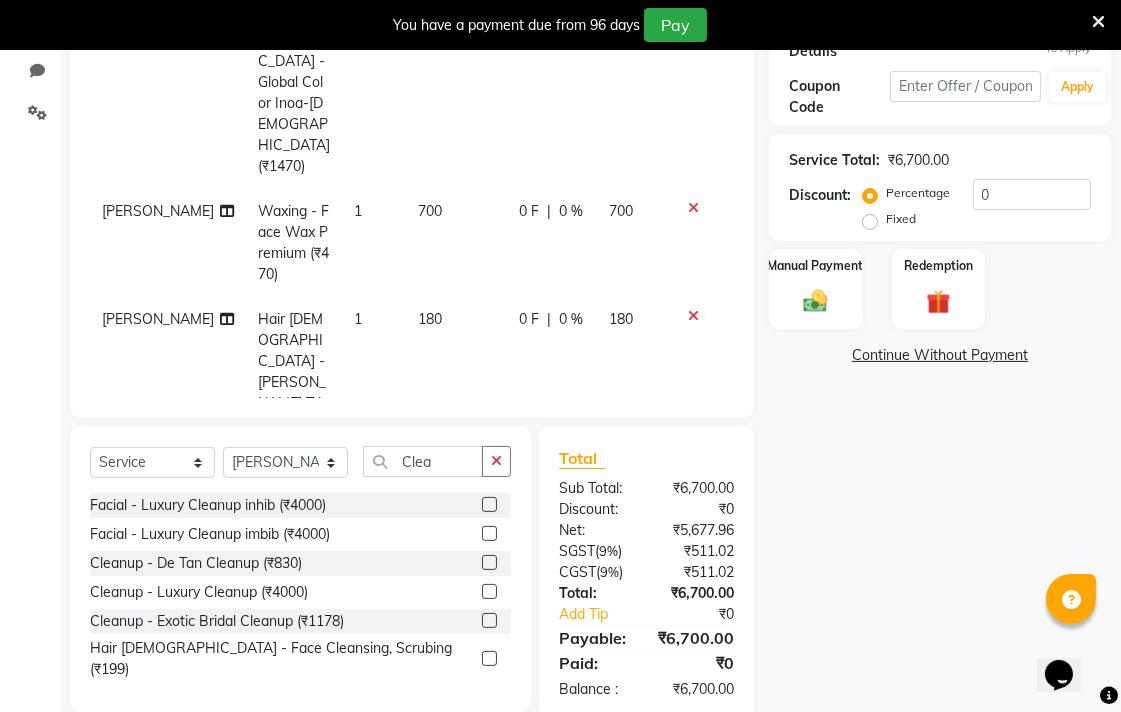 click on "4000" 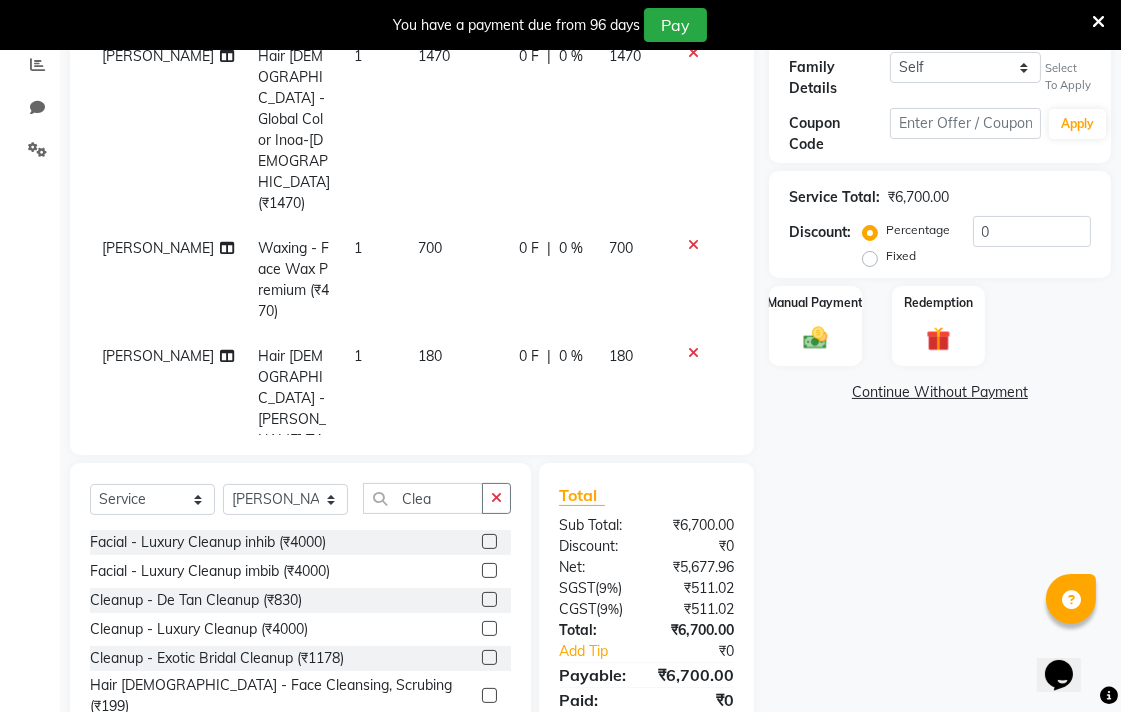 scroll, scrollTop: 0, scrollLeft: 0, axis: both 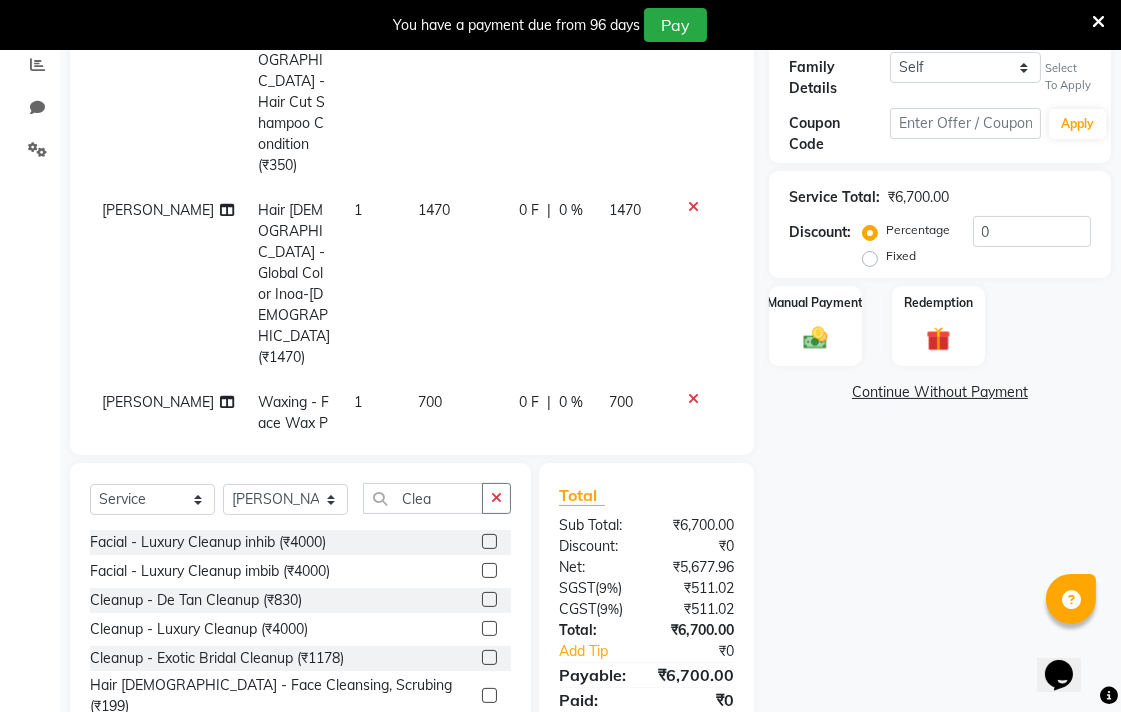 select on "70154" 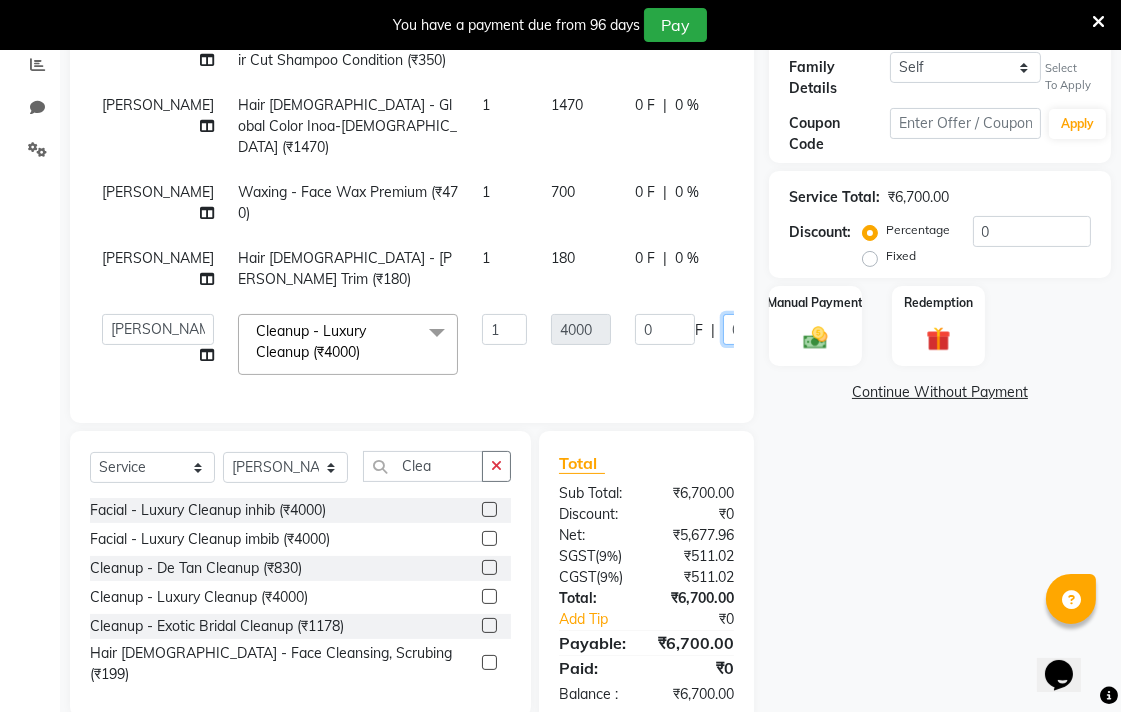 click on "0" 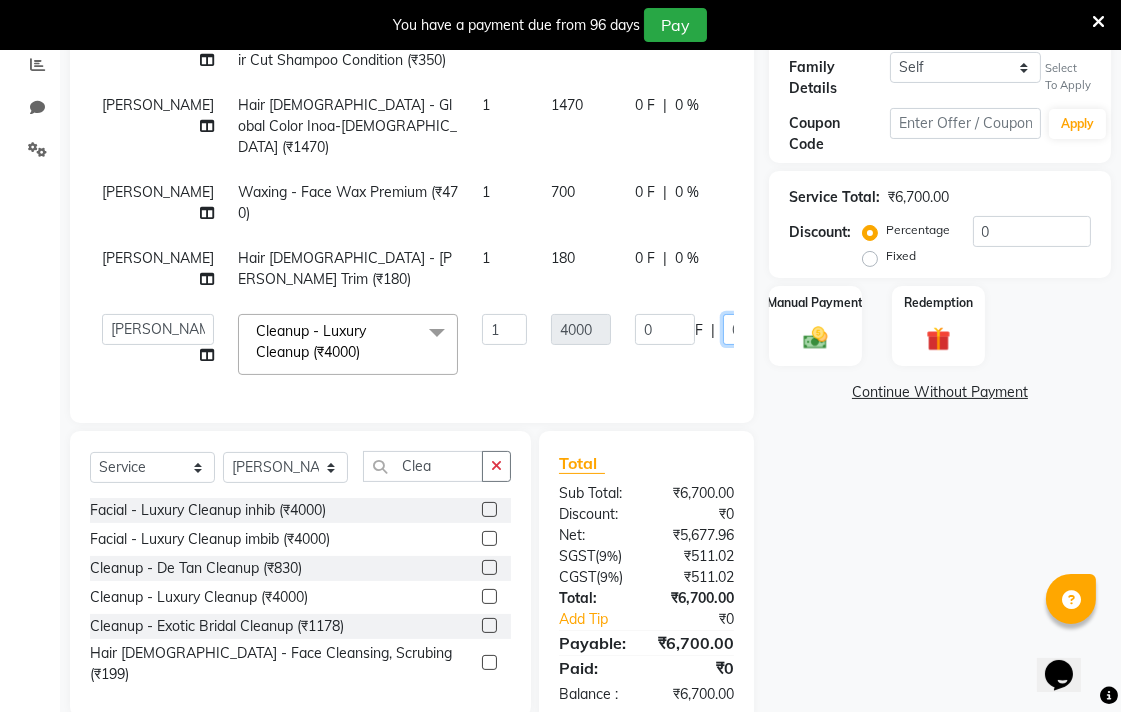 type on "50" 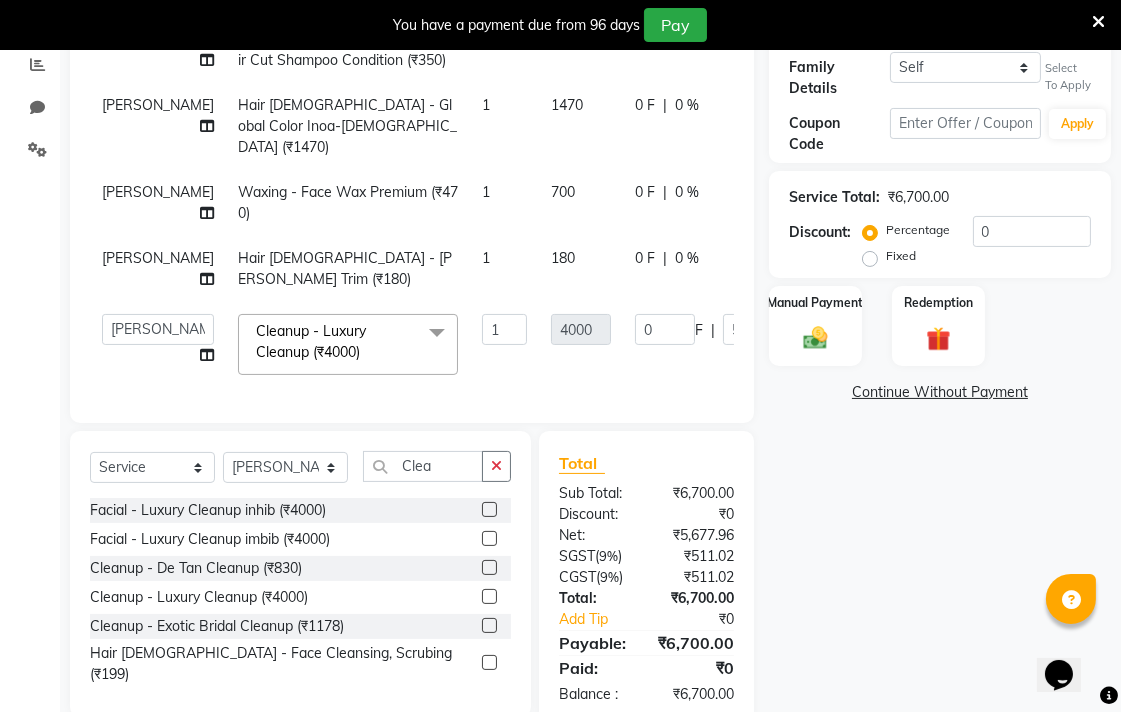 click on "Name: Karan  Chanday Membership:  No Active Membership  Total Visits:  7 Card on file:  0 Last Visit:   06-06-2025 Points:   415.59  Apply Discount Select  Loyalty → Loyality level 1  Coupon → Sukriti Gift Voucher Coupon → Sukriti Gift Voucher Coupon → Sukriti Gift Voucher Coupon → Sukriti Gift Voucher Family Details Self Karan  Chanday Select To Apply Coupon Code Apply Service Total:  ₹6,700.00  Discount:  Percentage   Fixed  0 Manual Payment Redemption  Continue Without Payment" 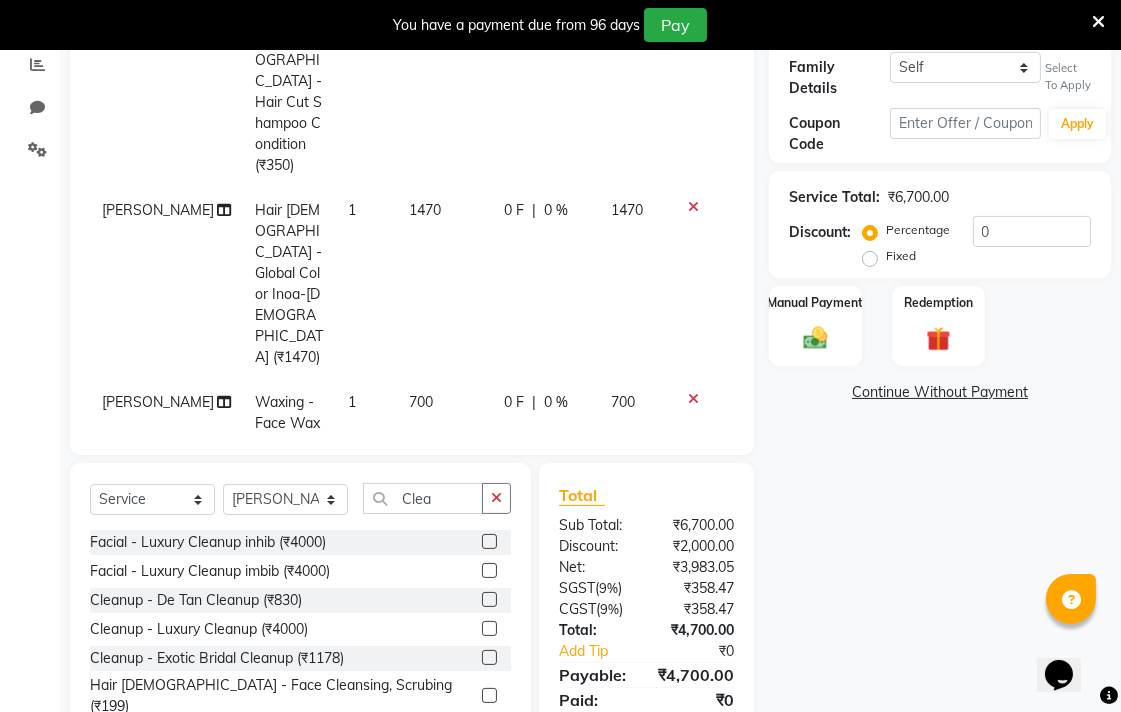 scroll, scrollTop: 465, scrollLeft: 0, axis: vertical 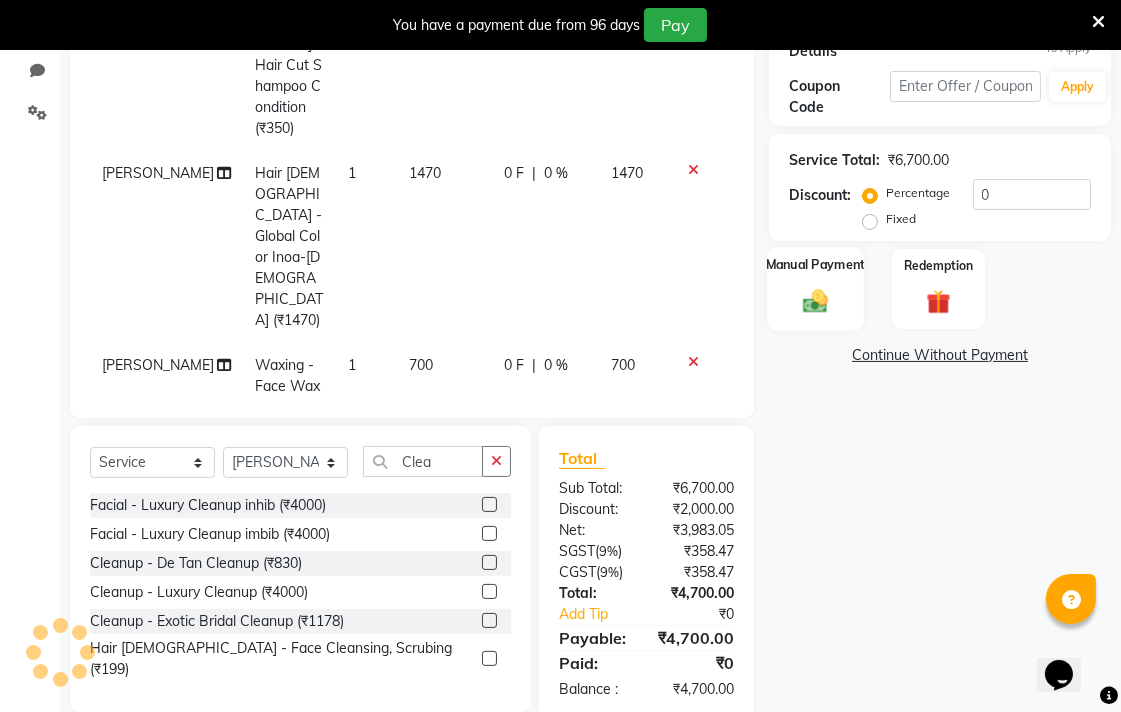 click 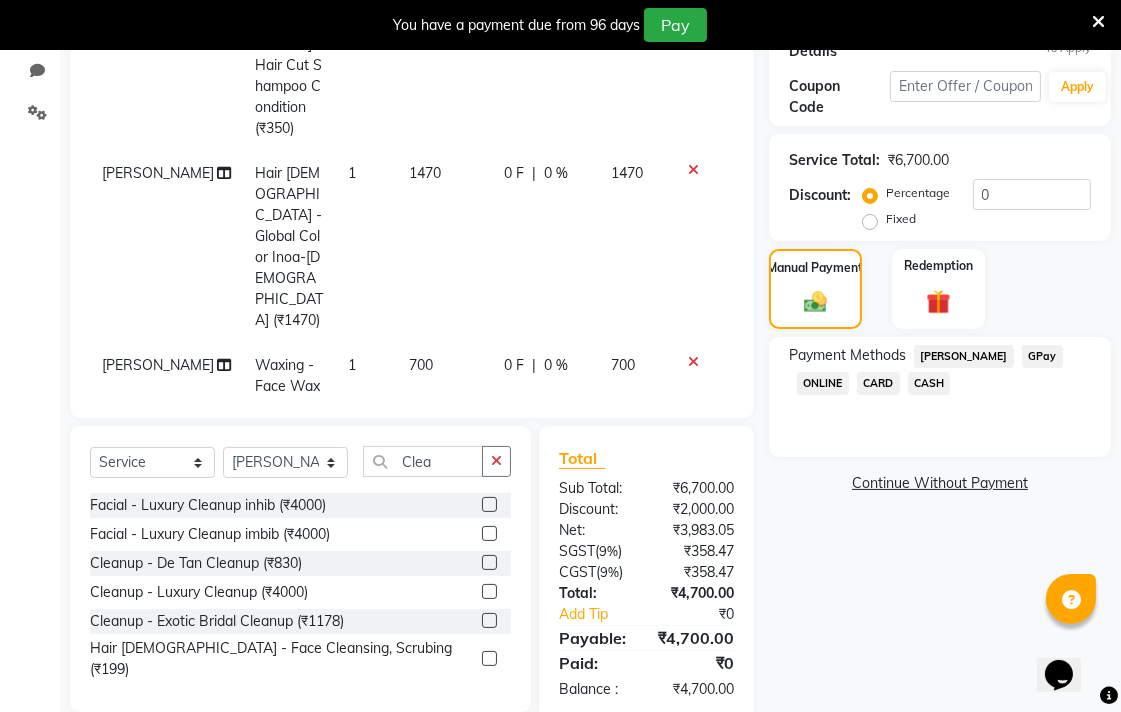 click on "CASH" 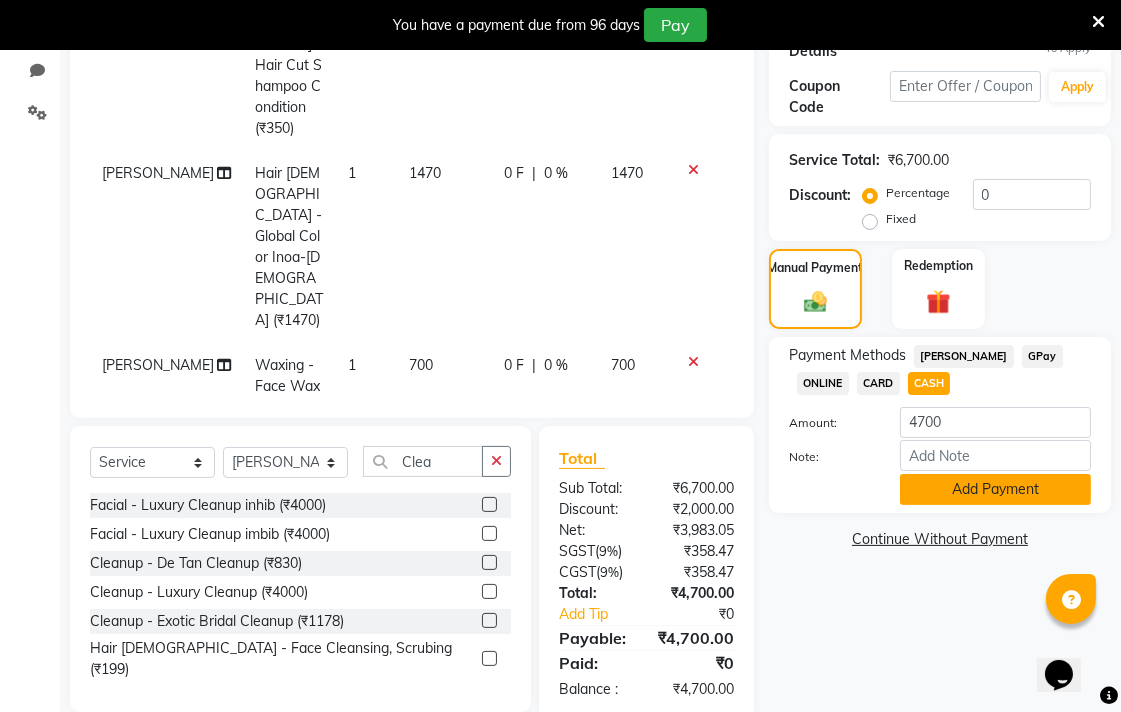click on "Add Payment" 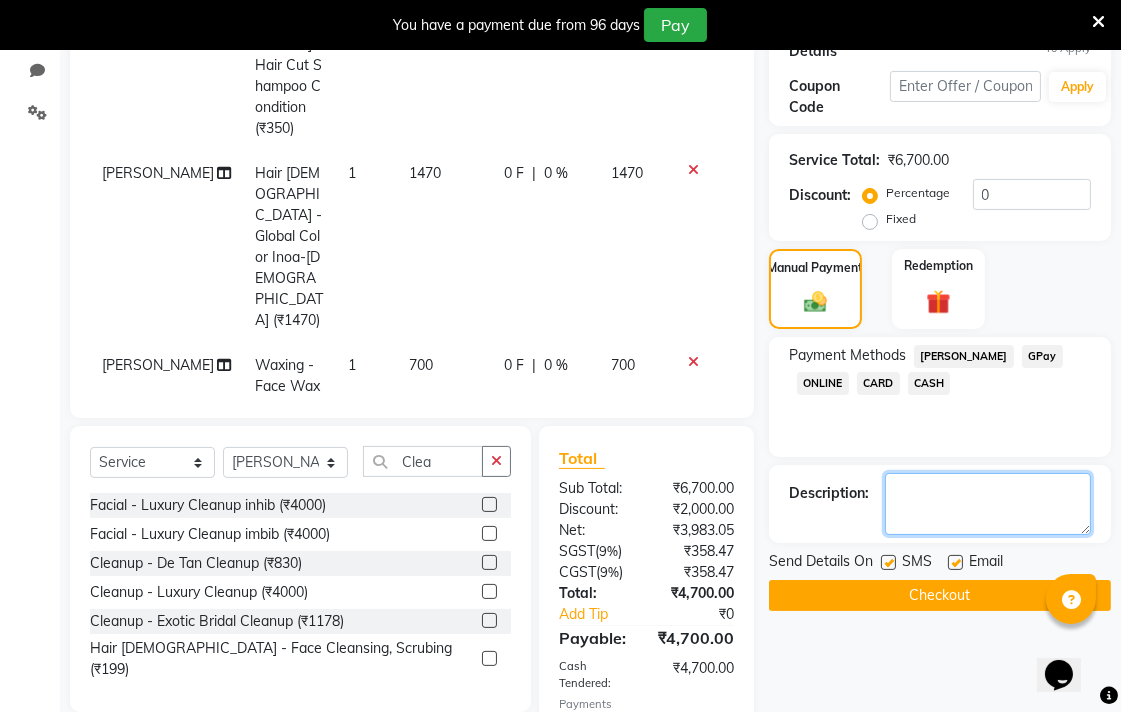 click 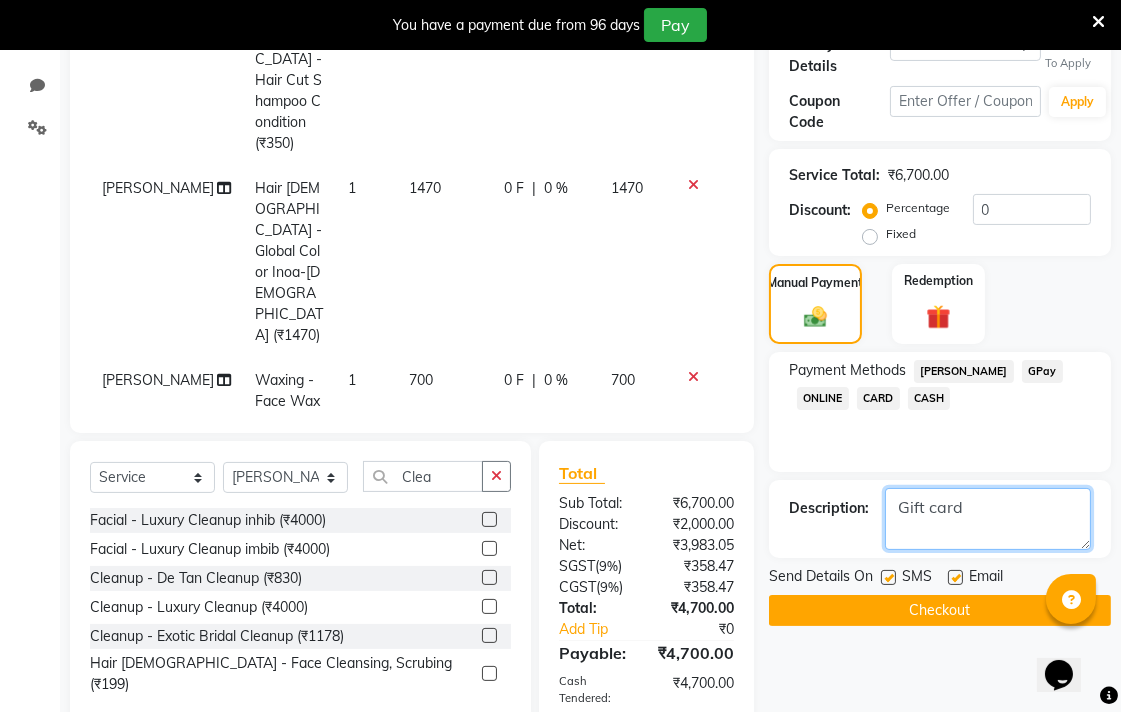scroll, scrollTop: 431, scrollLeft: 0, axis: vertical 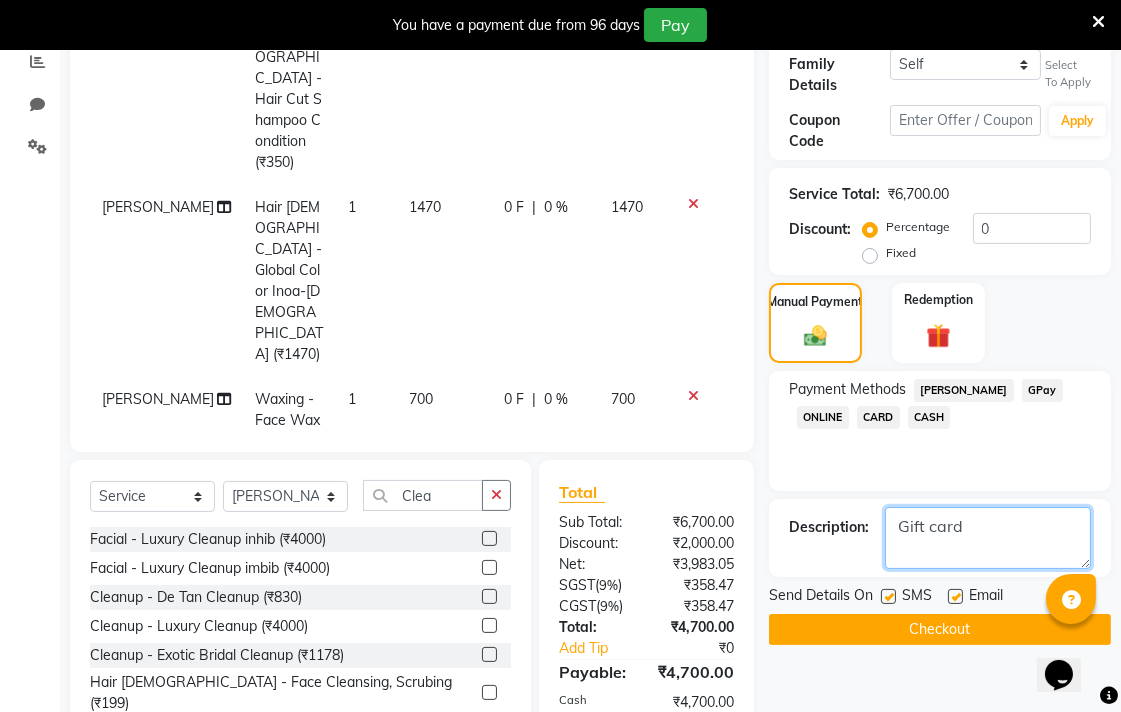 type on "Gift card" 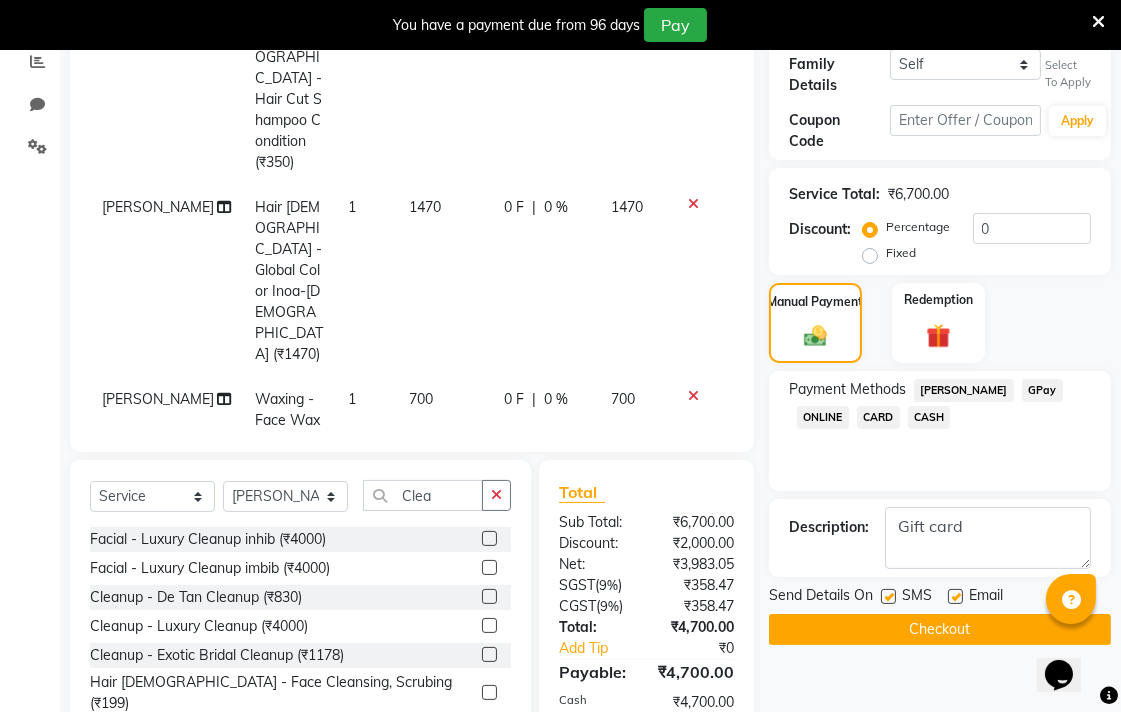 click on "0 %" 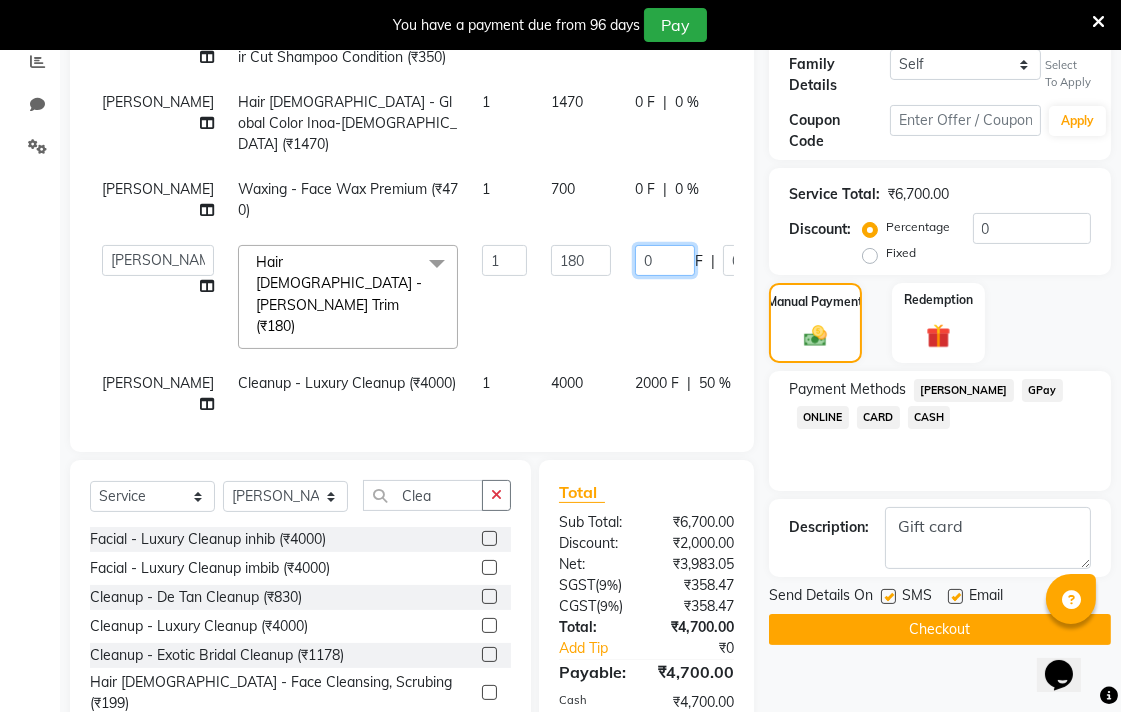 click on "0" 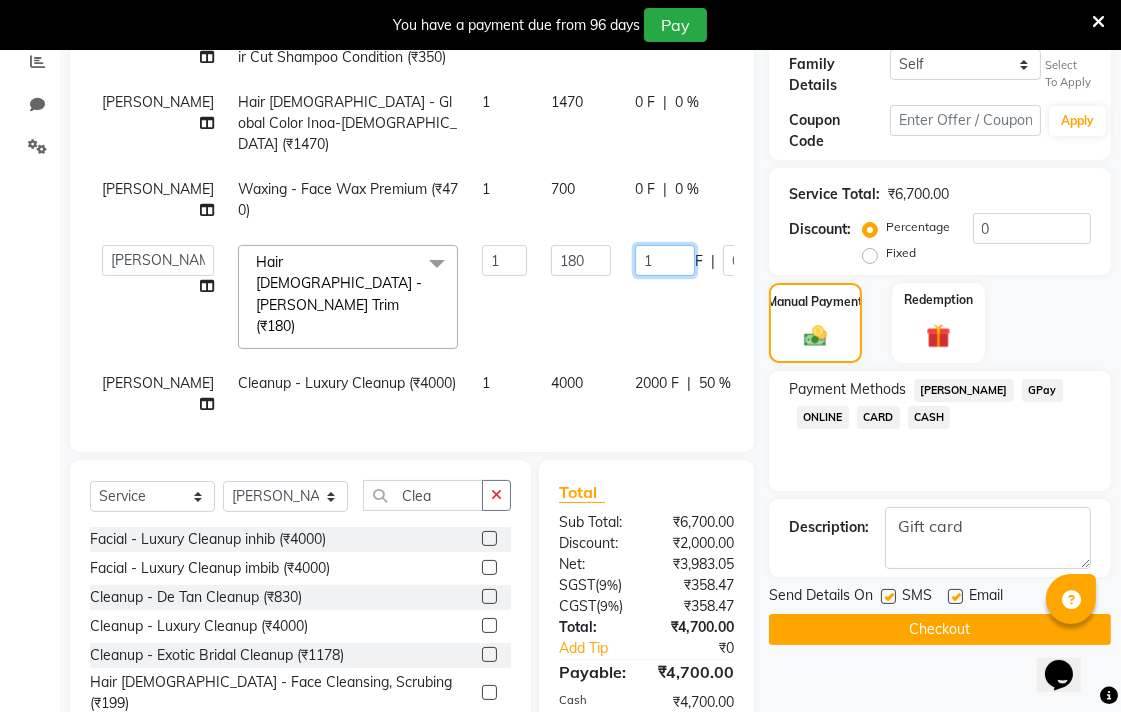type on "10" 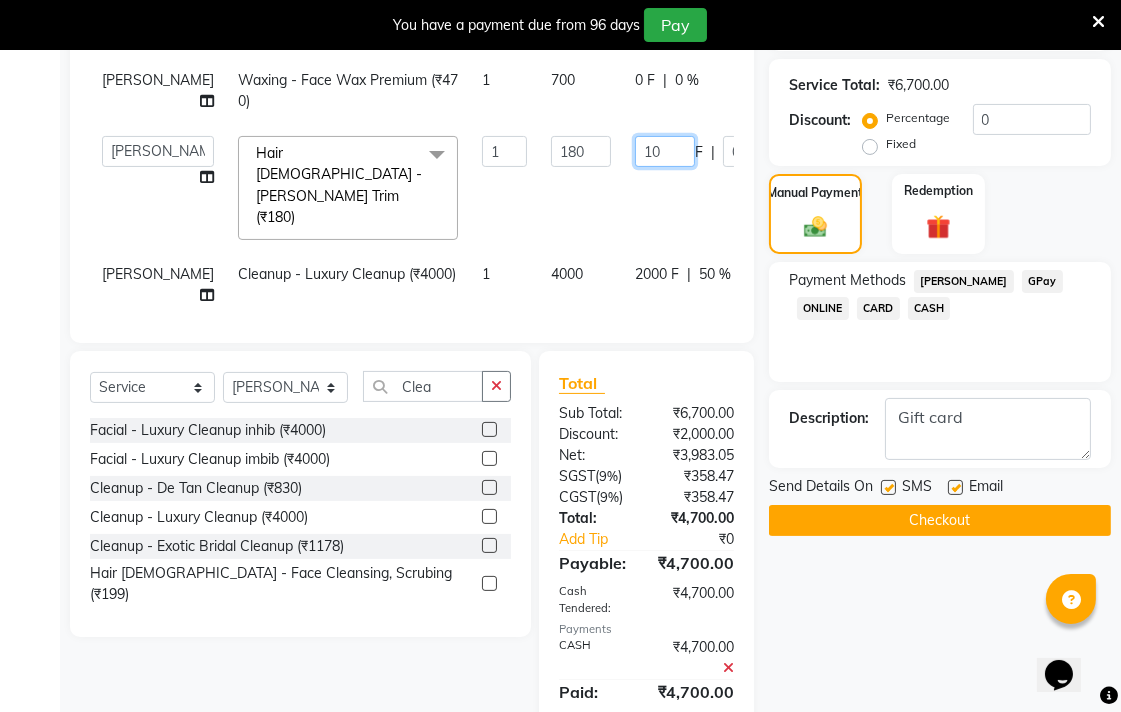 scroll, scrollTop: 693, scrollLeft: 0, axis: vertical 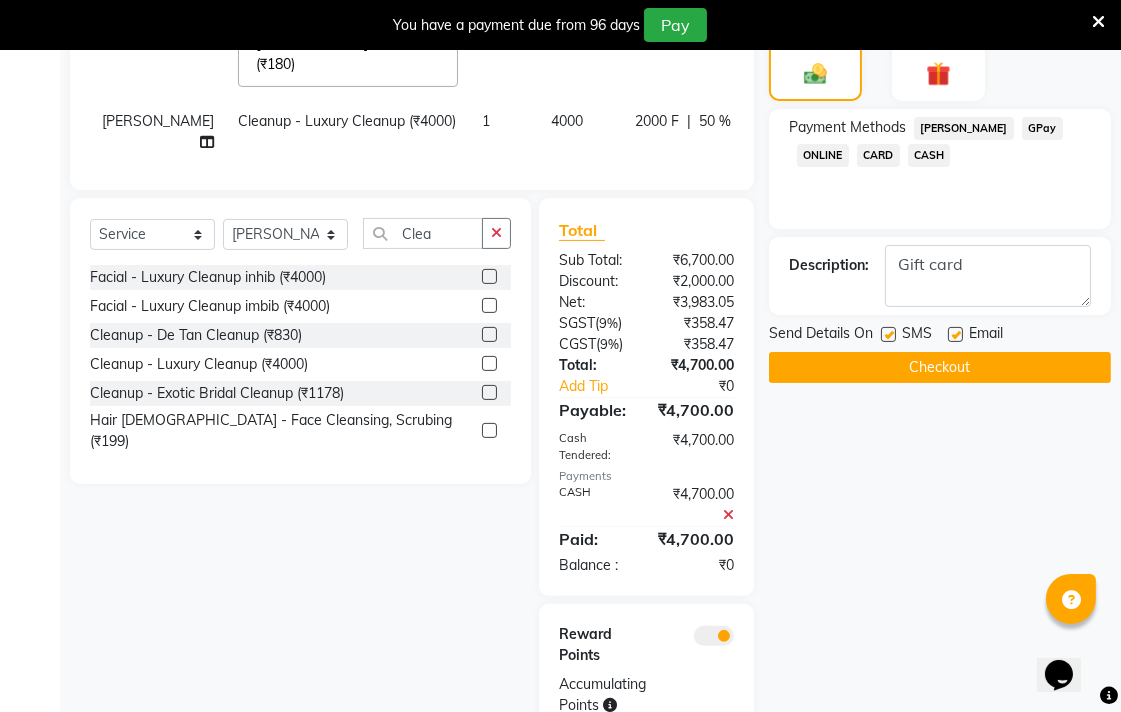 click on "Name: Karan  Chanday Membership:  No Active Membership  Total Visits:  7 Card on file:  0 Last Visit:   06-06-2025 Points:   415.59  Apply Discount Select  Loyalty → Loyality level 1  Coupon → Sukriti Gift Voucher Coupon → Sukriti Gift Voucher Coupon → Sukriti Gift Voucher Coupon → Sukriti Gift Voucher Family Details Self Karan  Chanday Select To Apply Coupon Code Apply Service Total:  ₹6,700.00  Discount:  Percentage   Fixed  0 Manual Payment Redemption Payment Methods  Bajaj Finserv   GPay   ONLINE   CARD   CASH  Description:                  Send Details On SMS Email  Checkout" 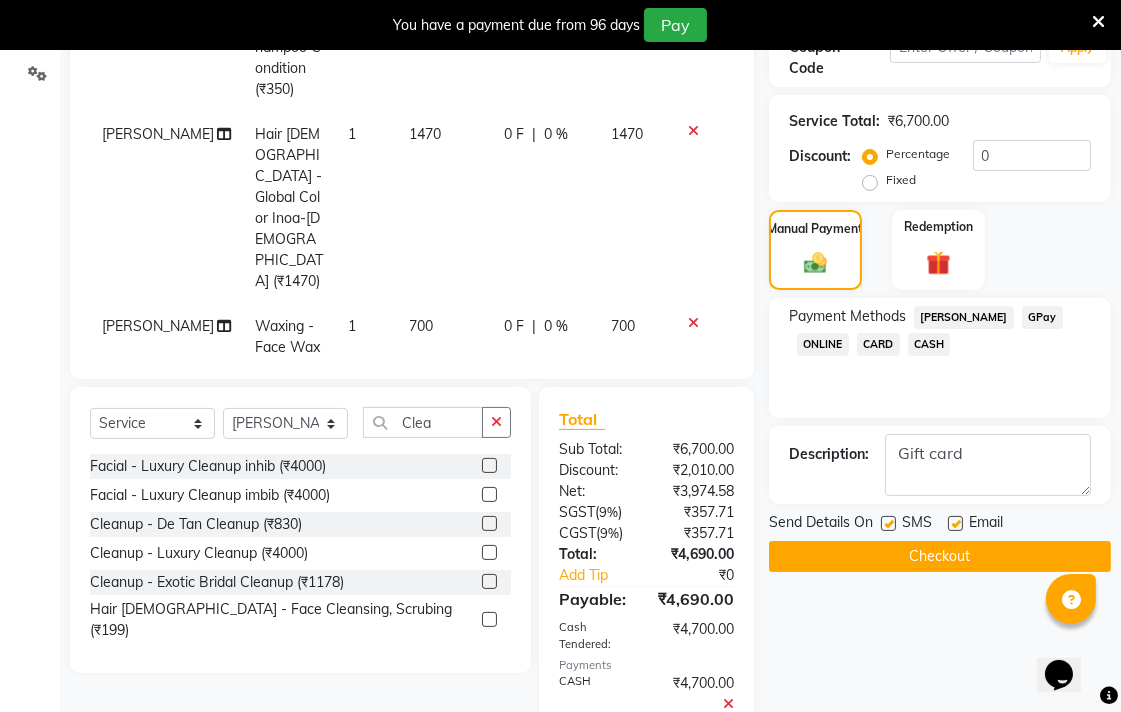 scroll, scrollTop: 498, scrollLeft: 0, axis: vertical 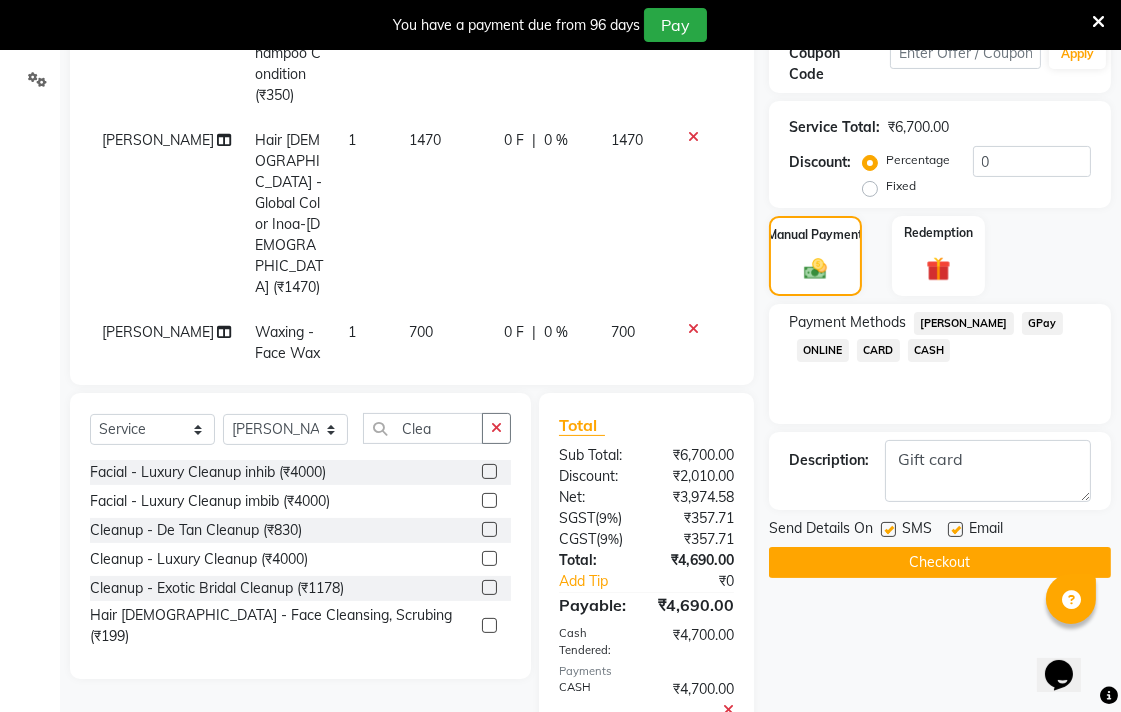 click 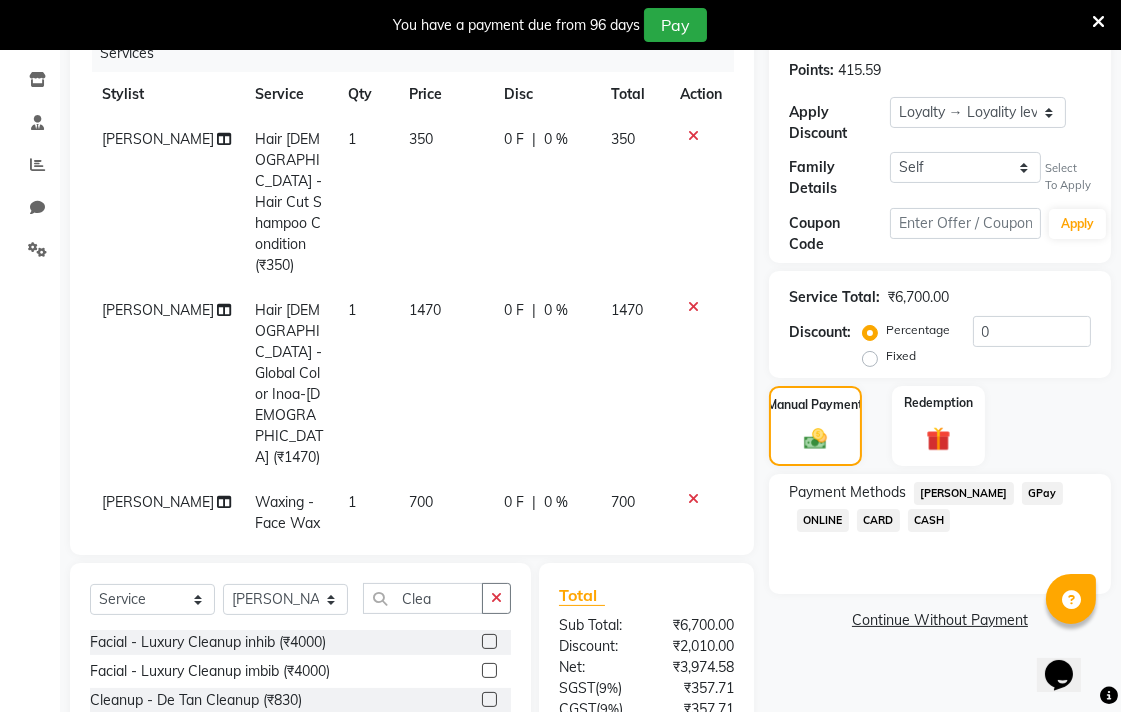 scroll, scrollTop: 342, scrollLeft: 0, axis: vertical 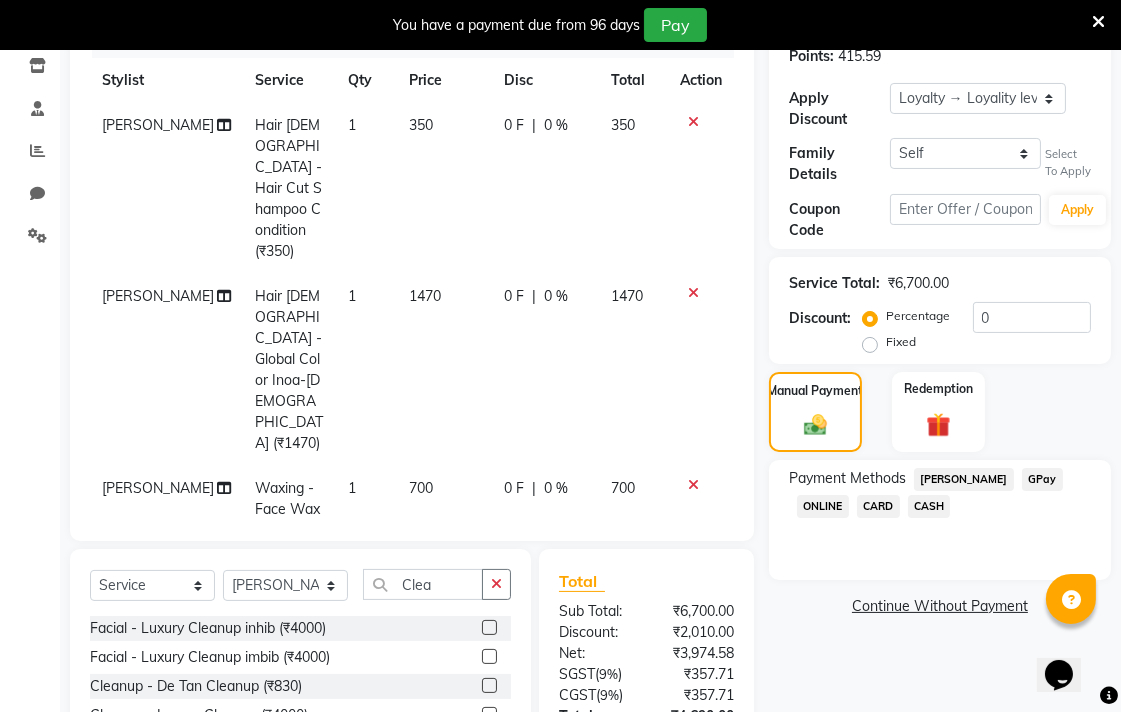 click on "10 F | 5.56 %" 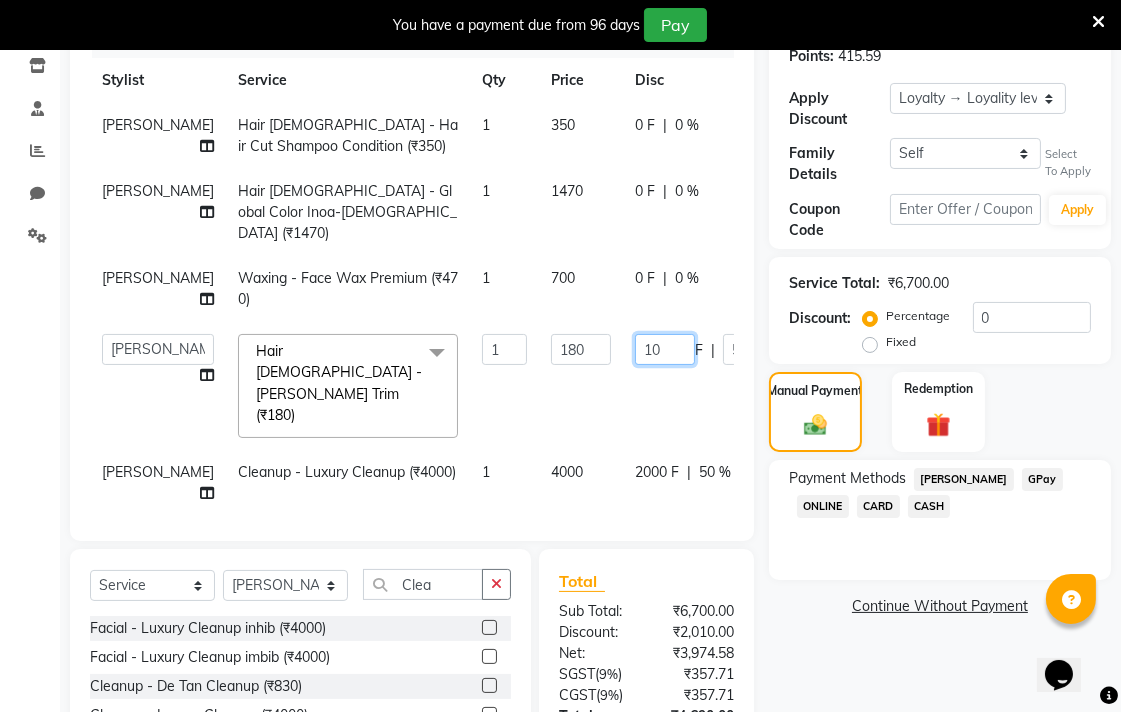 click on "10" 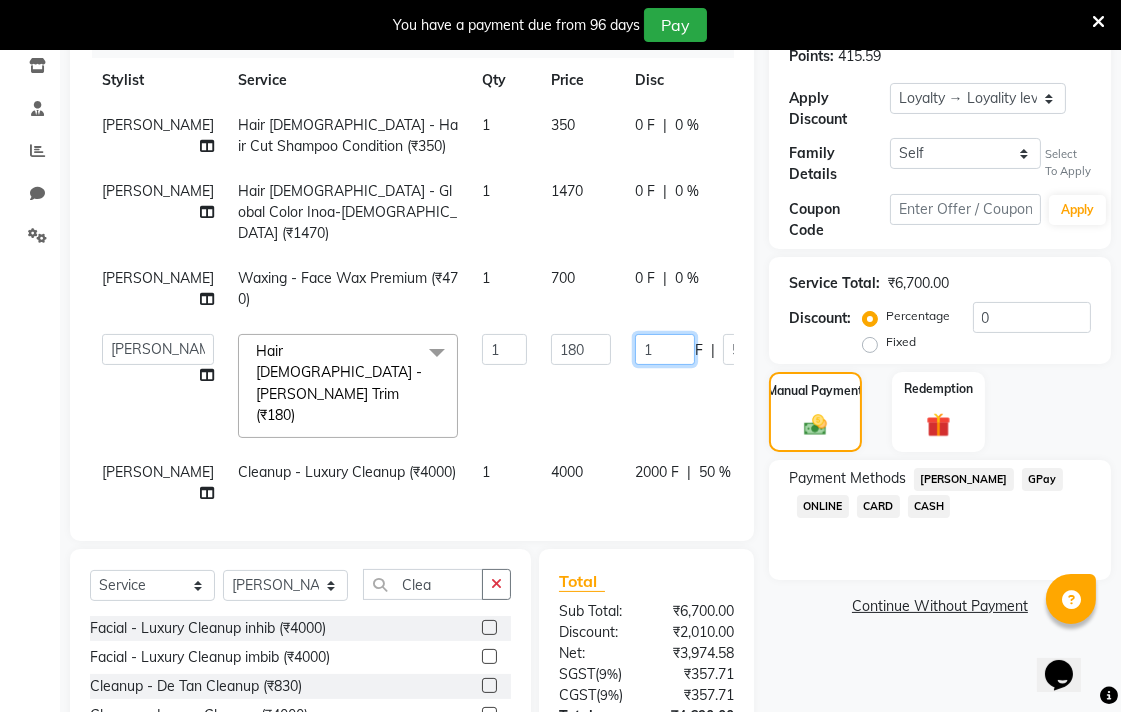type 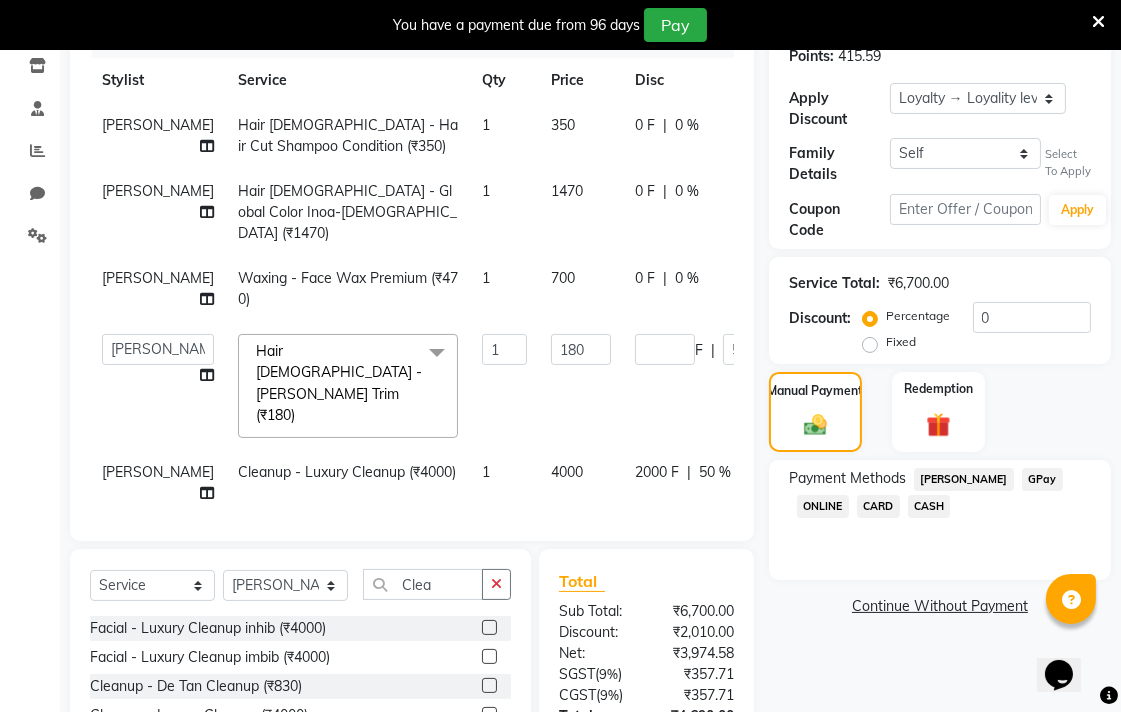 click on "Name: Karan  Chanday Membership:  No Active Membership  Total Visits:  7 Card on file:  0 Last Visit:   06-06-2025 Points:   415.59  Apply Discount Select  Loyalty → Loyality level 1  Coupon → Sukriti Gift Voucher Coupon → Sukriti Gift Voucher Coupon → Sukriti Gift Voucher Coupon → Sukriti Gift Voucher Family Details Self Karan  Chanday Select To Apply Coupon Code Apply Service Total:  ₹6,700.00  Discount:  Percentage   Fixed  0 Manual Payment Redemption Payment Methods  Bajaj Finserv   GPay   ONLINE   CARD   CASH   Continue Without Payment" 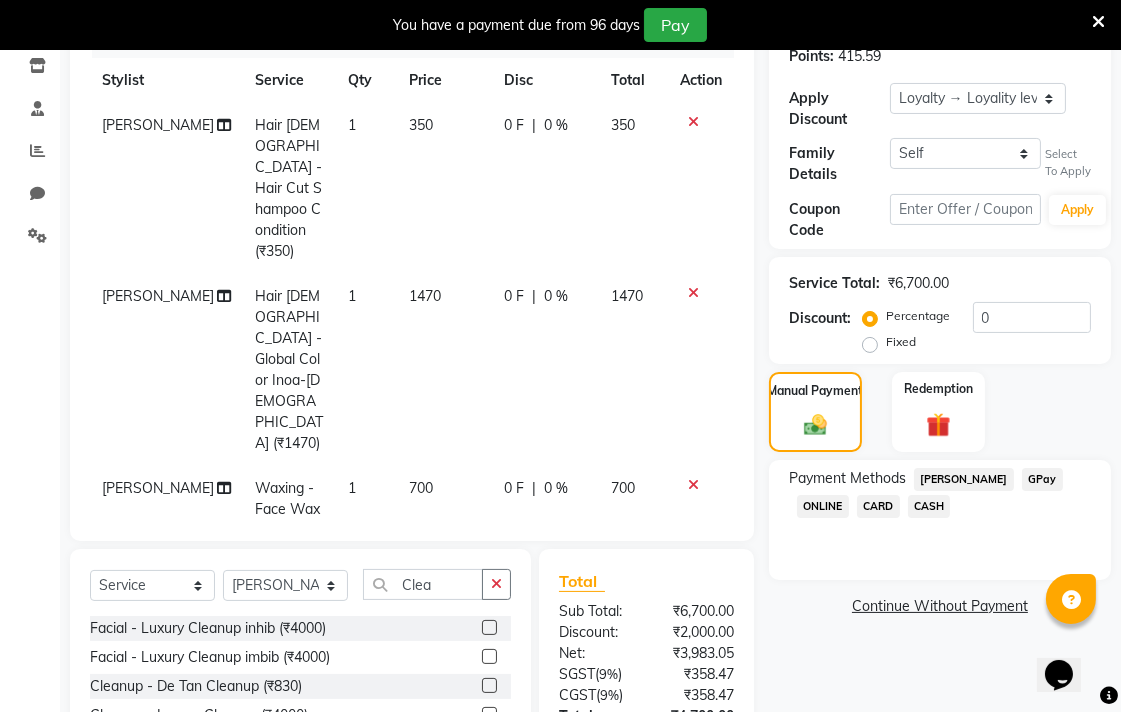 scroll, scrollTop: 465, scrollLeft: 0, axis: vertical 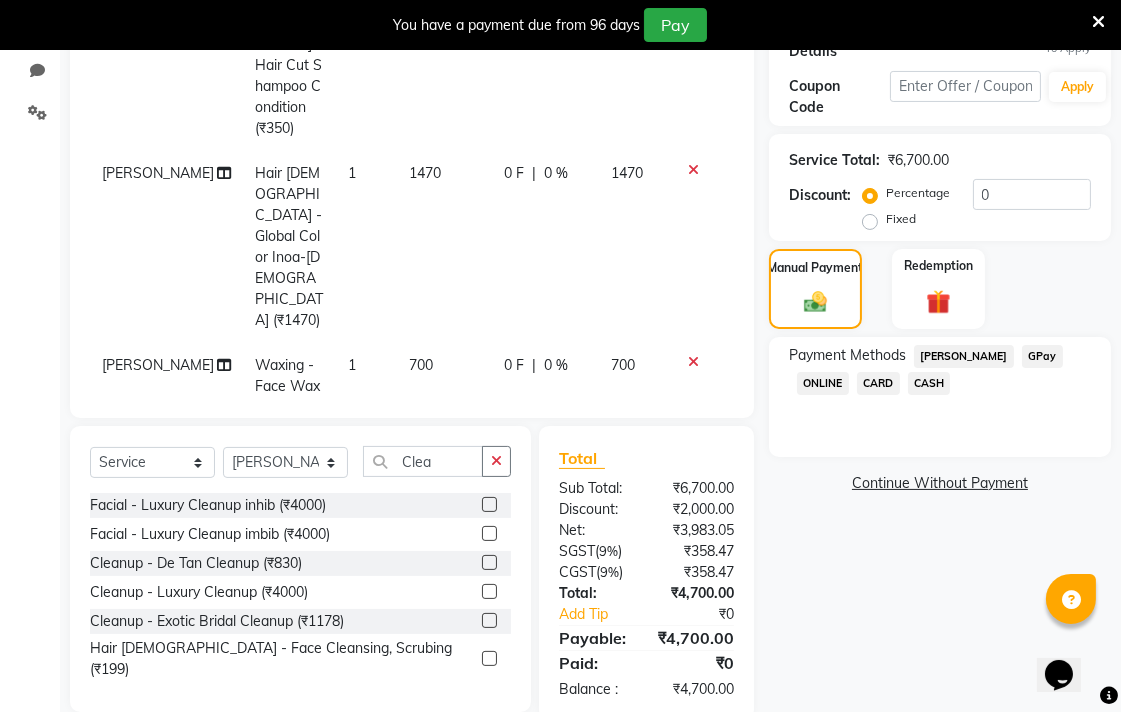 click on "CASH" 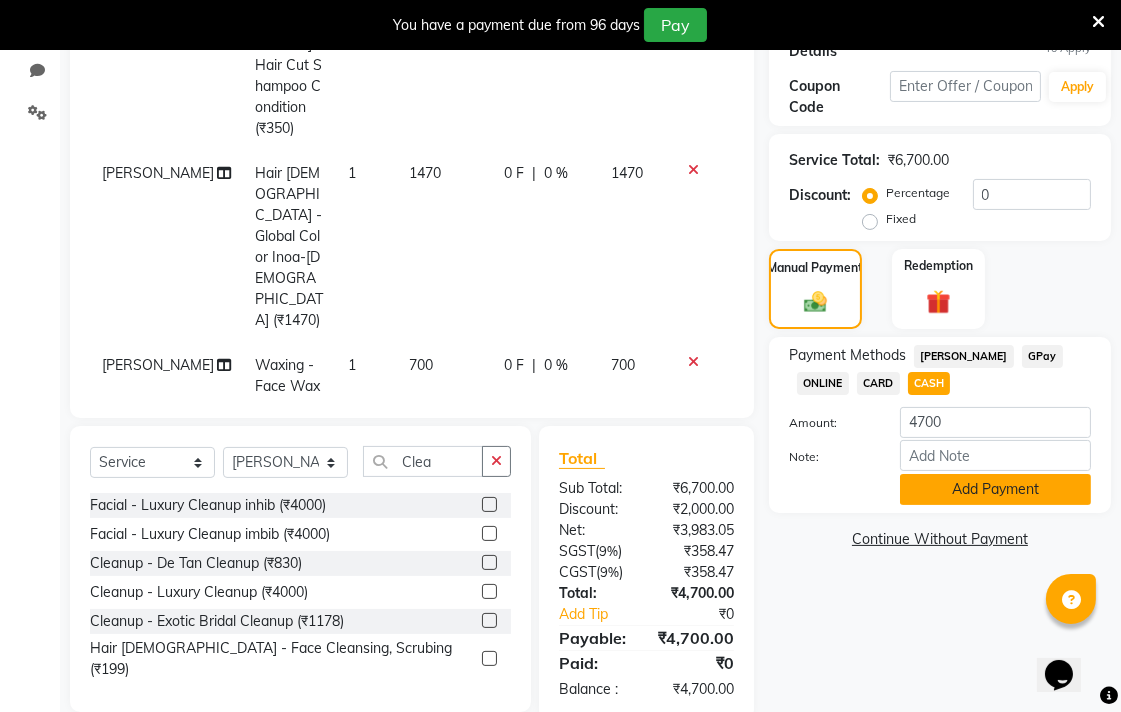 click on "Add Payment" 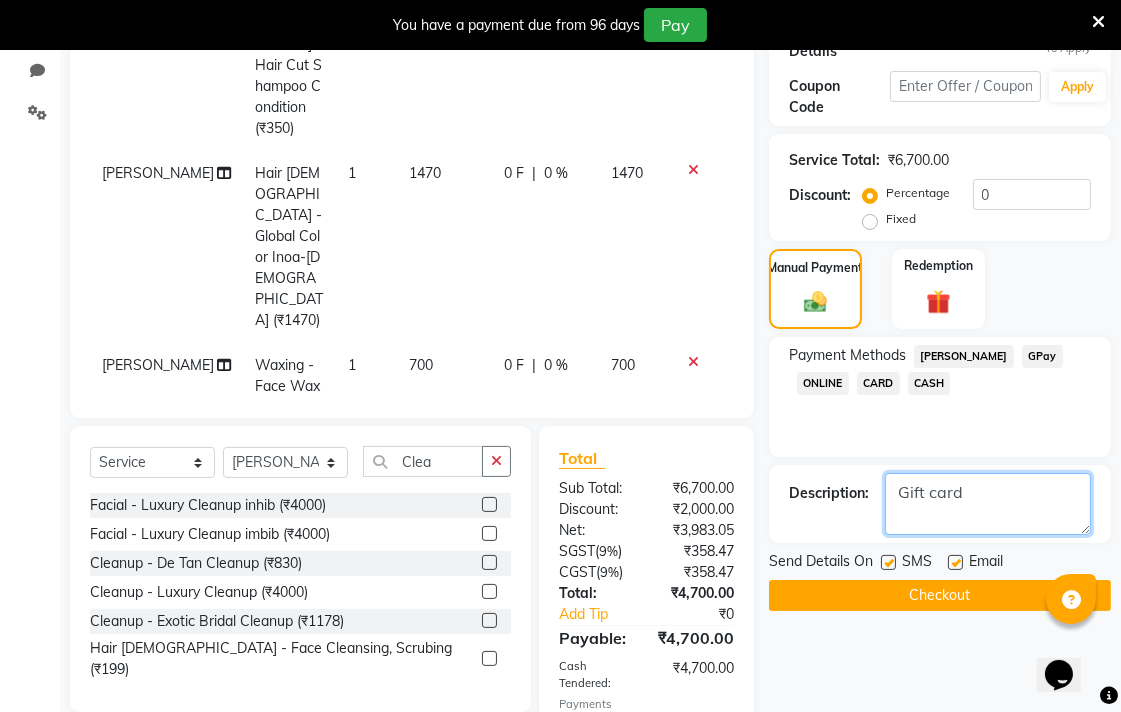 click 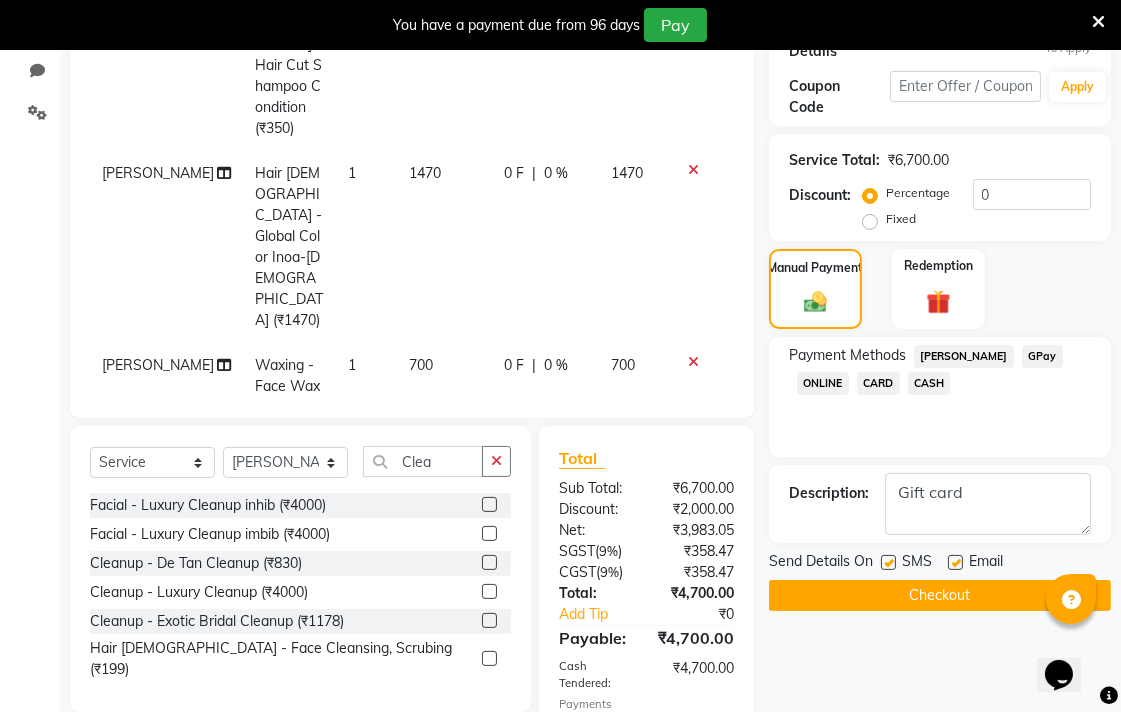 click on "Checkout" 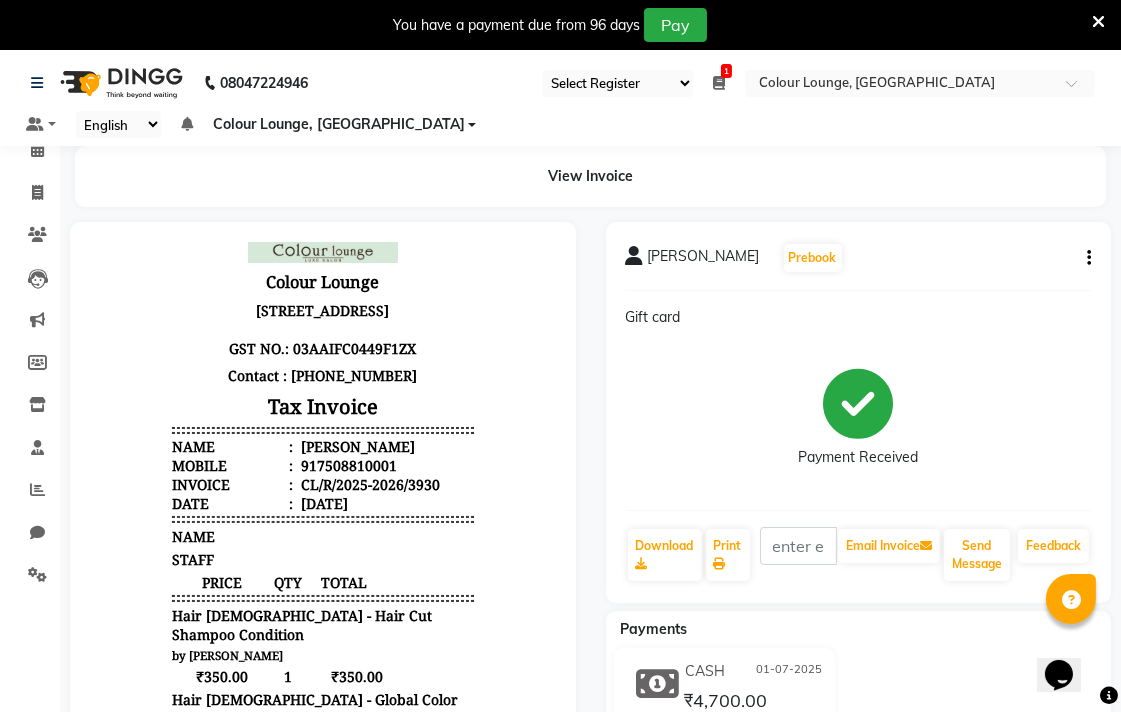 scroll, scrollTop: 0, scrollLeft: 0, axis: both 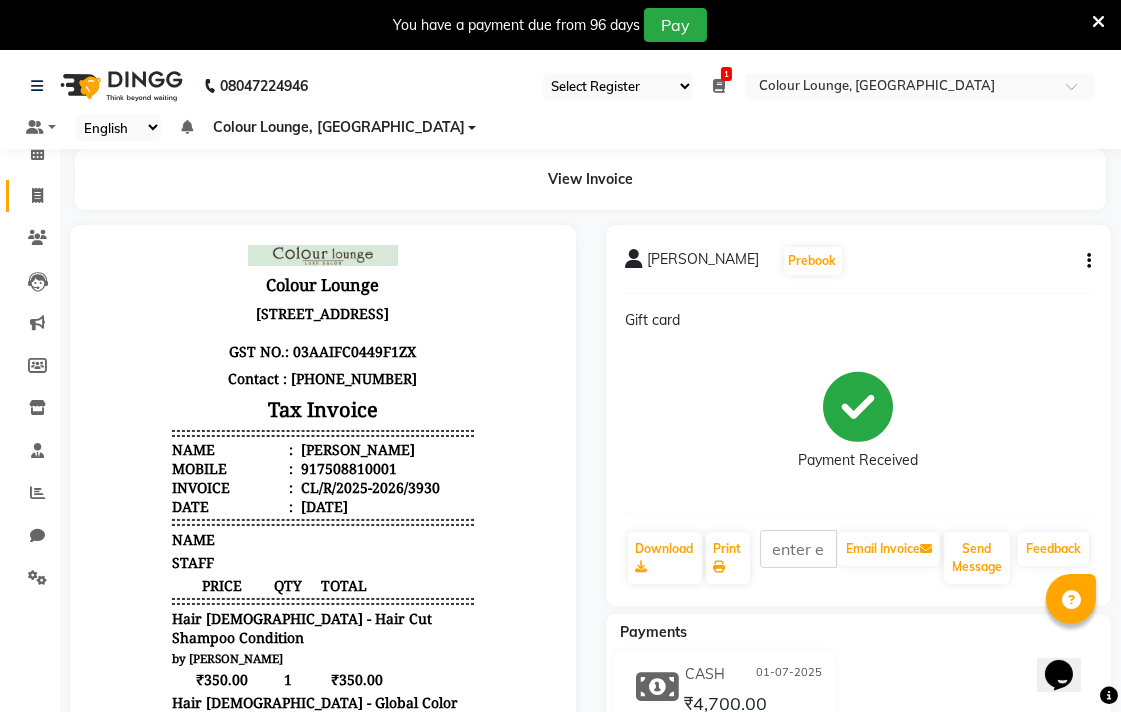 click 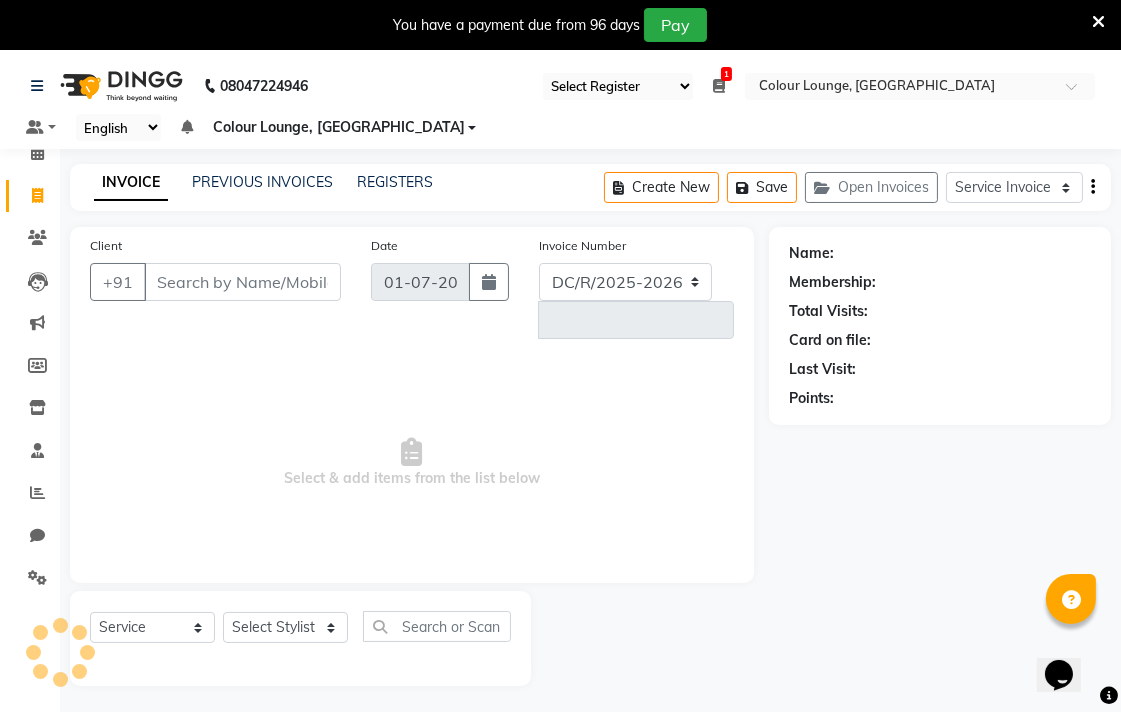 scroll, scrollTop: 50, scrollLeft: 0, axis: vertical 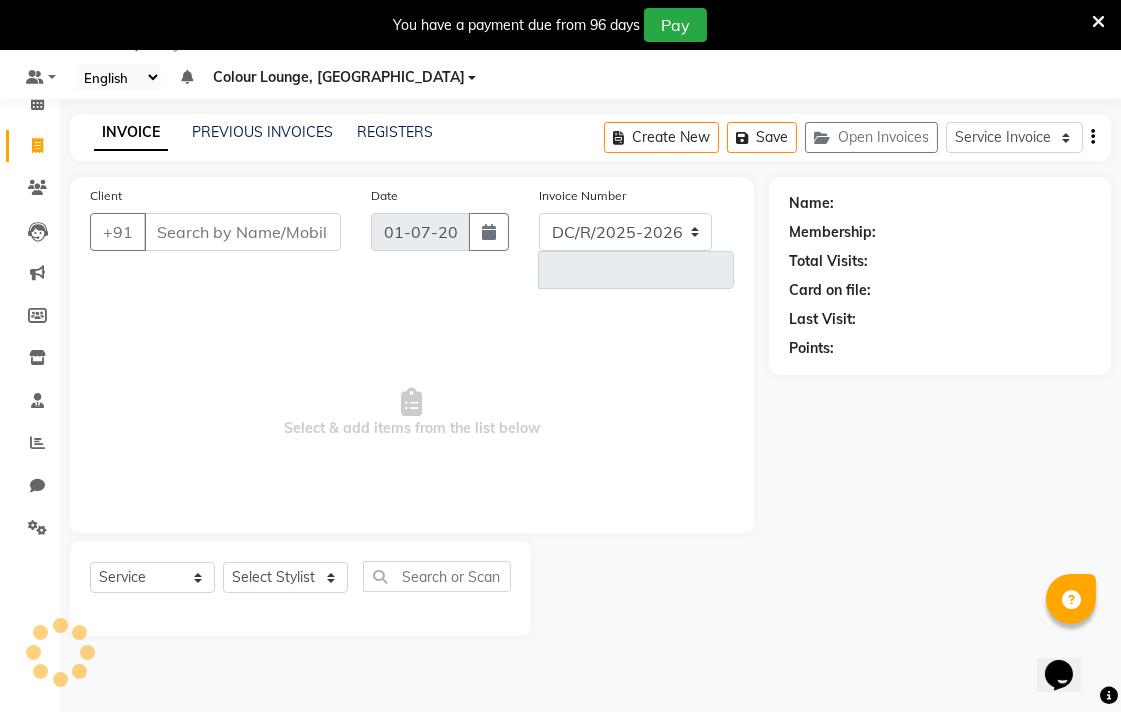 select on "8013" 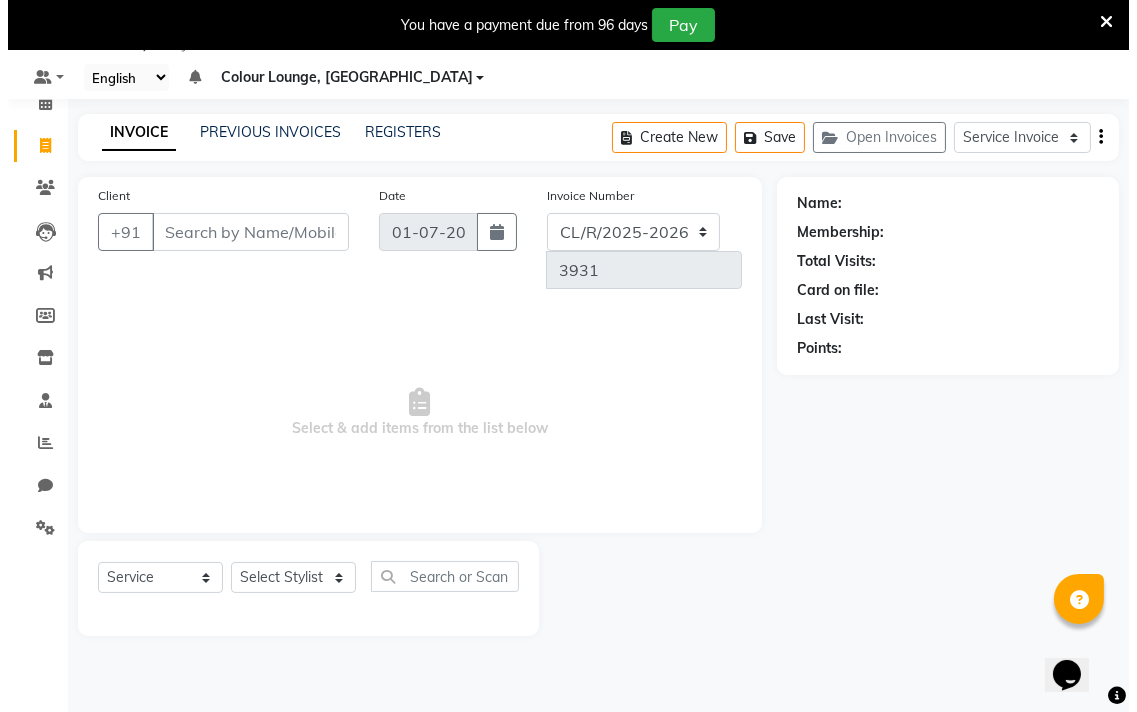 scroll, scrollTop: 0, scrollLeft: 0, axis: both 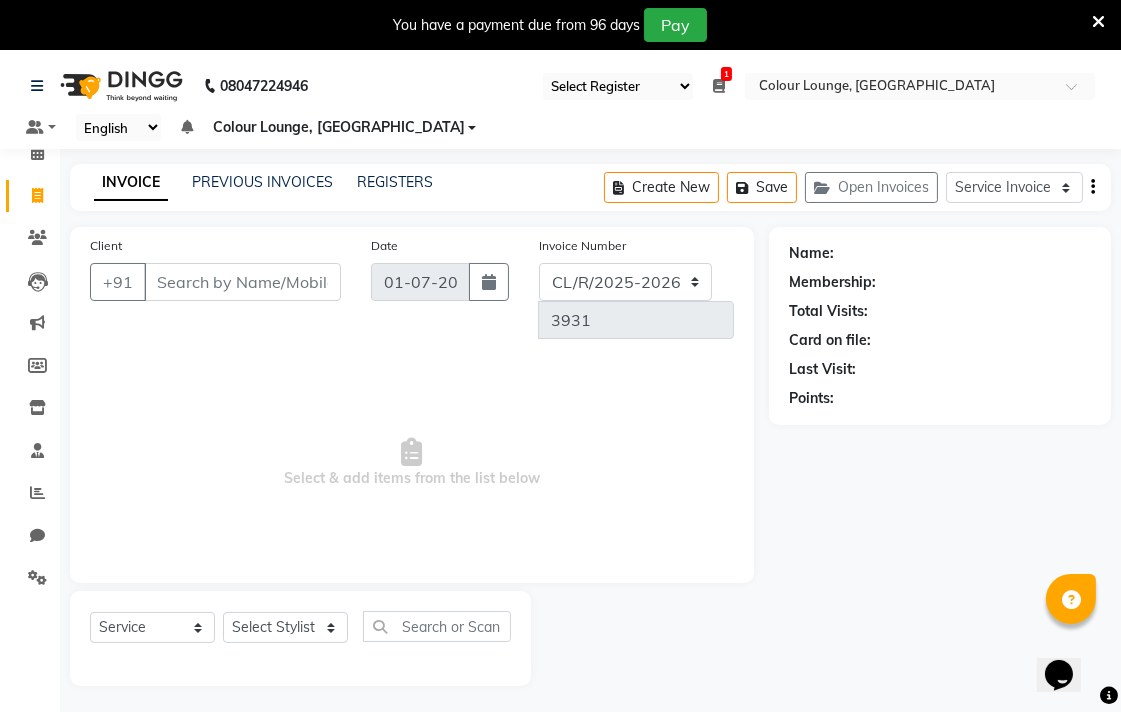 click at bounding box center (719, 86) 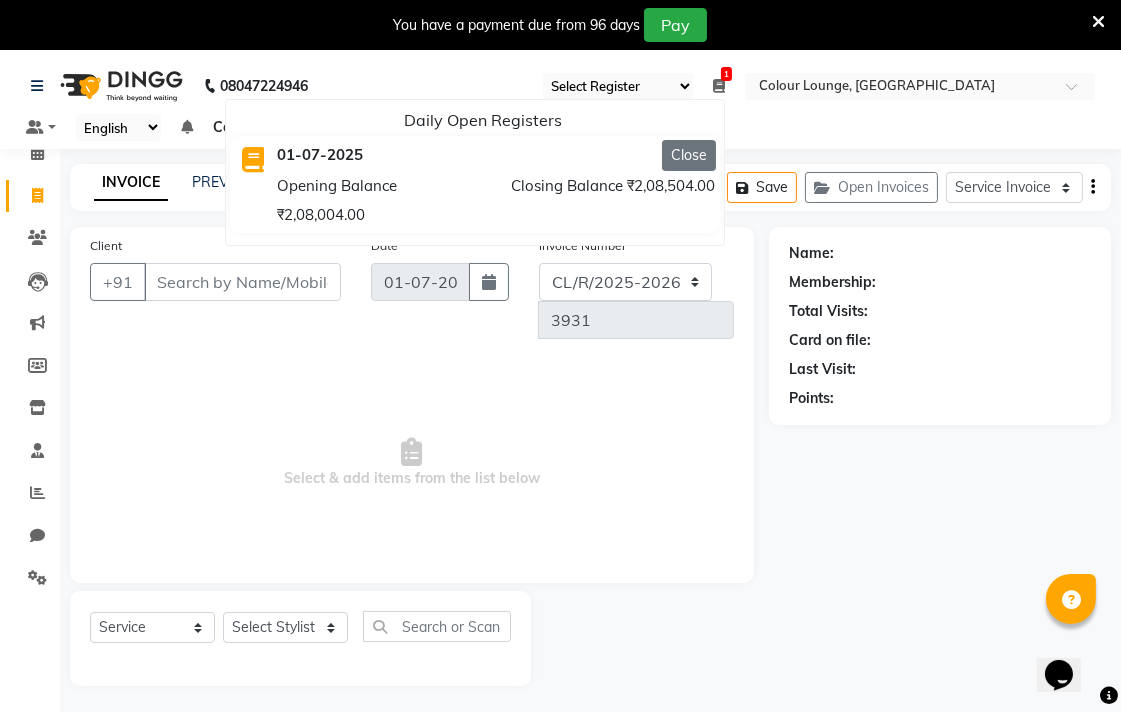 click on "Close" at bounding box center (689, 155) 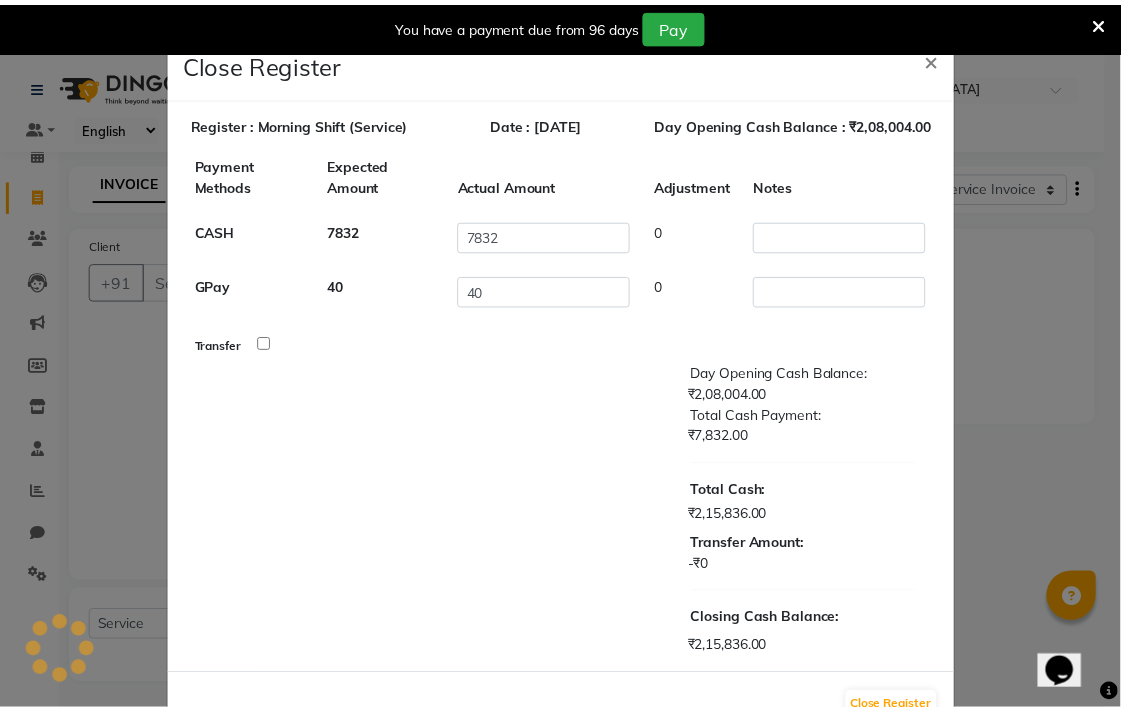 scroll, scrollTop: 57, scrollLeft: 0, axis: vertical 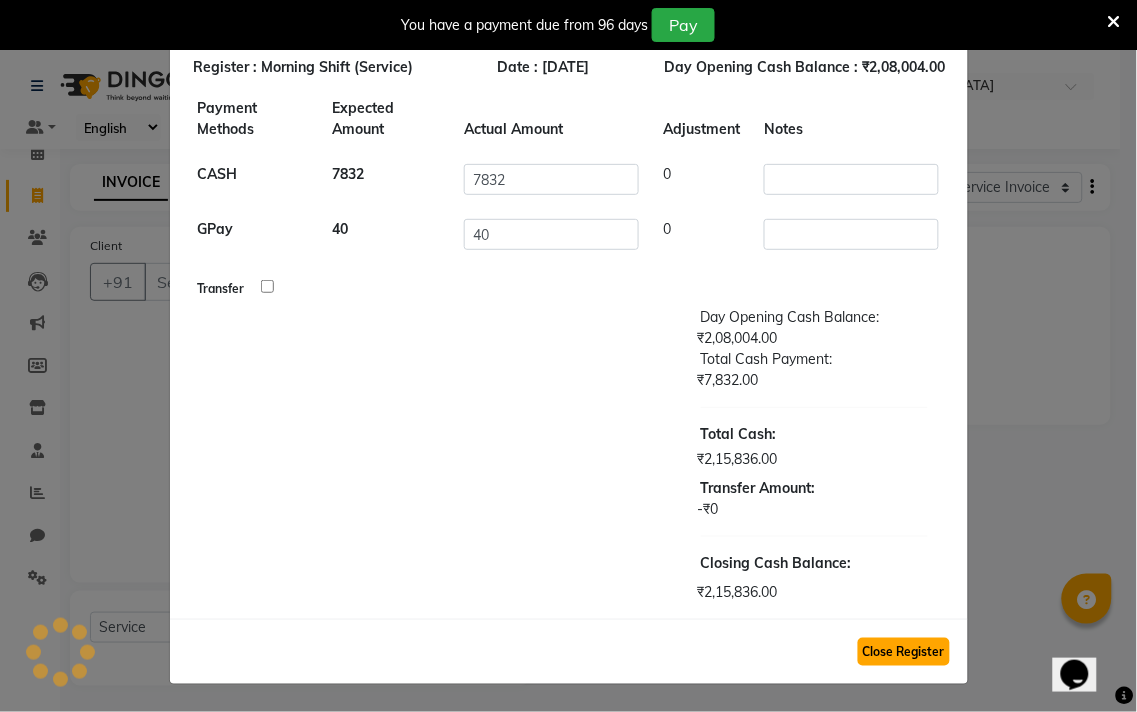 click on "Close Register" 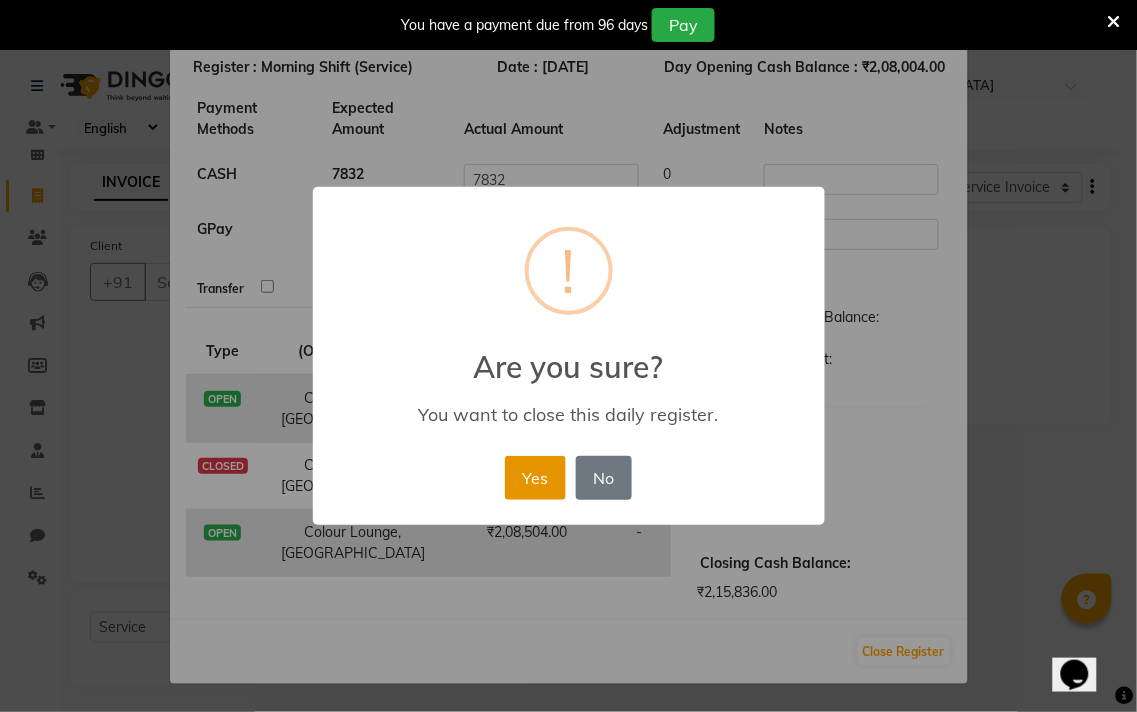 click on "Yes" at bounding box center [535, 478] 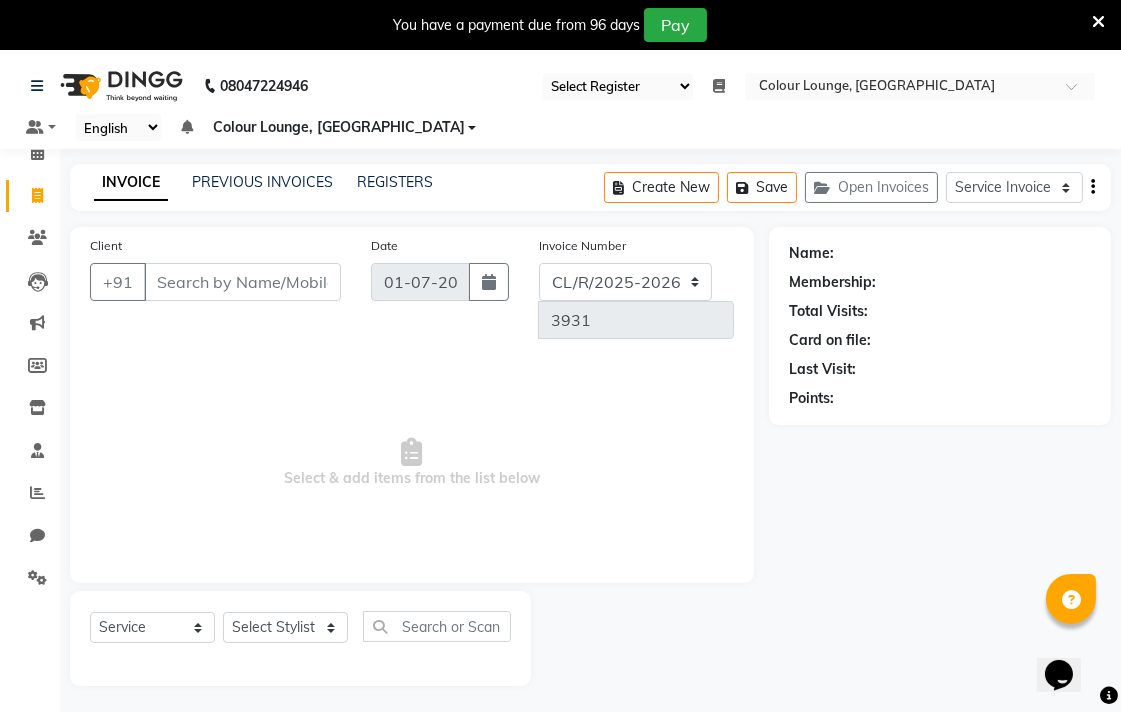 click at bounding box center [719, 86] 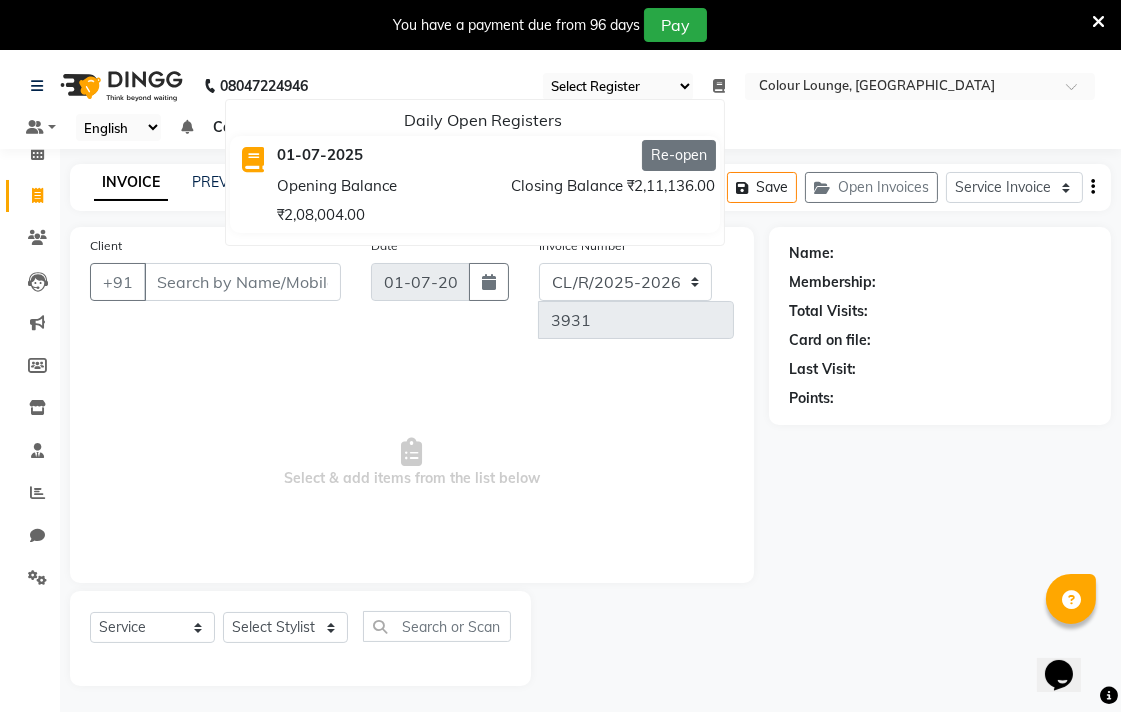 click on "Re-open" at bounding box center [679, 155] 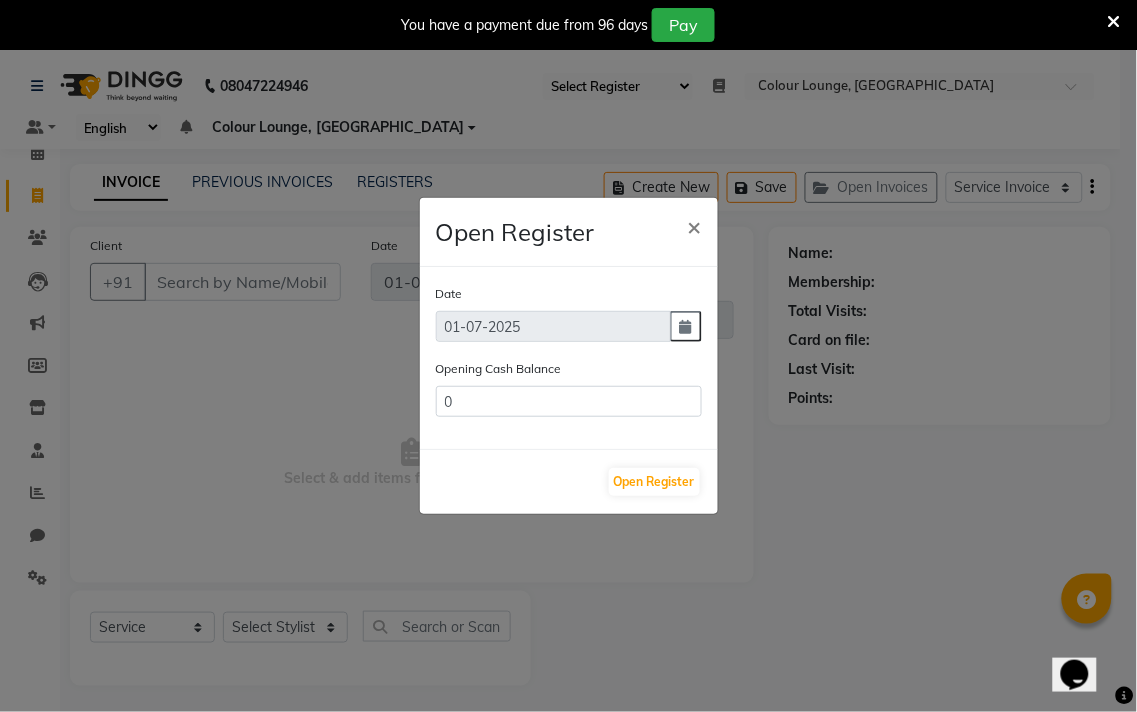 type on "211136" 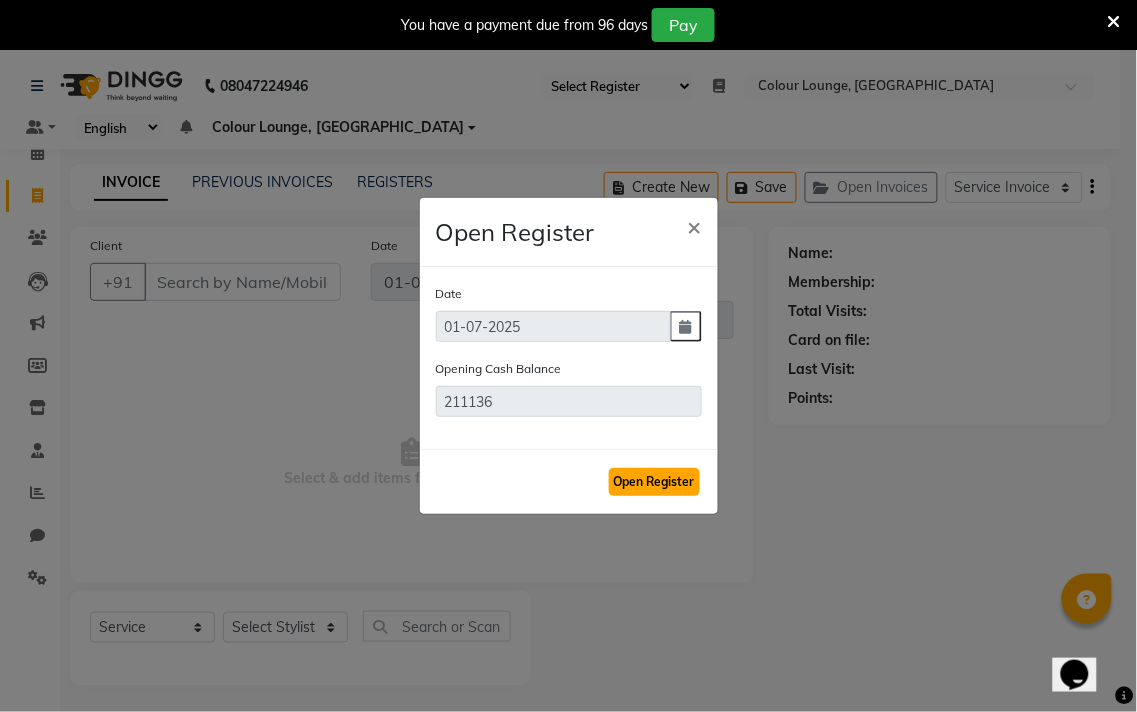 click on "Open Register" 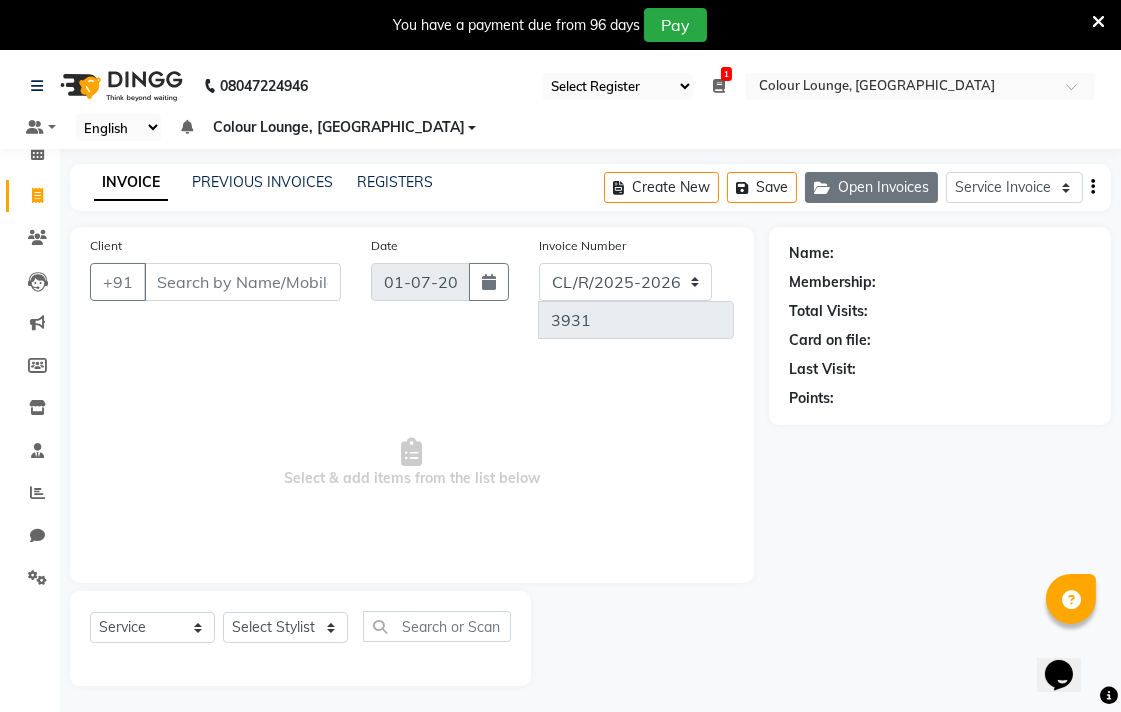 click on "Open Invoices" 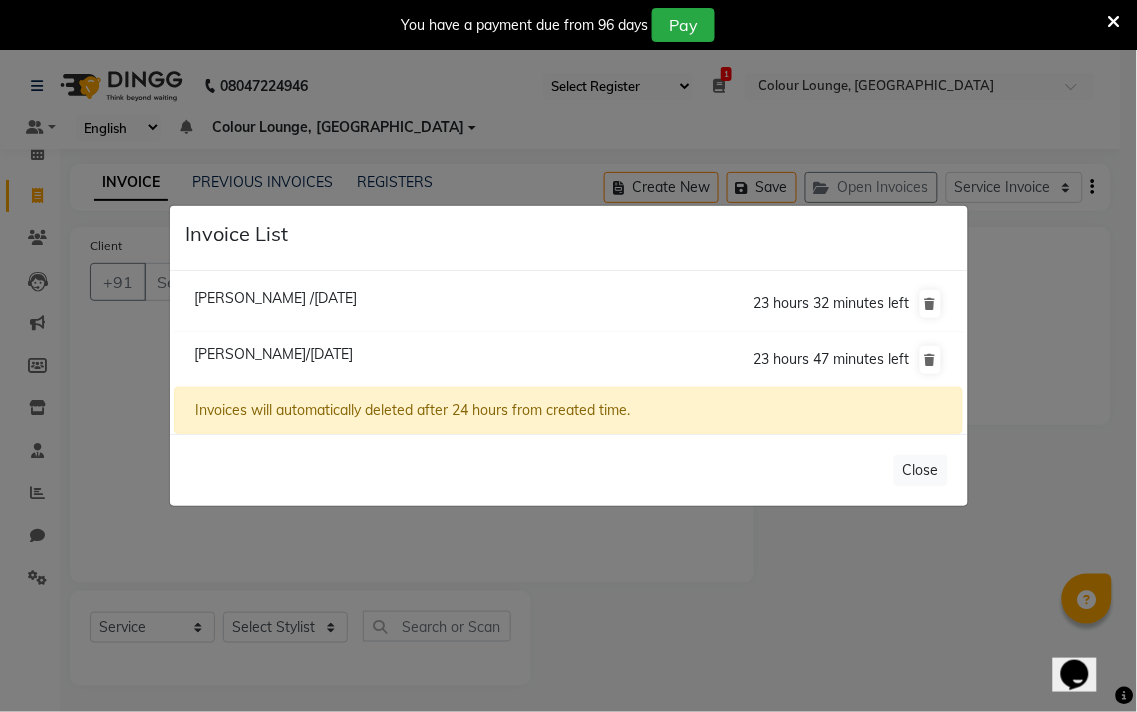 click on "Invoice List  Meenal /01 July 2025  23 hours 32 minutes left  Simran Null/01 July 2025  23 hours 47 minutes left  Invoices will automatically deleted after 24 hours from created time.   Close" 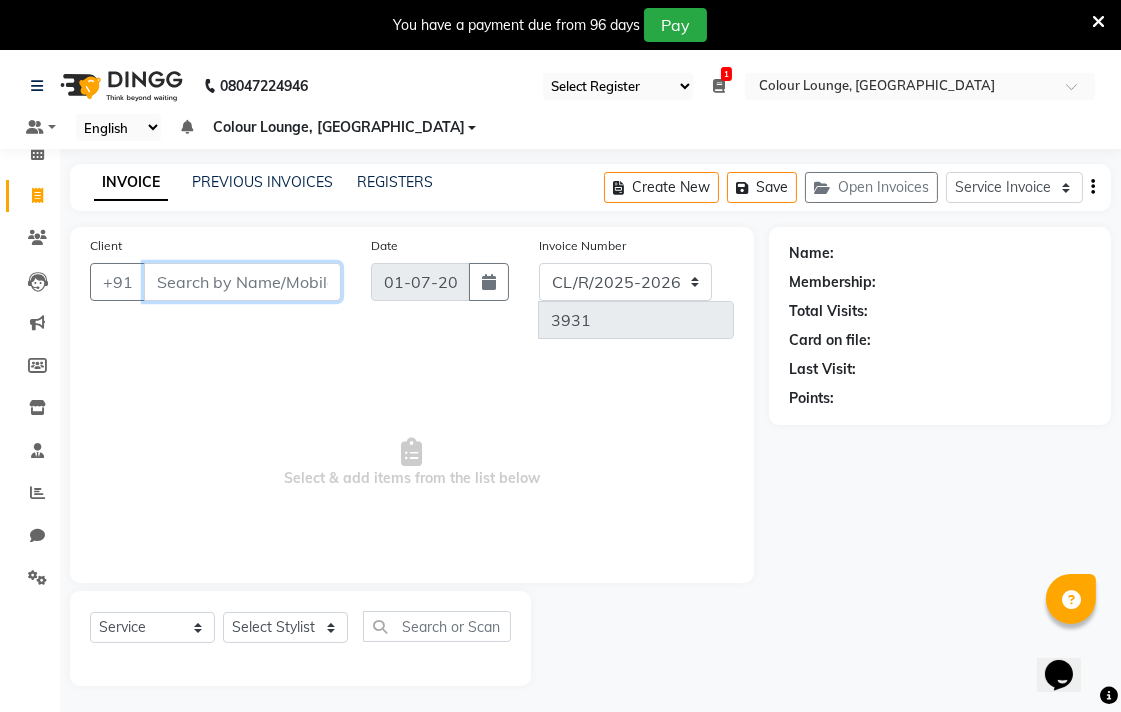 click on "Client" at bounding box center (242, 282) 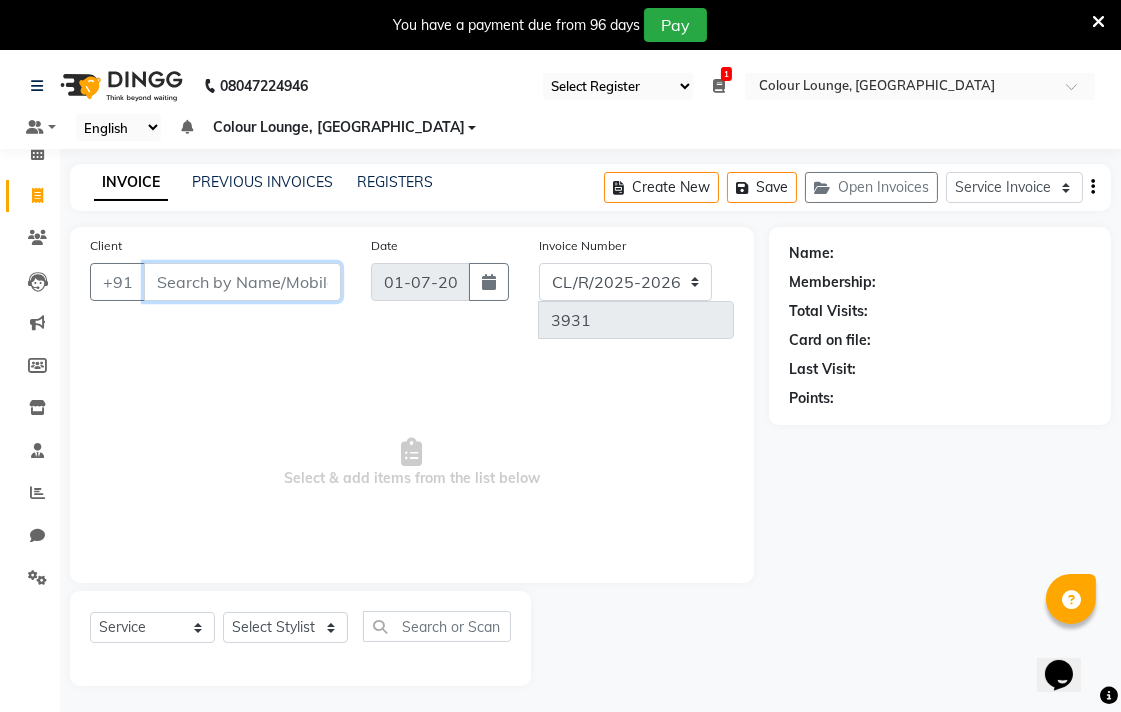 paste on "70156657" 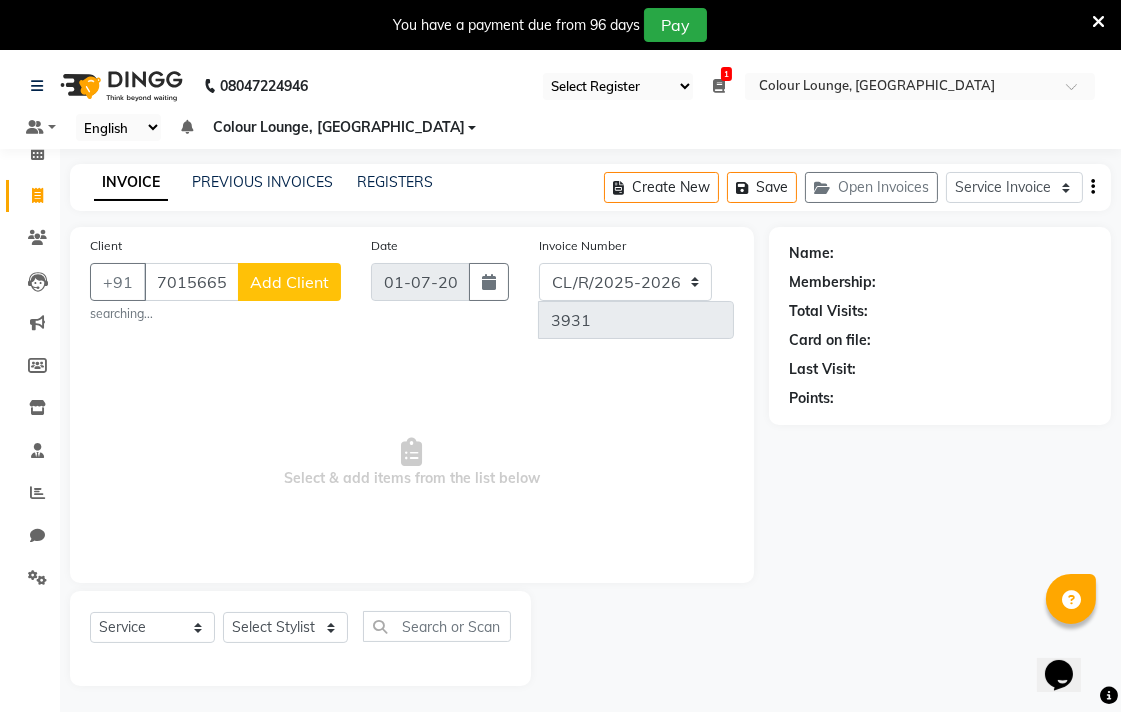 click on "Select & add items from the list below" at bounding box center [412, 463] 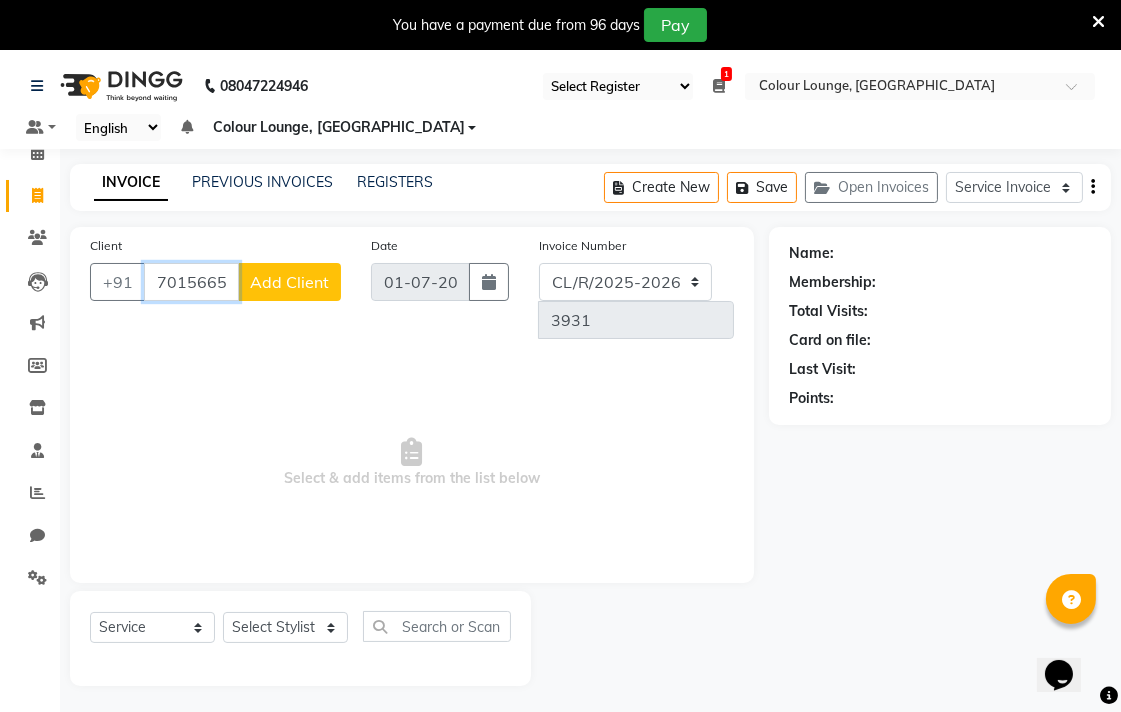 click on "70156657" at bounding box center (191, 282) 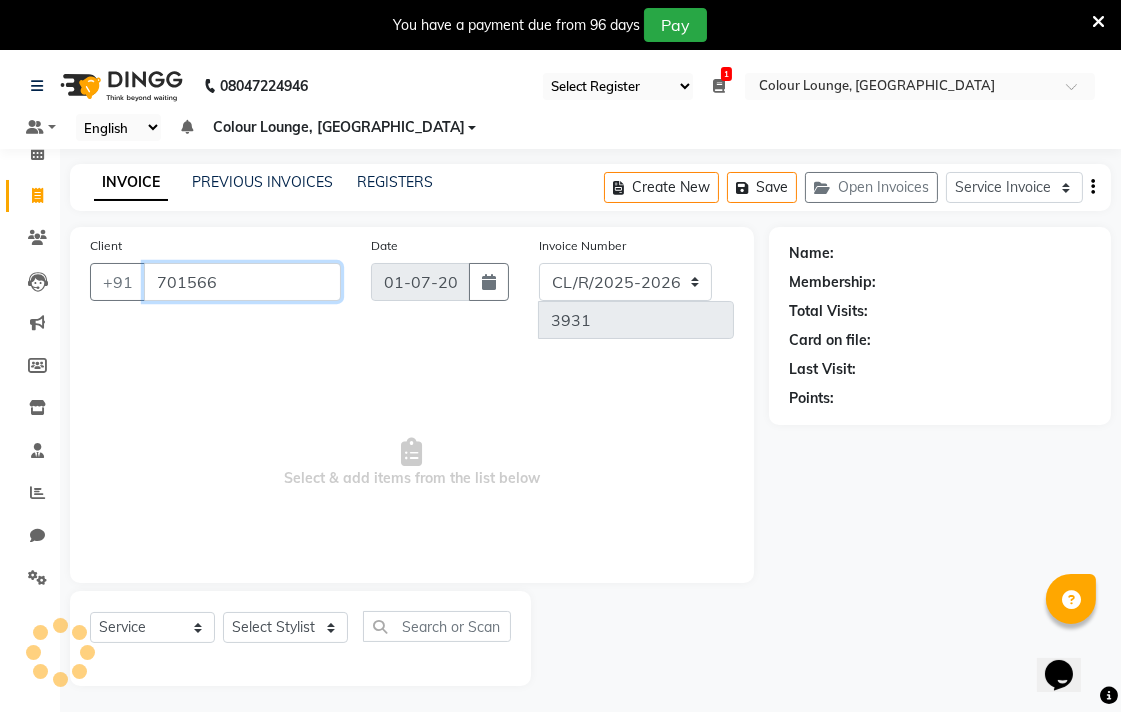 scroll, scrollTop: 0, scrollLeft: 0, axis: both 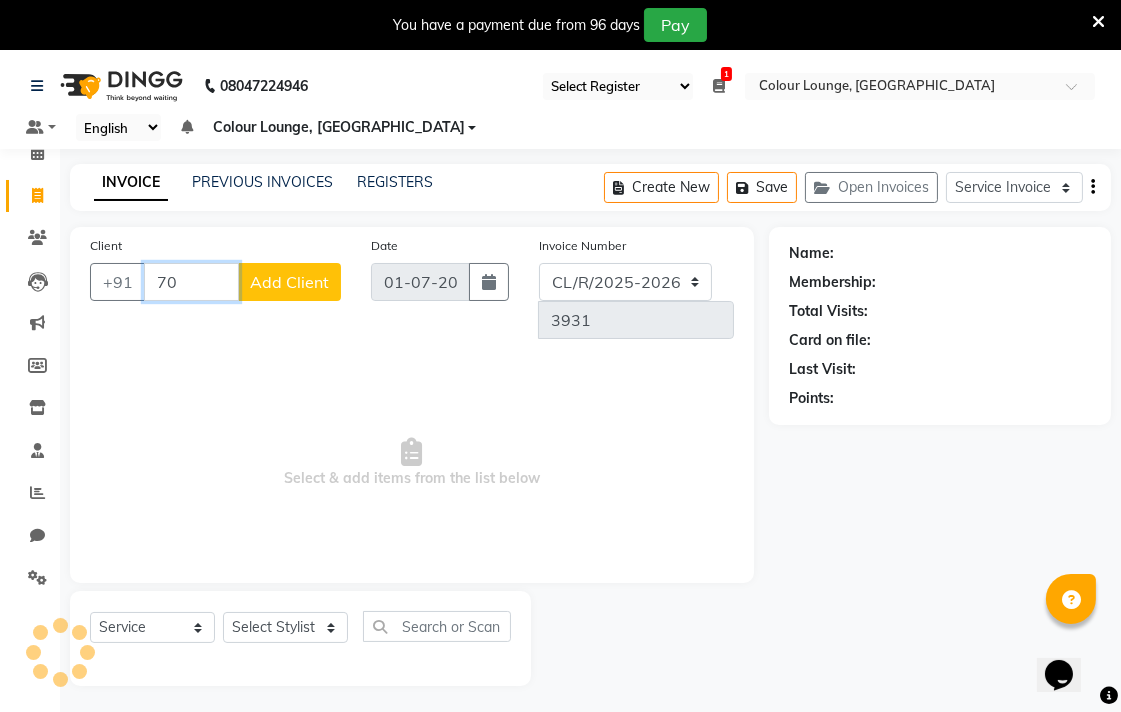 type on "7" 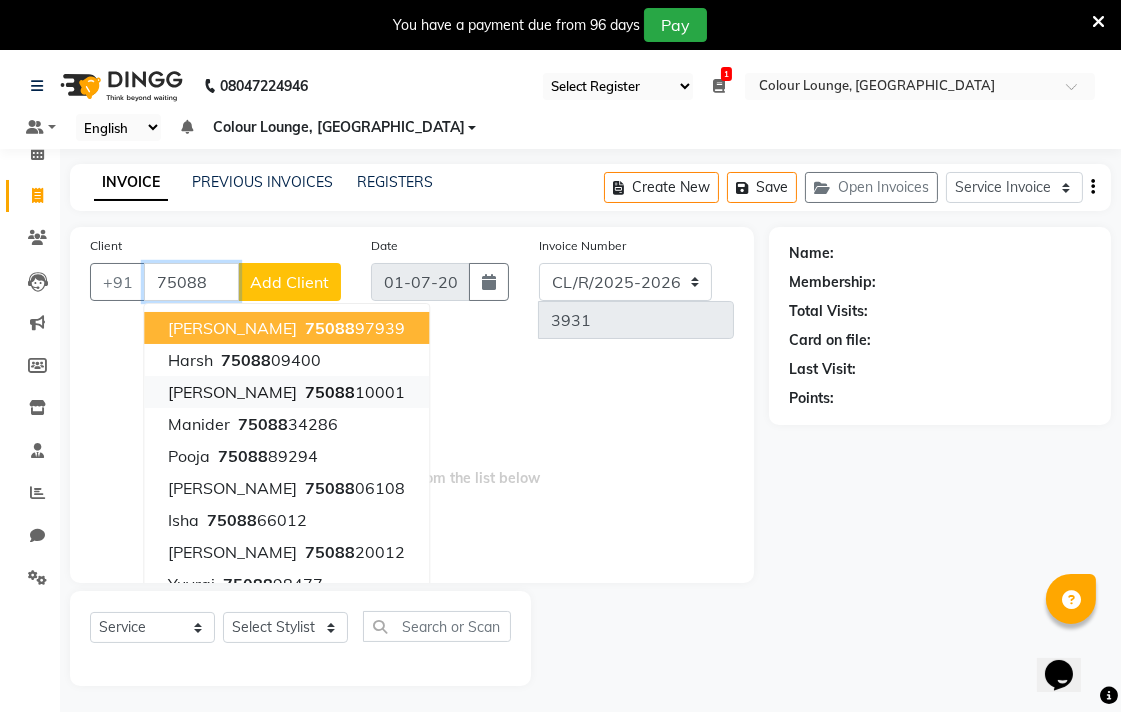 click on "75088 10001" at bounding box center (353, 392) 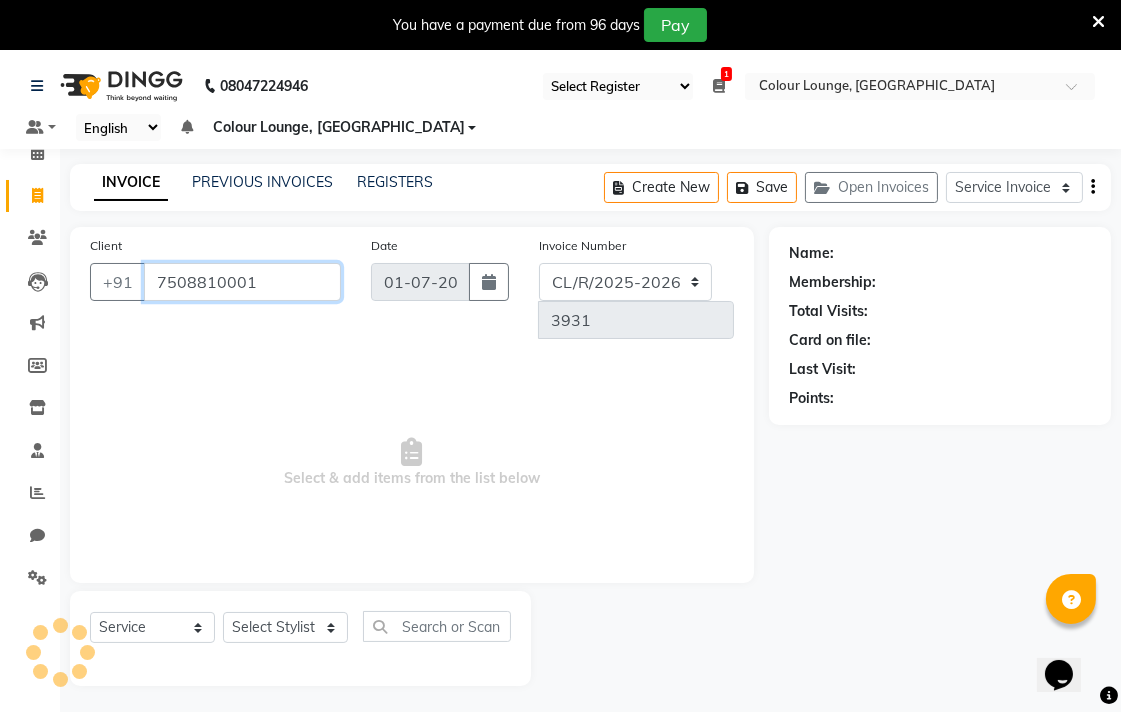 type on "7508810001" 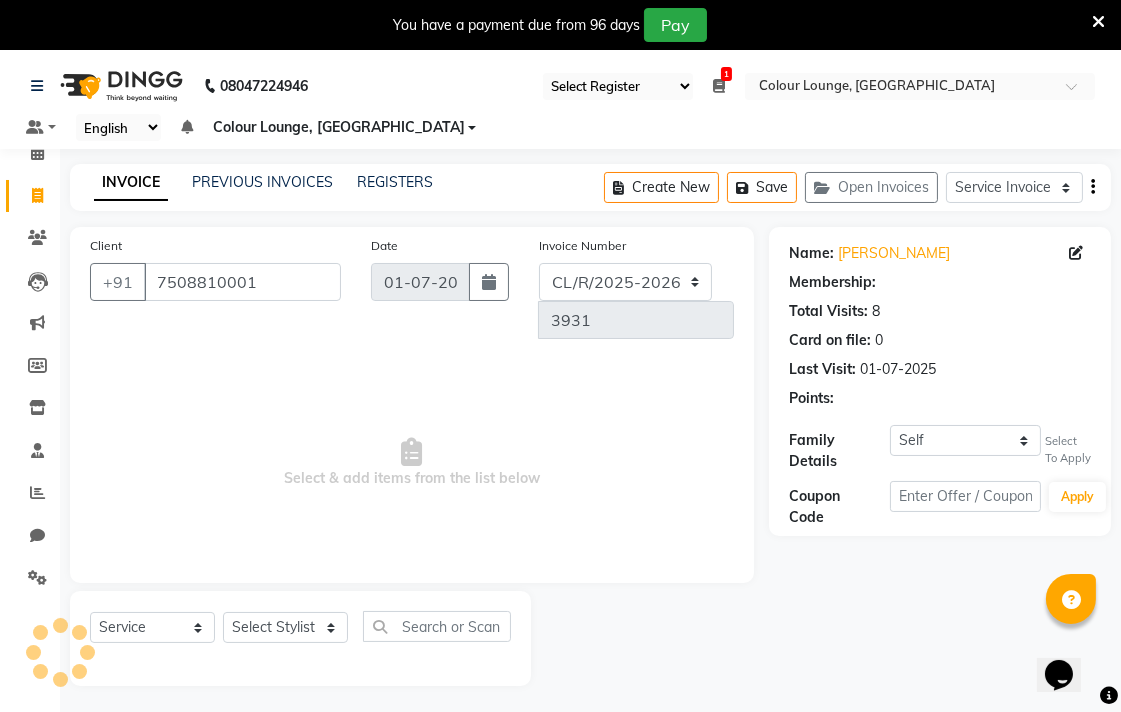 select on "1: Object" 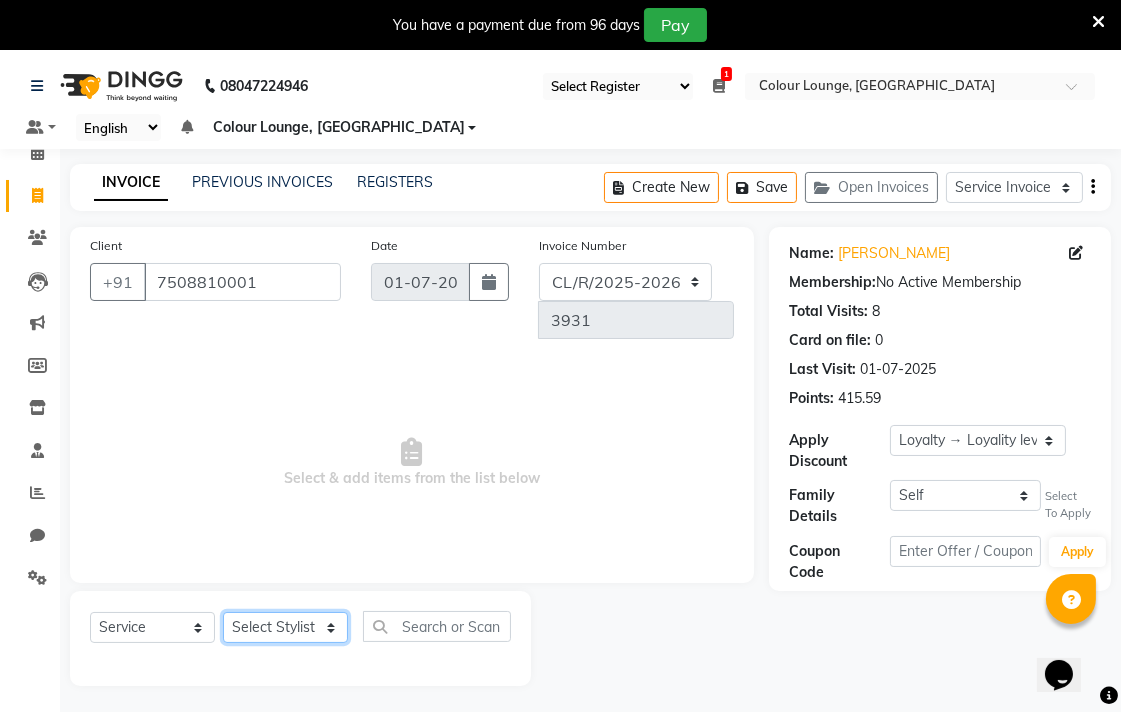 click on "Select Stylist Admin AMIT Birshika Colour Lounge, [GEOGRAPHIC_DATA] Colour Lounge, [GEOGRAPHIC_DATA] [PERSON_NAME] [PERSON_NAME] [PERSON_NAME] [PERSON_NAME] [PERSON_NAME] mam [PERSON_NAME] [PERSON_NAME] [PERSON_NAME] MOHIT [PERSON_NAME] POOJA [PERSON_NAME] [PERSON_NAME] [PERSON_NAME] guard [PERSON_NAME] [PERSON_NAME] [PERSON_NAME] [PERSON_NAME] SAMEER [PERSON_NAME] [PERSON_NAME] [PERSON_NAME] [PERSON_NAME] [PERSON_NAME] [PERSON_NAME] VISHAL [PERSON_NAME]" 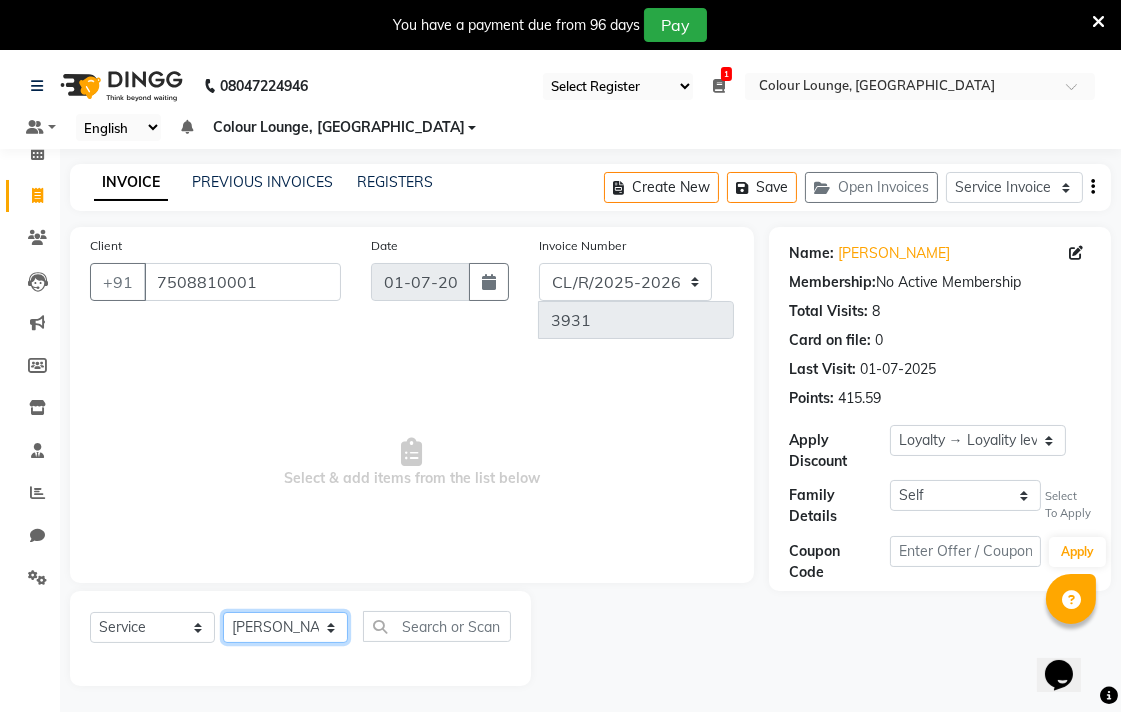 click on "Select Stylist Admin AMIT Birshika Colour Lounge, [GEOGRAPHIC_DATA] Colour Lounge, [GEOGRAPHIC_DATA] [PERSON_NAME] [PERSON_NAME] [PERSON_NAME] [PERSON_NAME] [PERSON_NAME] mam [PERSON_NAME] [PERSON_NAME] [PERSON_NAME] MOHIT [PERSON_NAME] POOJA [PERSON_NAME] [PERSON_NAME] [PERSON_NAME] guard [PERSON_NAME] [PERSON_NAME] [PERSON_NAME] [PERSON_NAME] SAMEER [PERSON_NAME] [PERSON_NAME] [PERSON_NAME] [PERSON_NAME] [PERSON_NAME] [PERSON_NAME] VISHAL [PERSON_NAME]" 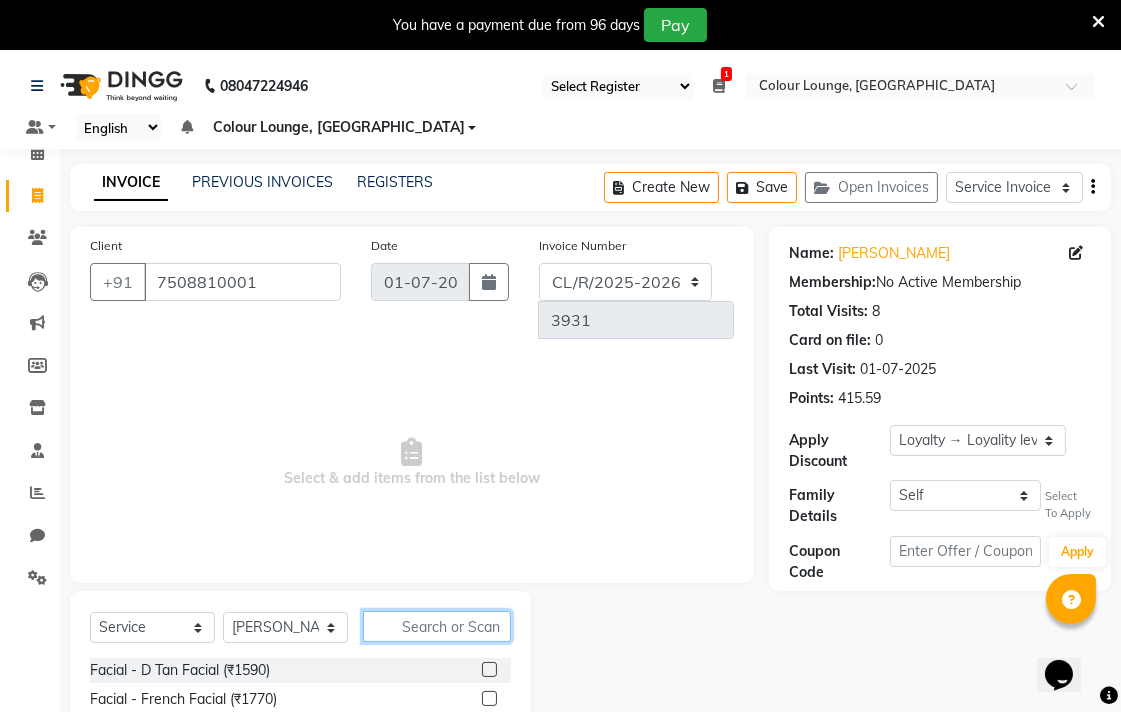 click 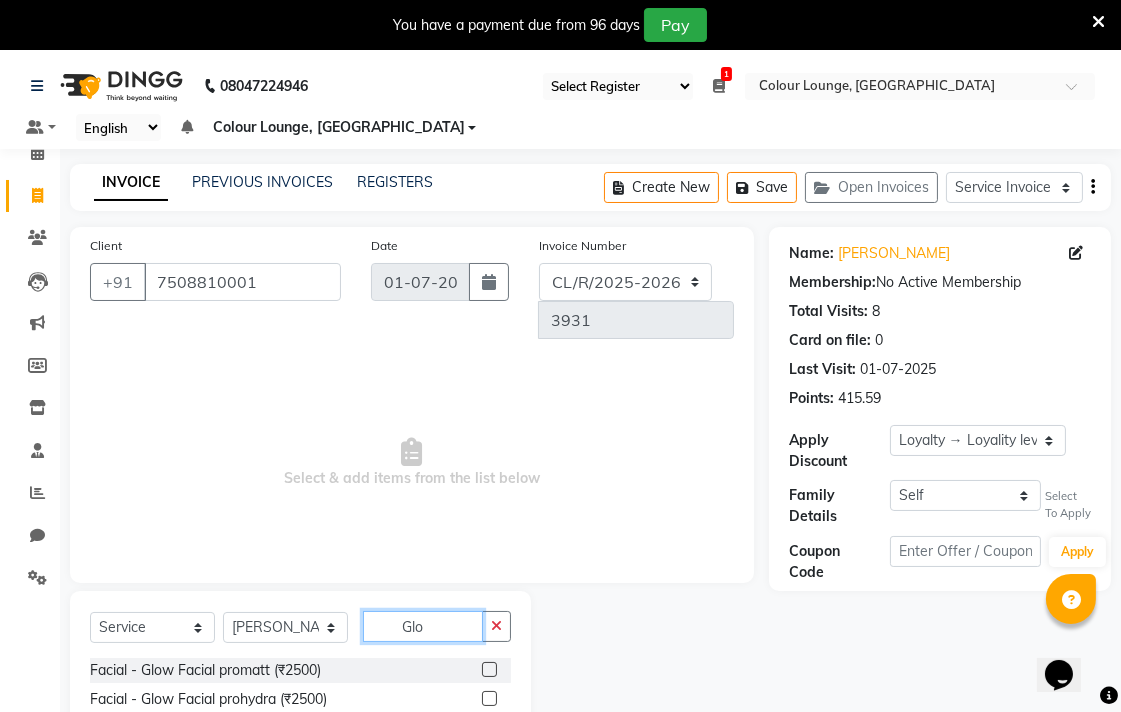 scroll, scrollTop: 61, scrollLeft: 0, axis: vertical 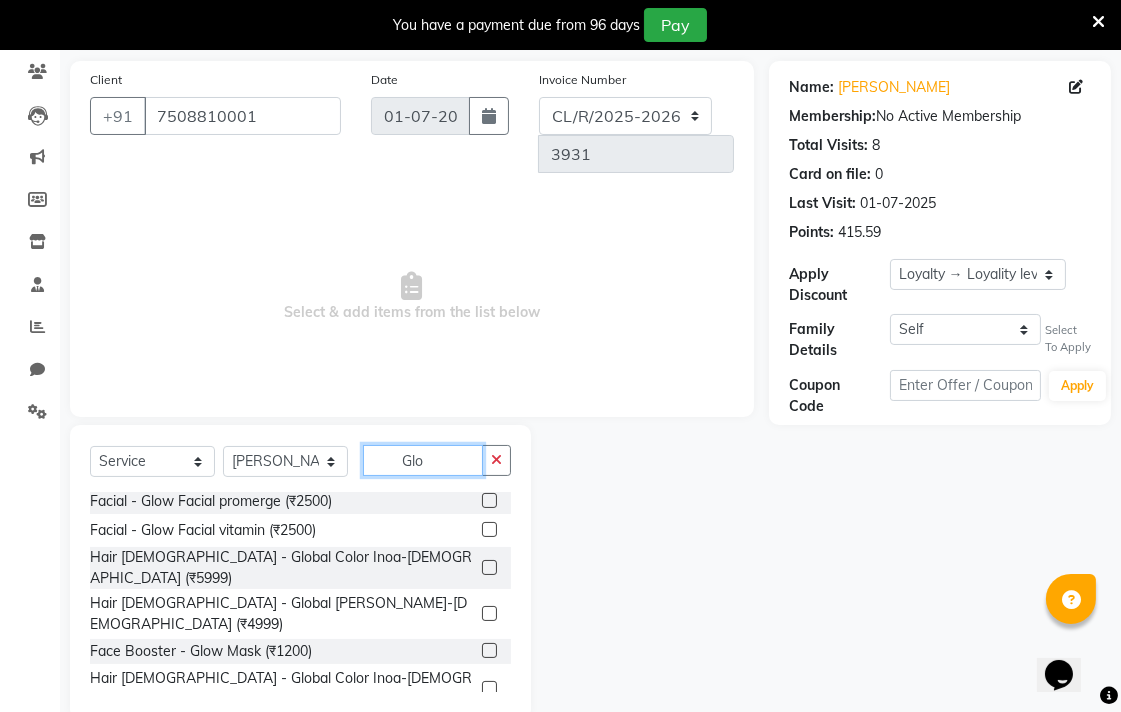 type on "Glo" 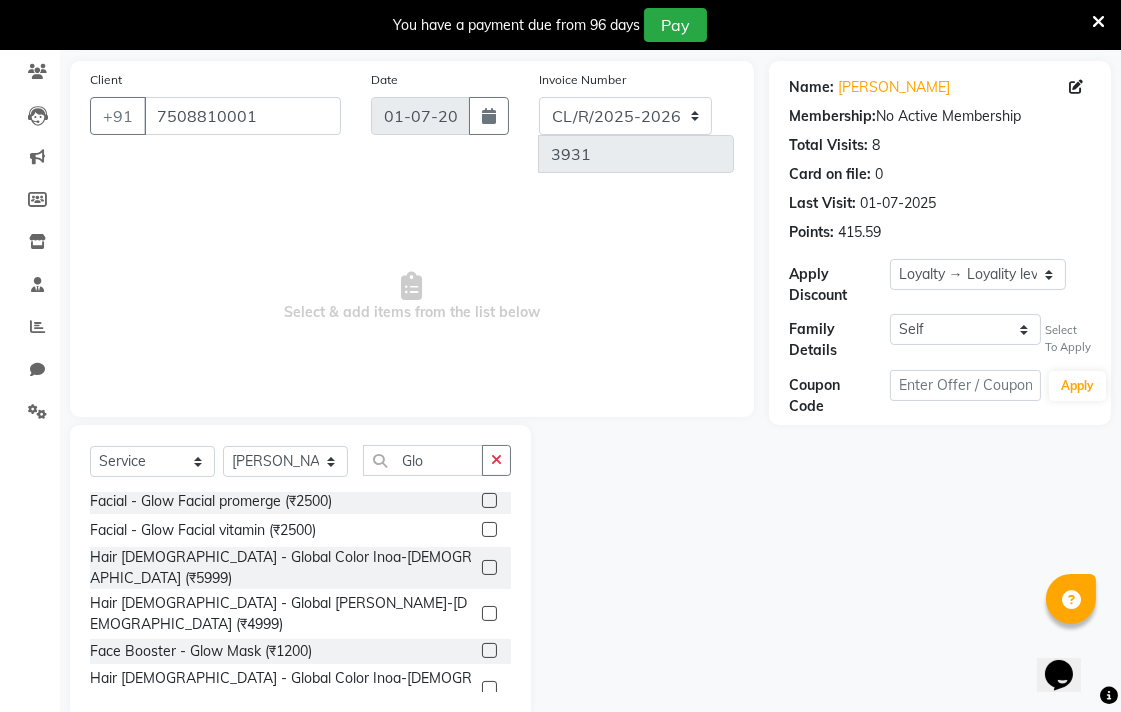click 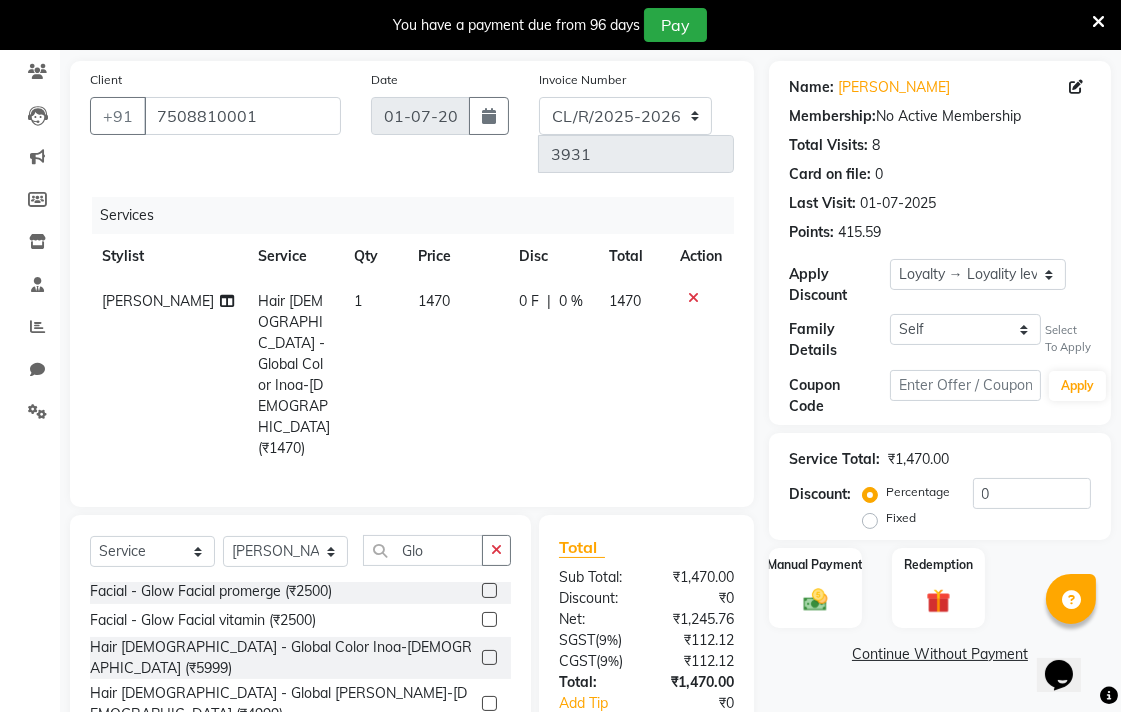 checkbox on "false" 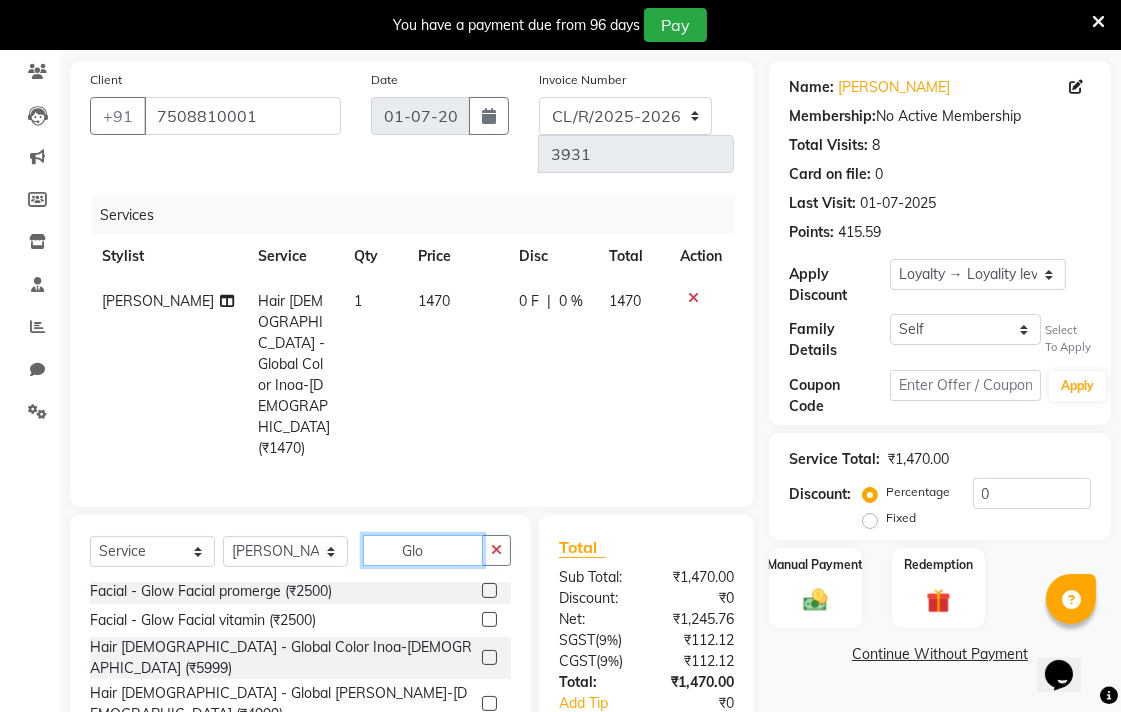 click on "Glo" 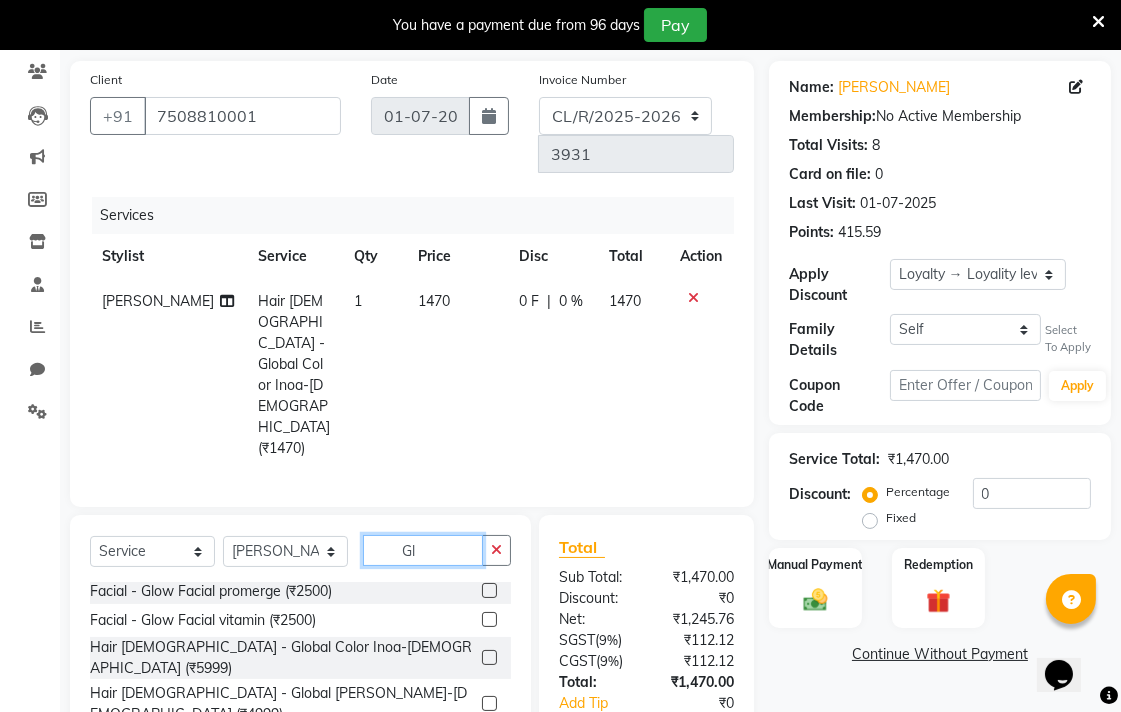 type on "G" 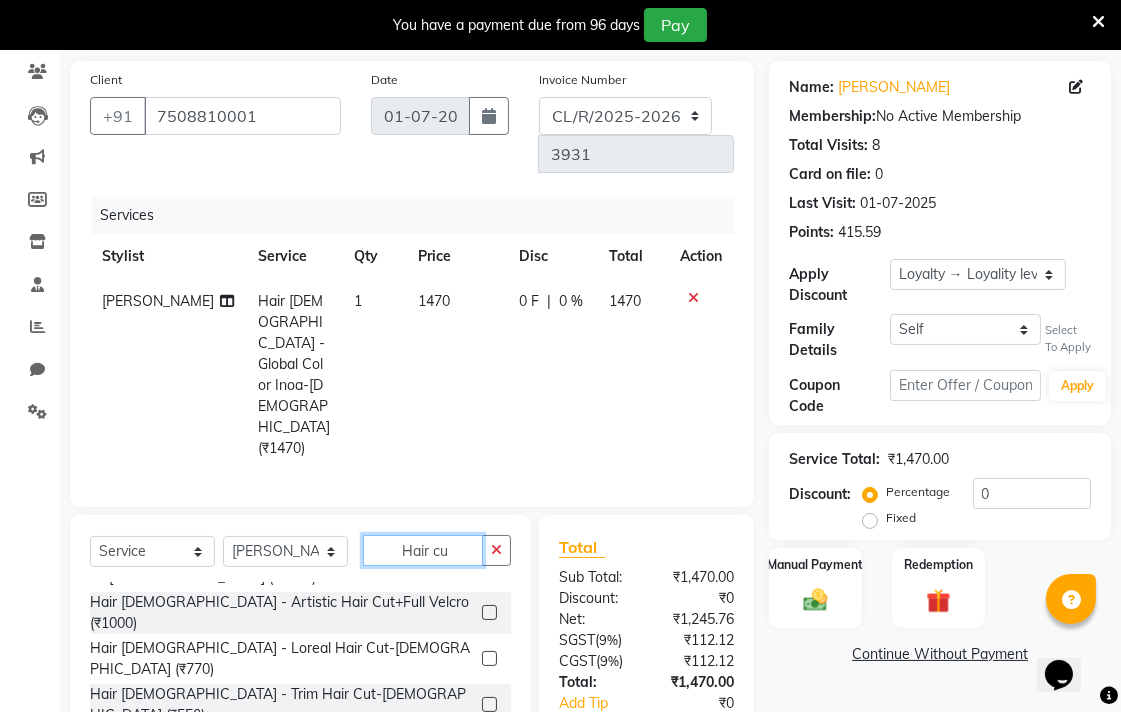 scroll, scrollTop: 94, scrollLeft: 0, axis: vertical 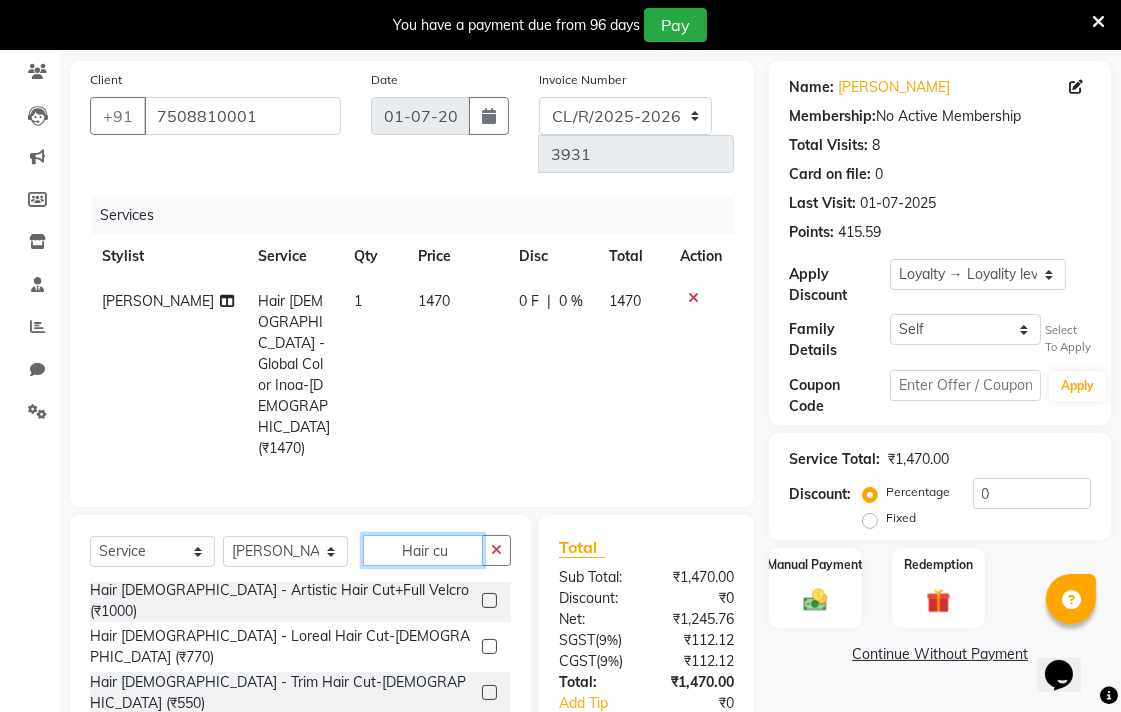 type on "Hair cu" 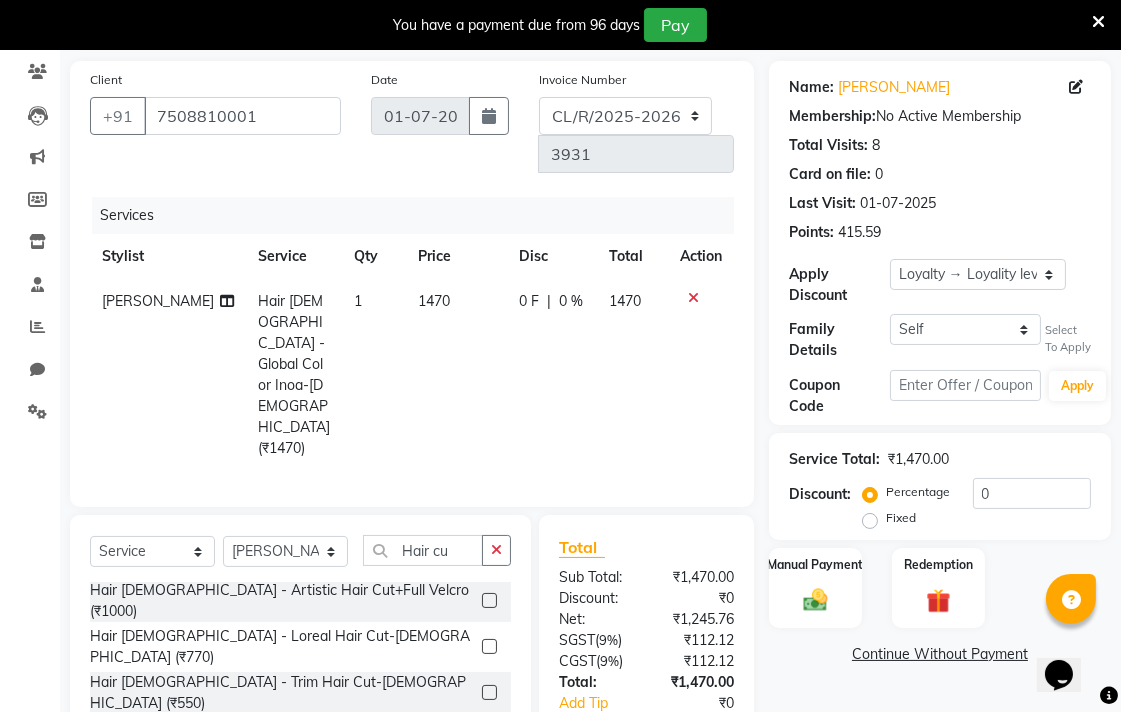 click 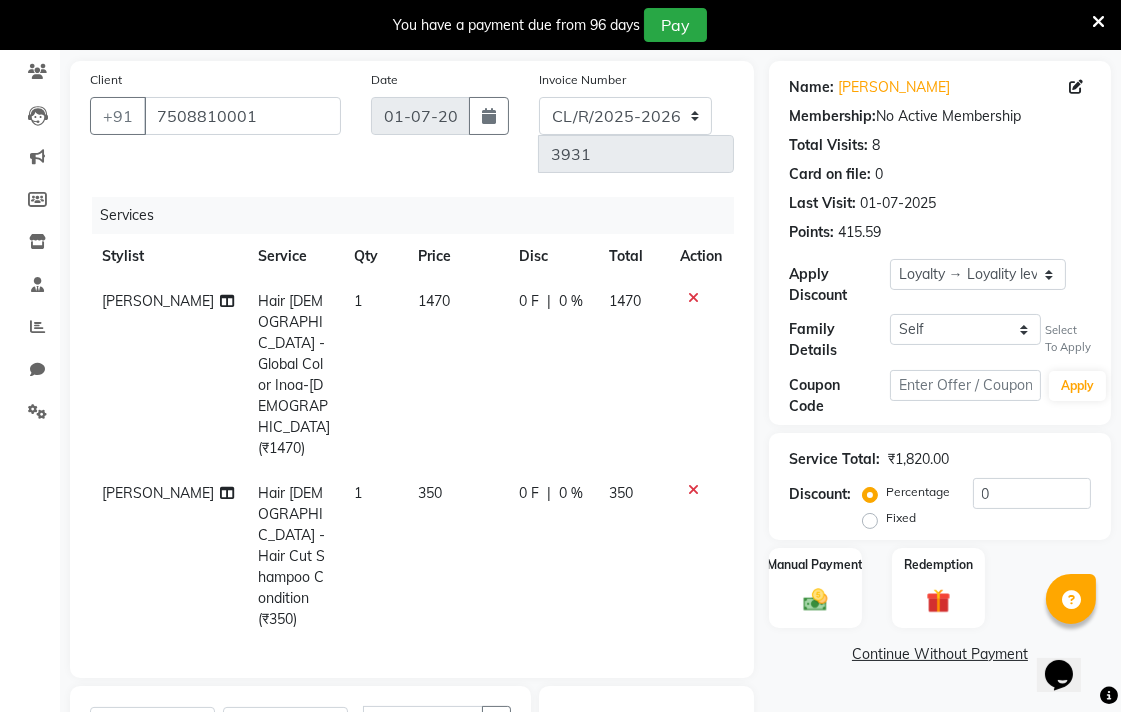 checkbox on "false" 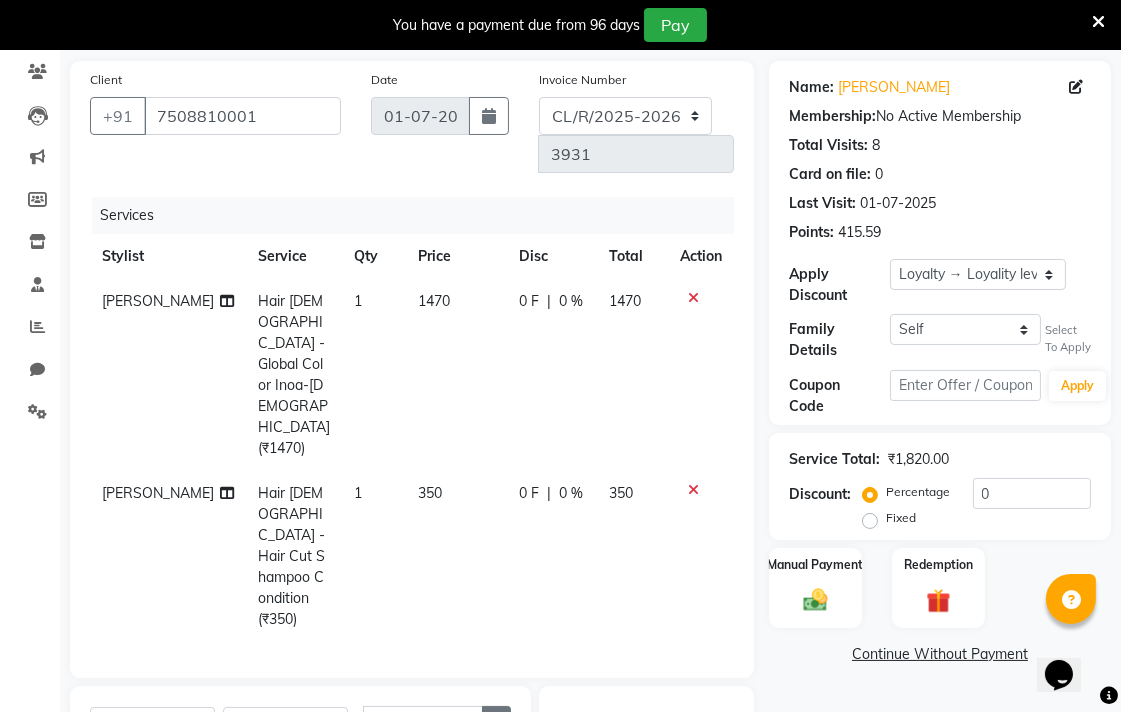 click 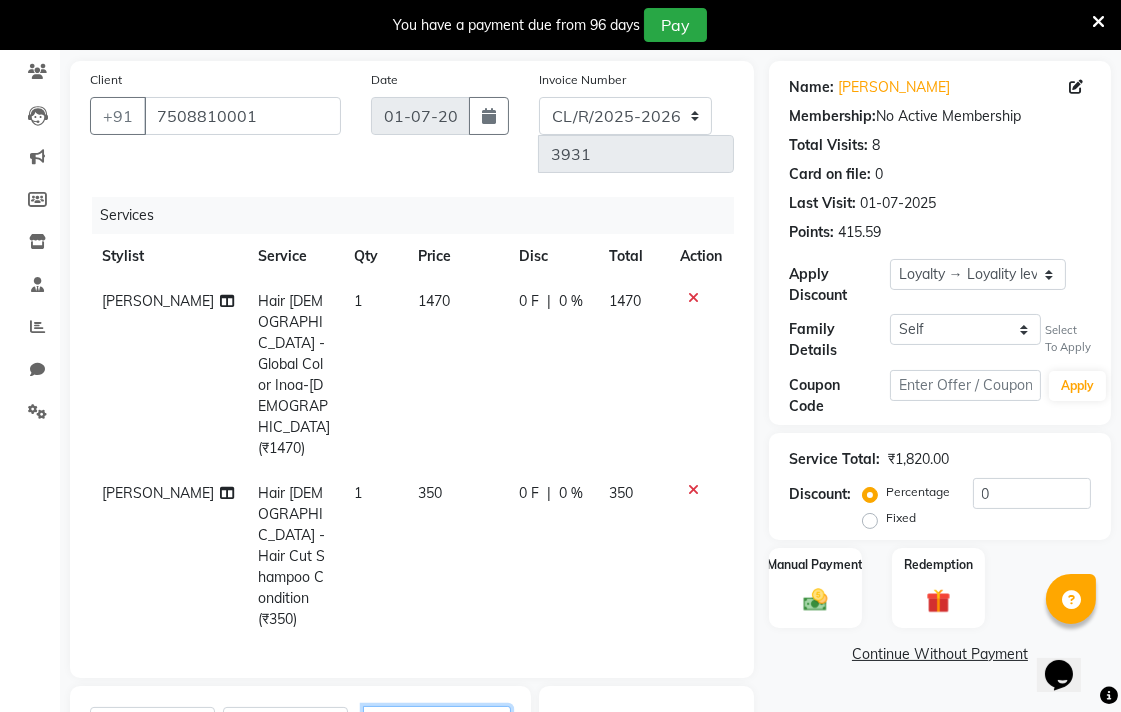 scroll, scrollTop: 0, scrollLeft: 0, axis: both 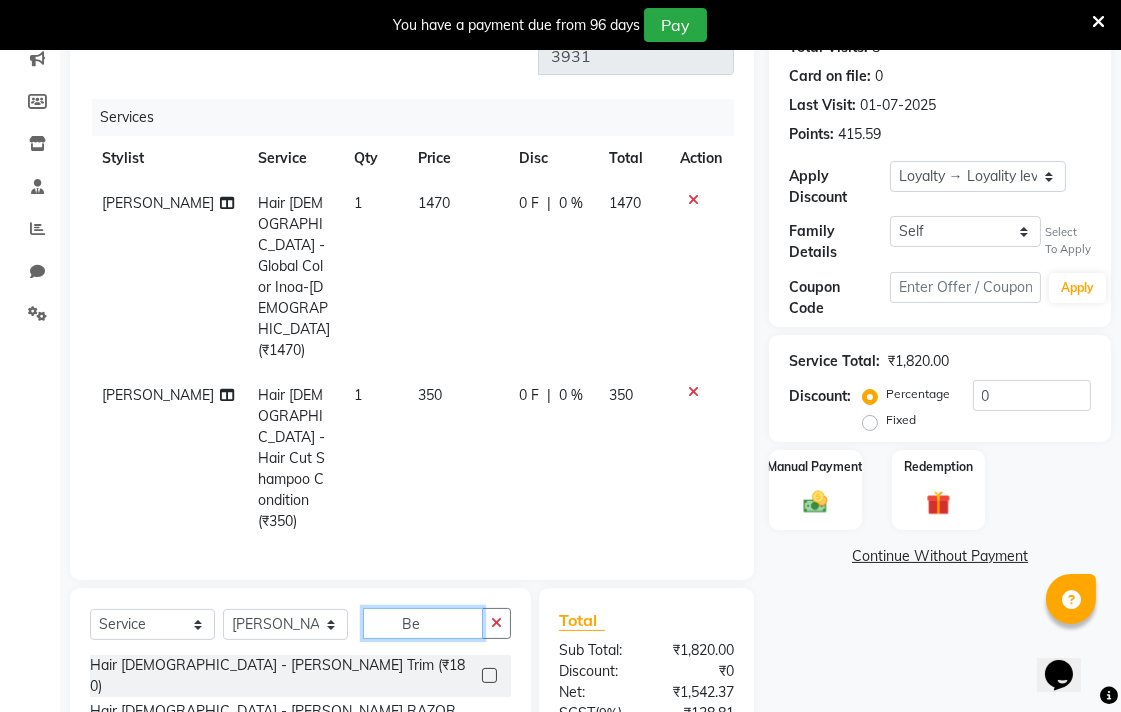 type on "Be" 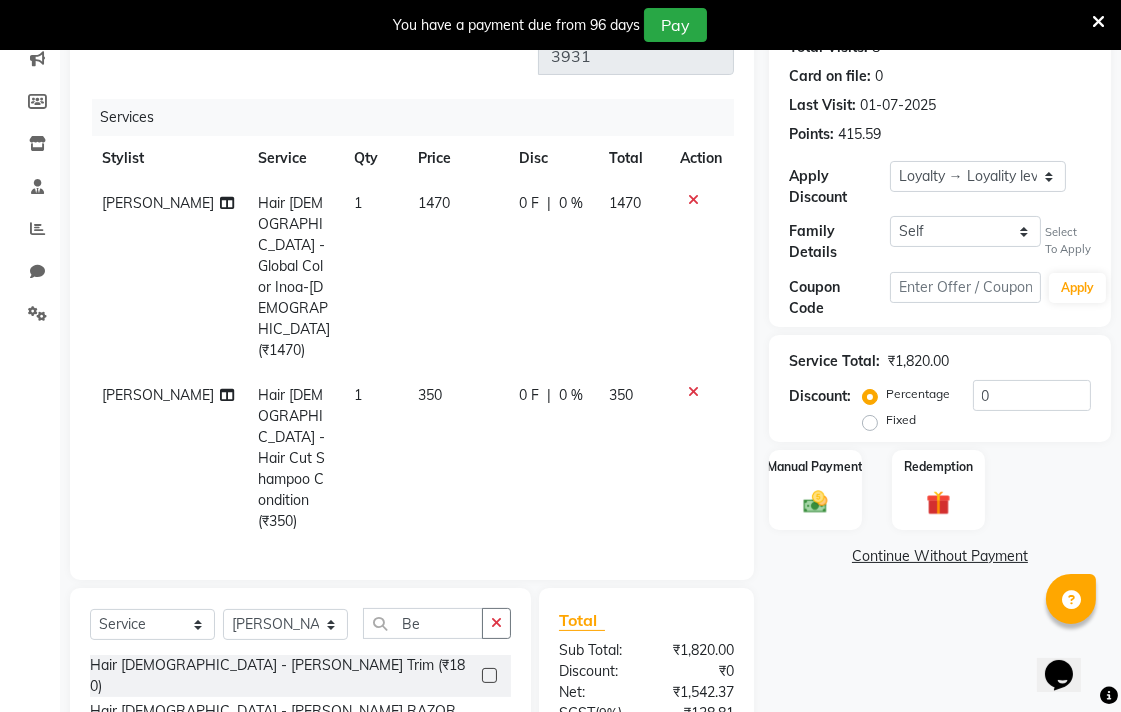 click 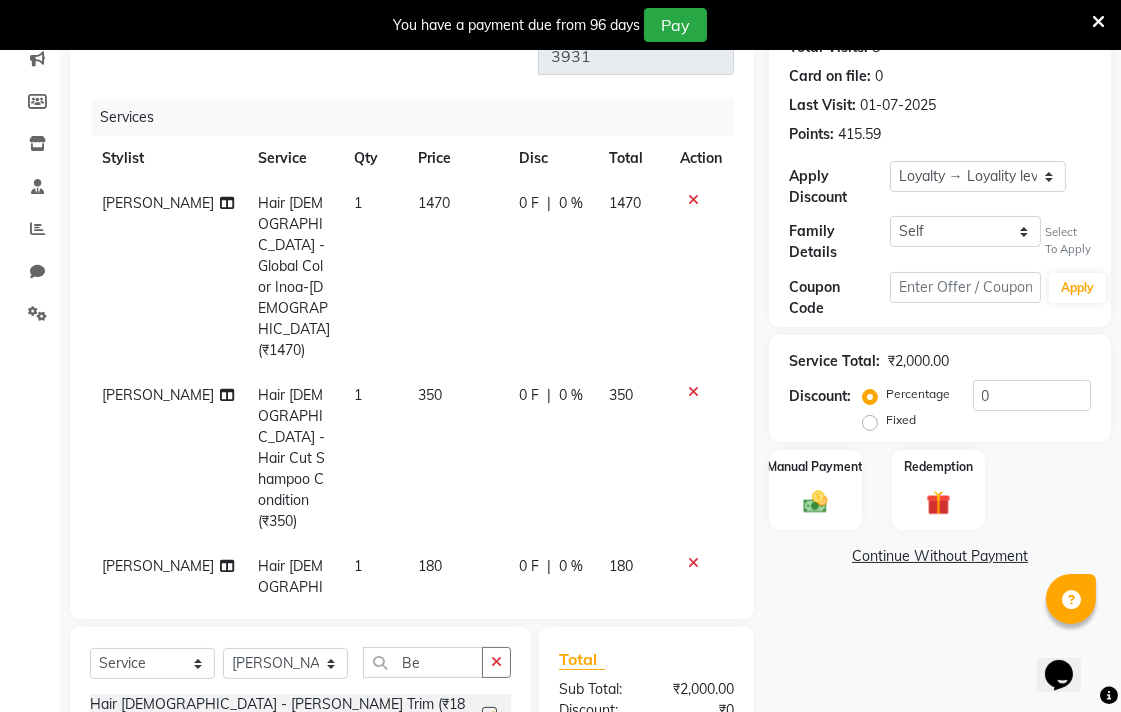 checkbox on "false" 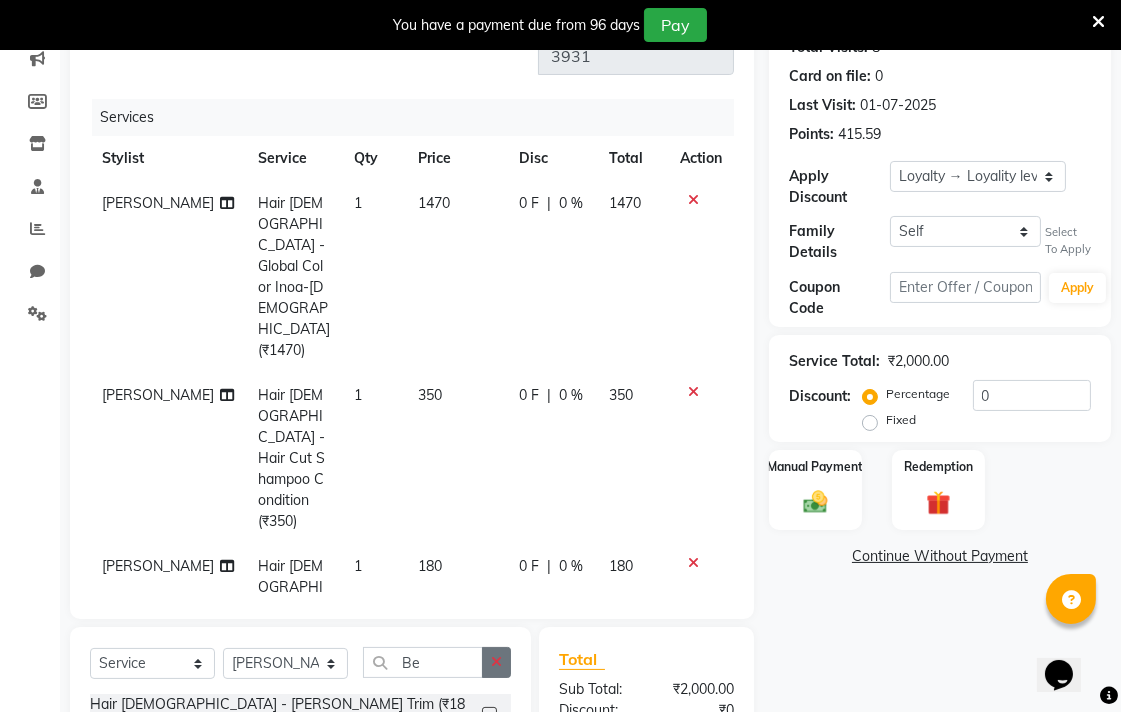 click 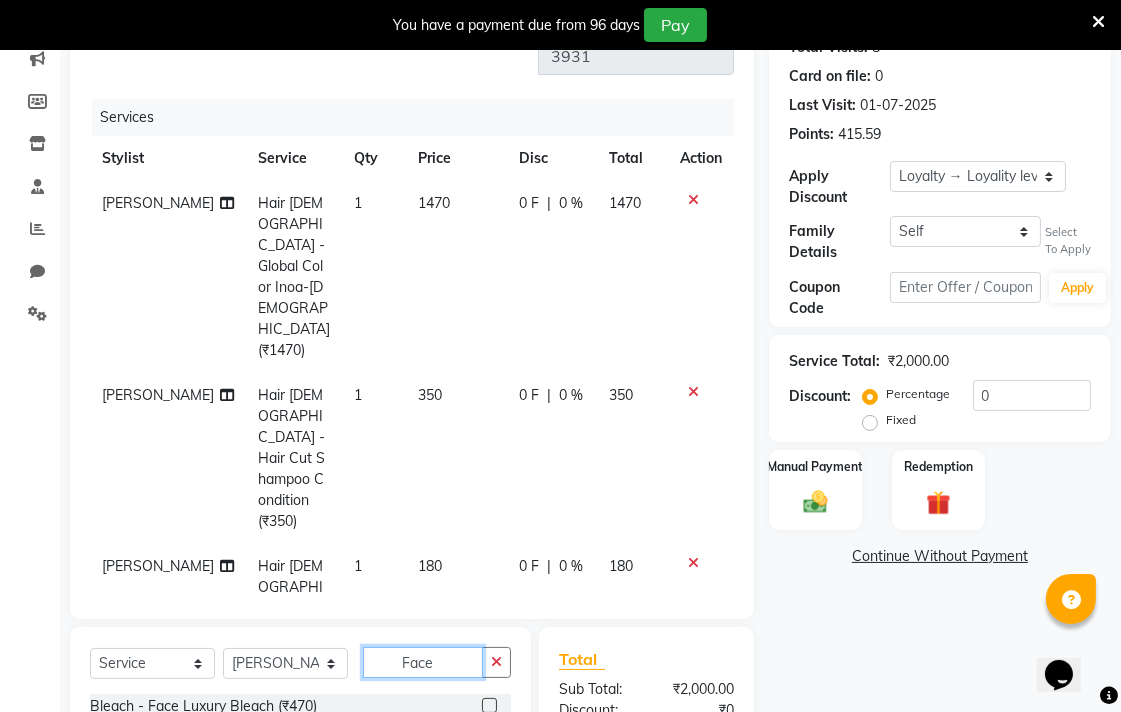 type on "Face" 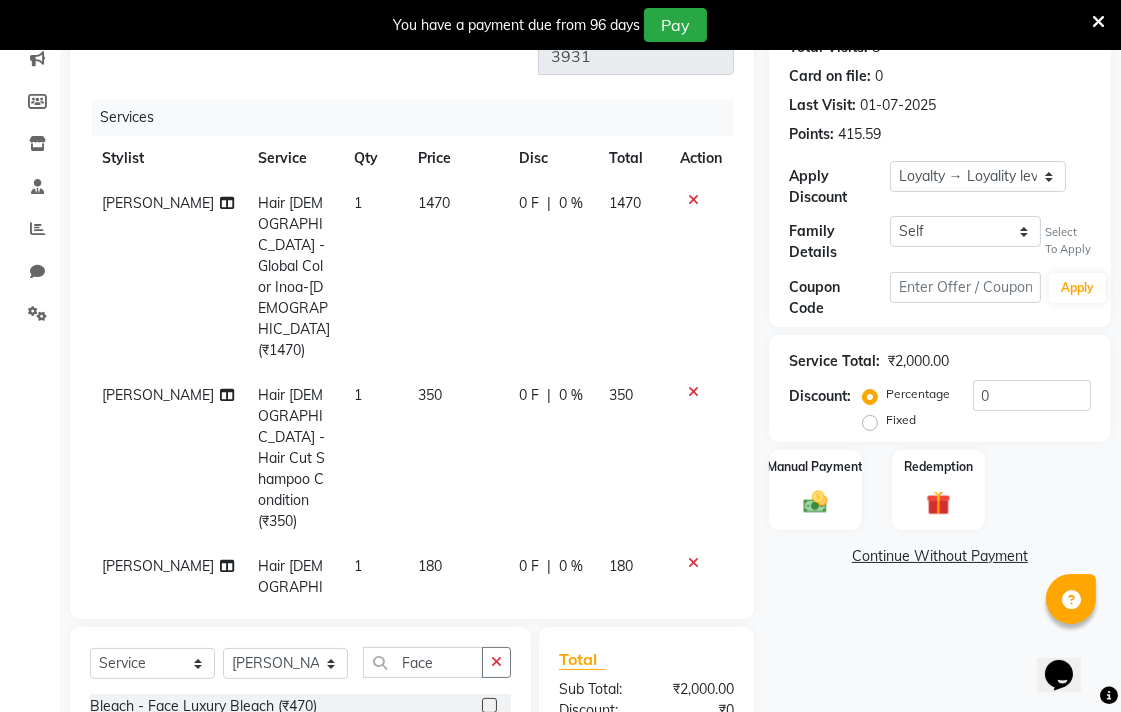 click on "180" 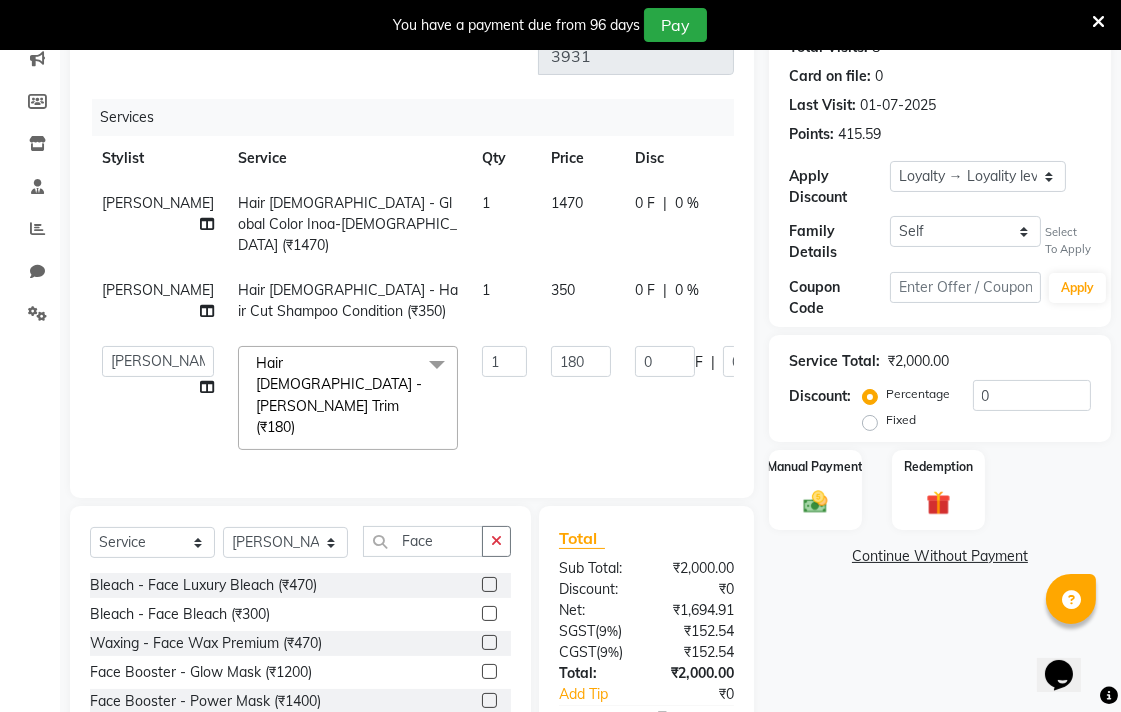 click 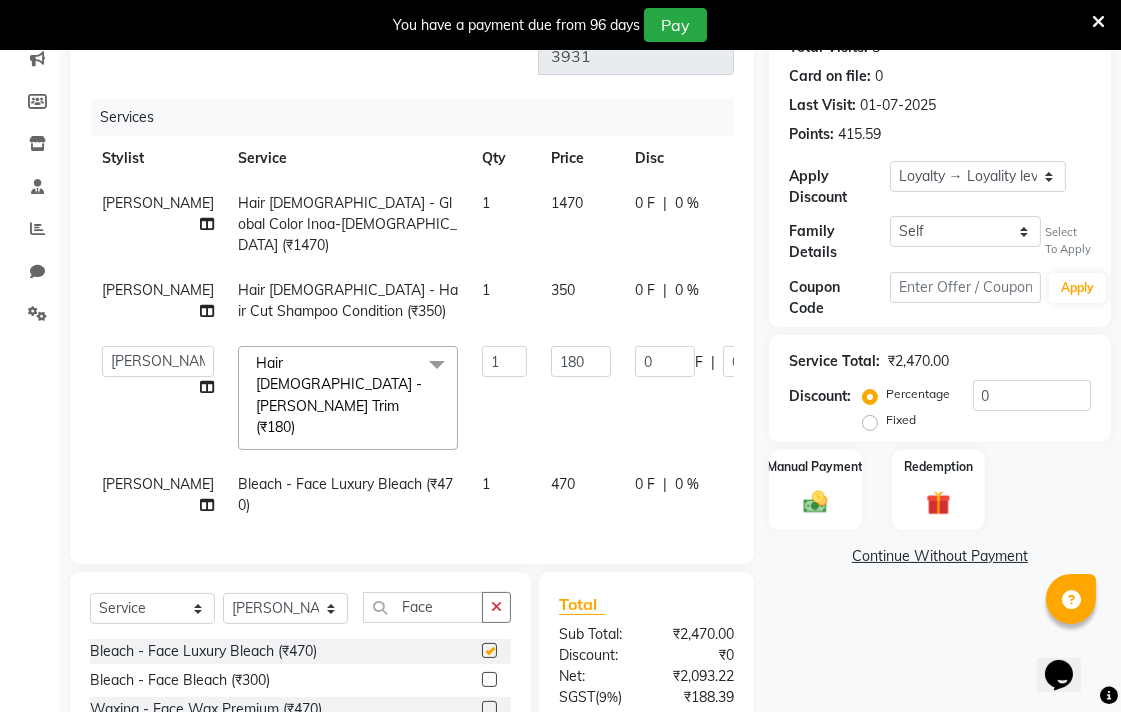 checkbox on "false" 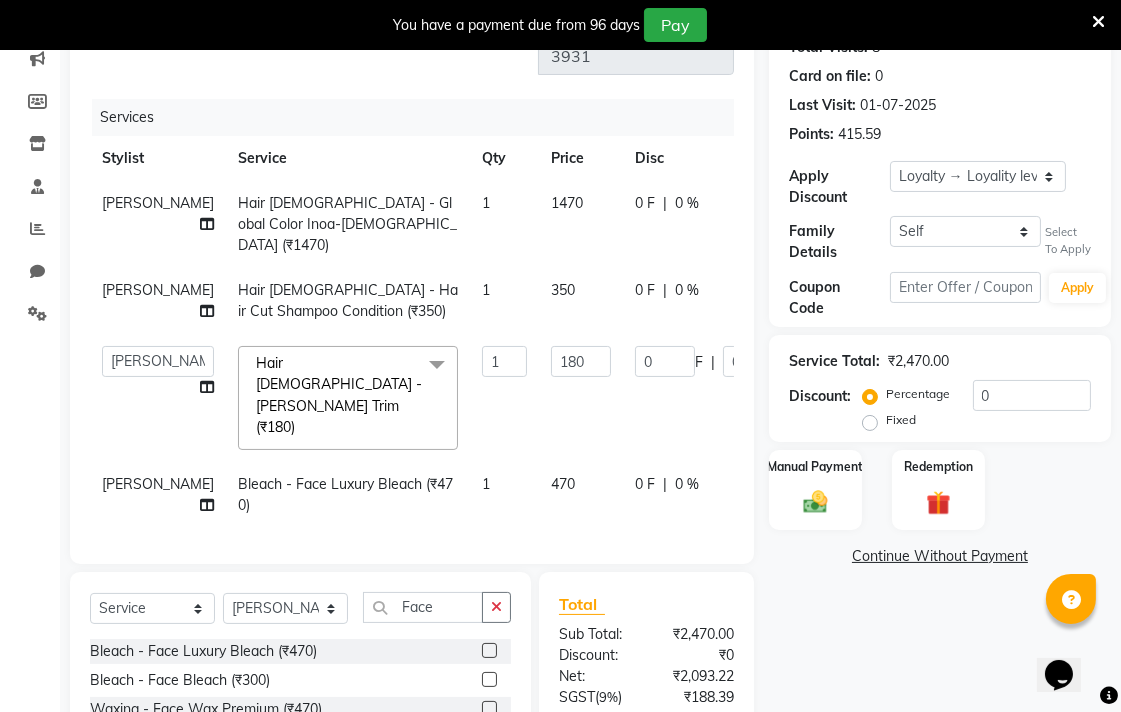 scroll, scrollTop: 314, scrollLeft: 0, axis: vertical 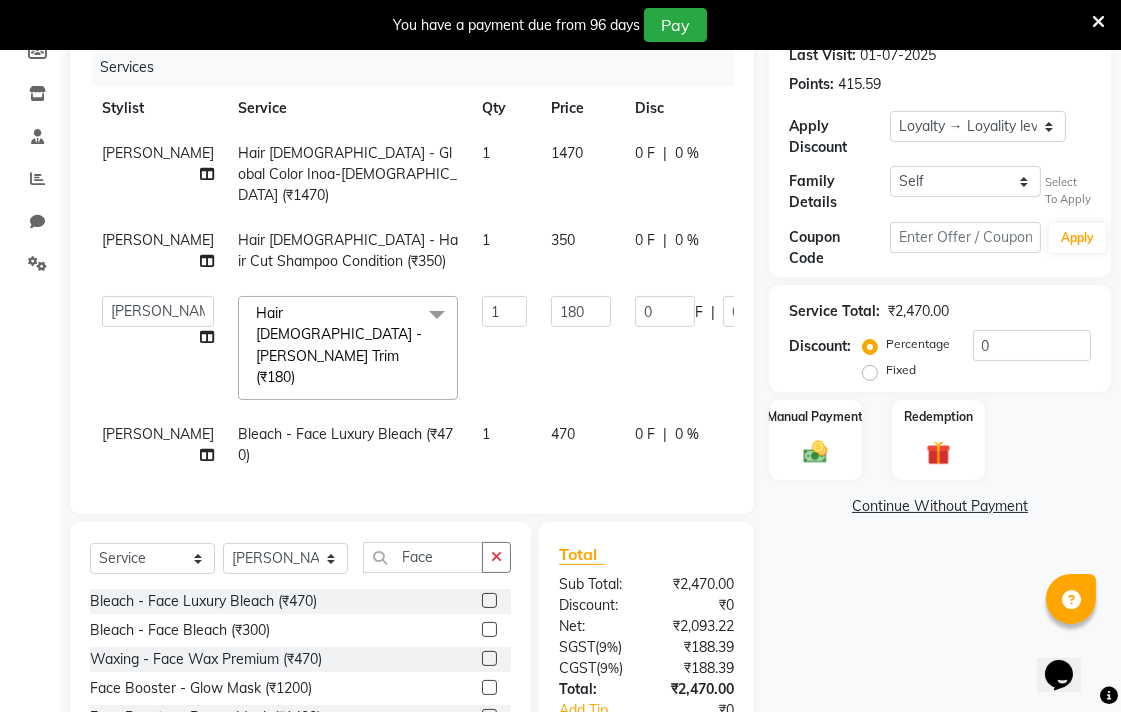 click on "470" 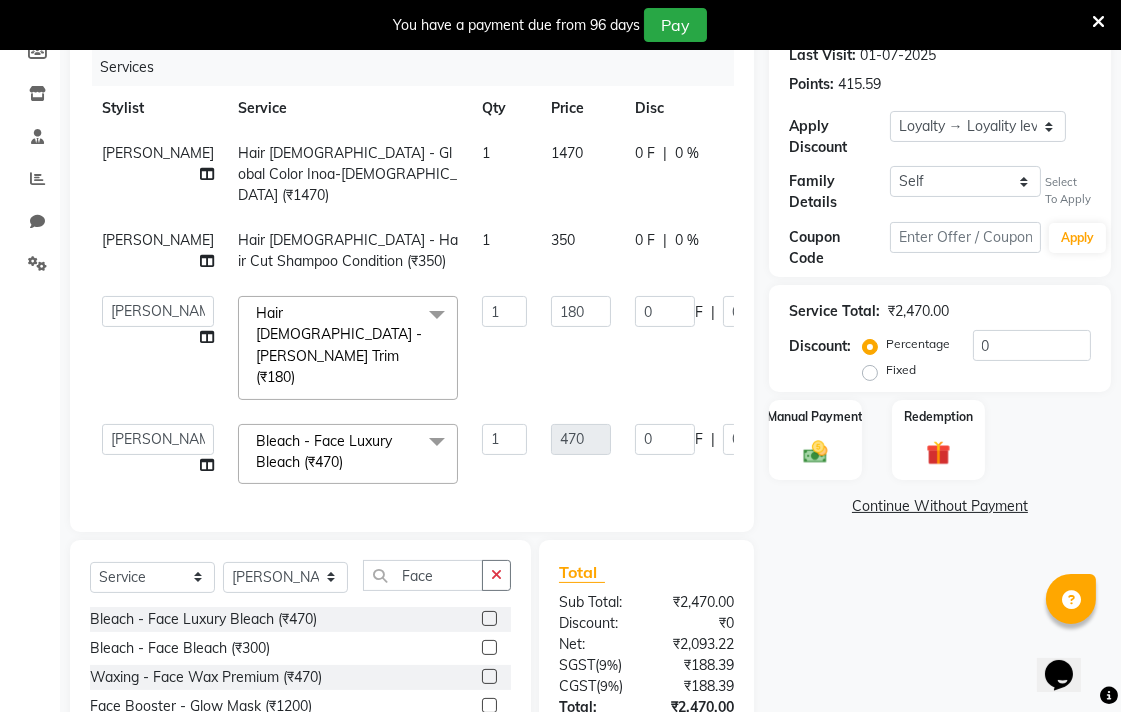 click on "470" 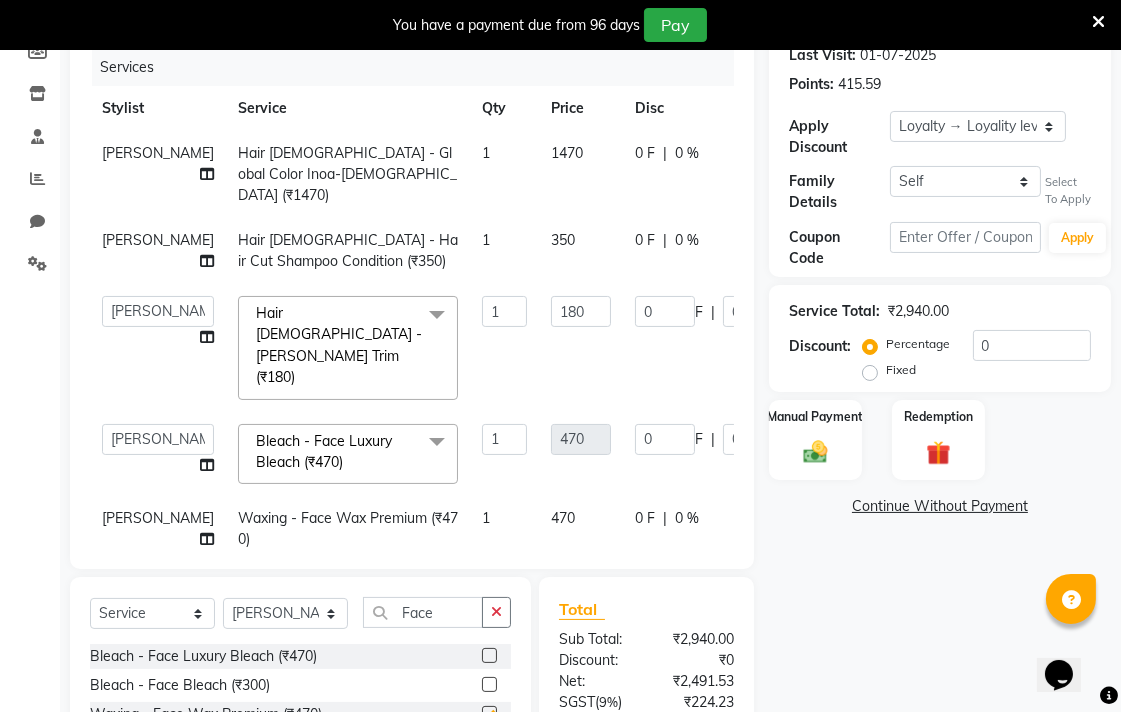 checkbox on "false" 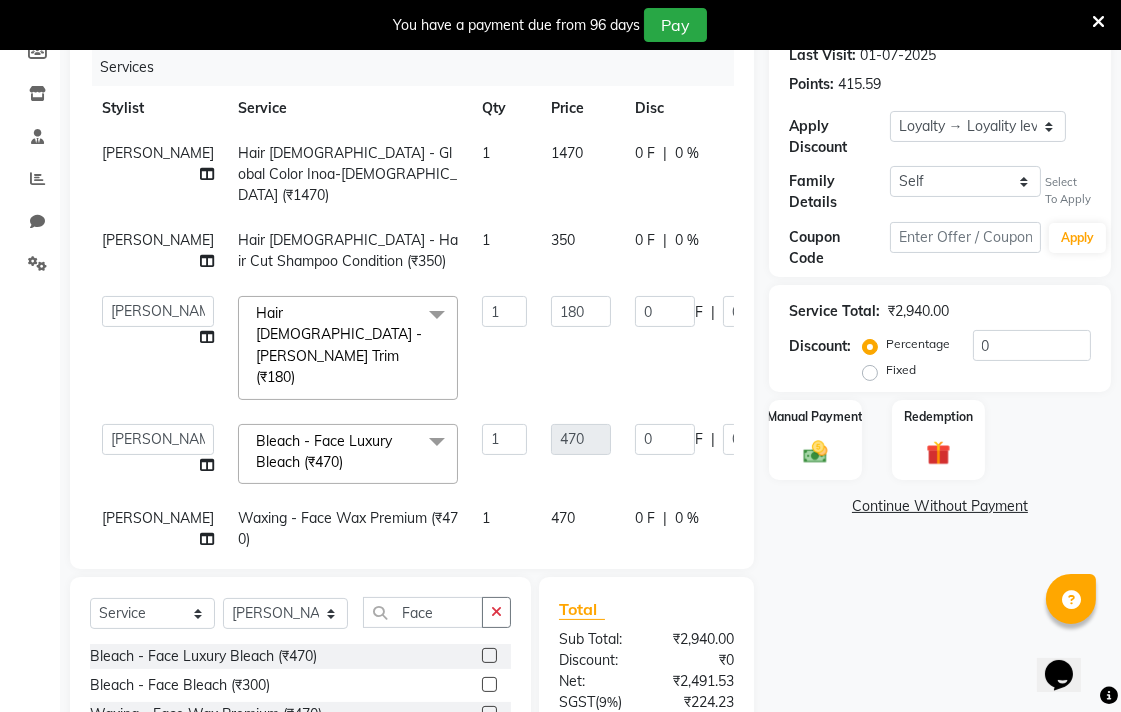 scroll, scrollTop: 0, scrollLeft: 126, axis: horizontal 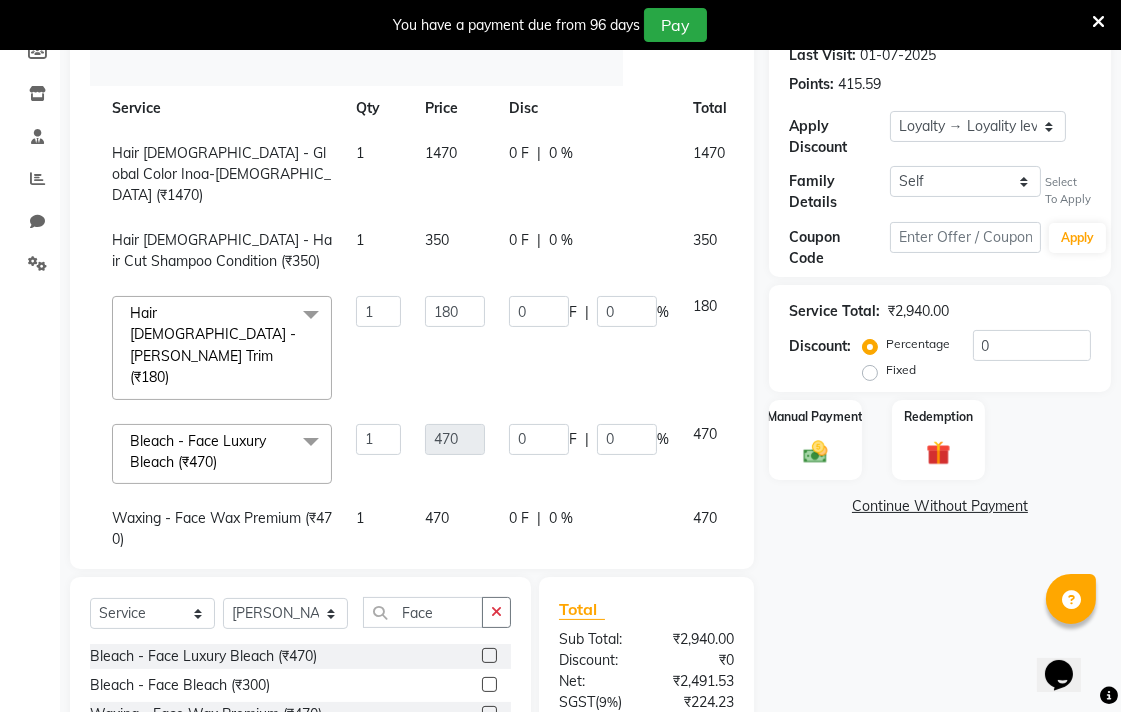click 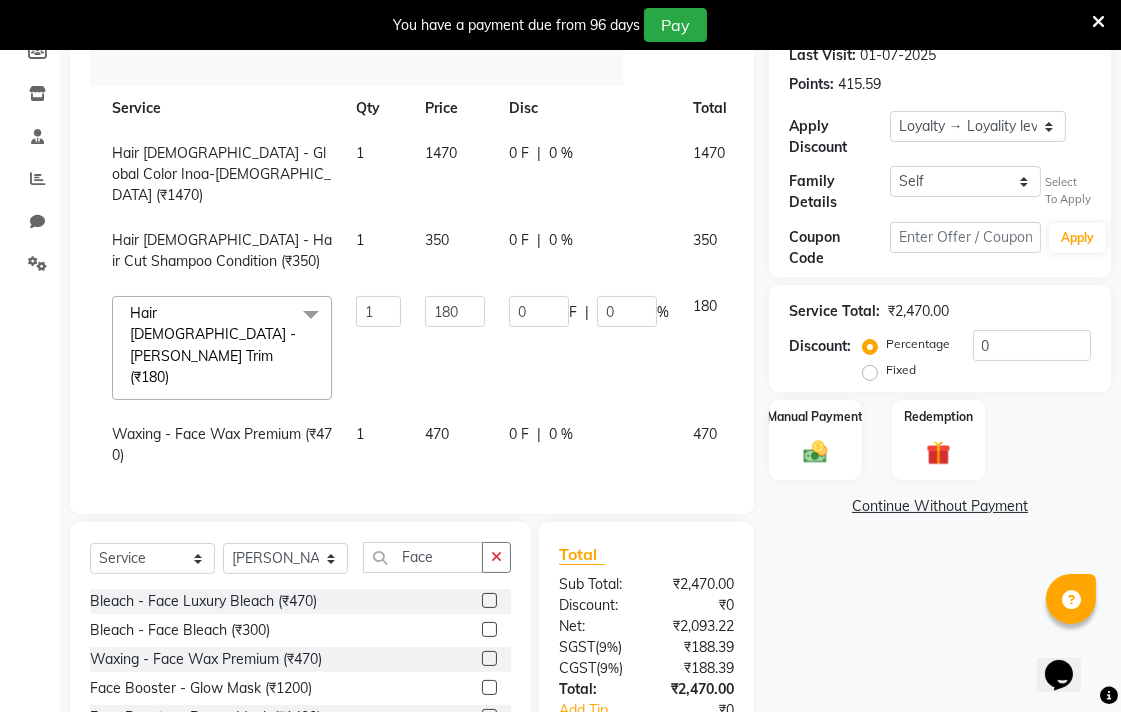 click on "470" 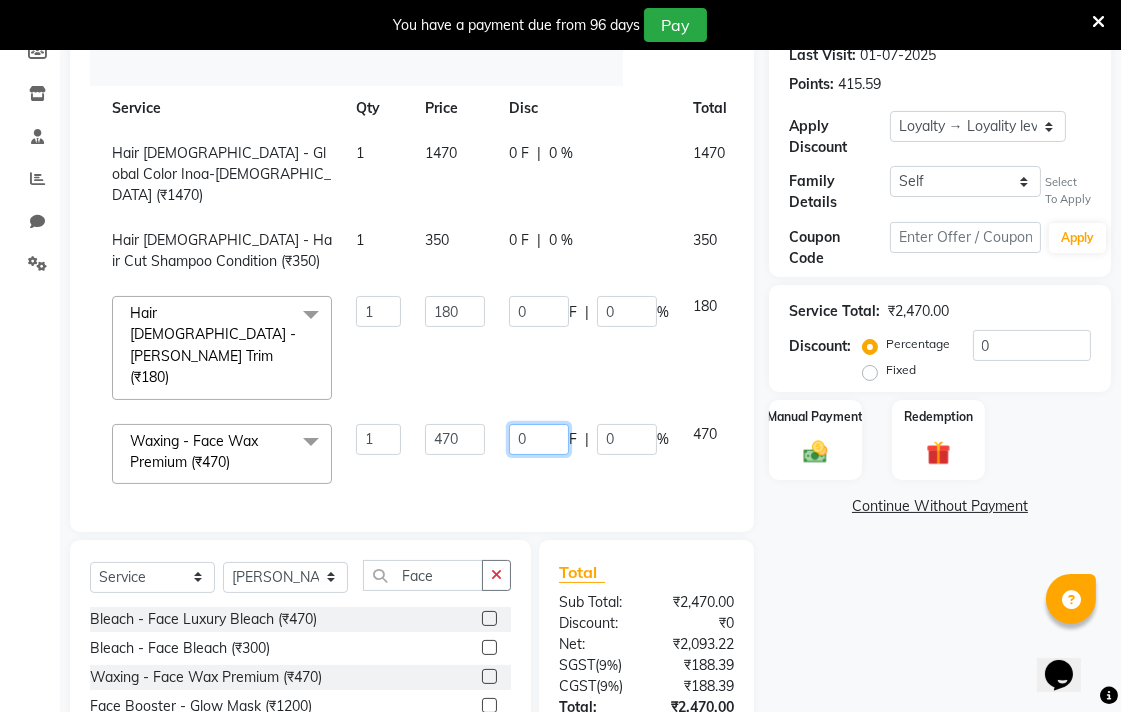 click on "0" 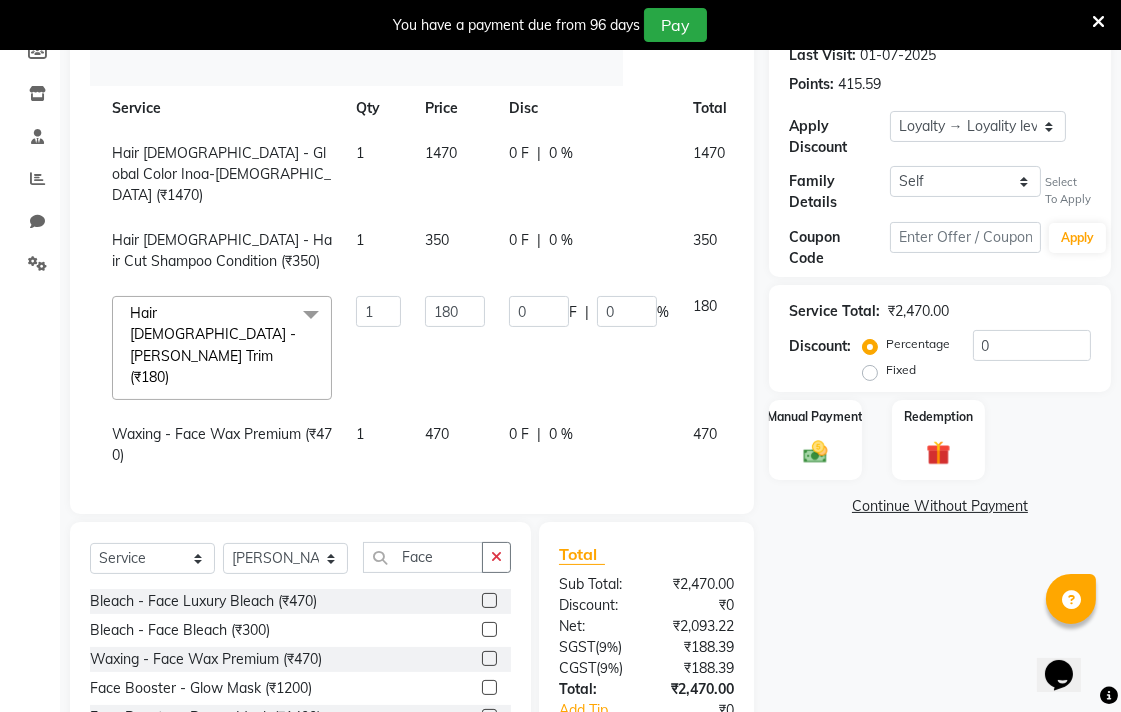 click on "470" 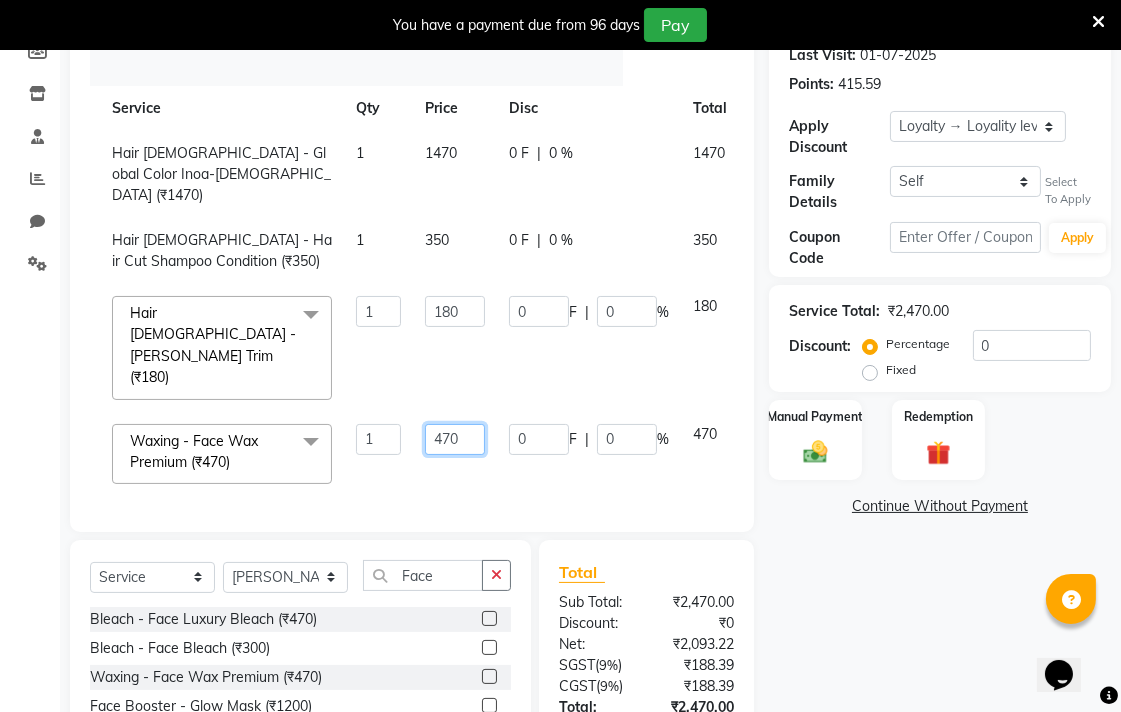 click on "470" 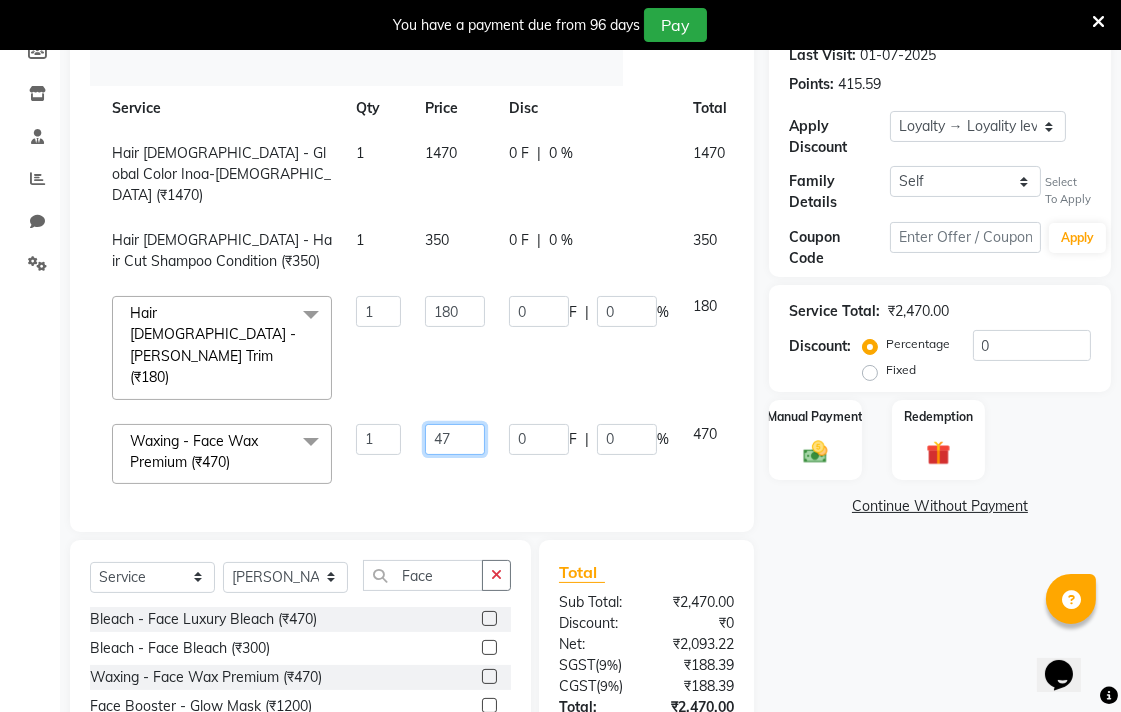 type on "4" 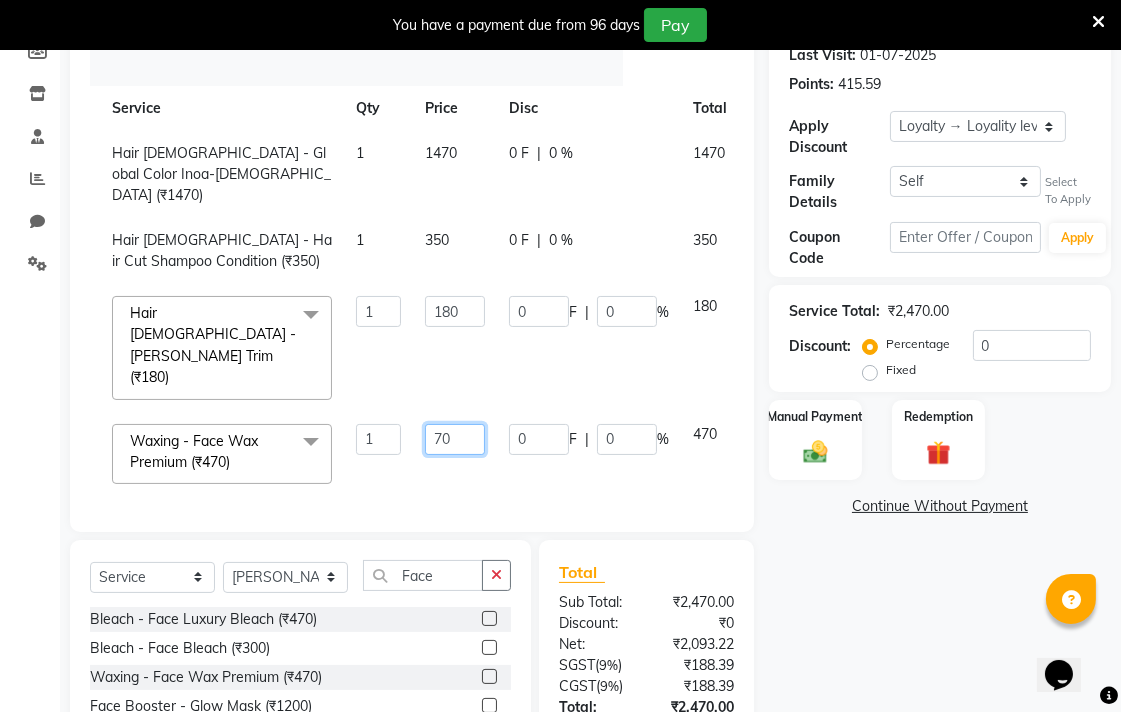 type on "700" 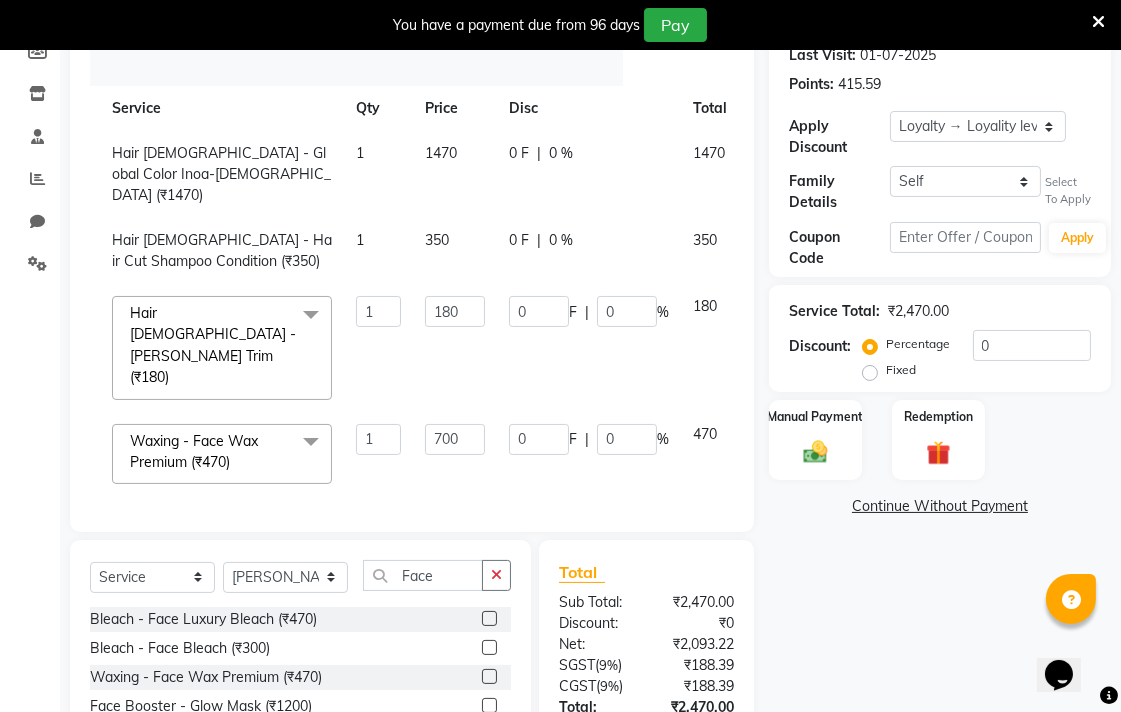 click on "Name: Karan  Chanday Membership:  No Active Membership  Total Visits:  8 Card on file:  0 Last Visit:   01-07-2025 Points:   415.59  Apply Discount Select  Loyalty → Loyality level 1  Coupon → Sukriti Gift Voucher Coupon → Sukriti Gift Voucher Coupon → Sukriti Gift Voucher Coupon → Sukriti Gift Voucher Family Details Self Karan  Chanday Select To Apply Coupon Code Apply Service Total:  ₹2,470.00  Discount:  Percentage   Fixed  0 Manual Payment Redemption  Continue Without Payment" 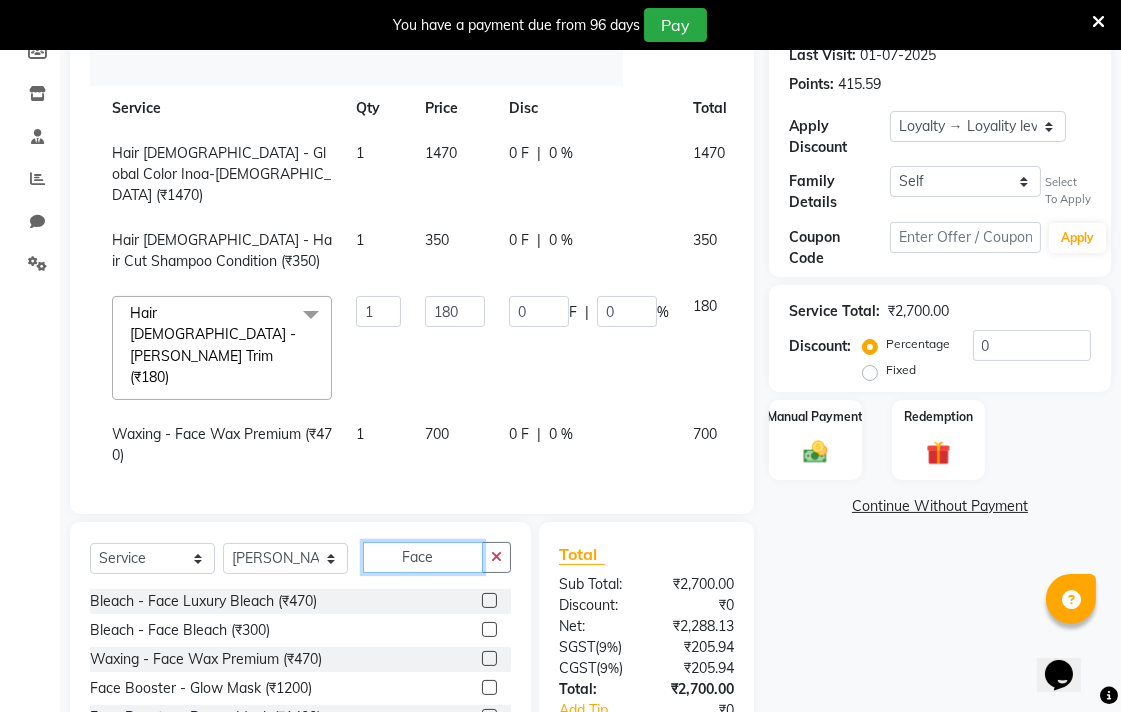 click on "Face" 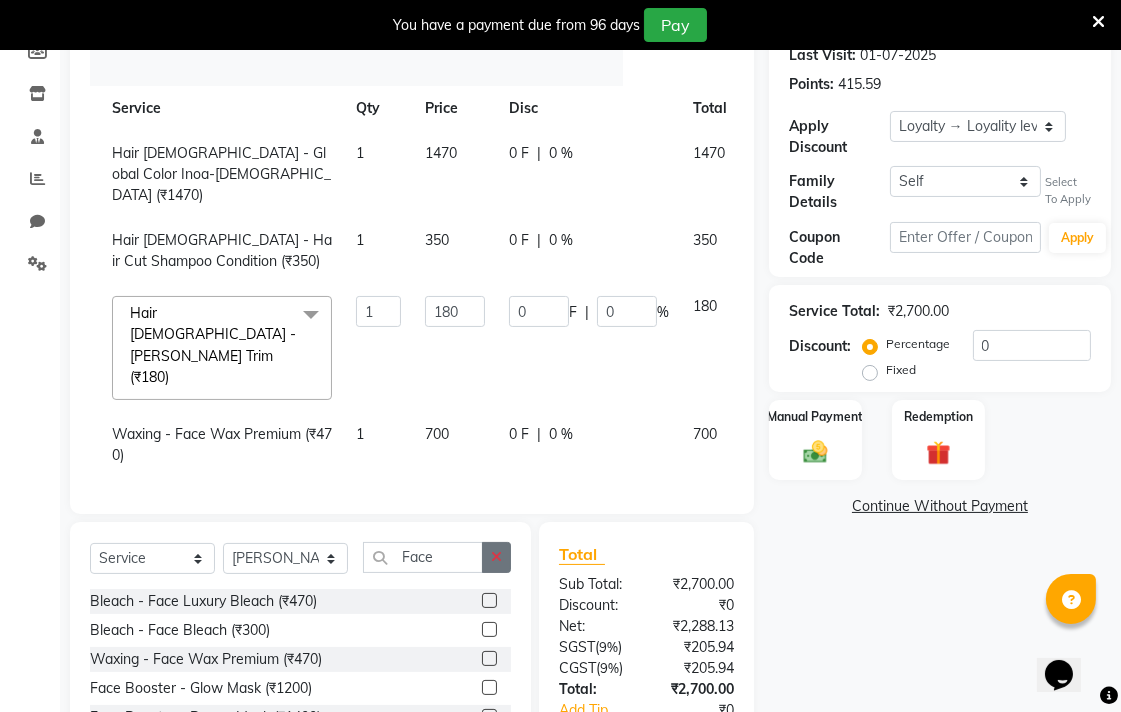 click 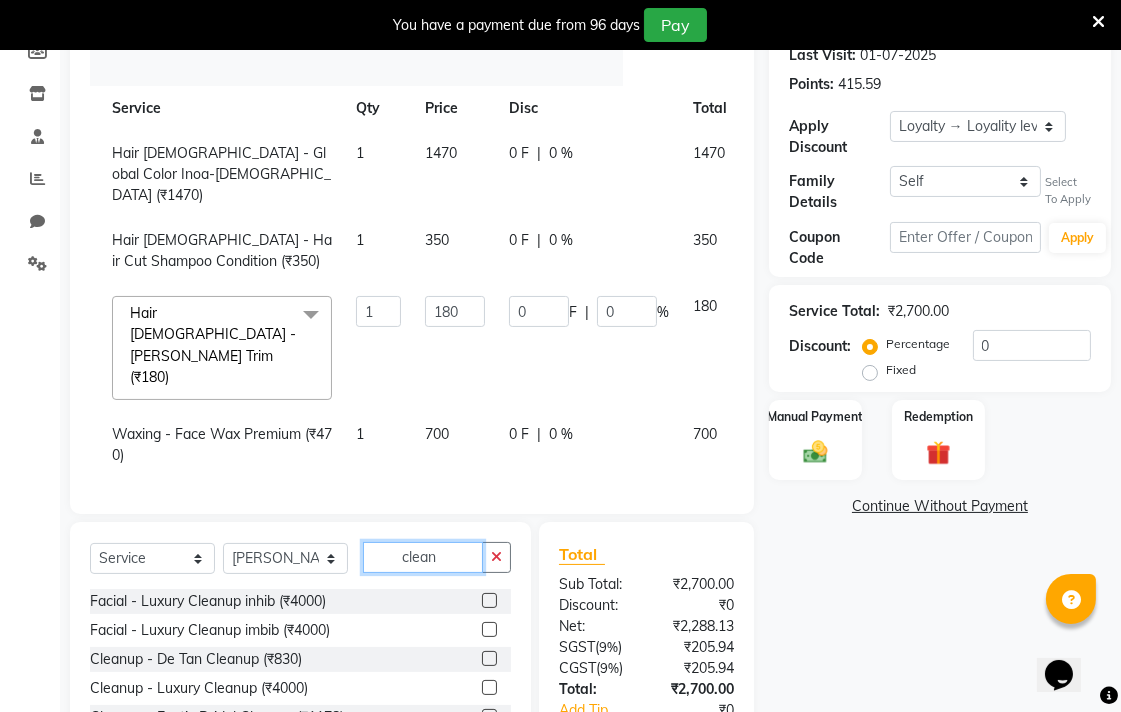 type on "clean" 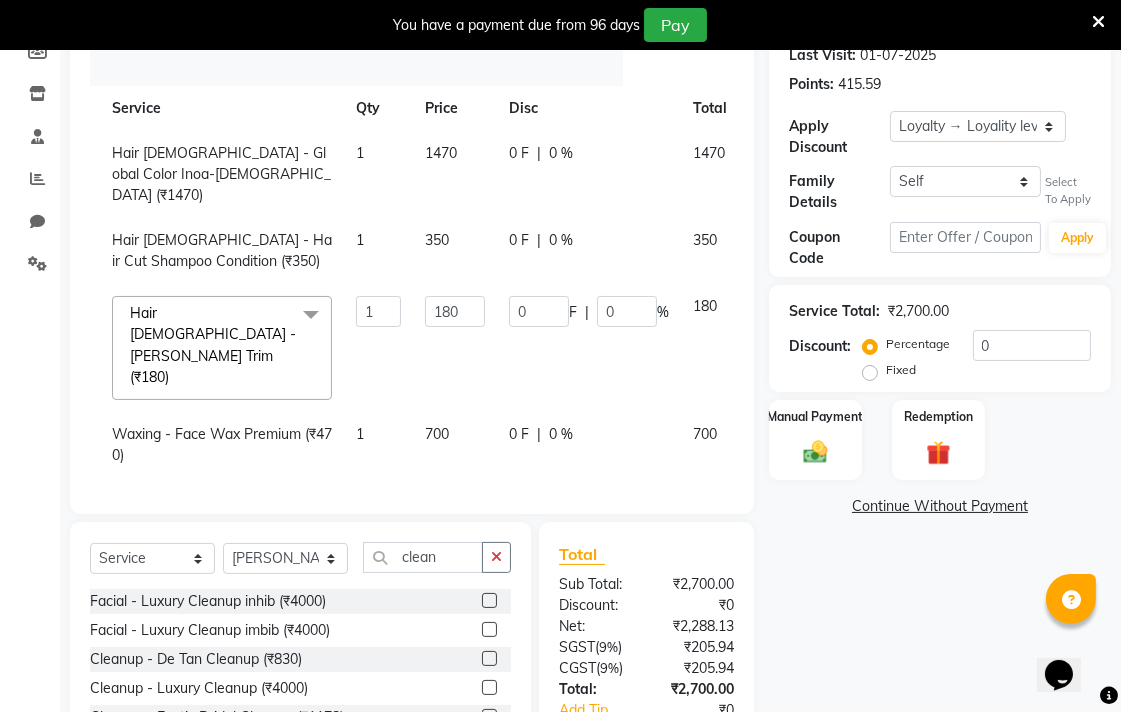 click 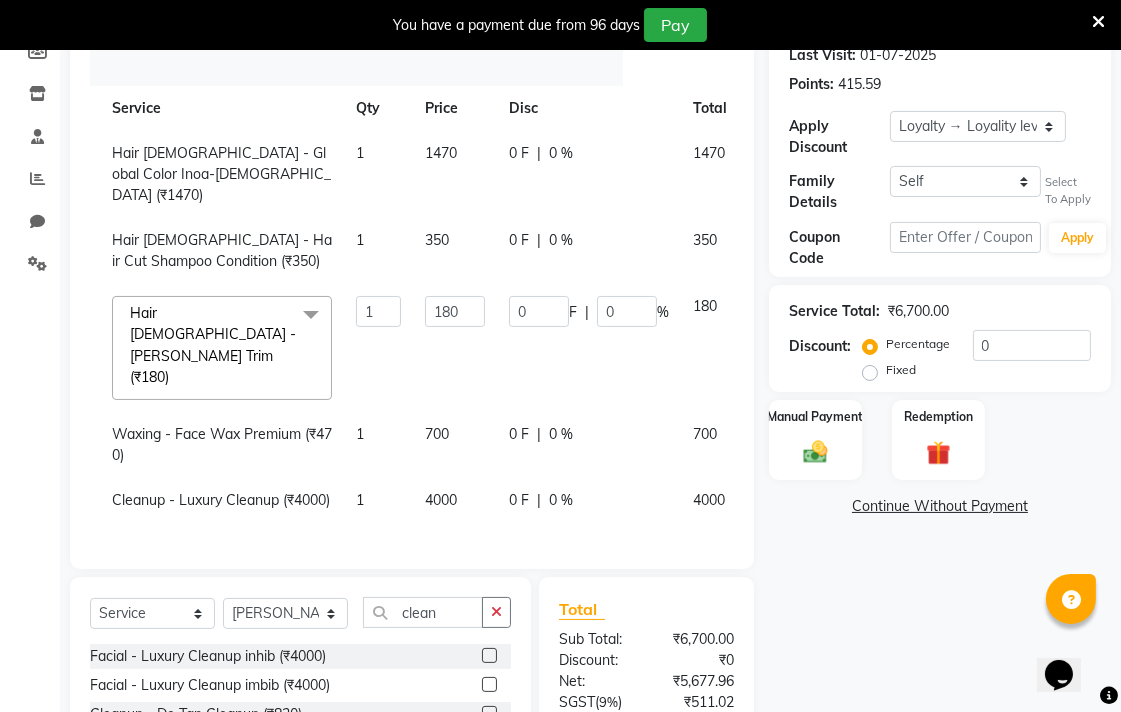 checkbox on "false" 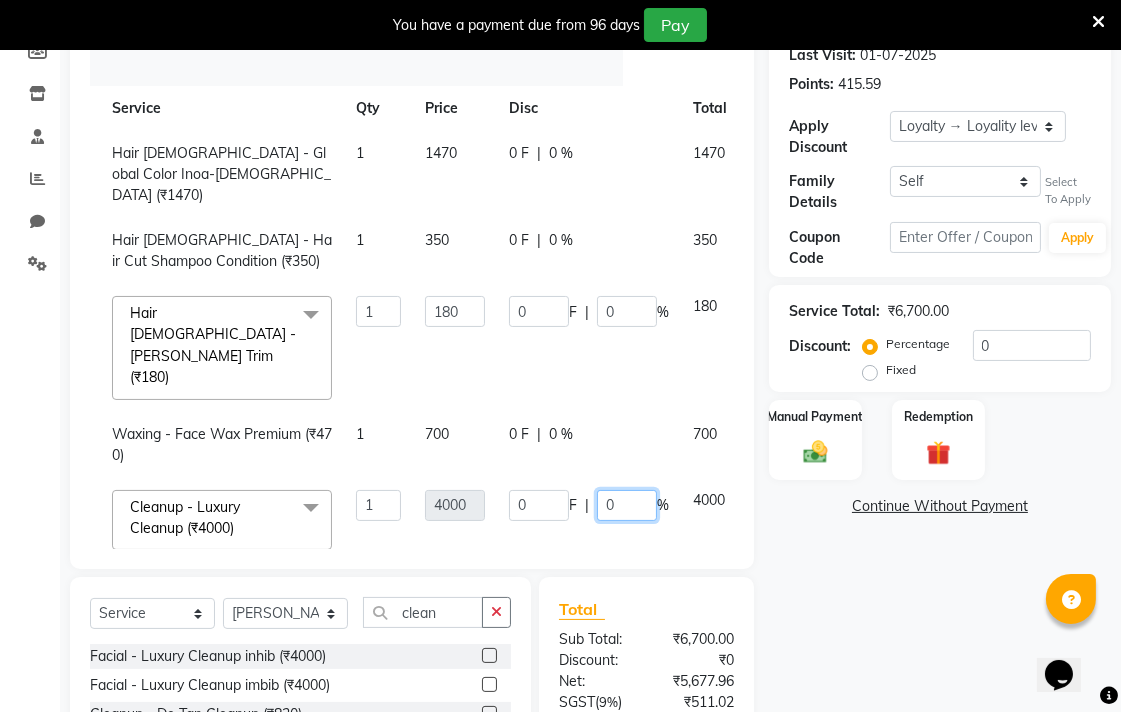 click on "0" 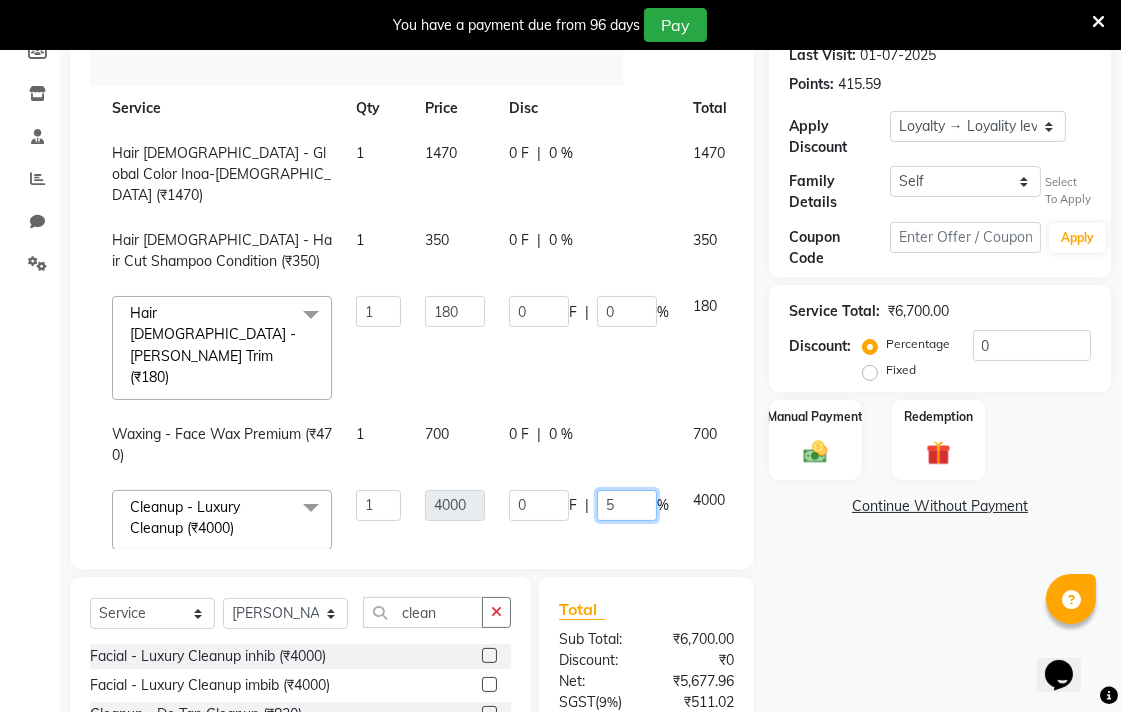 type on "50" 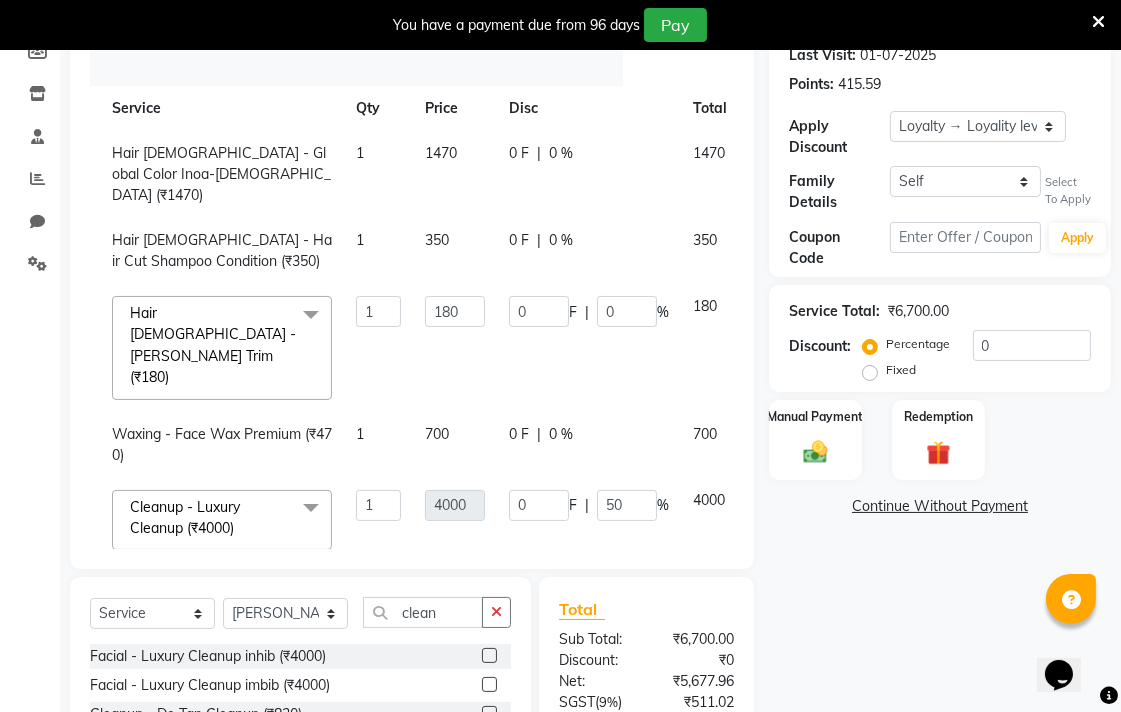 click on "Name: Karan  Chanday Membership:  No Active Membership  Total Visits:  8 Card on file:  0 Last Visit:   01-07-2025 Points:   415.59  Apply Discount Select  Loyalty → Loyality level 1  Coupon → Sukriti Gift Voucher Coupon → Sukriti Gift Voucher Coupon → Sukriti Gift Voucher Coupon → Sukriti Gift Voucher Family Details Self Karan  Chanday Select To Apply Coupon Code Apply Service Total:  ₹6,700.00  Discount:  Percentage   Fixed  0 Manual Payment Redemption  Continue Without Payment" 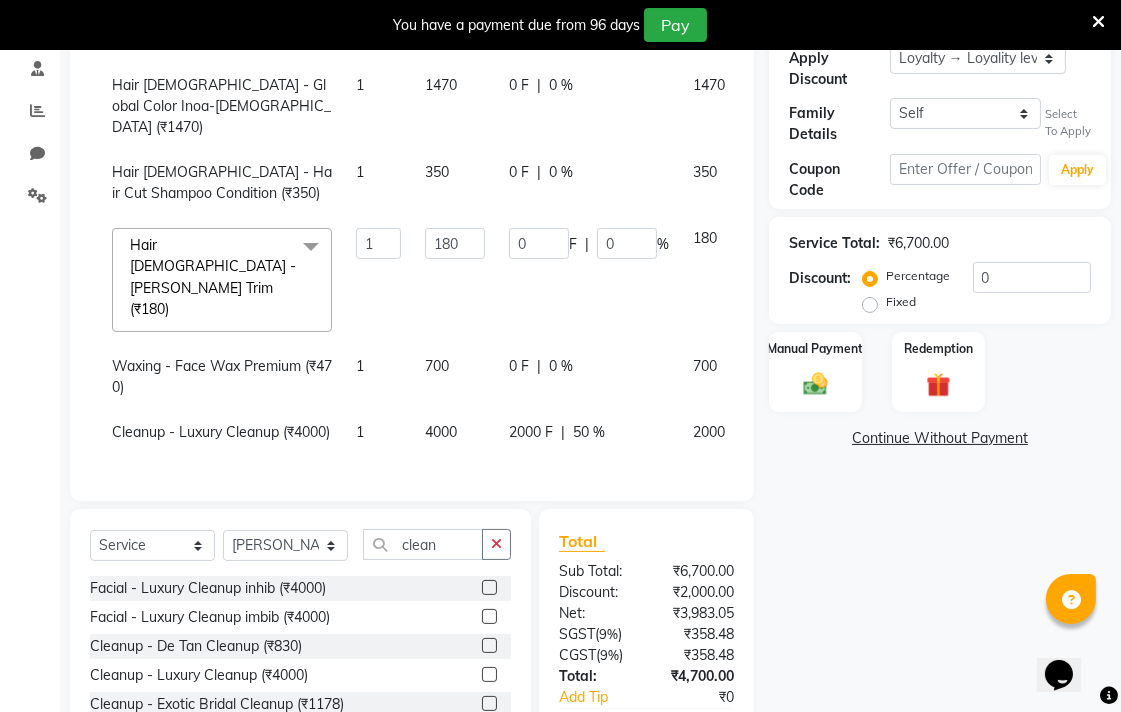 scroll, scrollTop: 428, scrollLeft: 0, axis: vertical 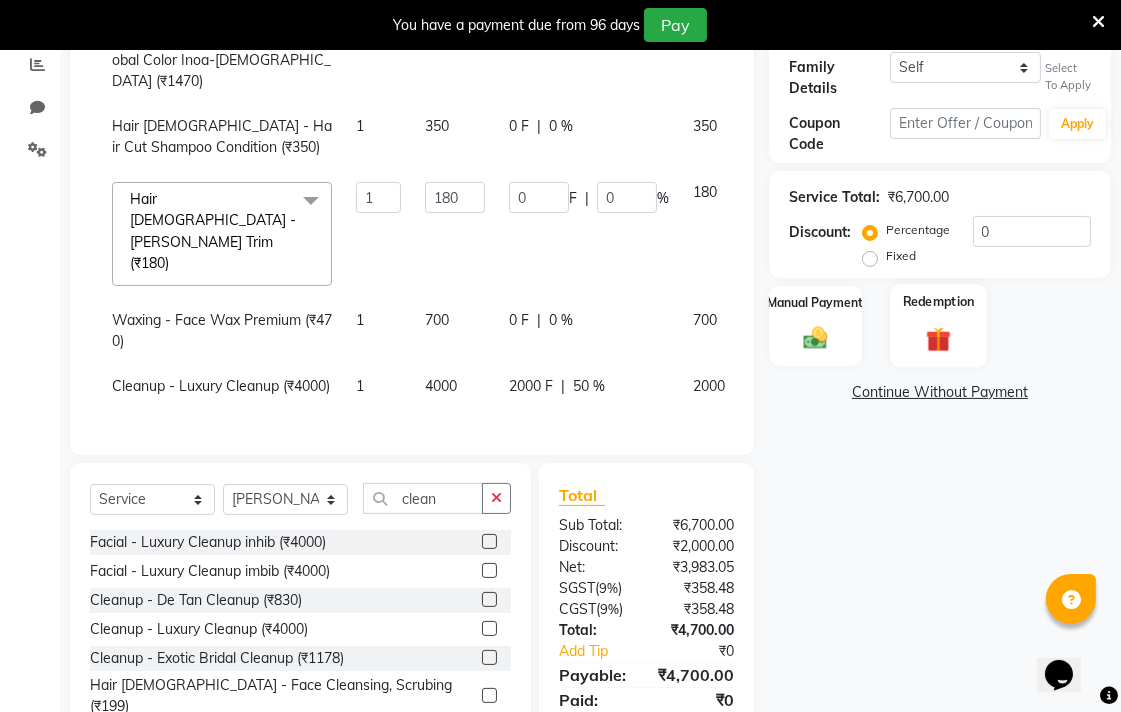 click 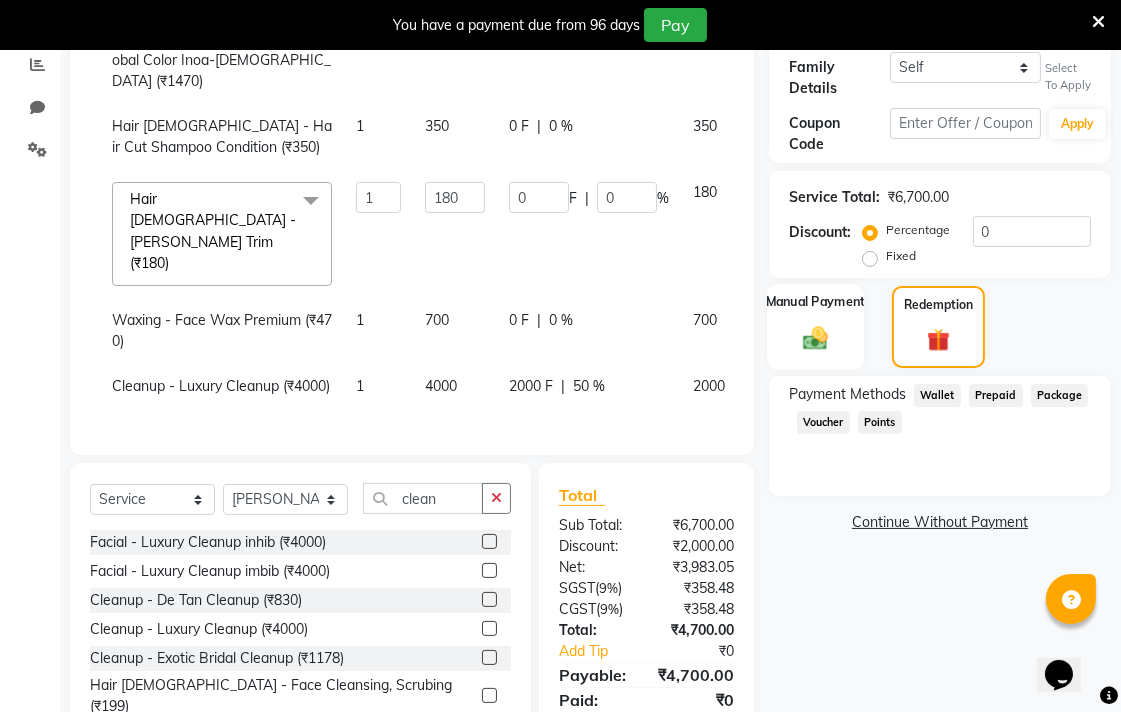 click on "Manual Payment" 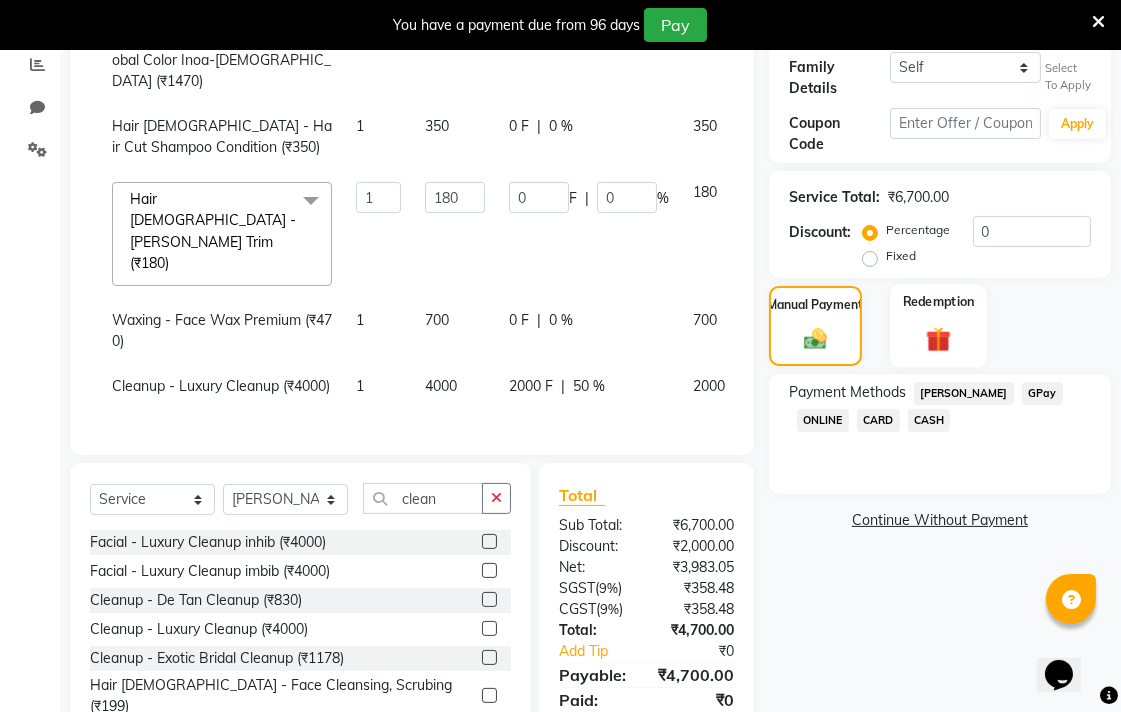 click 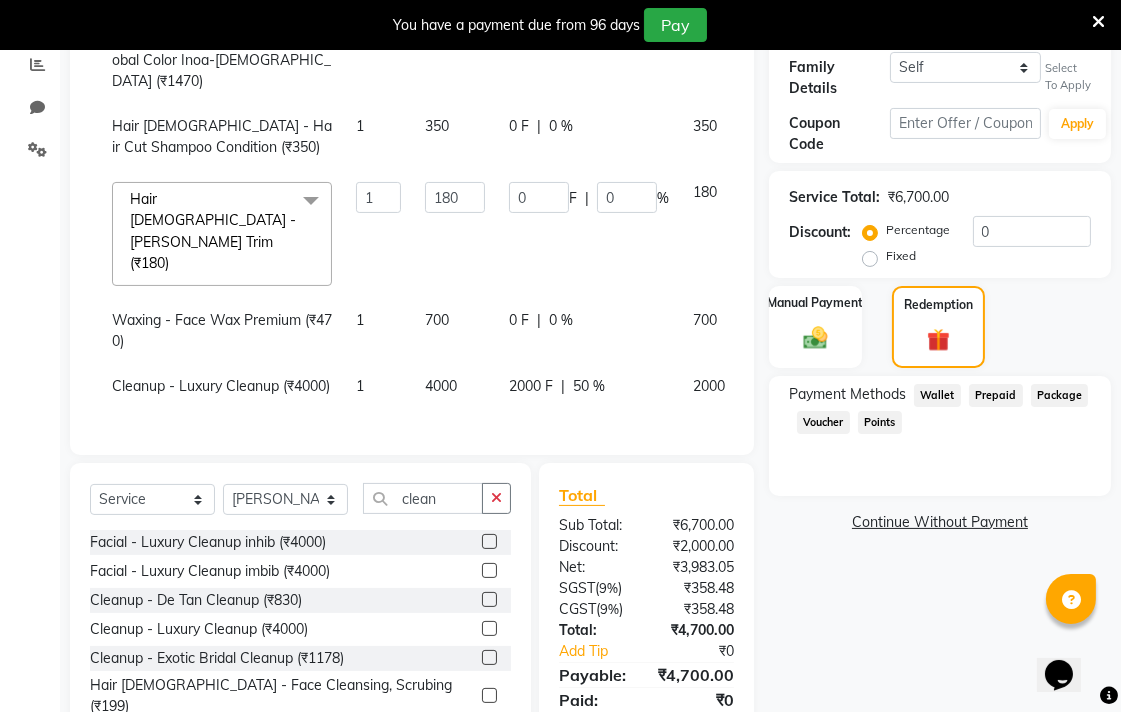 click on "Voucher" 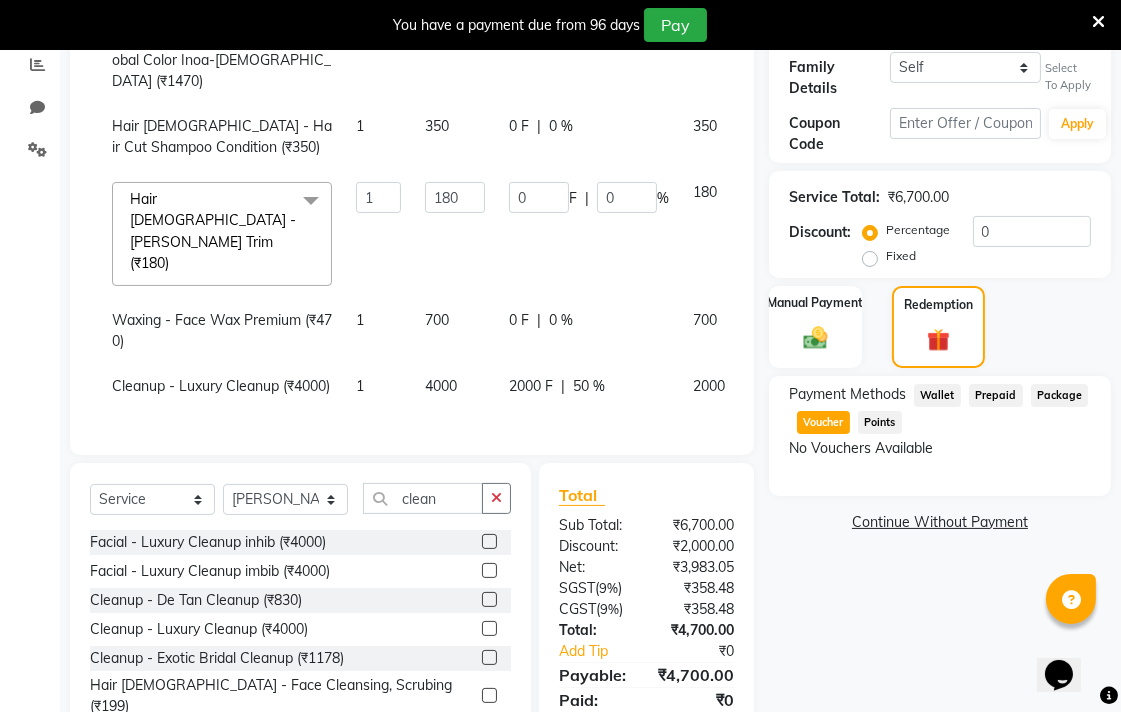 click on "Points" 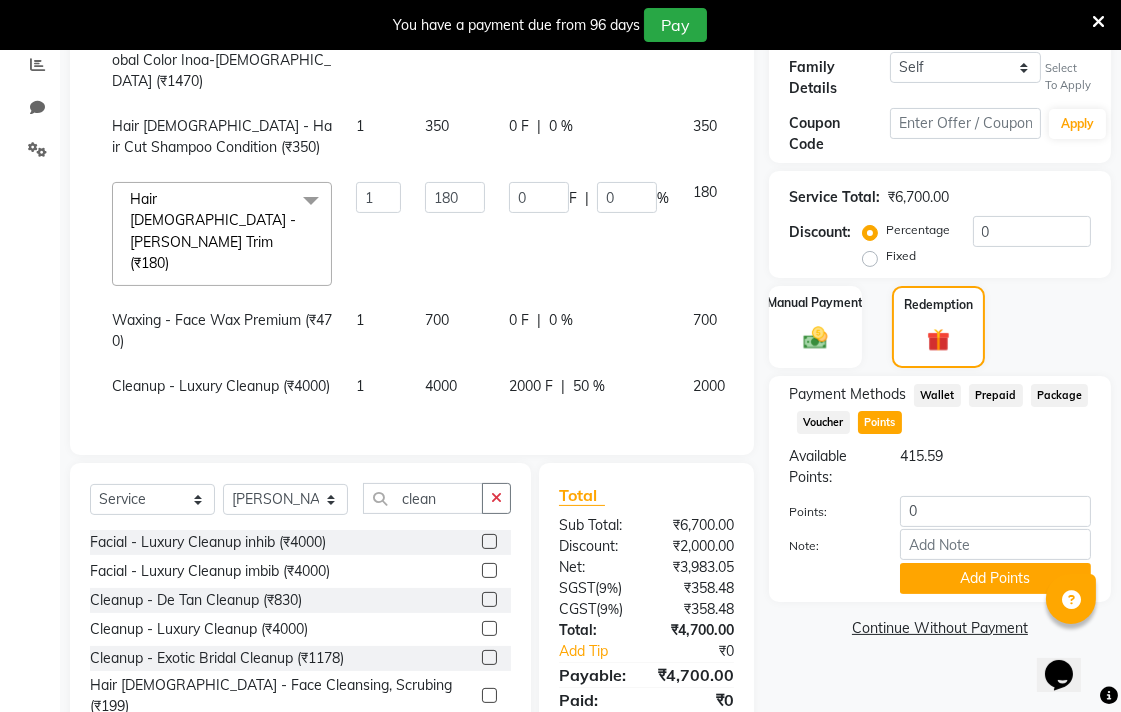 click on "Wallet" 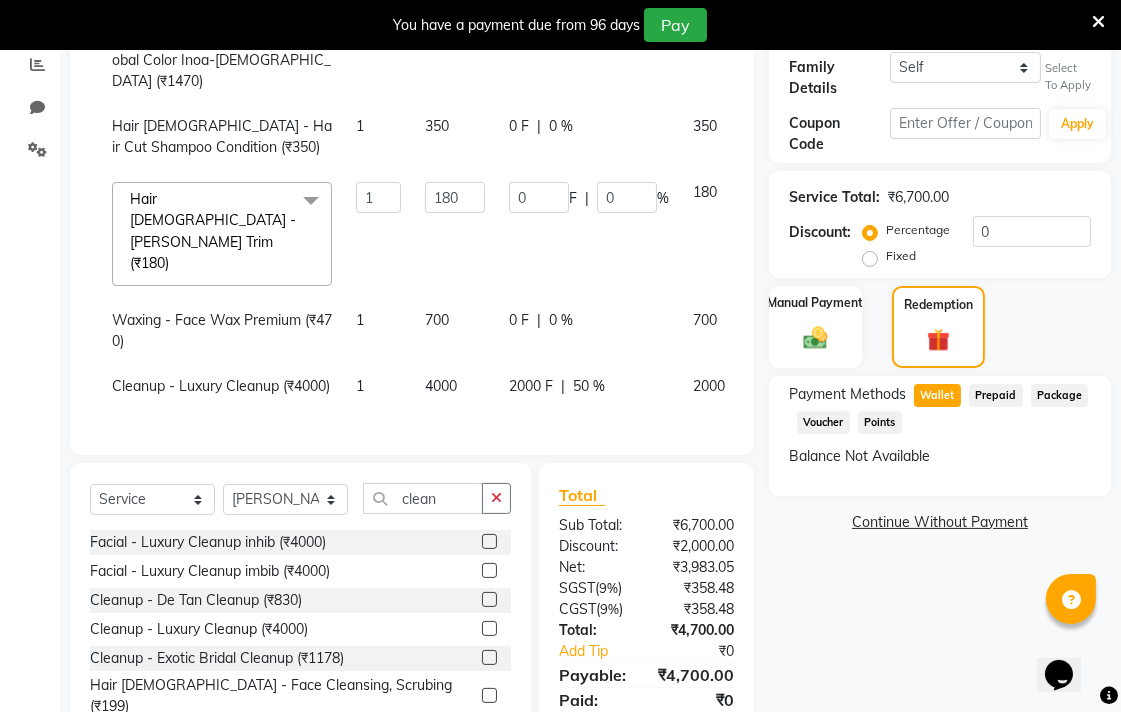 click on "Prepaid" 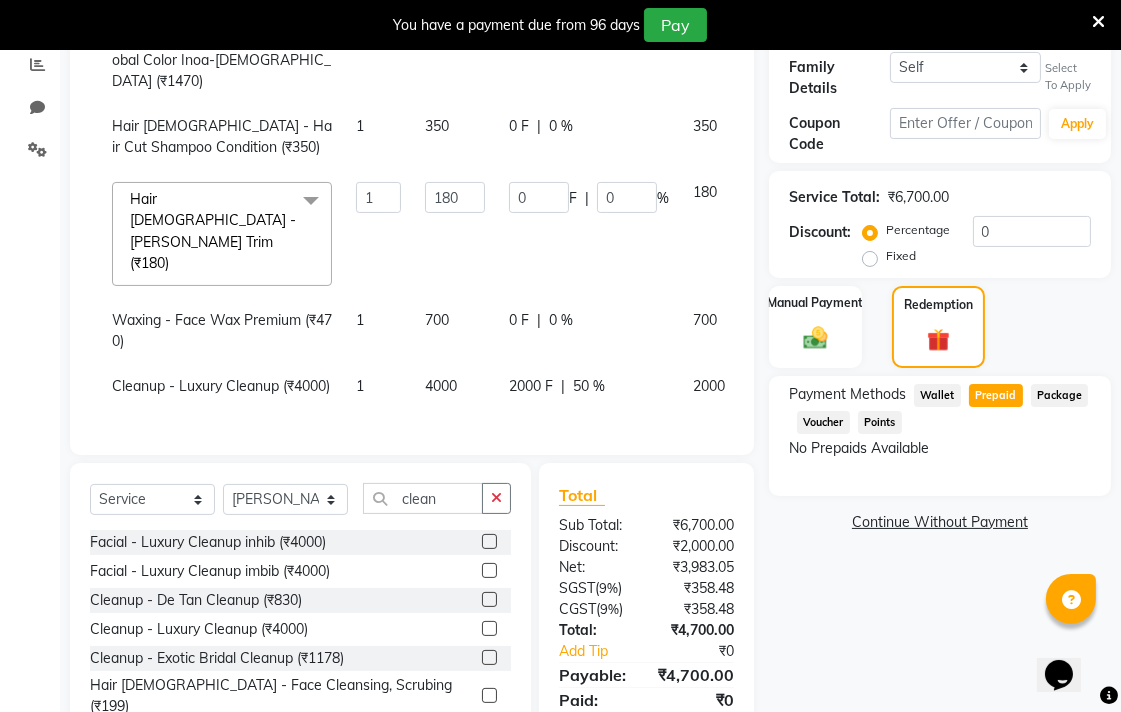 click on "Package" 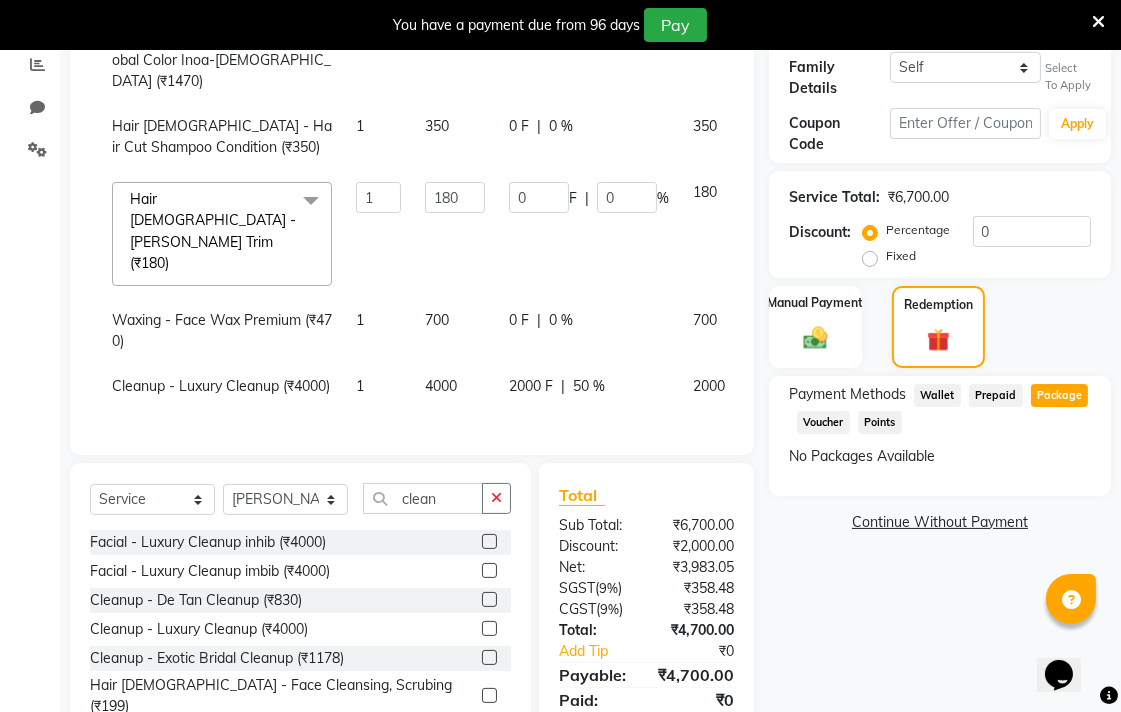 click on "Wallet" 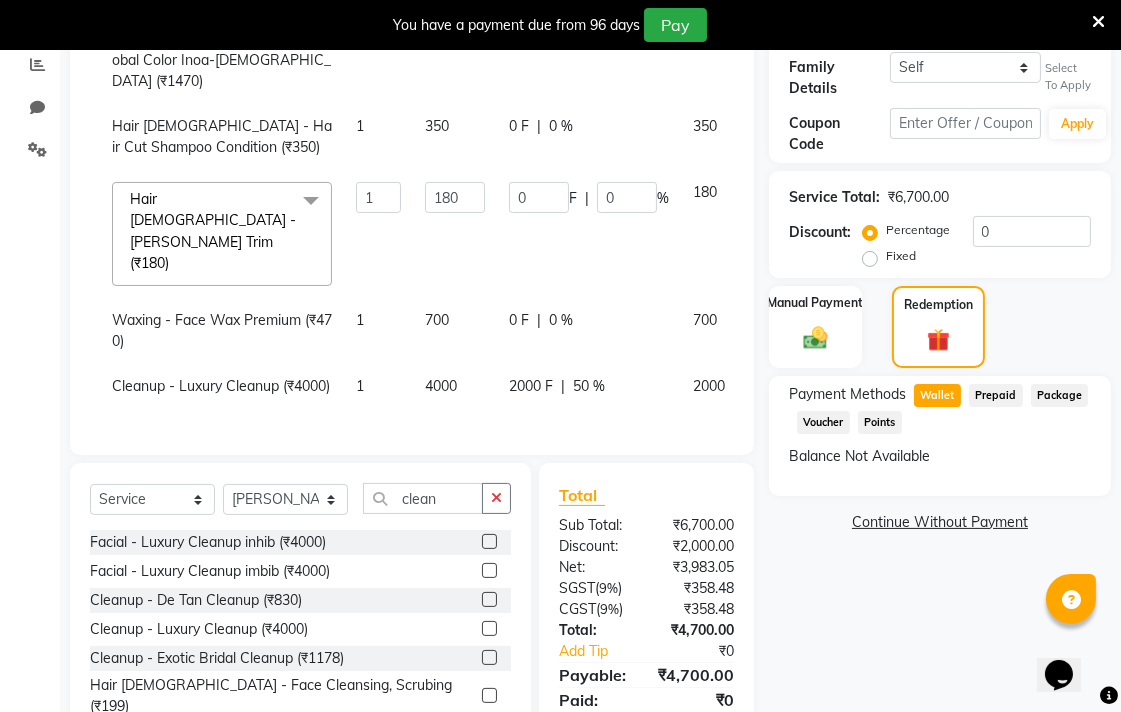 click on "Prepaid" 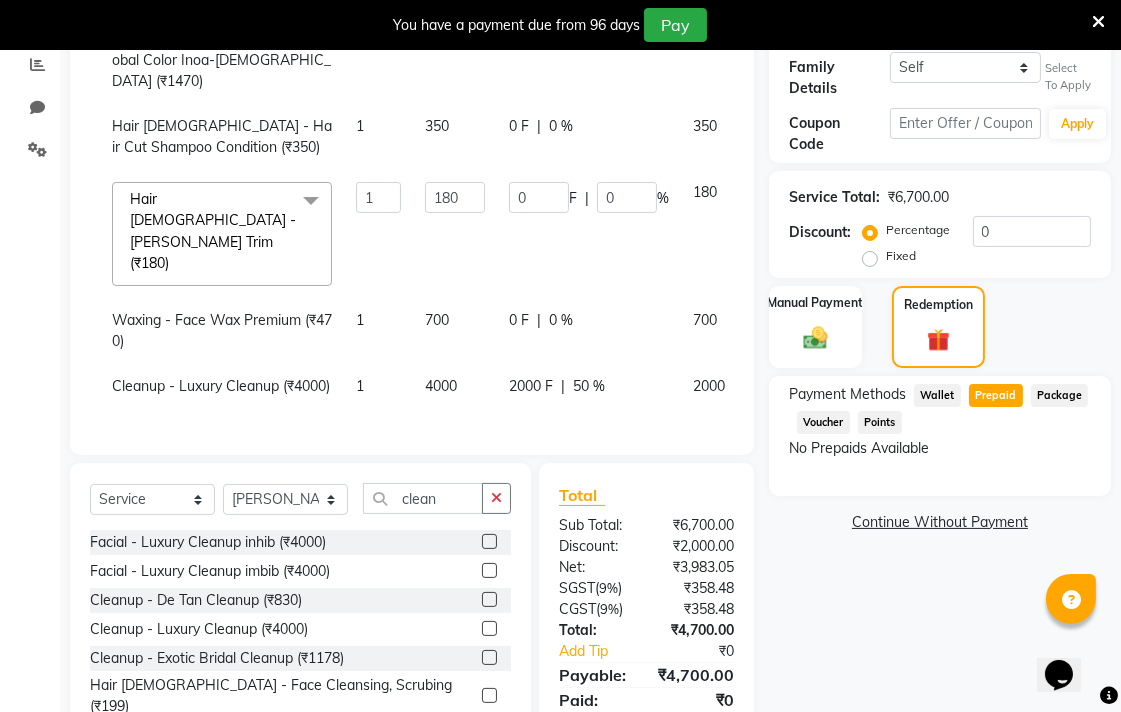 click on "Package" 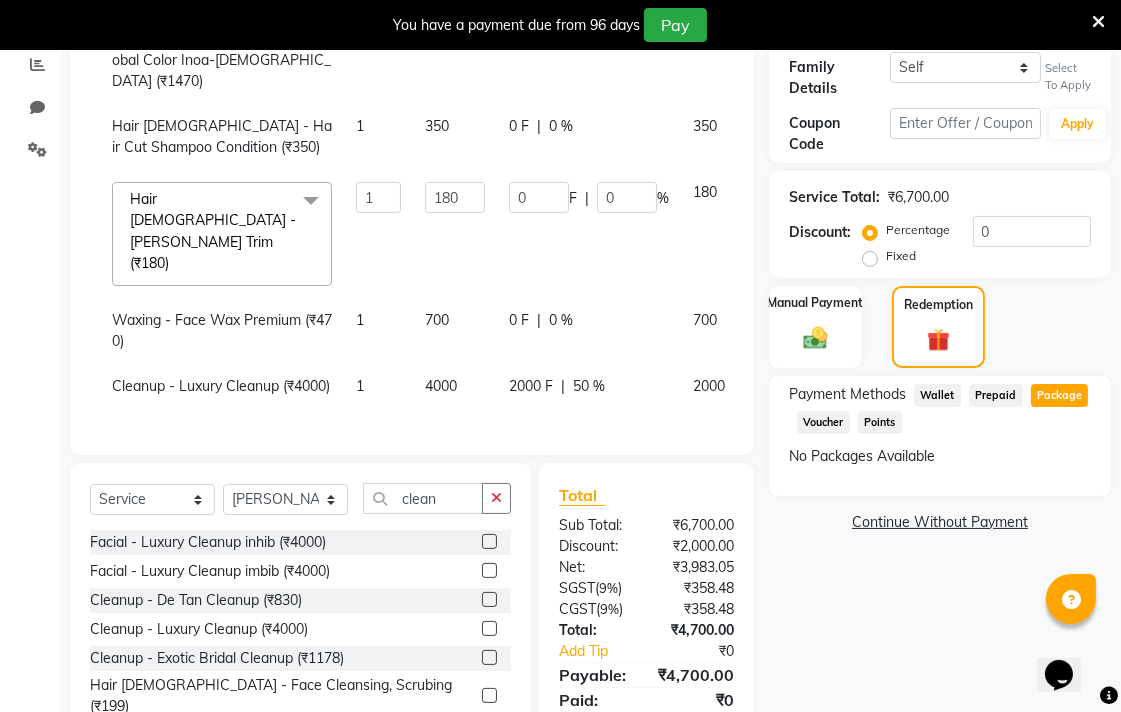 click on "Voucher" 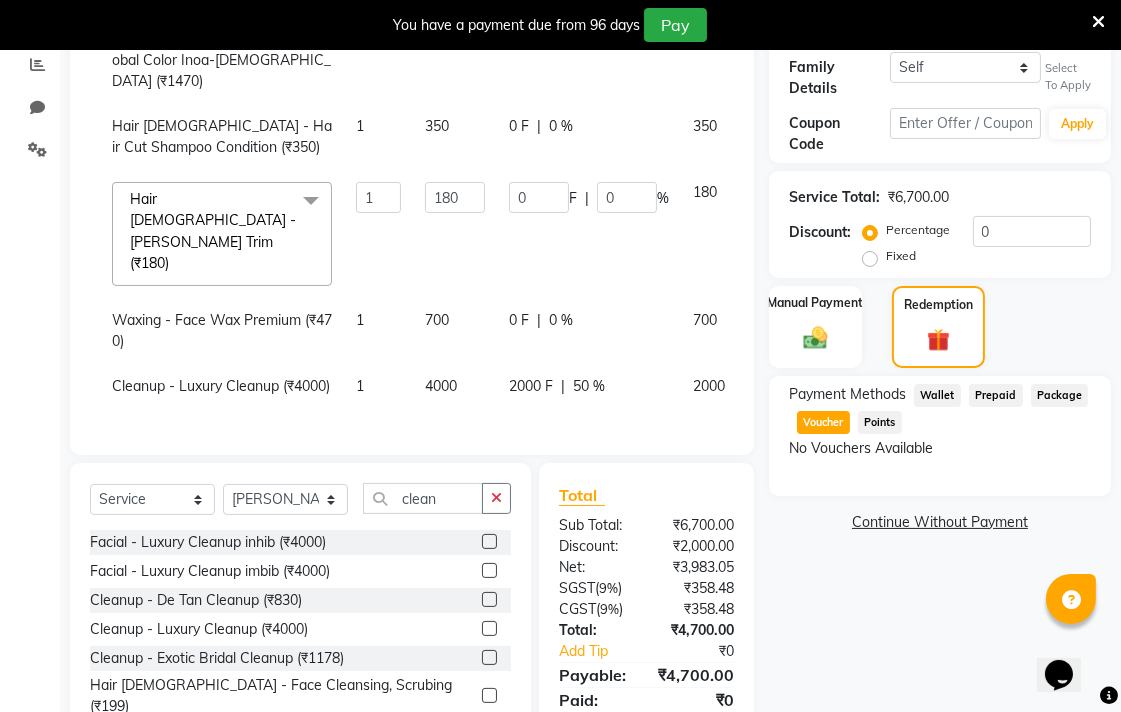 click on "Points" 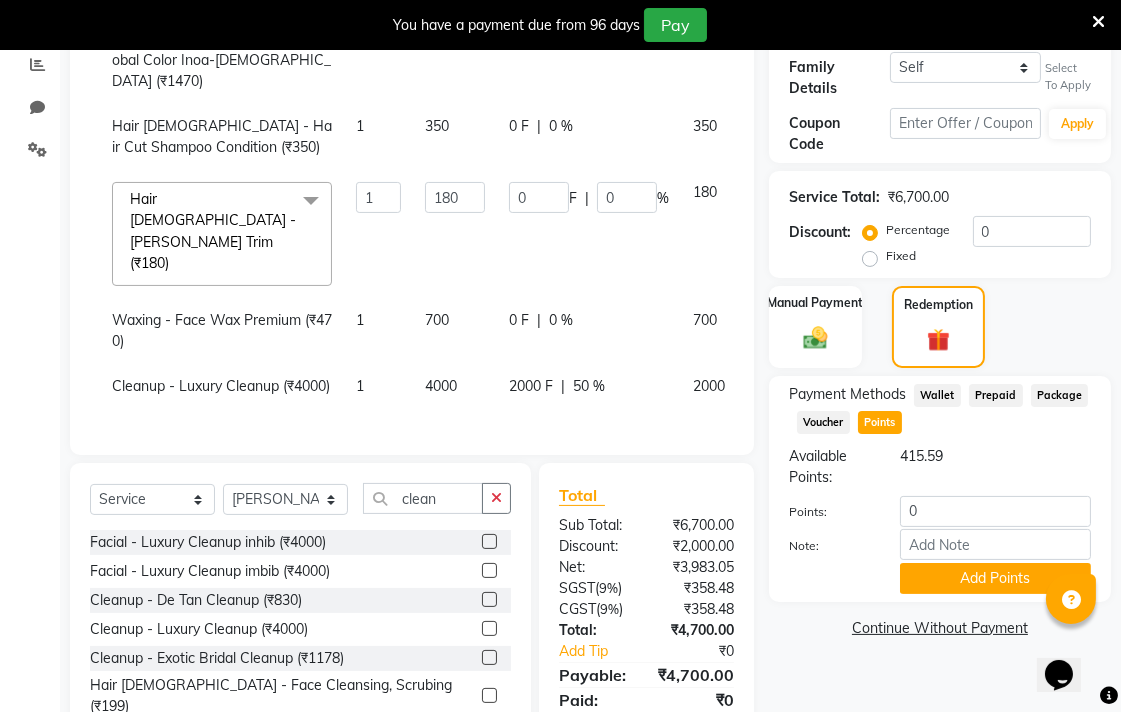 click on "Wallet" 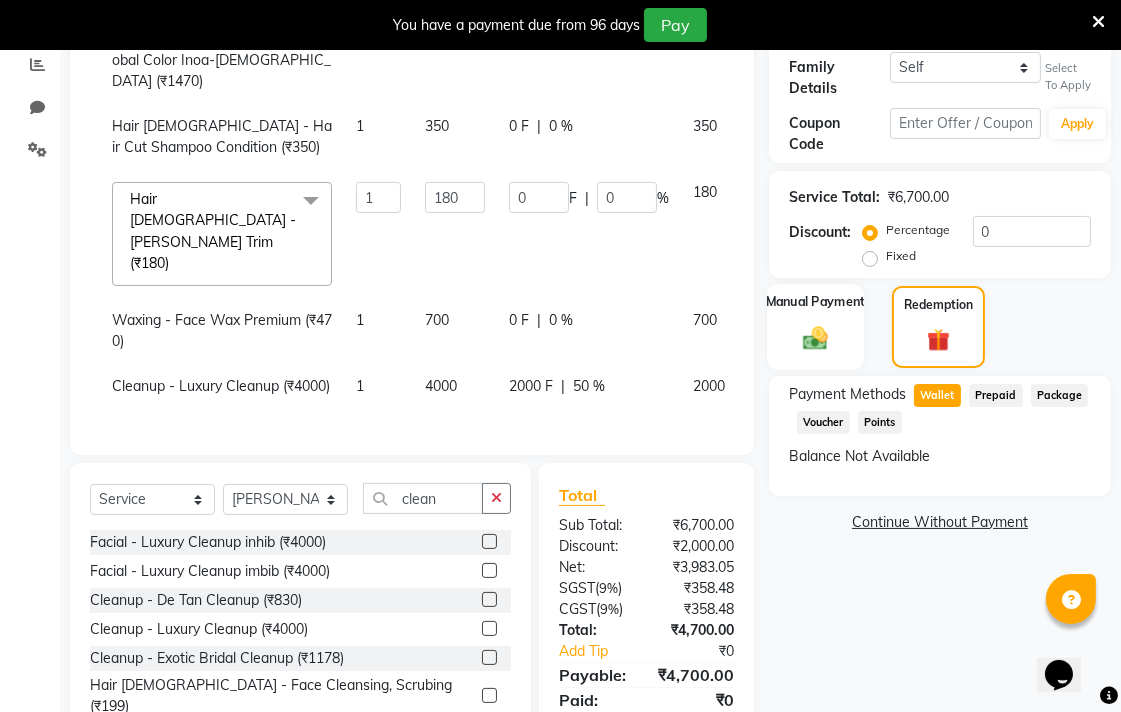 click 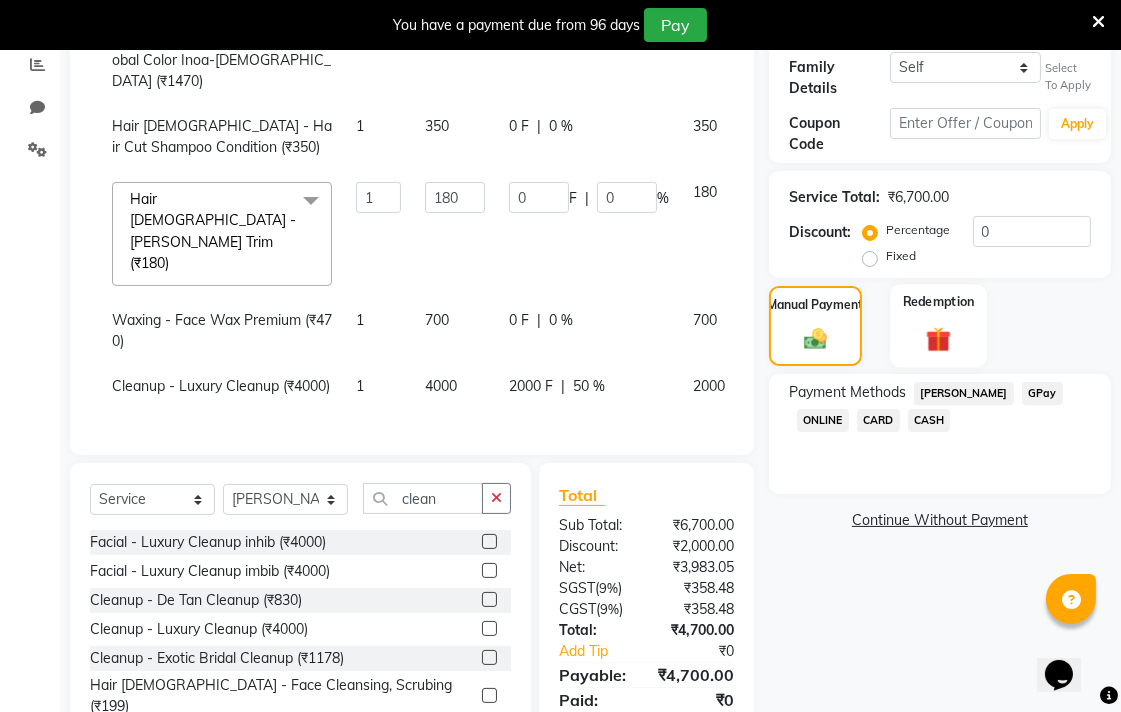 click on "Redemption" 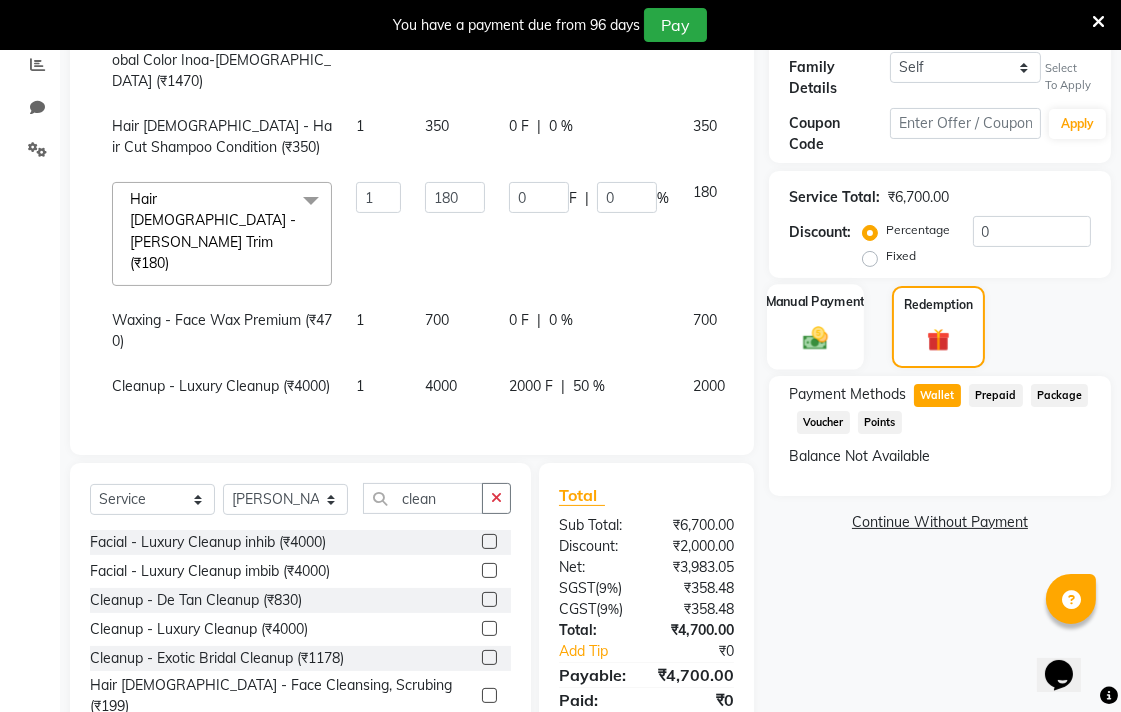 click on "Manual Payment" 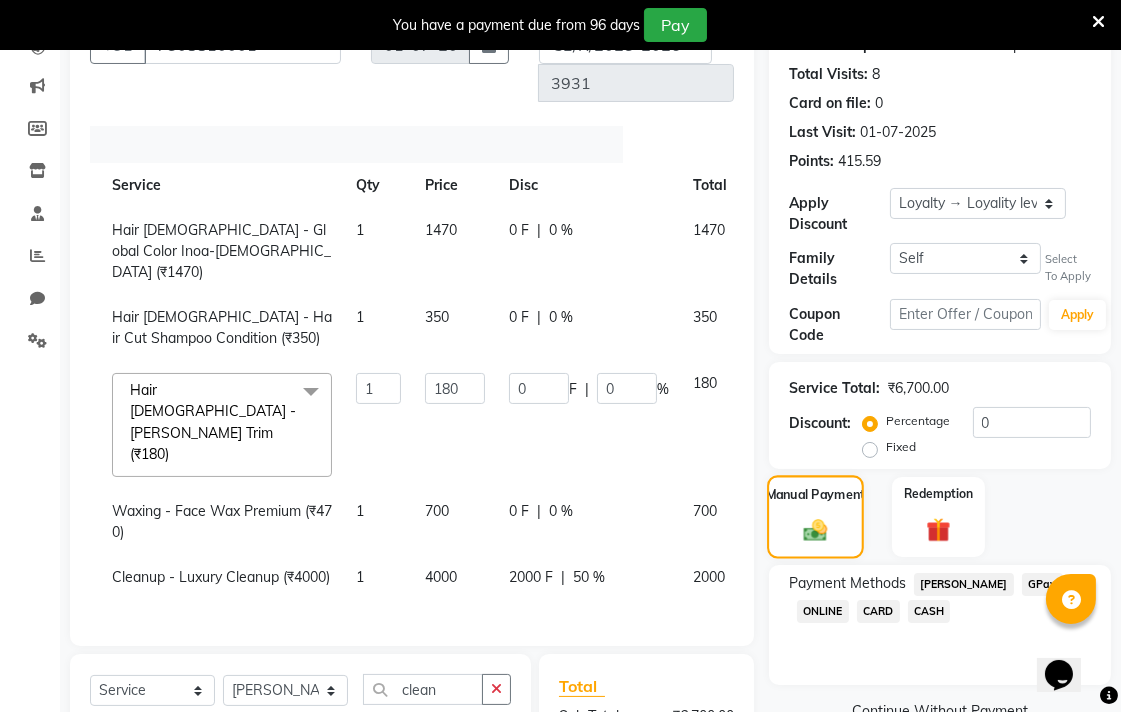 scroll, scrollTop: 244, scrollLeft: 0, axis: vertical 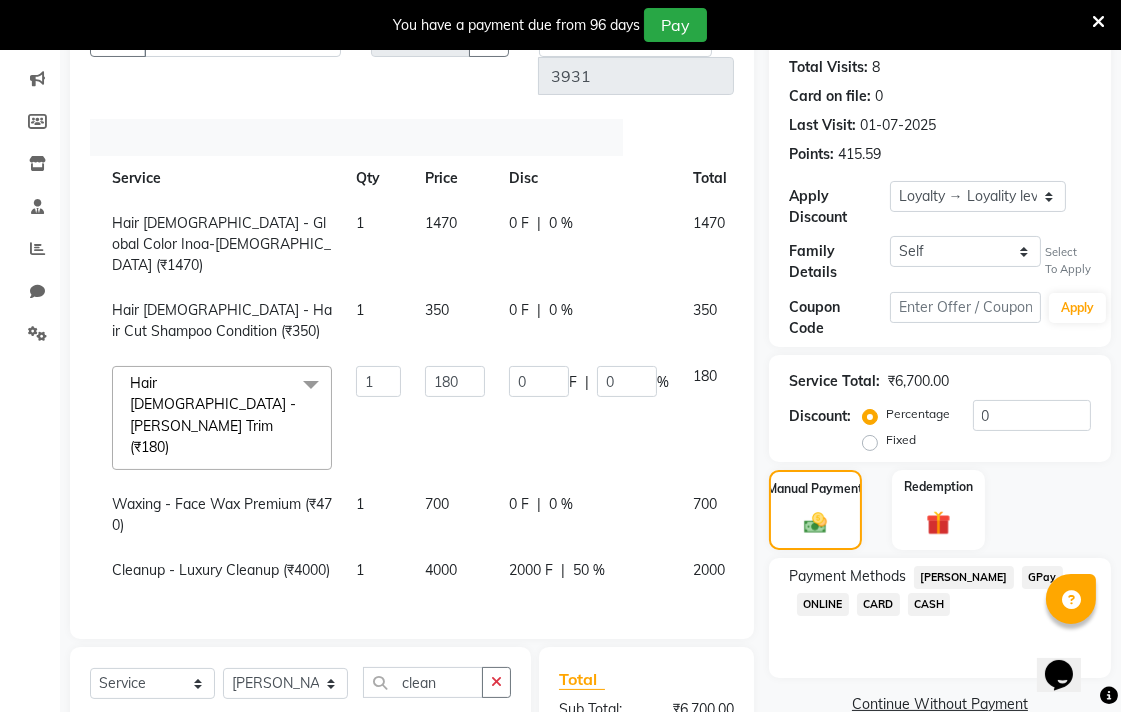 click 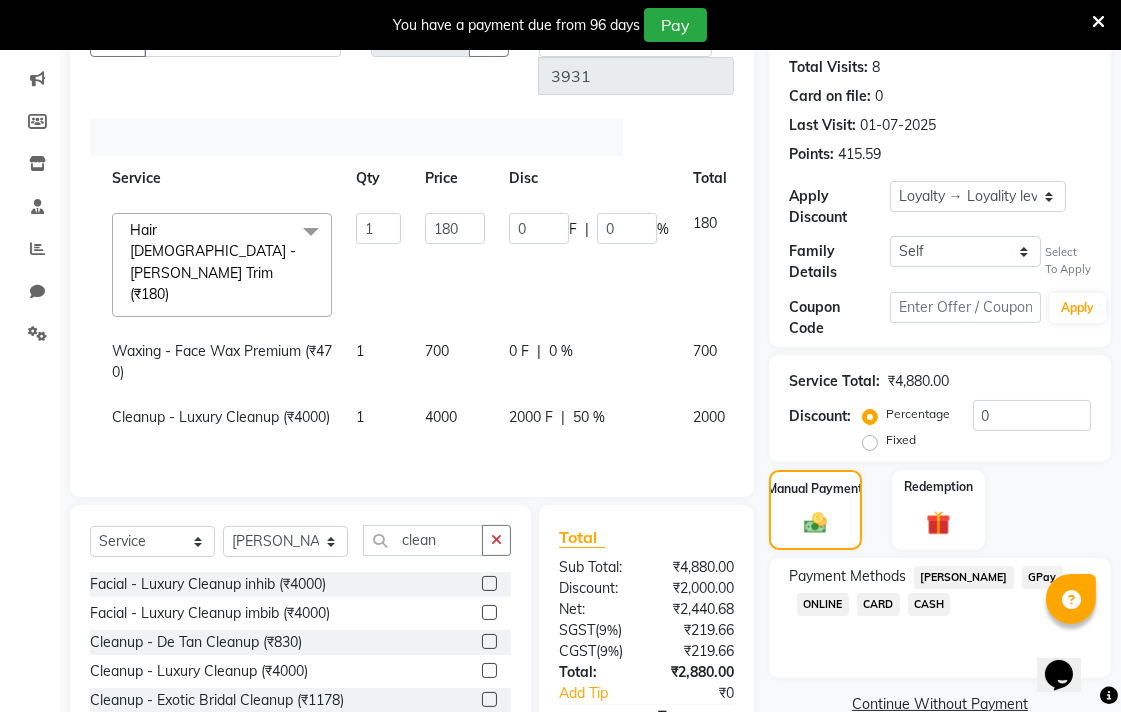 click 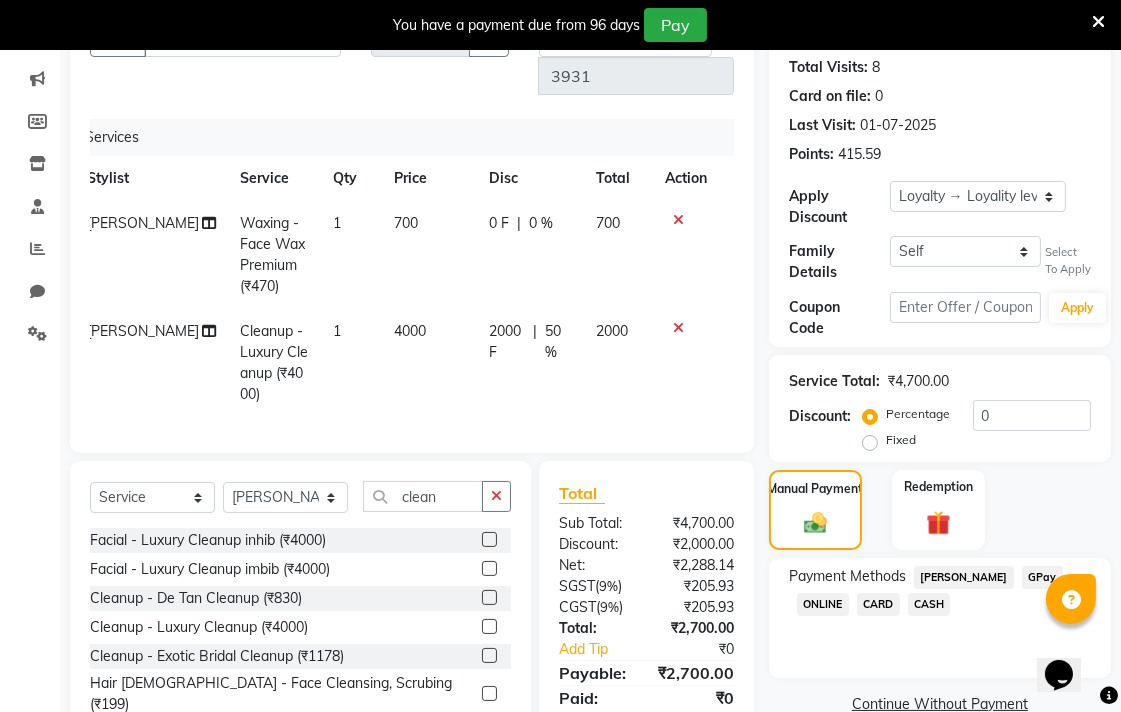 scroll, scrollTop: 0, scrollLeft: 14, axis: horizontal 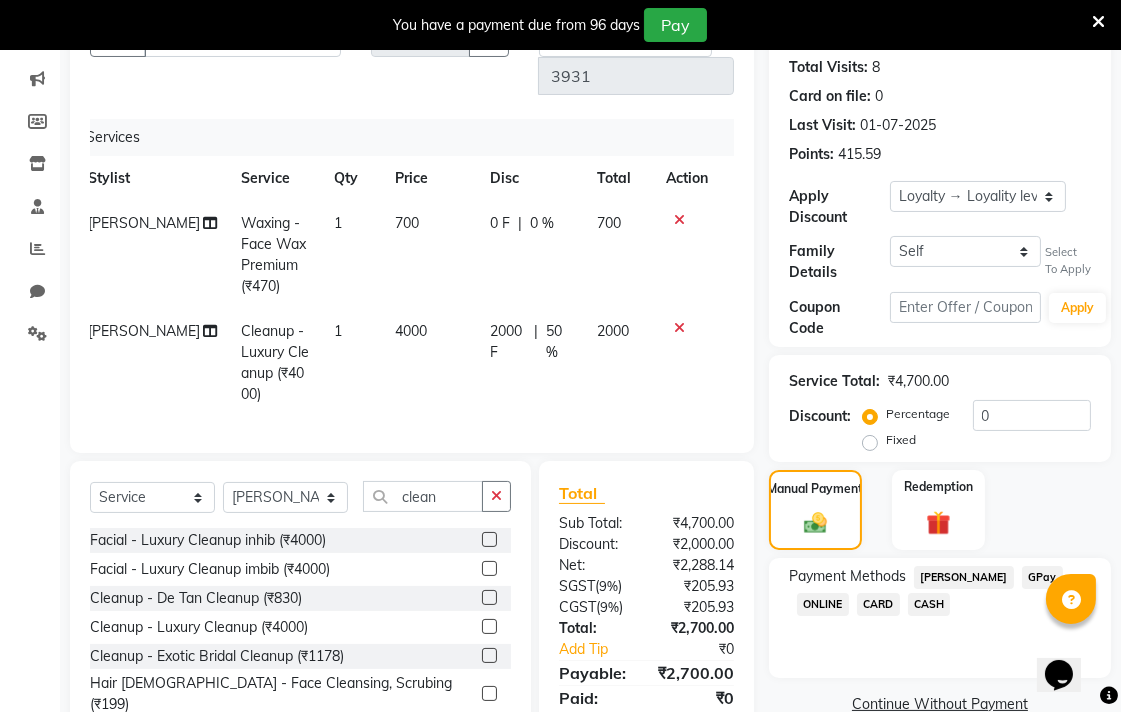 click 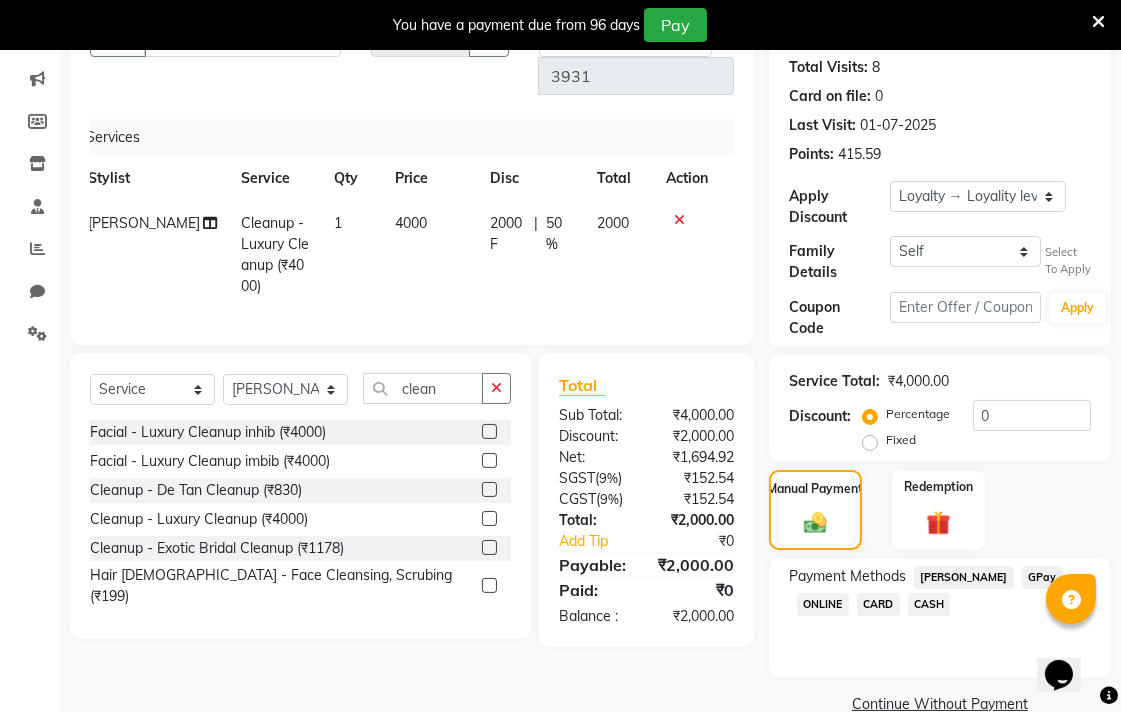 click 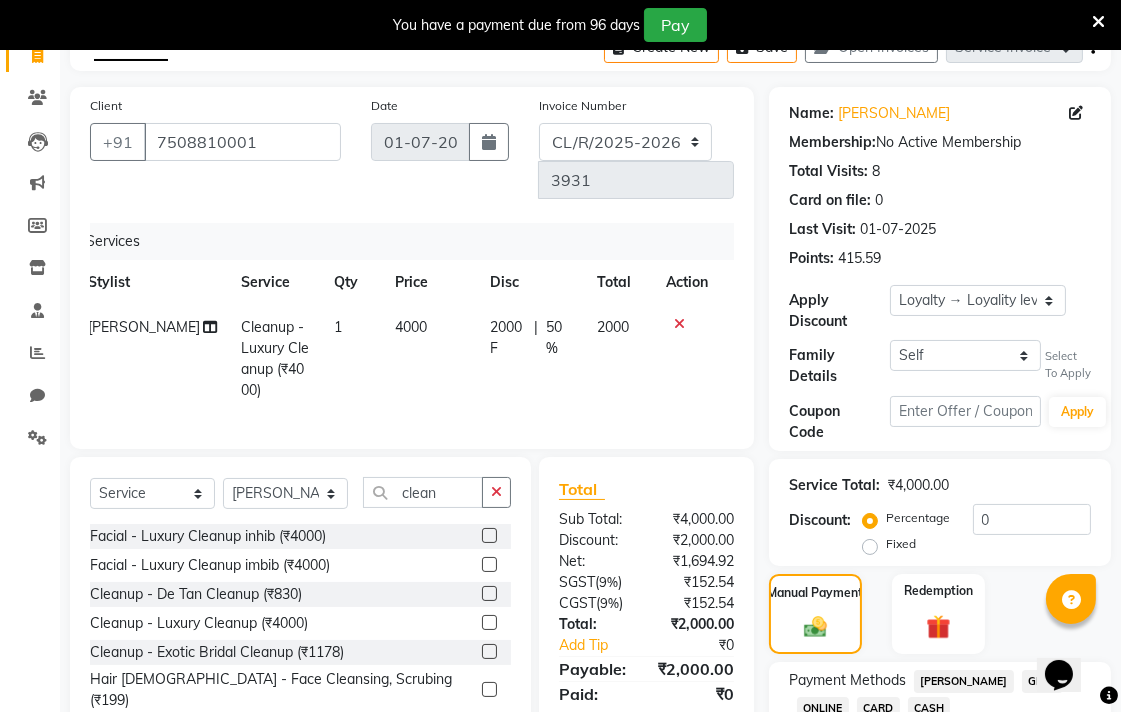 scroll, scrollTop: 0, scrollLeft: 0, axis: both 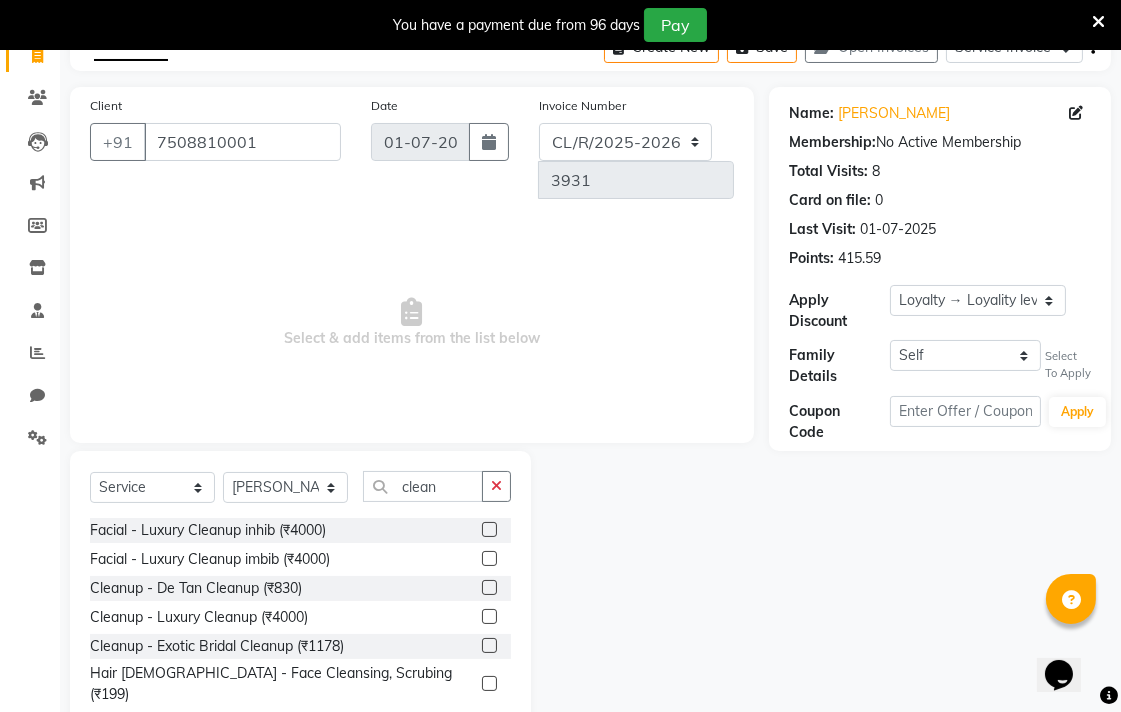 click on "Select & add items from the list below" at bounding box center [412, 323] 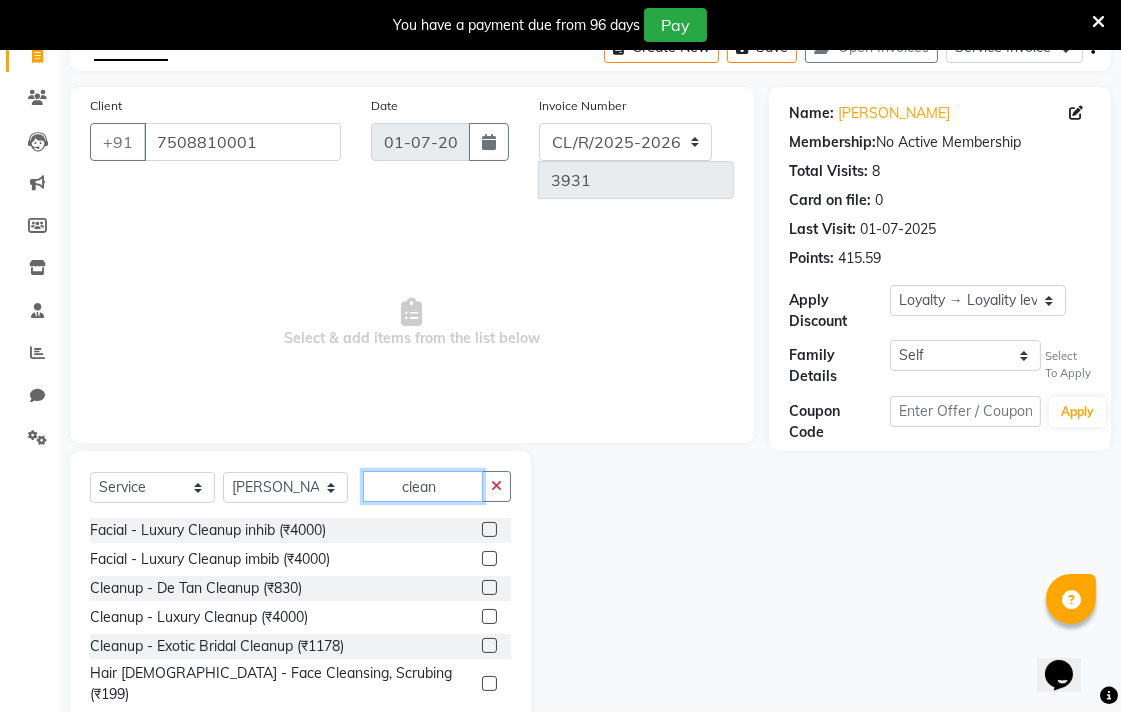 click on "clean" 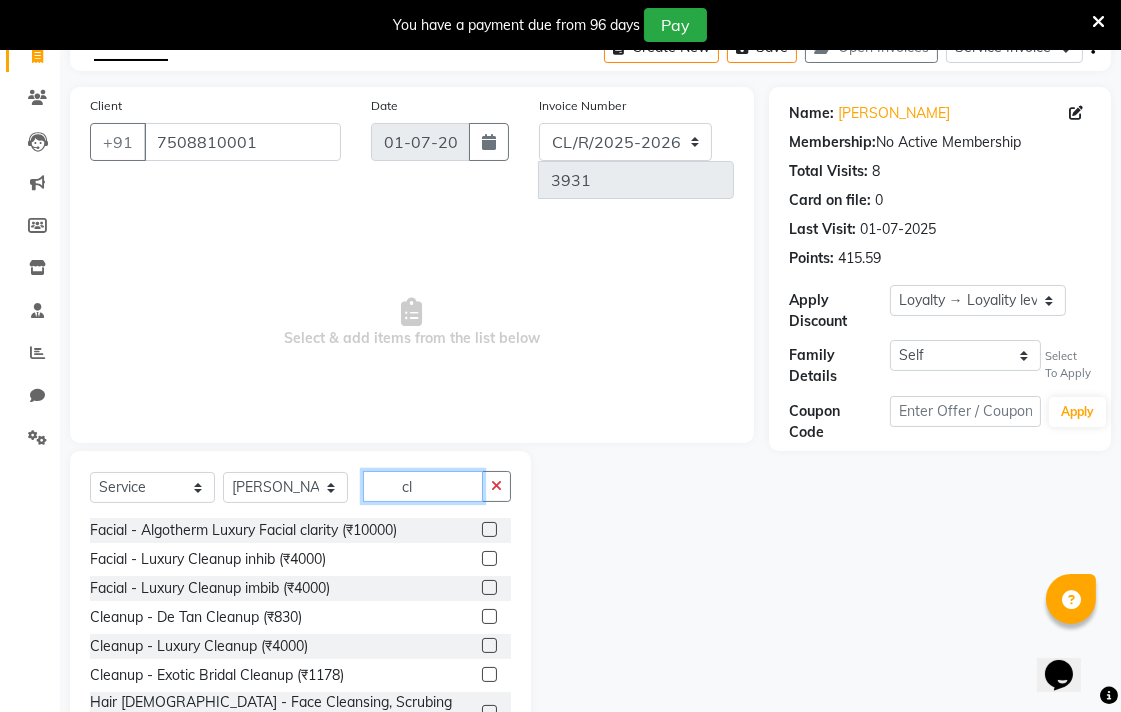 type on "c" 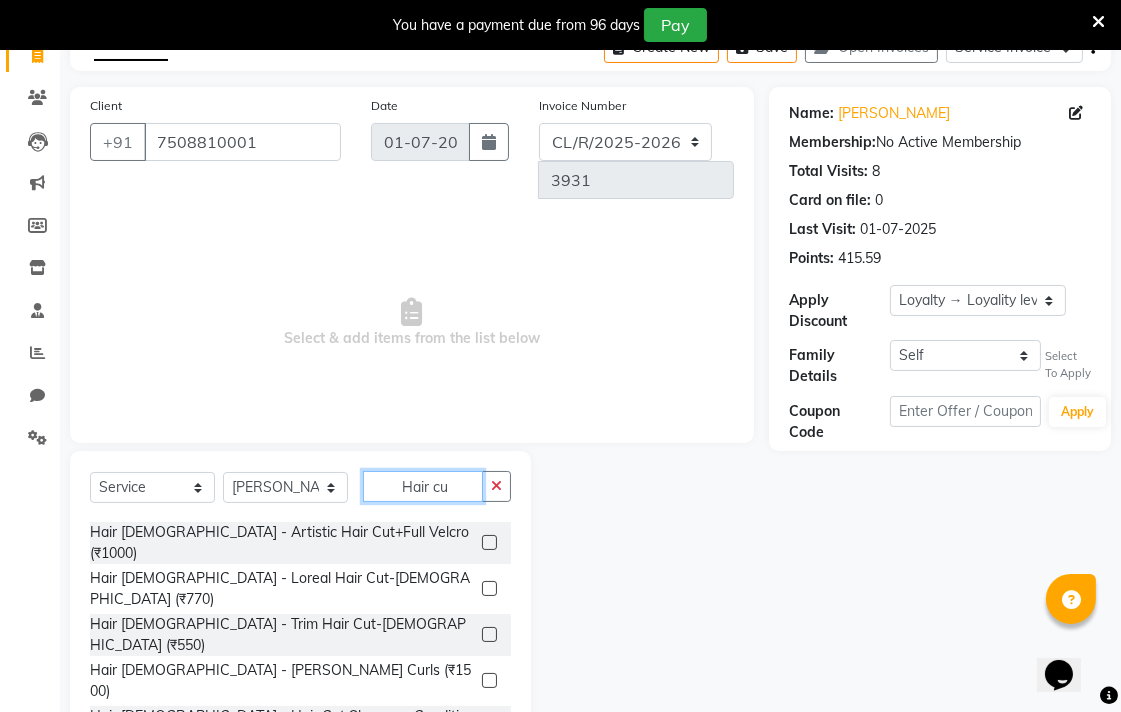scroll, scrollTop: 85, scrollLeft: 0, axis: vertical 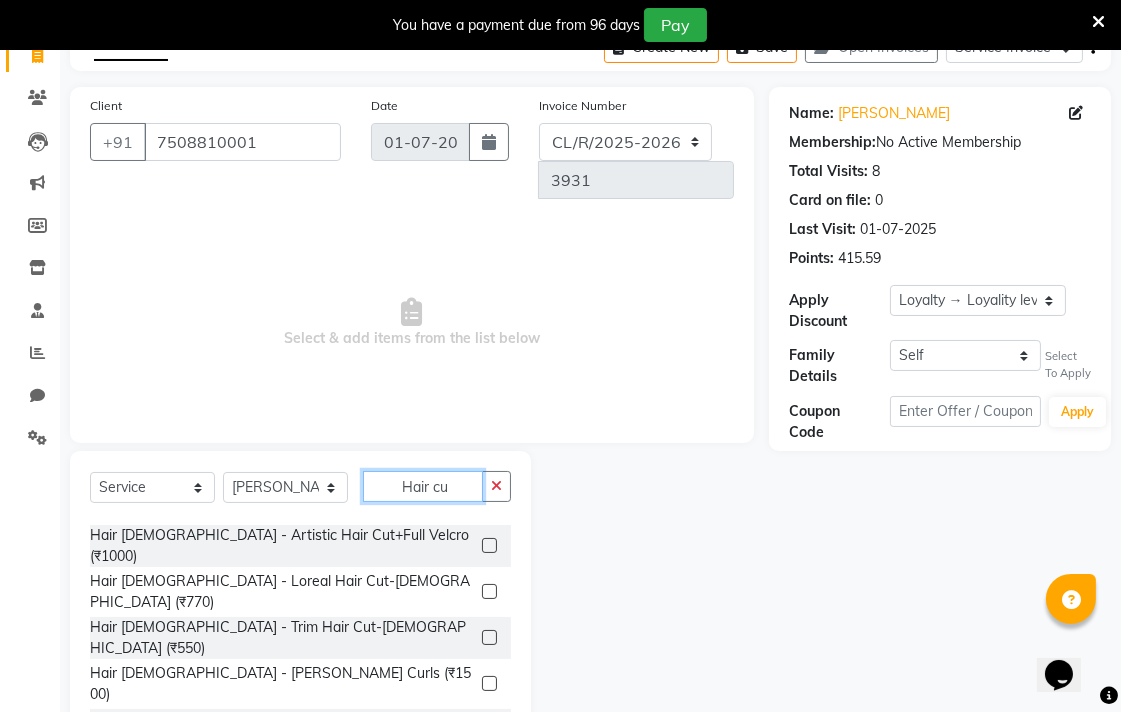 type on "Hair cu" 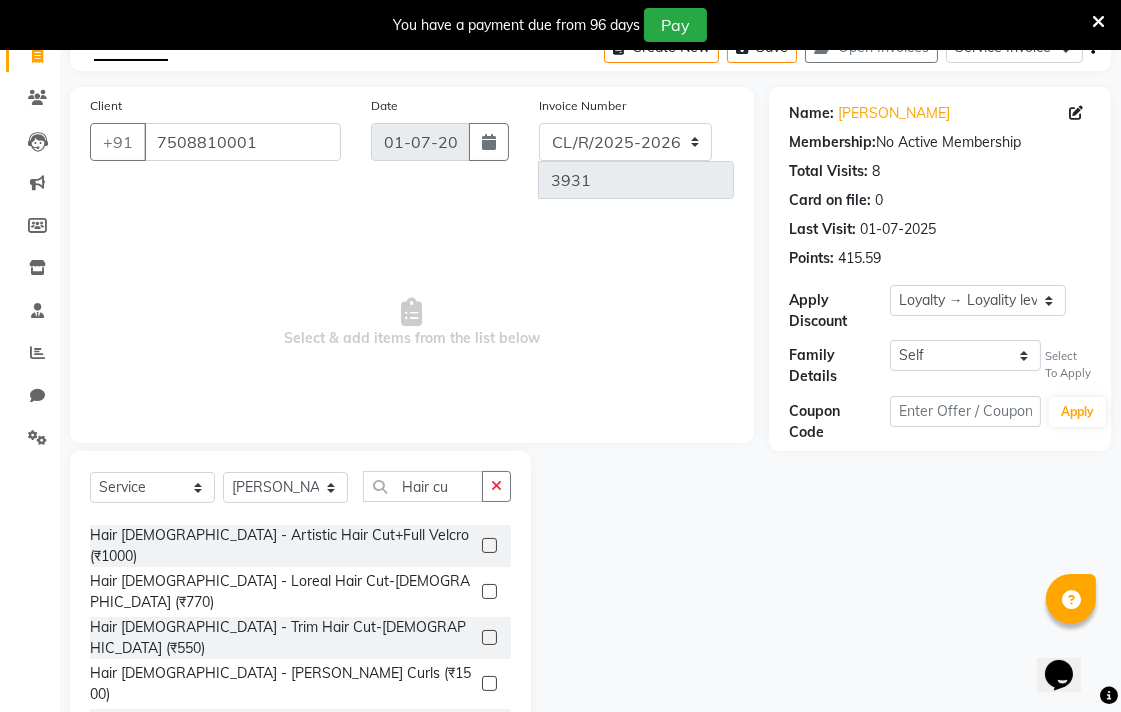 click 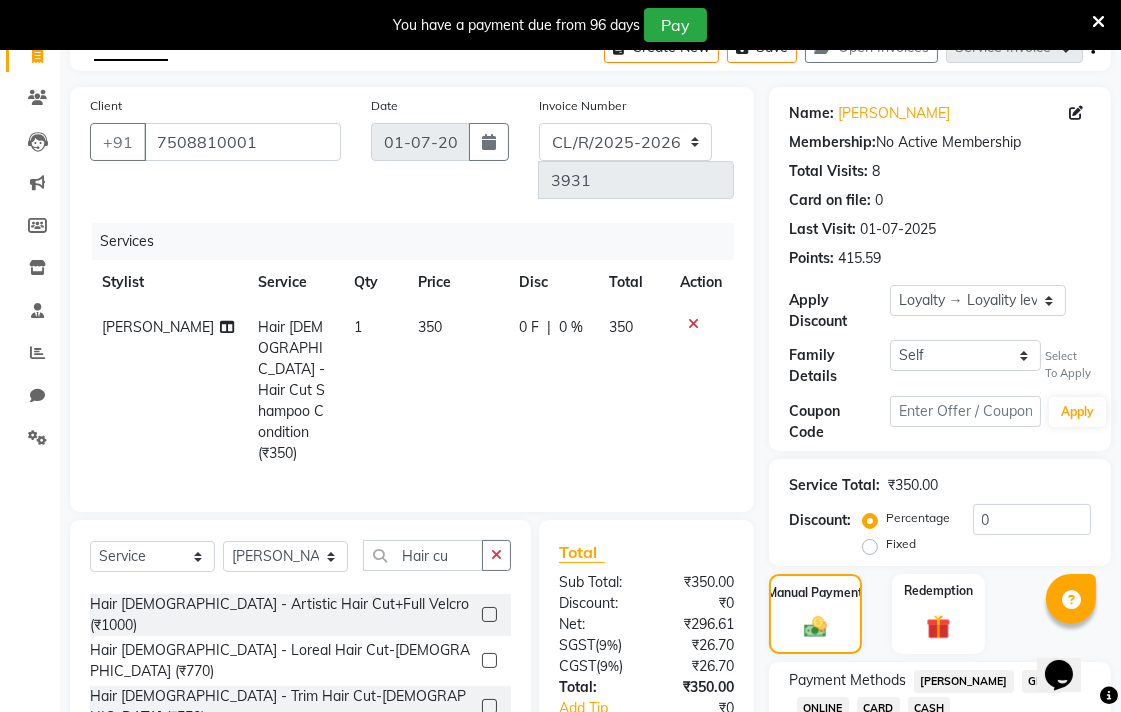 checkbox on "false" 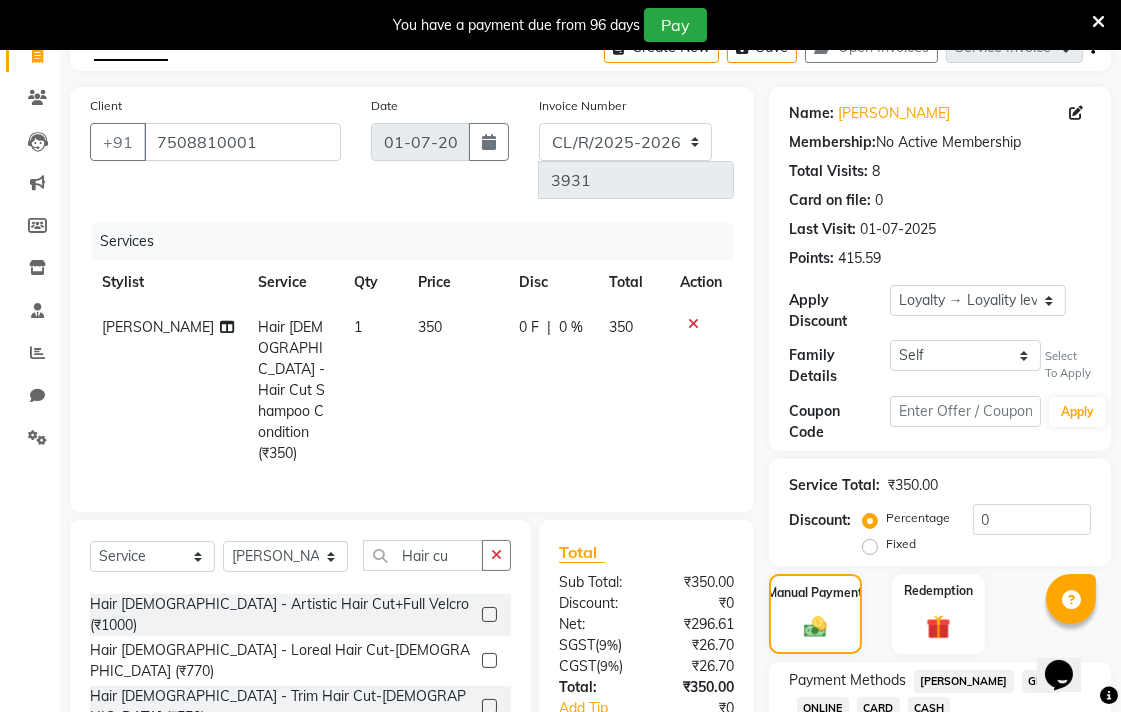 click on "350" 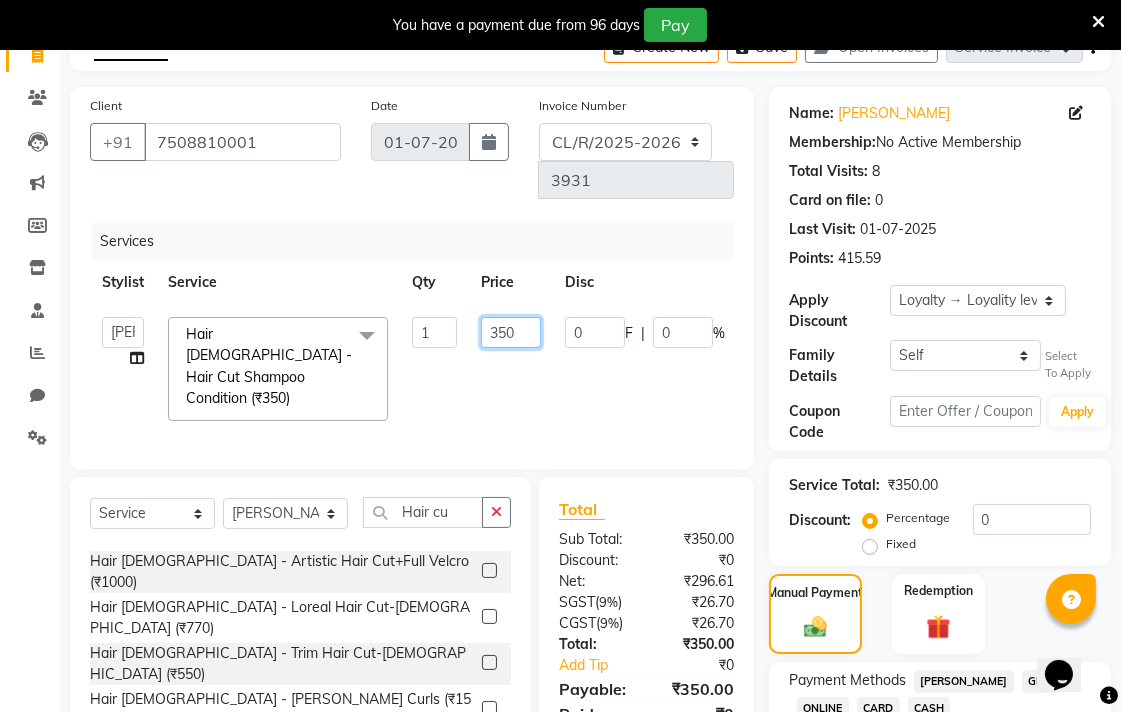 click on "350" 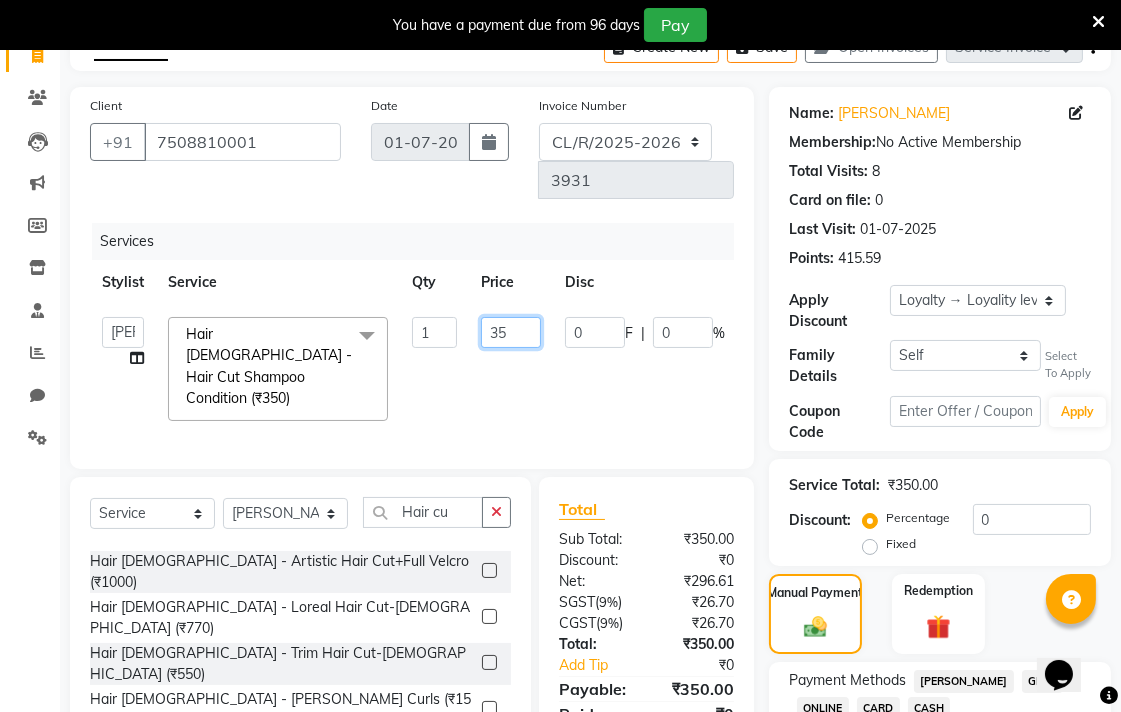 type on "3" 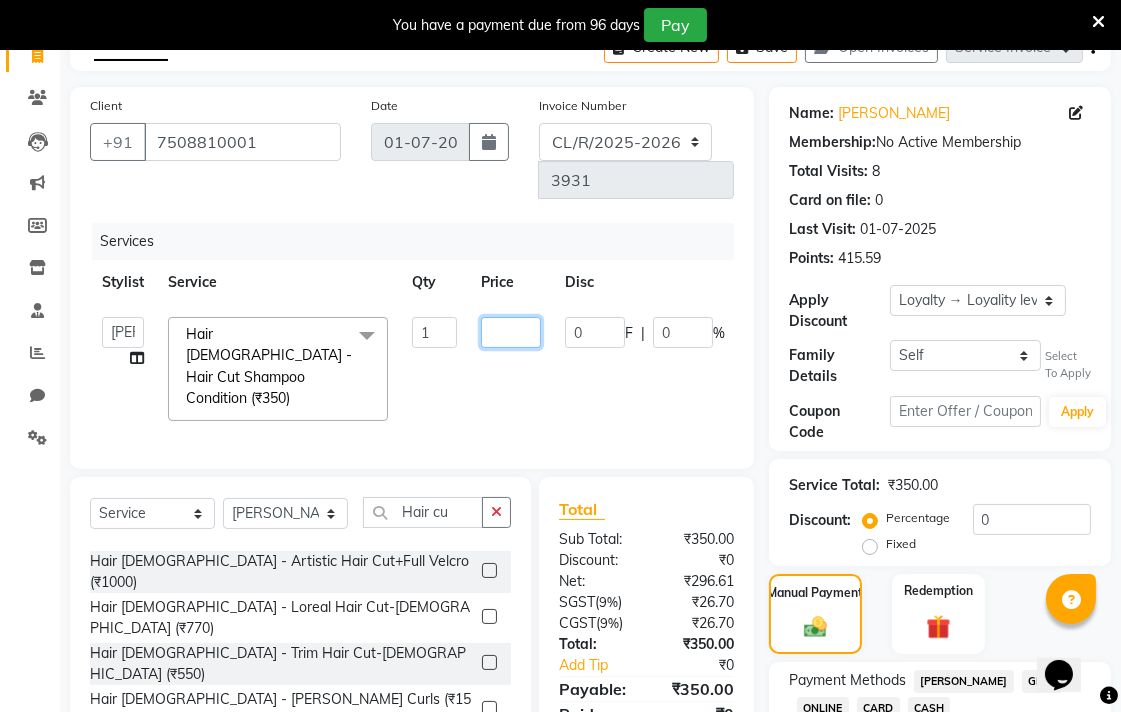 type on "4" 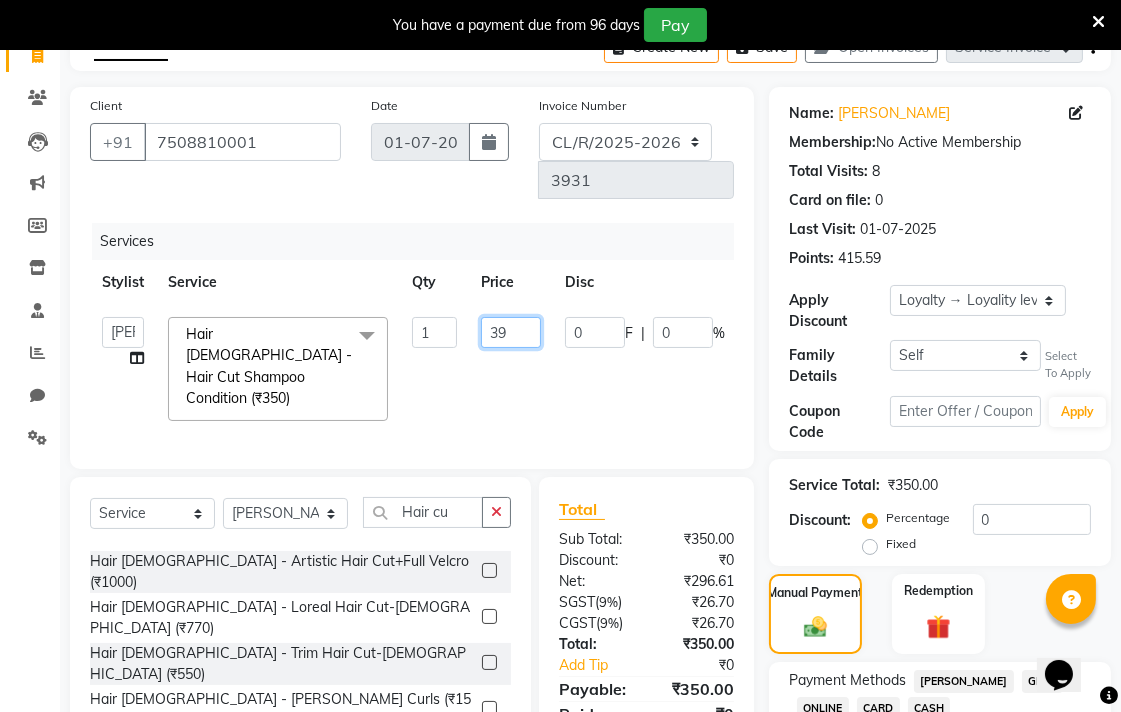 type on "390" 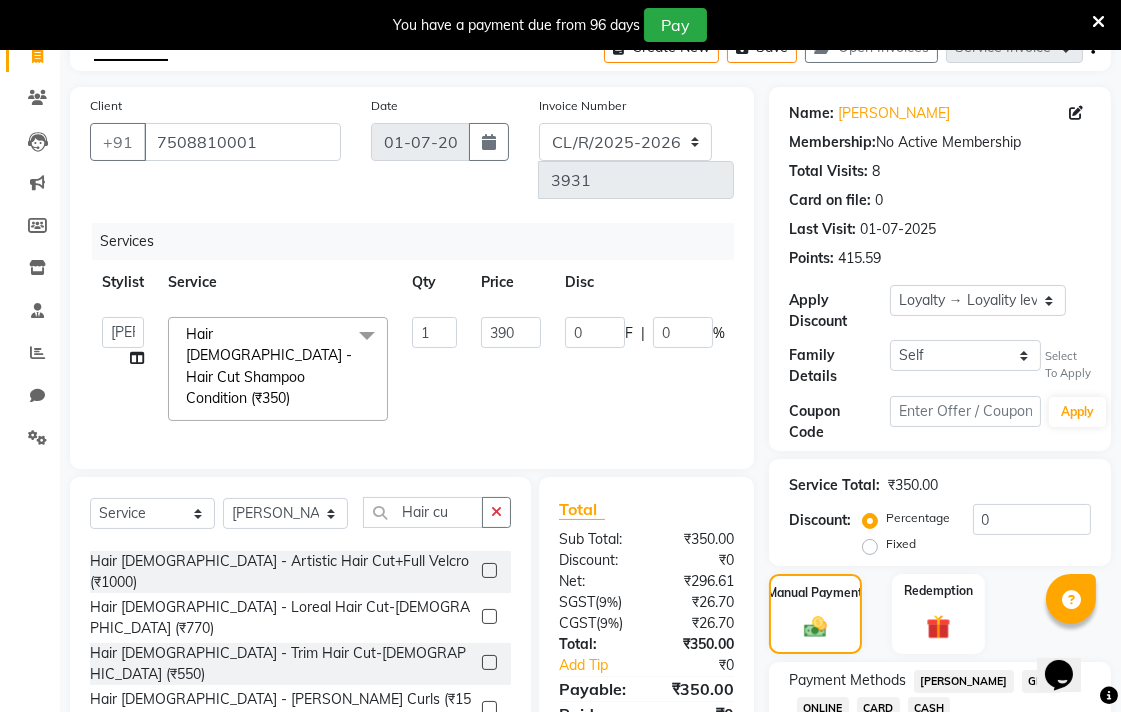 click on "Admin   AMIT   Birshika   Colour Lounge, Ranjit Avenue   Colour Lounge, Ranjit Avenue   Digvijay   JAGPREET SINGH   KARAN JAFFAL   KARAN KUMAR   Komal mam   LOVEPREET   MAIBAM SURJIT SINGH   MANDEEP   MOHIT   Nandani   PARAS   POOJA DEVNATH   Pooja Negi   PREM KOHLI   RADHIKA   Rahul guard   Reema mehra   Riya   Sahil   SAJAN   SAMEER   SANIA   SANJAY   SIMRAN   Sonia   Sunita   TANUJ   VISHAL   Vishal singh  Hair Male - Hair Cut Shampoo Condition (₹350)  x Facial - D Tan Facial (₹1590) Facial - French Facial (₹1770) Facial - Dermasage Luxury Skin Treatment (₹8000) Facial - Vitamin C Retinol Facial (₹6000) Facial - Vip Signature Facial (₹7000) Facial - Organic Facial (₹2359) Facial - Vitamin C Whiteninig Brightening facial (₹5000) Facial - Nirvana Facial (₹2712) Facial - Bio Whitening Facial (₹2595) Facial - Organic Facial kp quina (₹2000) Facial - Organic Facial kp coco (₹2000) Facial - Organic Facial kp ava (₹2000) Facial - Bio Whitening Facial promatte (₹2590) Dental (₹1000)" 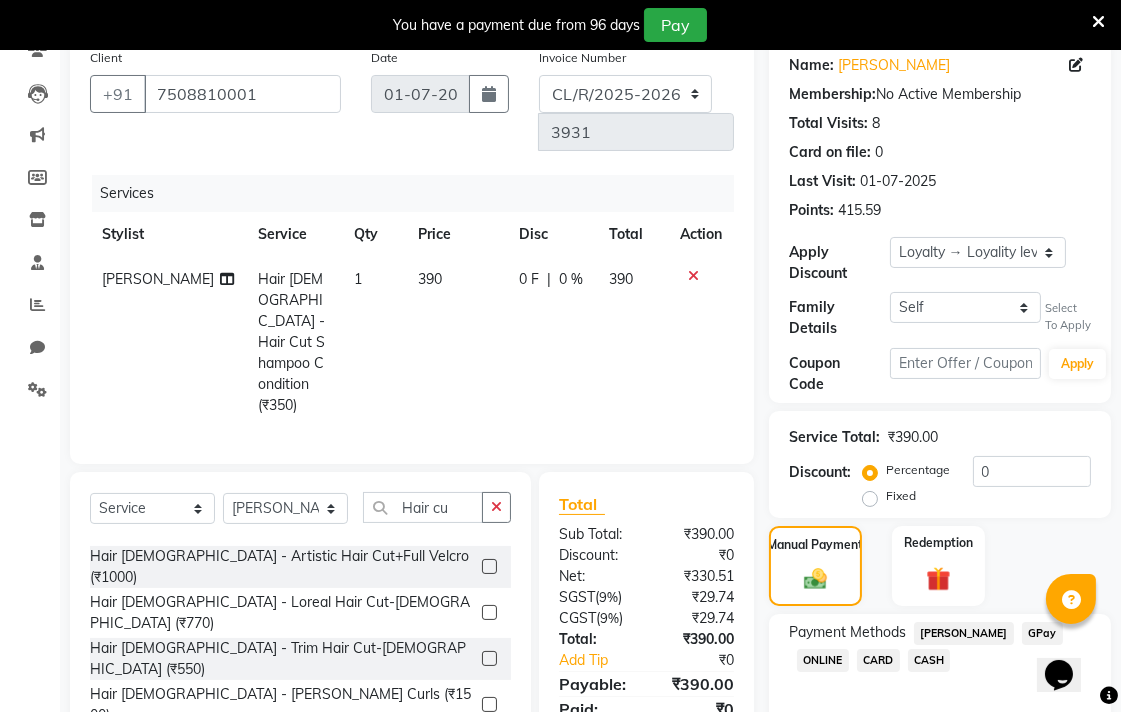 scroll, scrollTop: 281, scrollLeft: 0, axis: vertical 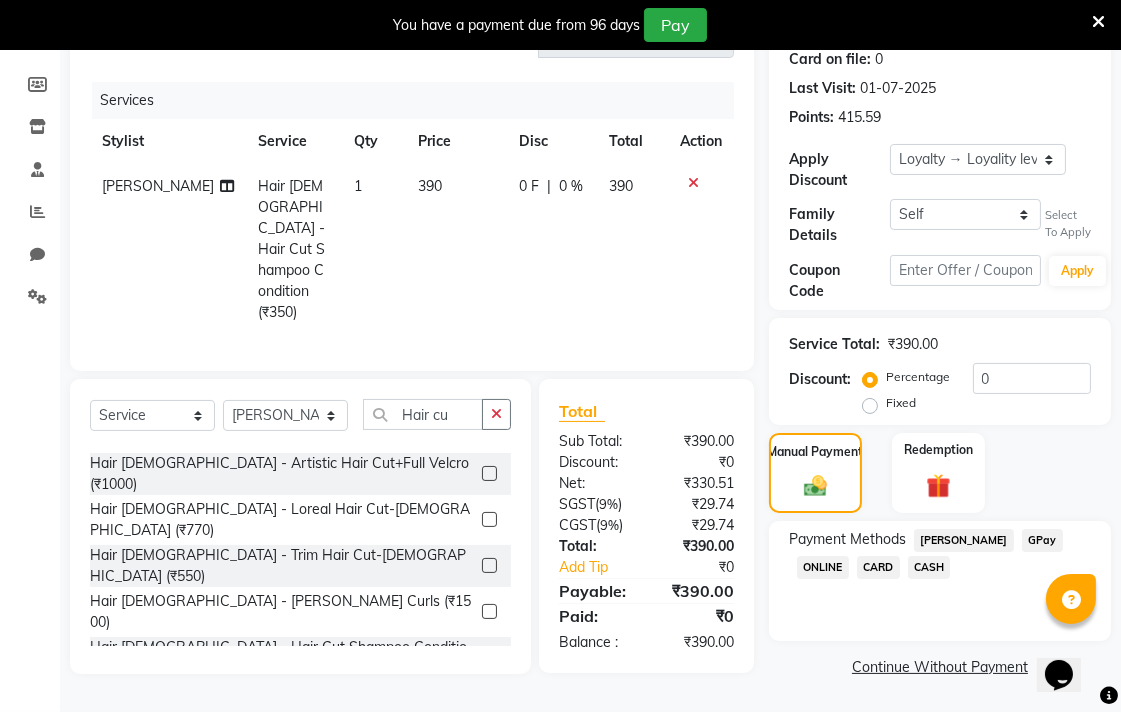 click on "CASH" 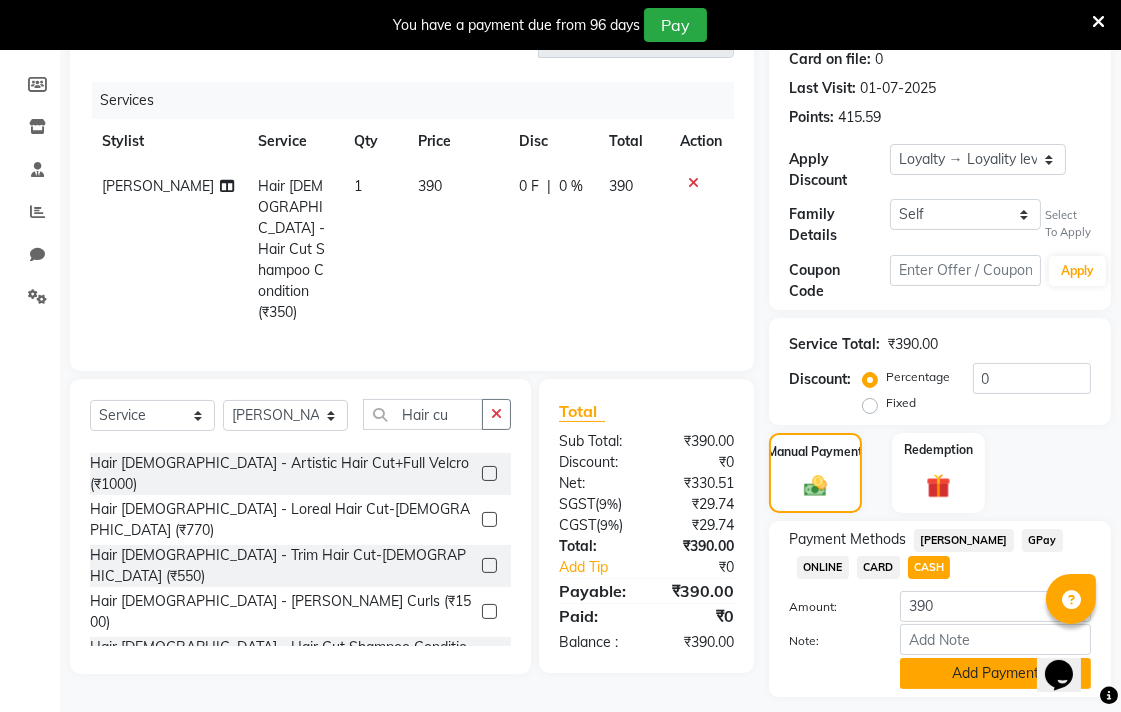 click on "Add Payment" 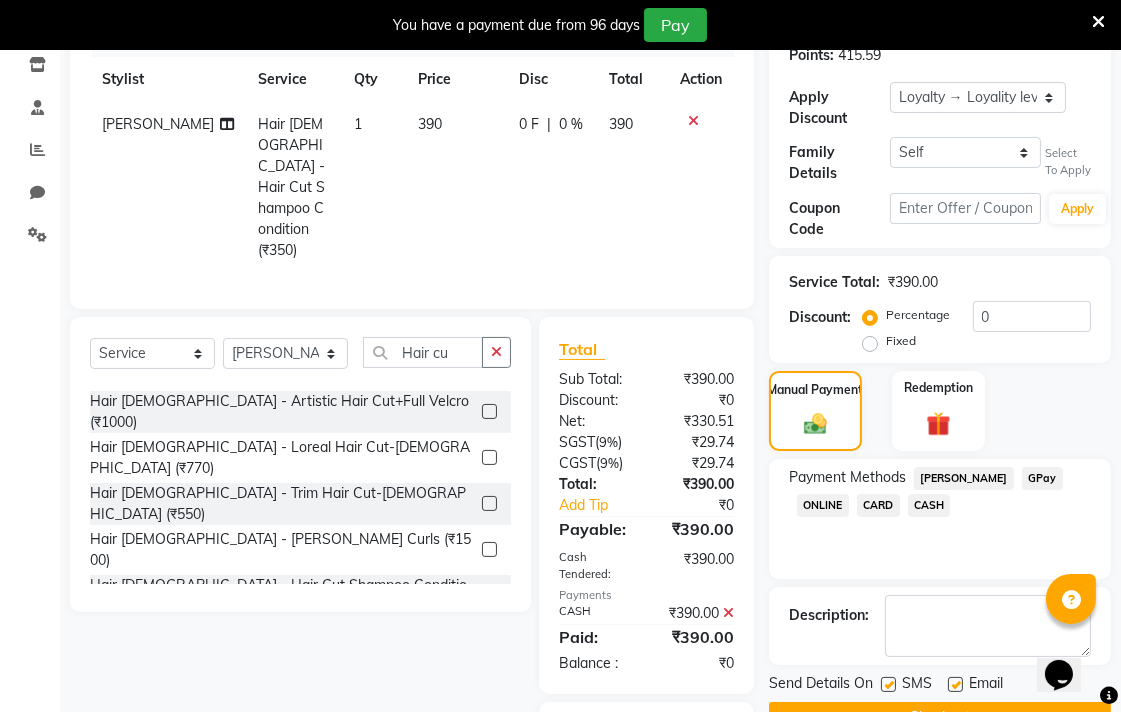 scroll, scrollTop: 453, scrollLeft: 0, axis: vertical 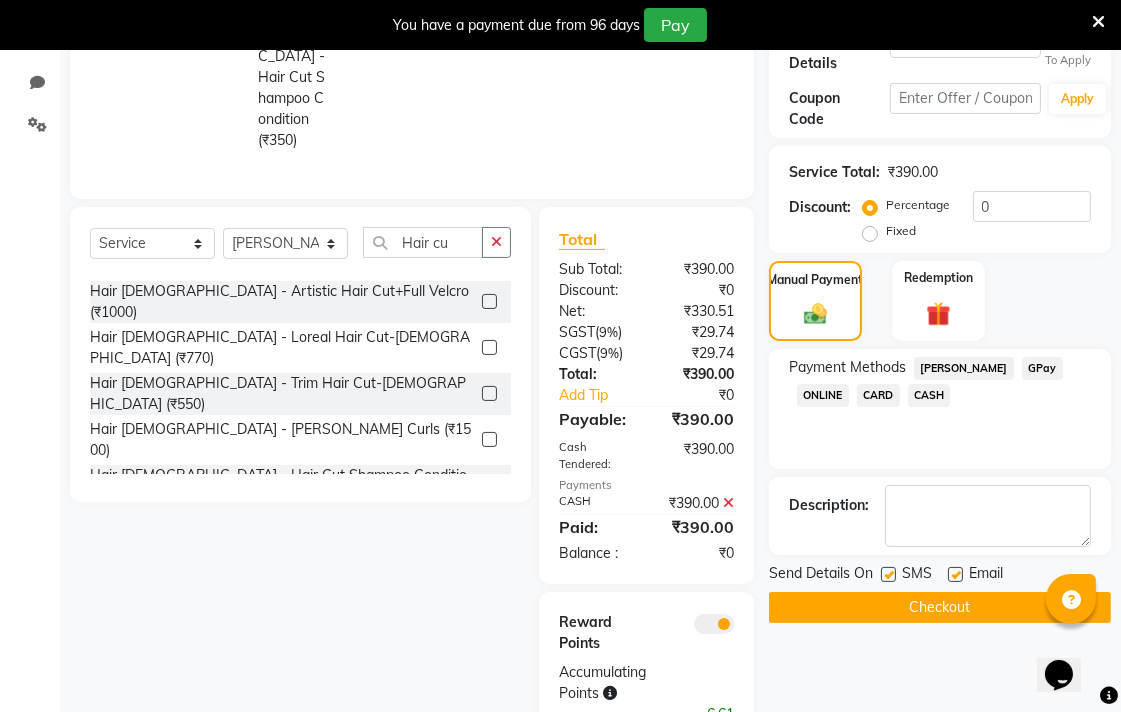 click 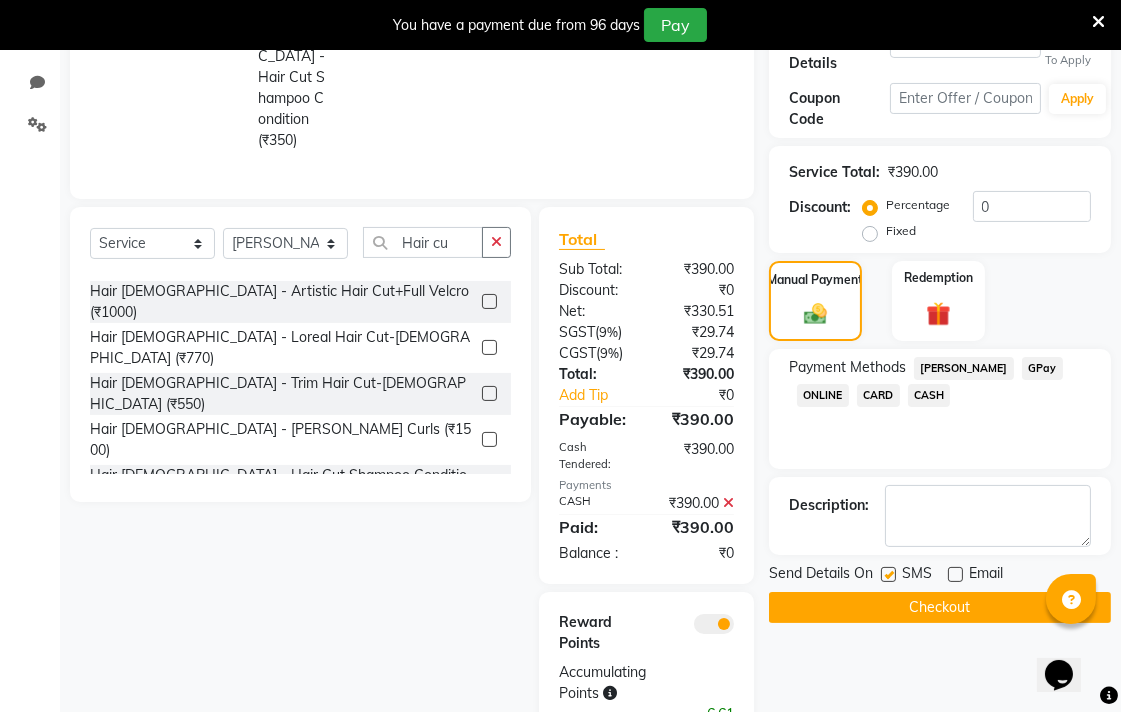 click 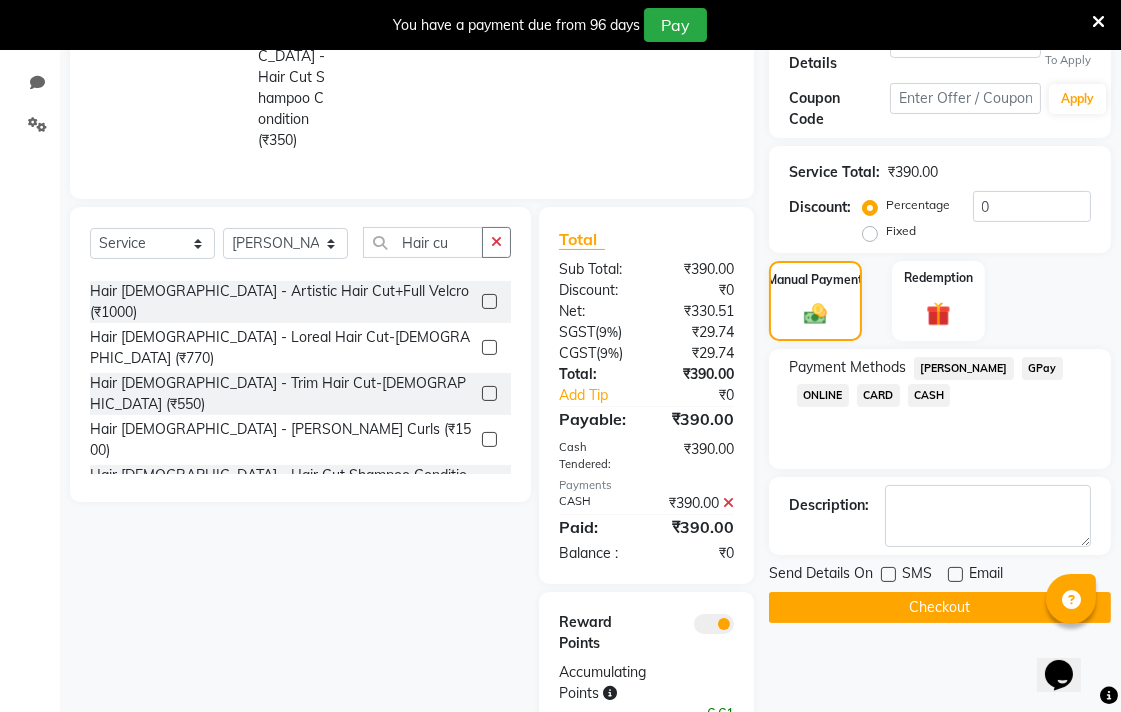 click on "Checkout" 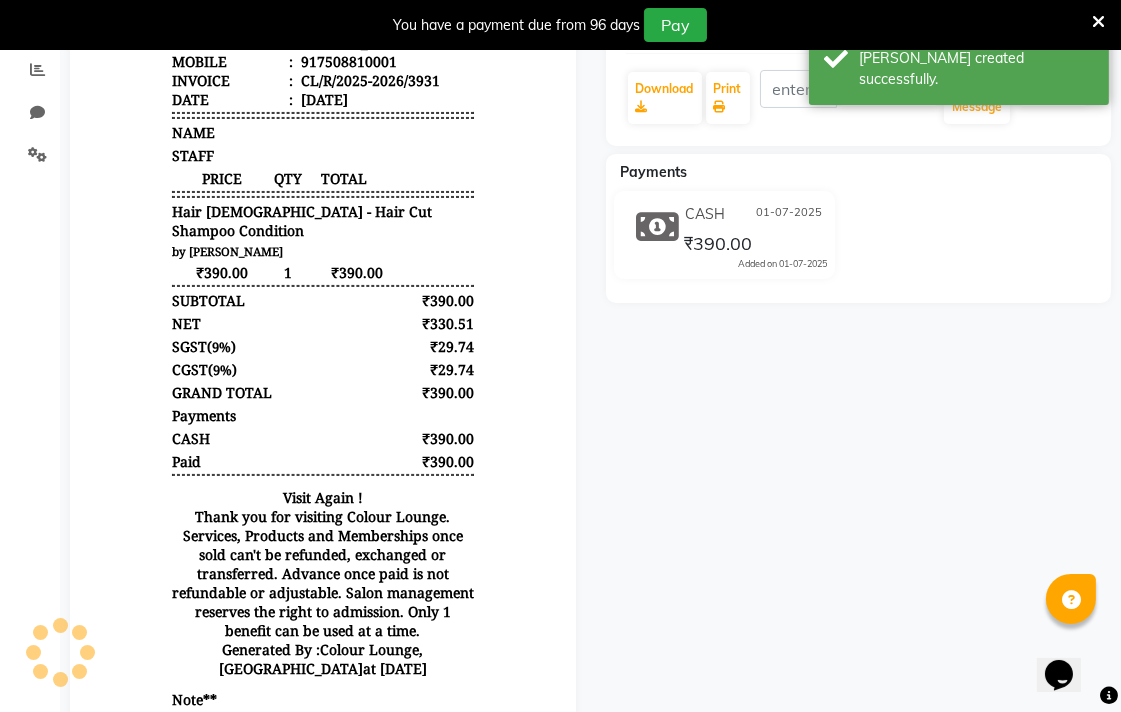 scroll, scrollTop: 332, scrollLeft: 0, axis: vertical 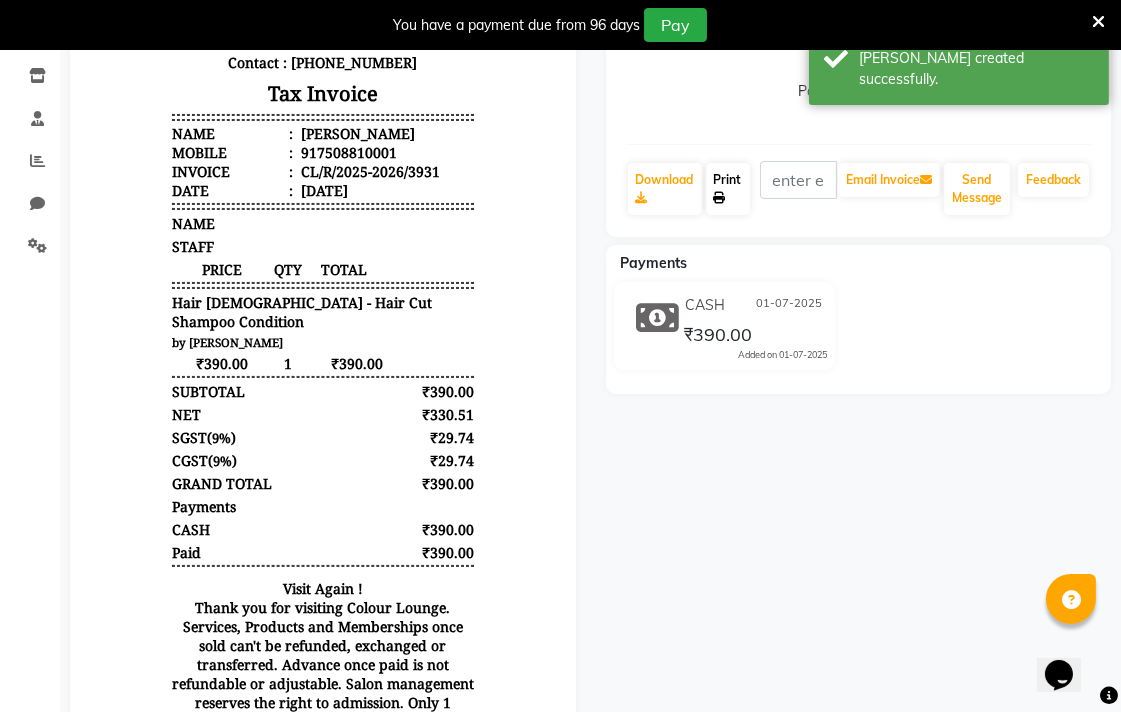 click on "Print" 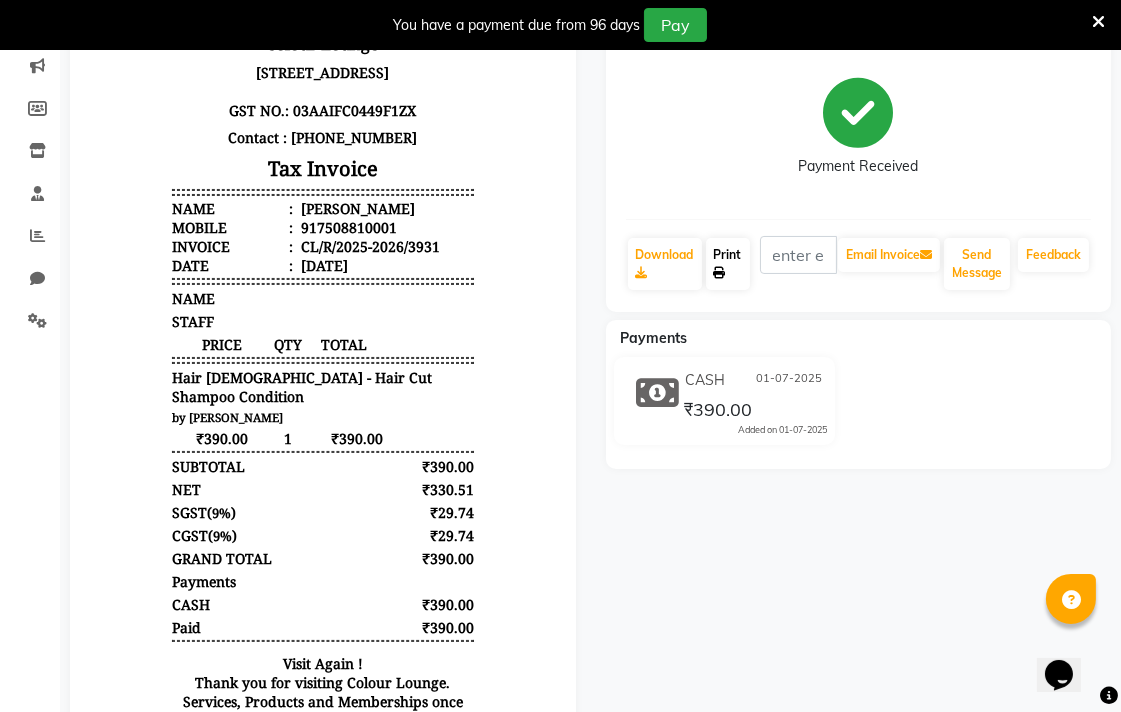 scroll, scrollTop: 0, scrollLeft: 0, axis: both 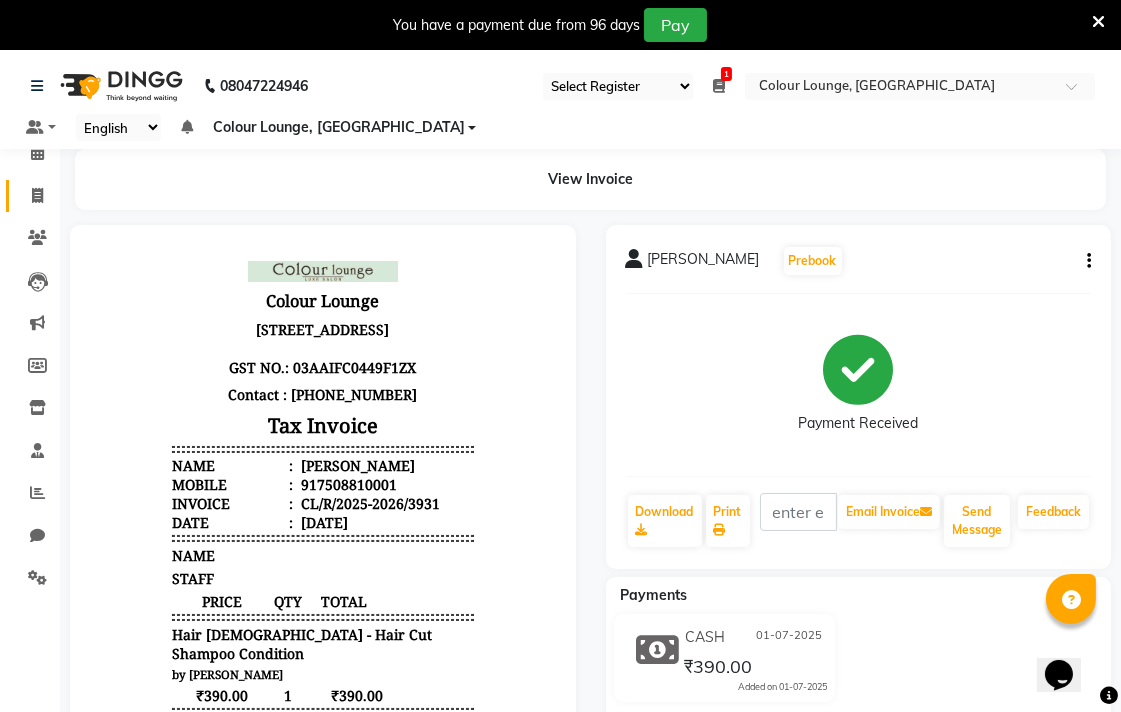 click 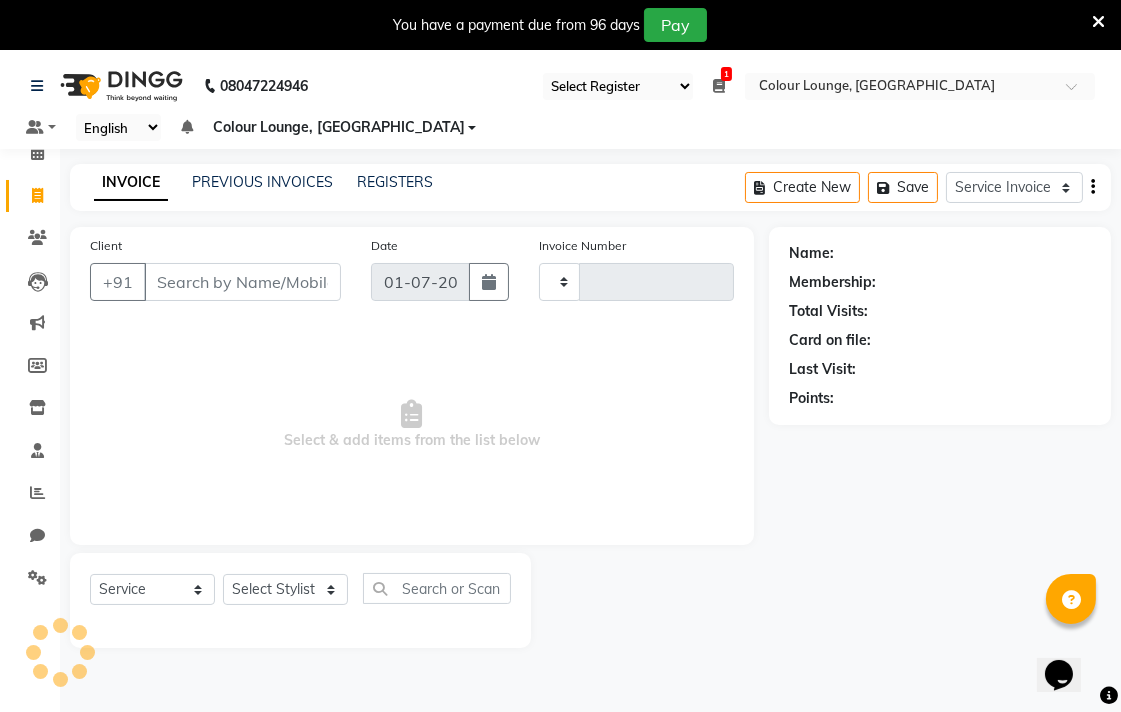 type on "3932" 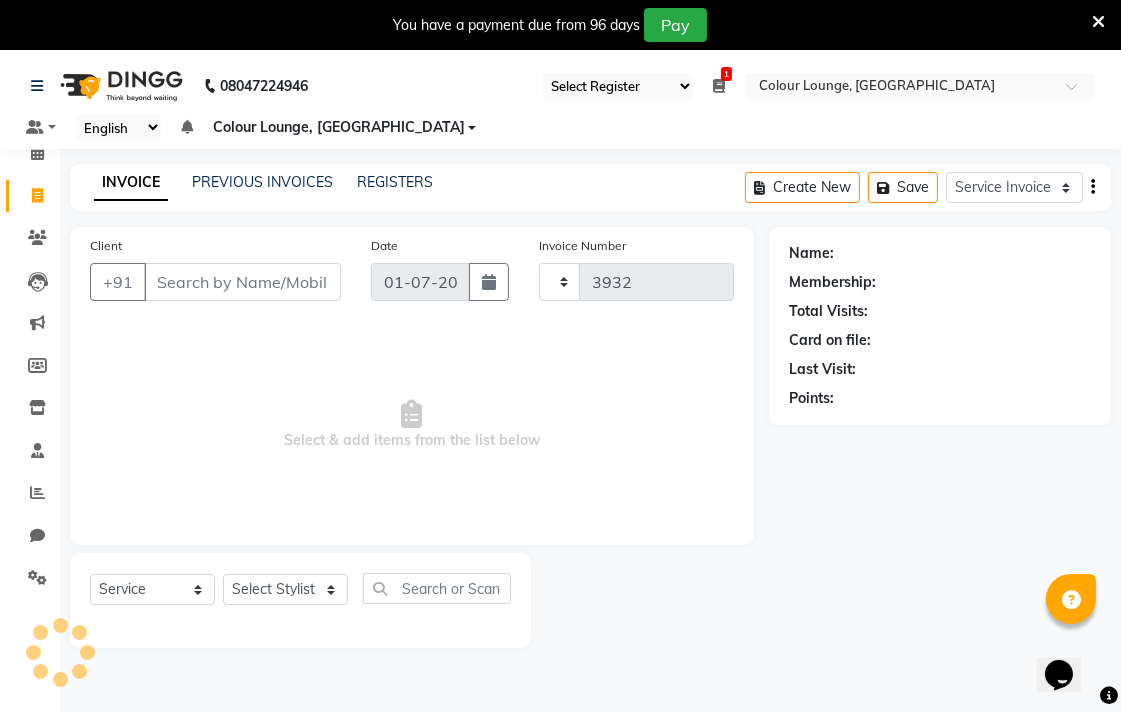 select on "8013" 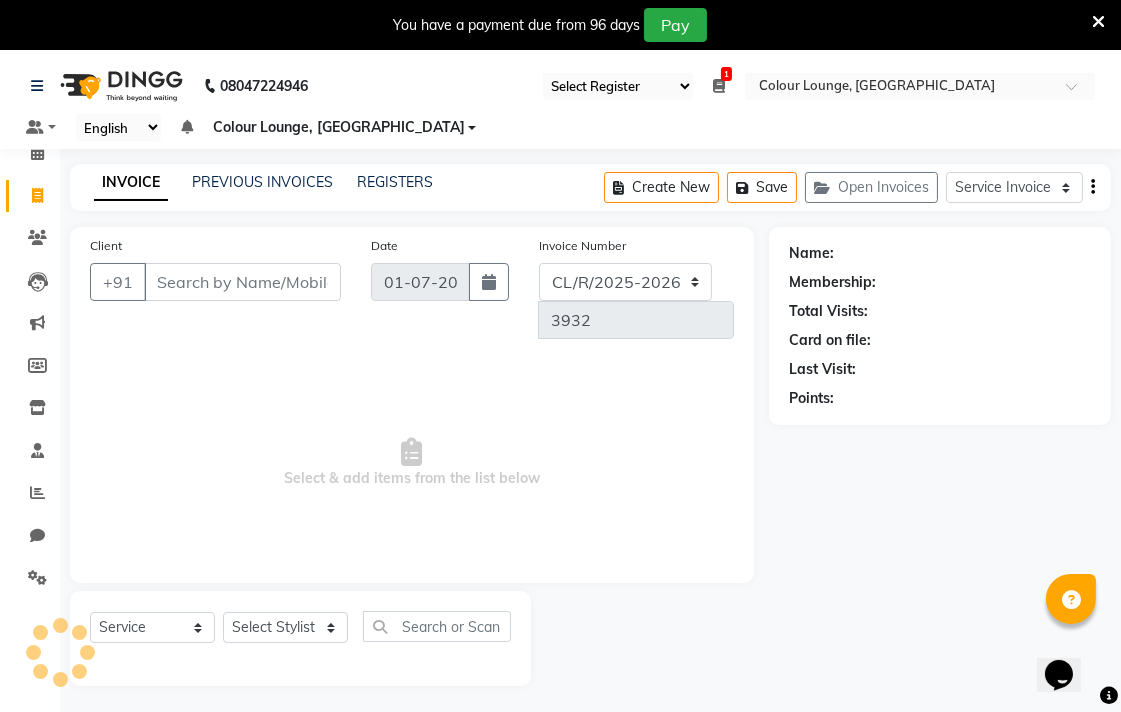scroll, scrollTop: 50, scrollLeft: 0, axis: vertical 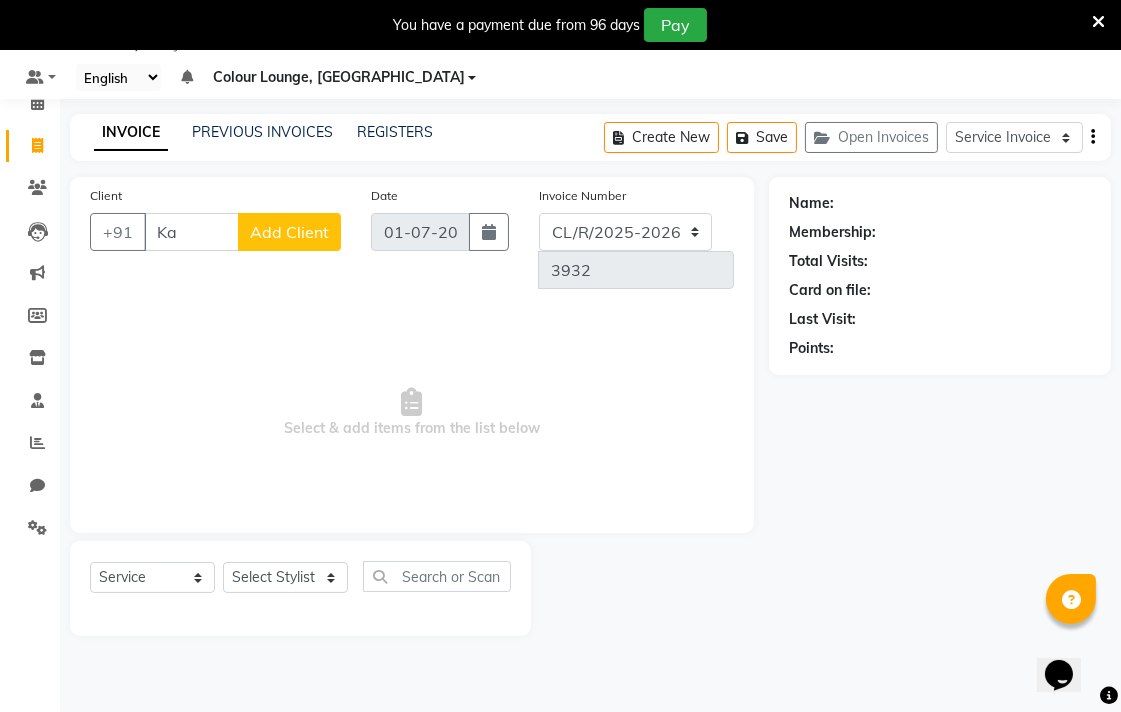 type on "K" 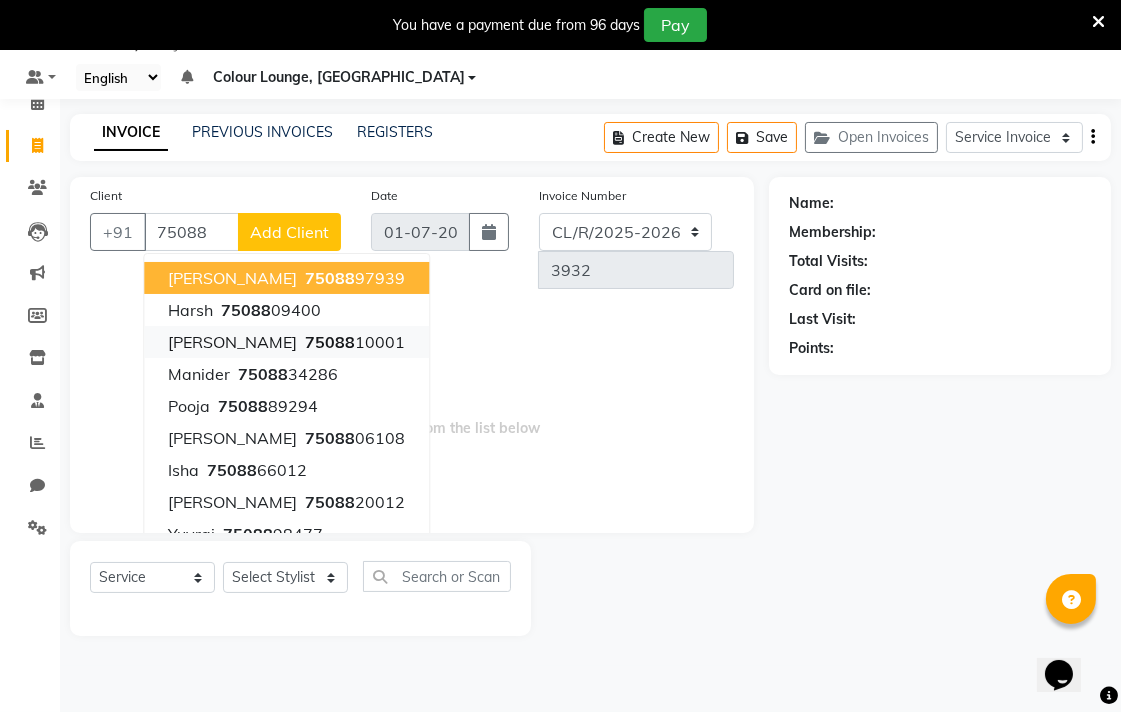 click on "75088 10001" at bounding box center (353, 342) 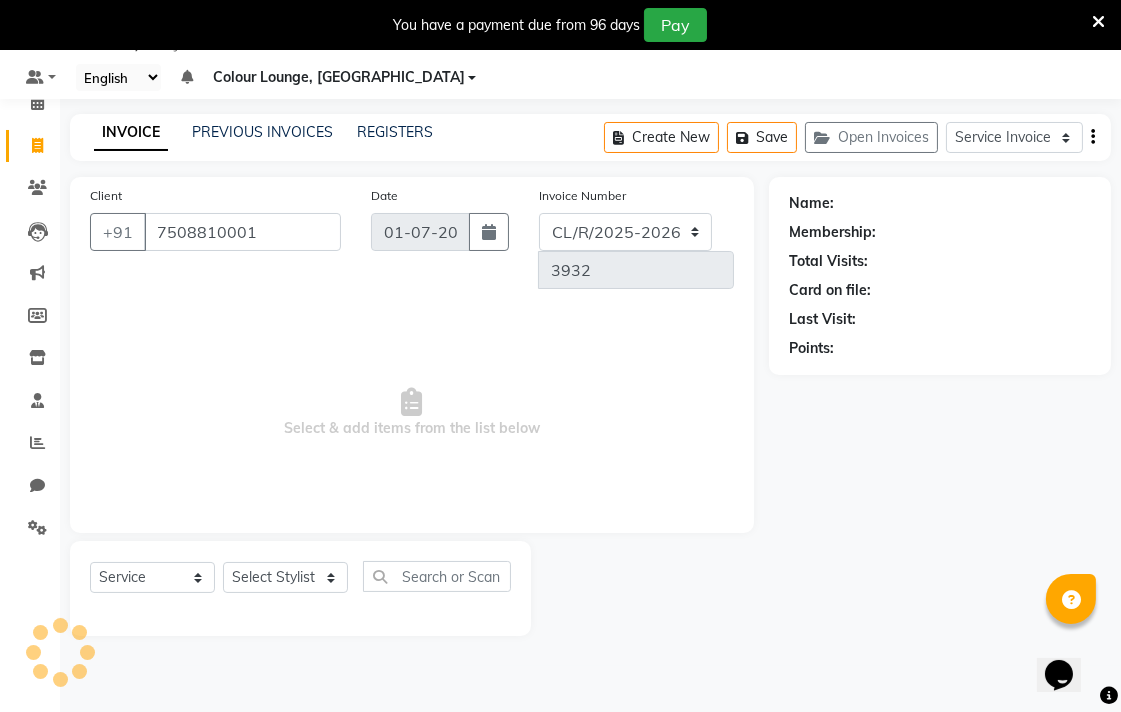 type on "7508810001" 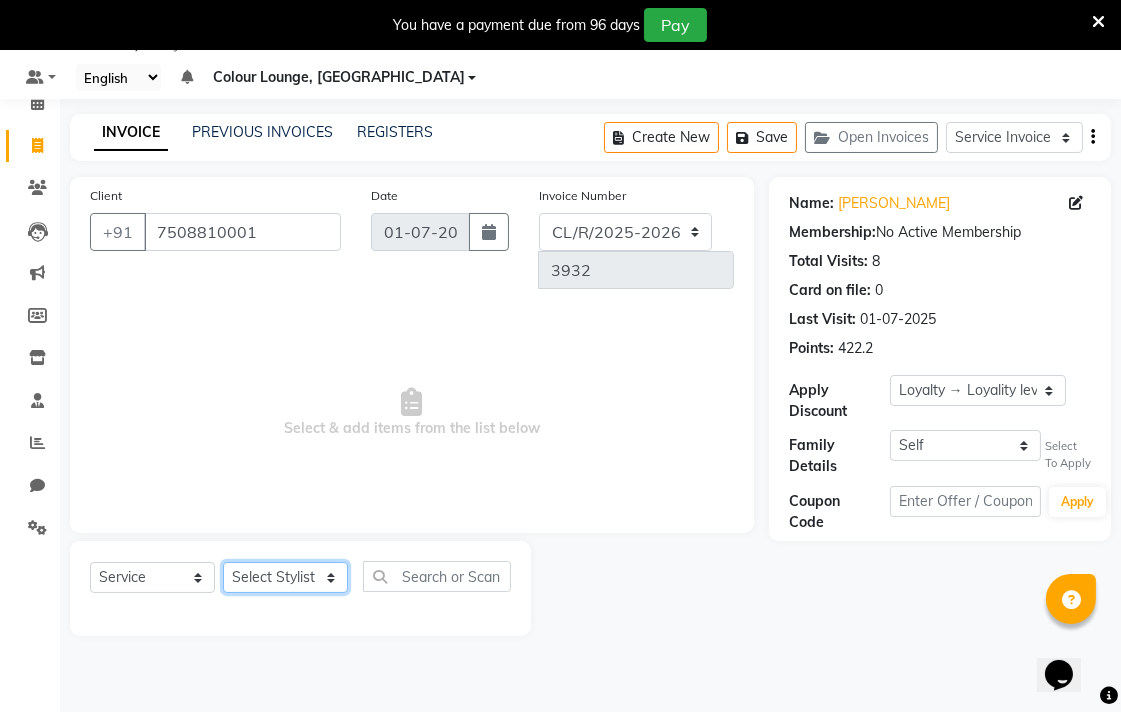 click on "Select Stylist Admin AMIT Birshika Colour Lounge, [GEOGRAPHIC_DATA] Colour Lounge, [GEOGRAPHIC_DATA] [PERSON_NAME] [PERSON_NAME] [PERSON_NAME] [PERSON_NAME] [PERSON_NAME] mam [PERSON_NAME] [PERSON_NAME] [PERSON_NAME] MOHIT [PERSON_NAME] POOJA [PERSON_NAME] [PERSON_NAME] [PERSON_NAME] guard [PERSON_NAME] [PERSON_NAME] [PERSON_NAME] [PERSON_NAME] SAMEER [PERSON_NAME] [PERSON_NAME] [PERSON_NAME] [PERSON_NAME] [PERSON_NAME] [PERSON_NAME] VISHAL [PERSON_NAME]" 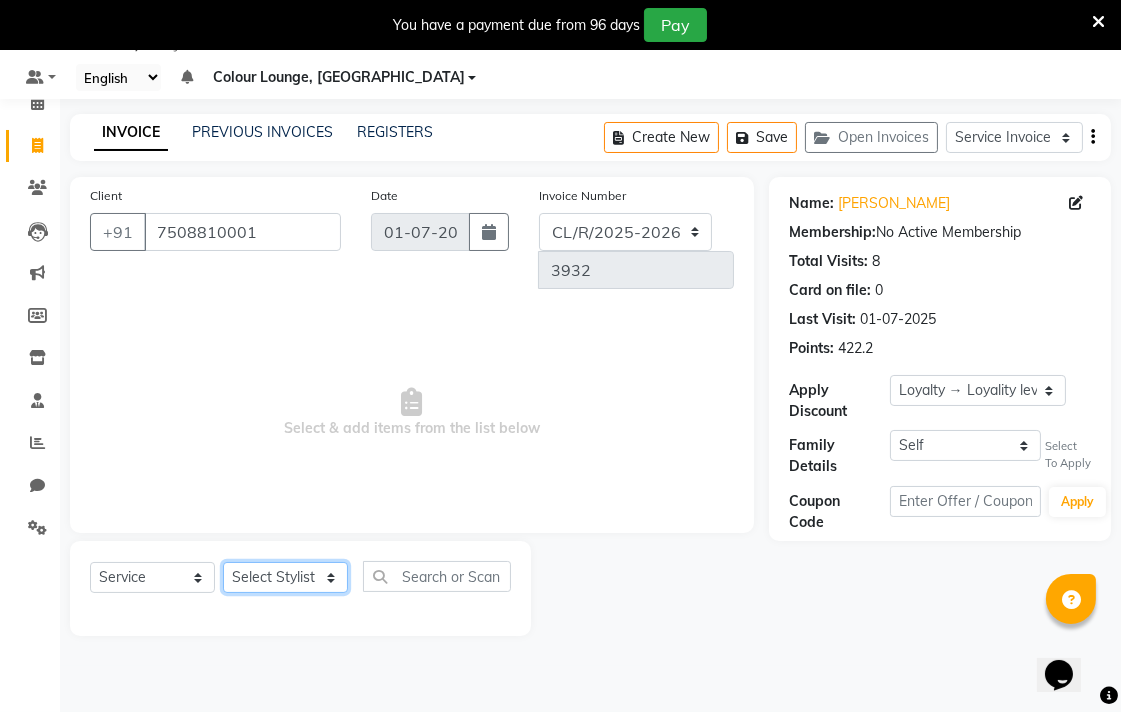 select on "70154" 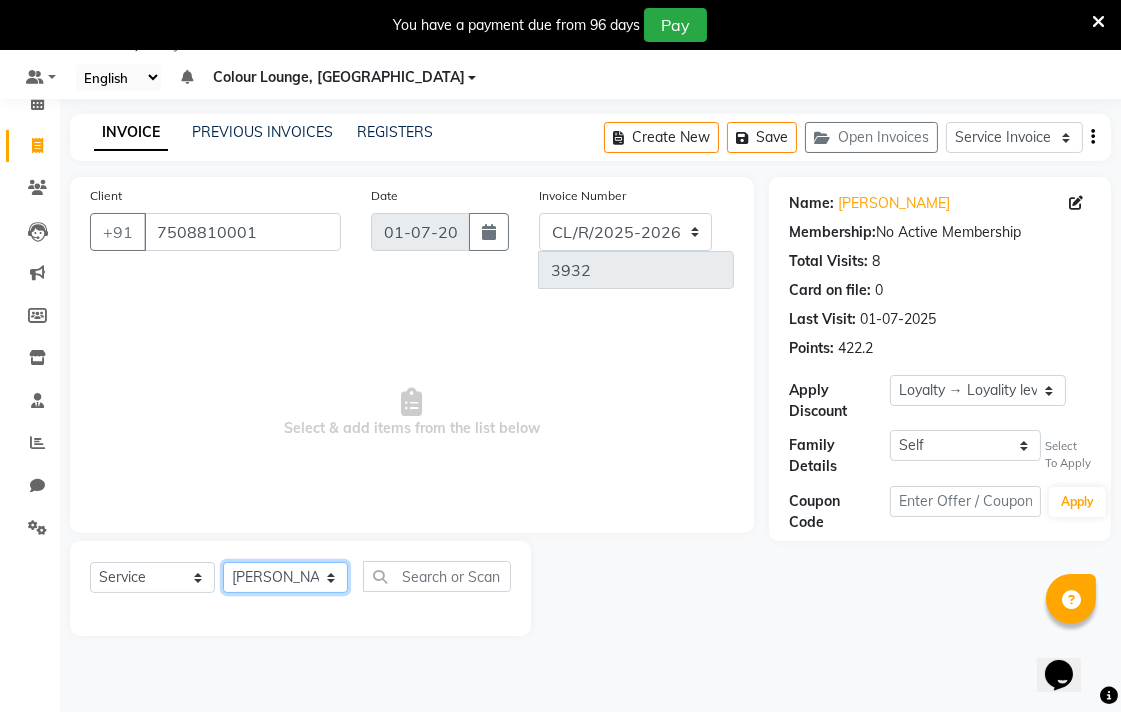 click on "Select Stylist Admin AMIT Birshika Colour Lounge, [GEOGRAPHIC_DATA] Colour Lounge, [GEOGRAPHIC_DATA] [PERSON_NAME] [PERSON_NAME] [PERSON_NAME] [PERSON_NAME] [PERSON_NAME] mam [PERSON_NAME] [PERSON_NAME] [PERSON_NAME] MOHIT [PERSON_NAME] POOJA [PERSON_NAME] [PERSON_NAME] [PERSON_NAME] guard [PERSON_NAME] [PERSON_NAME] [PERSON_NAME] [PERSON_NAME] SAMEER [PERSON_NAME] [PERSON_NAME] [PERSON_NAME] [PERSON_NAME] [PERSON_NAME] [PERSON_NAME] VISHAL [PERSON_NAME]" 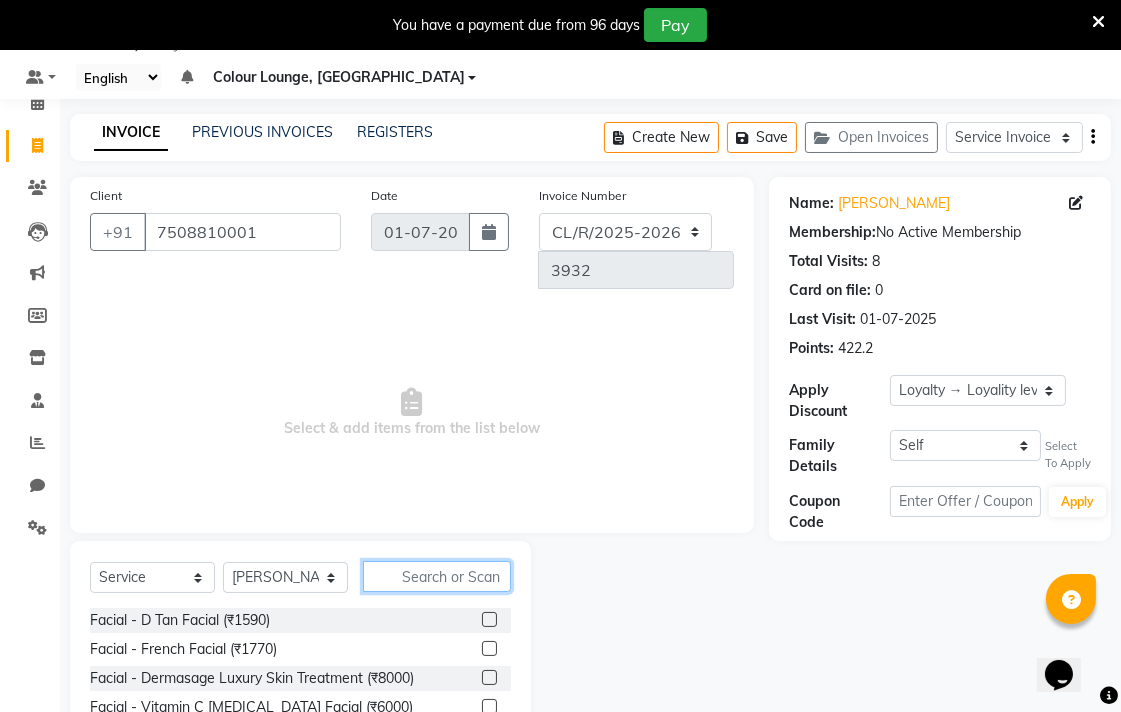 click 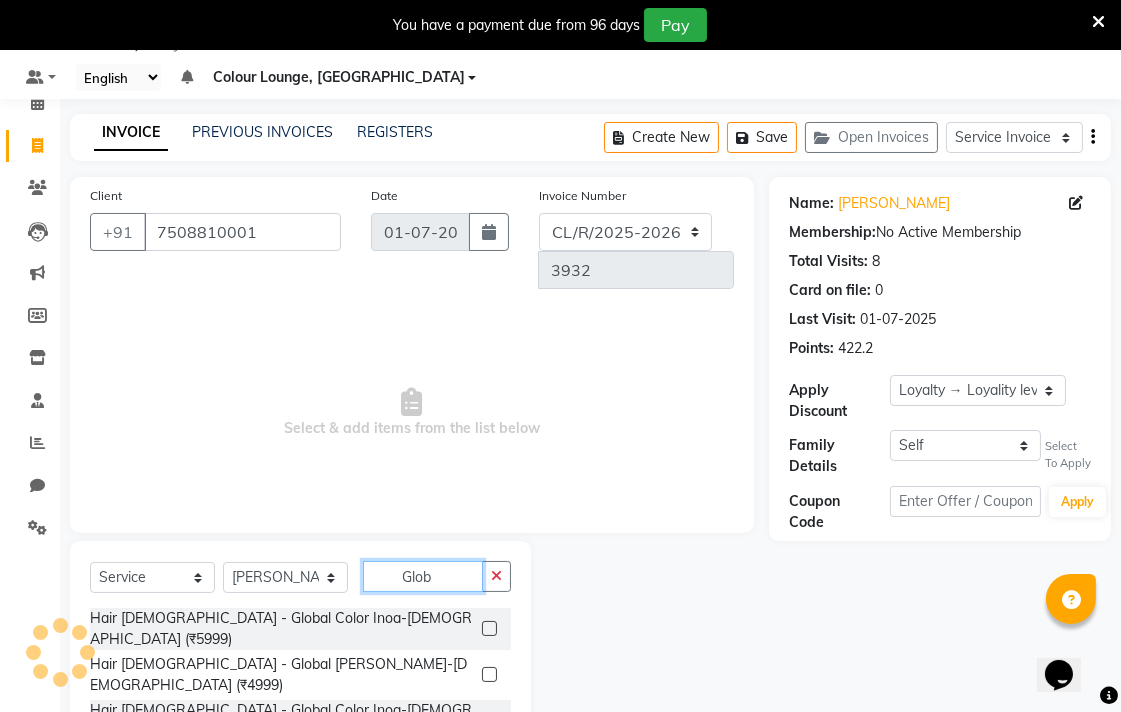 type on "Glob" 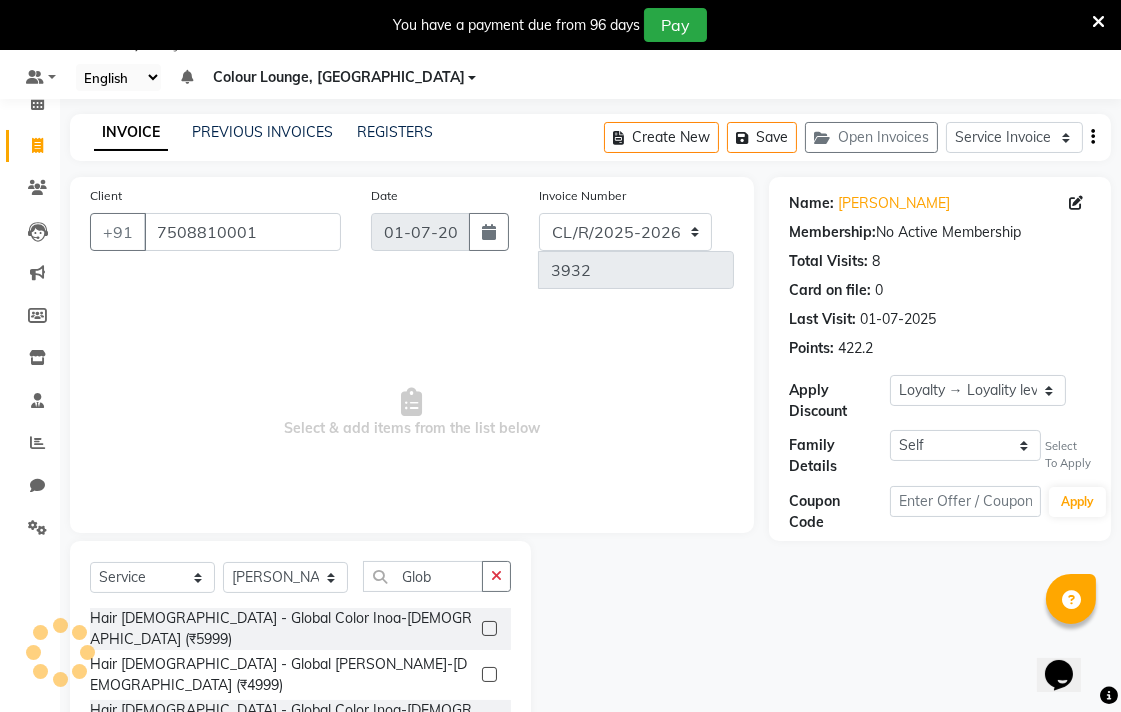 click 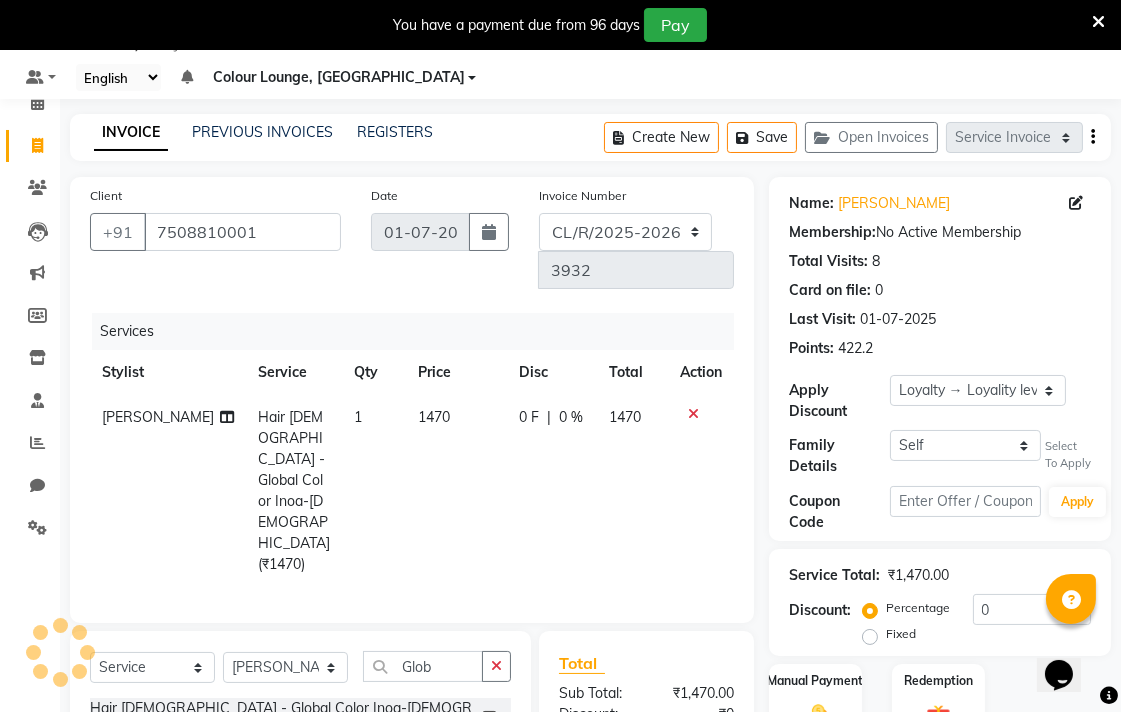 checkbox on "false" 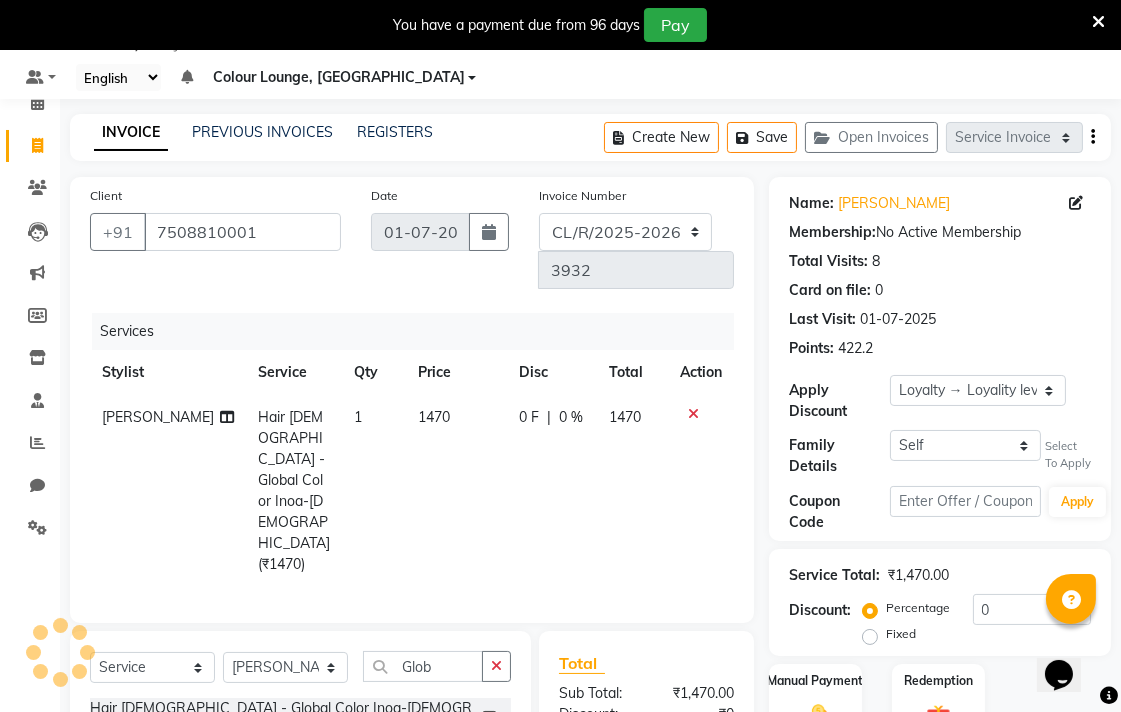 click on "0 F | 0 %" 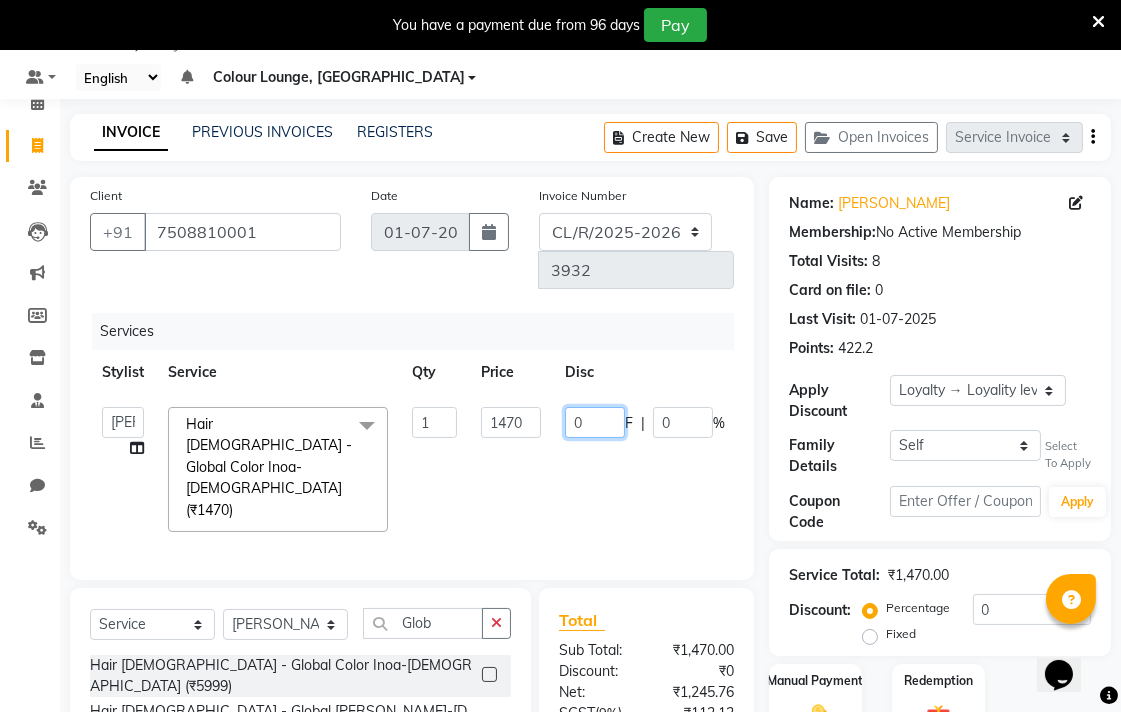 click on "0" 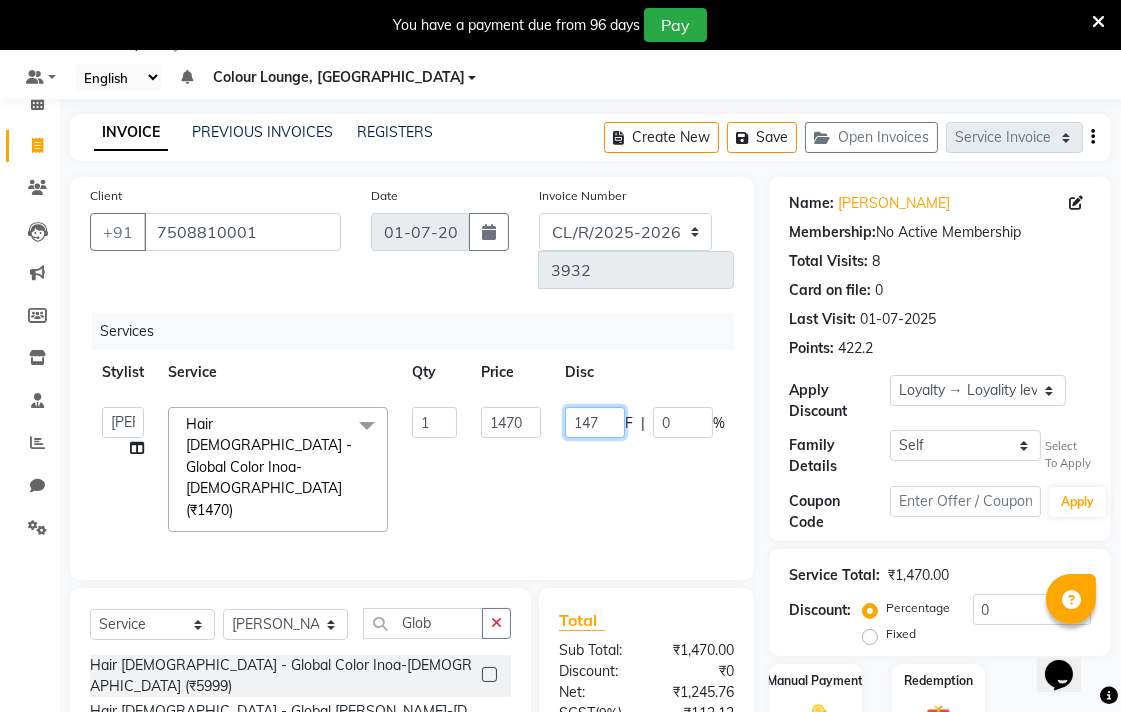 type on "1470" 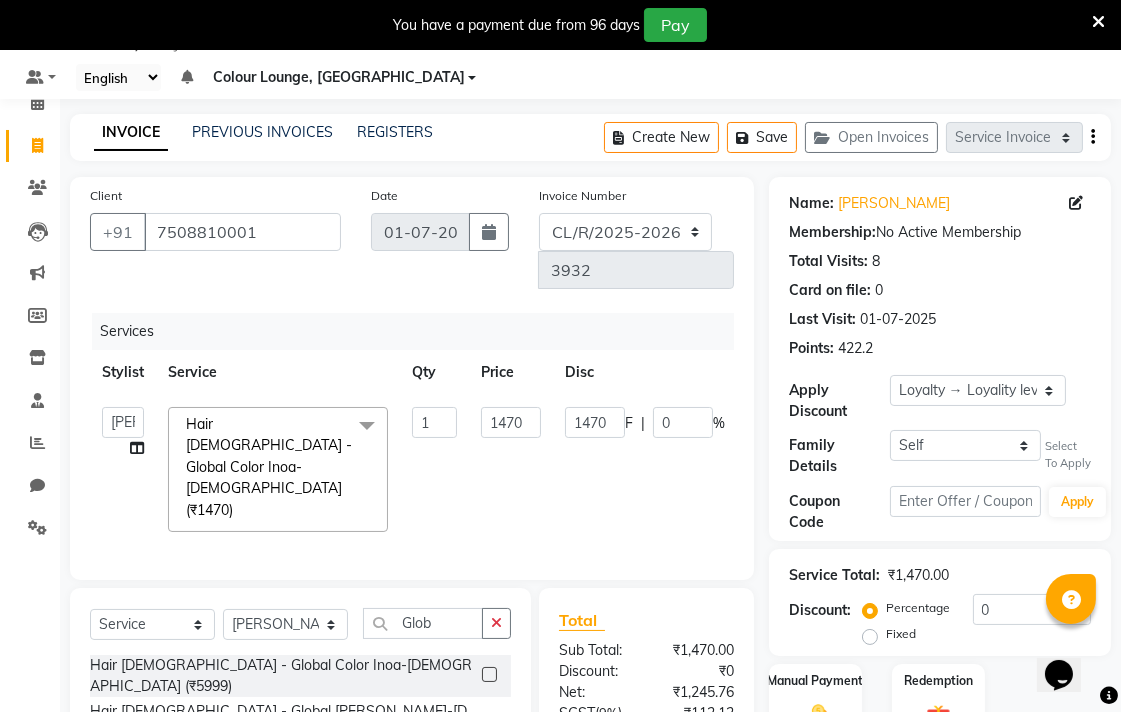 click on "Admin   AMIT   Birshika   Colour Lounge, Ranjit Avenue   Colour Lounge, Ranjit Avenue   Digvijay   JAGPREET SINGH   KARAN JAFFAL   KARAN KUMAR   Komal mam   LOVEPREET   MAIBAM SURJIT SINGH   MANDEEP   MOHIT   Nandani   PARAS   POOJA DEVNATH   Pooja Negi   PREM KOHLI   RADHIKA   Rahul guard   Reema mehra   Riya   Sahil   SAJAN   SAMEER   SANIA   SANJAY   SIMRAN   Sonia   Sunita   TANUJ   VISHAL   Vishal singh  Hair Male - Global Color Inoa-Male (₹1470)  x Facial - D Tan Facial (₹1590) Facial - French Facial (₹1770) Facial - Dermasage Luxury Skin Treatment (₹8000) Facial - Vitamin C Retinol Facial (₹6000) Facial - Vip Signature Facial (₹7000) Facial - Organic Facial (₹2359) Facial - Vitamin C Whiteninig Brightening facial (₹5000) Facial - Nirvana Facial (₹2712) Facial - Bio Whitening Facial (₹2595) Facial - Organic Facial kp quina (₹2000) Facial - Organic Facial kp coco (₹2000) Facial - Organic Facial kp ava (₹2000) Facial - Bio Whitening Facial promatte (₹2590) Dental (₹1000) 1" 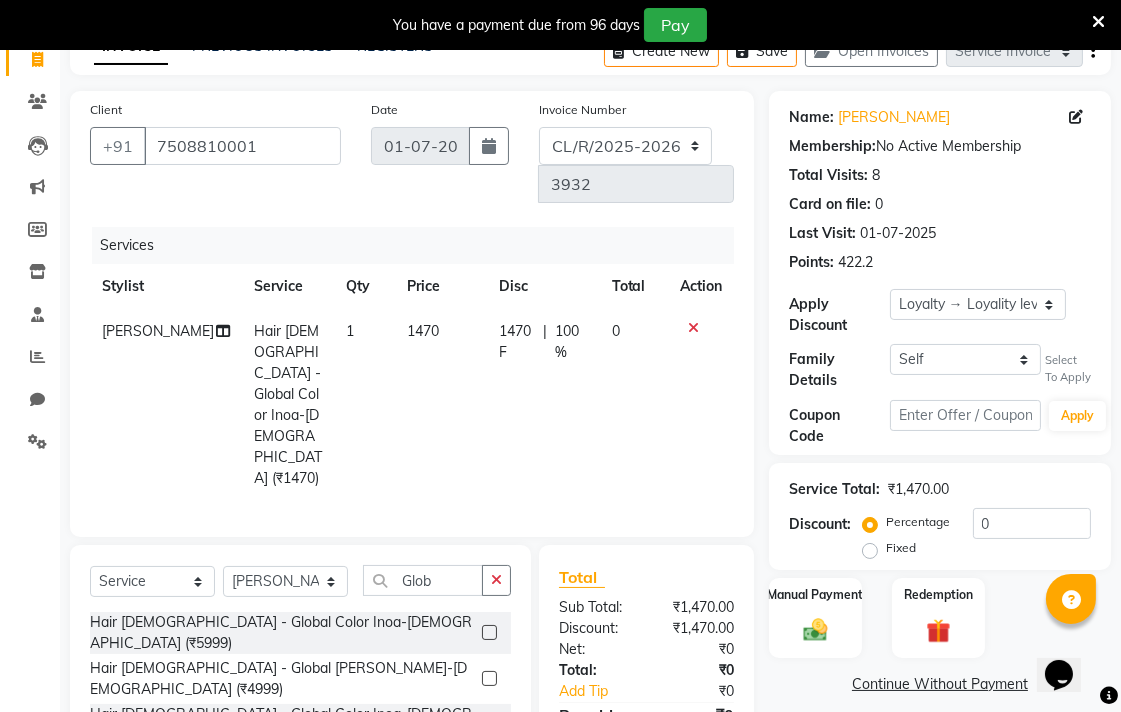 scroll, scrollTop: 141, scrollLeft: 0, axis: vertical 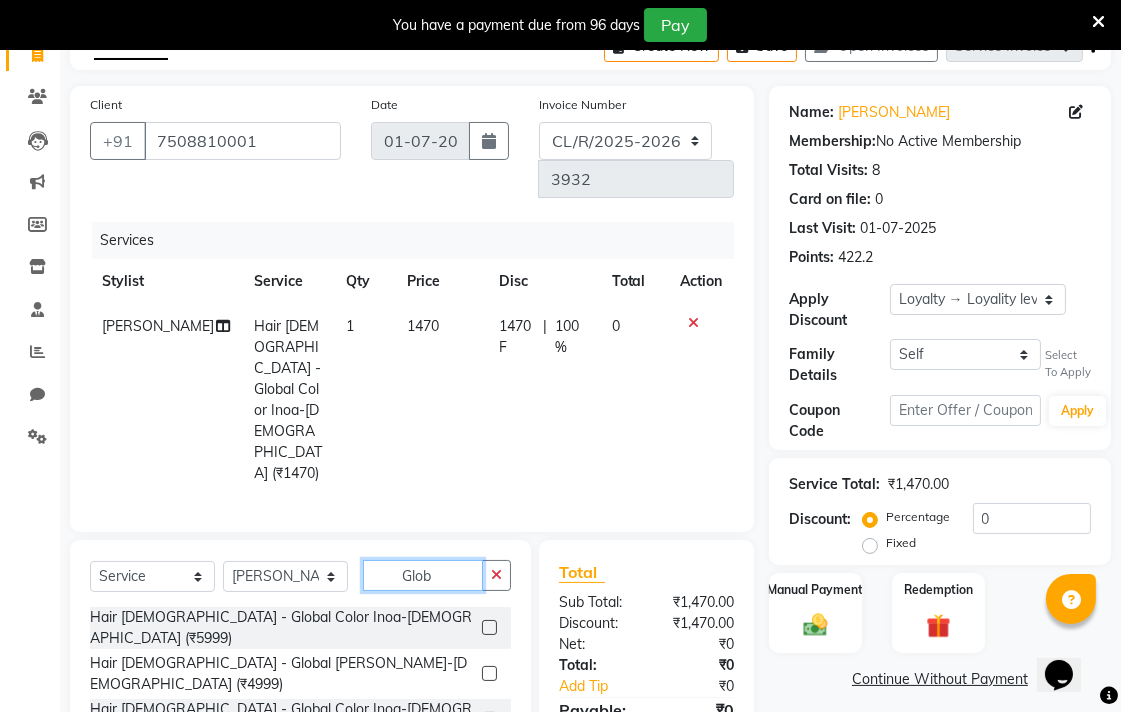 click on "Glob" 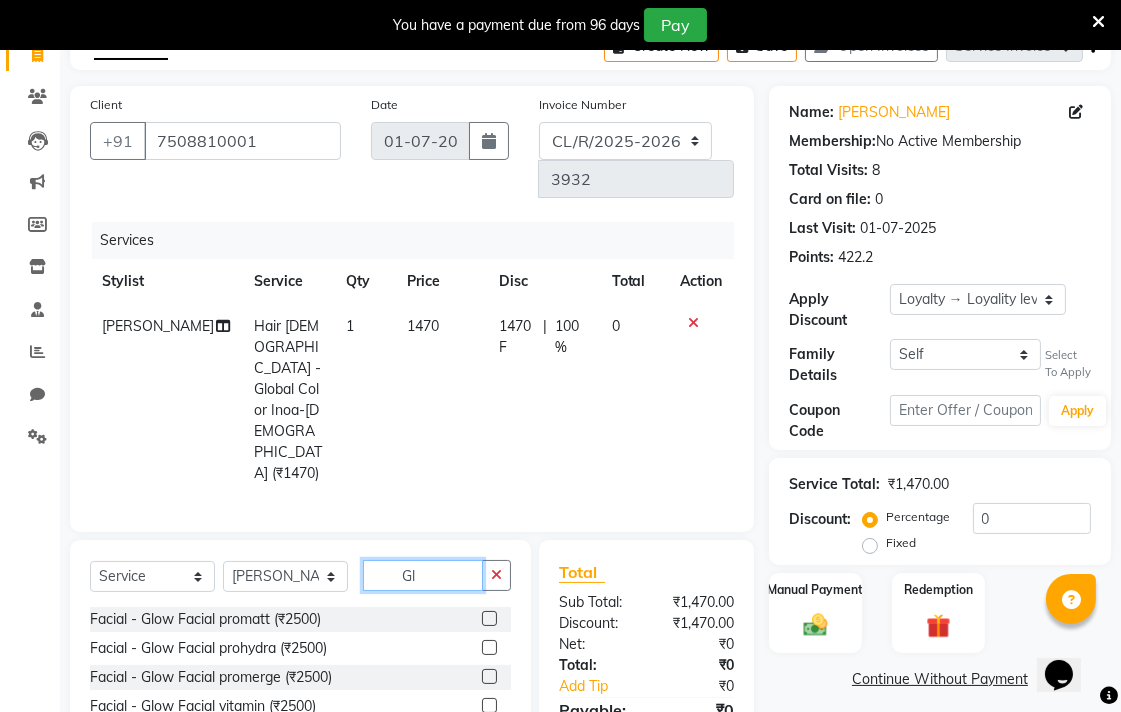 type on "G" 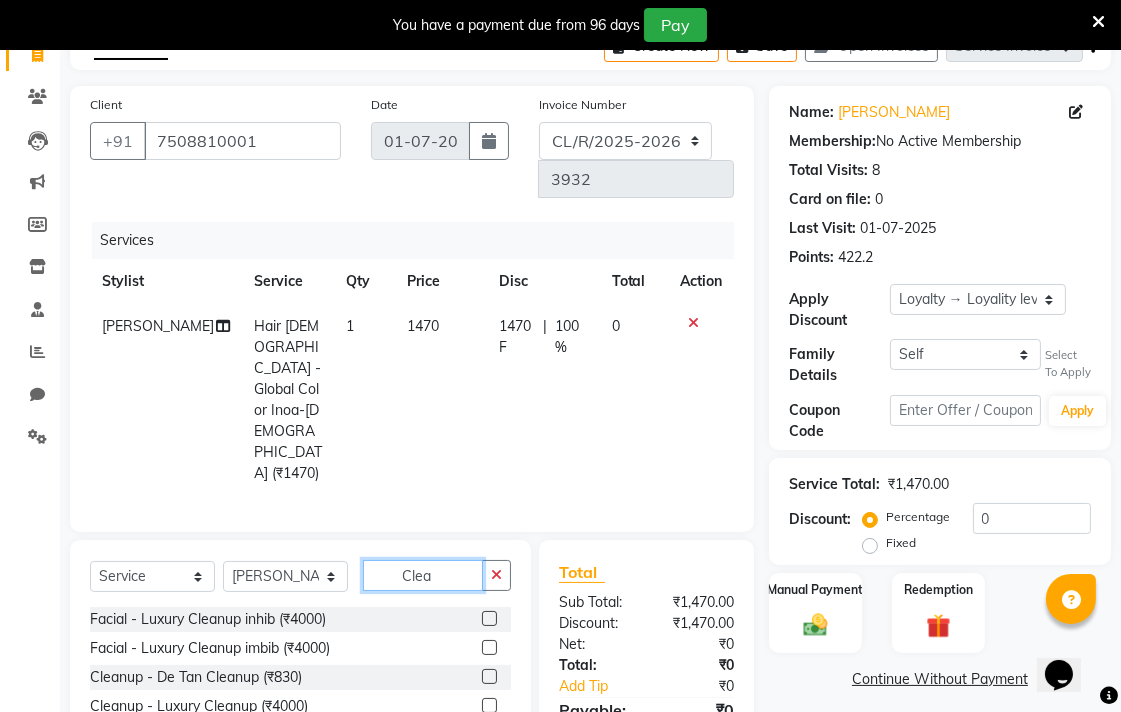 type on "Clea" 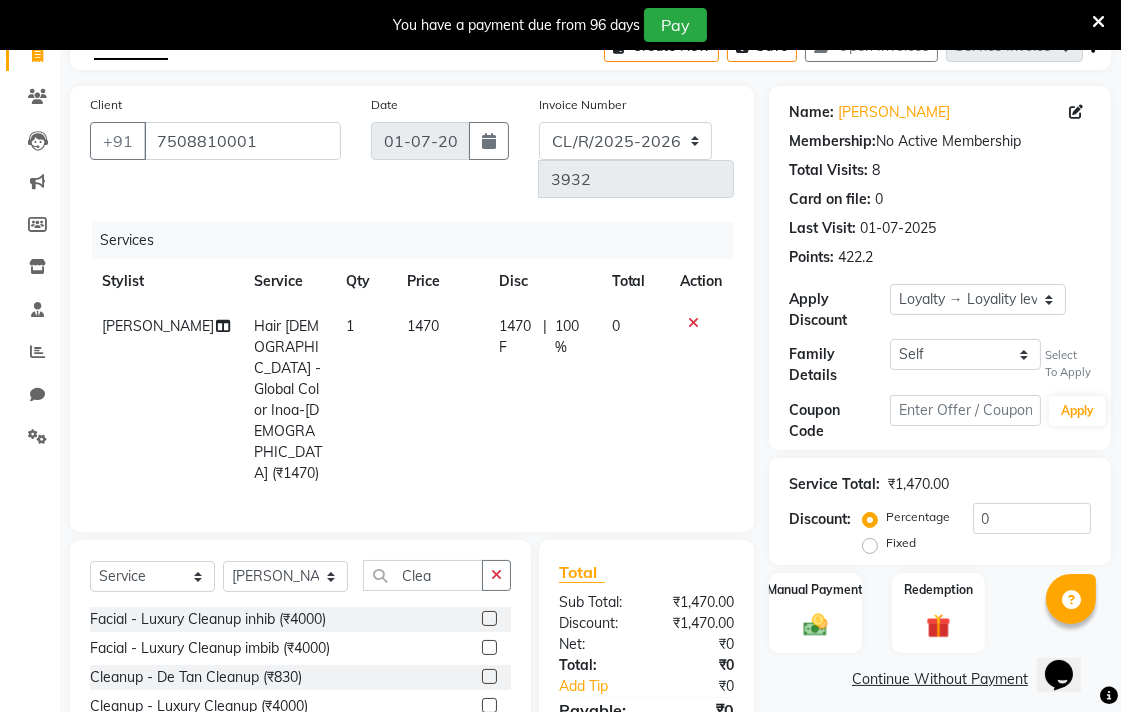 click 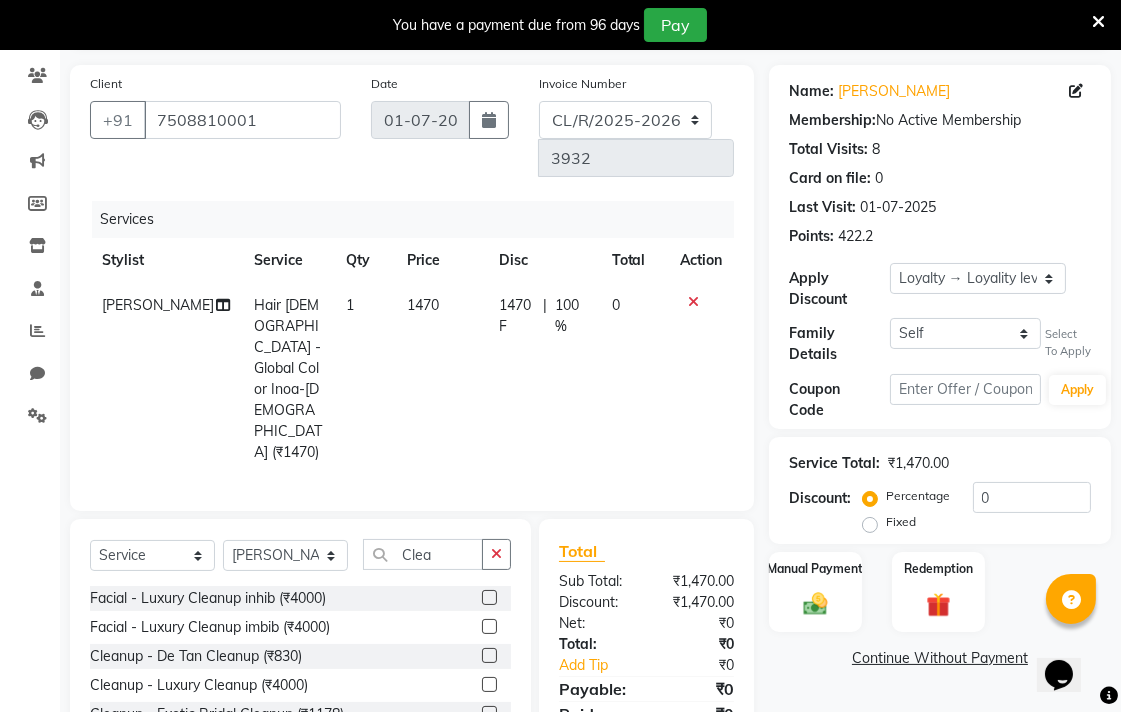 click 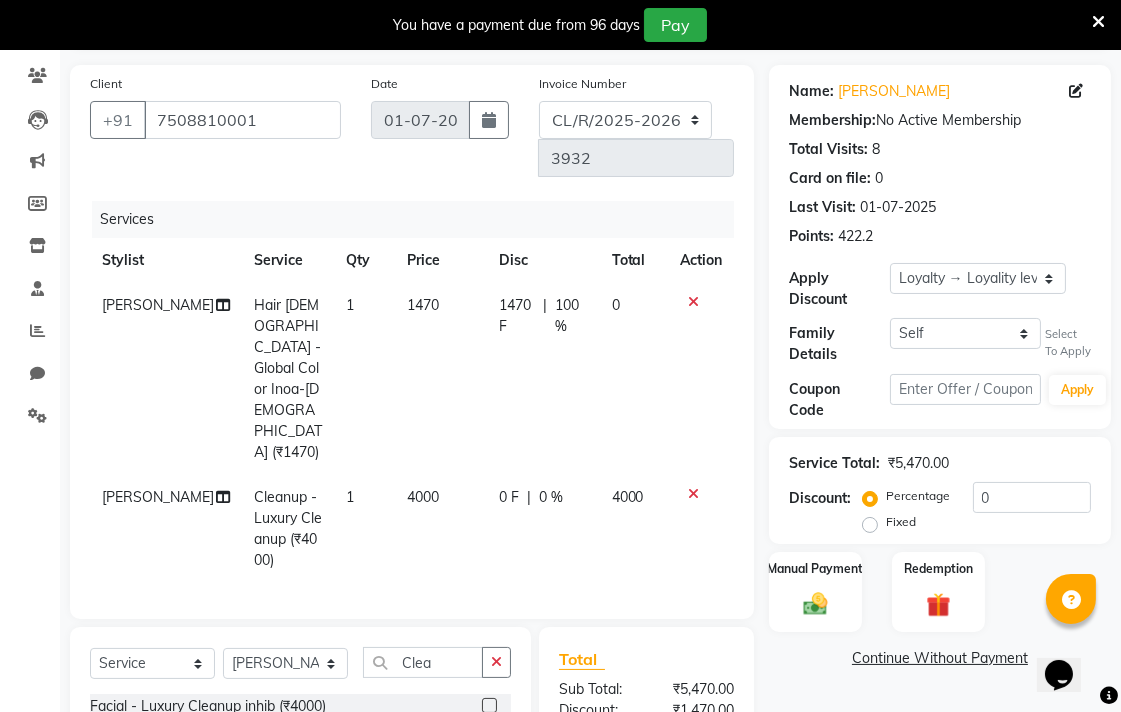 checkbox on "false" 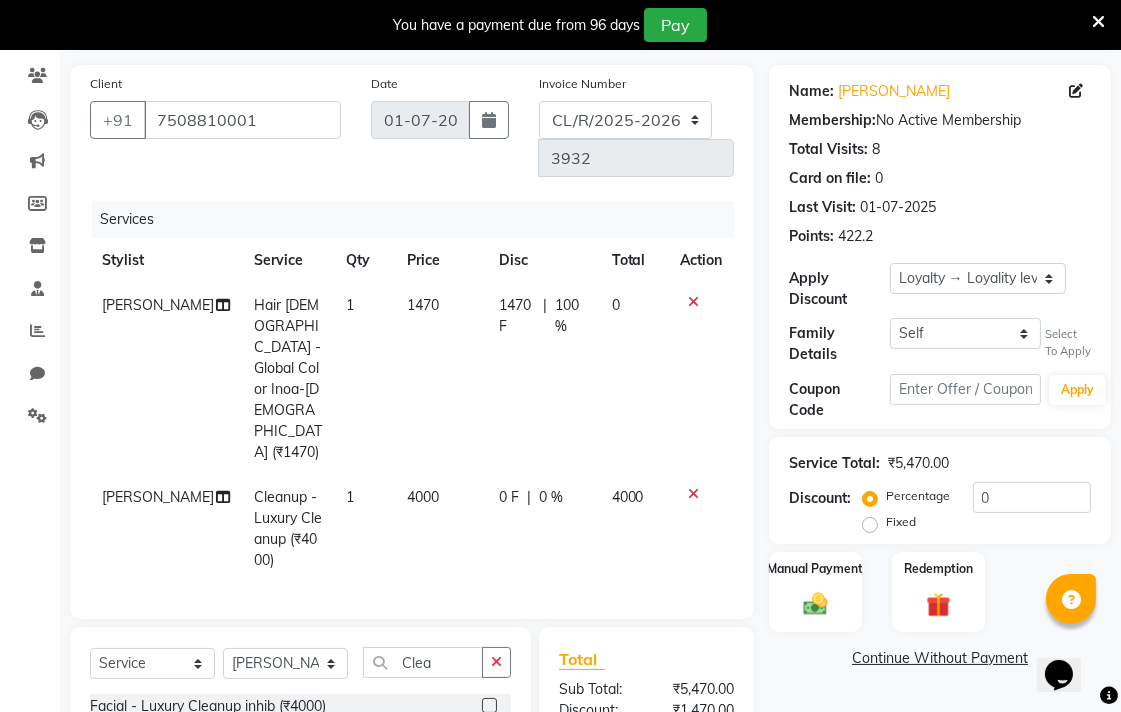 click on "4000" 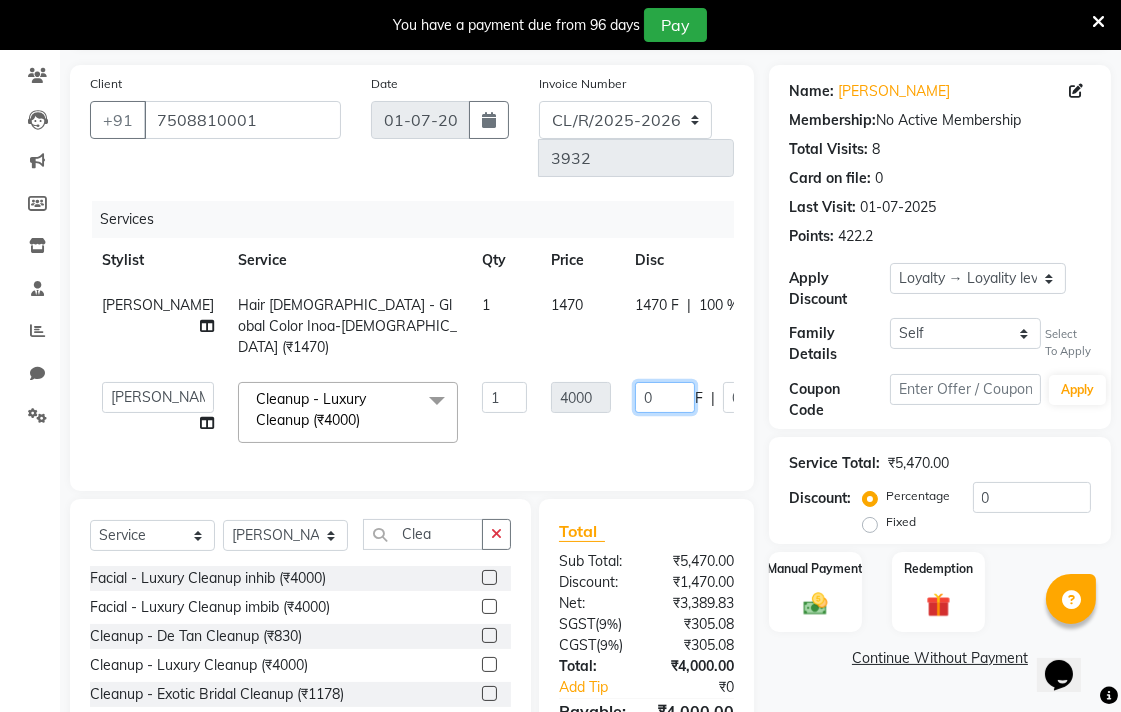 click on "0" 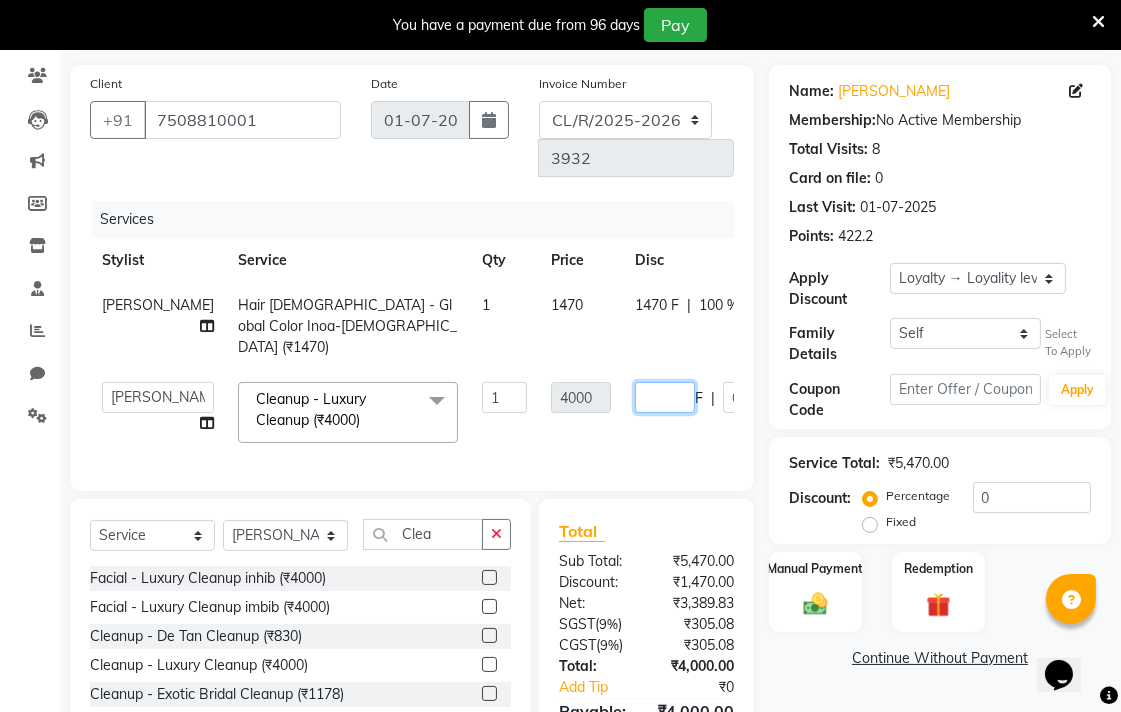 type on "2" 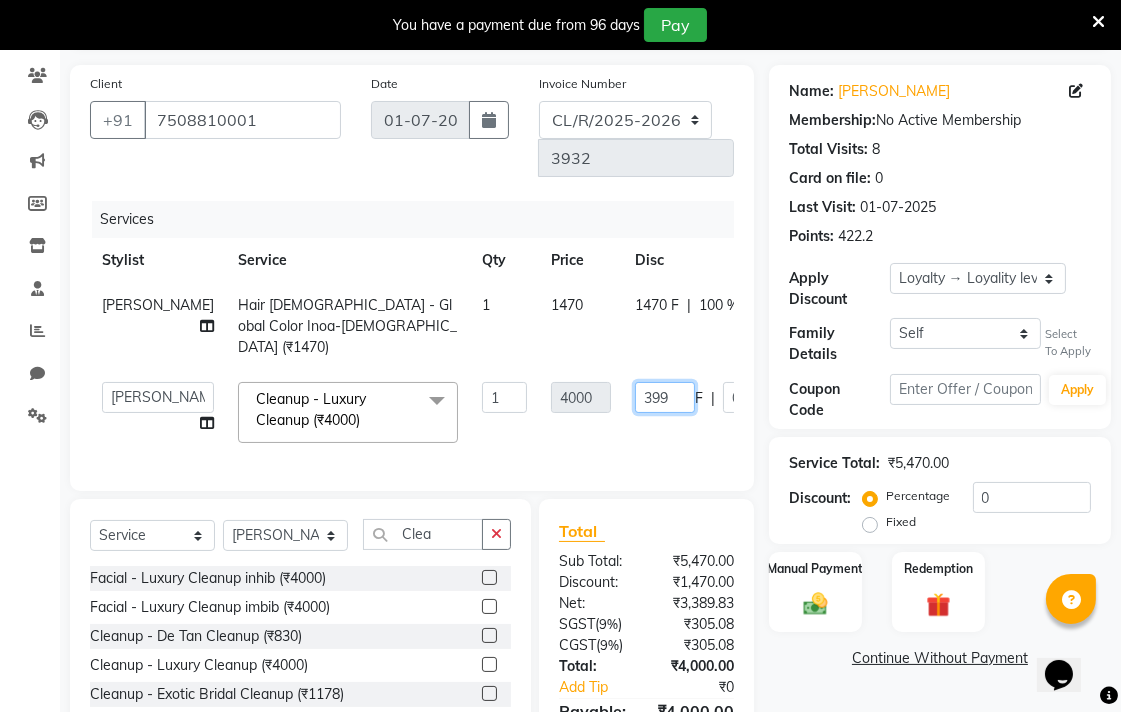 type on "3999" 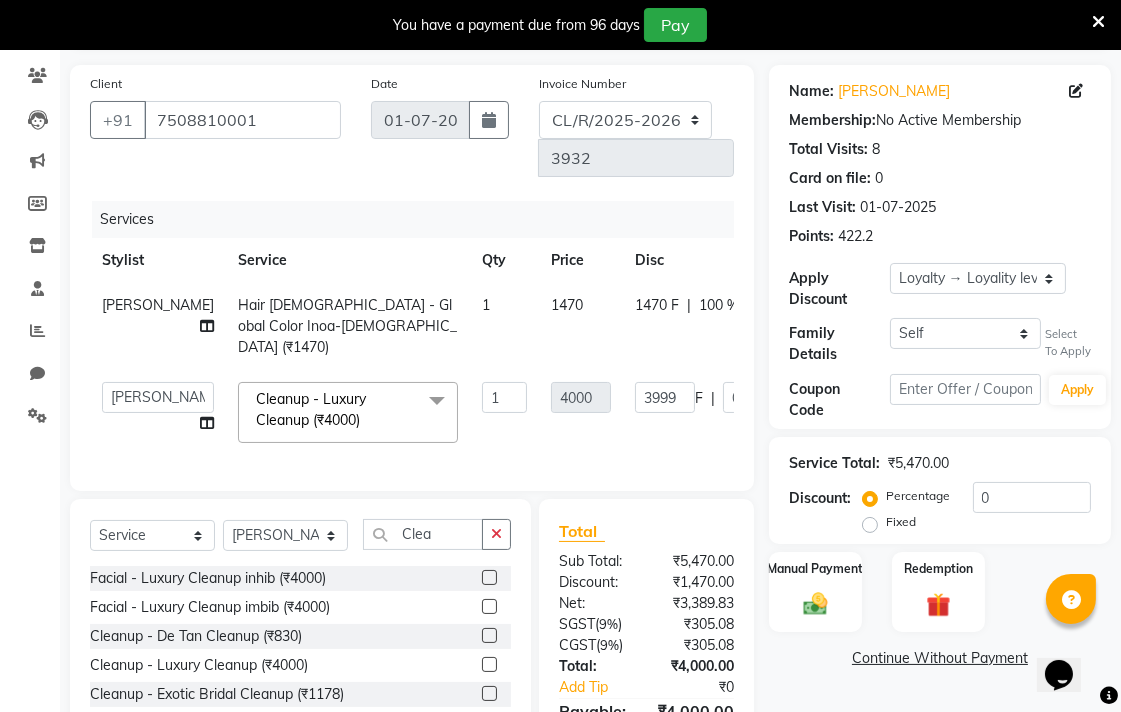 click on "Admin   AMIT   Birshika   Colour Lounge, Ranjit Avenue   Colour Lounge, Ranjit Avenue   Digvijay   JAGPREET SINGH   KARAN JAFFAL   KARAN KUMAR   Komal mam   LOVEPREET   MAIBAM SURJIT SINGH   MANDEEP   MOHIT   Nandani   PARAS   POOJA DEVNATH   Pooja Negi   PREM KOHLI   RADHIKA   Rahul guard   Reema mehra   Riya   Sahil   SAJAN   SAMEER   SANIA   SANJAY   SIMRAN   Sonia   Sunita   TANUJ   VISHAL   Vishal singh  Cleanup - Luxury Cleanup (₹4000)  x Facial - D Tan Facial (₹1590) Facial - French Facial (₹1770) Facial - Dermasage Luxury Skin Treatment (₹8000) Facial - Vitamin C Retinol Facial (₹6000) Facial - Vip Signature Facial (₹7000) Facial - Organic Facial (₹2359) Facial - Vitamin C Whiteninig Brightening facial (₹5000) Facial - Nirvana Facial (₹2712) Facial - Bio Whitening Facial (₹2595) Facial - Organic Facial kp quina (₹2000) Facial - Organic Facial kp coco (₹2000) Facial - Organic Facial kp ava (₹2000) Facial - Bio Whitening Facial promatte (₹2590) Bleach - Face Bleach (₹300)" 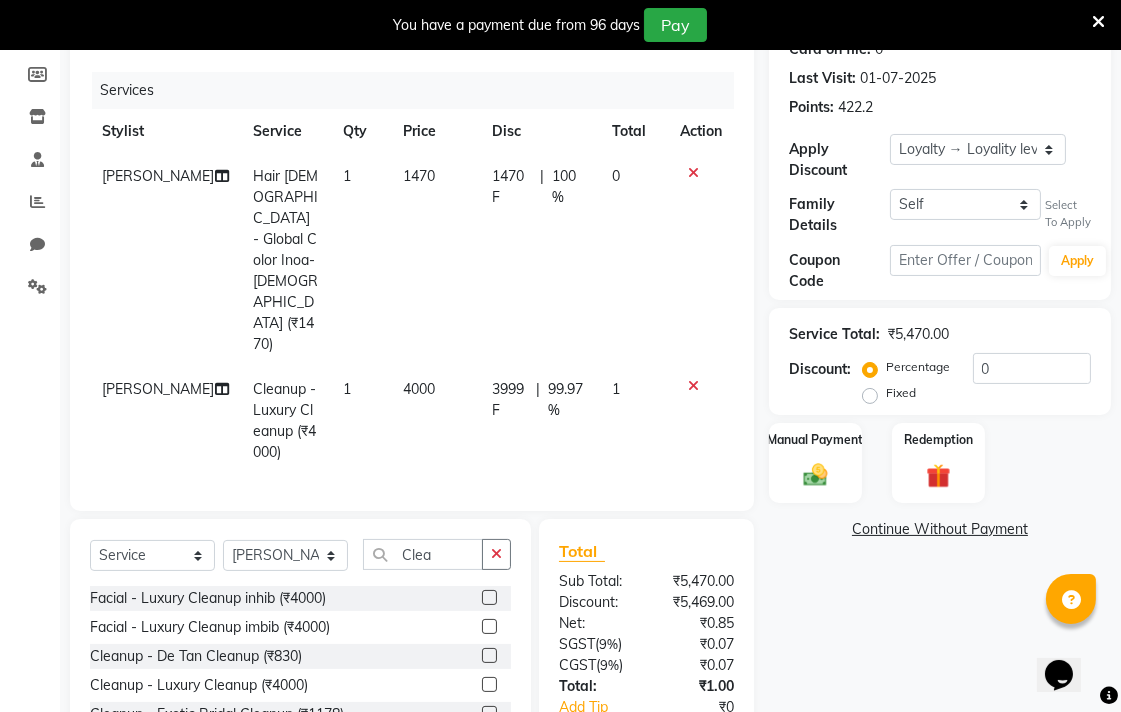 scroll, scrollTop: 295, scrollLeft: 0, axis: vertical 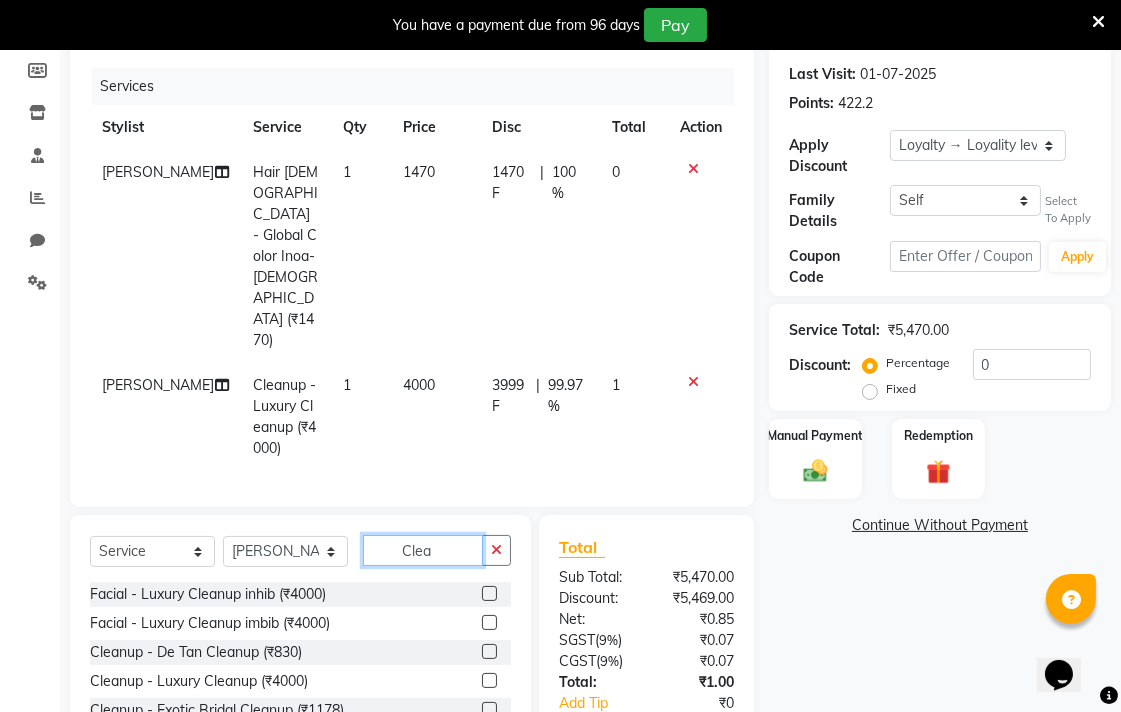 click on "Clea" 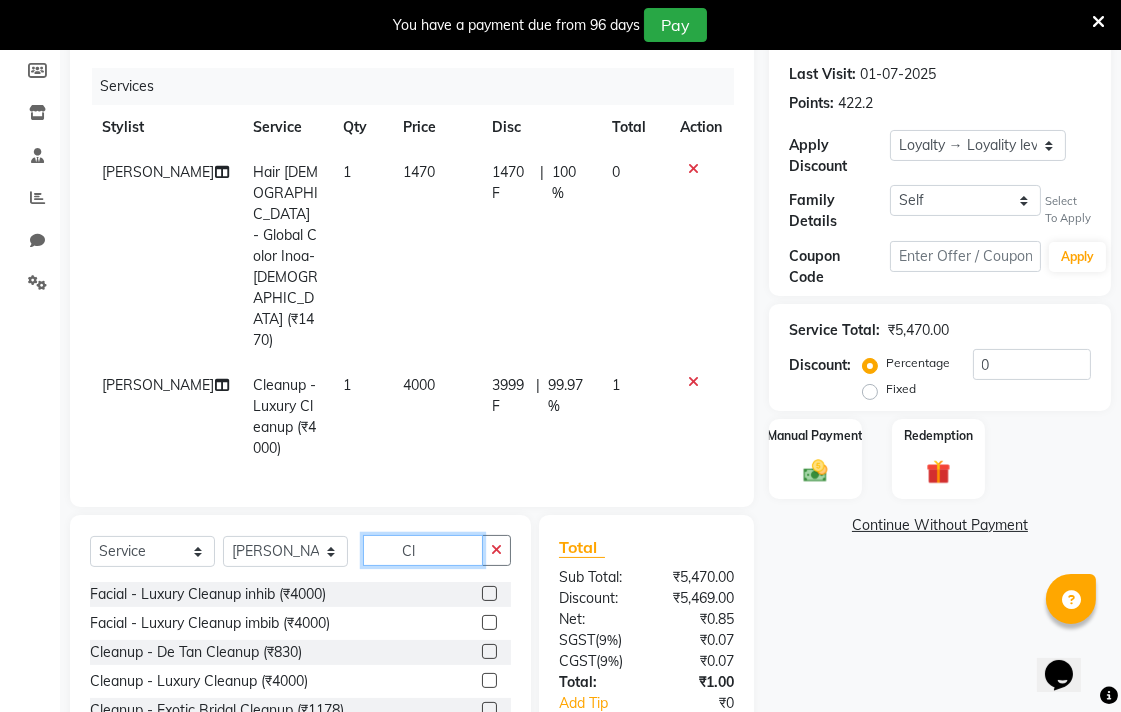 type on "C" 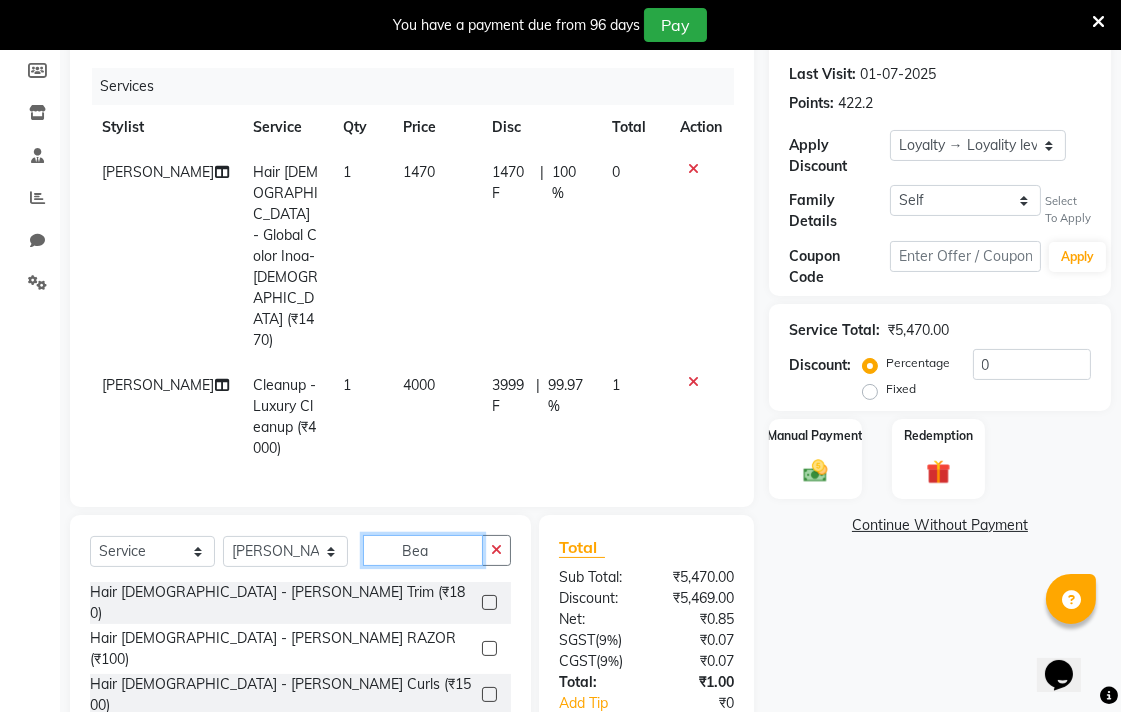 type on "Bea" 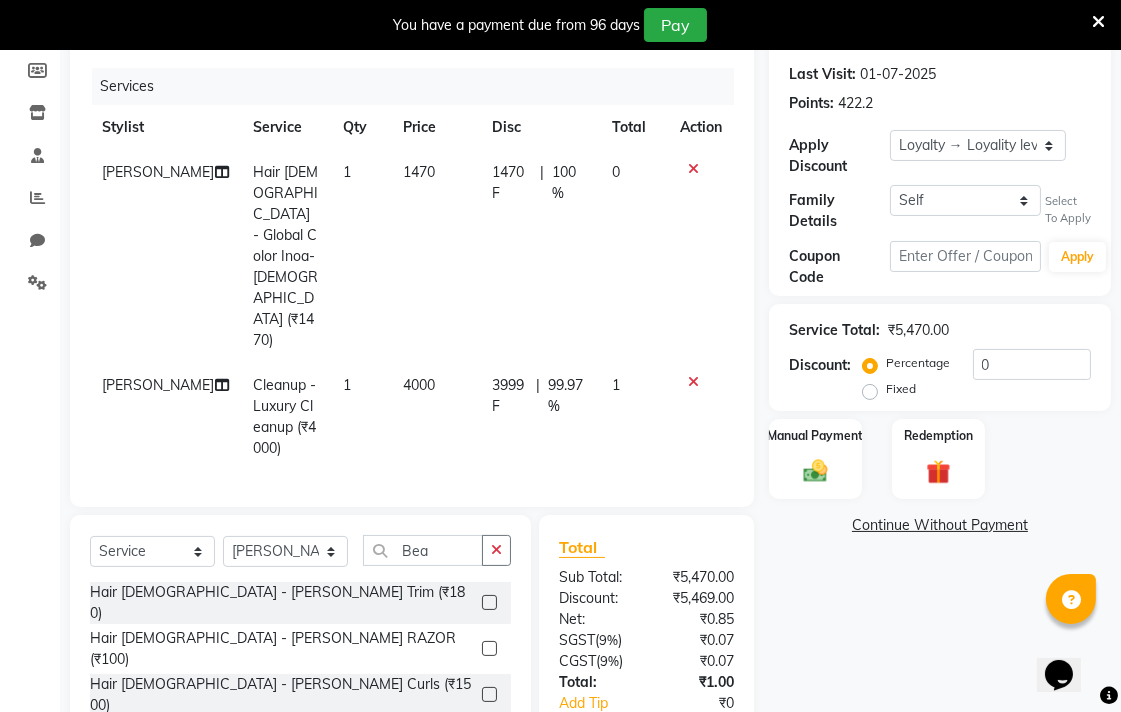 click 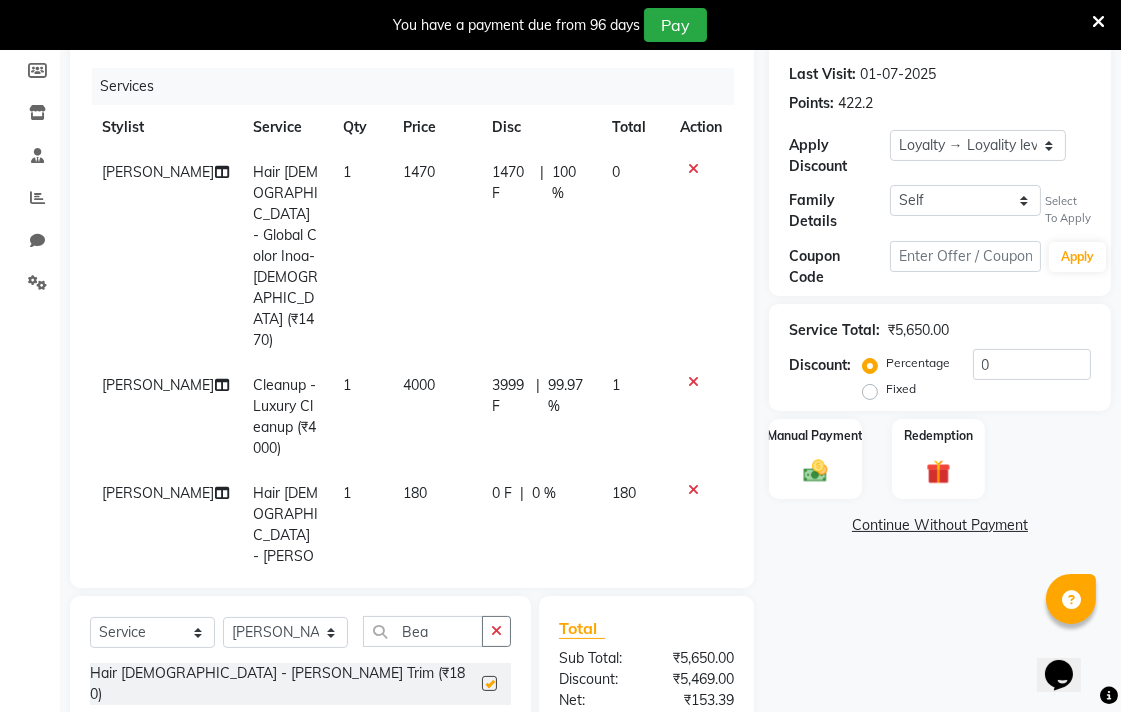 checkbox on "false" 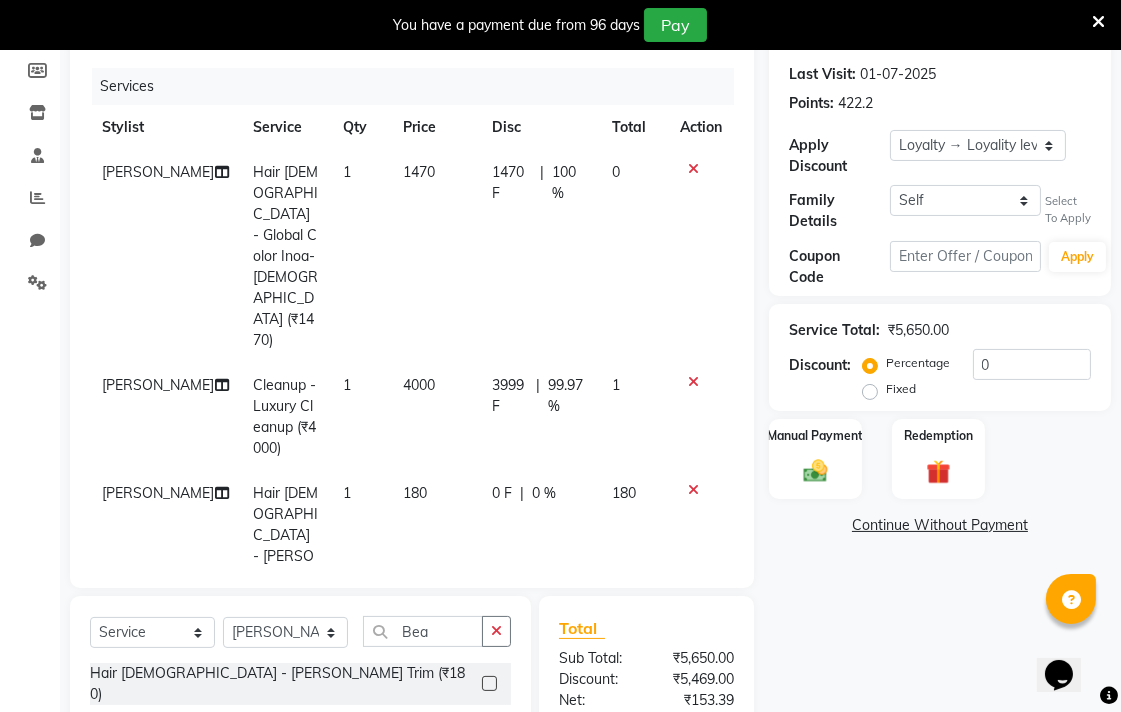 click on "0 F | 0 %" 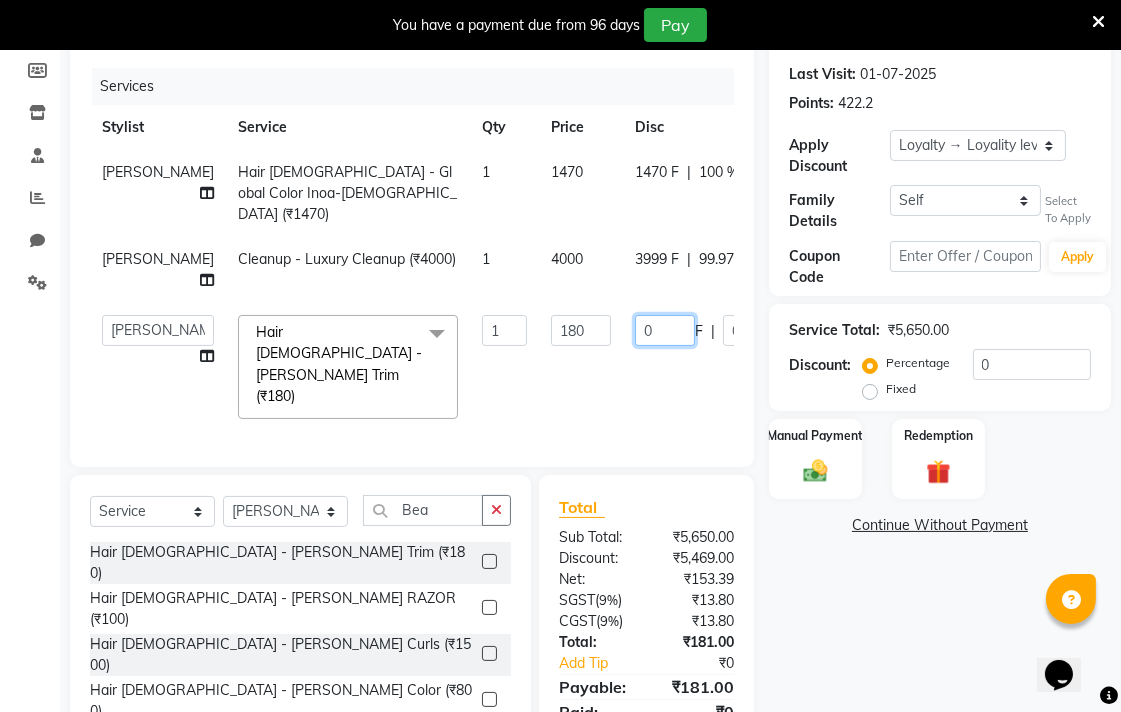 click on "0" 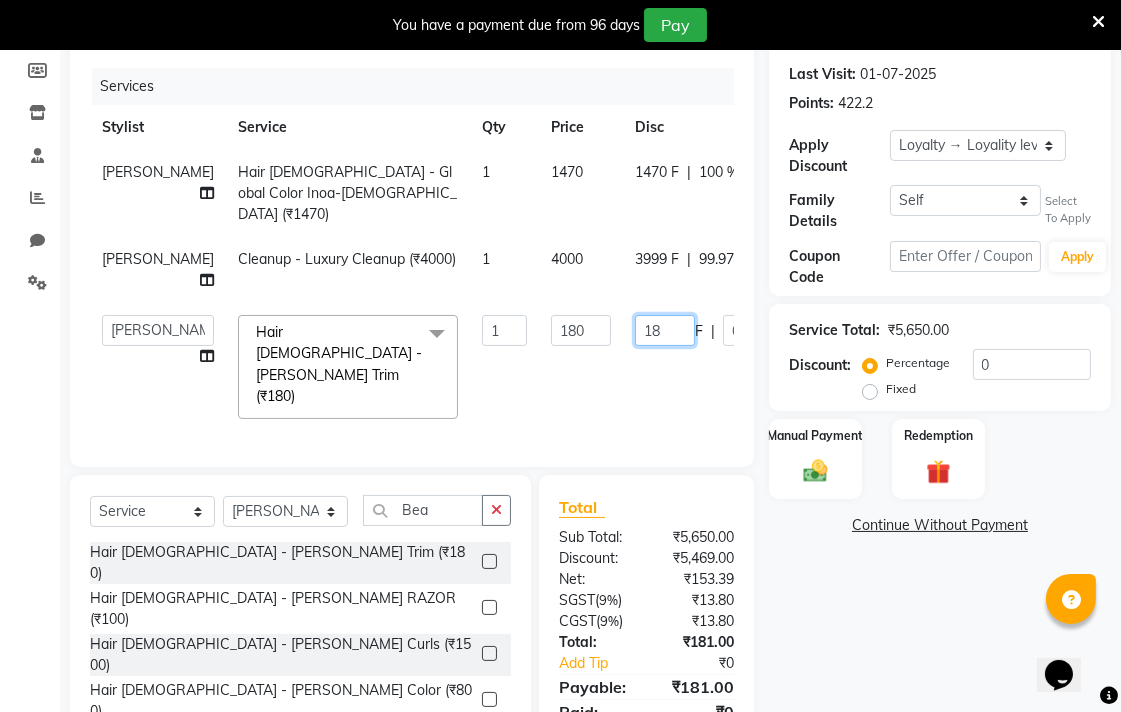 type on "180" 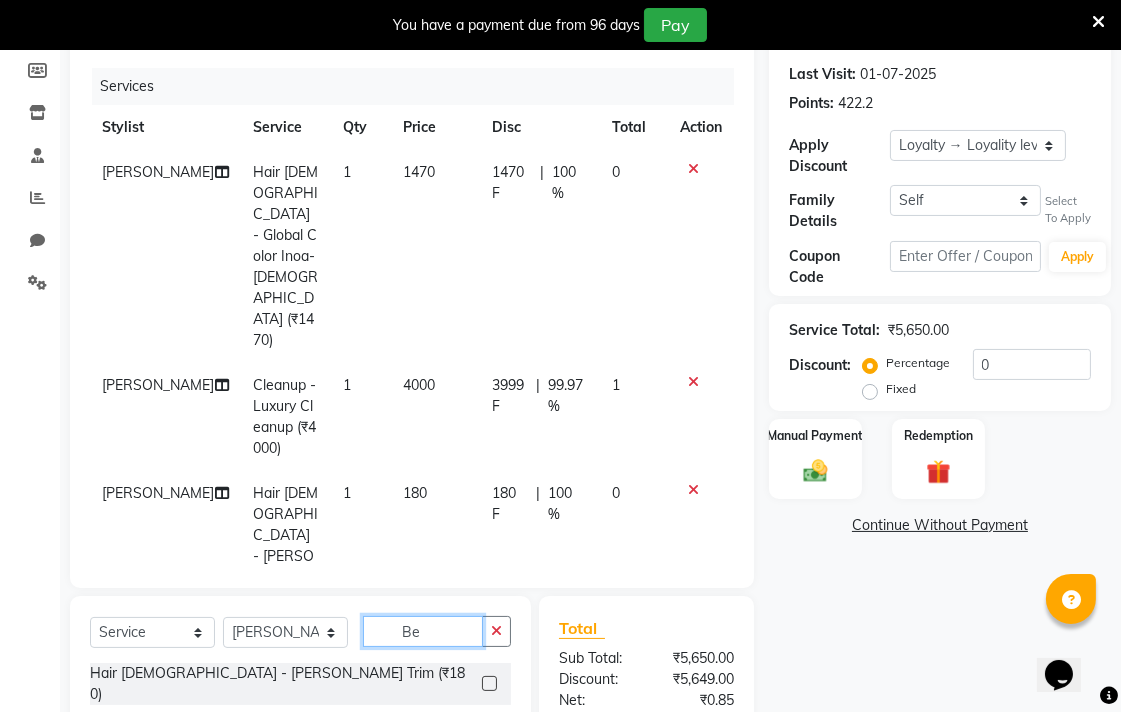 type on "B" 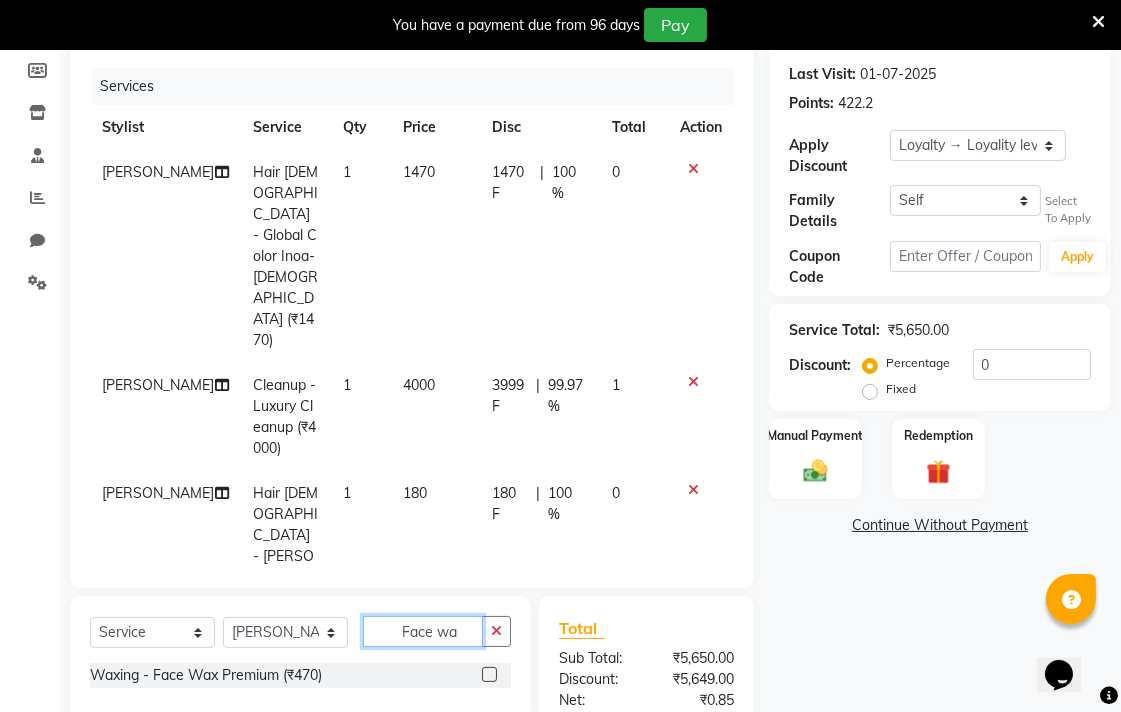 type on "Face wa" 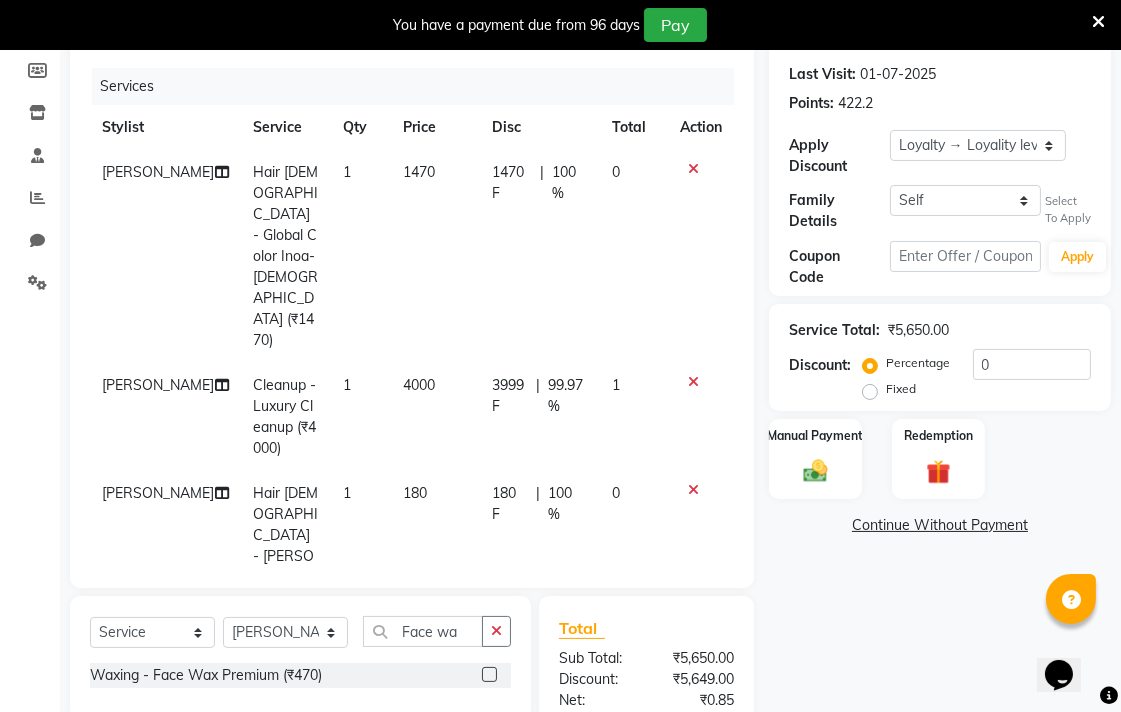 click 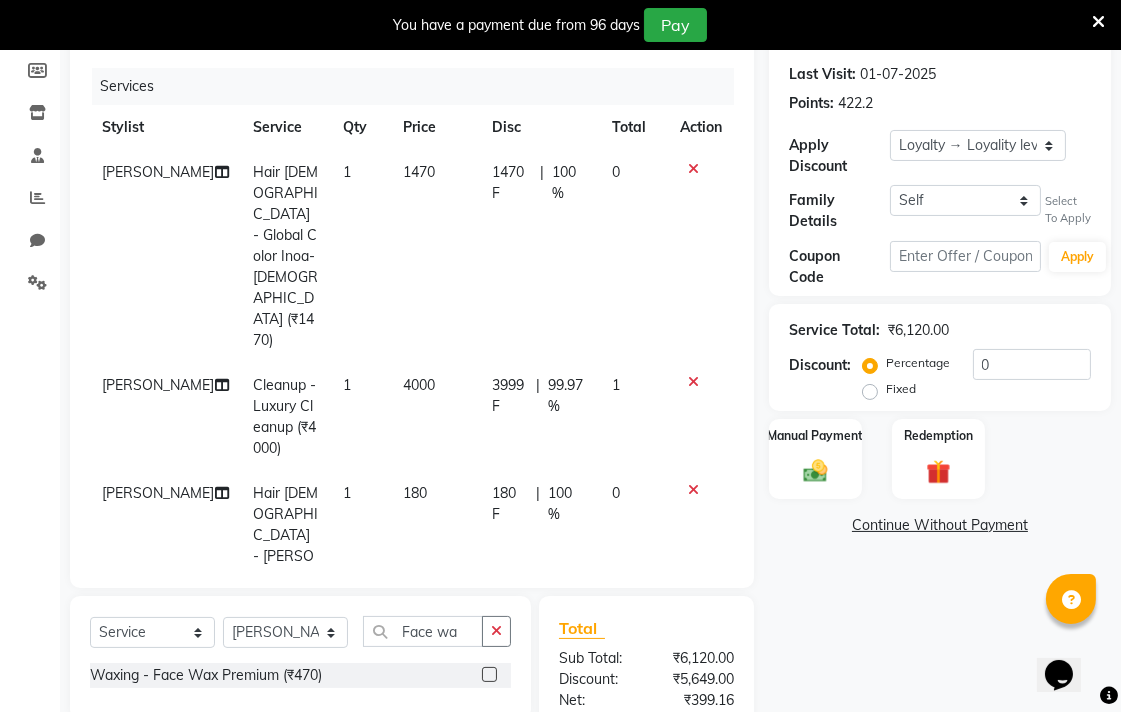 click 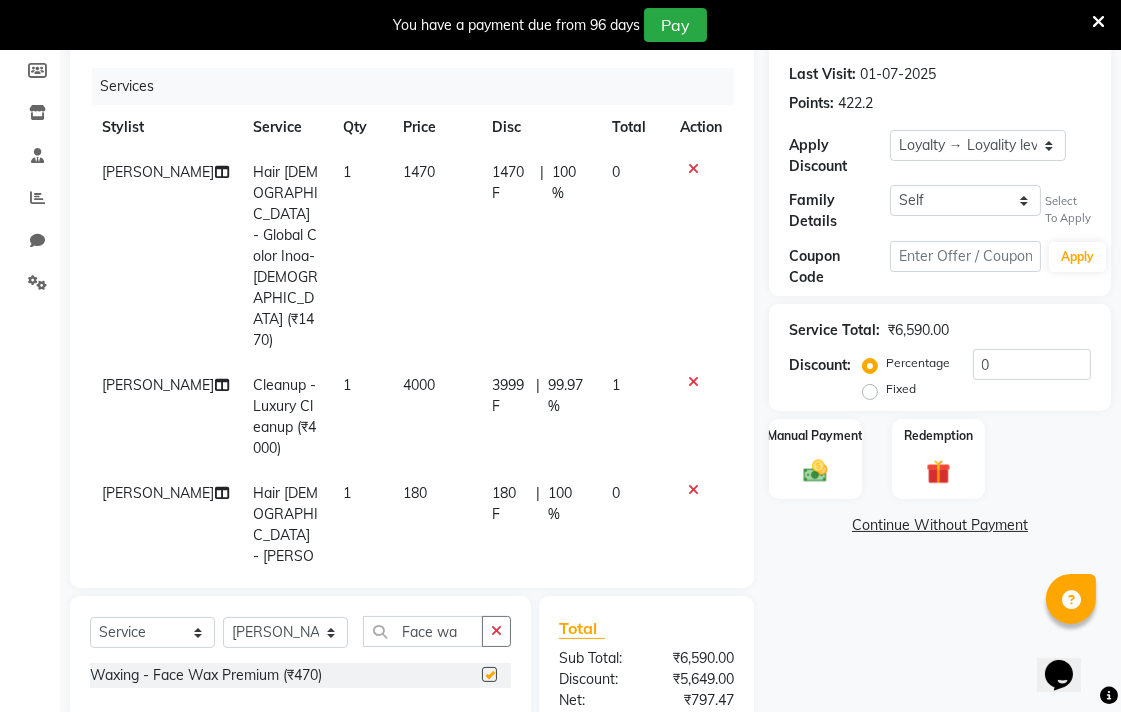 checkbox on "false" 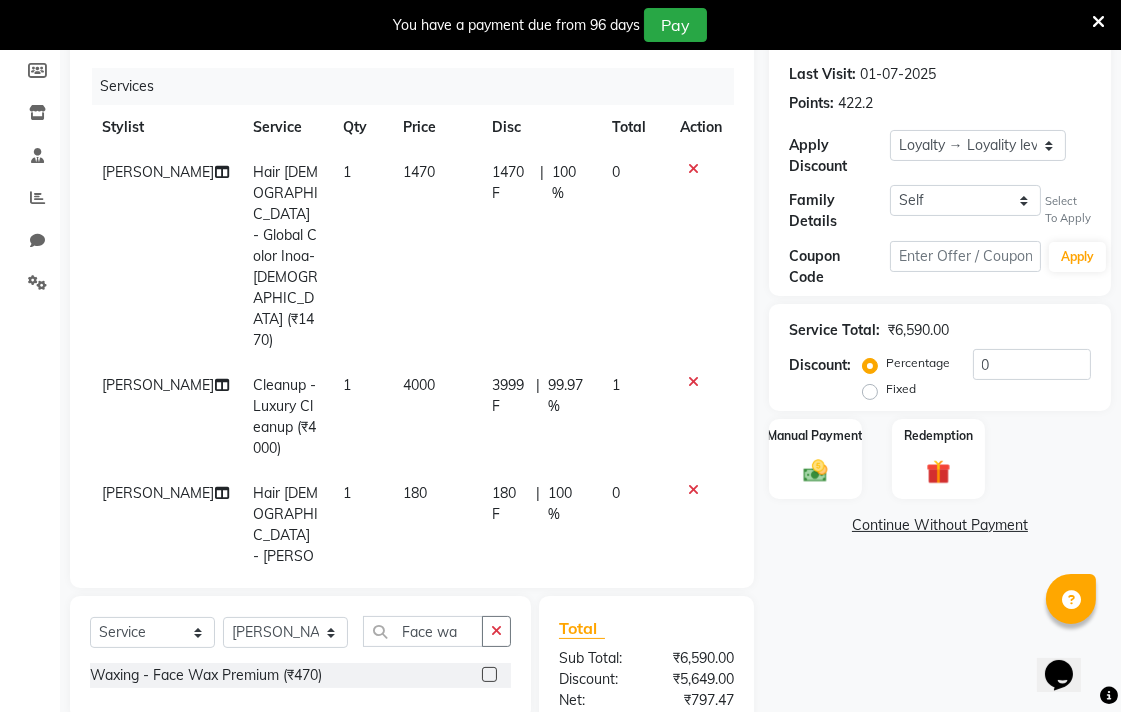 click on "0 F | 0 %" 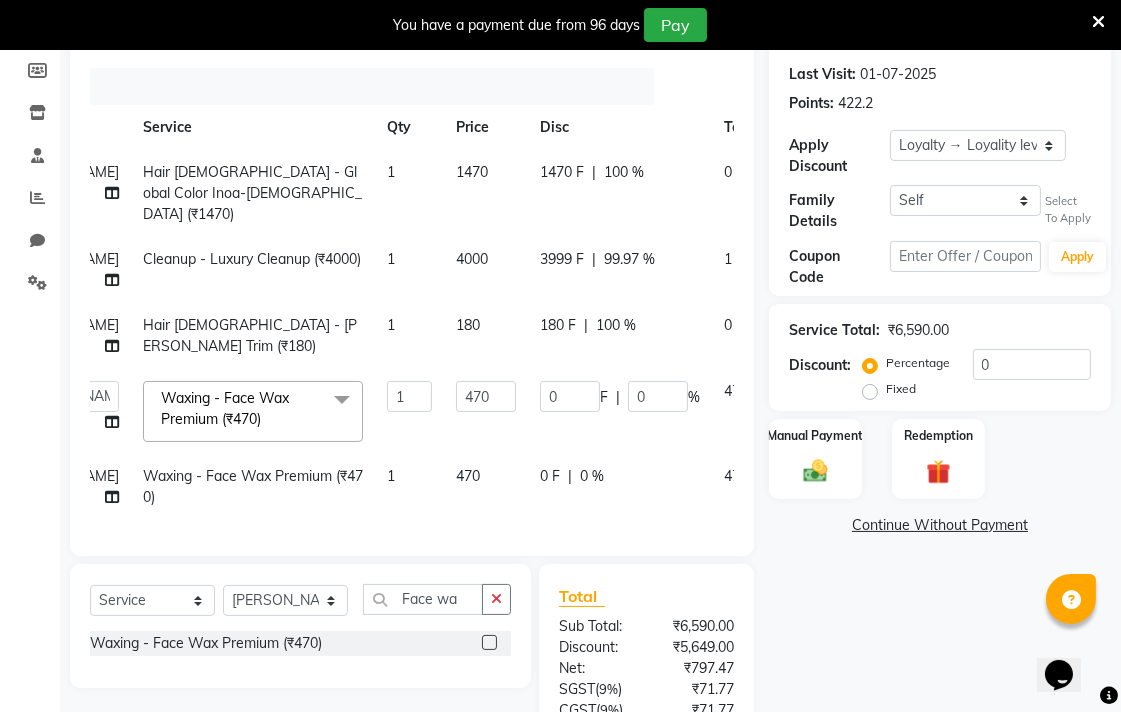 scroll, scrollTop: 0, scrollLeft: 125, axis: horizontal 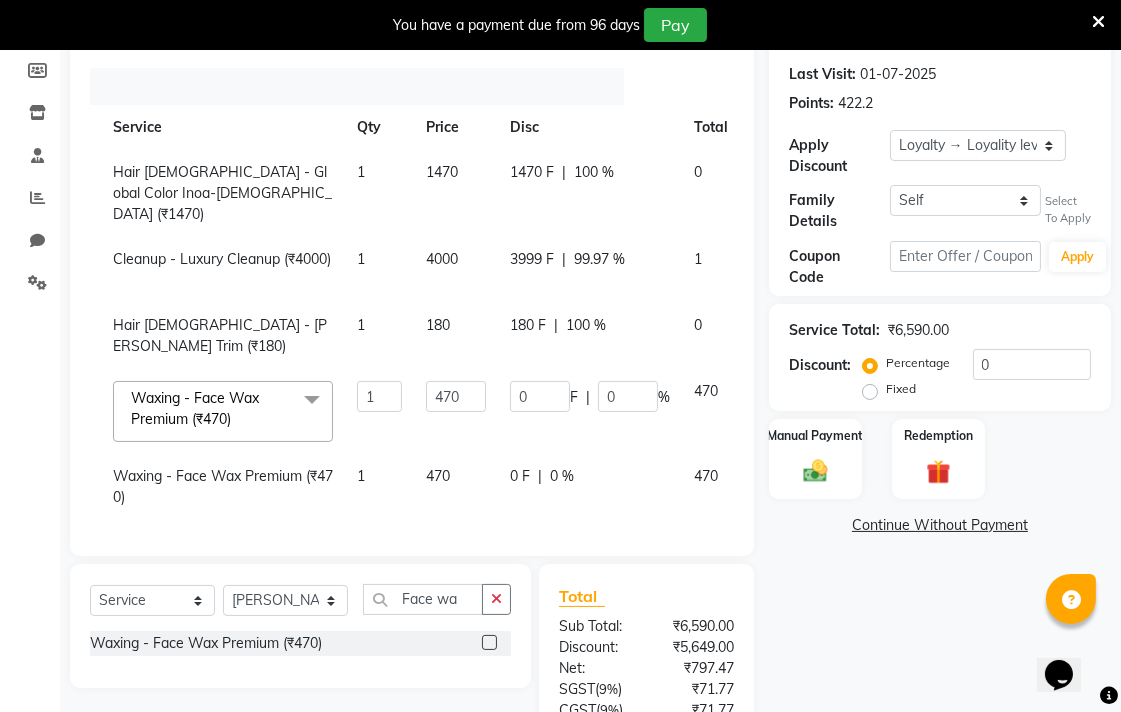 click 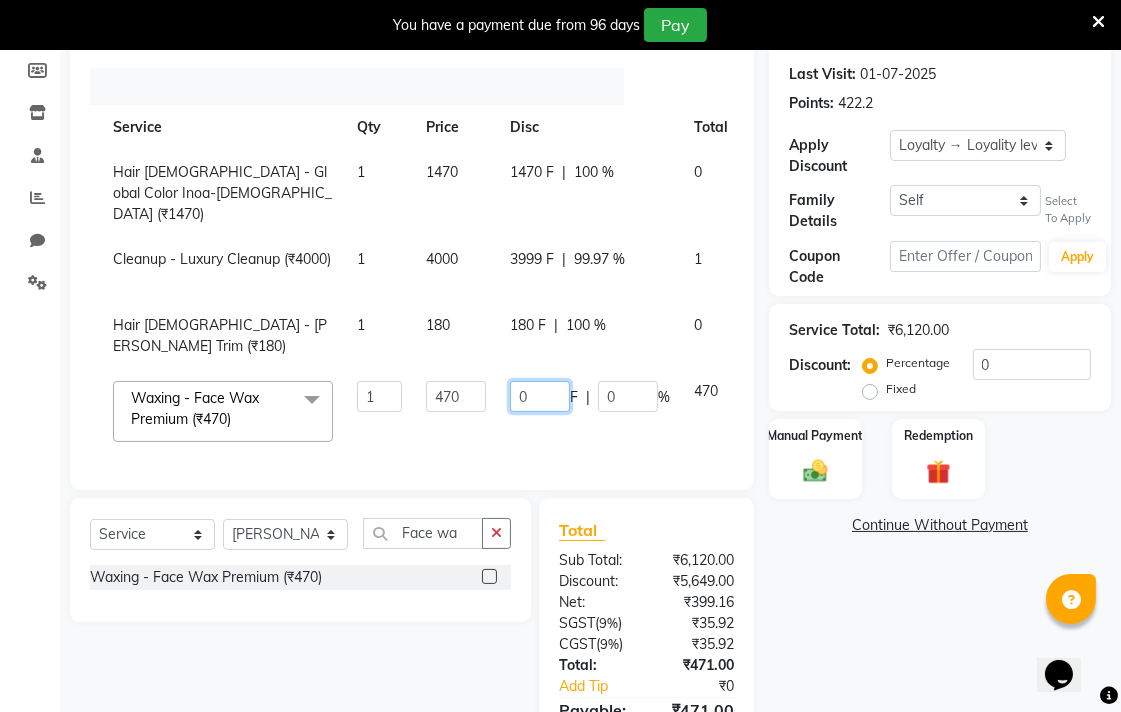 click on "0" 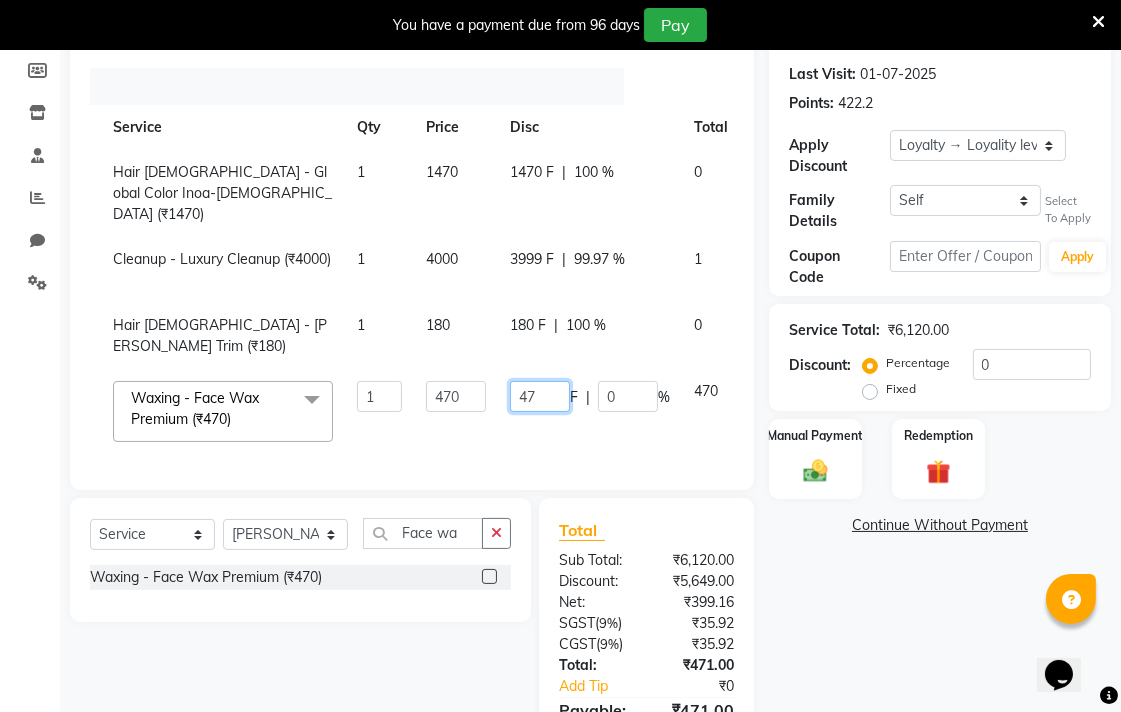 type on "470" 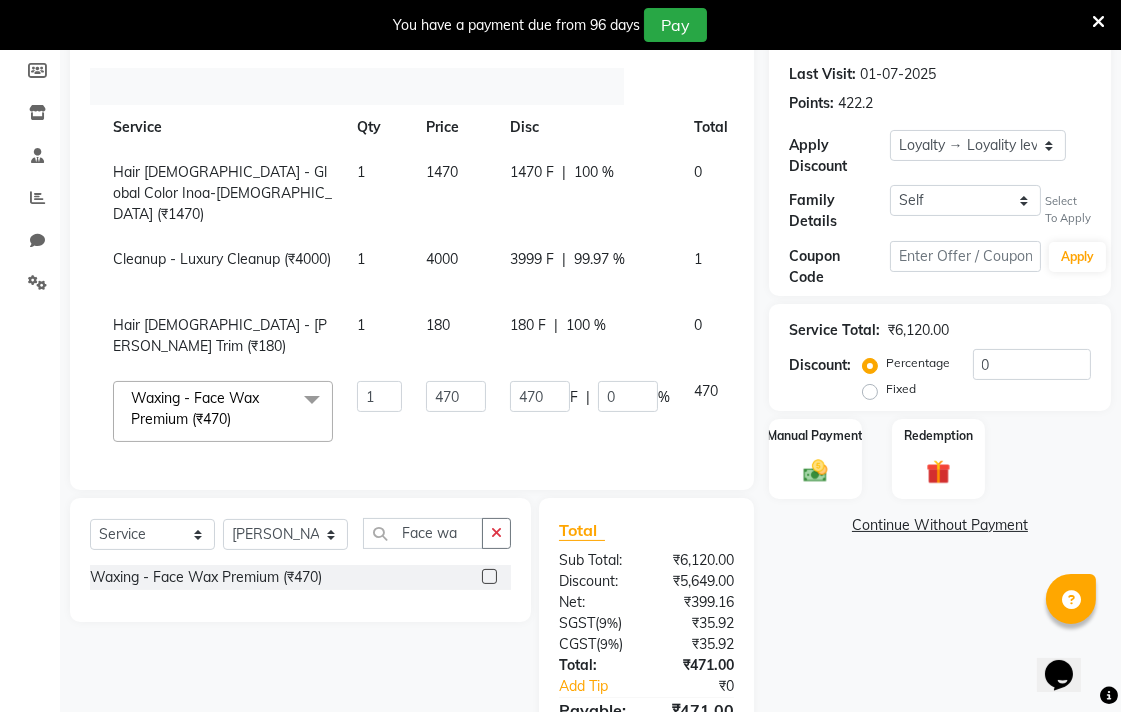 click on "Name: Karan  Chanday Membership:  No Active Membership  Total Visits:  8 Card on file:  0 Last Visit:   01-07-2025 Points:   422.2  Apply Discount Select  Loyalty → Loyality level 1  Coupon → Sukriti Gift Voucher Coupon → Sukriti Gift Voucher Coupon → Sukriti Gift Voucher Coupon → Sukriti Gift Voucher Family Details Self Karan  Chanday Select To Apply Coupon Code Apply Service Total:  ₹6,120.00  Discount:  Percentage   Fixed  0 Manual Payment Redemption  Continue Without Payment" 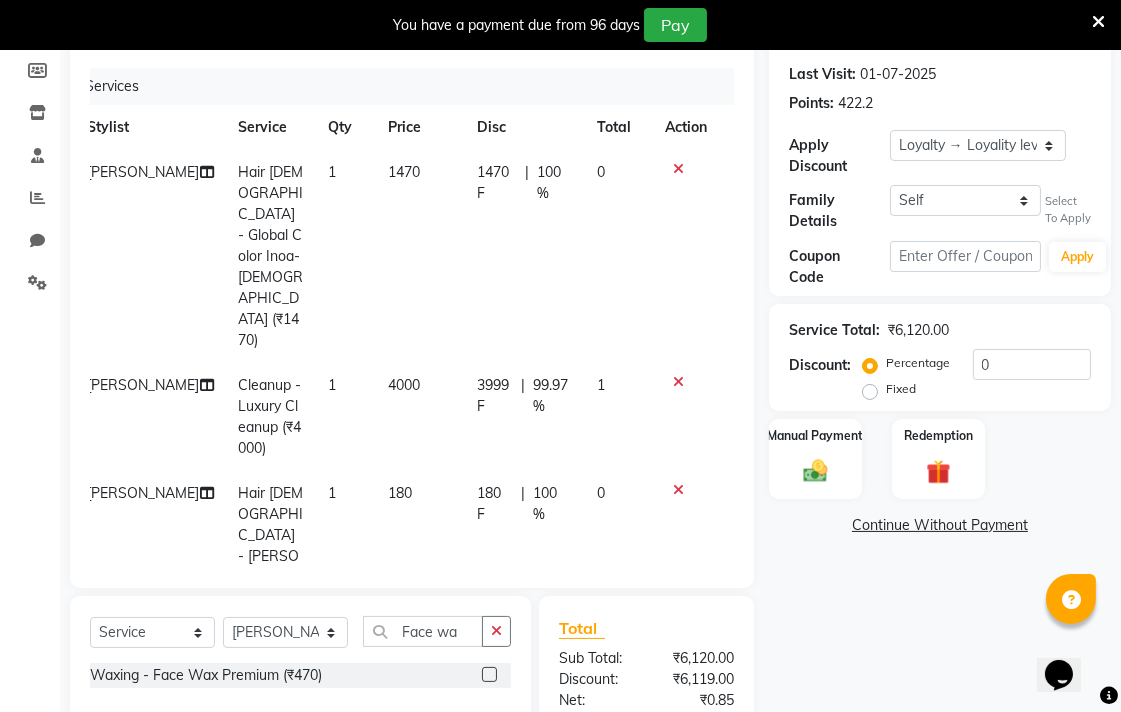 scroll, scrollTop: 0, scrollLeft: 14, axis: horizontal 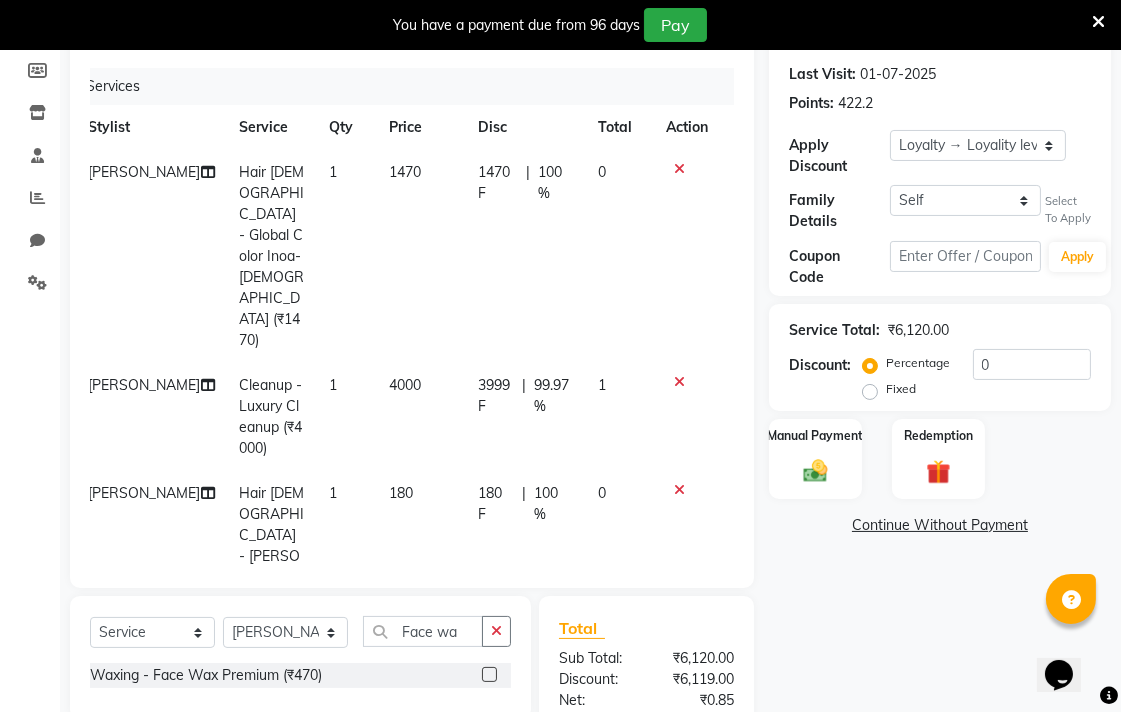 click on "470" 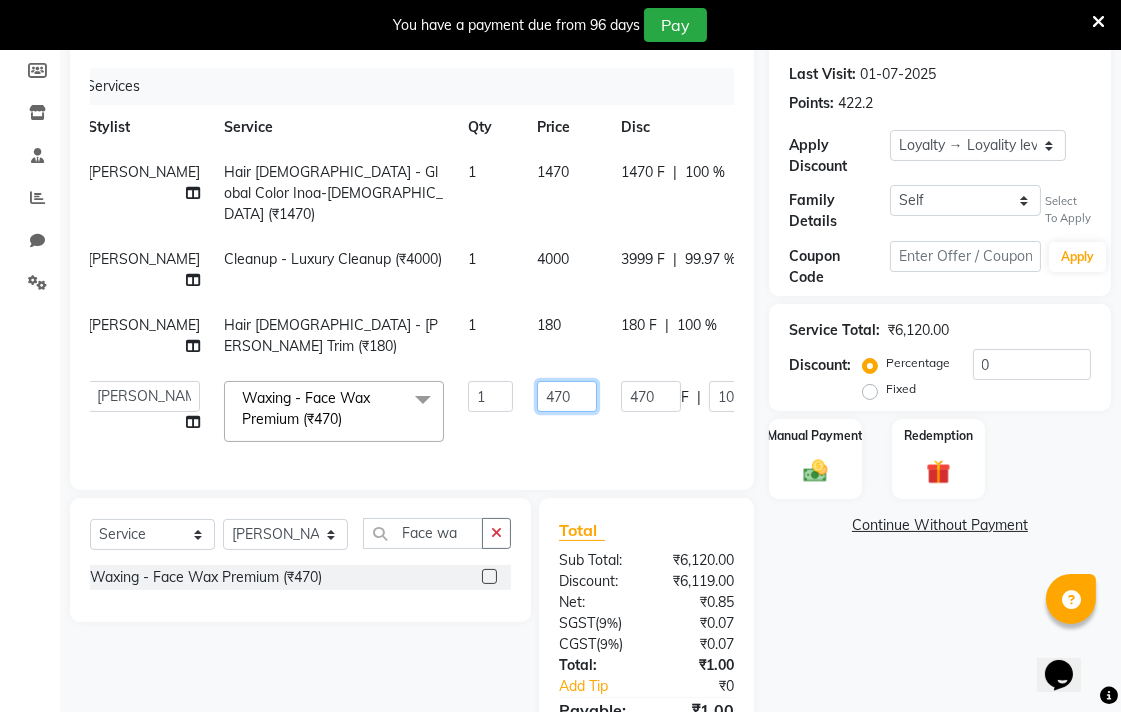 click on "470" 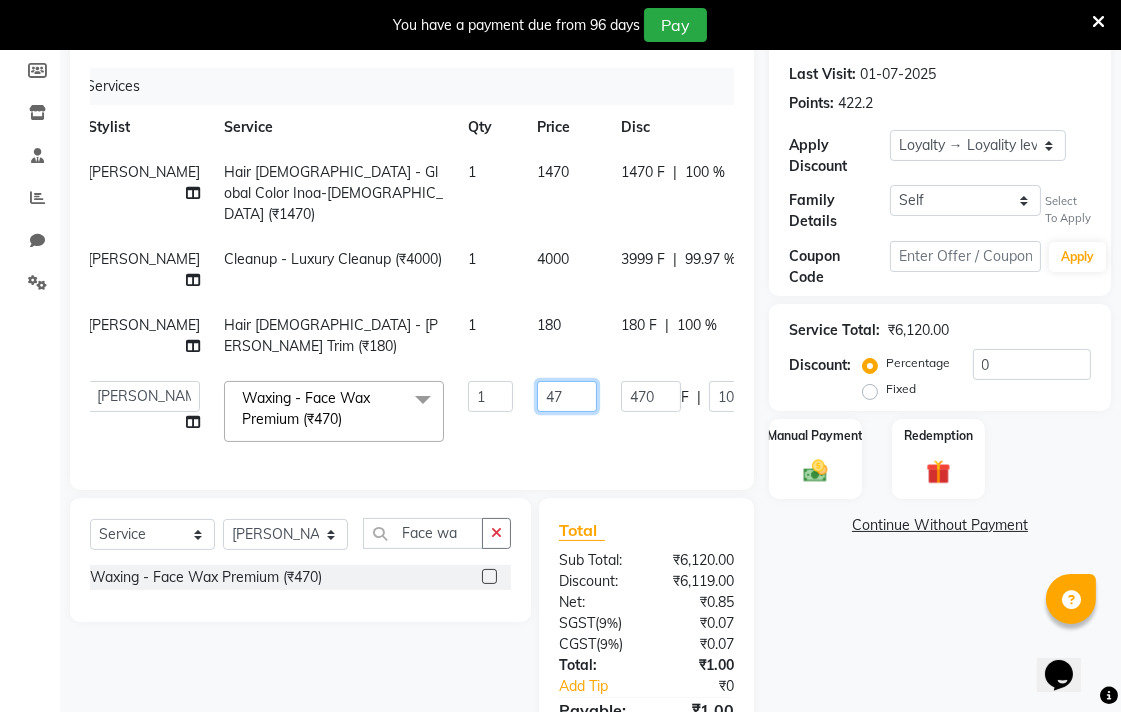 type on "4" 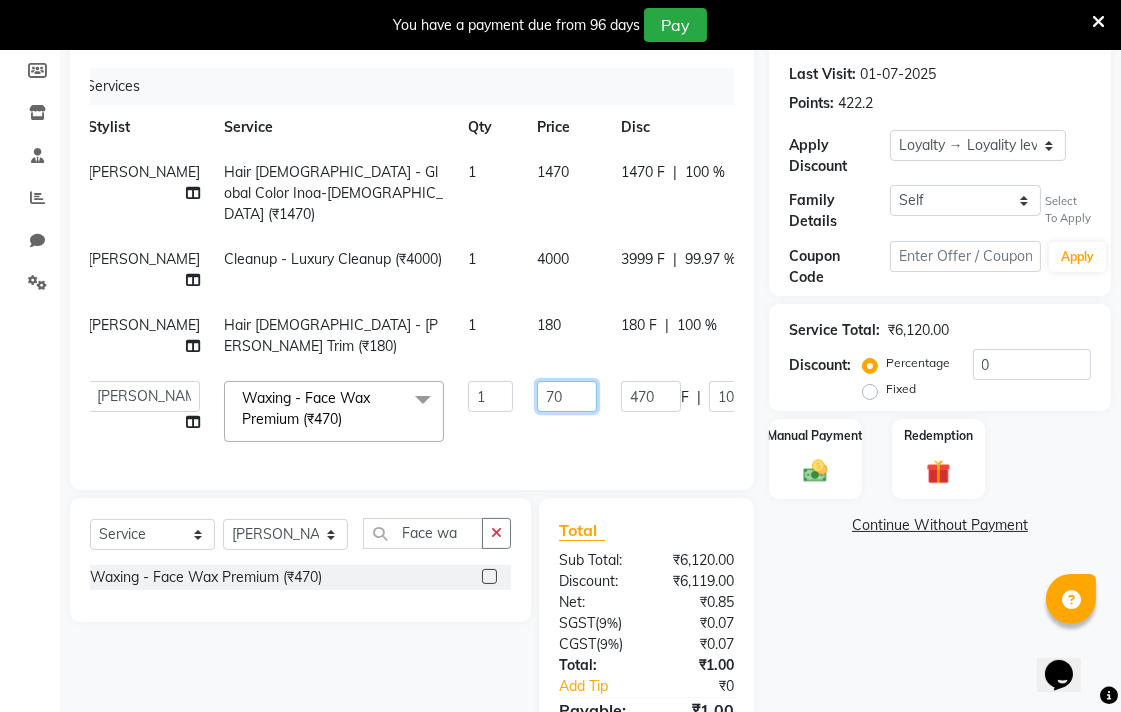 type on "700" 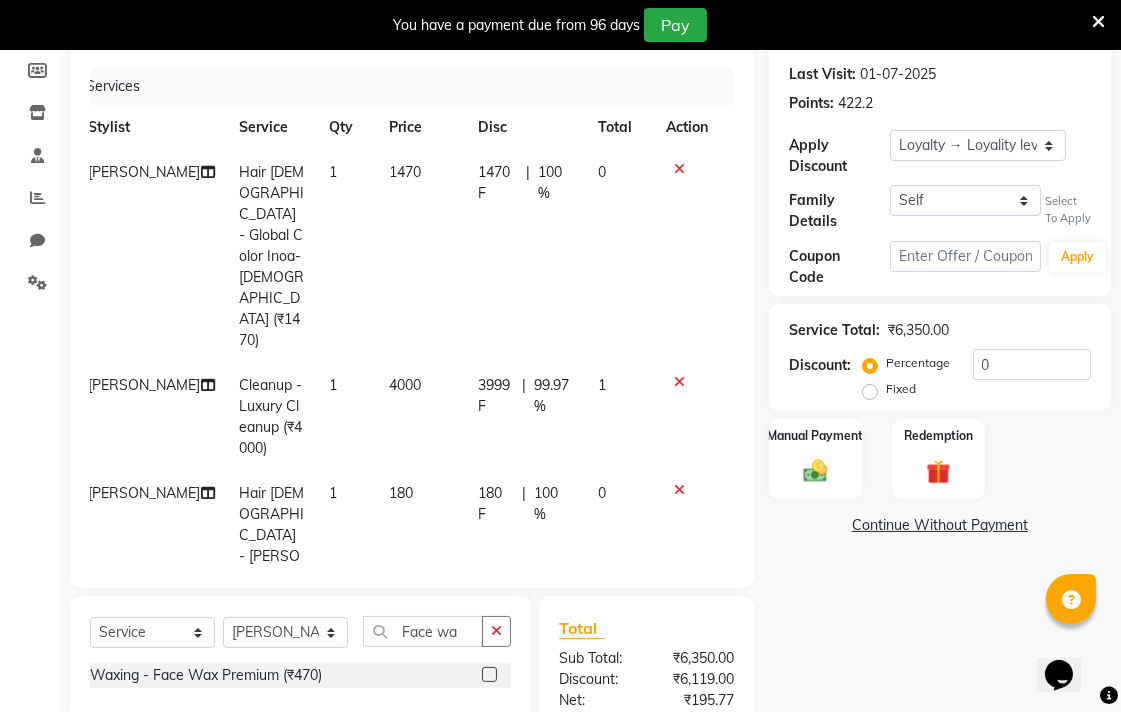 click on "67.14 %" 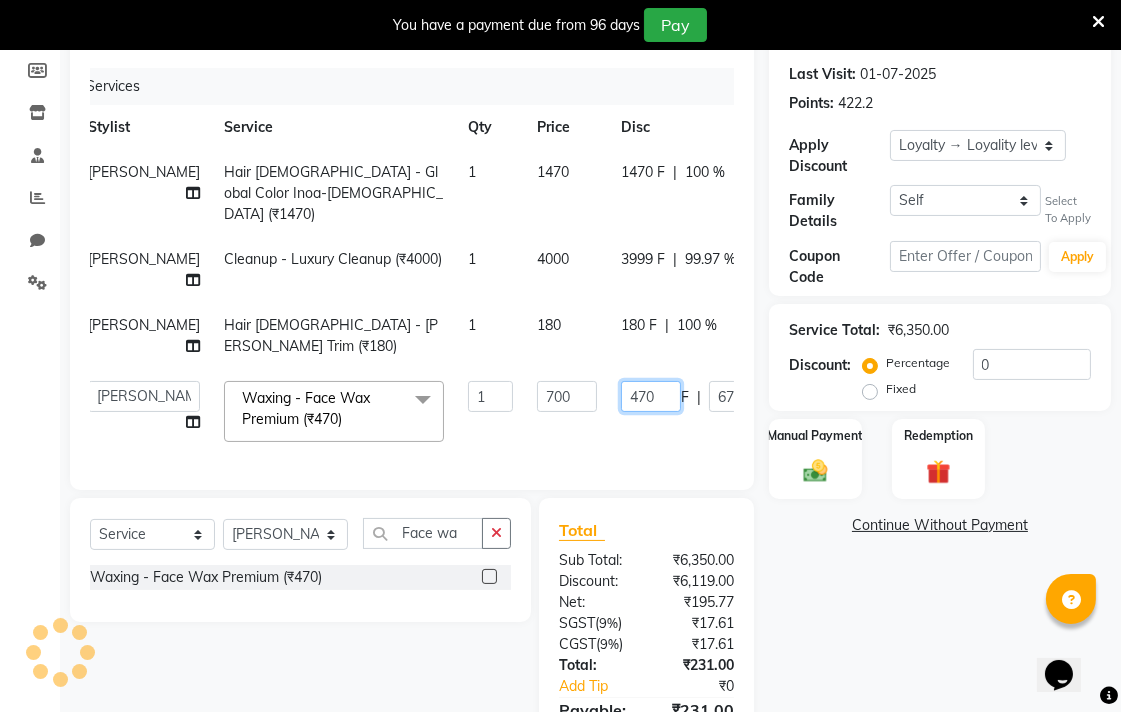 click on "470" 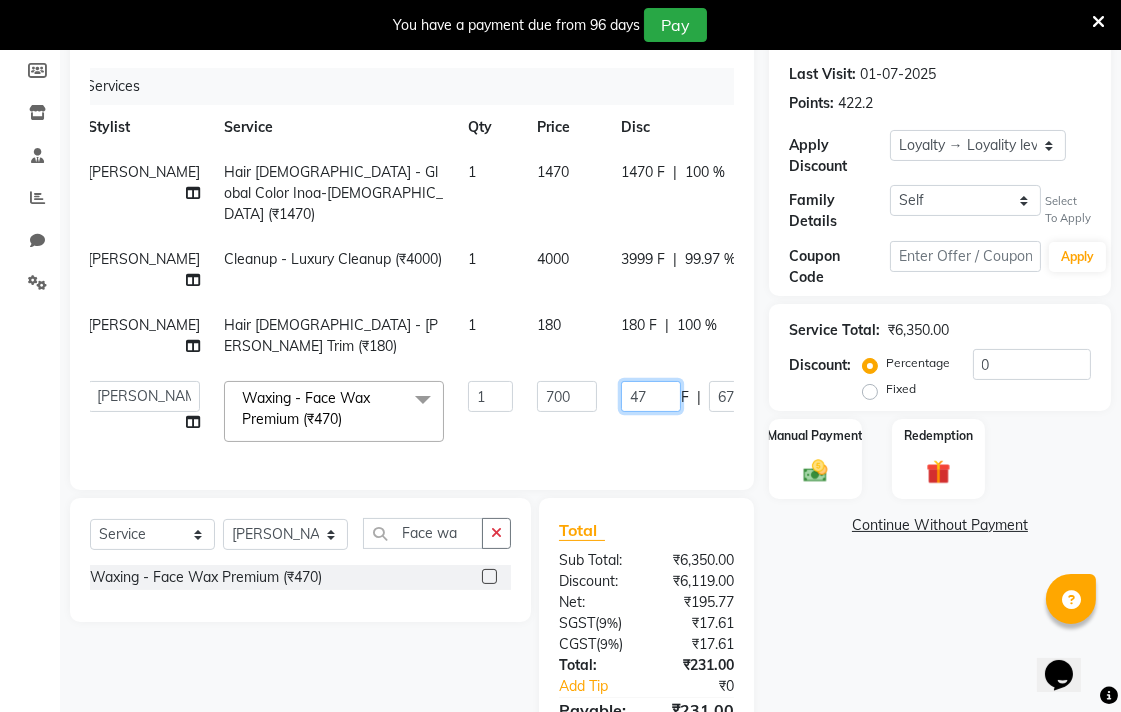 type on "4" 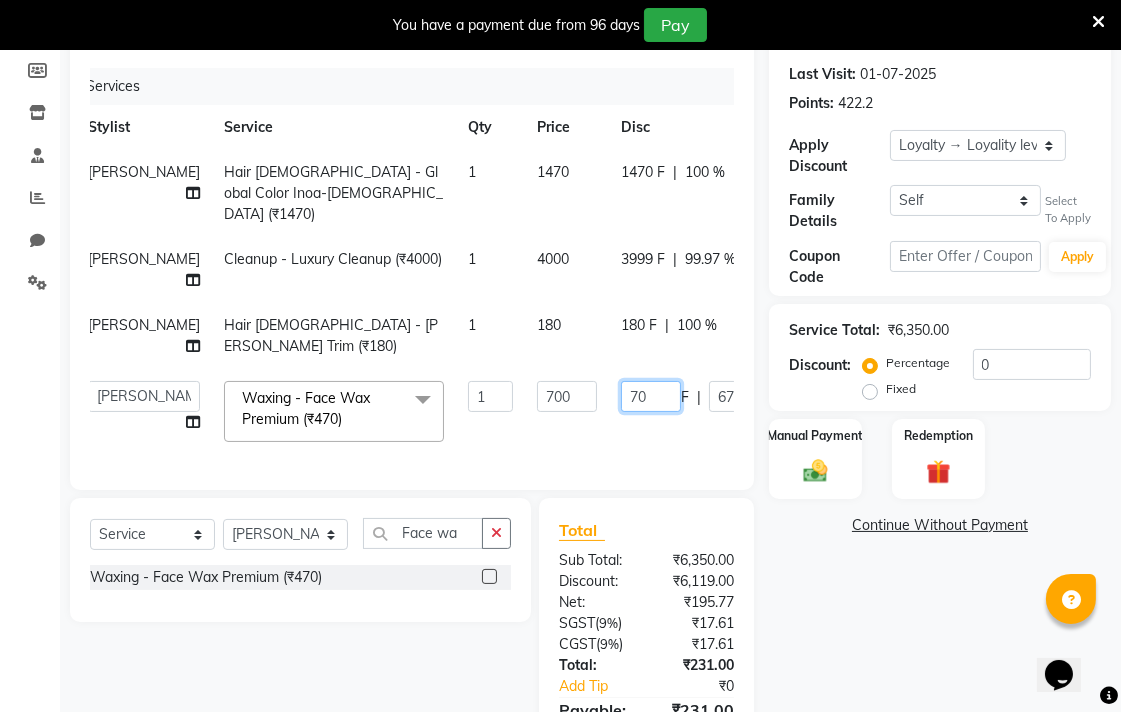 type on "700" 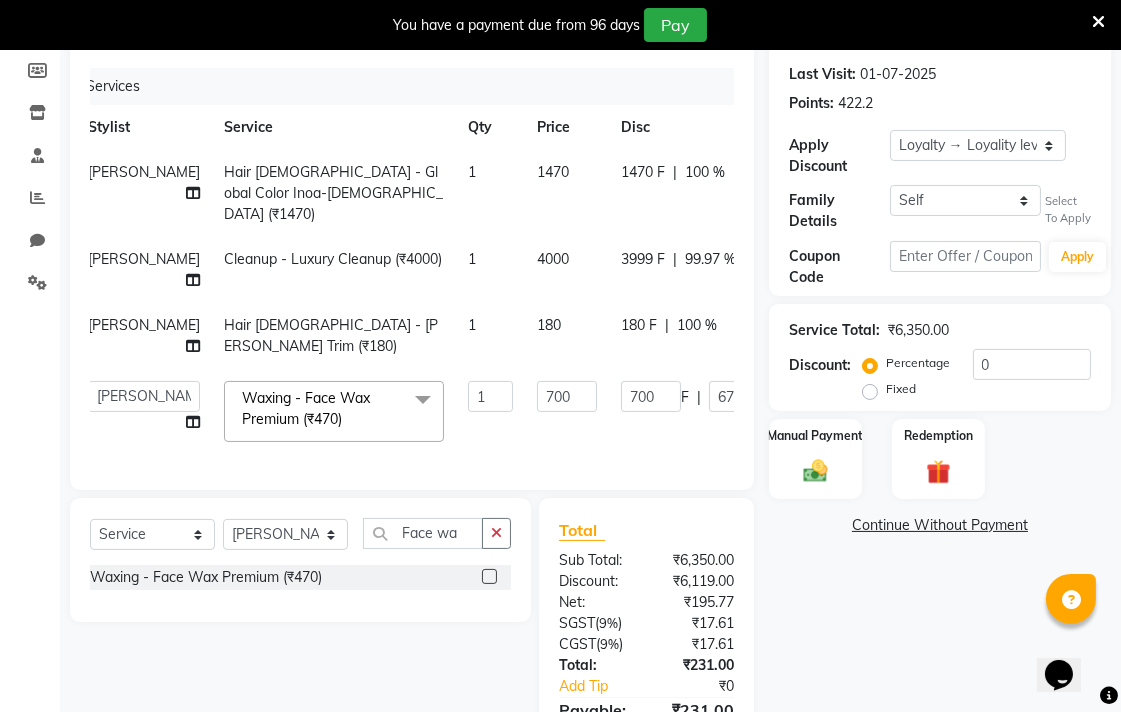 click on "Name: Karan  Chanday Membership:  No Active Membership  Total Visits:  8 Card on file:  0 Last Visit:   01-07-2025 Points:   422.2  Apply Discount Select  Loyalty → Loyality level 1  Coupon → Sukriti Gift Voucher Coupon → Sukriti Gift Voucher Coupon → Sukriti Gift Voucher Coupon → Sukriti Gift Voucher Family Details Self Karan  Chanday Select To Apply Coupon Code Apply Service Total:  ₹6,350.00  Discount:  Percentage   Fixed  0 Manual Payment Redemption  Continue Without Payment" 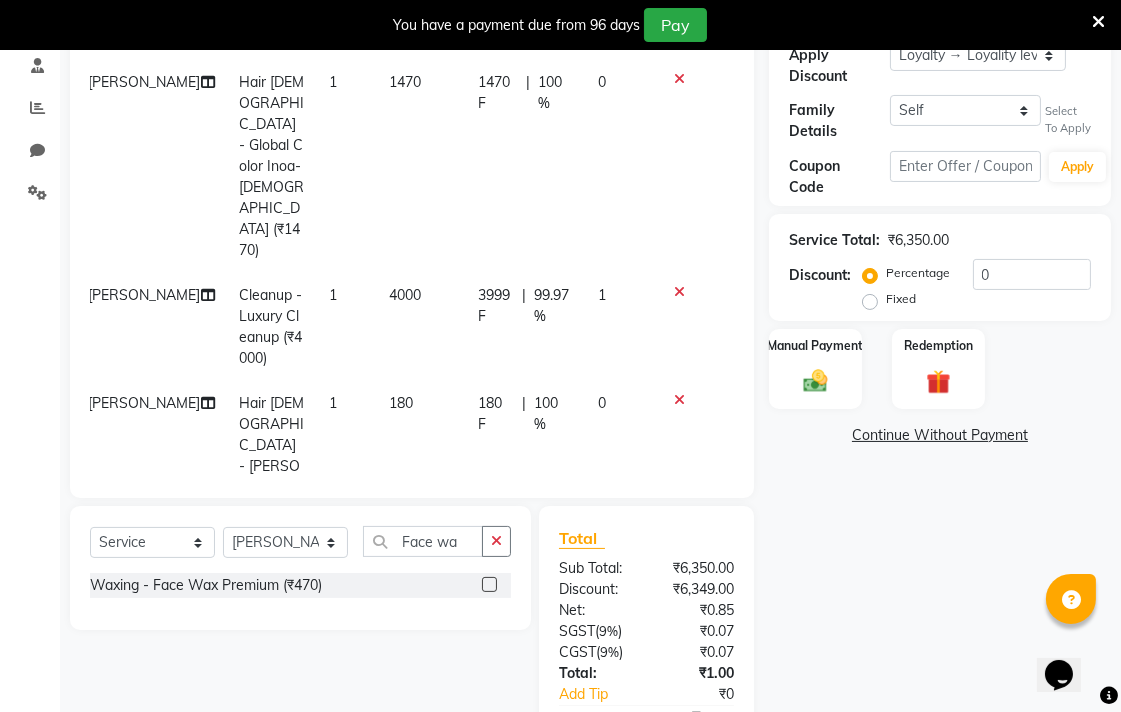 scroll, scrollTop: 465, scrollLeft: 0, axis: vertical 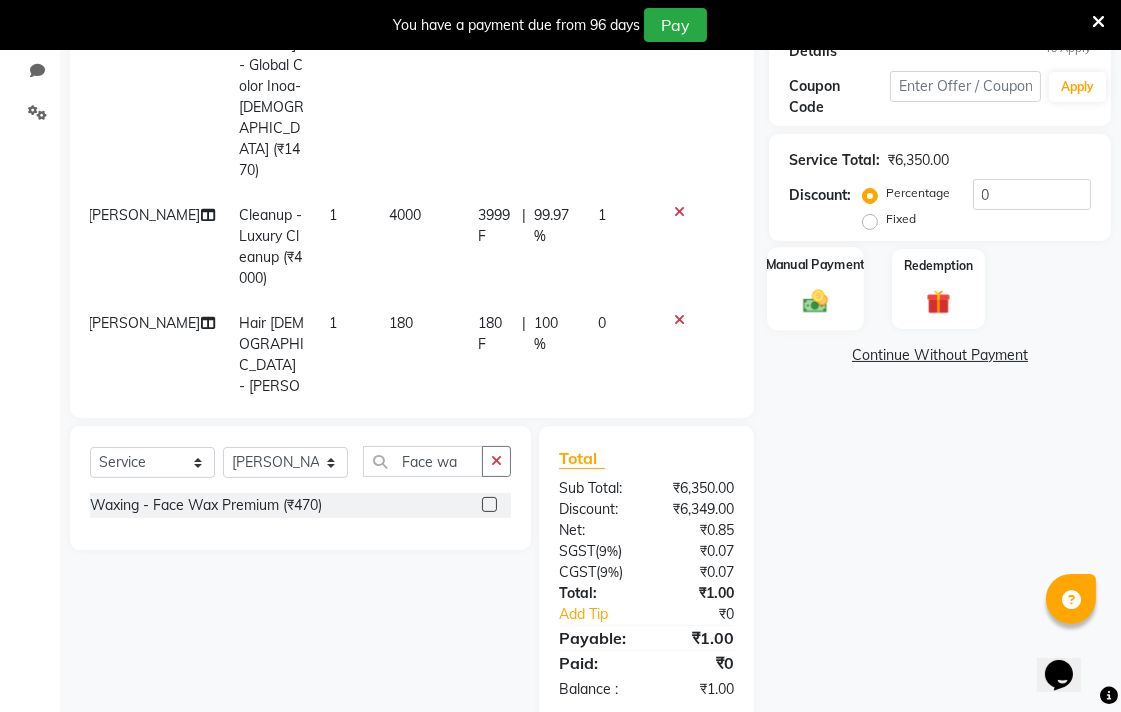 click 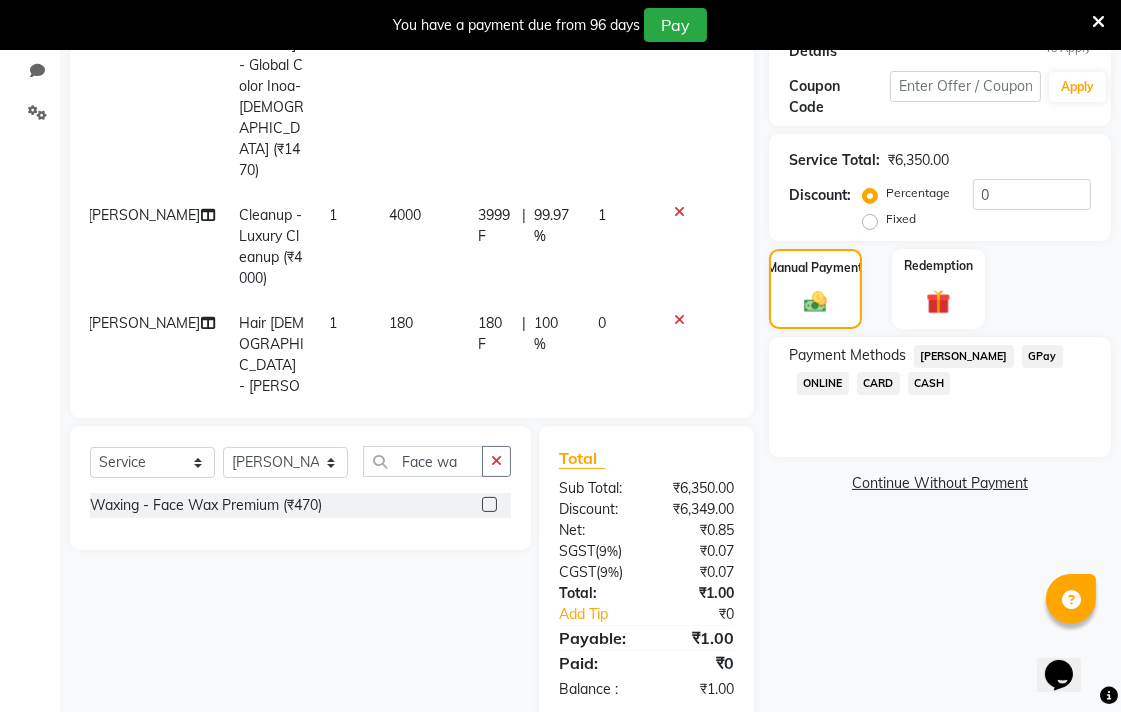 click on "CASH" 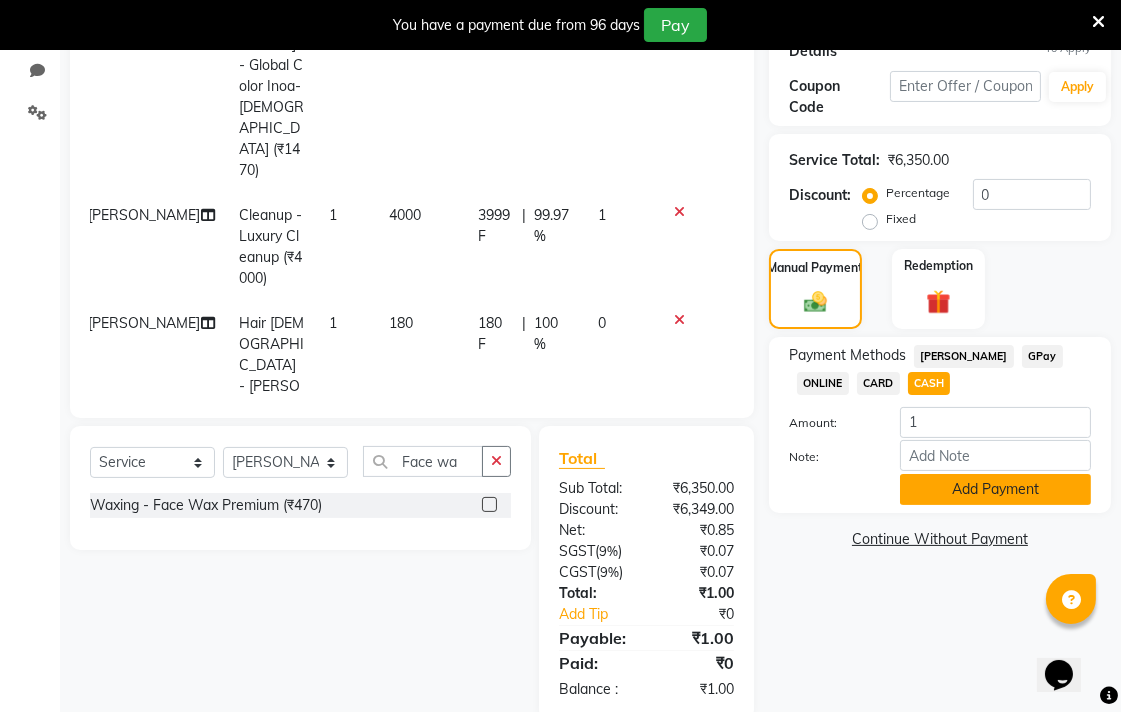 click on "Add Payment" 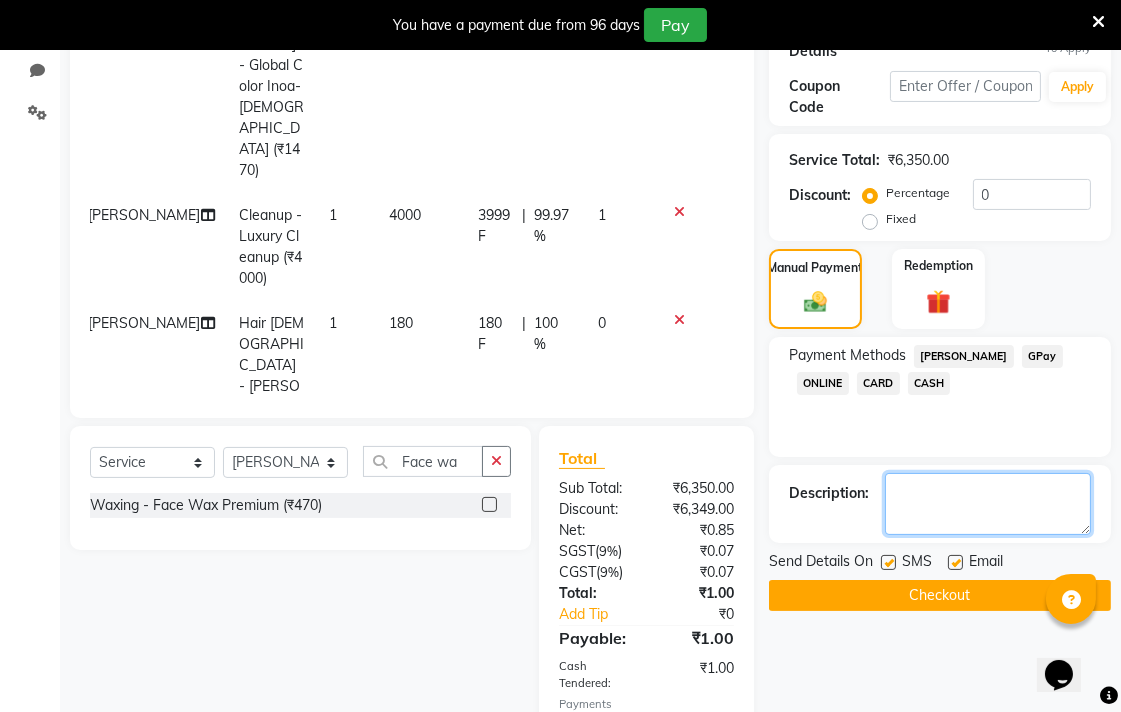 click 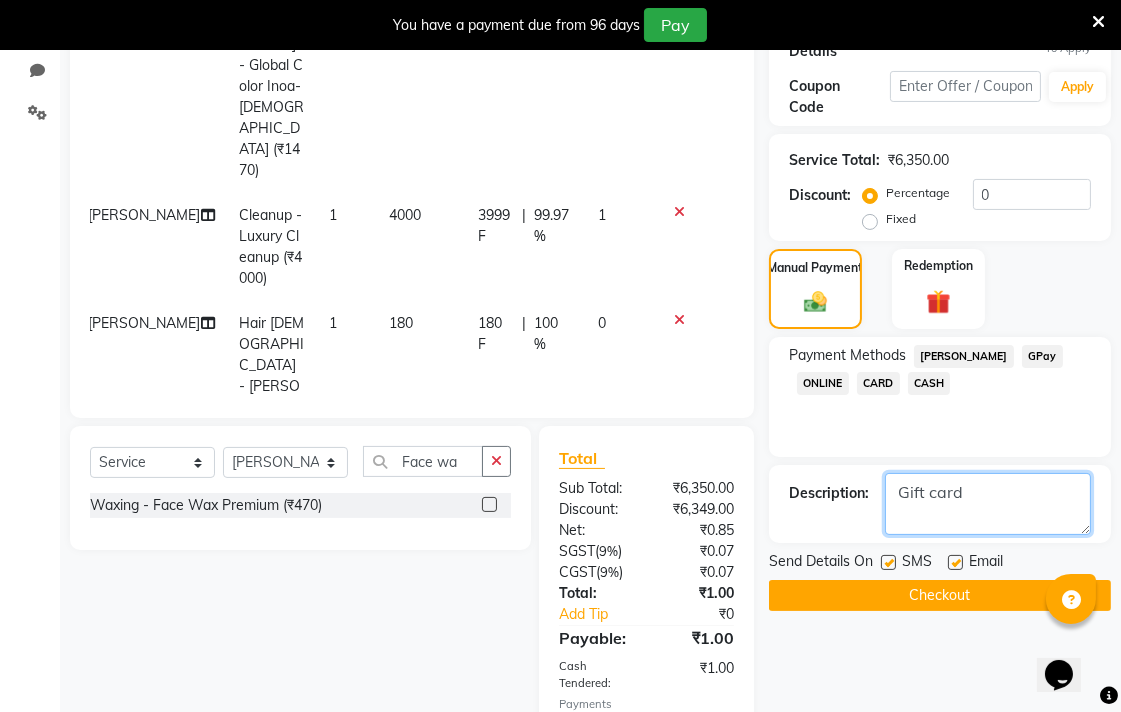 type on "Gift card" 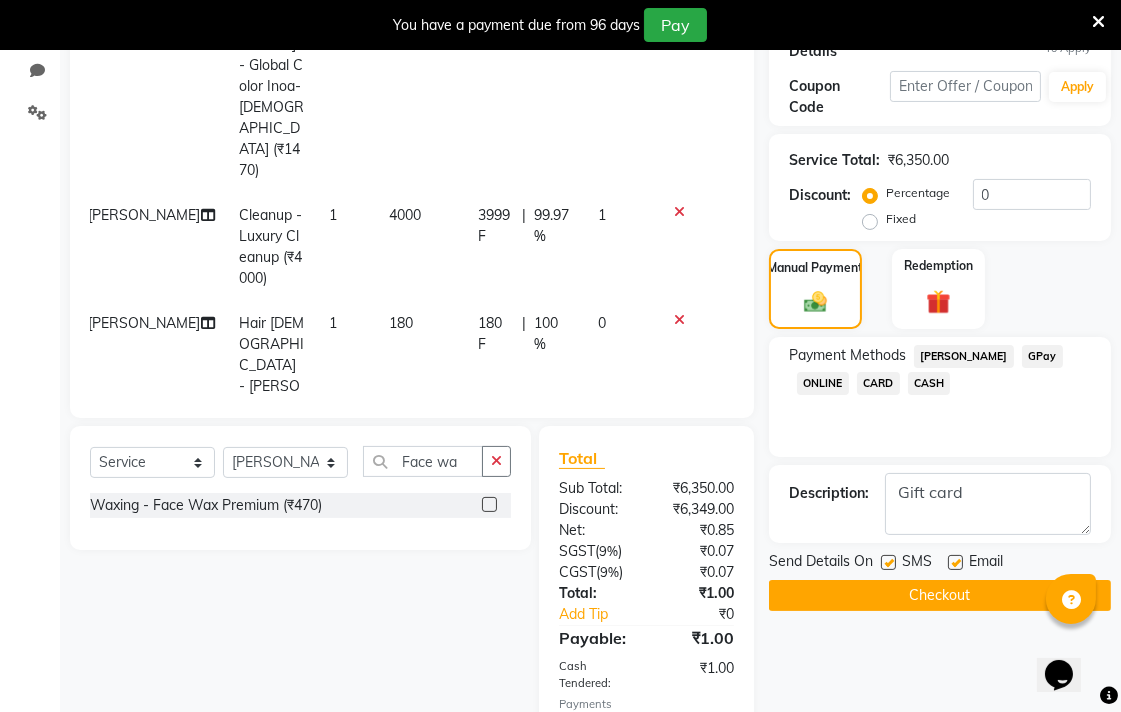 click on "Checkout" 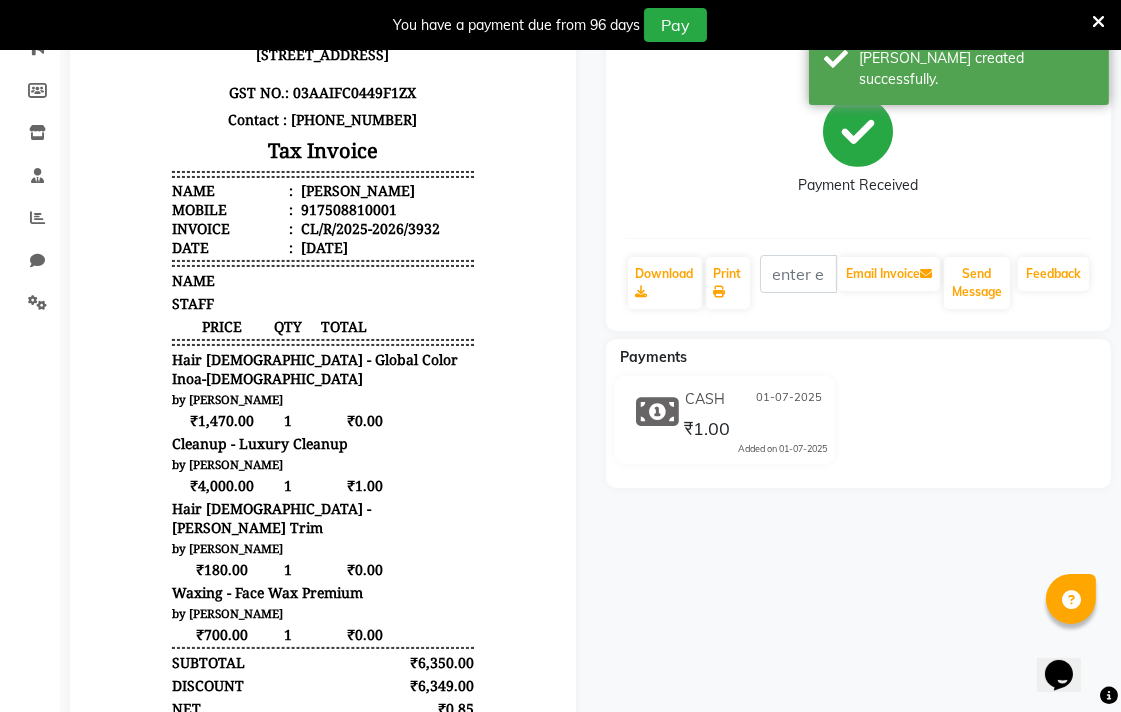 scroll, scrollTop: 267, scrollLeft: 0, axis: vertical 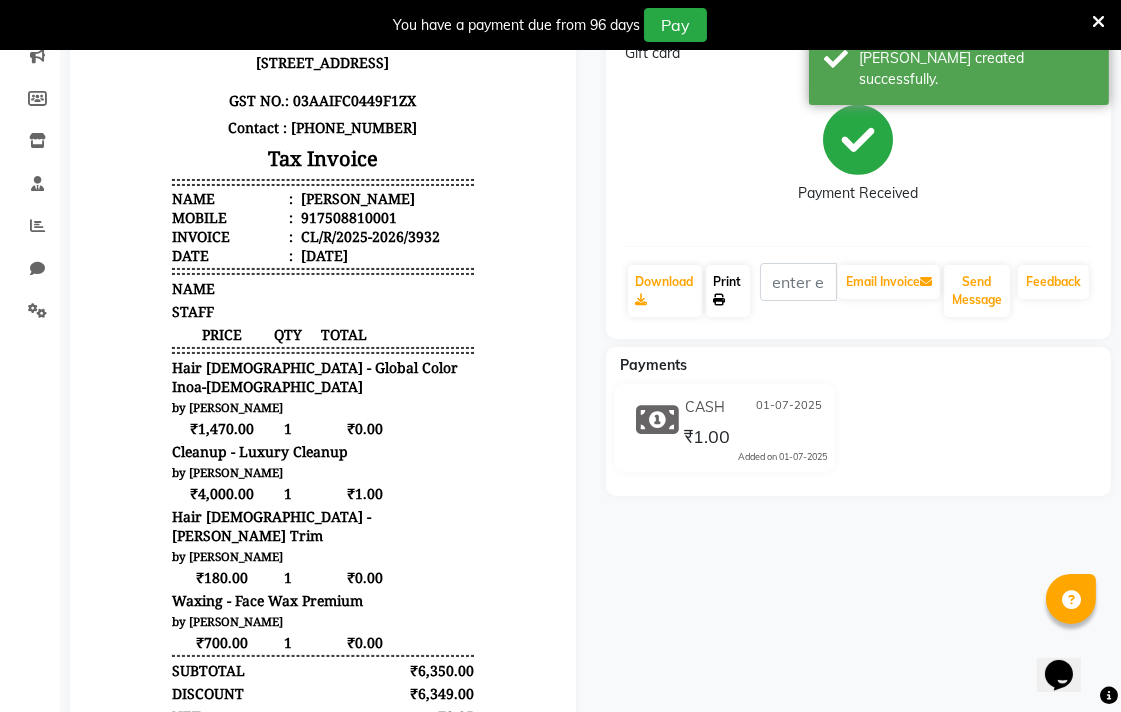 click on "Print" 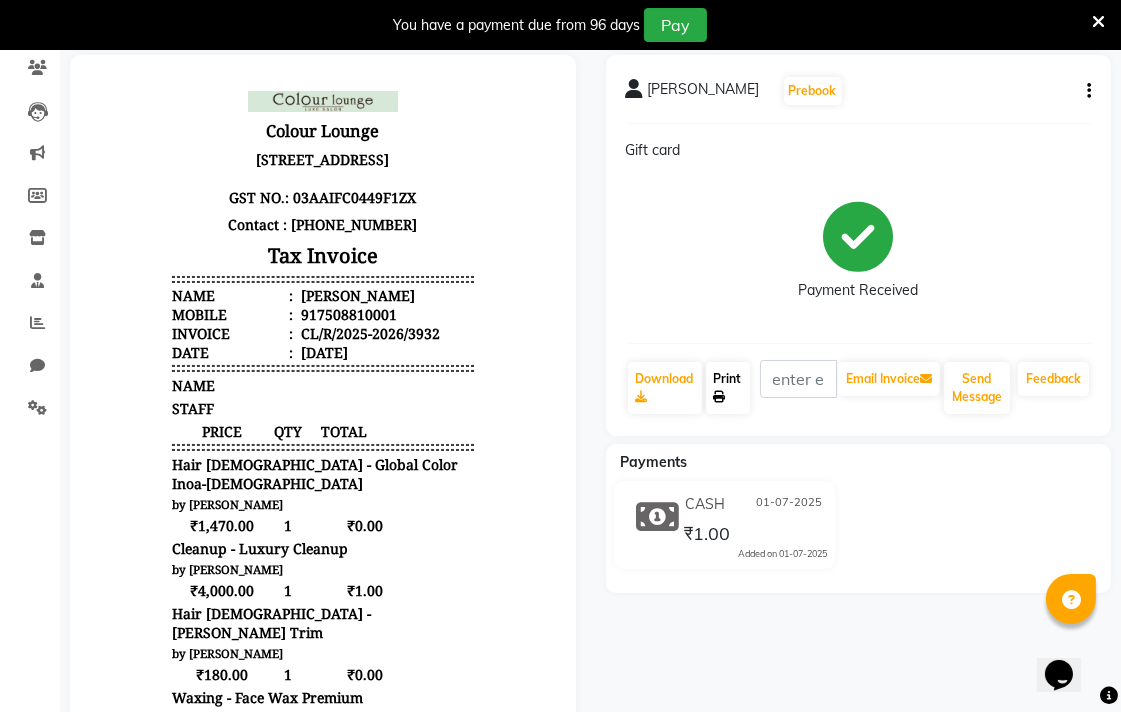 scroll, scrollTop: 0, scrollLeft: 0, axis: both 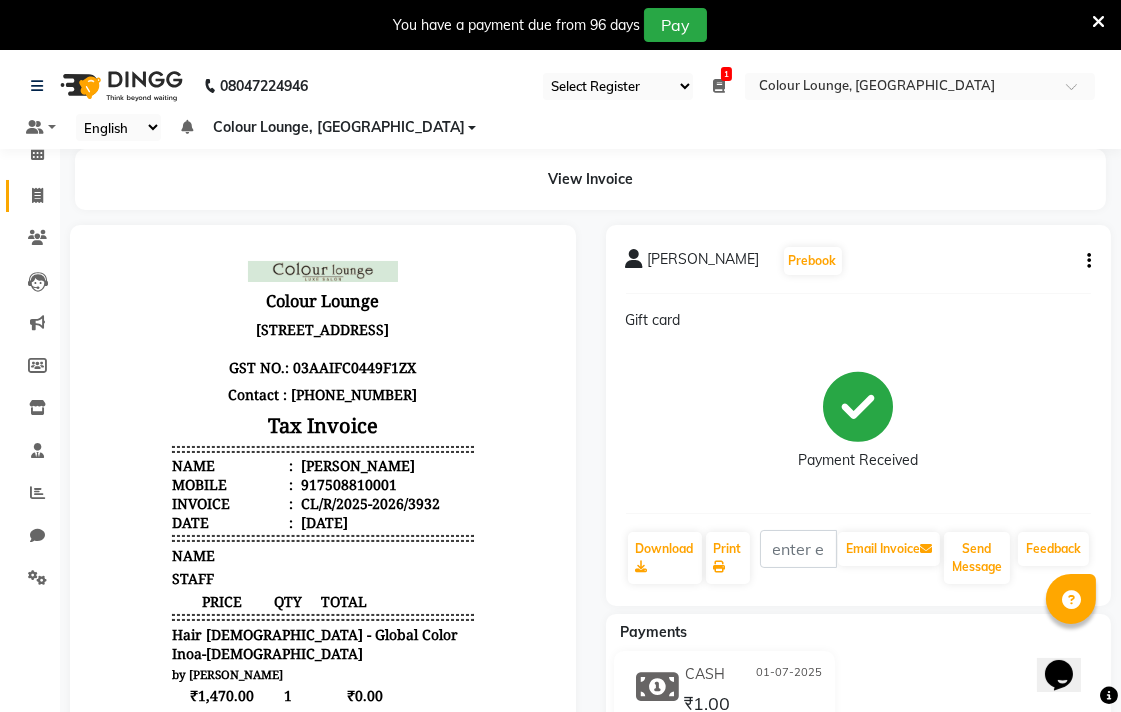 click 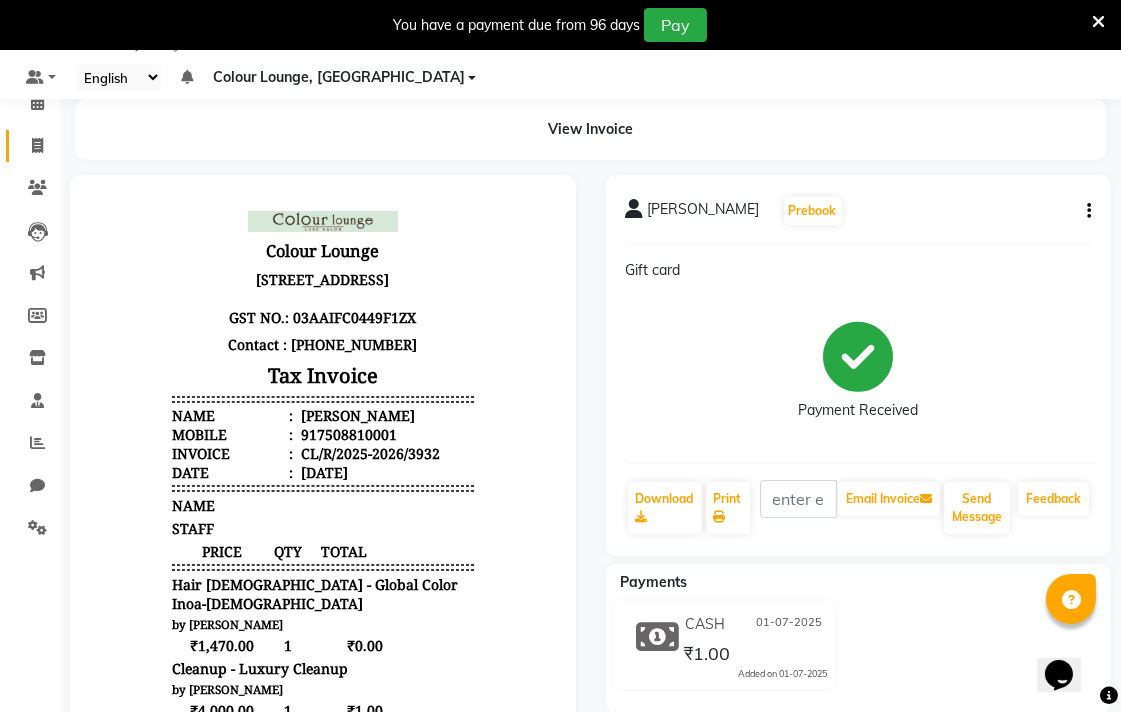 select on "service" 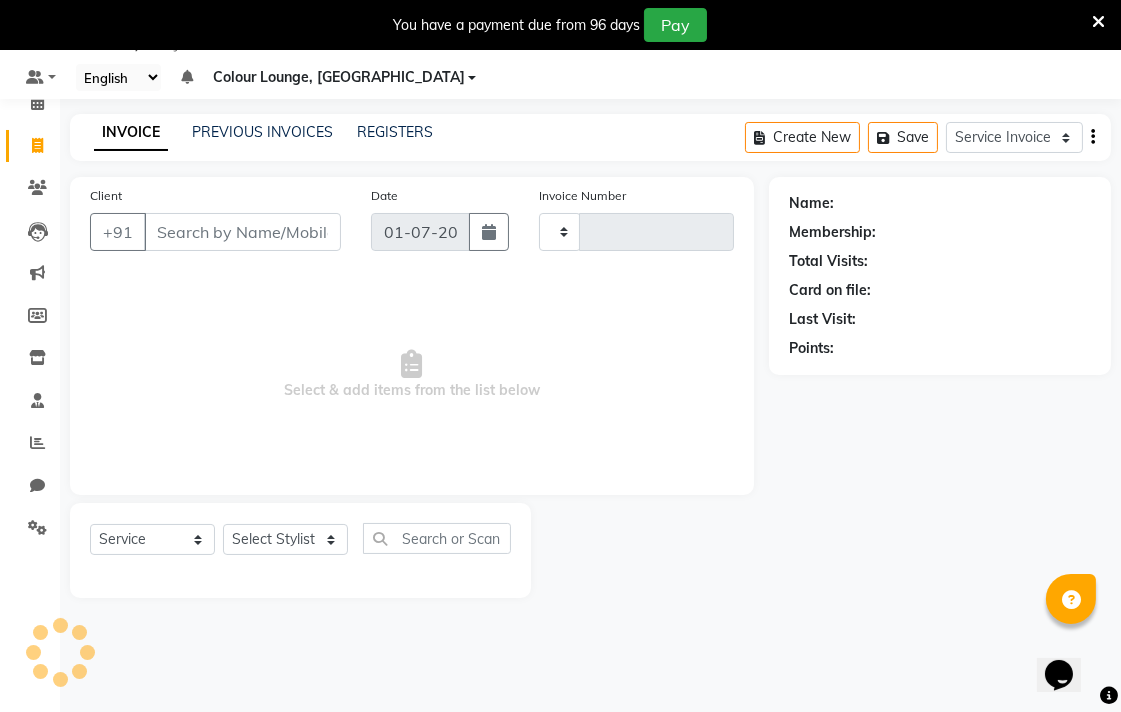 type on "3933" 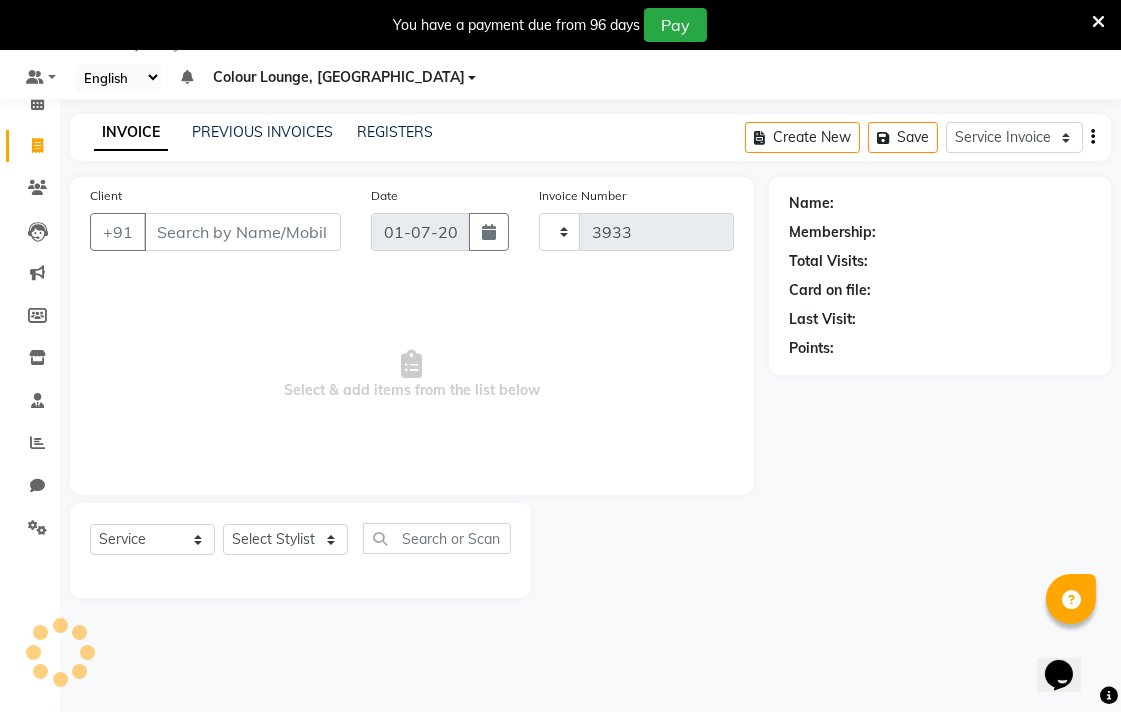 select on "8013" 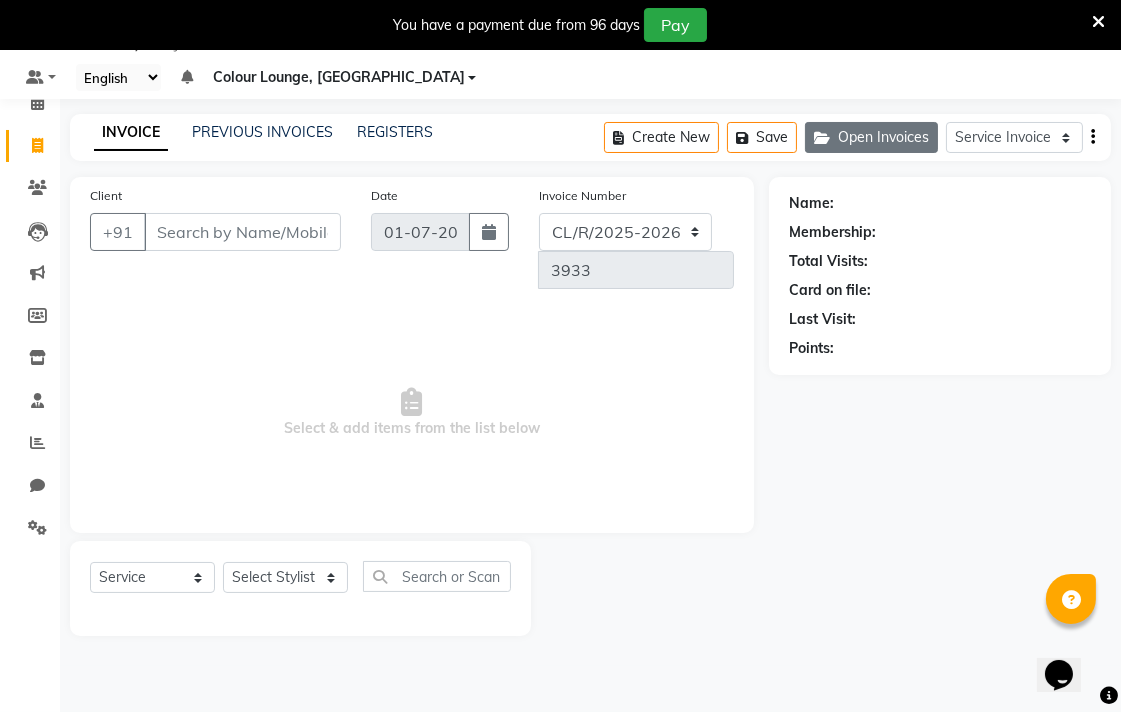 click on "Open Invoices" 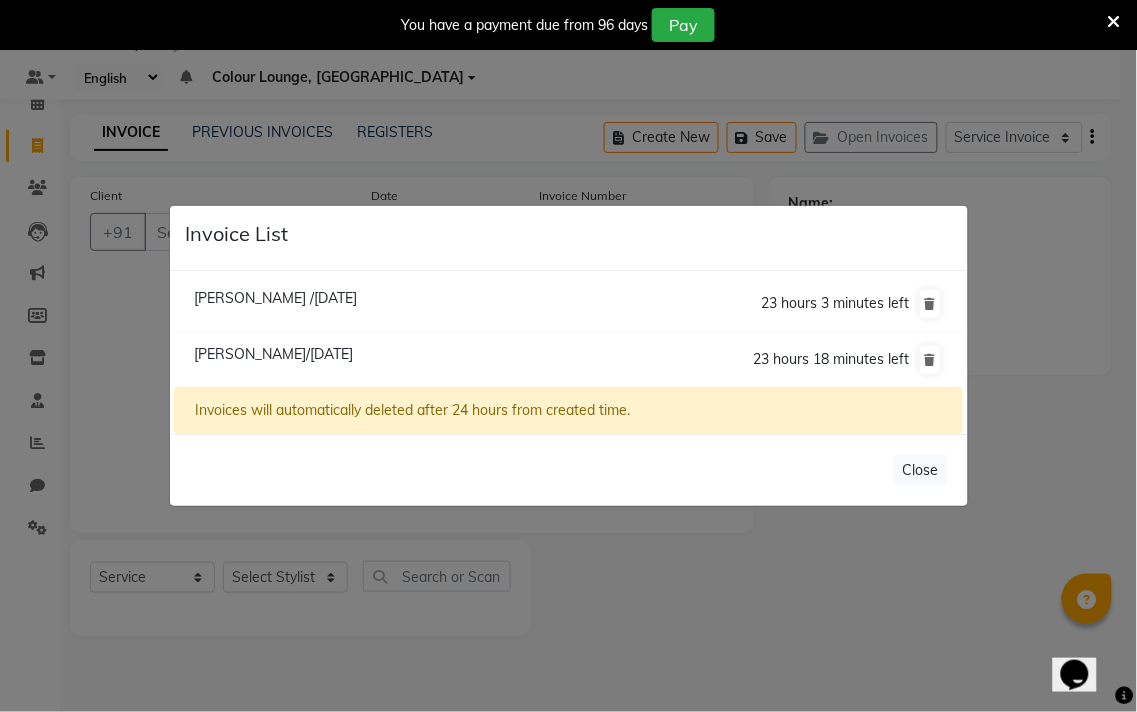 click on "Simran Null/01 July 2025" 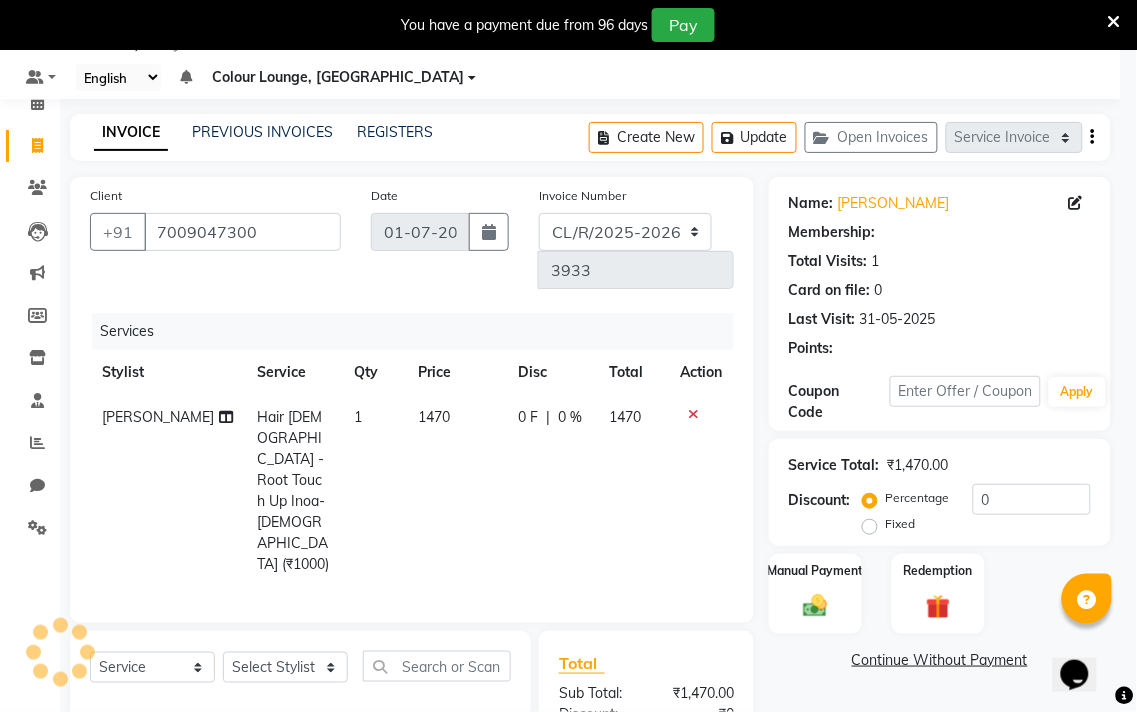 select on "1: Object" 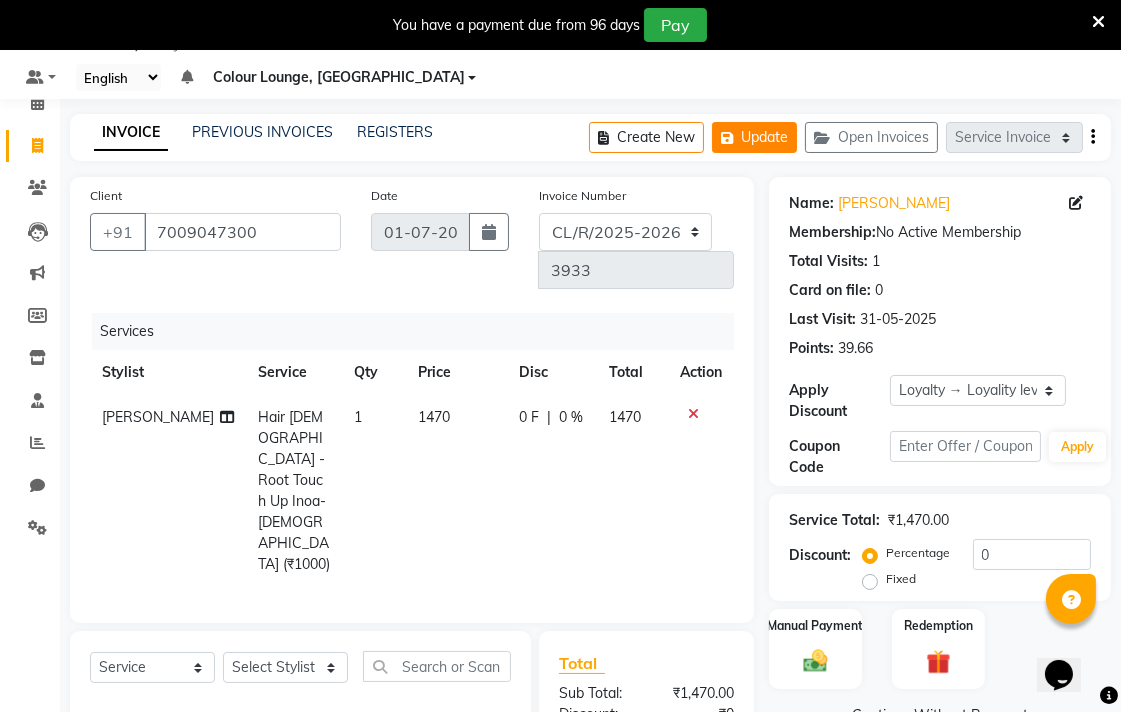 click on "Update" 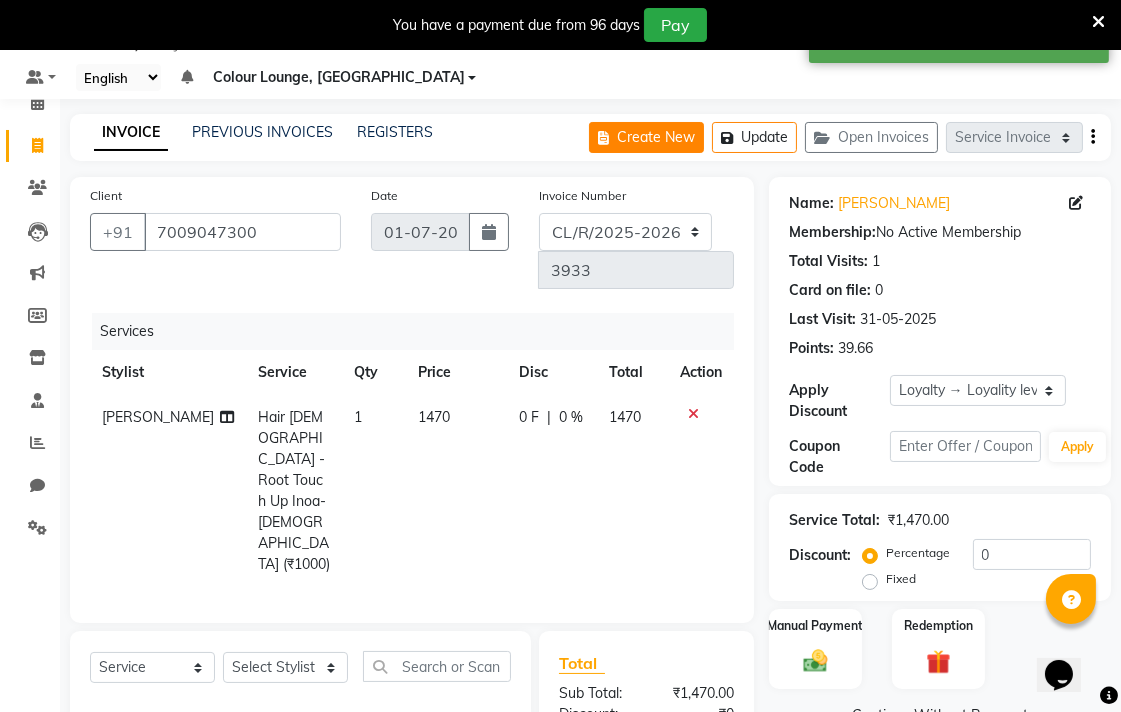 click on "Create New" 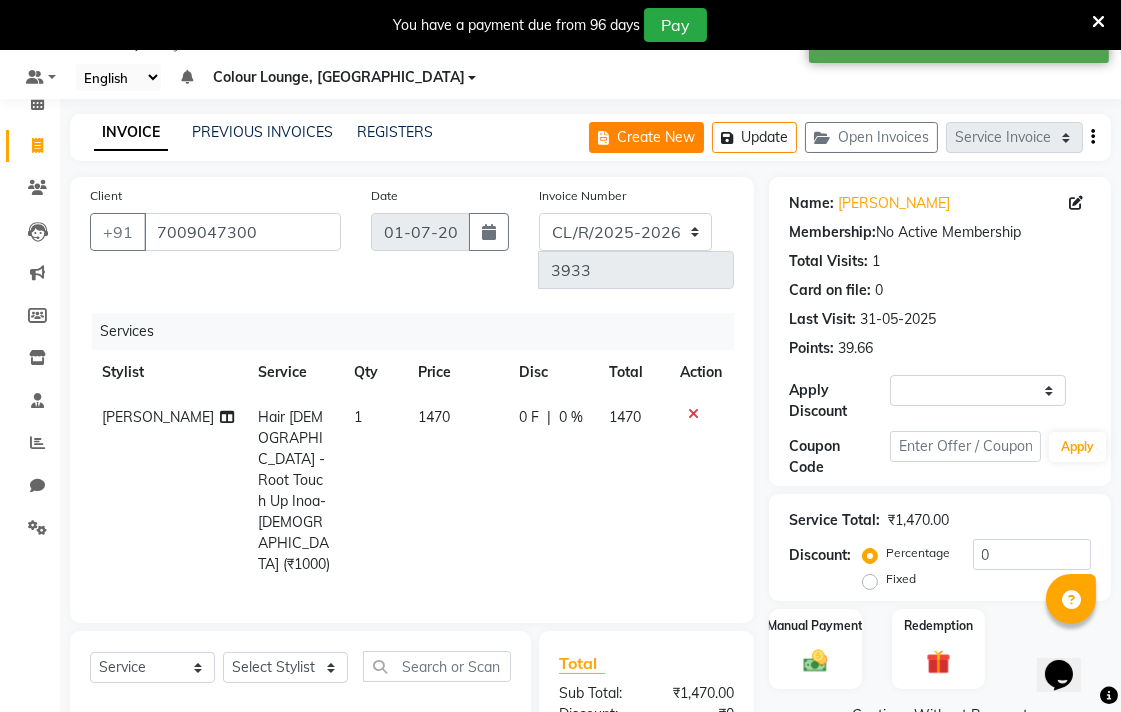 select on "service" 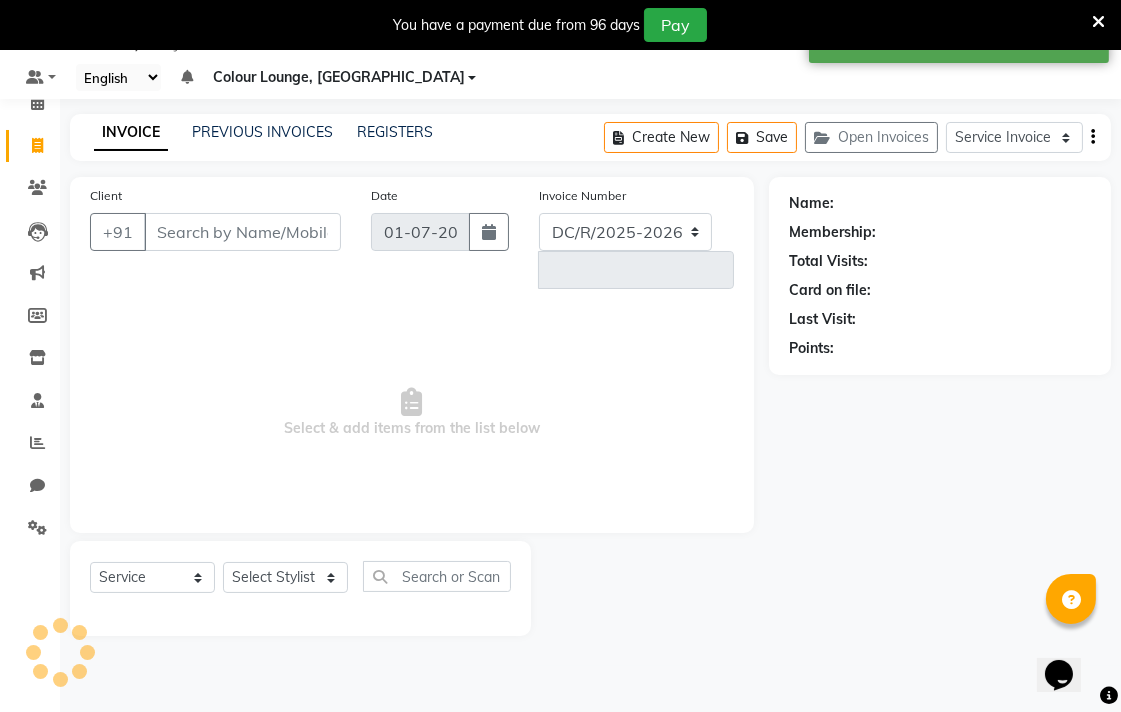 select on "8013" 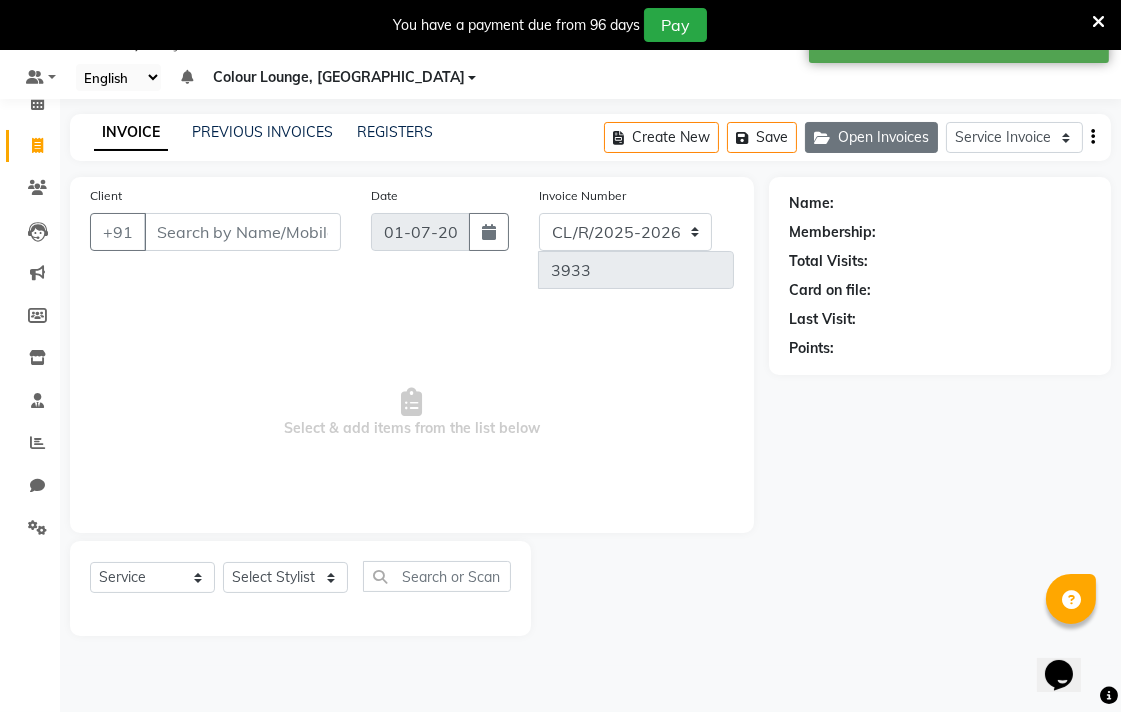 click on "Open Invoices" 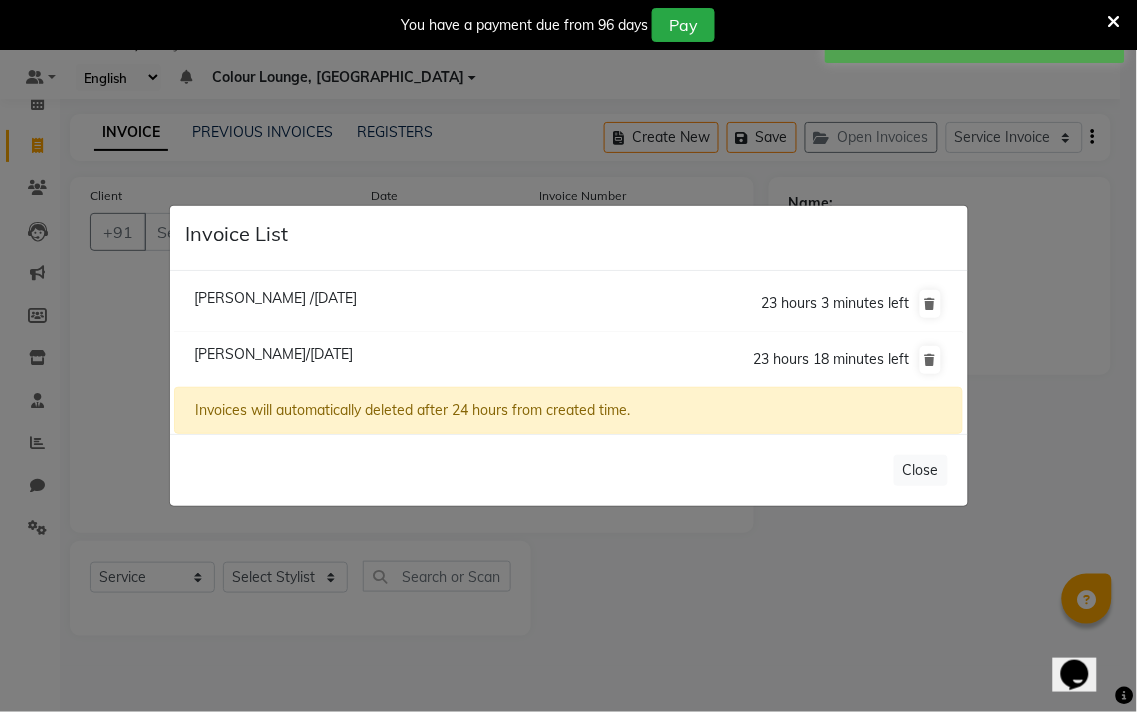 click on "Invoice List  Meenal /01 July 2025  23 hours 3 minutes left  Simran Null/01 July 2025  23 hours 18 minutes left  Invoices will automatically deleted after 24 hours from created time.   Close" 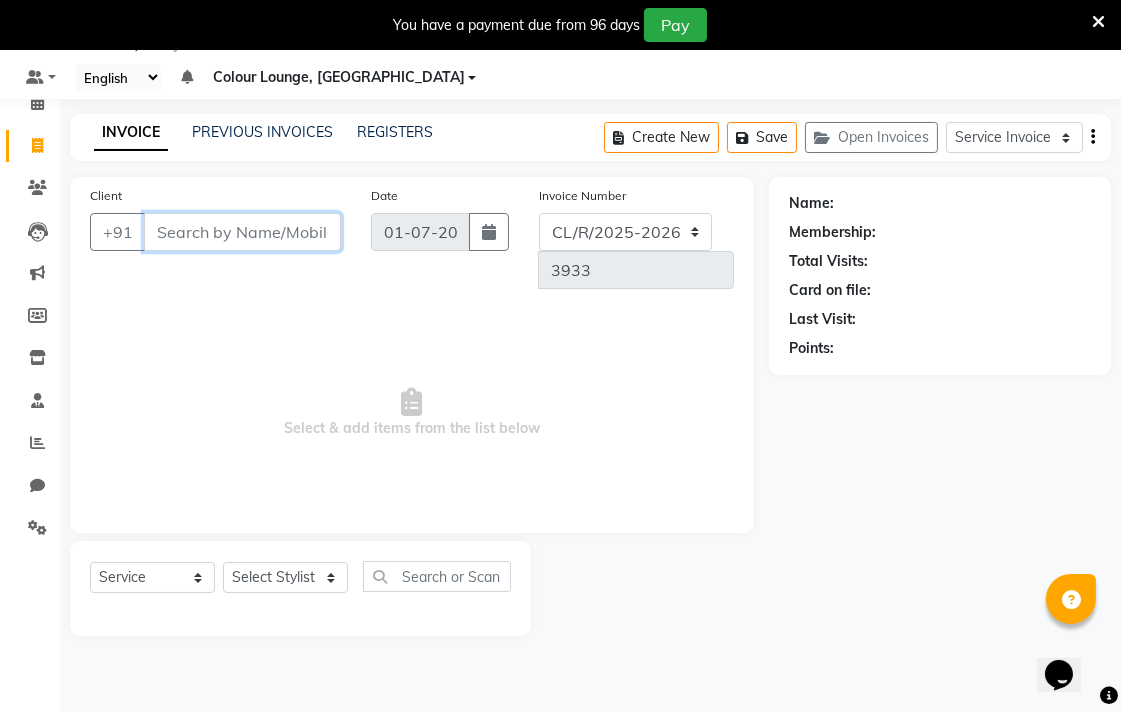 click on "Client" at bounding box center [242, 232] 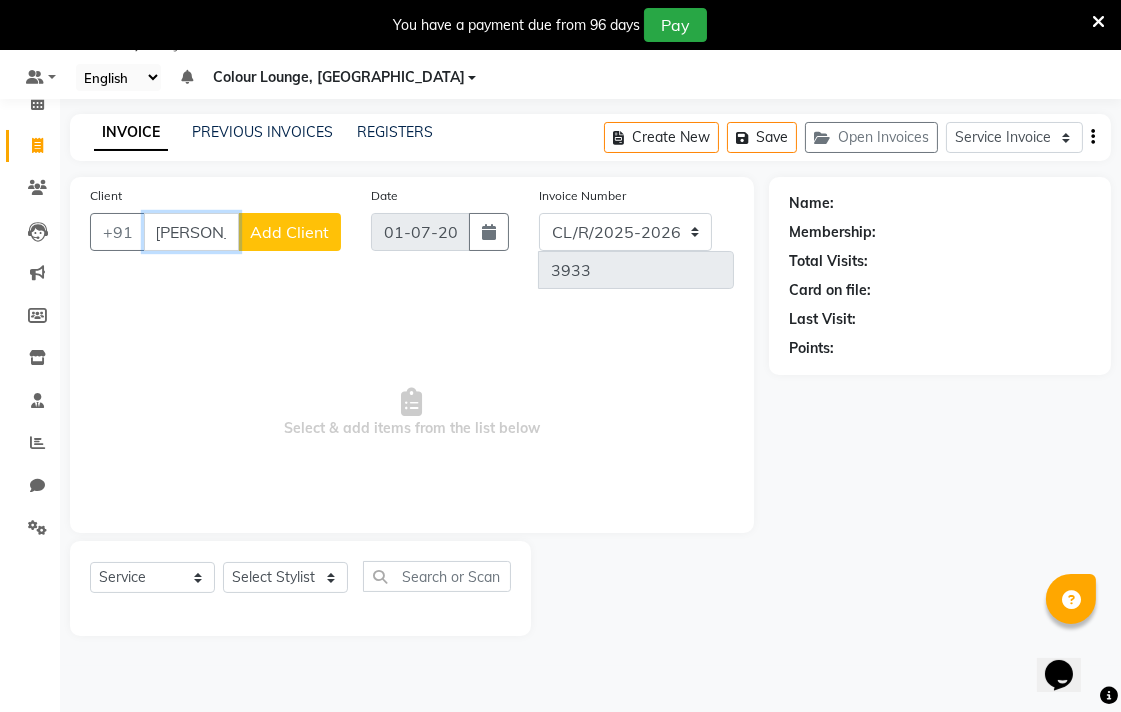 scroll, scrollTop: 0, scrollLeft: 0, axis: both 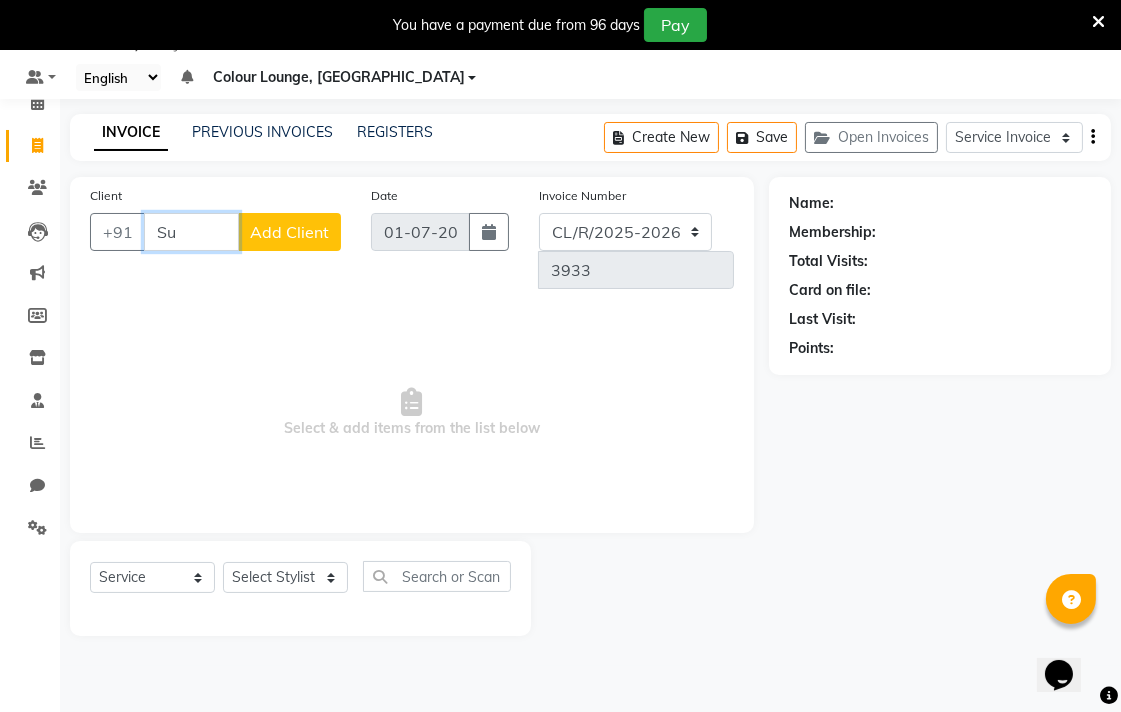 type on "S" 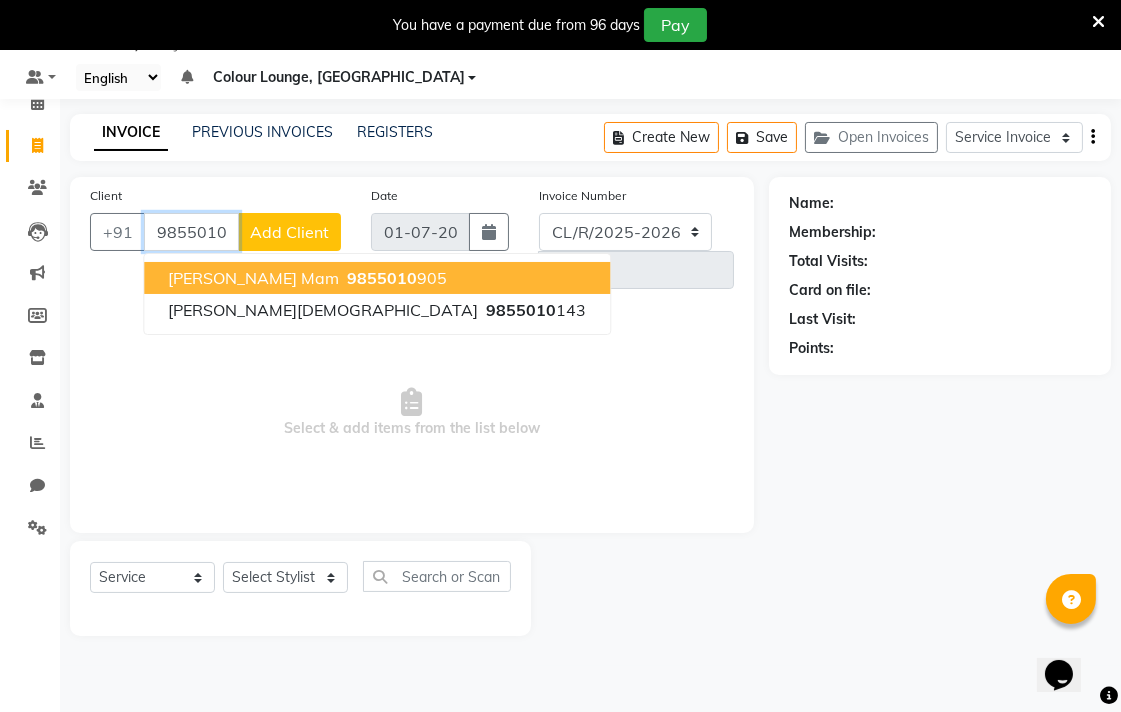 click on "9855010 905" at bounding box center [395, 278] 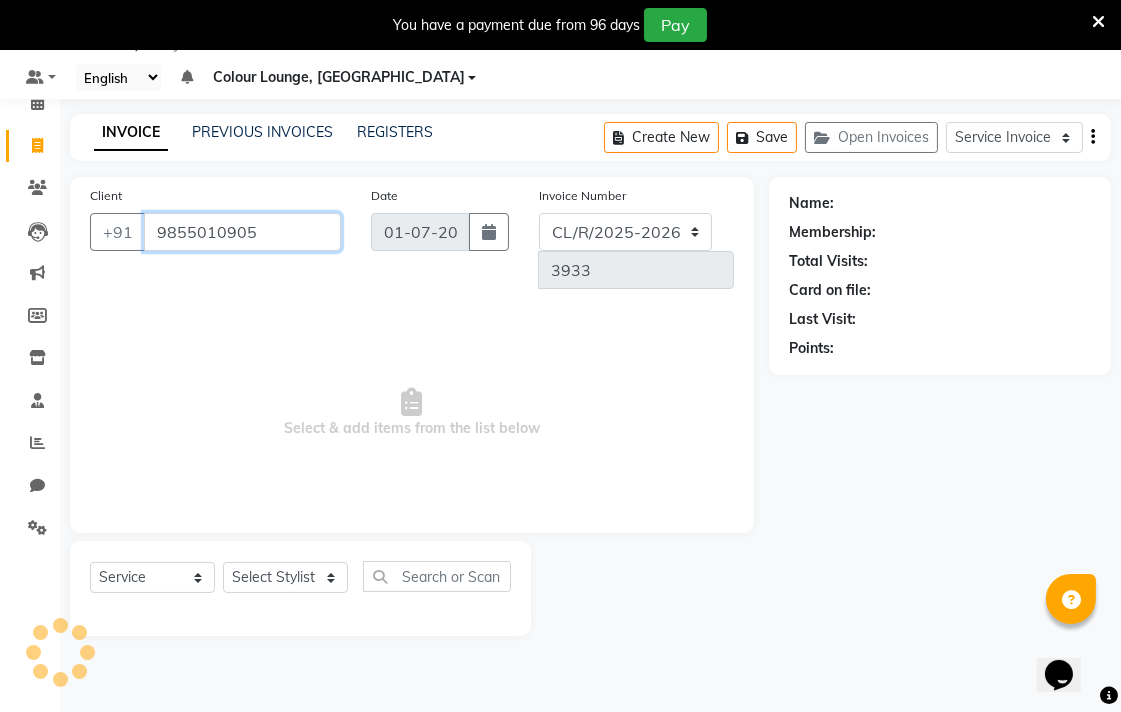 type on "9855010905" 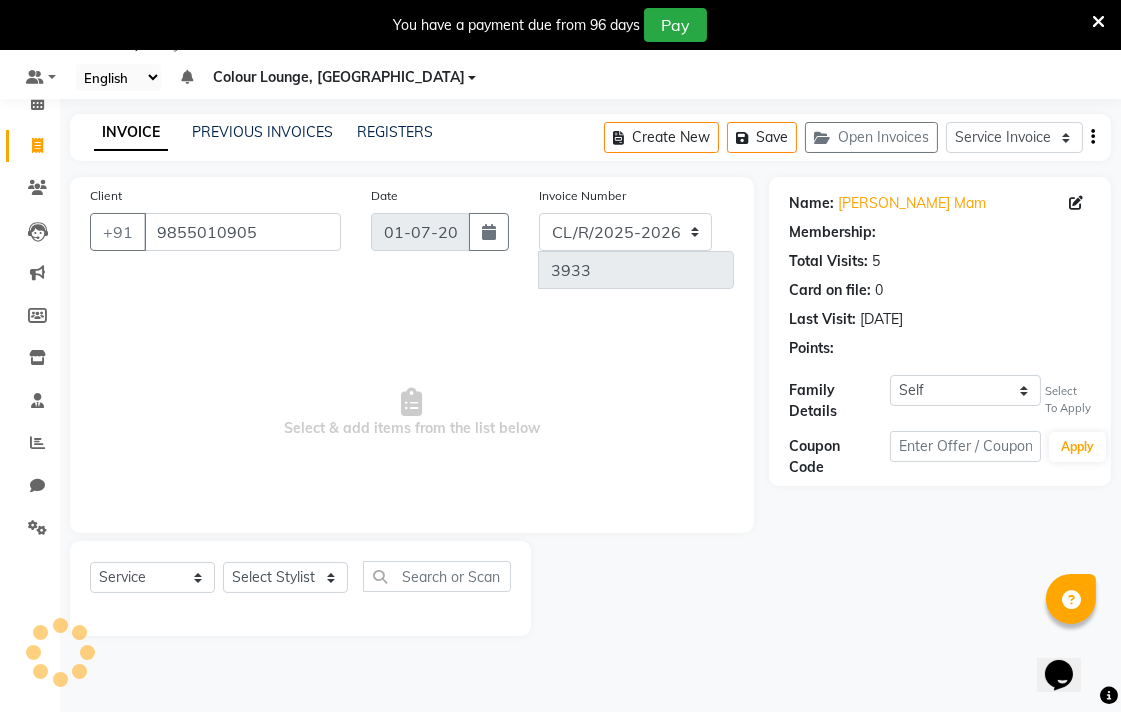 select on "1: Object" 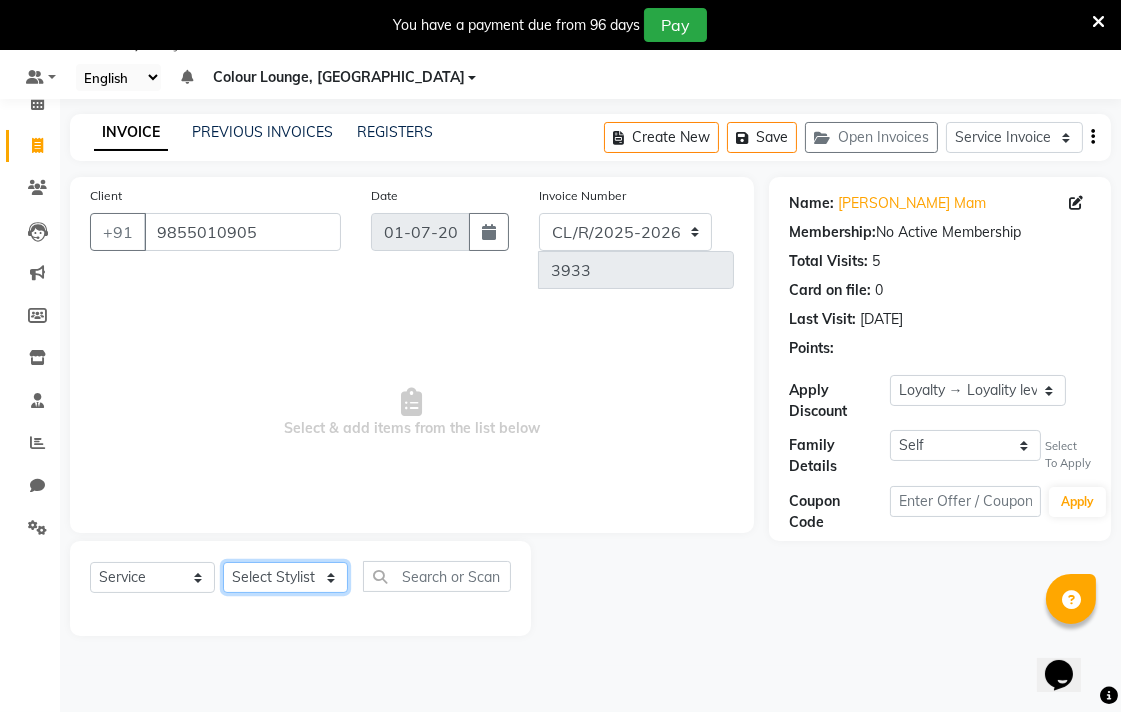 click on "Select Stylist Admin AMIT Birshika Colour Lounge, [GEOGRAPHIC_DATA] Colour Lounge, [GEOGRAPHIC_DATA] [PERSON_NAME] [PERSON_NAME] [PERSON_NAME] [PERSON_NAME] [PERSON_NAME] mam [PERSON_NAME] [PERSON_NAME] [PERSON_NAME] MOHIT [PERSON_NAME] POOJA [PERSON_NAME] [PERSON_NAME] [PERSON_NAME] guard [PERSON_NAME] [PERSON_NAME] [PERSON_NAME] [PERSON_NAME] SAMEER [PERSON_NAME] [PERSON_NAME] [PERSON_NAME] [PERSON_NAME] [PERSON_NAME] [PERSON_NAME] VISHAL [PERSON_NAME]" 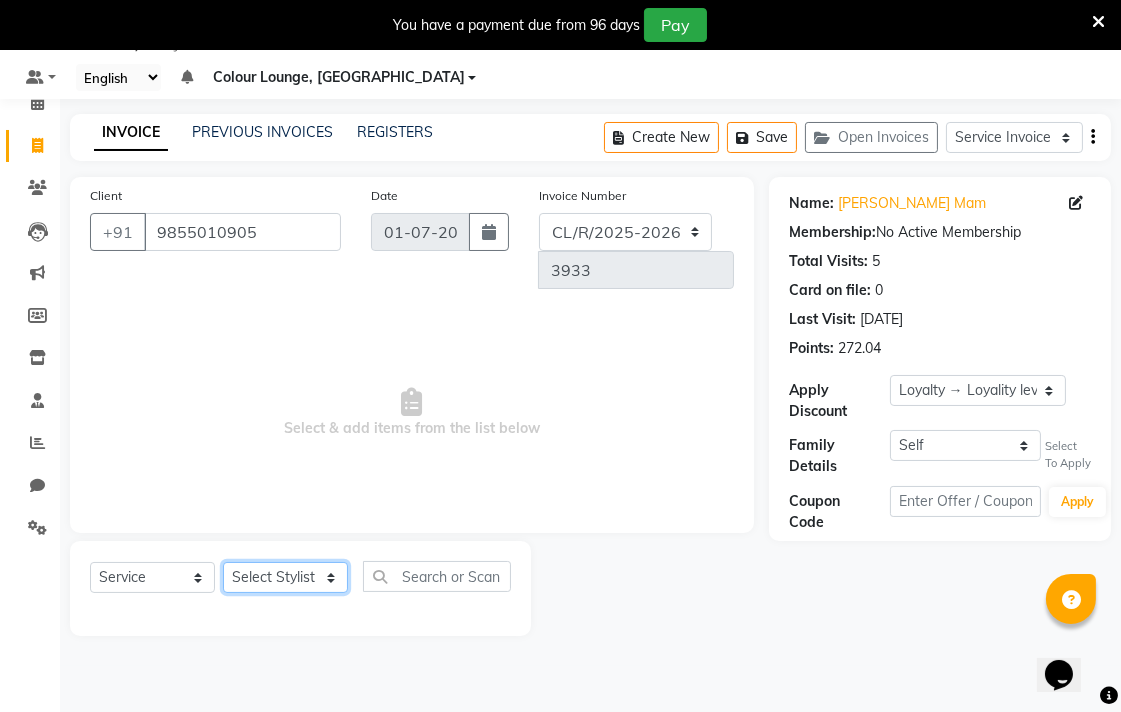 select on "70154" 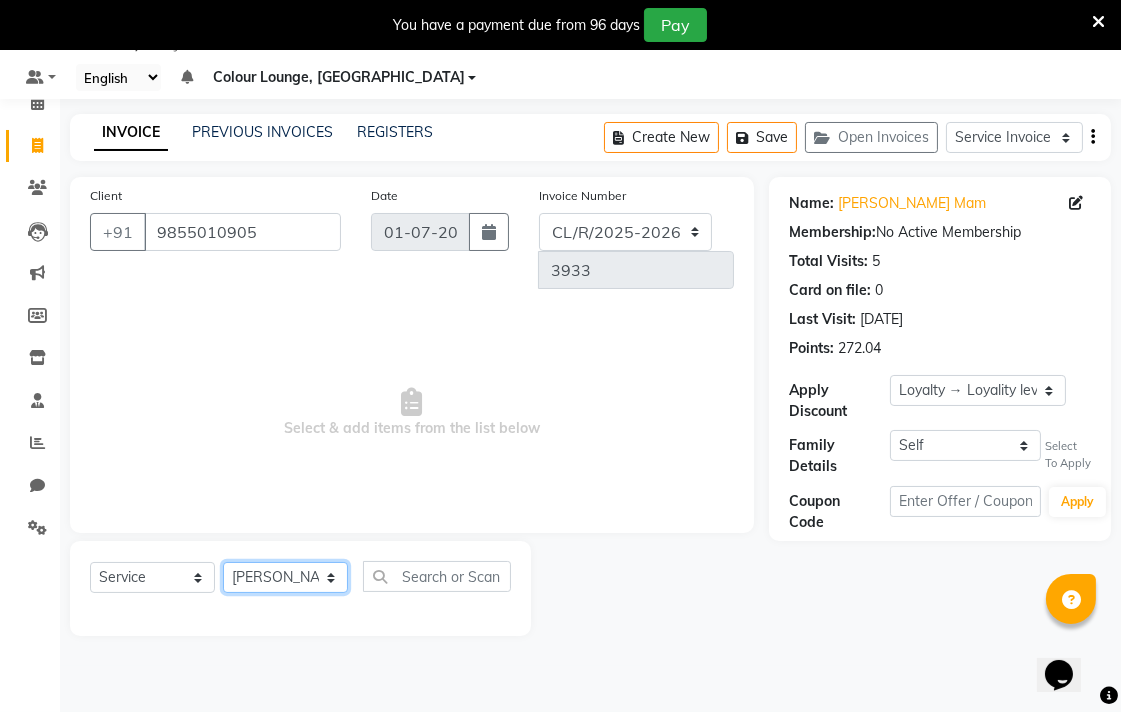 click on "Select Stylist Admin AMIT Birshika Colour Lounge, [GEOGRAPHIC_DATA] Colour Lounge, [GEOGRAPHIC_DATA] [PERSON_NAME] [PERSON_NAME] [PERSON_NAME] [PERSON_NAME] [PERSON_NAME] mam [PERSON_NAME] [PERSON_NAME] [PERSON_NAME] MOHIT [PERSON_NAME] POOJA [PERSON_NAME] [PERSON_NAME] [PERSON_NAME] guard [PERSON_NAME] [PERSON_NAME] [PERSON_NAME] [PERSON_NAME] SAMEER [PERSON_NAME] [PERSON_NAME] [PERSON_NAME] [PERSON_NAME] [PERSON_NAME] [PERSON_NAME] VISHAL [PERSON_NAME]" 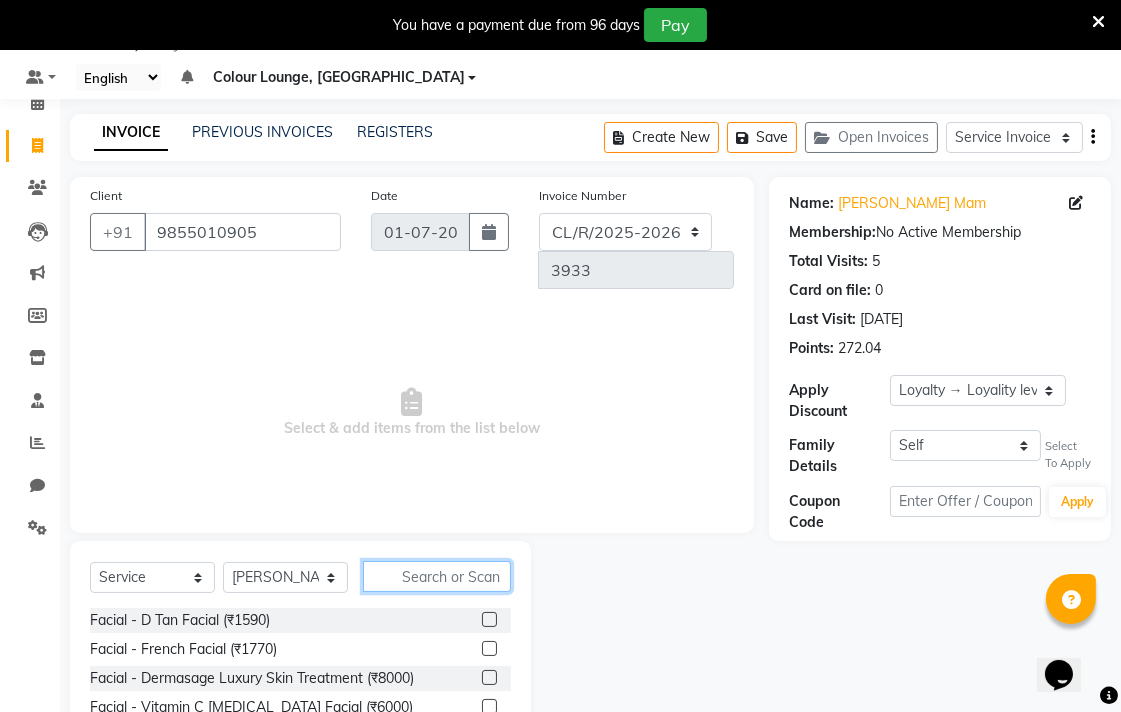 click 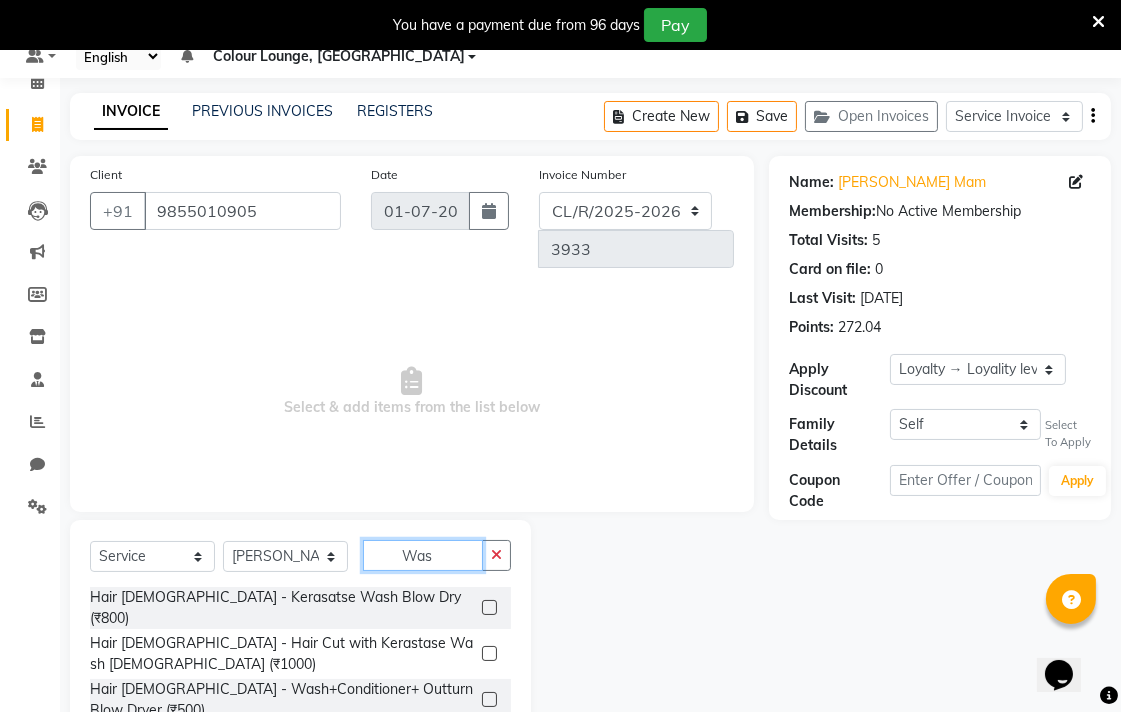 scroll, scrollTop: 128, scrollLeft: 0, axis: vertical 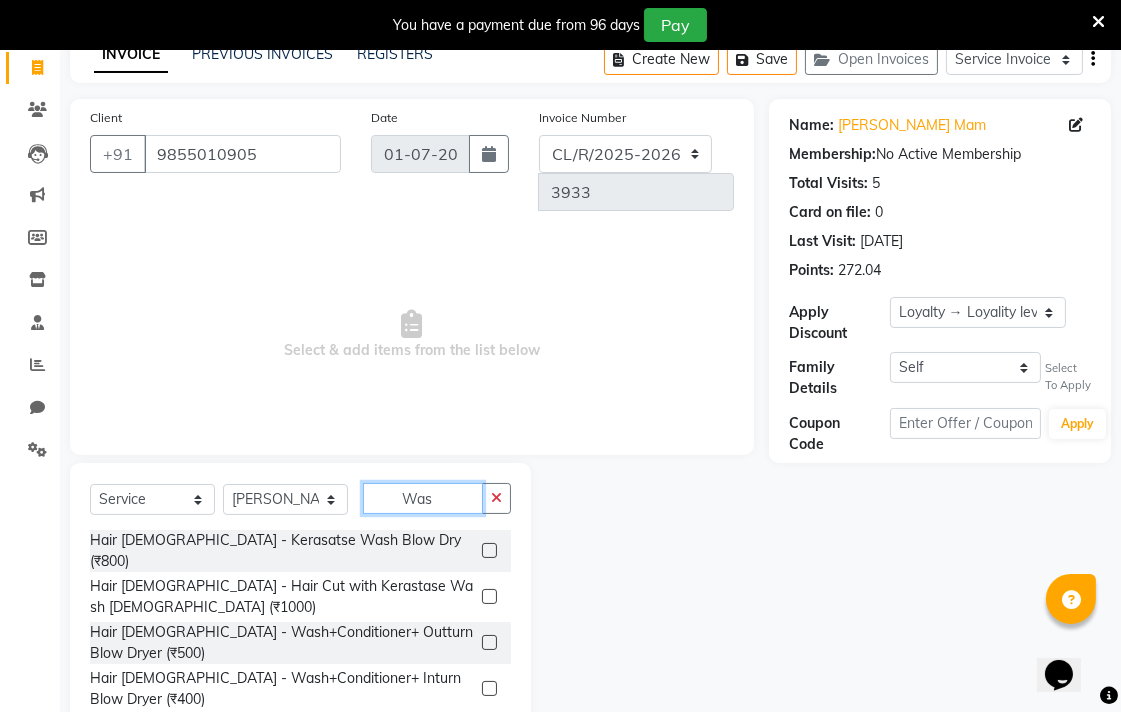 type on "Was" 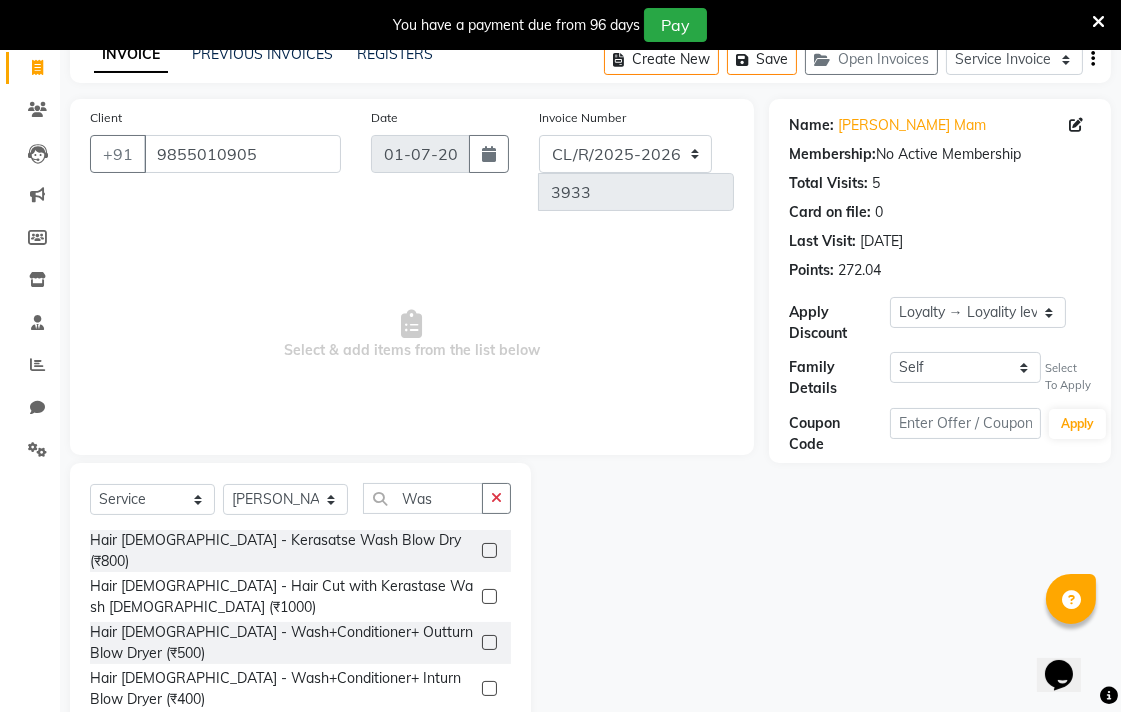 click 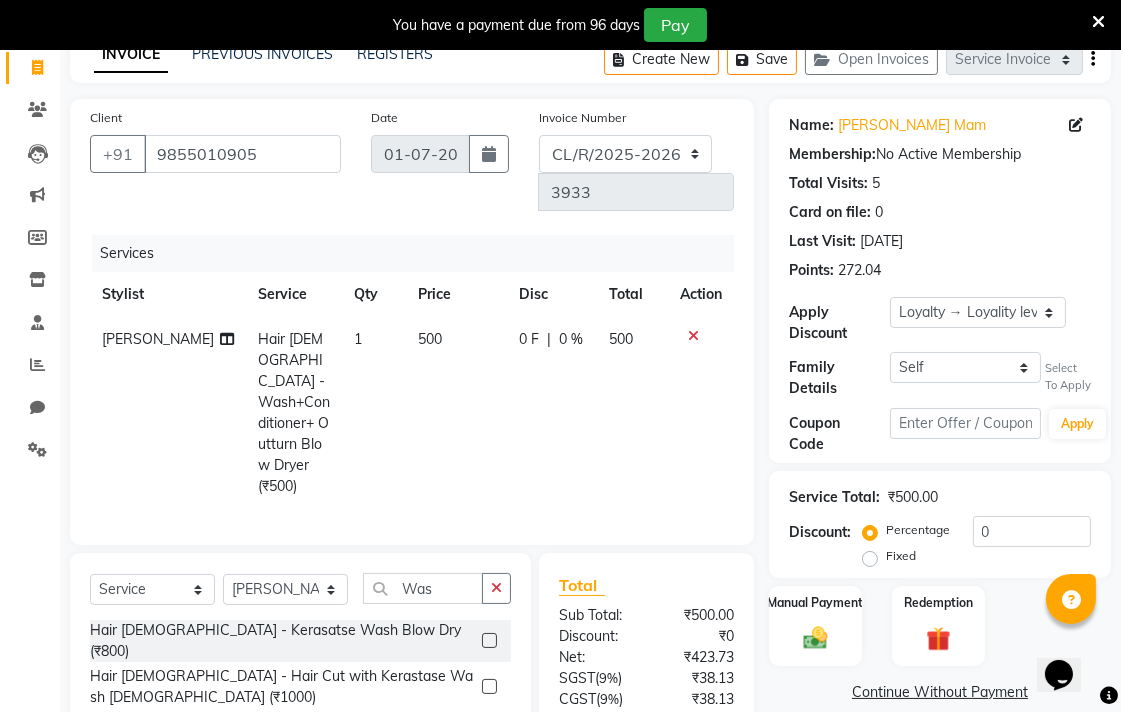checkbox on "false" 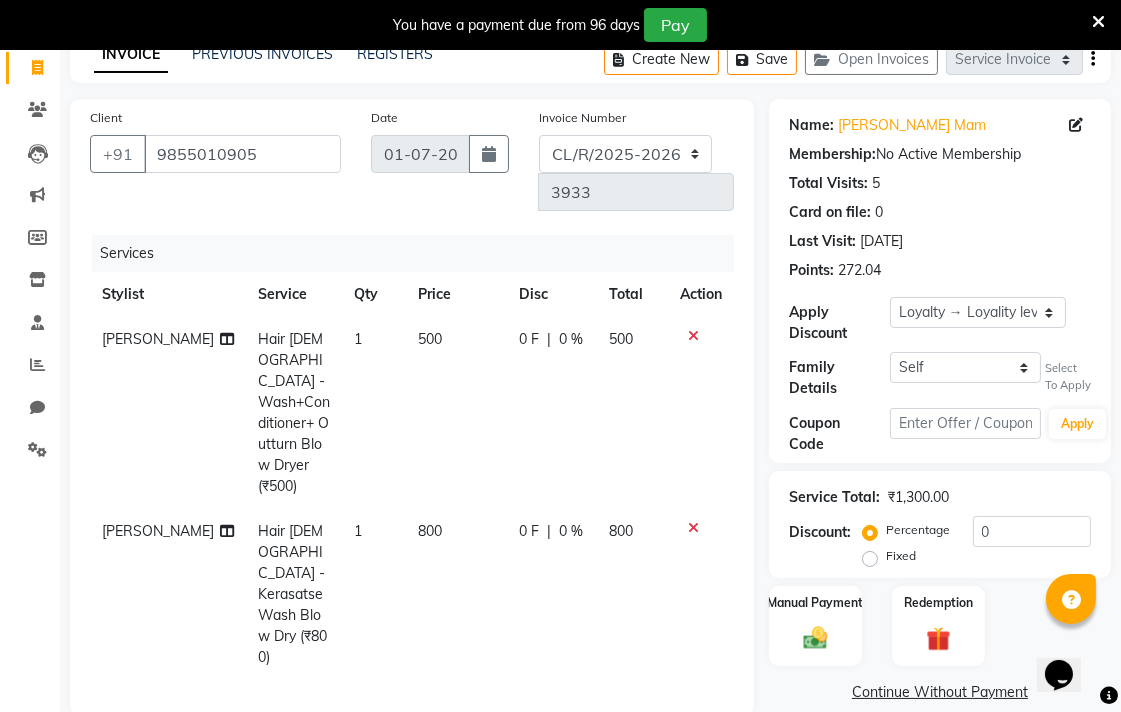 checkbox on "false" 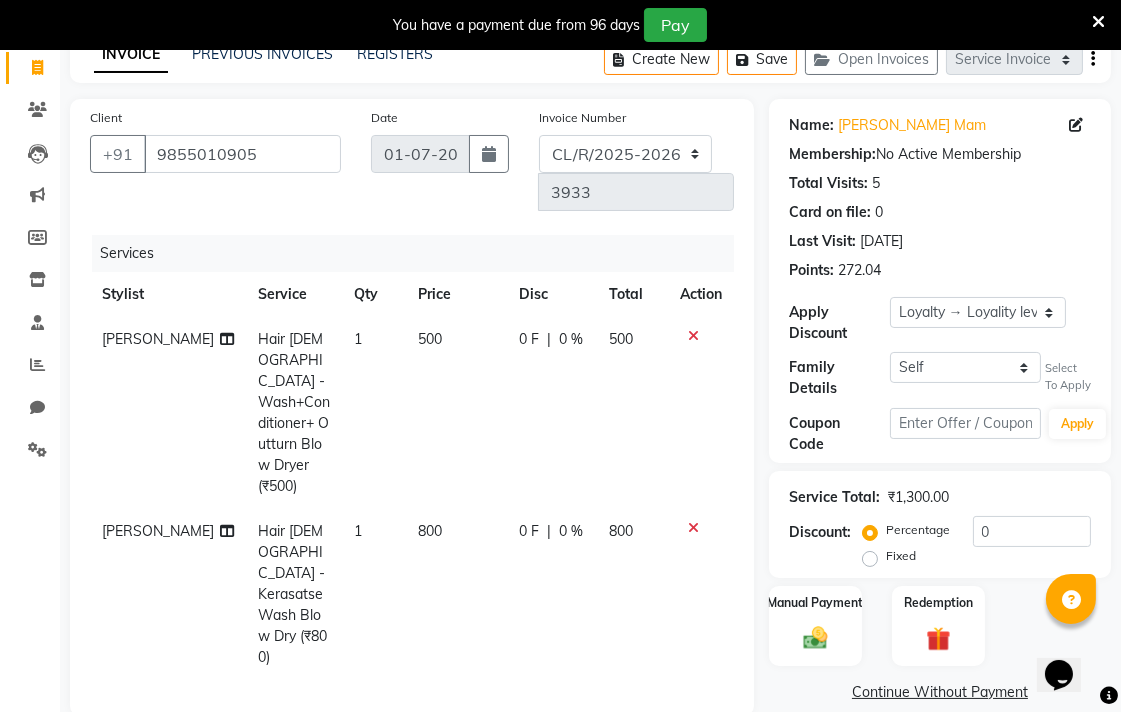 click 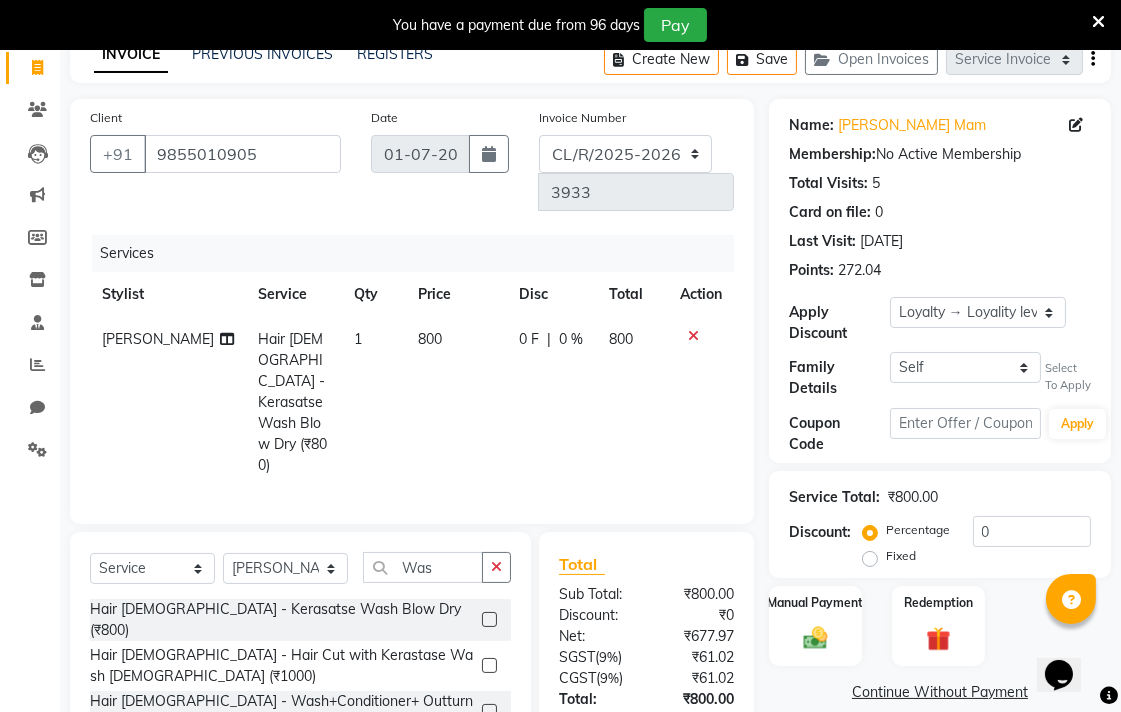 click on "0 F | 0 %" 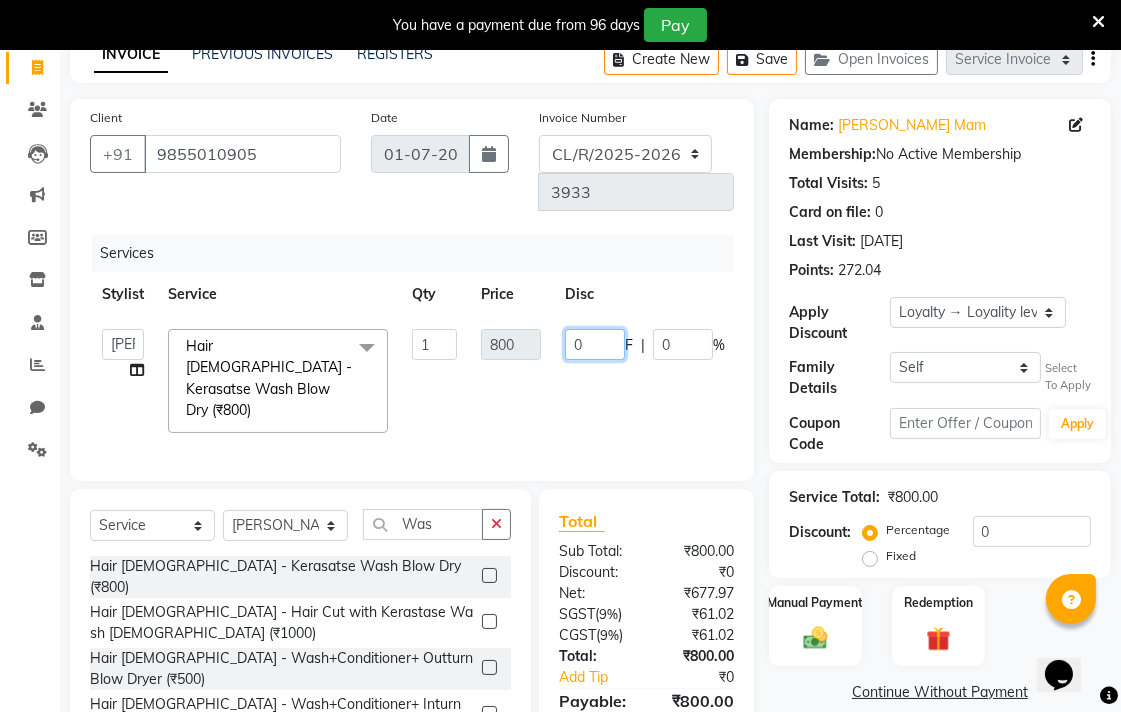 click on "0" 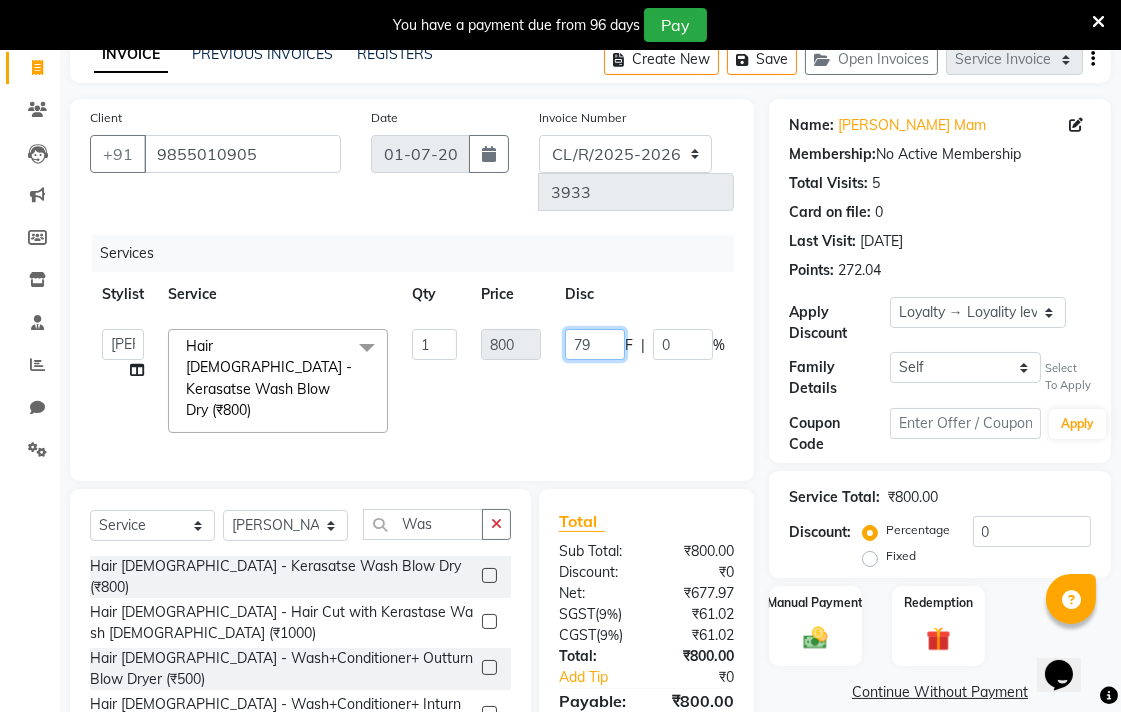 type on "799" 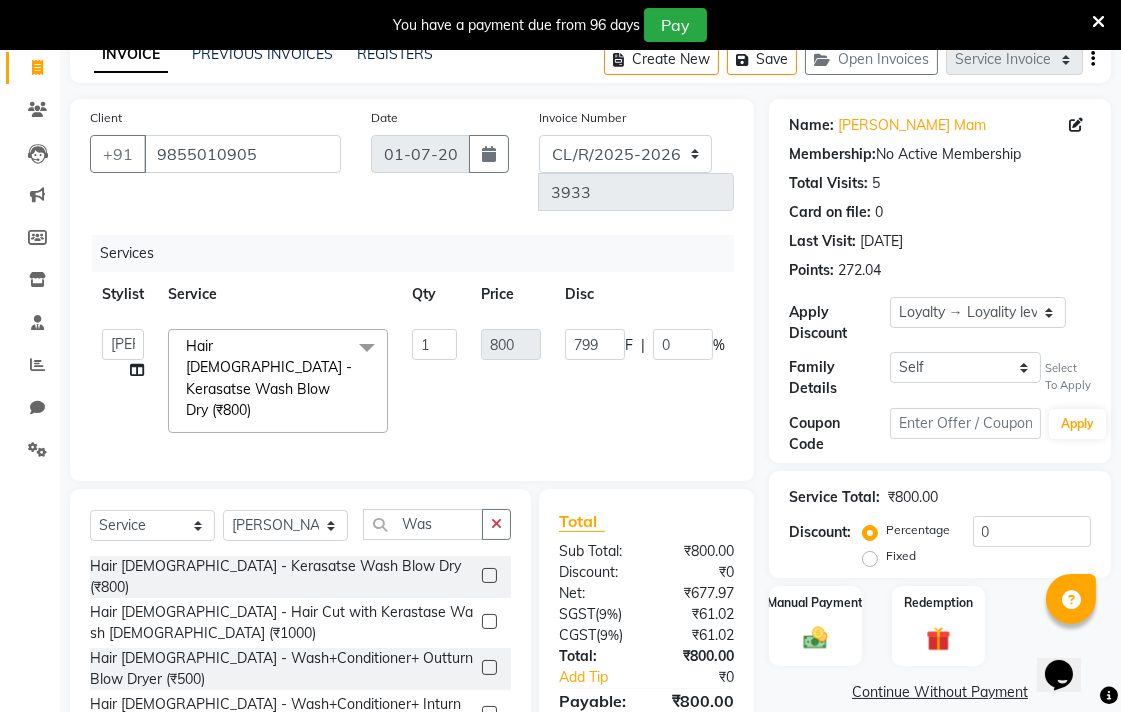 click on "Admin   AMIT   Birshika   Colour Lounge, Ranjit Avenue   Colour Lounge, Ranjit Avenue   Digvijay   JAGPREET SINGH   KARAN JAFFAL   KARAN KUMAR   Komal mam   LOVEPREET   MAIBAM SURJIT SINGH   MANDEEP   MOHIT   Nandani   PARAS   POOJA DEVNATH   Pooja Negi   PREM KOHLI   RADHIKA   Rahul guard   Reema mehra   Riya   Sahil   SAJAN   SAMEER   SANIA   SANJAY   SIMRAN   Sonia   Sunita   TANUJ   VISHAL   Vishal singh  Hair Female - Kerasatse Wash Blow Dry (₹800)  x Facial - D Tan Facial (₹1590) Facial - French Facial (₹1770) Facial - Dermasage Luxury Skin Treatment (₹8000) Facial - Vitamin C Retinol Facial (₹6000) Facial - Vip Signature Facial (₹7000) Facial - Organic Facial (₹2359) Facial - Vitamin C Whiteninig Brightening facial (₹5000) Facial - Nirvana Facial (₹2712) Facial - Bio Whitening Facial (₹2595) Facial - Organic Facial kp quina (₹2000) Facial - Organic Facial kp coco (₹2000) Facial - Organic Facial kp ava (₹2000) Facial - Bio Whitening Facial promatte (₹2590) Dental (₹1000)" 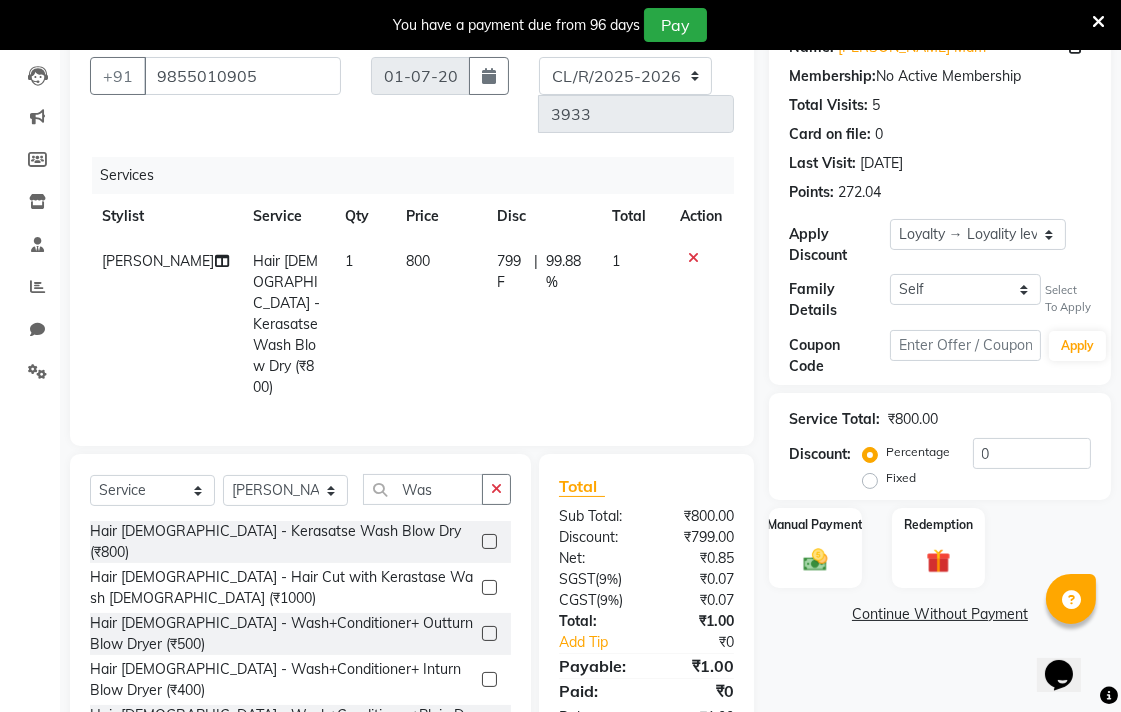 scroll, scrollTop: 208, scrollLeft: 0, axis: vertical 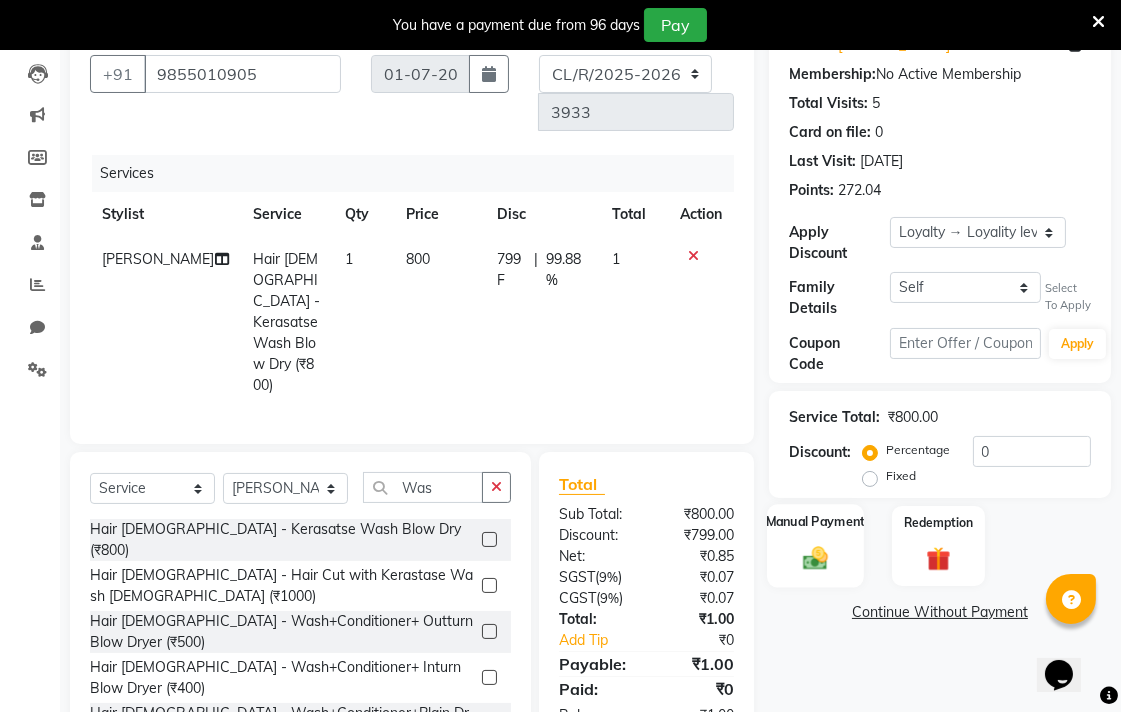 click 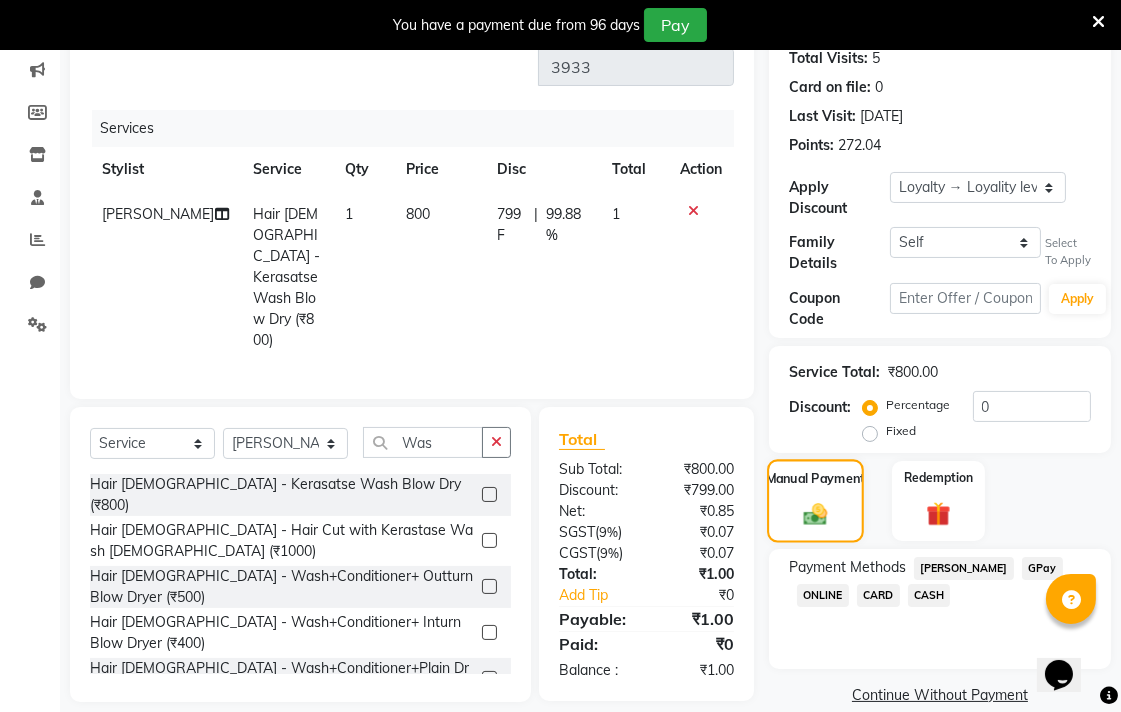 scroll, scrollTop: 281, scrollLeft: 0, axis: vertical 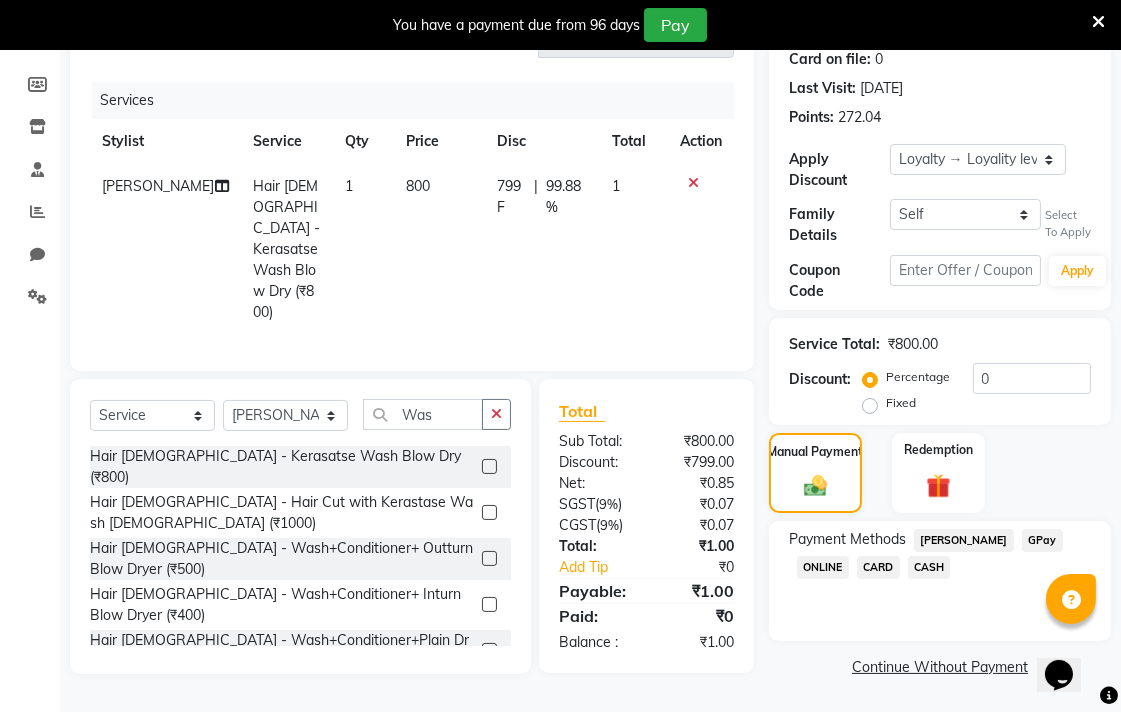 click on "CASH" 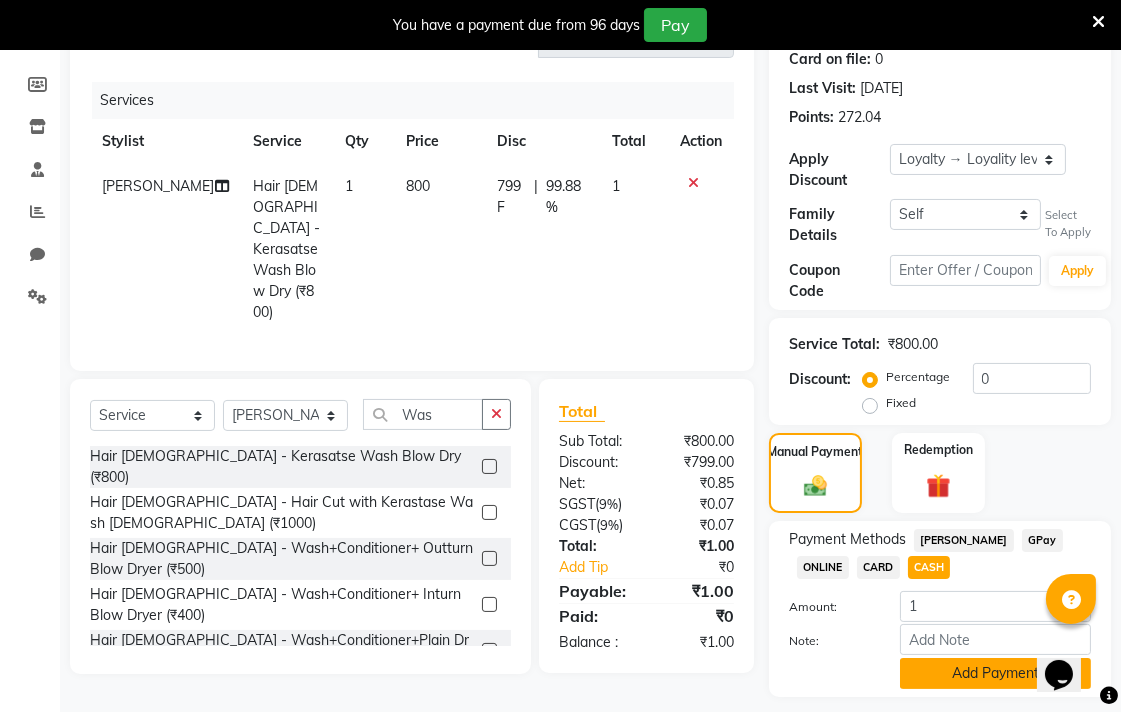 click on "Add Payment" 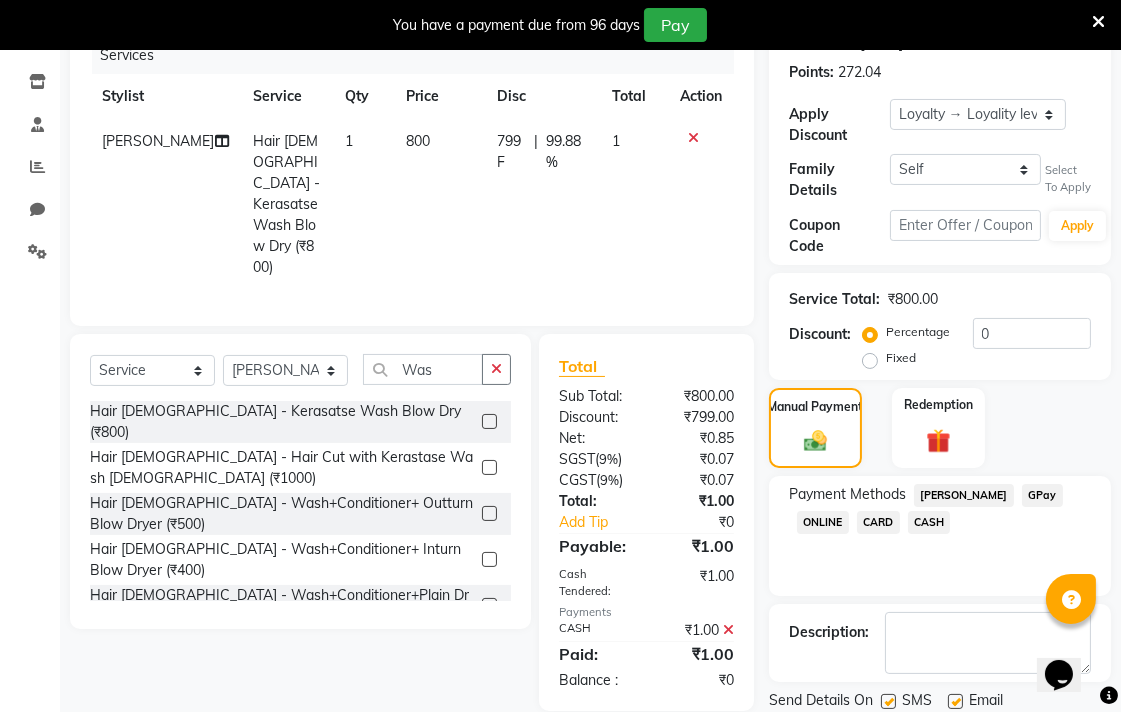 scroll, scrollTop: 401, scrollLeft: 0, axis: vertical 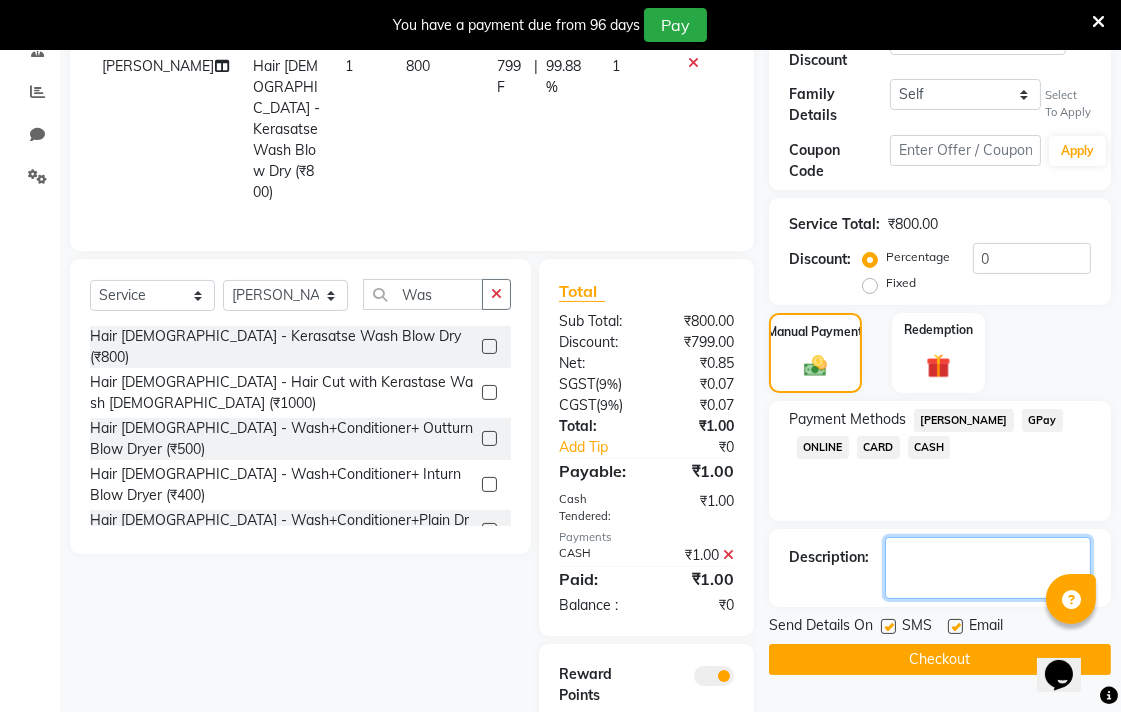 click 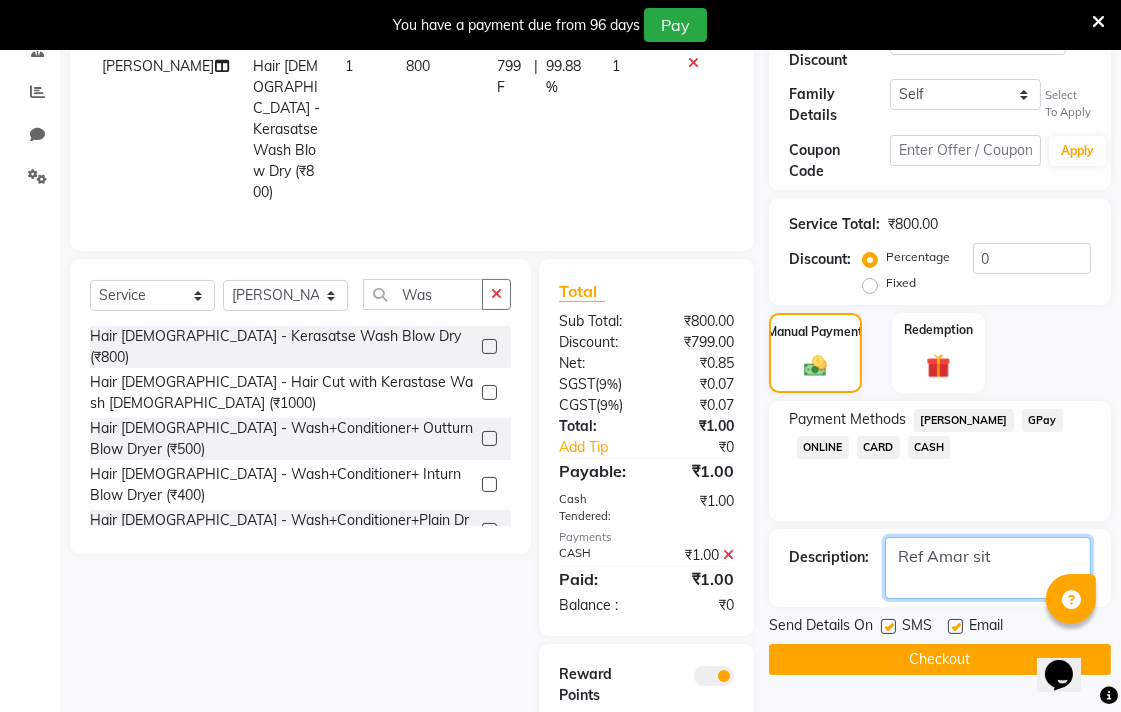click 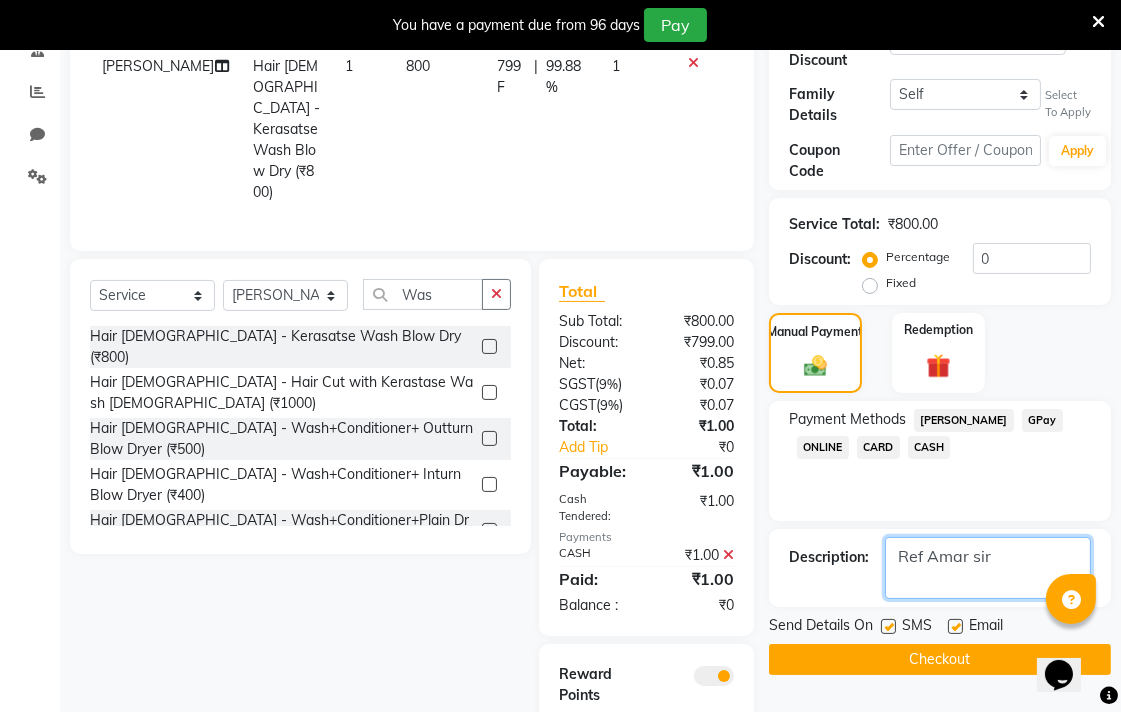 type on "Ref Amar sir" 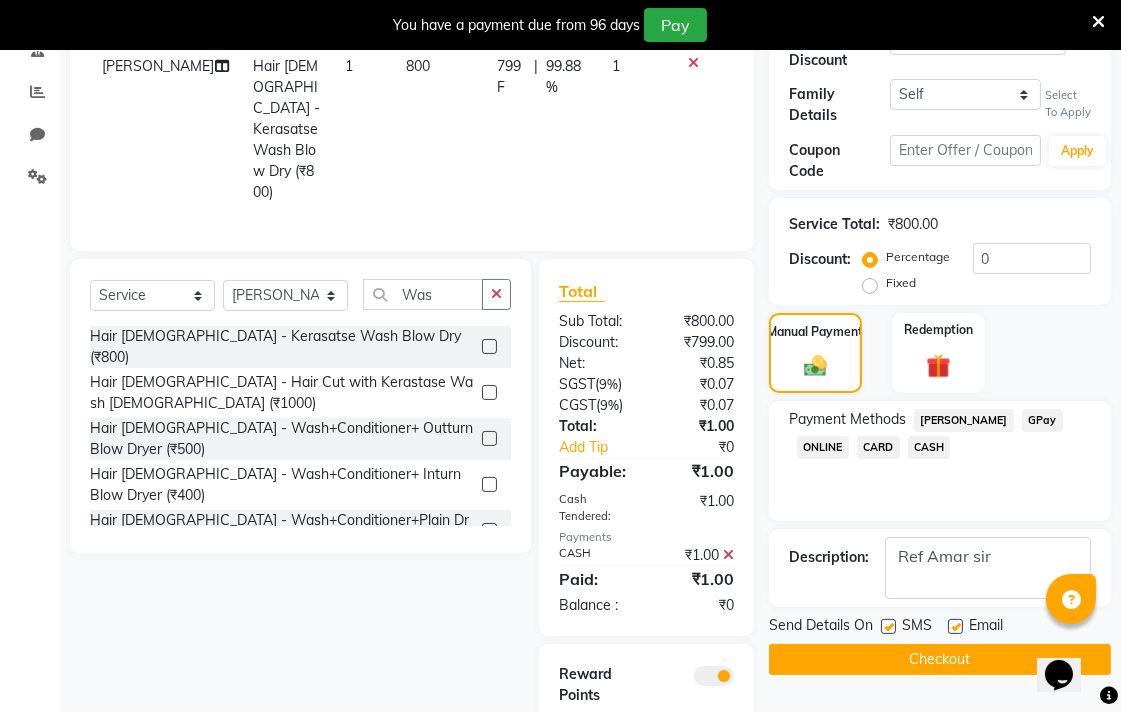 click on "Checkout" 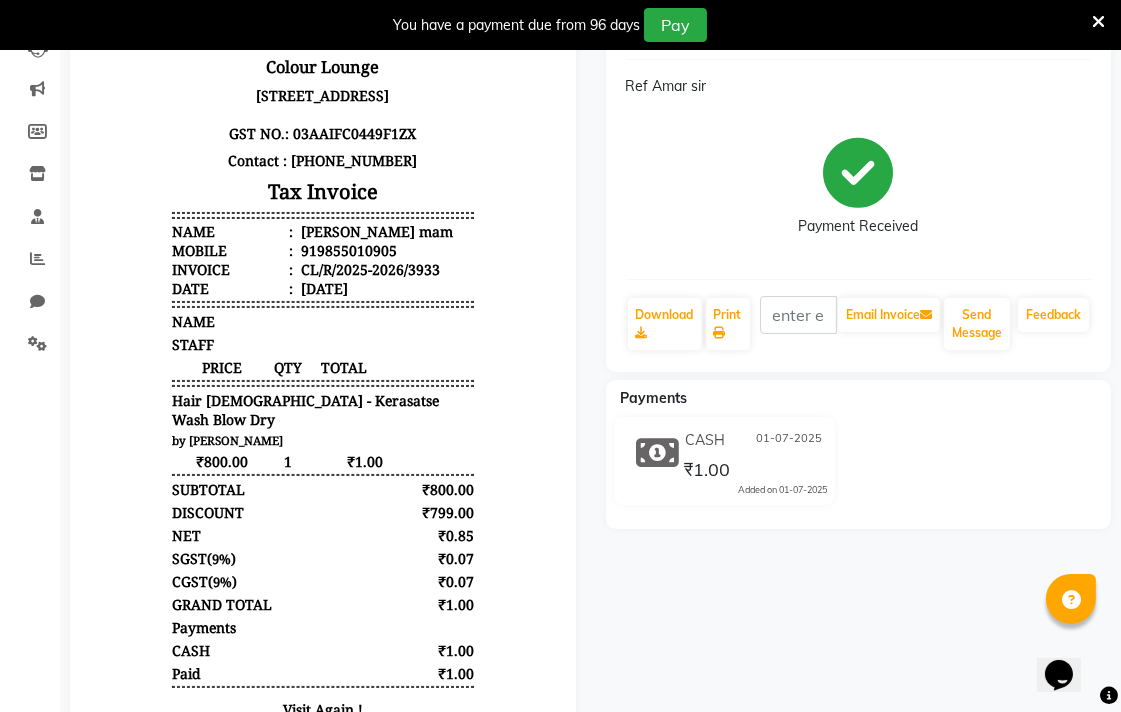 scroll, scrollTop: 211, scrollLeft: 0, axis: vertical 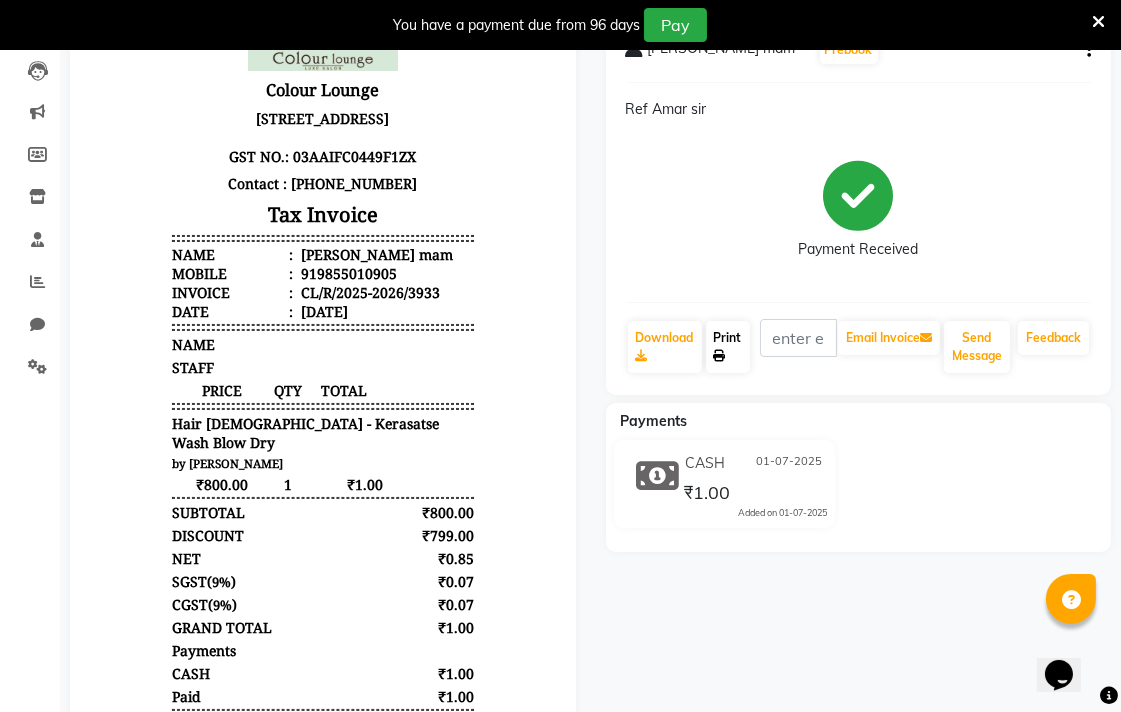 click 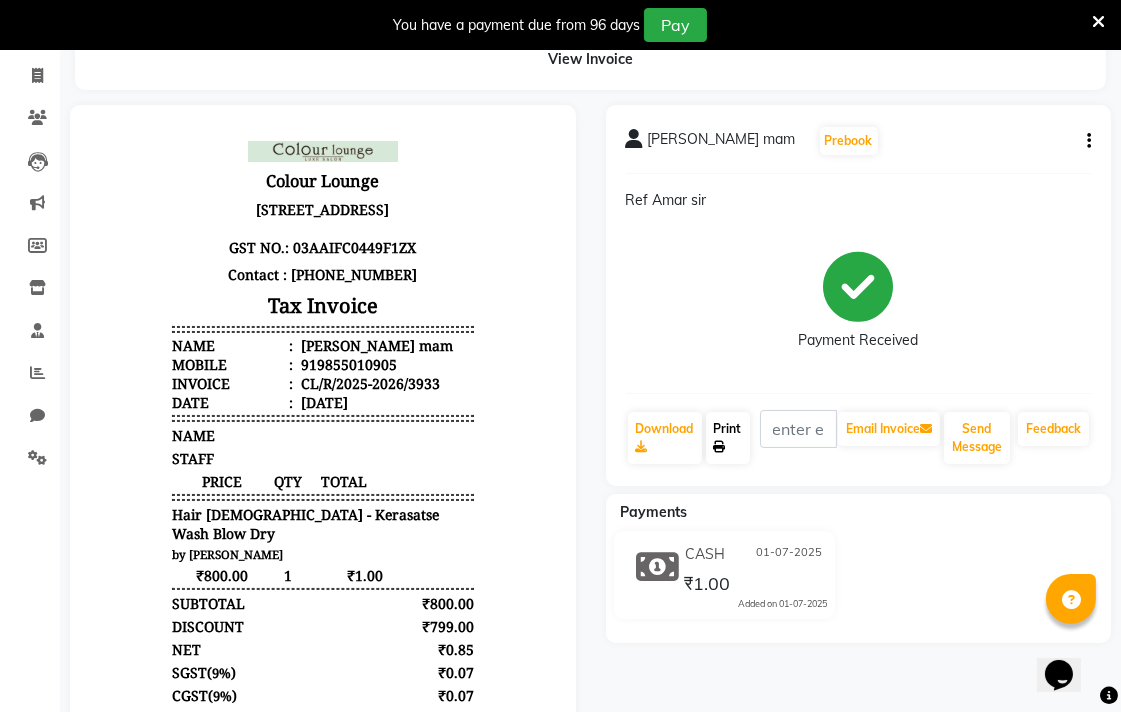 scroll, scrollTop: 0, scrollLeft: 0, axis: both 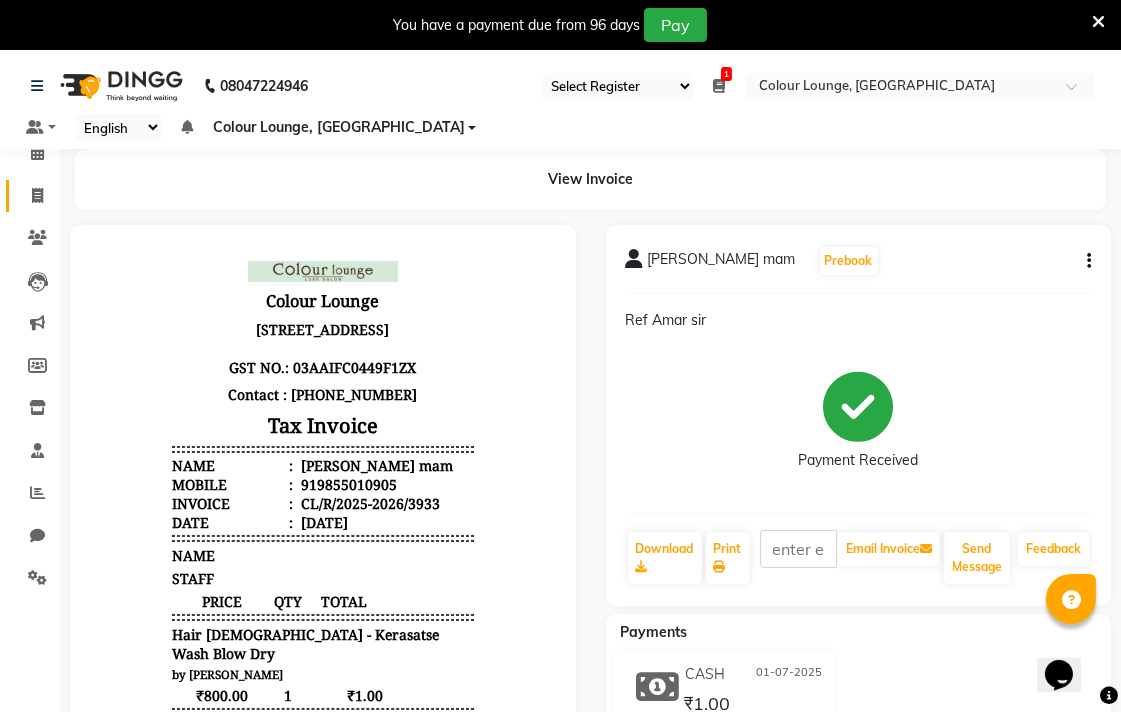 click 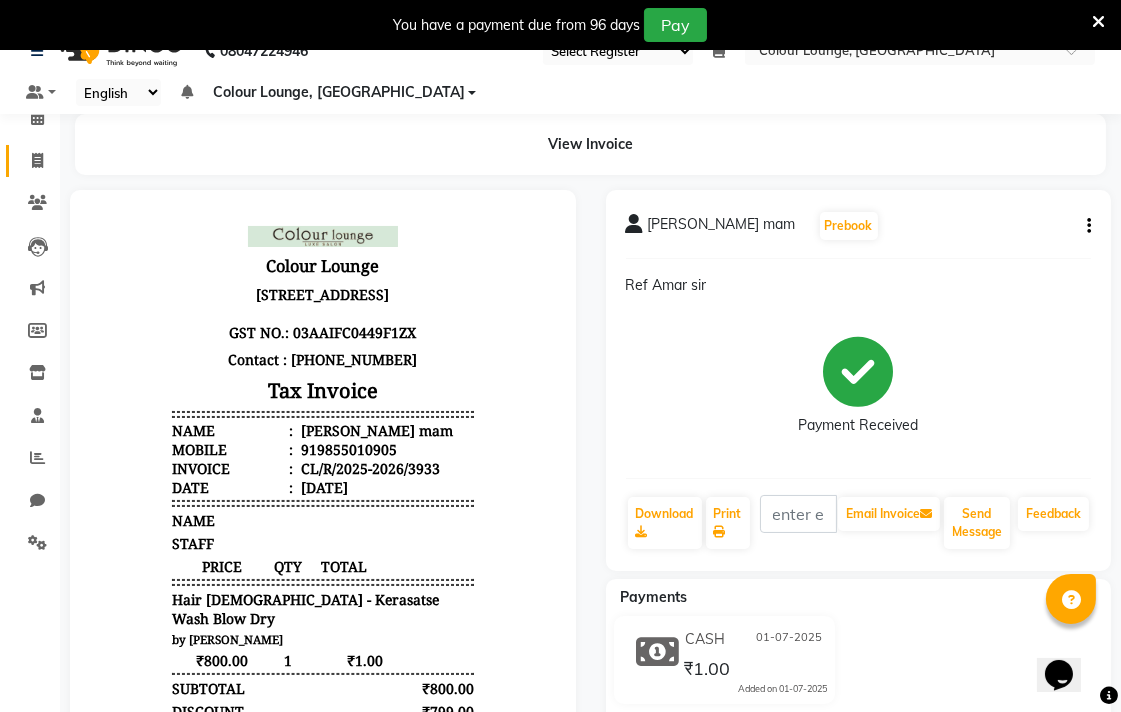 select on "service" 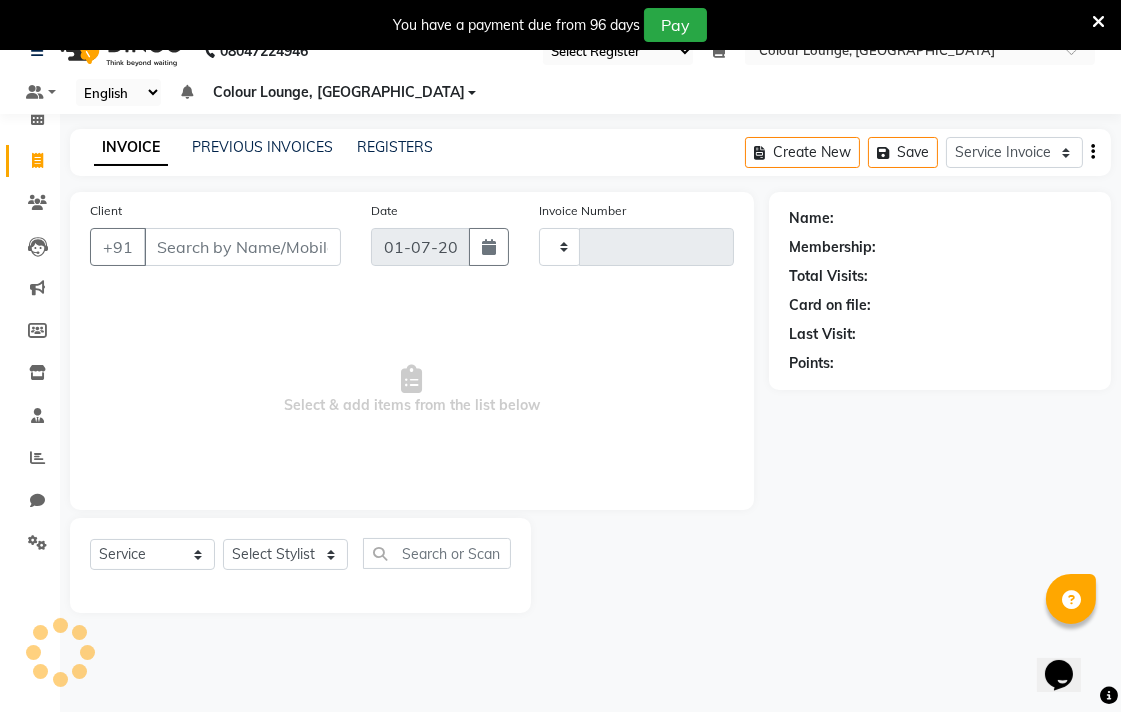 scroll, scrollTop: 50, scrollLeft: 0, axis: vertical 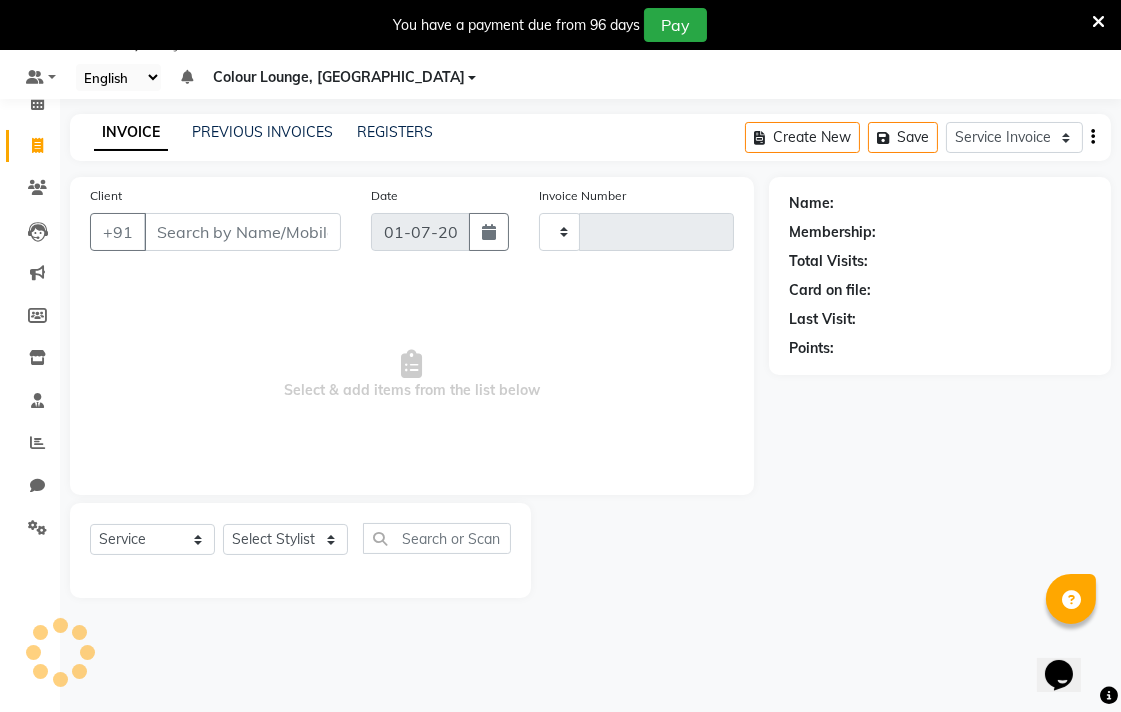 type on "3934" 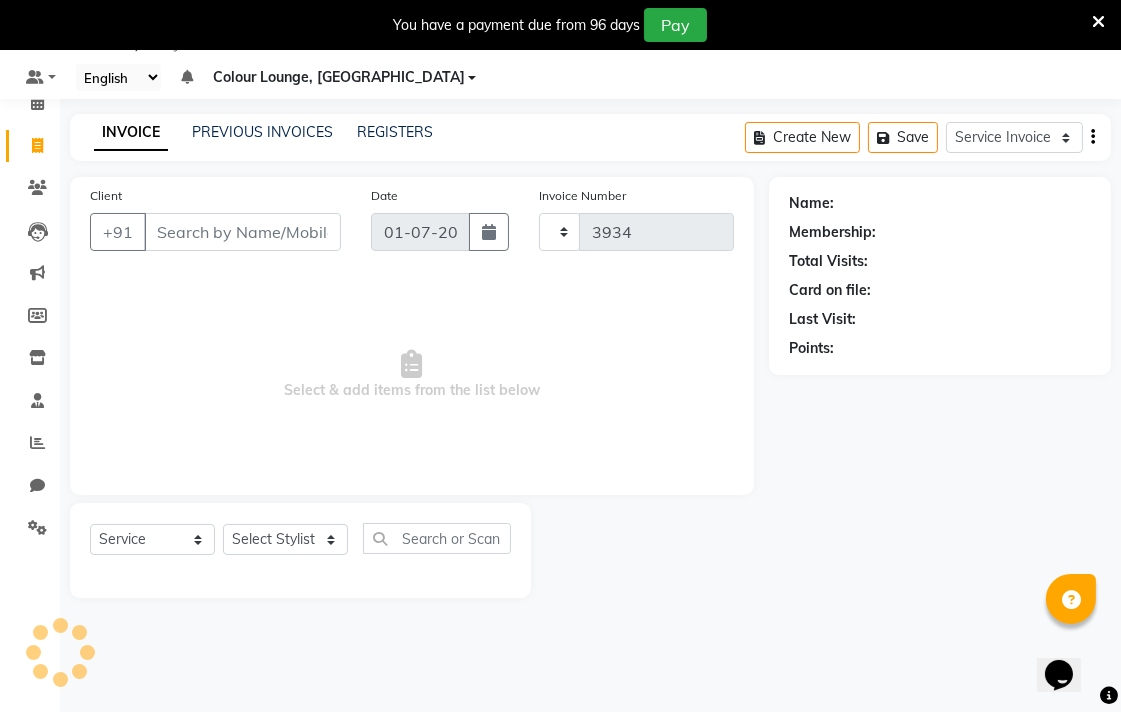 select on "8013" 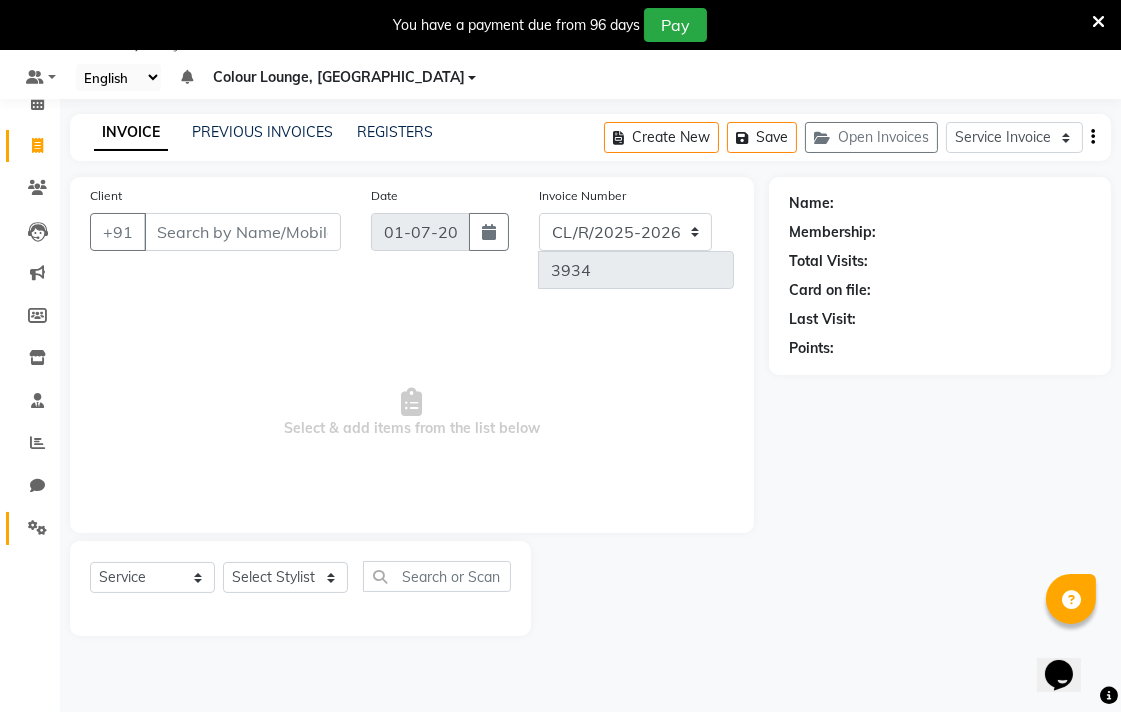 click 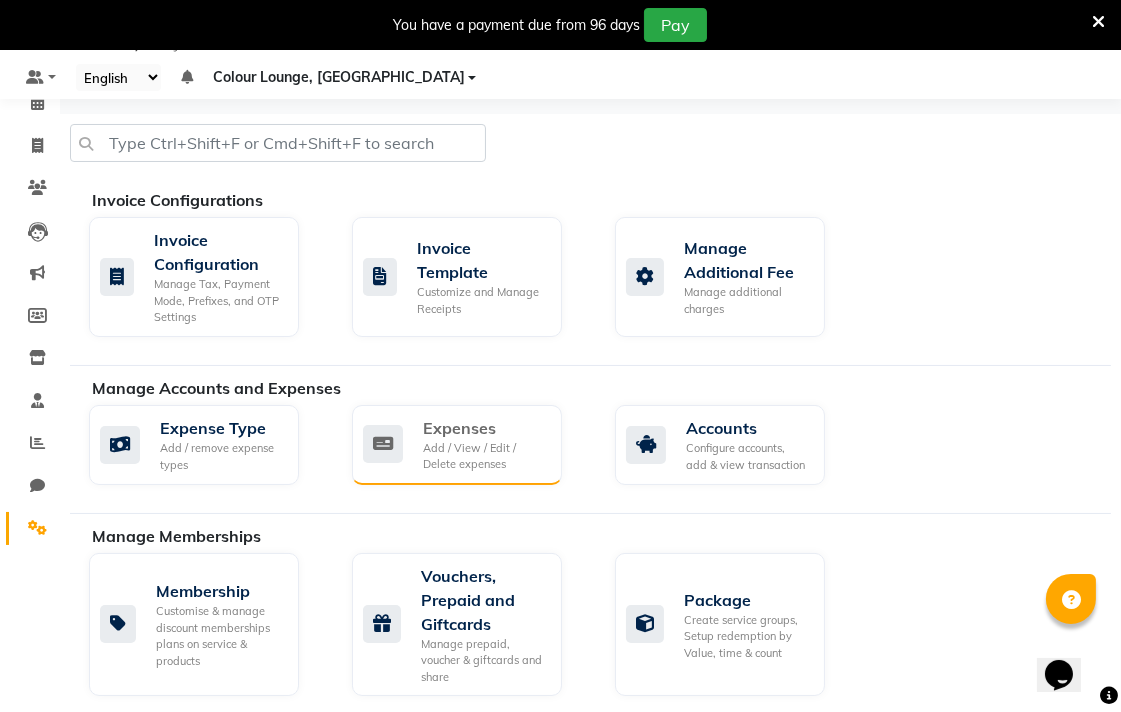 click on "Add / View / Edit / Delete expenses" 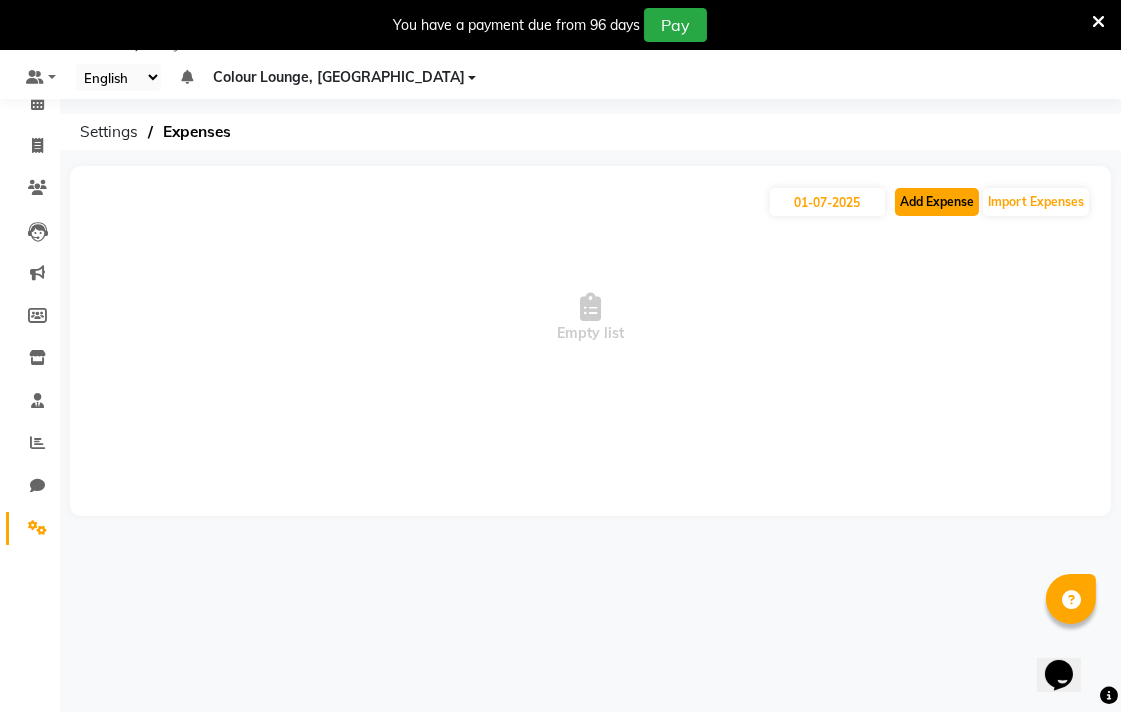 click on "Add Expense" 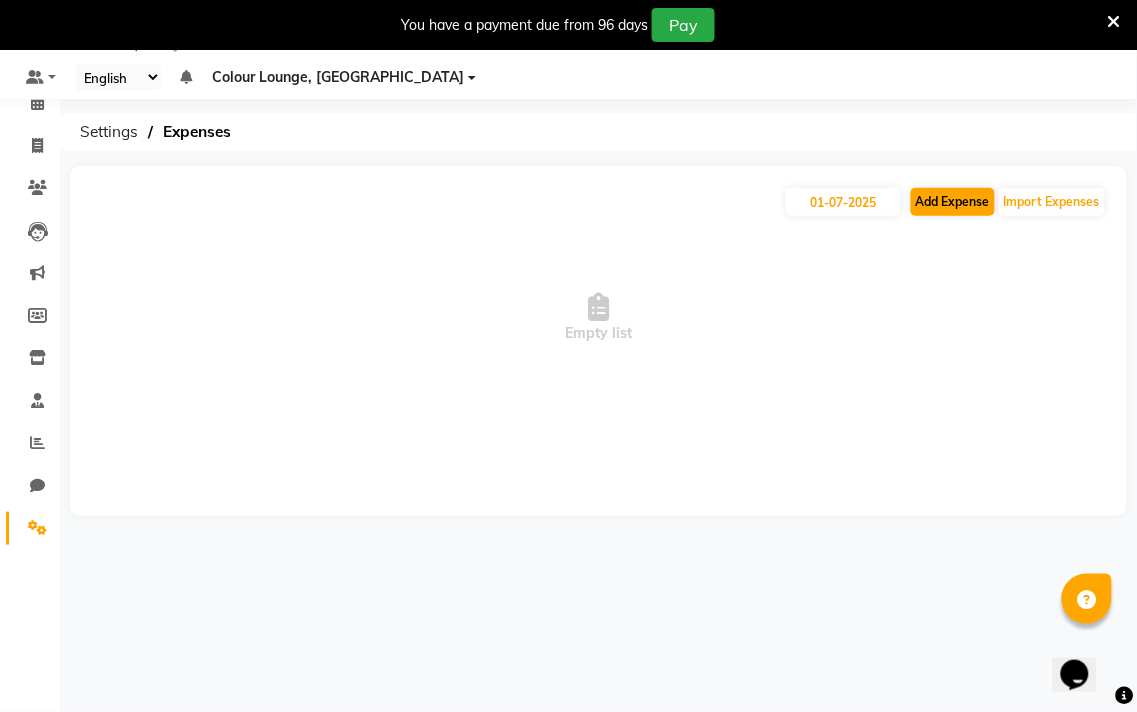 select on "1" 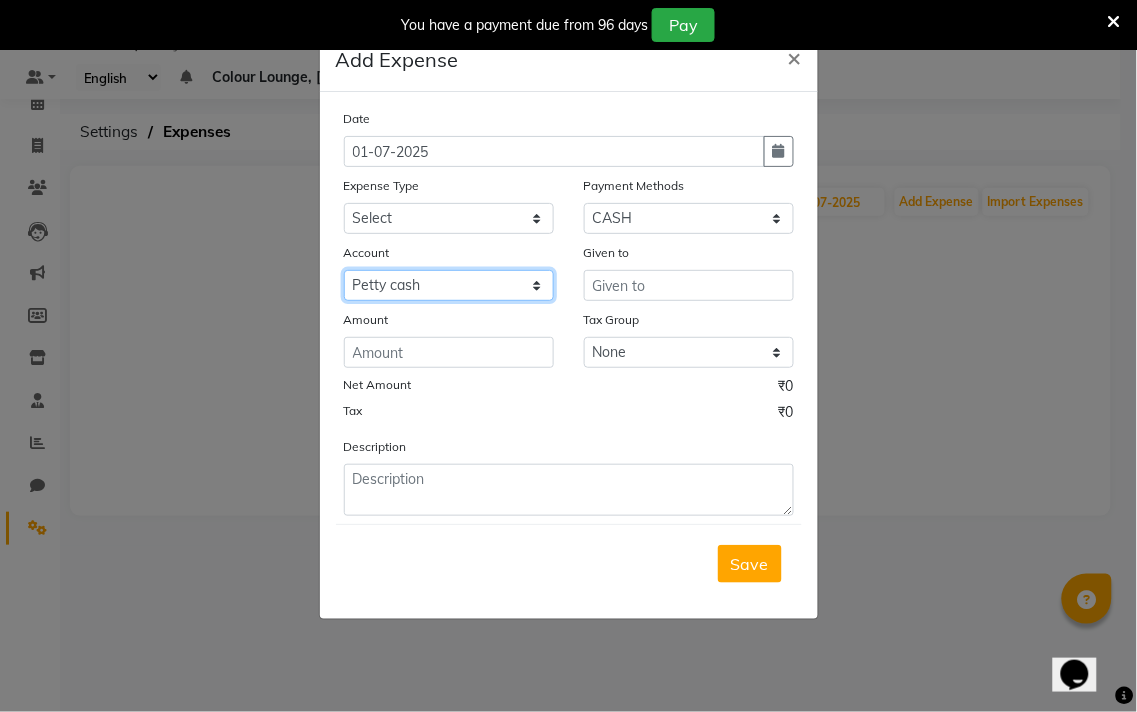 click on "Select Petty cash Default account Expense account" 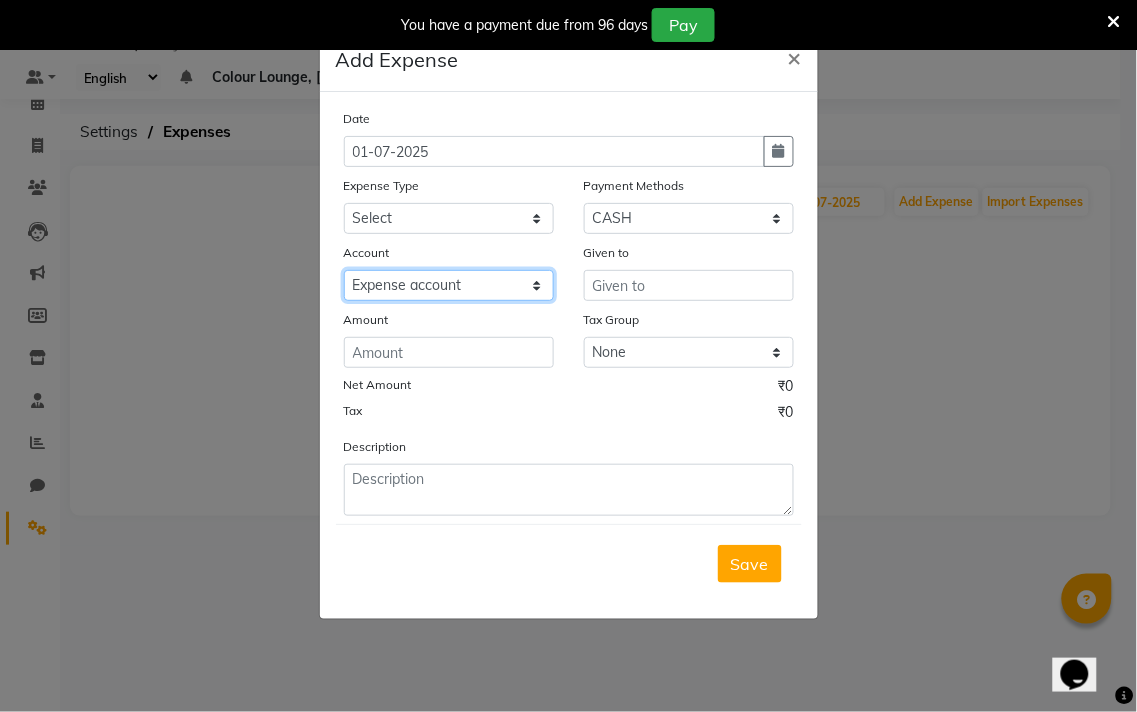 click on "Select Petty cash Default account Expense account" 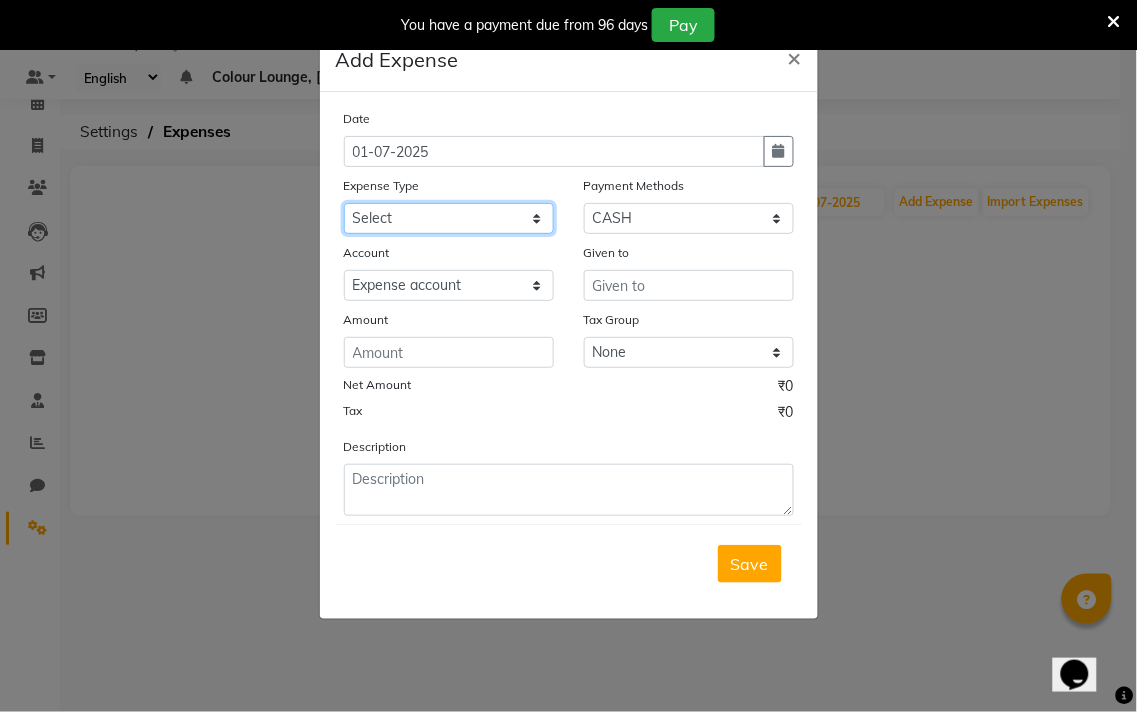 click on "Select Advance Salary Bank charges Car maintenance  Cash transfer to bank Cash transfer to hub Client Snacks Clinical charges Equipment Fuel Govt fee Incentive Insurance International purchase Loan Repayment Maintenance Marketing Miscellaneous MRA Other Pantry Product Rent Salary Staff Snacks Tax Tea & Refreshment Utilities" 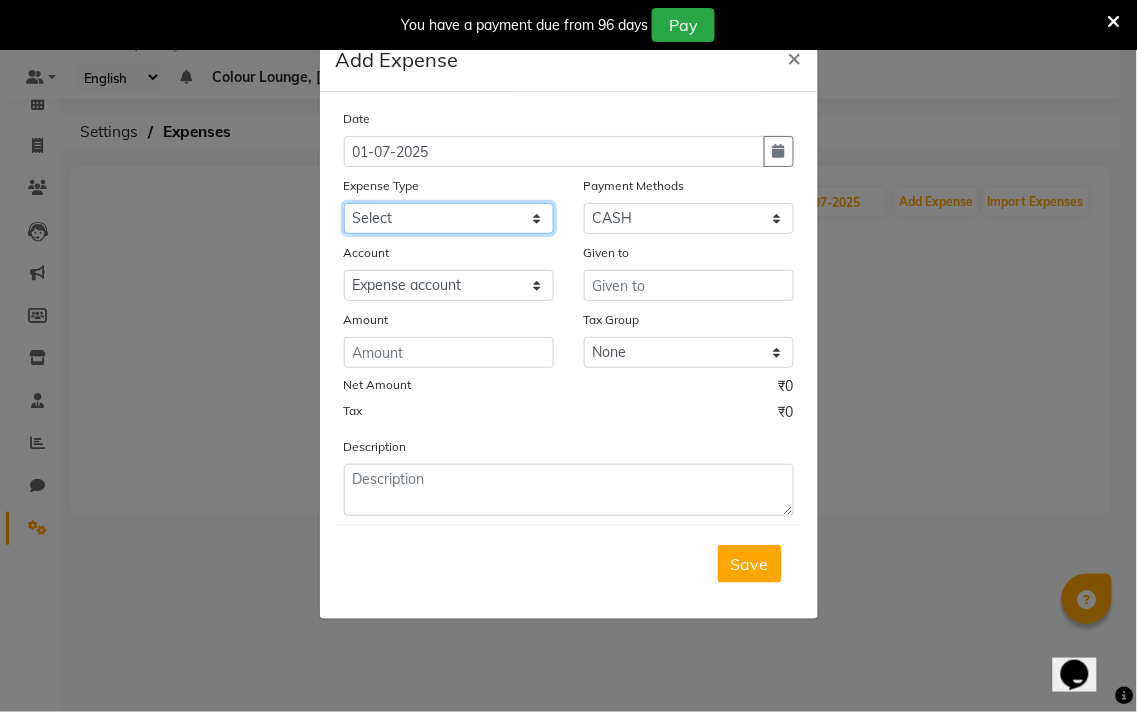 select on "9" 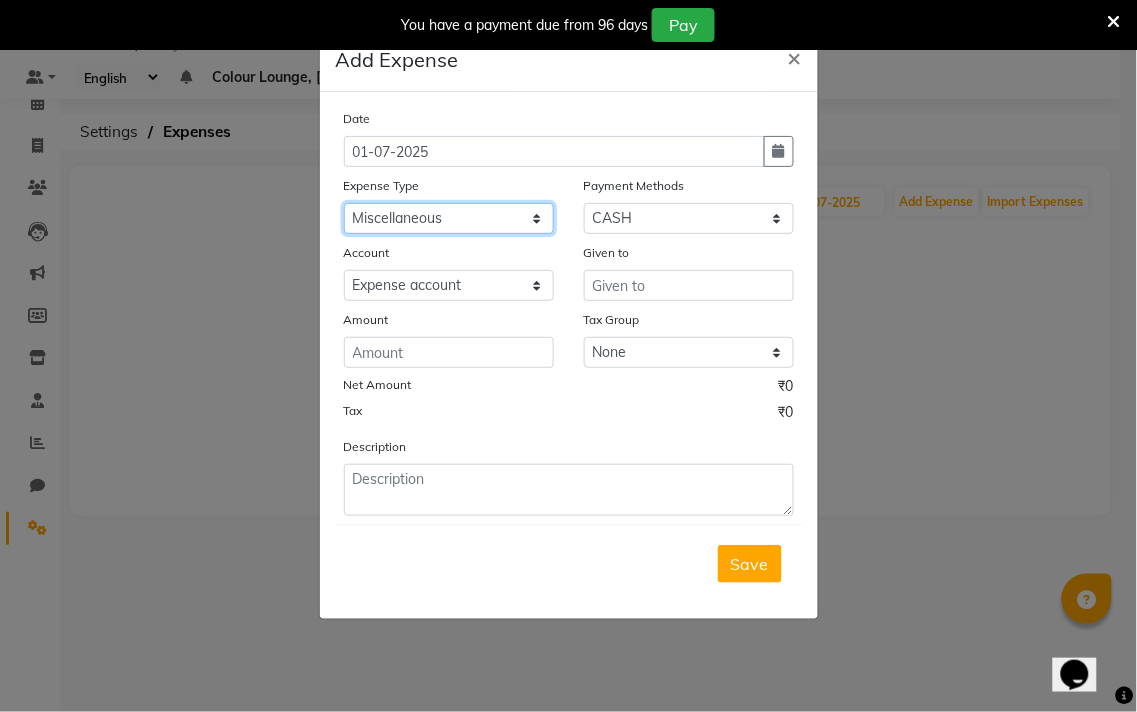 click on "Select Advance Salary Bank charges Car maintenance  Cash transfer to bank Cash transfer to hub Client Snacks Clinical charges Equipment Fuel Govt fee Incentive Insurance International purchase Loan Repayment Maintenance Marketing Miscellaneous MRA Other Pantry Product Rent Salary Staff Snacks Tax Tea & Refreshment Utilities" 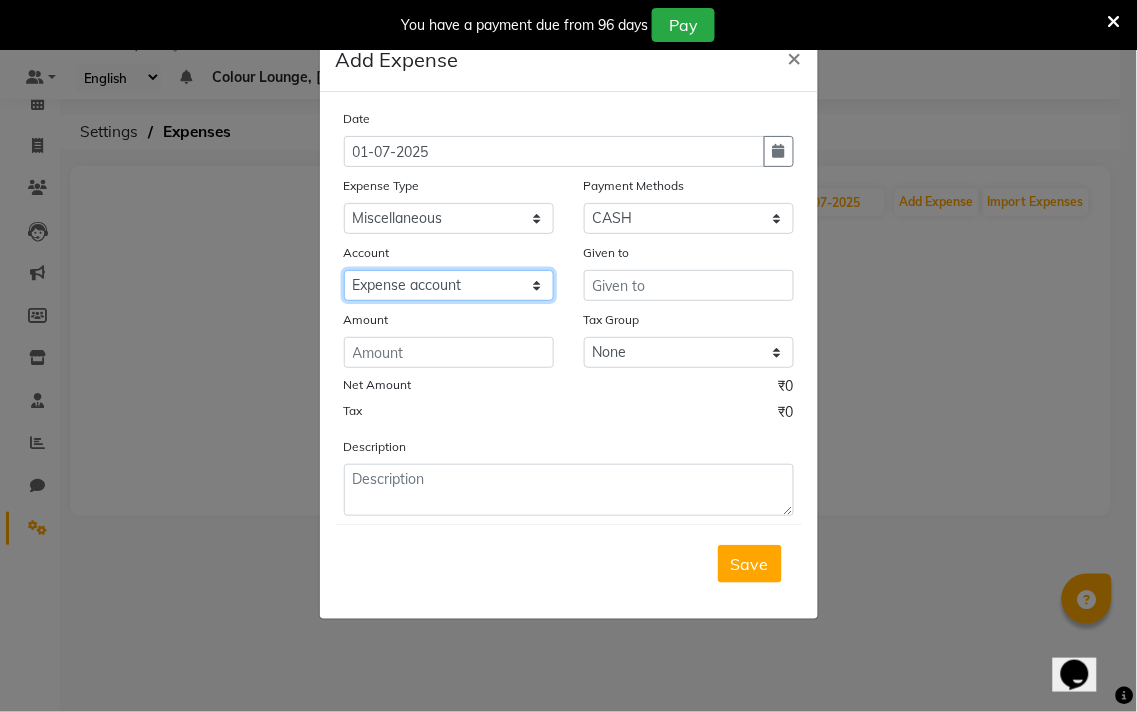 click on "Select Petty cash Default account Expense account" 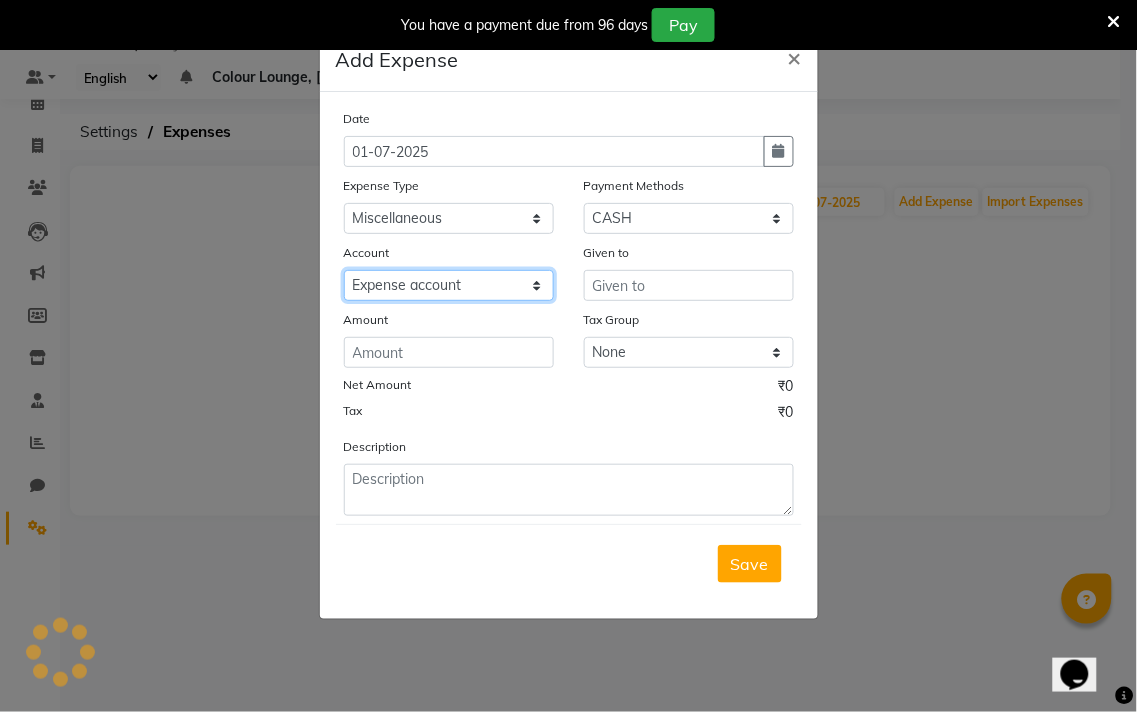 click on "Select Petty cash Default account Expense account" 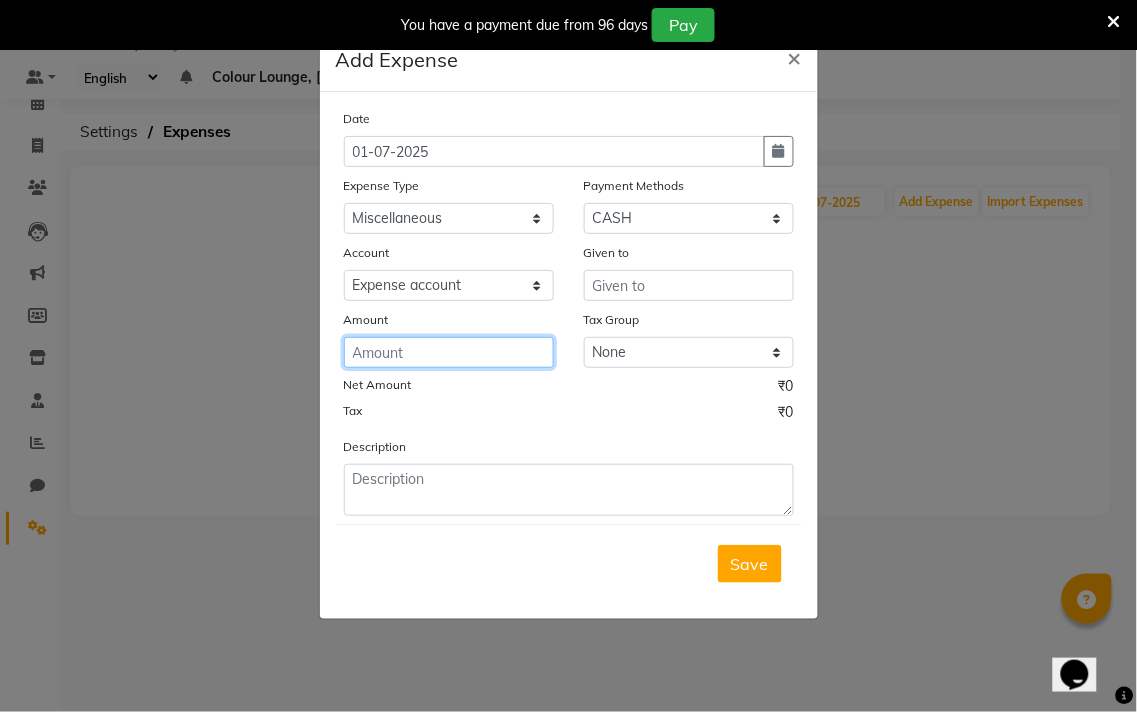 click 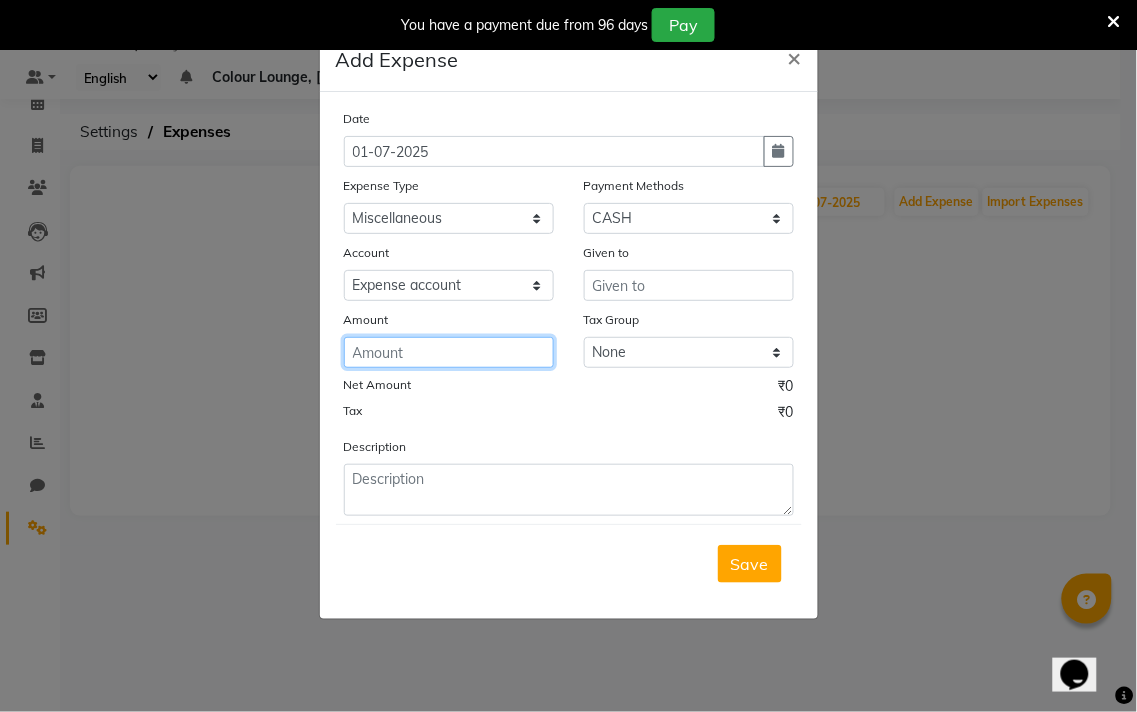 type on "0" 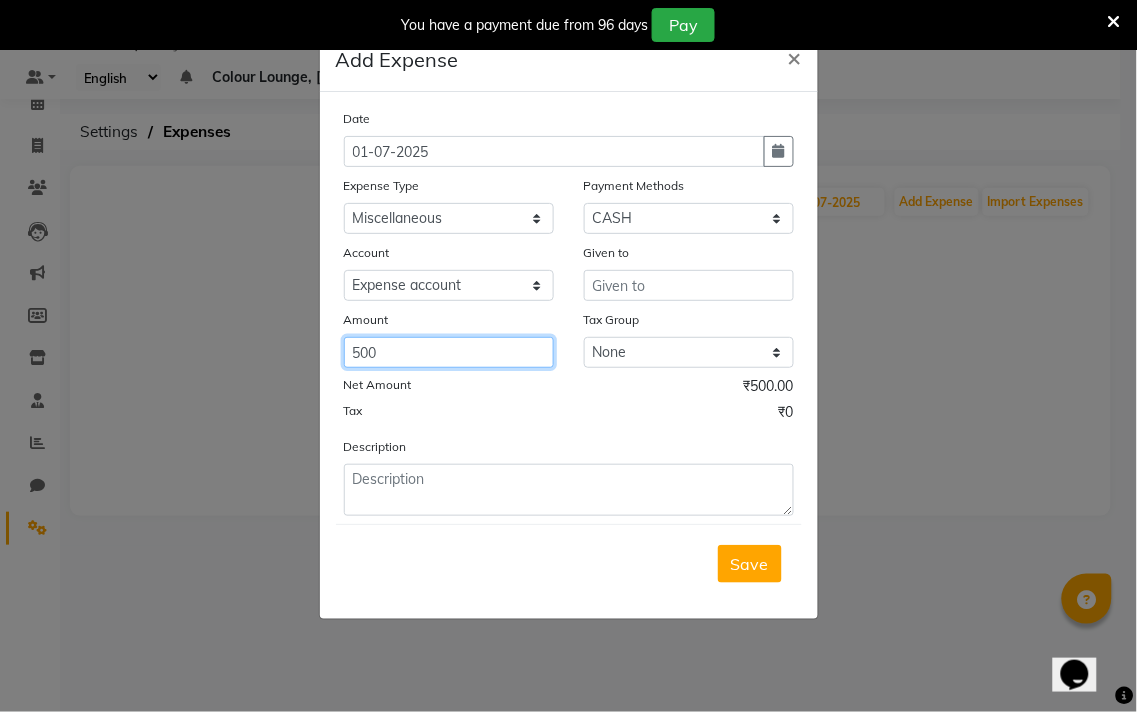 type on "500" 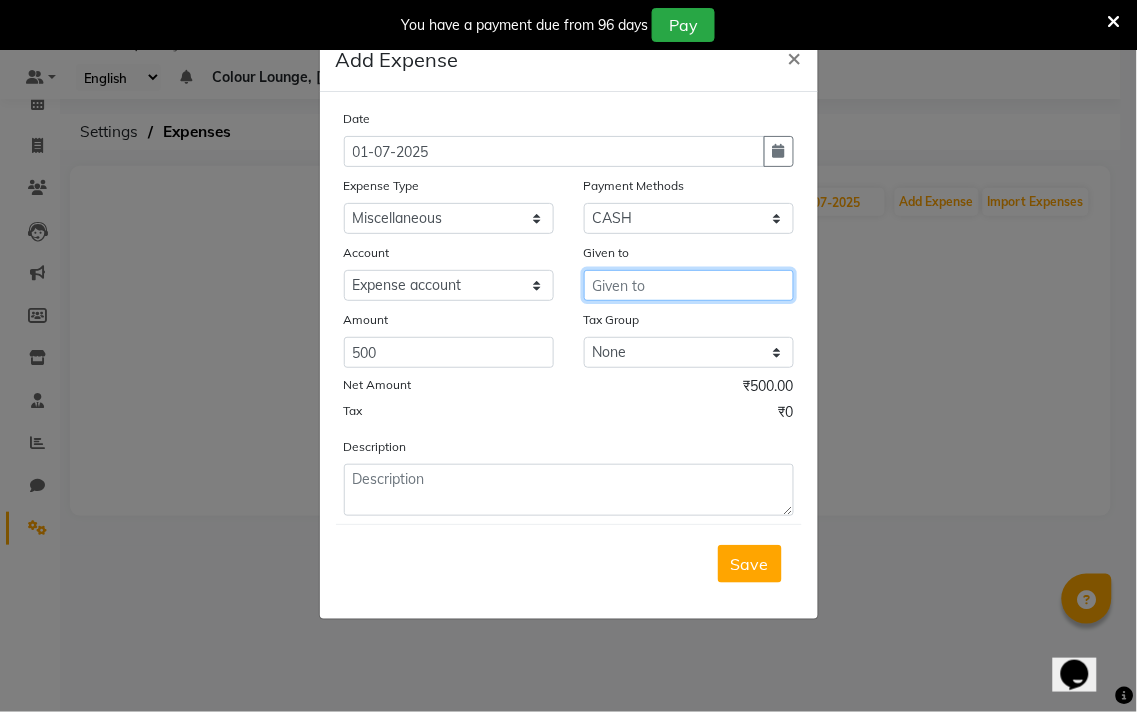 click at bounding box center (689, 285) 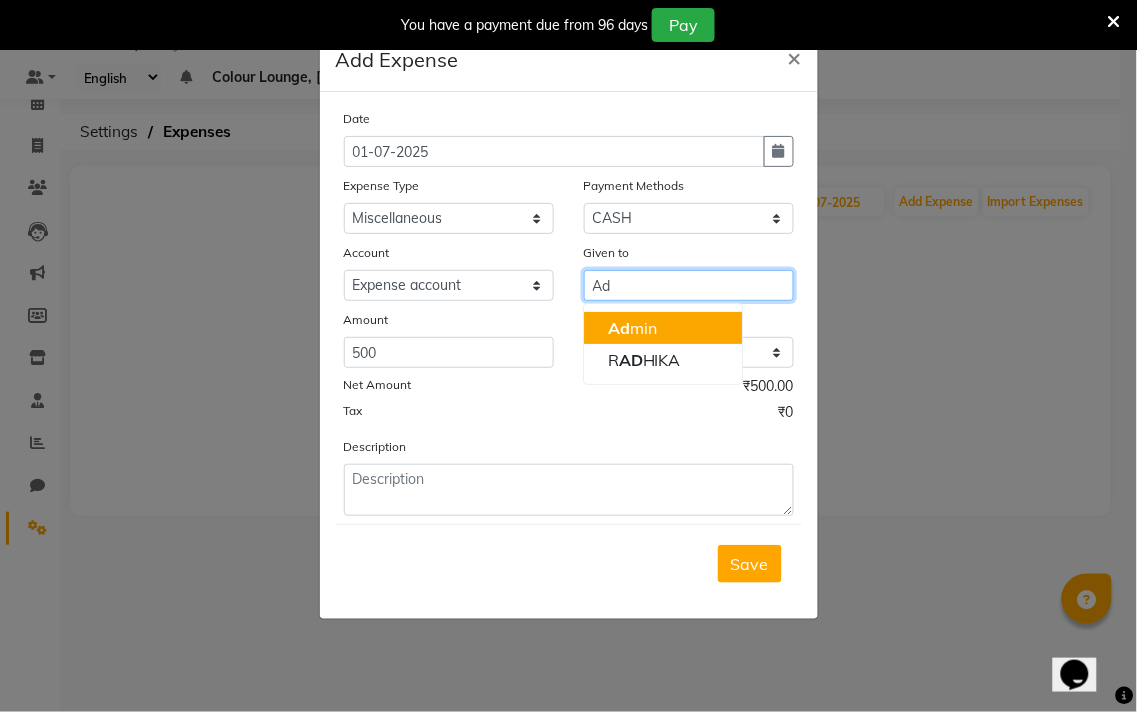 click on "Ad min" at bounding box center [663, 328] 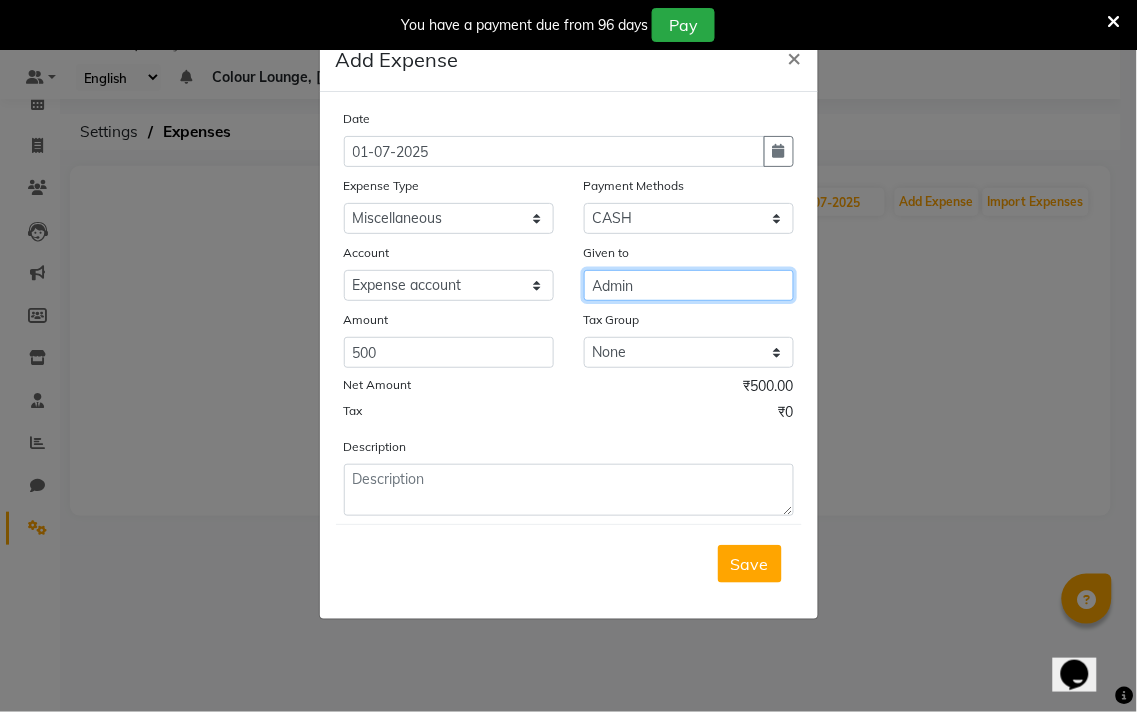 type on "Admin" 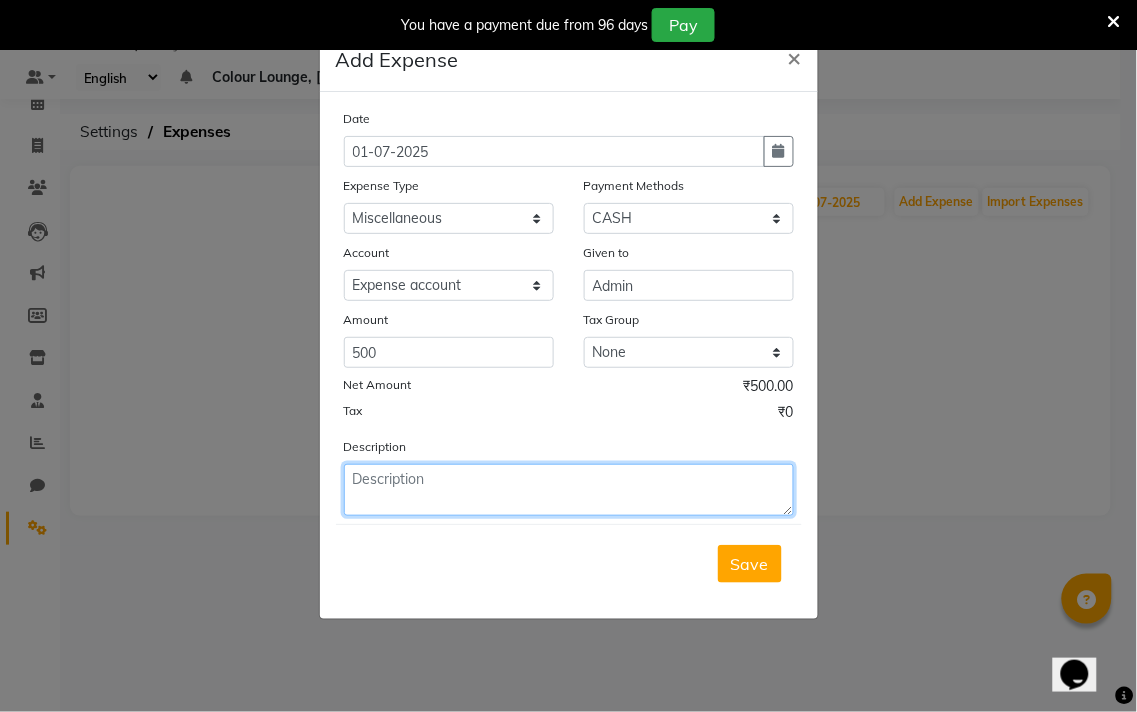 click 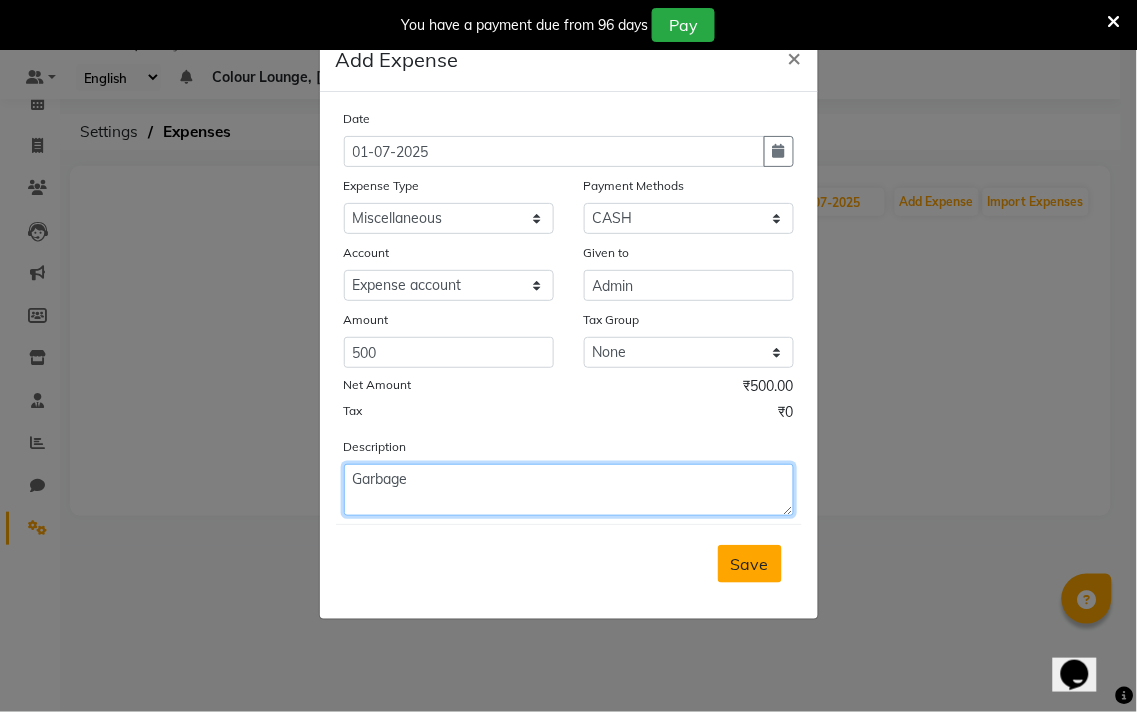 type on "Garbage" 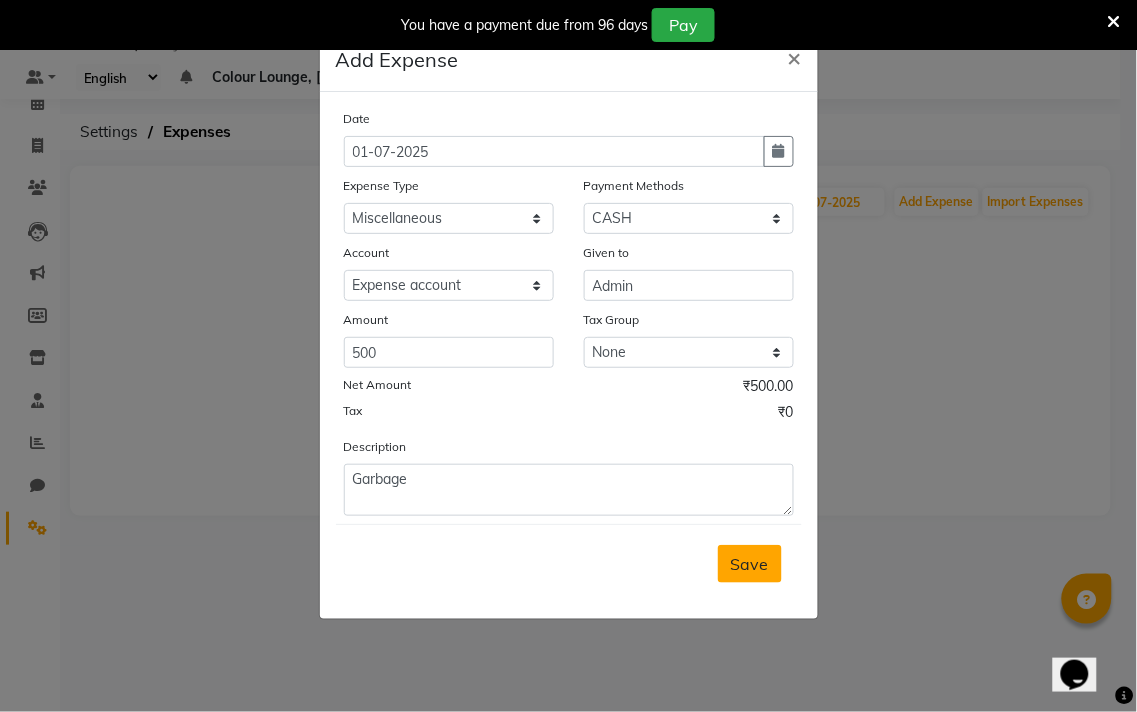 click on "Save" at bounding box center (750, 564) 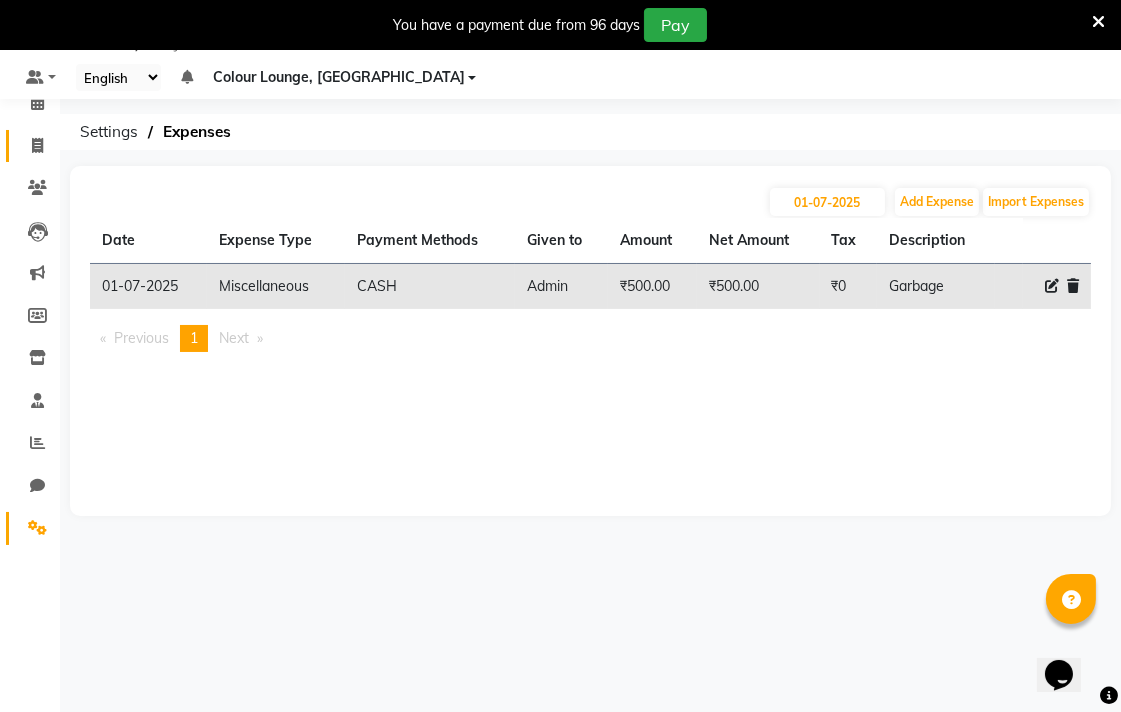 click 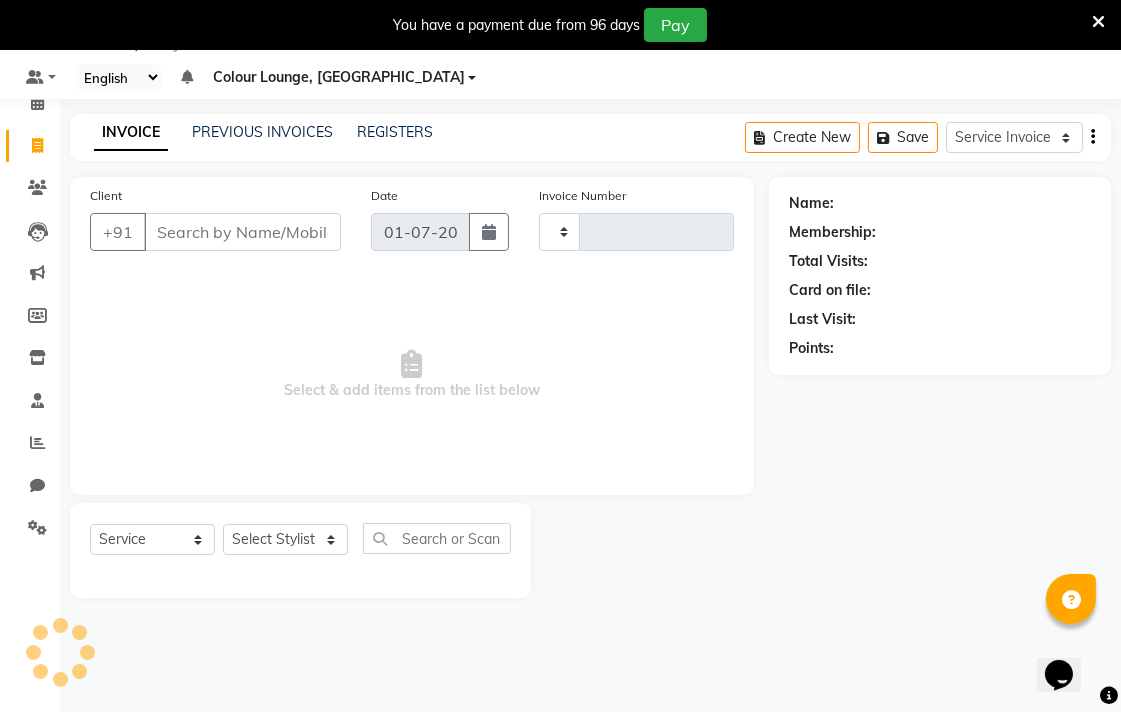 type on "3935" 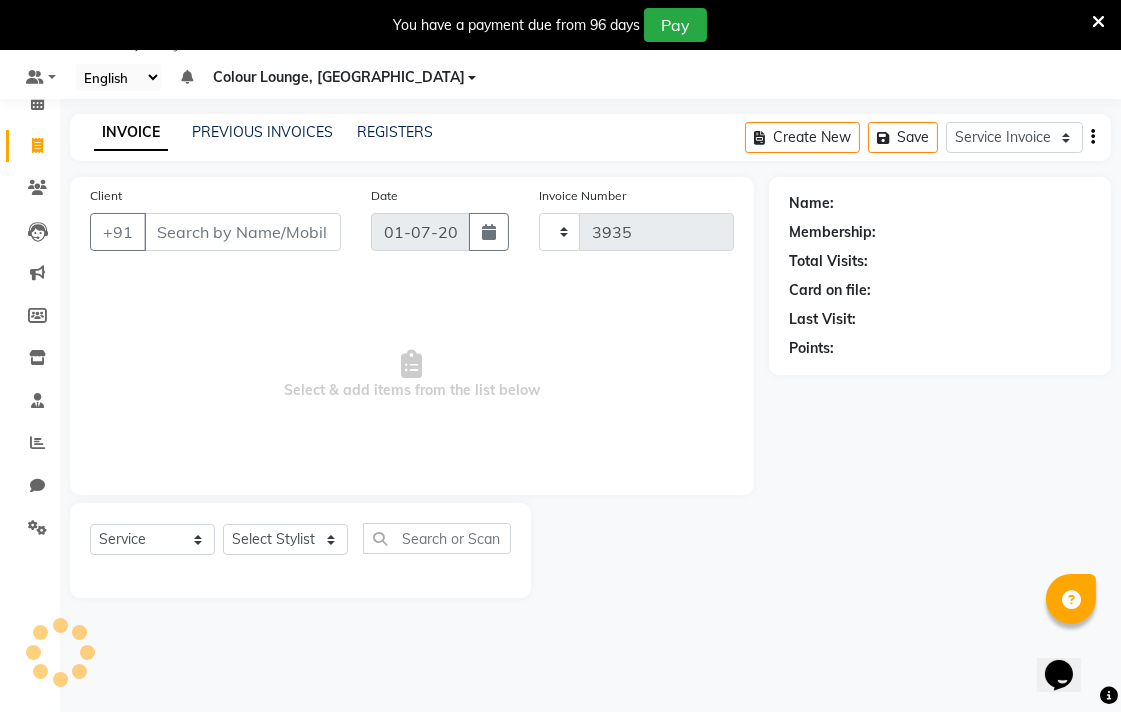 select on "8013" 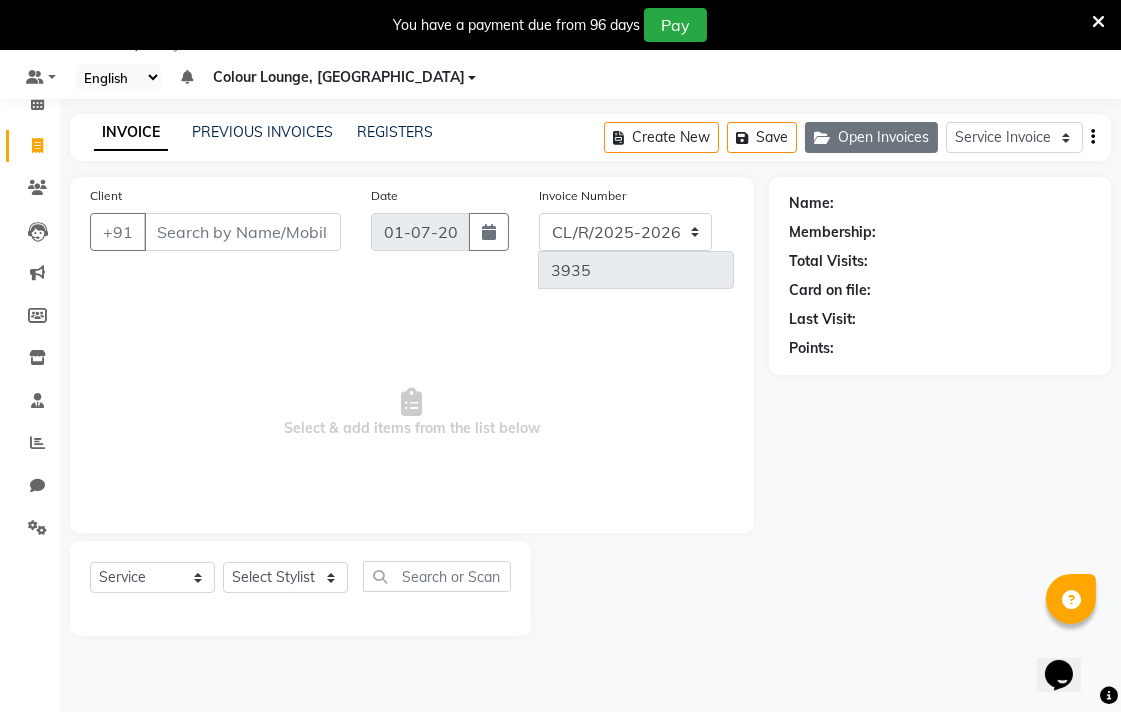 click on "Open Invoices" 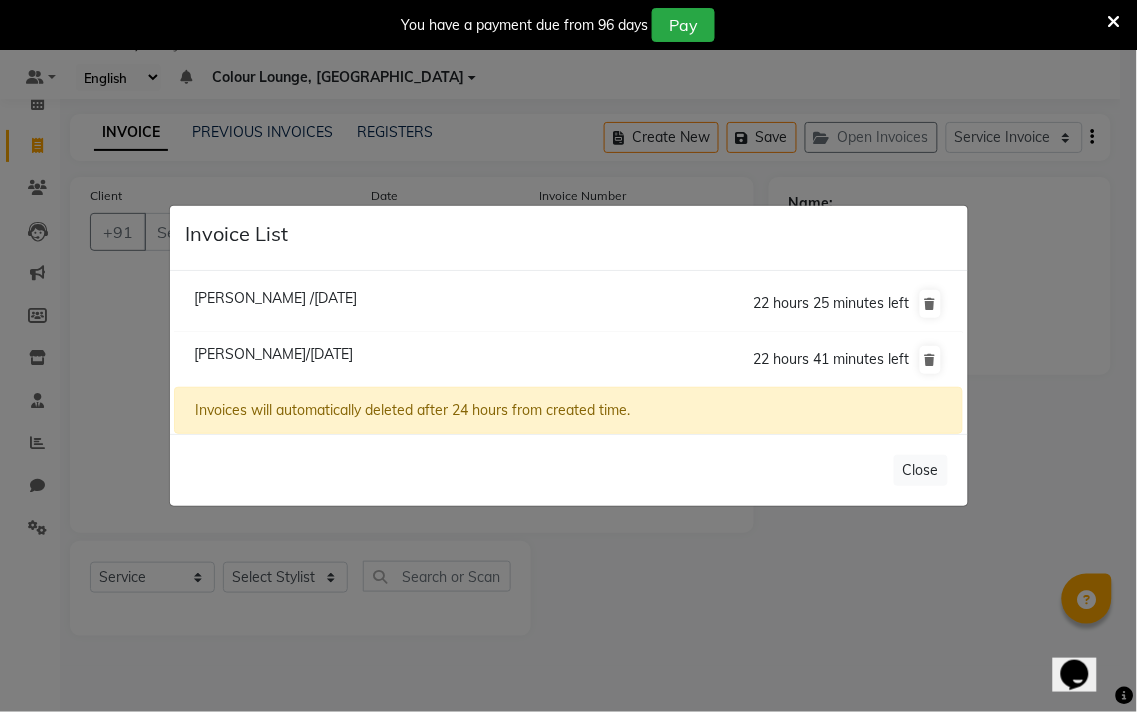 click on "Meenal /01 July 2025" 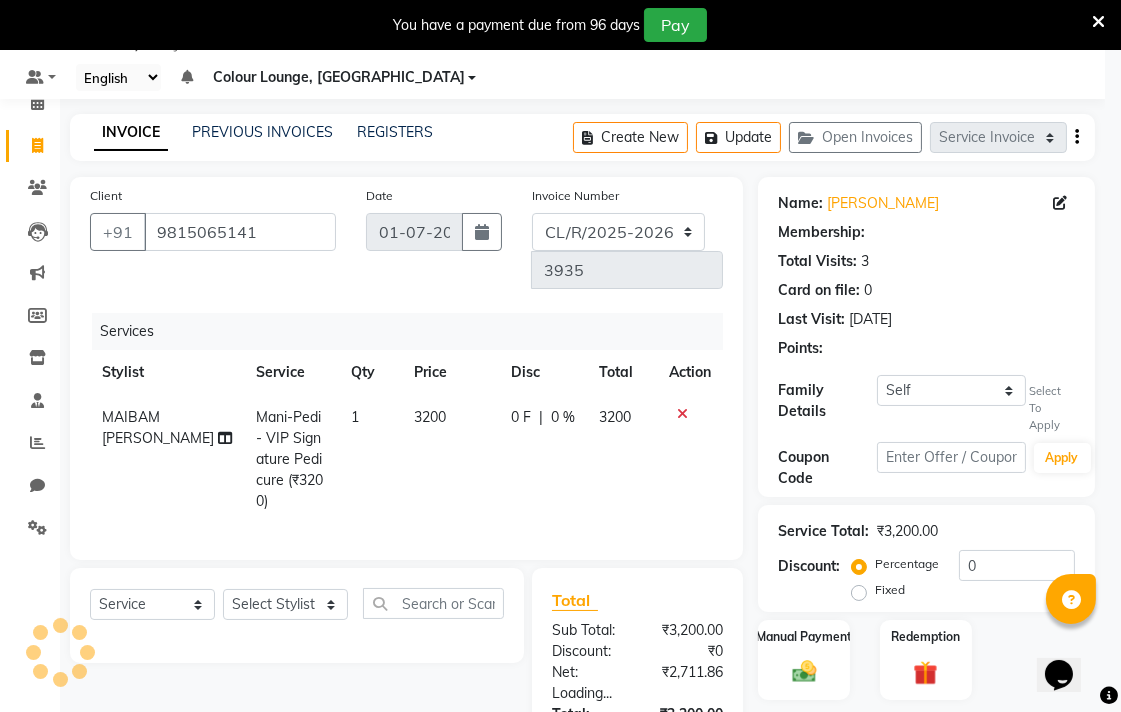 select on "1: Object" 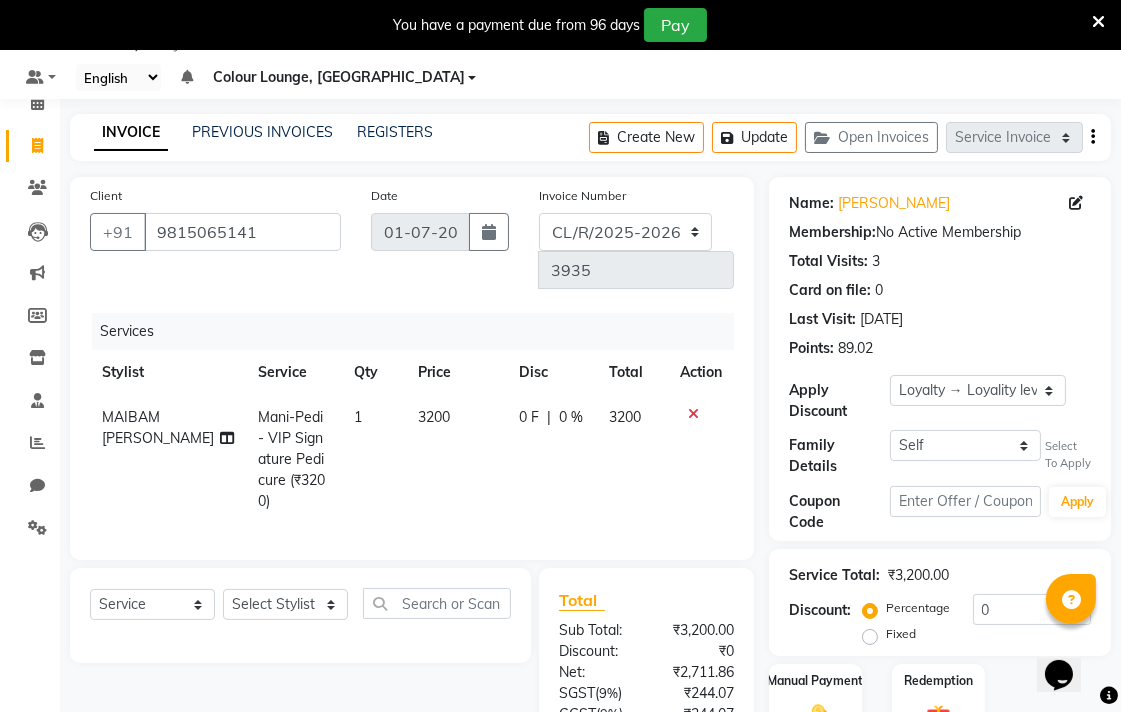 click on "Mani-Pedi - VIP Signature Pedicure (₹3200)" 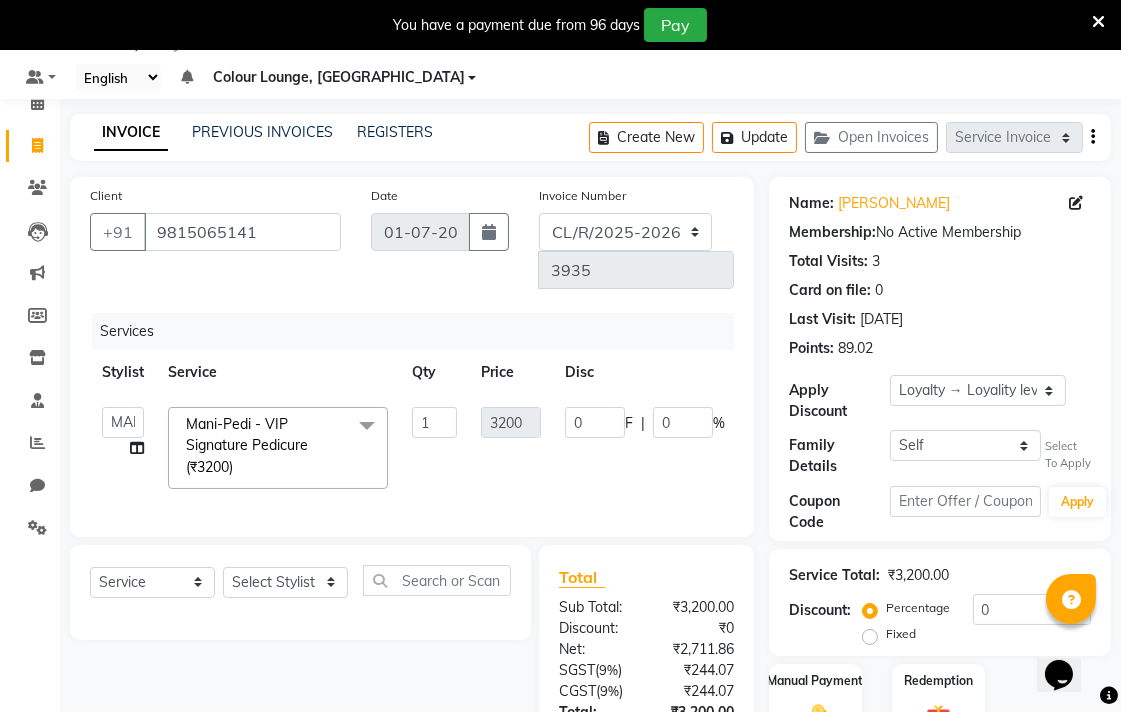 click on "Mani-Pedi - VIP Signature Pedicure (₹3200)  x" 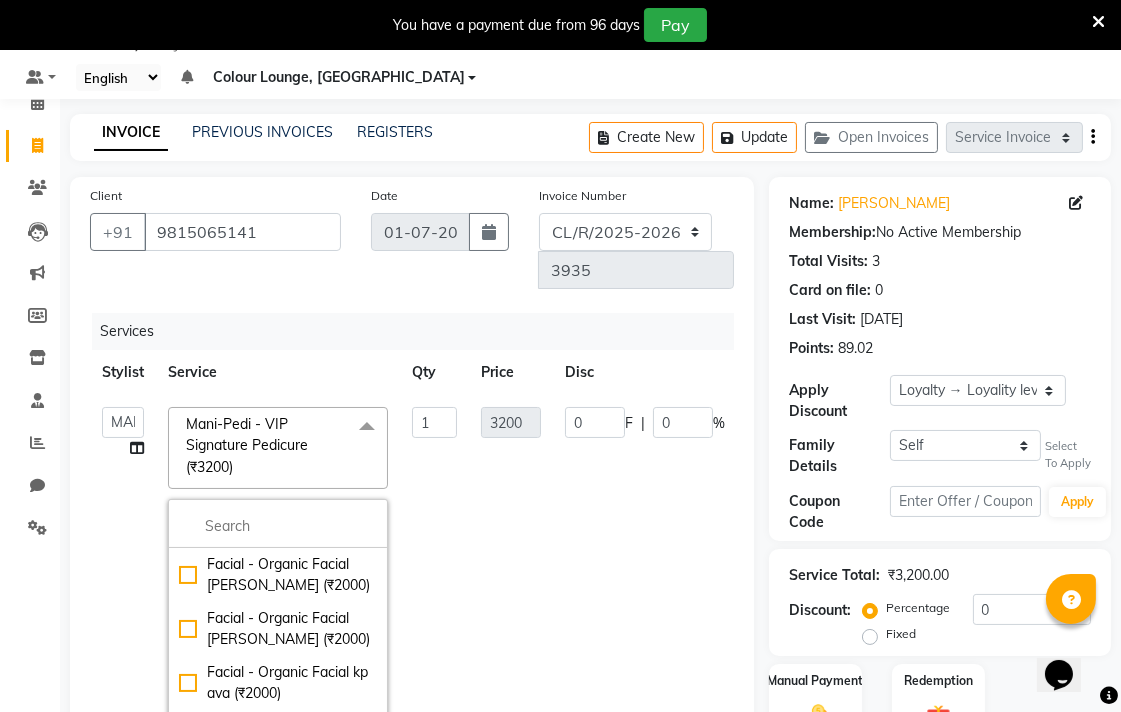 scroll, scrollTop: 0, scrollLeft: 143, axis: horizontal 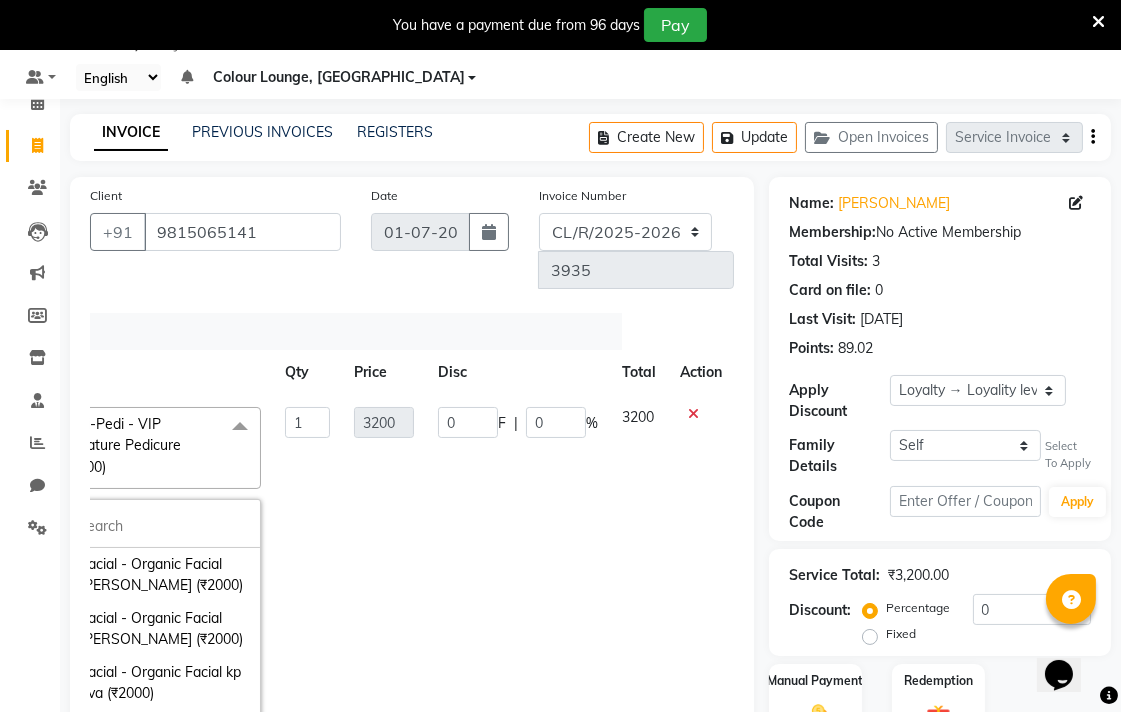 click 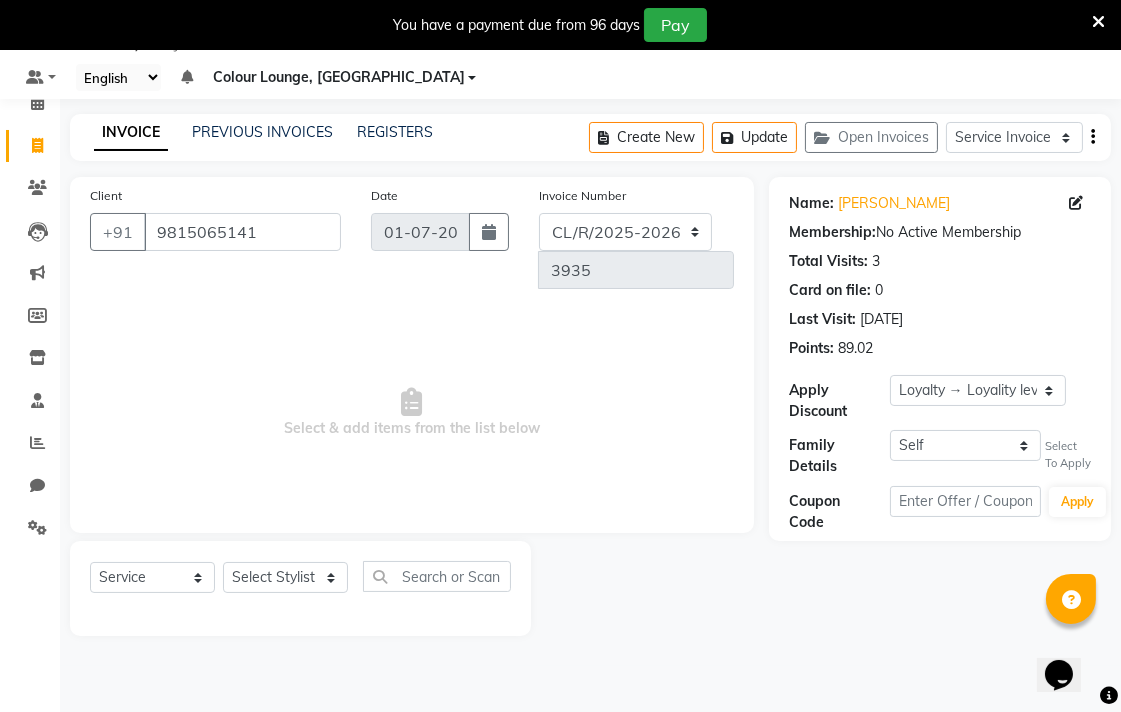scroll, scrollTop: 0, scrollLeft: 0, axis: both 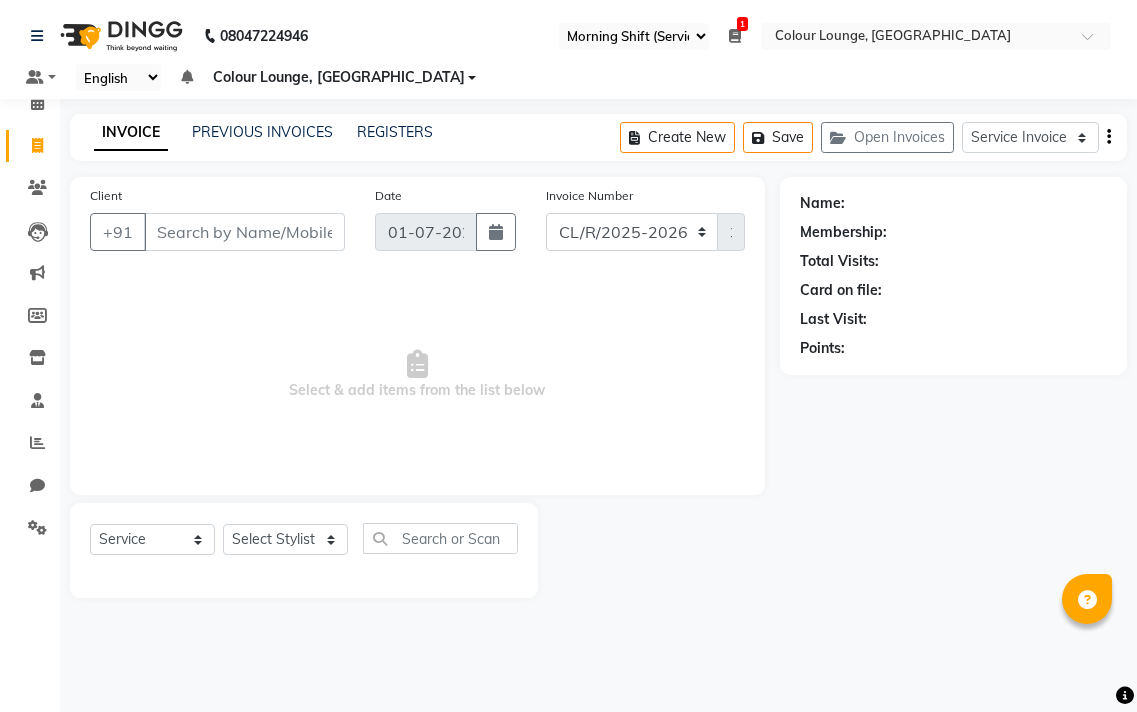select on "83" 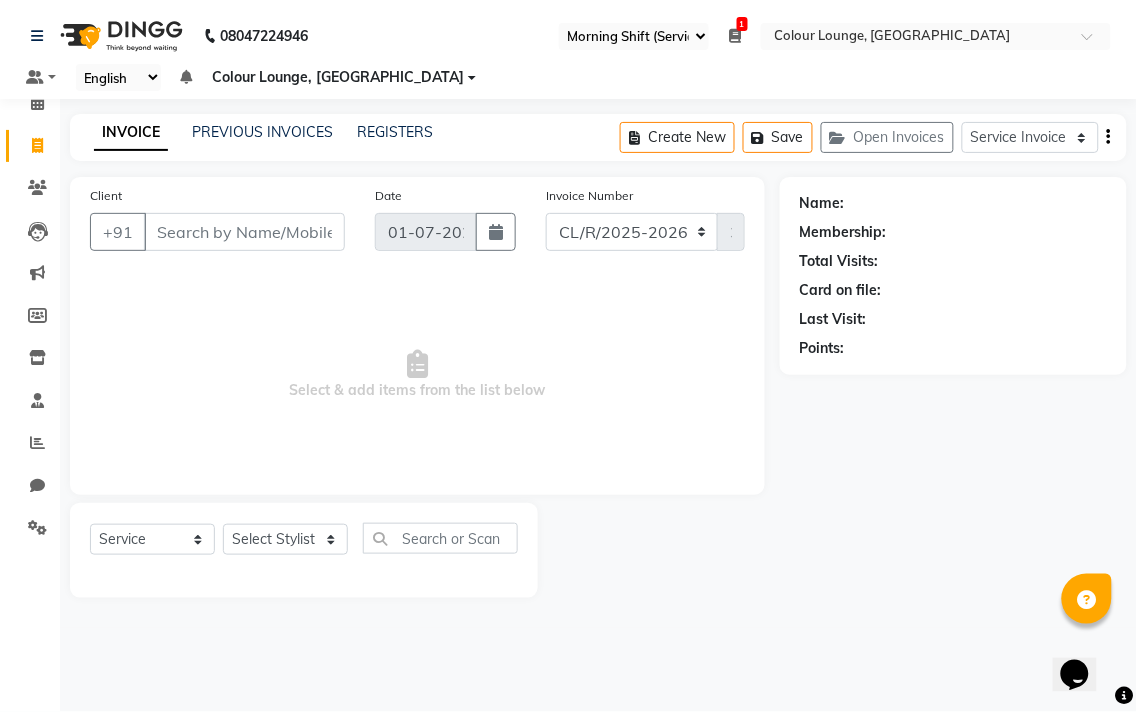 scroll, scrollTop: 0, scrollLeft: 0, axis: both 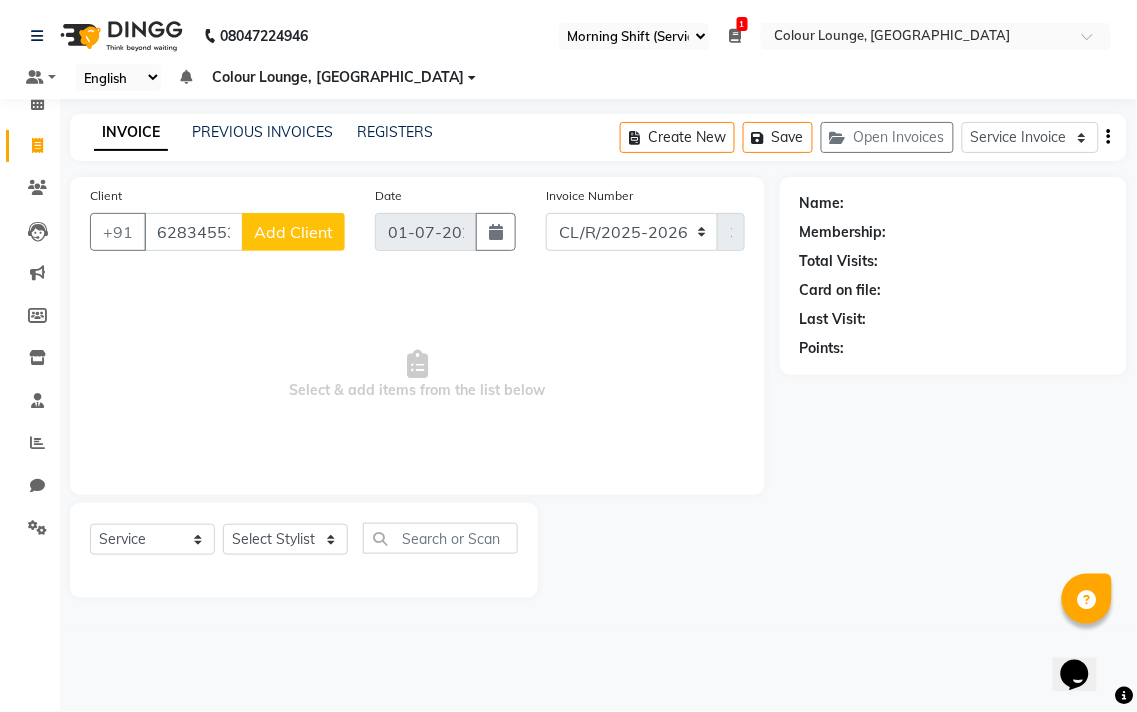 click on "62834553" at bounding box center (193, 232) 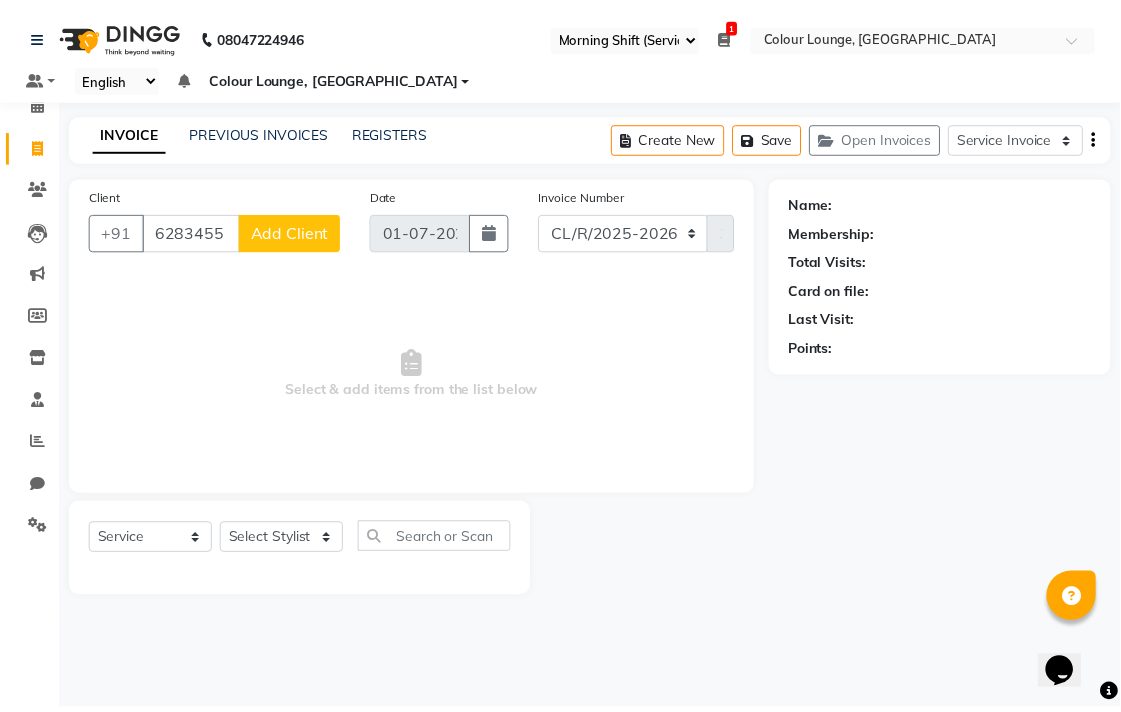 scroll, scrollTop: 0, scrollLeft: 0, axis: both 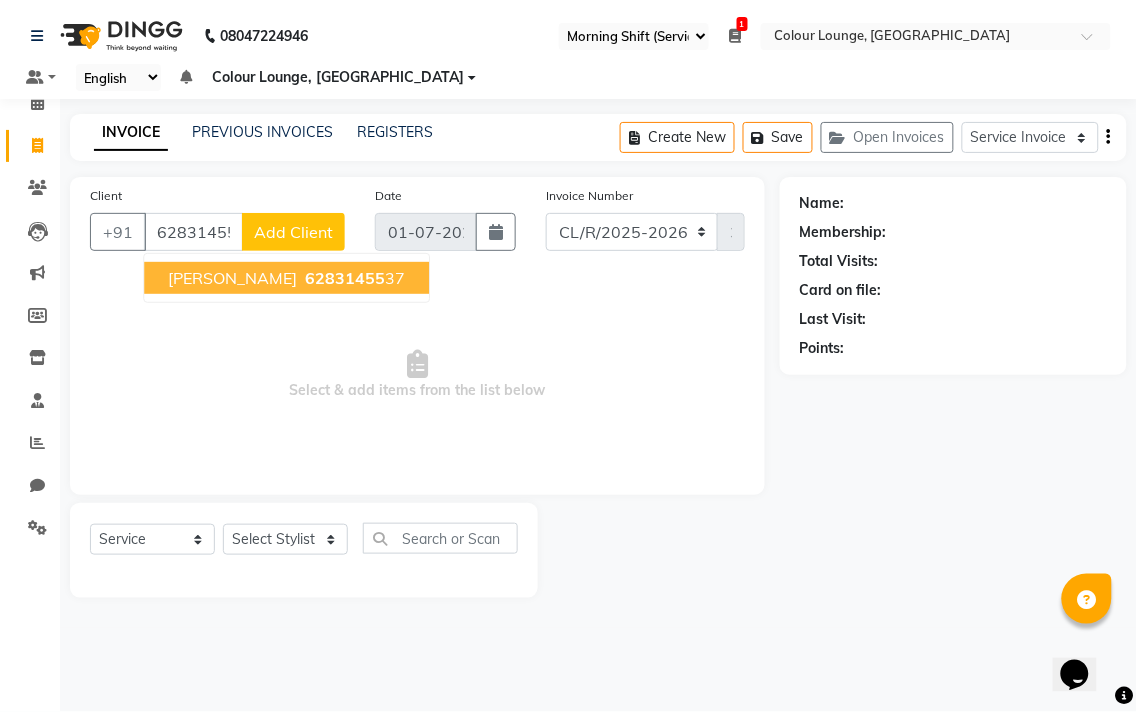 click on "62831455 37" at bounding box center [353, 278] 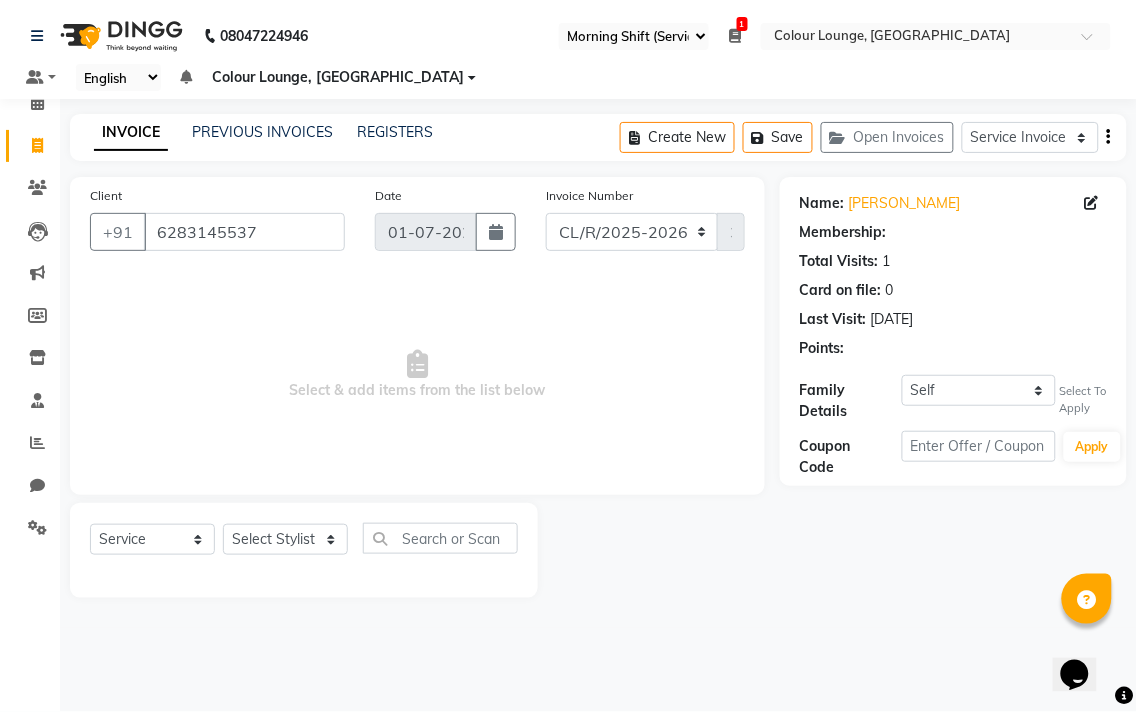 select on "1: Object" 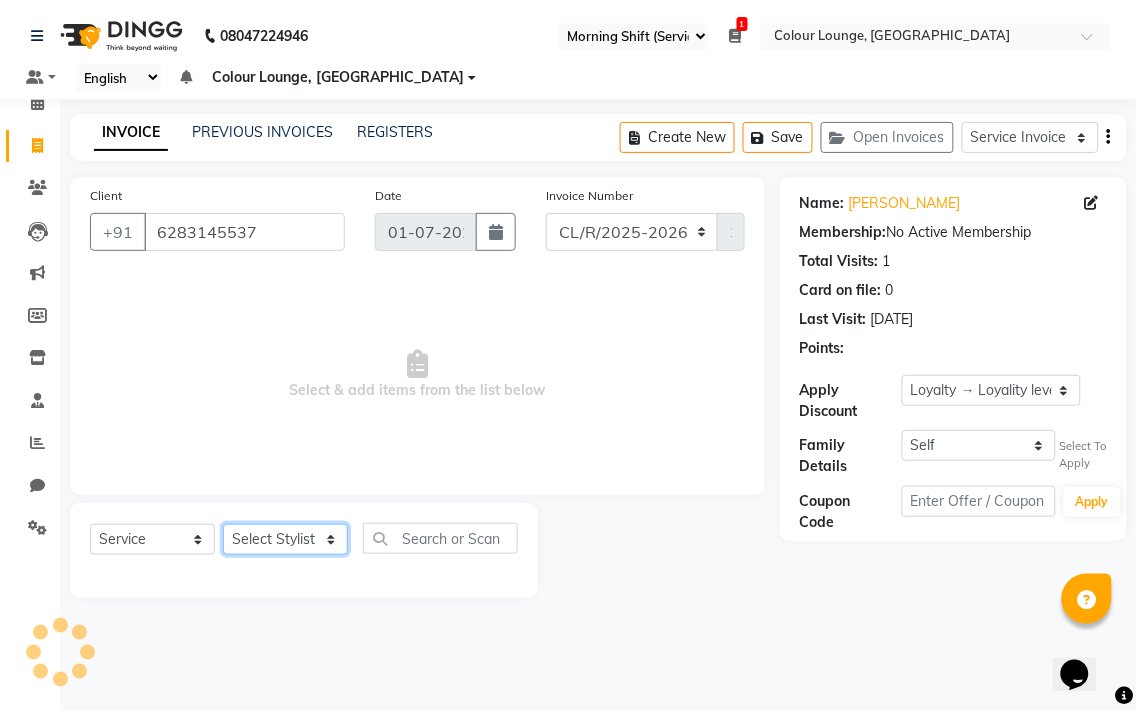 click on "Select Stylist Admin AMIT Birshika Colour Lounge, [GEOGRAPHIC_DATA] Colour Lounge, [GEOGRAPHIC_DATA] [PERSON_NAME] [PERSON_NAME] [PERSON_NAME] [PERSON_NAME] [PERSON_NAME] mam [PERSON_NAME] [PERSON_NAME] [PERSON_NAME] MOHIT [PERSON_NAME] POOJA [PERSON_NAME] [PERSON_NAME] [PERSON_NAME] guard [PERSON_NAME] [PERSON_NAME] [PERSON_NAME] [PERSON_NAME] SAMEER [PERSON_NAME] [PERSON_NAME] [PERSON_NAME] [PERSON_NAME] [PERSON_NAME] [PERSON_NAME] VISHAL [PERSON_NAME]" 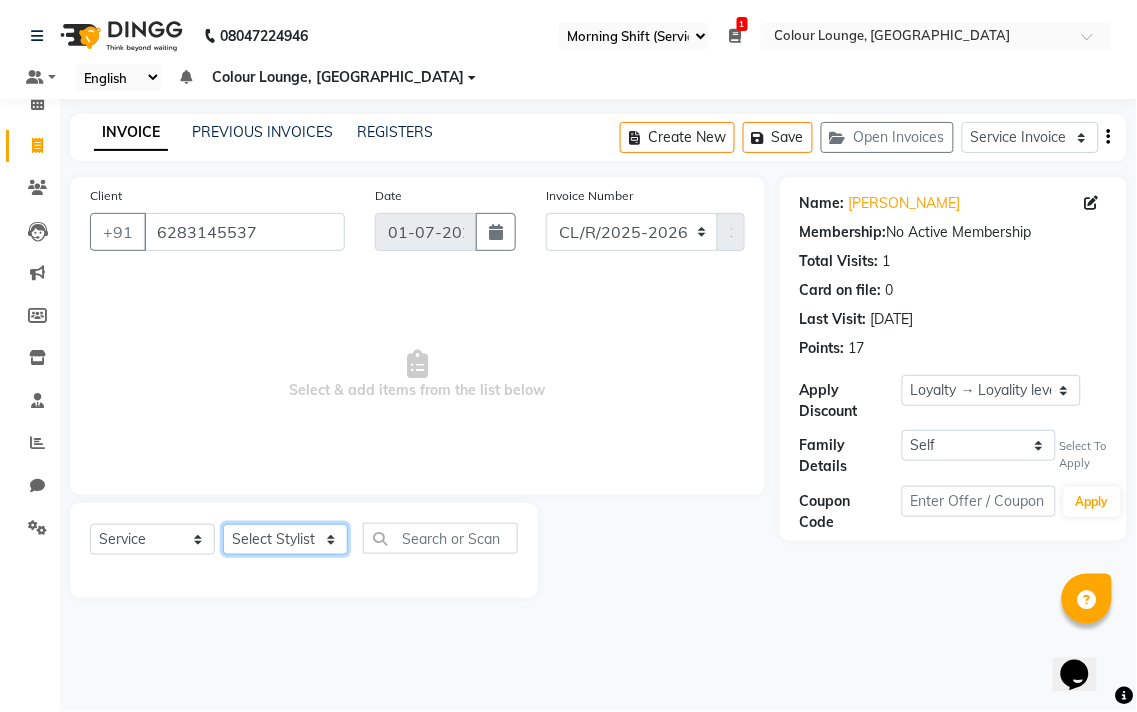 select on "70161" 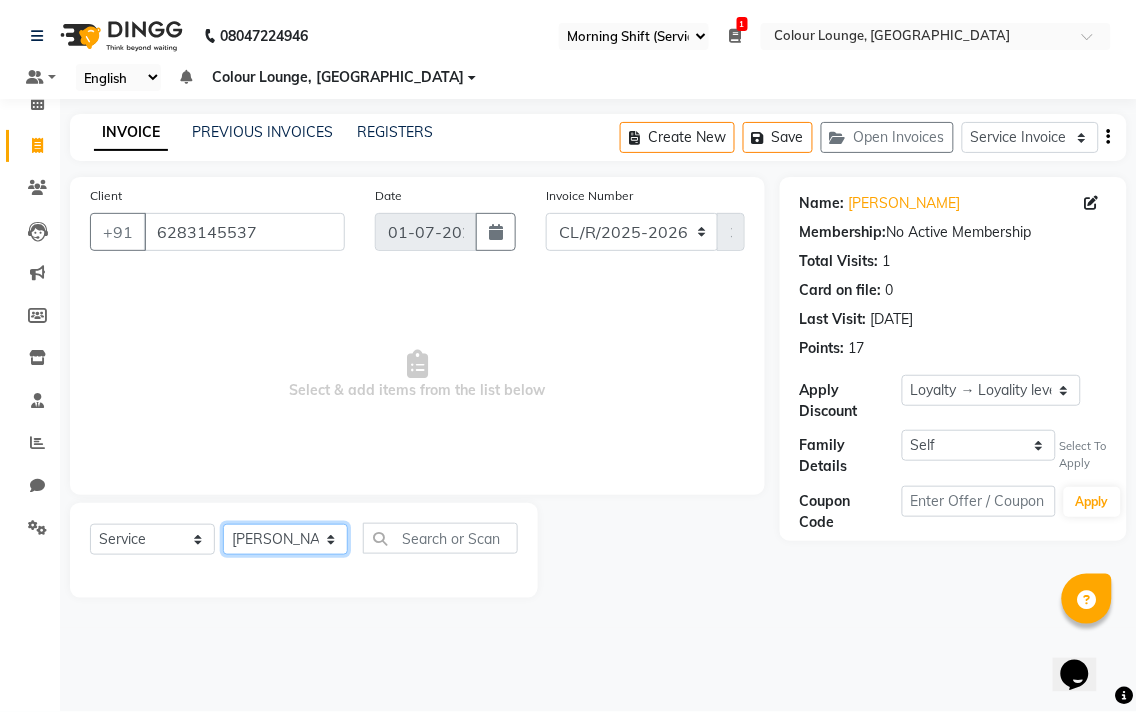 click on "Select Stylist Admin AMIT Birshika Colour Lounge, [GEOGRAPHIC_DATA] Colour Lounge, [GEOGRAPHIC_DATA] [PERSON_NAME] [PERSON_NAME] [PERSON_NAME] [PERSON_NAME] [PERSON_NAME] mam [PERSON_NAME] [PERSON_NAME] [PERSON_NAME] MOHIT [PERSON_NAME] POOJA [PERSON_NAME] [PERSON_NAME] [PERSON_NAME] guard [PERSON_NAME] [PERSON_NAME] [PERSON_NAME] [PERSON_NAME] SAMEER [PERSON_NAME] [PERSON_NAME] [PERSON_NAME] [PERSON_NAME] [PERSON_NAME] [PERSON_NAME] VISHAL [PERSON_NAME]" 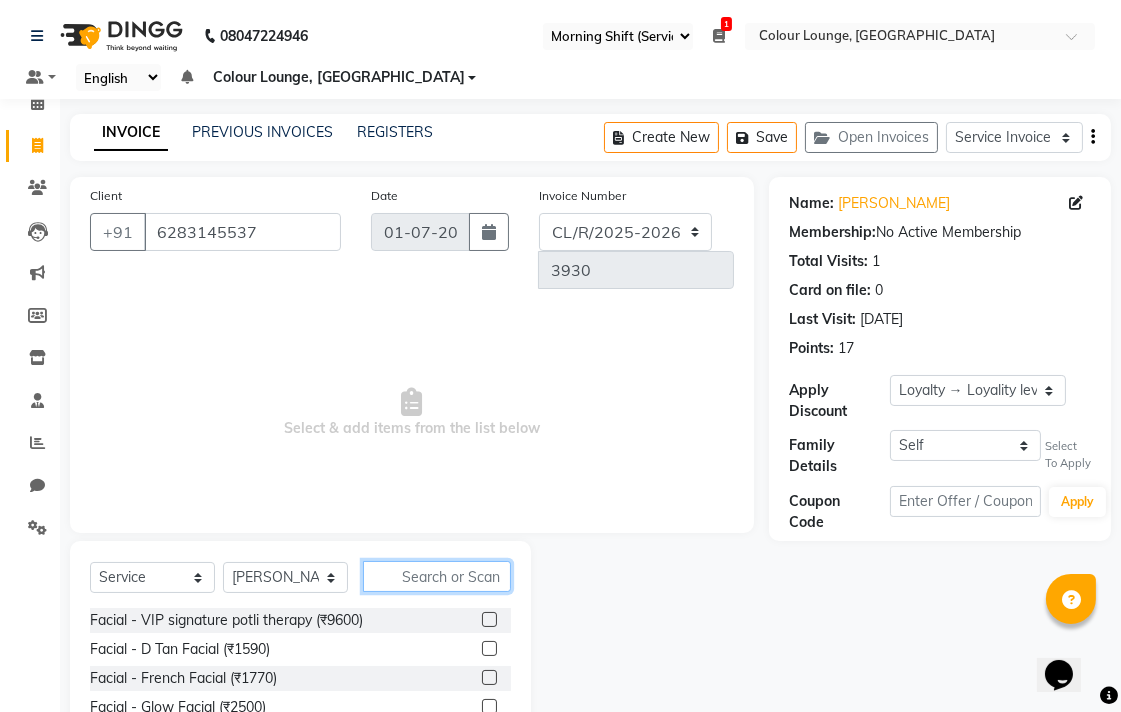 click 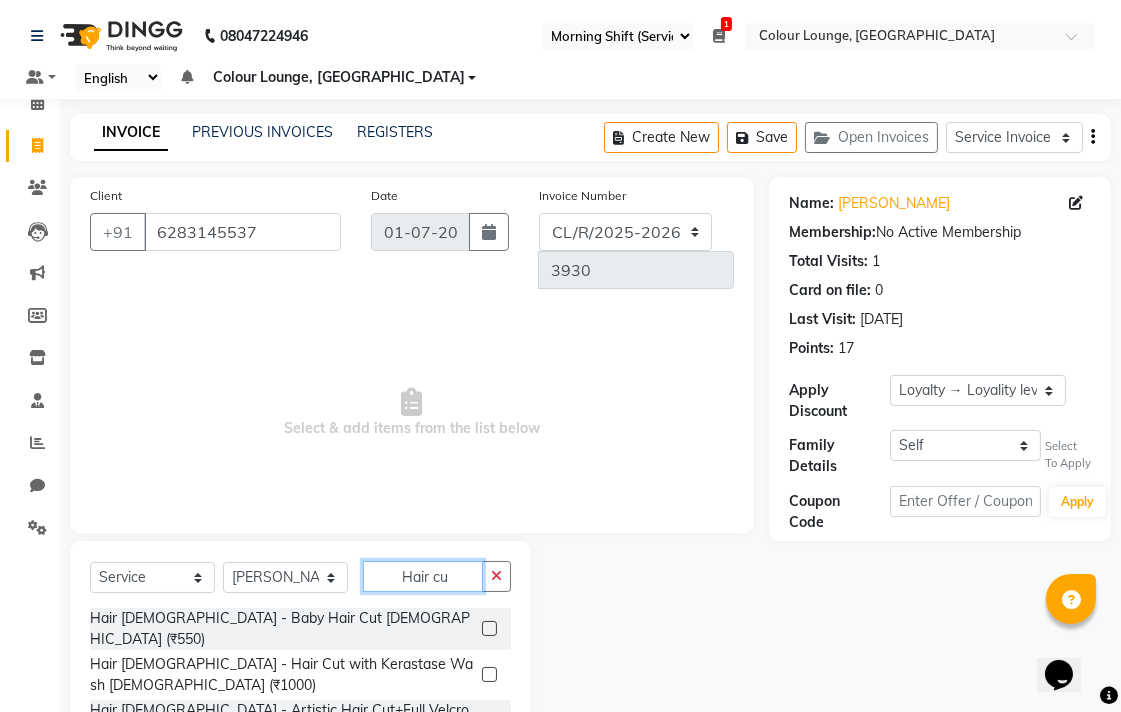 scroll, scrollTop: 94, scrollLeft: 0, axis: vertical 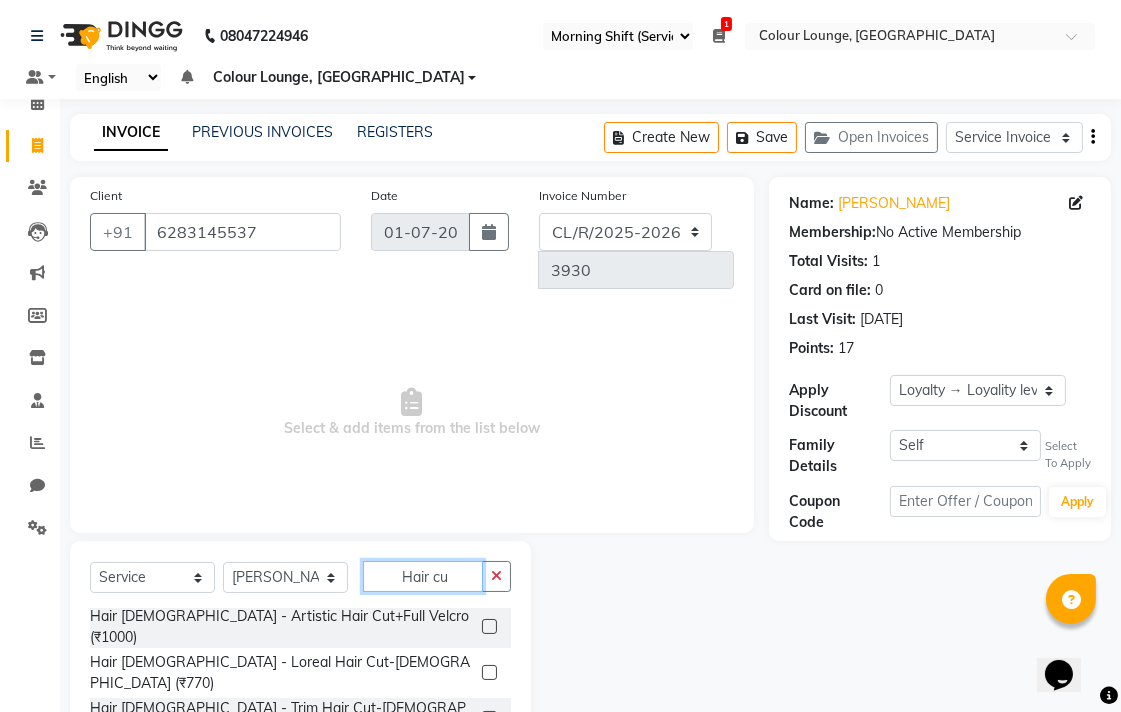 type on "Hair cu" 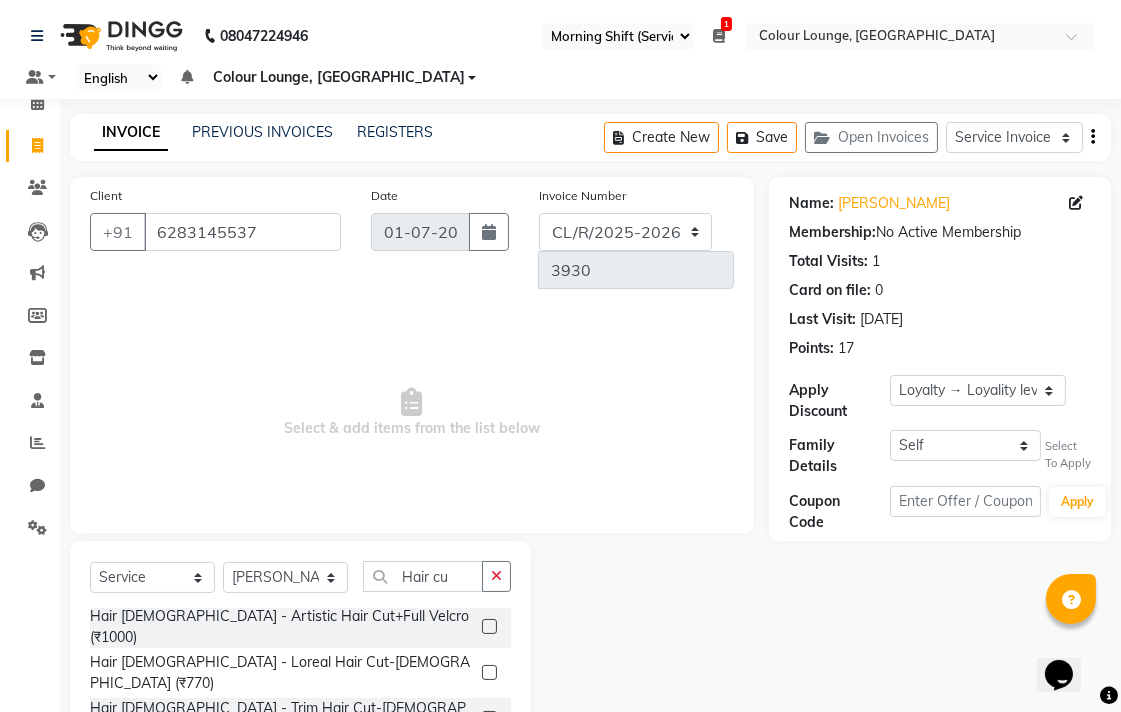 click 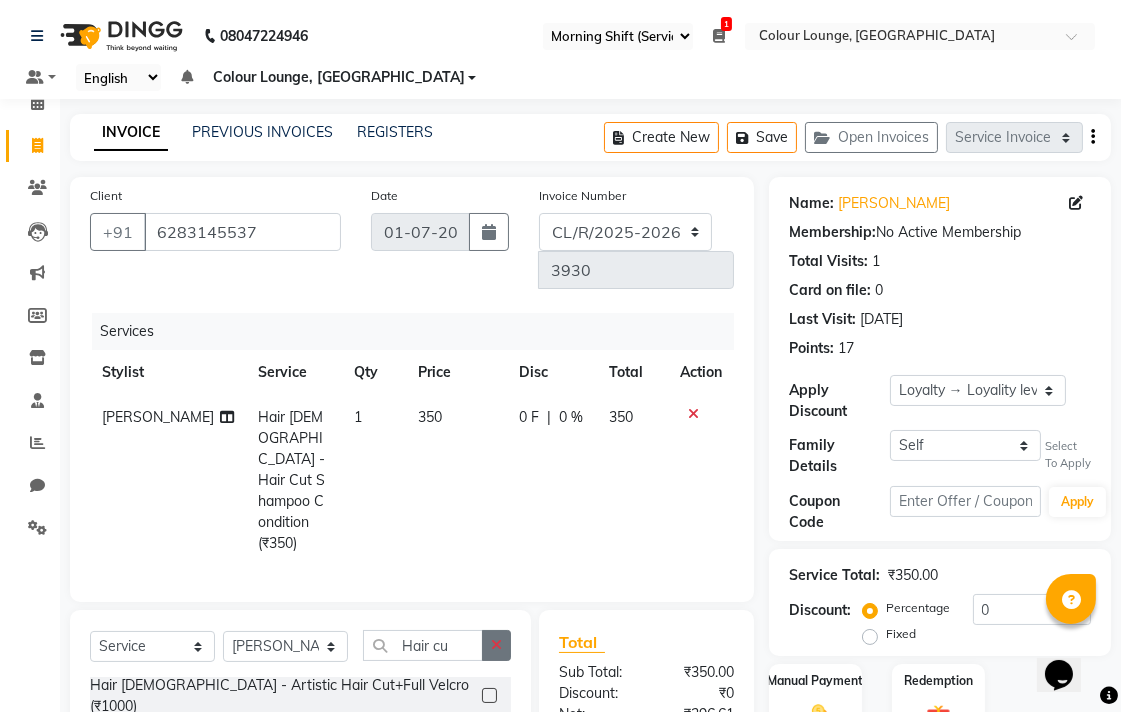 click 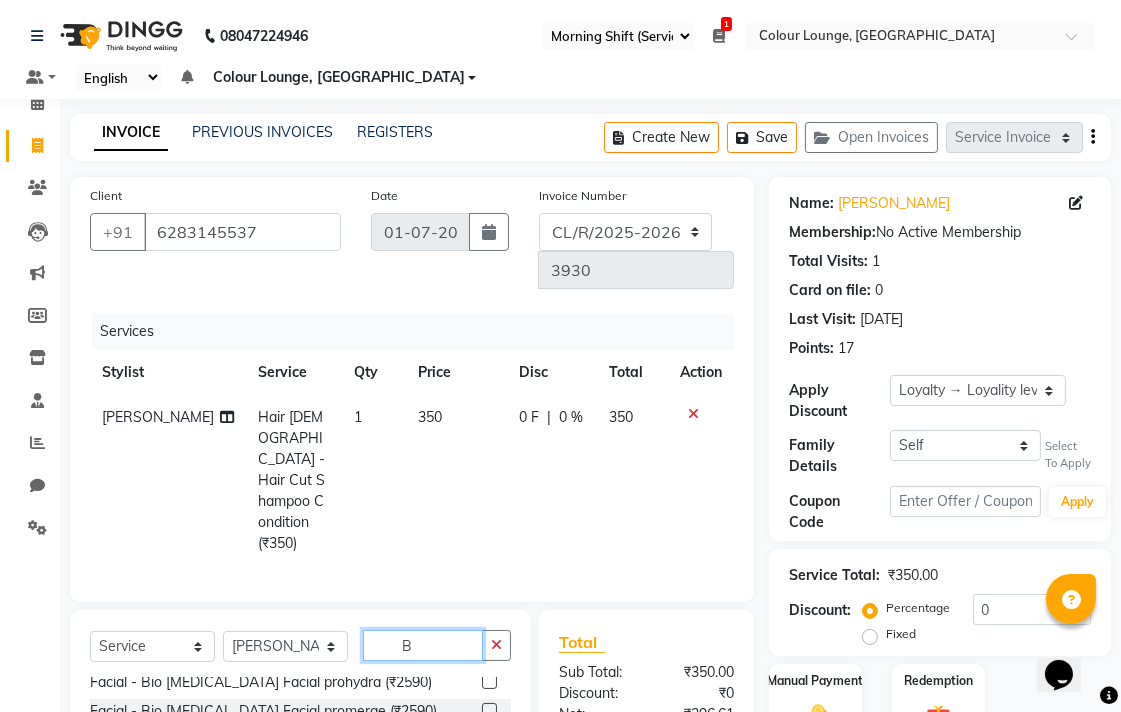 scroll, scrollTop: 0, scrollLeft: 0, axis: both 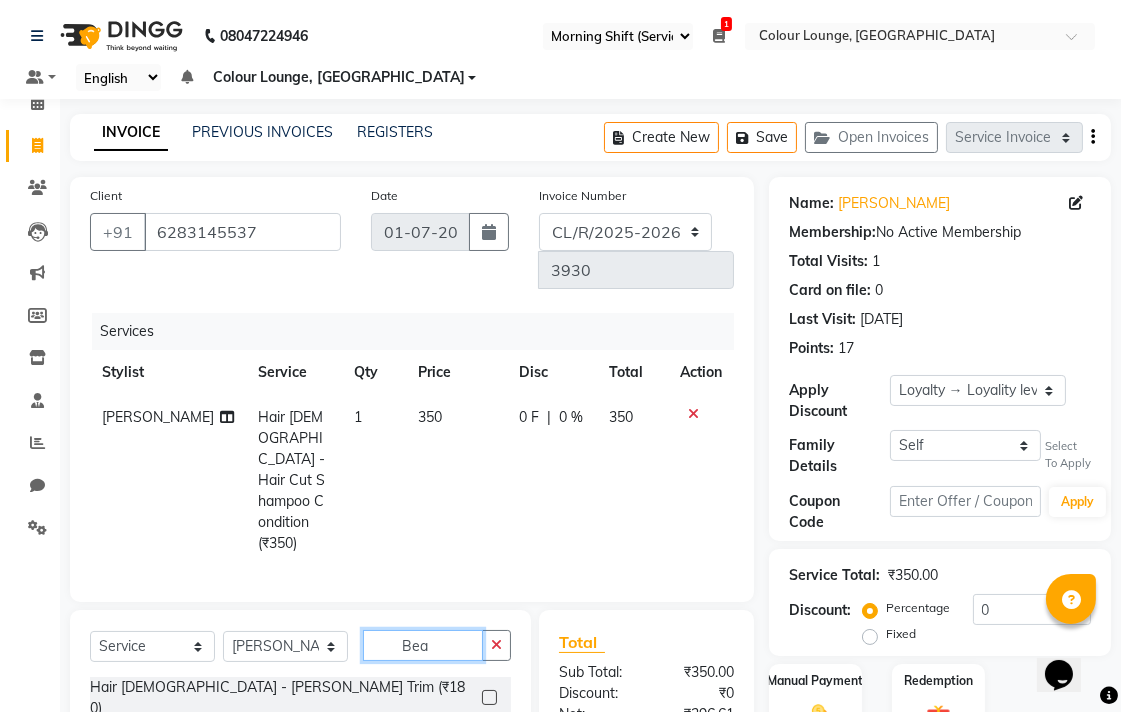 type on "Bea" 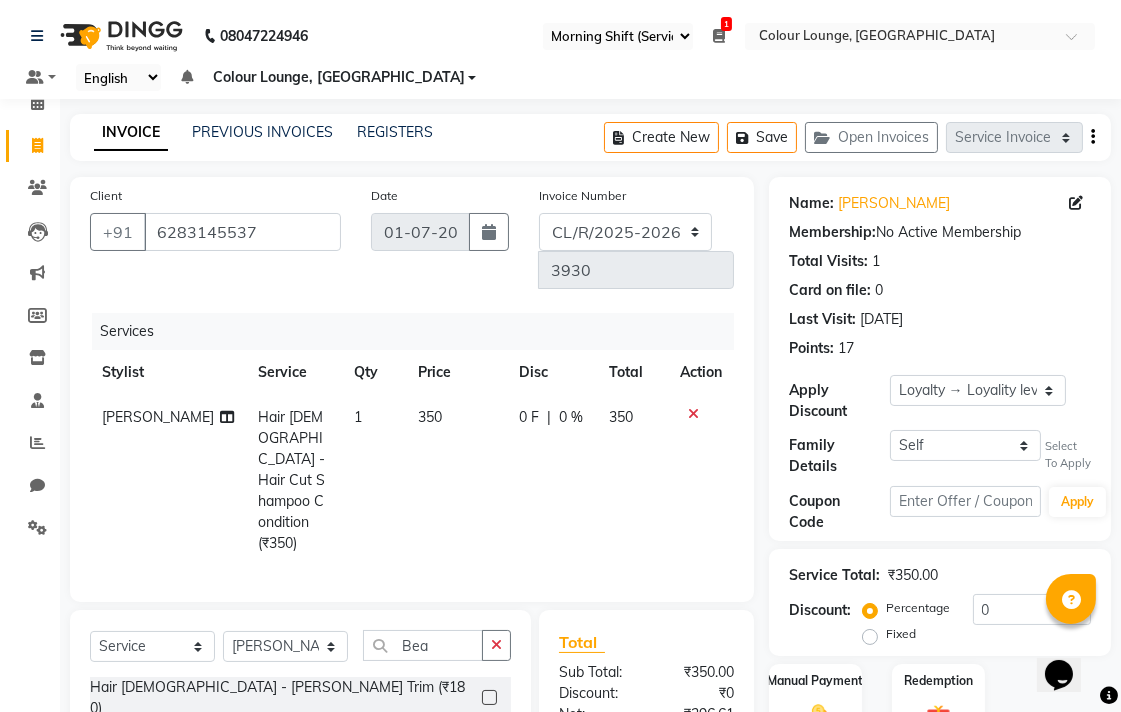 click 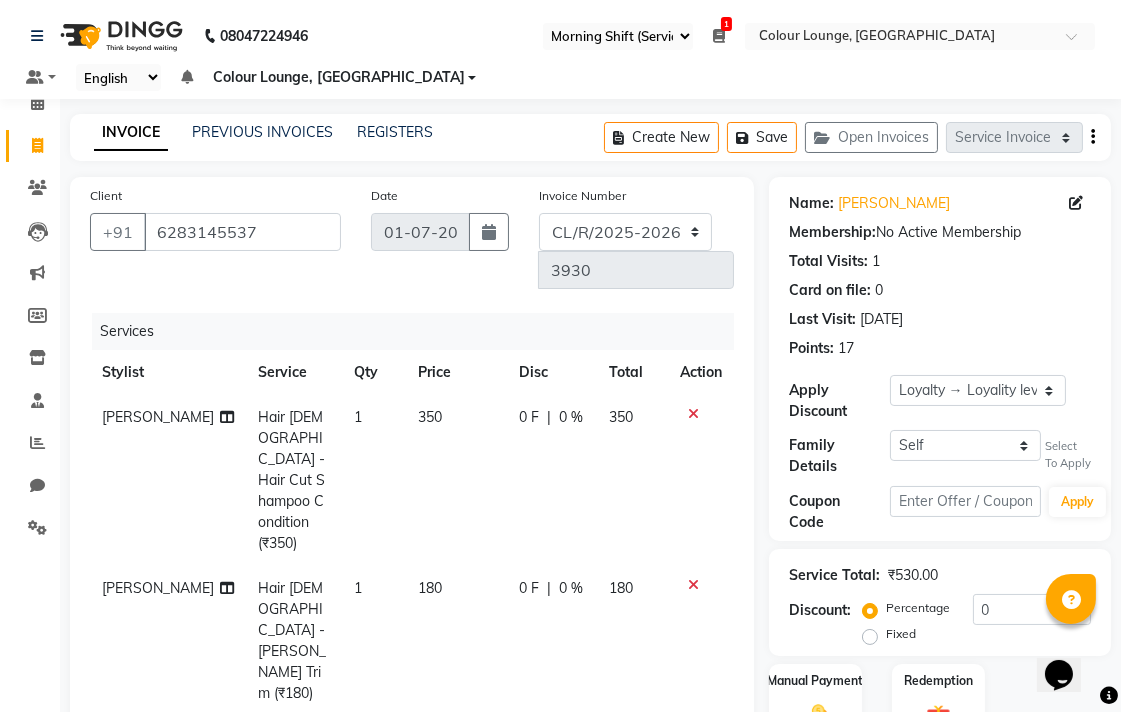 checkbox on "false" 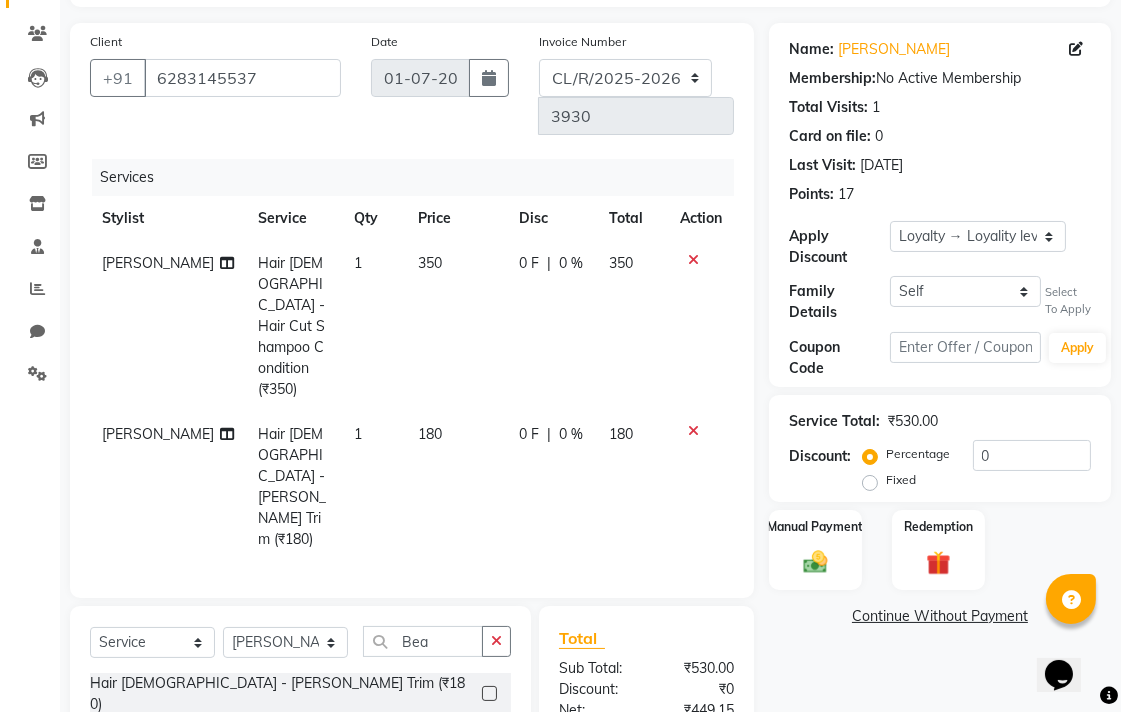 scroll, scrollTop: 245, scrollLeft: 0, axis: vertical 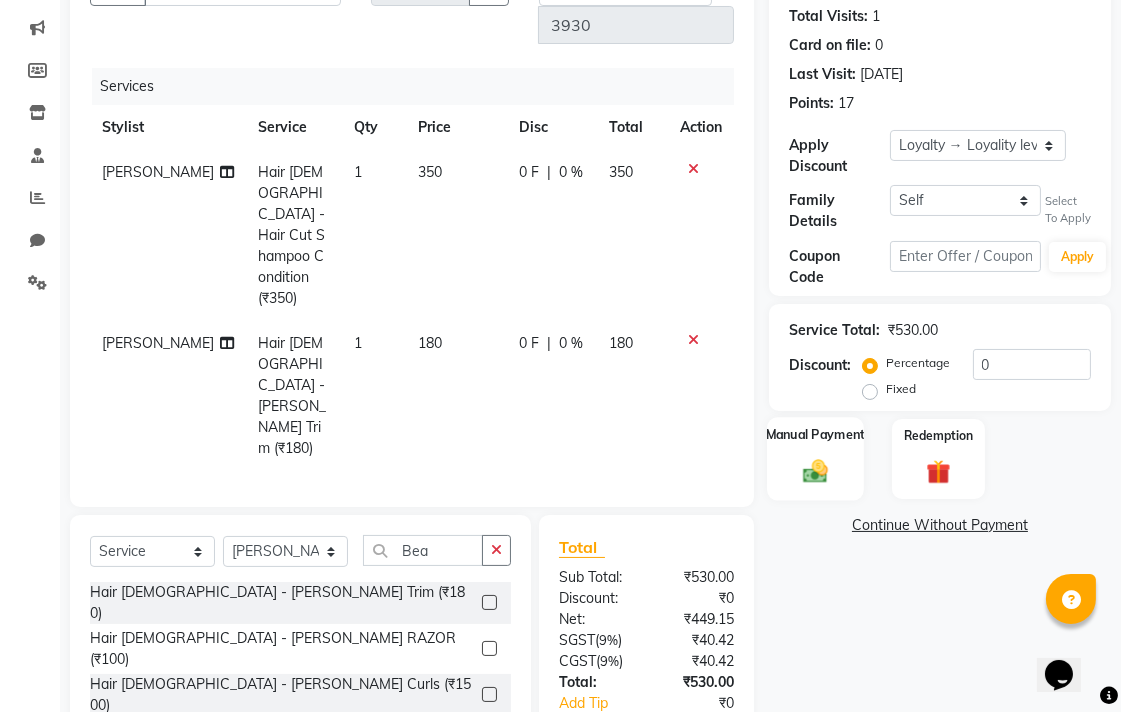 click 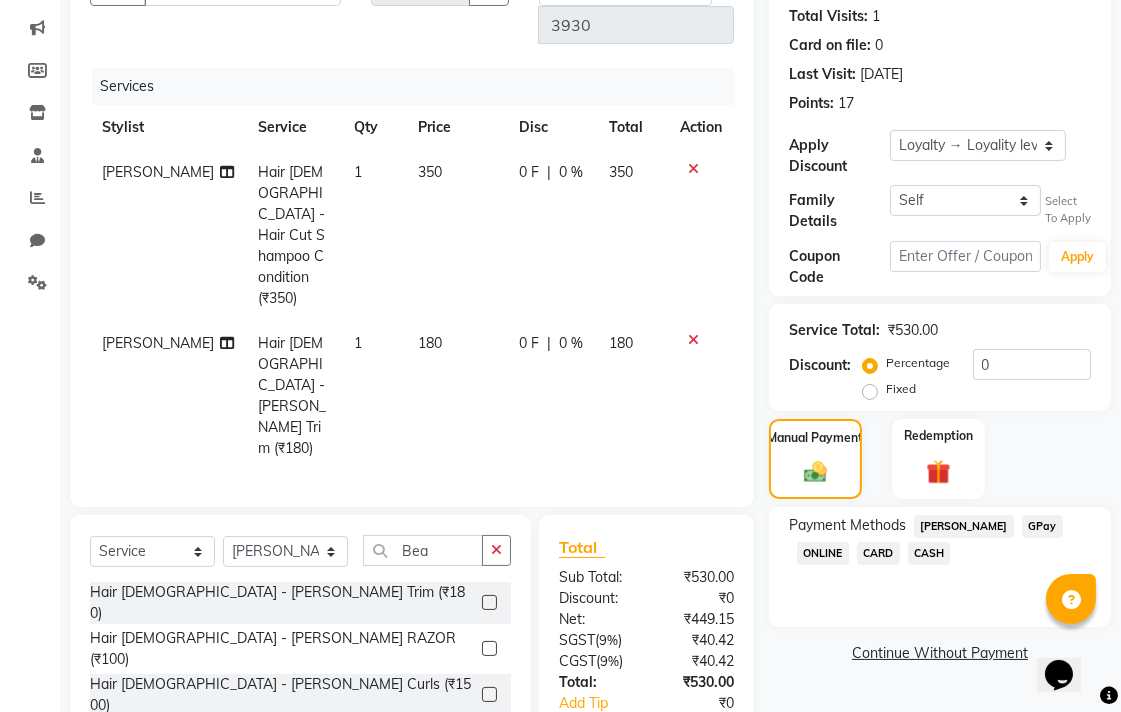click on "CASH" 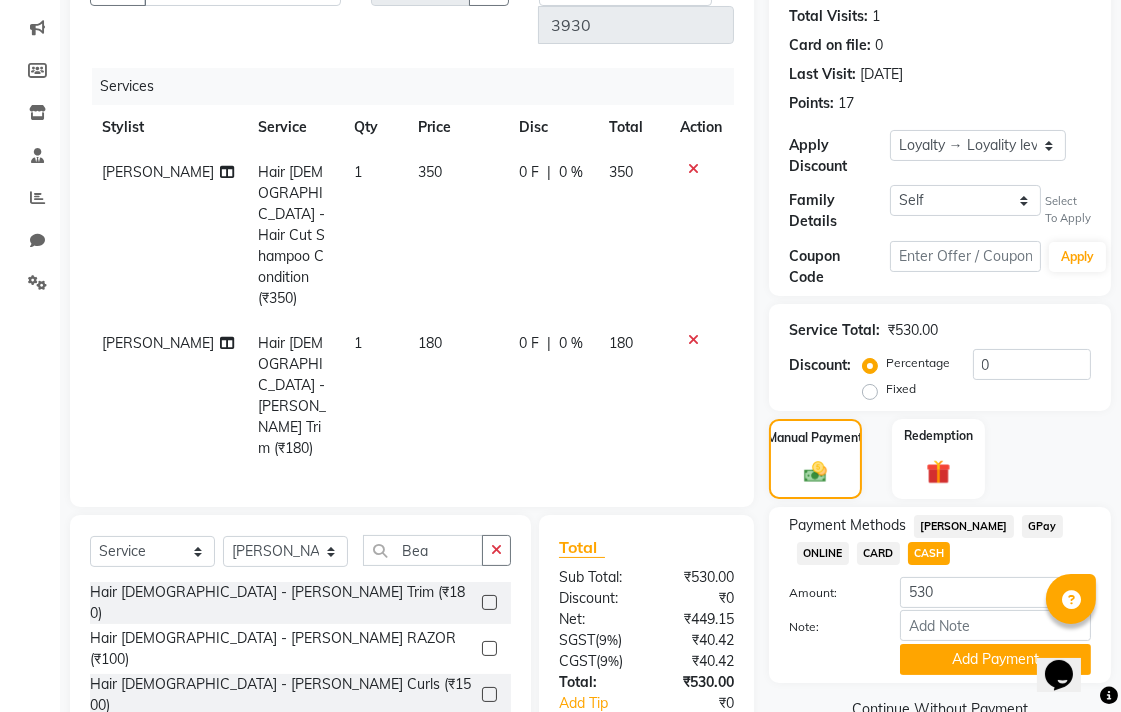 scroll, scrollTop: 287, scrollLeft: 0, axis: vertical 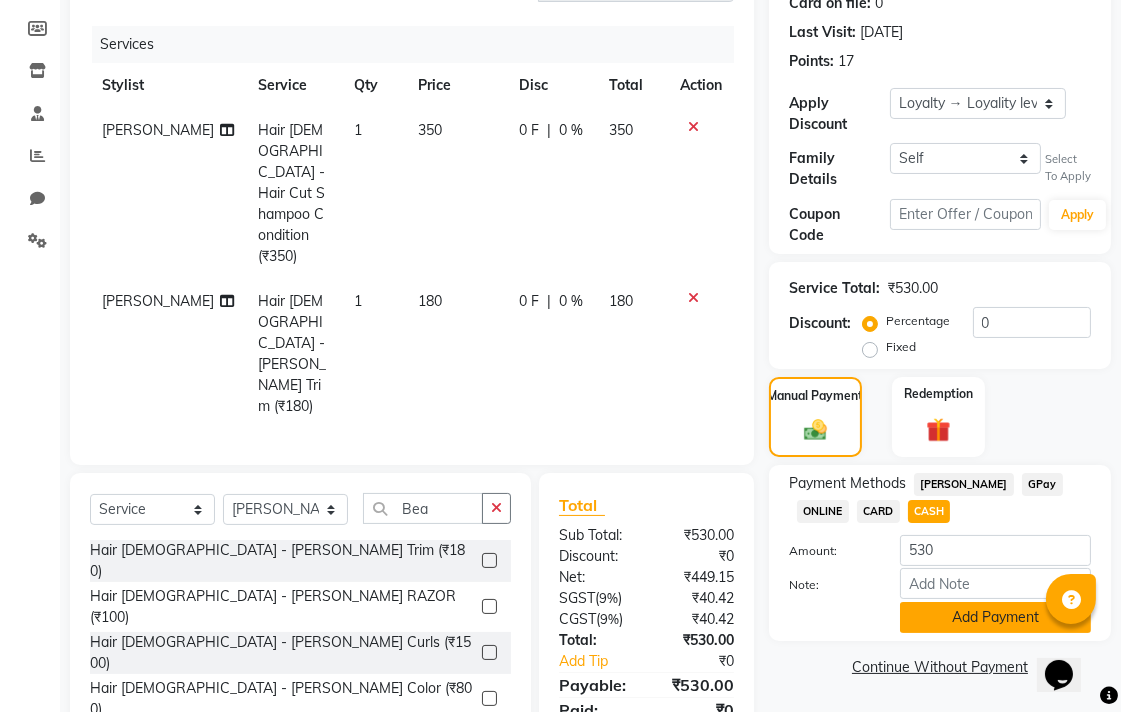 click on "Add Payment" 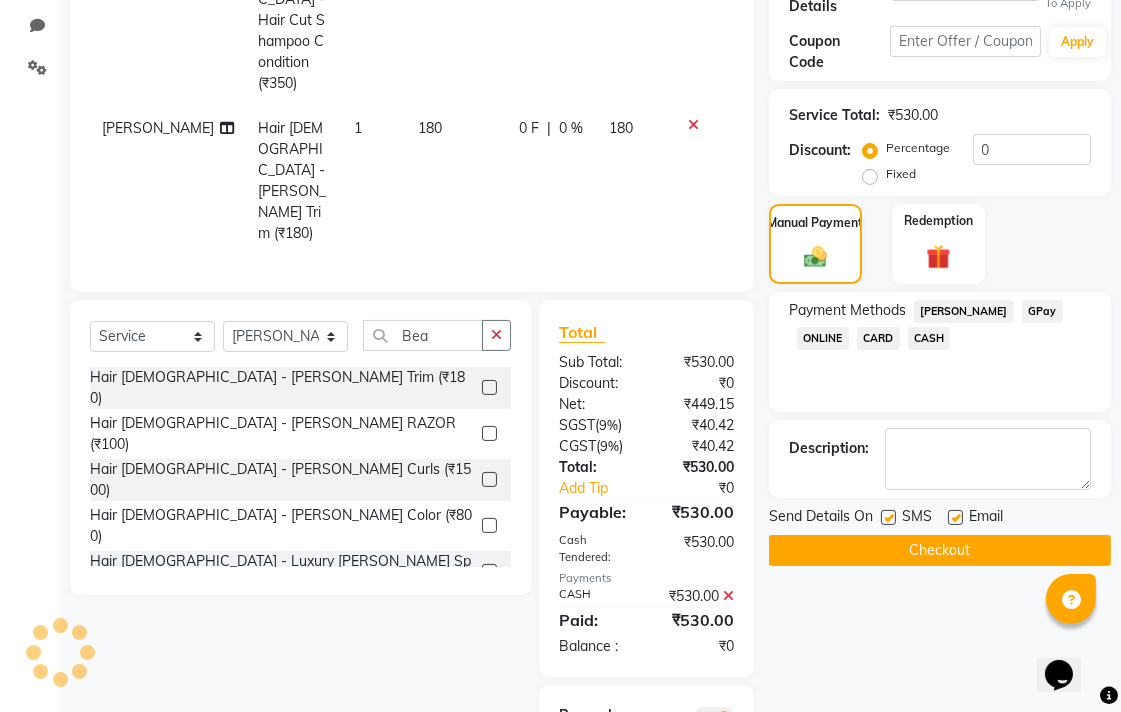 scroll, scrollTop: 477, scrollLeft: 0, axis: vertical 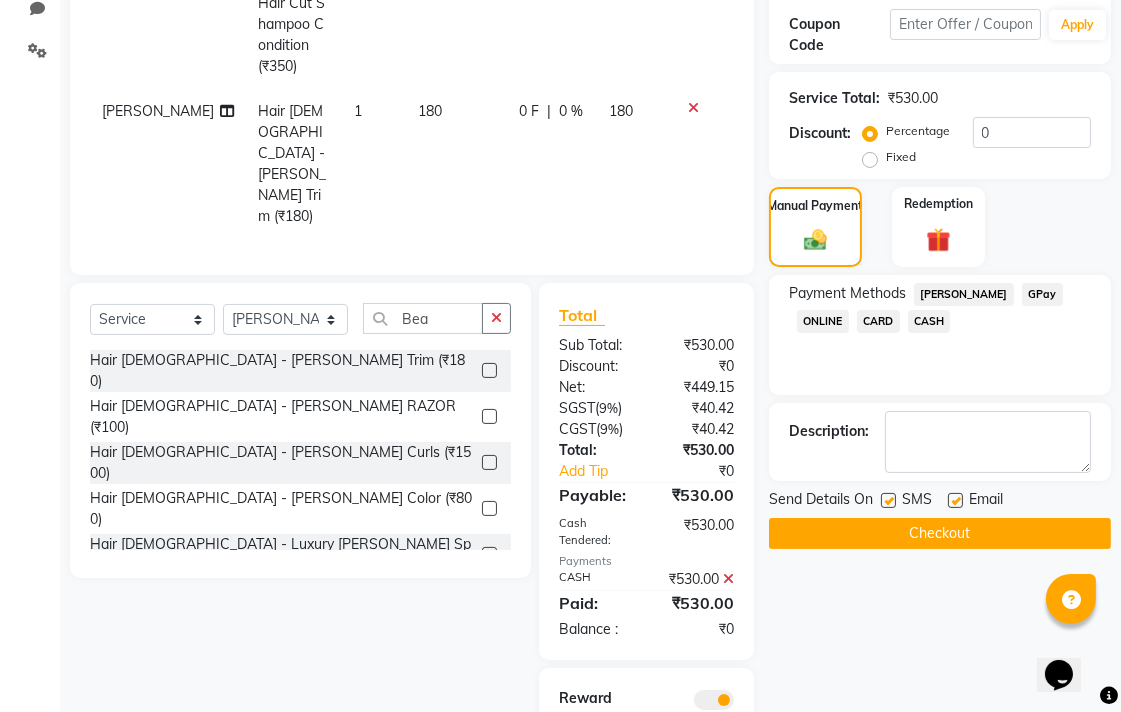 click 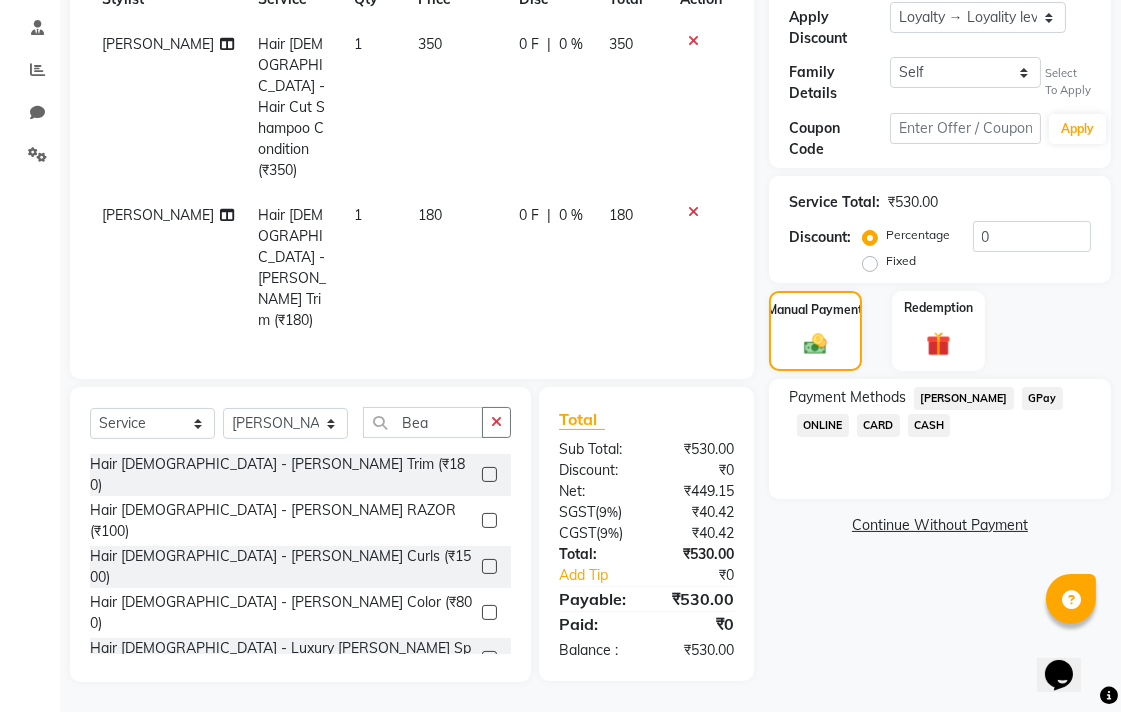 scroll, scrollTop: 245, scrollLeft: 0, axis: vertical 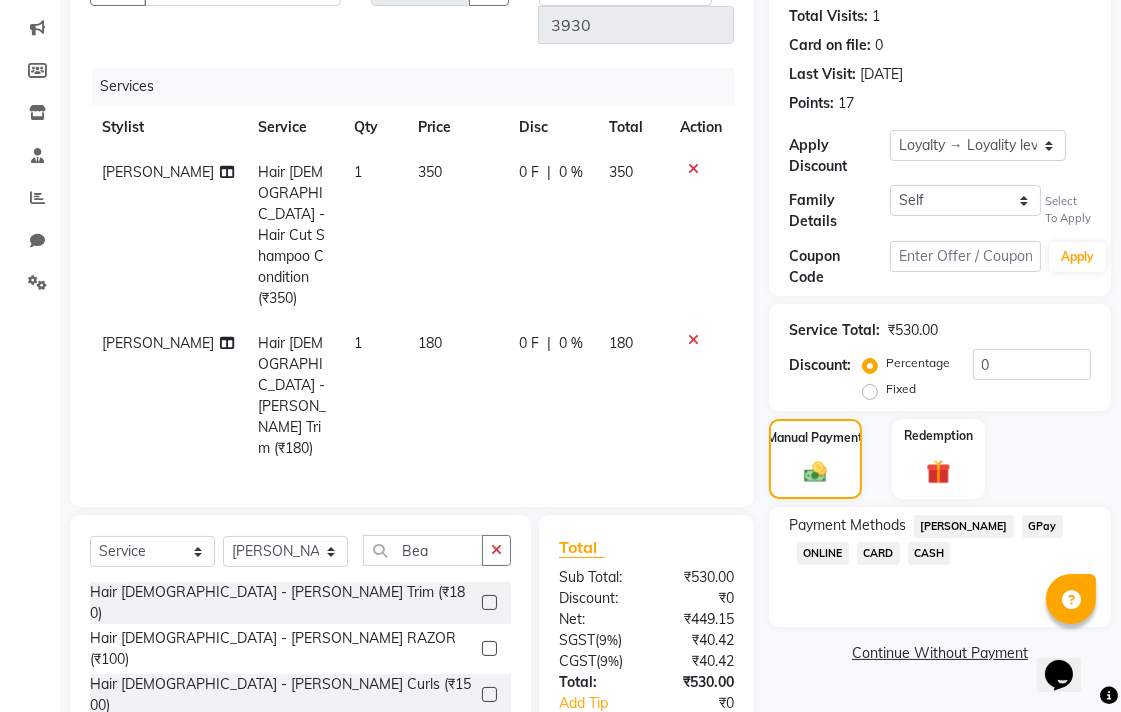 click on "CASH" 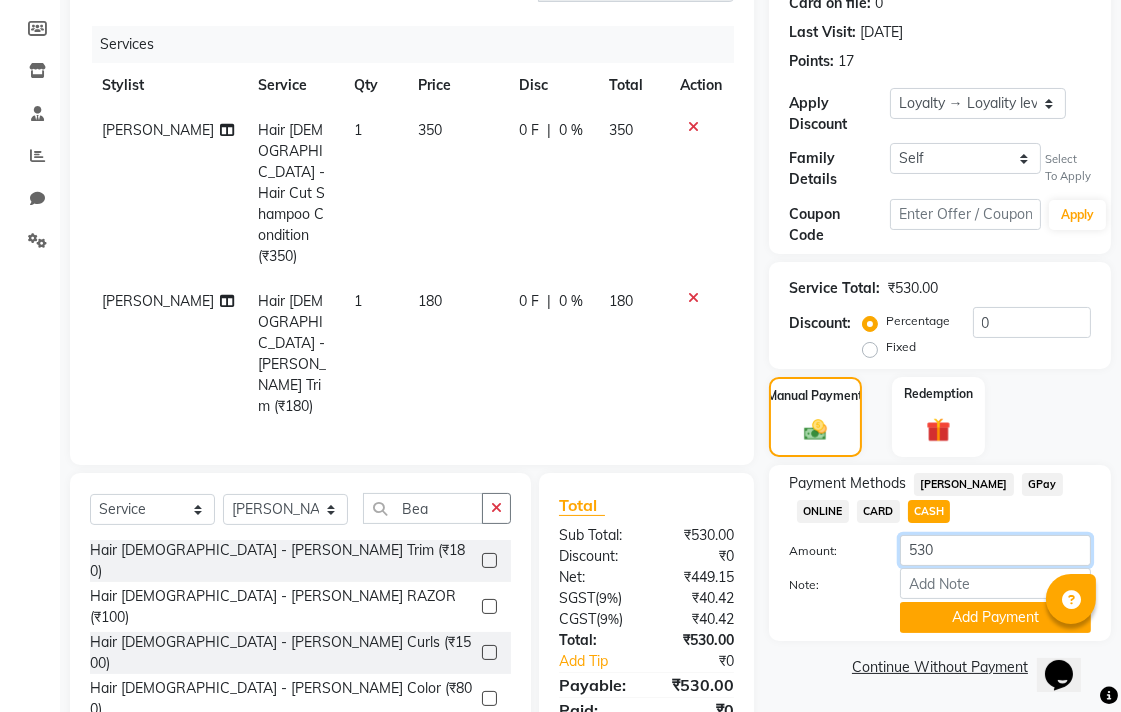 click on "530" 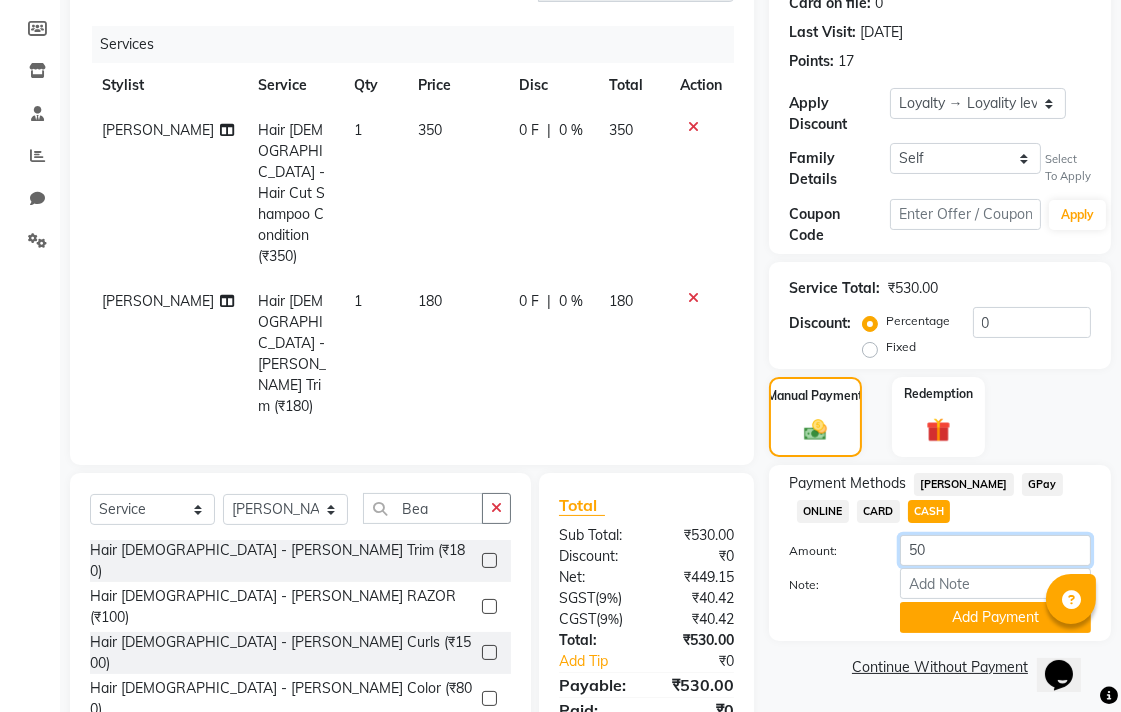 type on "500" 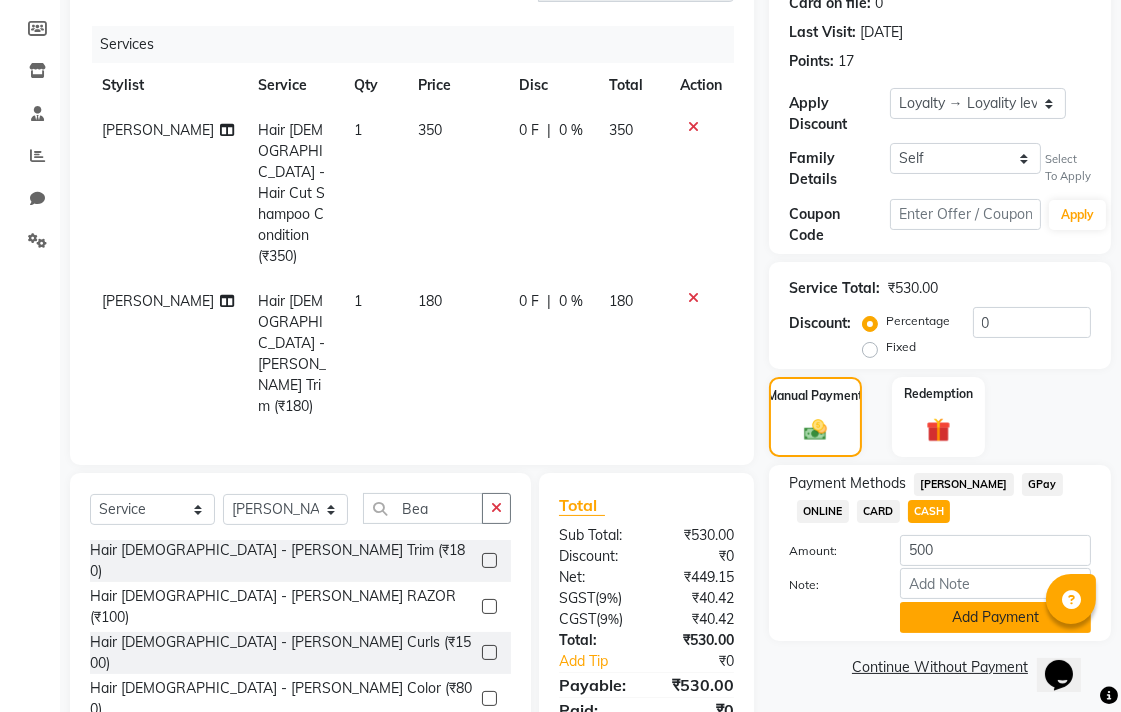 click on "Add Payment" 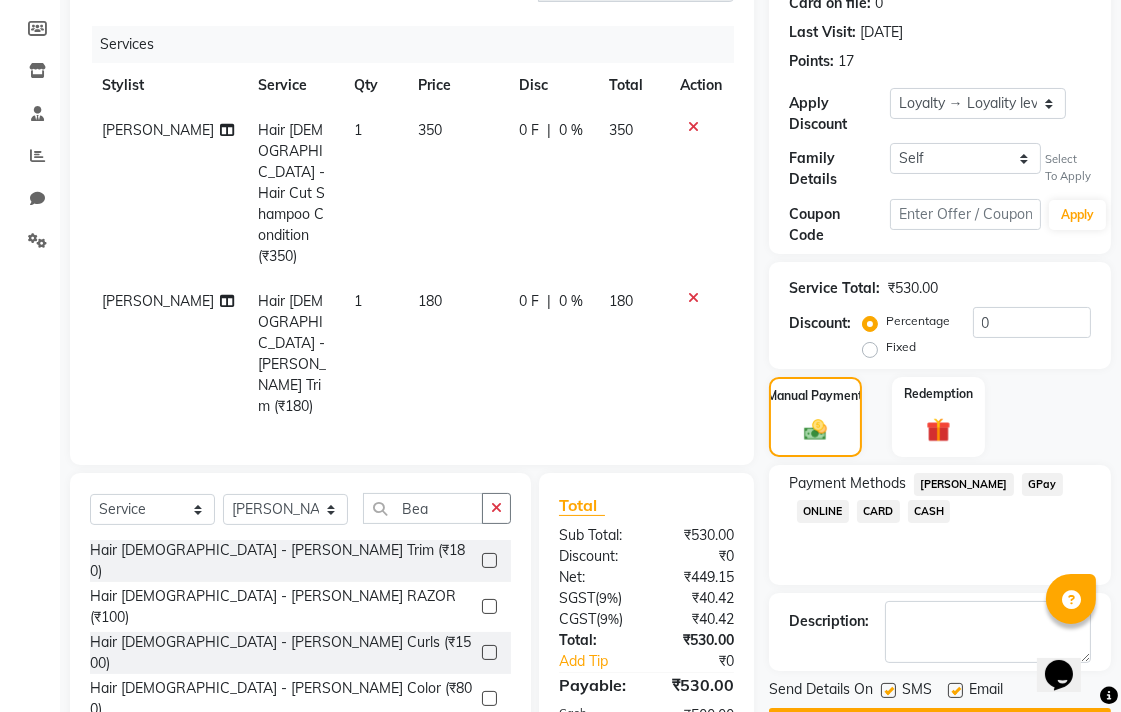 click on "GPay" 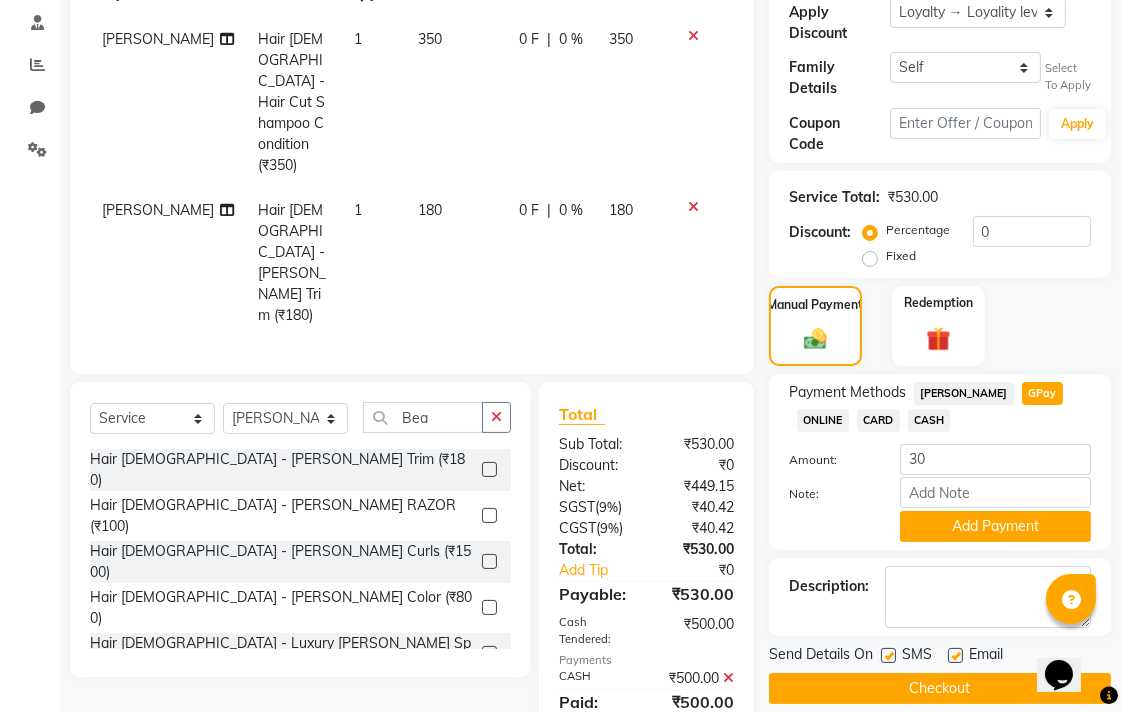 scroll, scrollTop: 490, scrollLeft: 0, axis: vertical 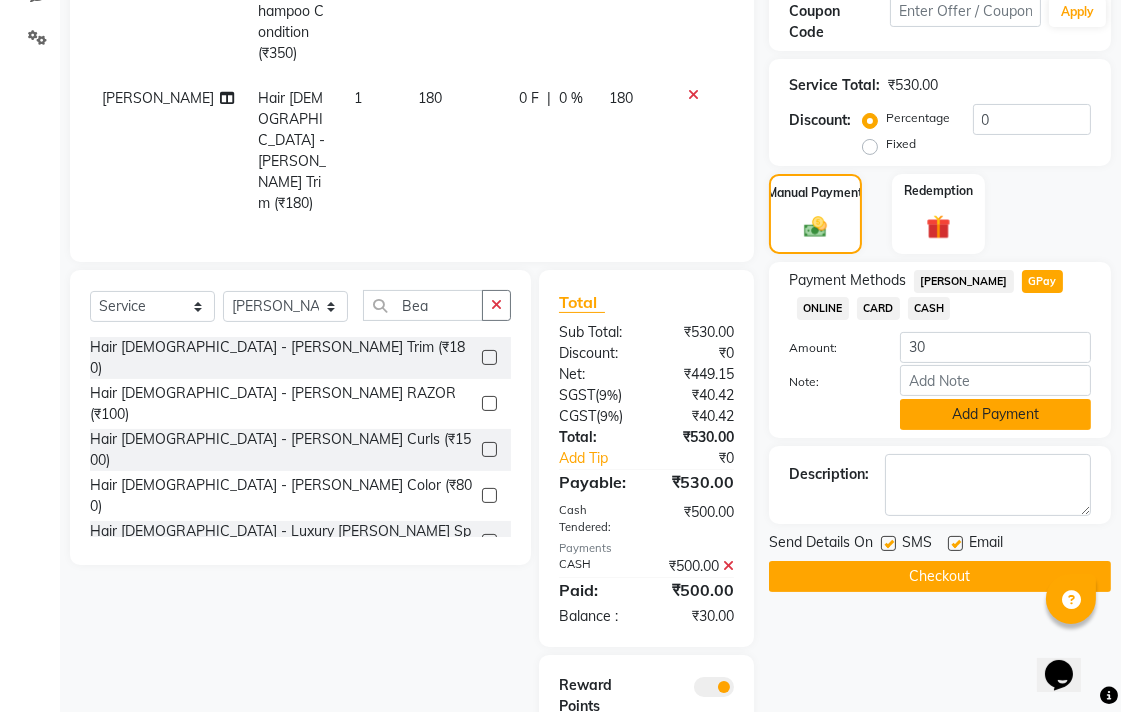 click on "Add Payment" 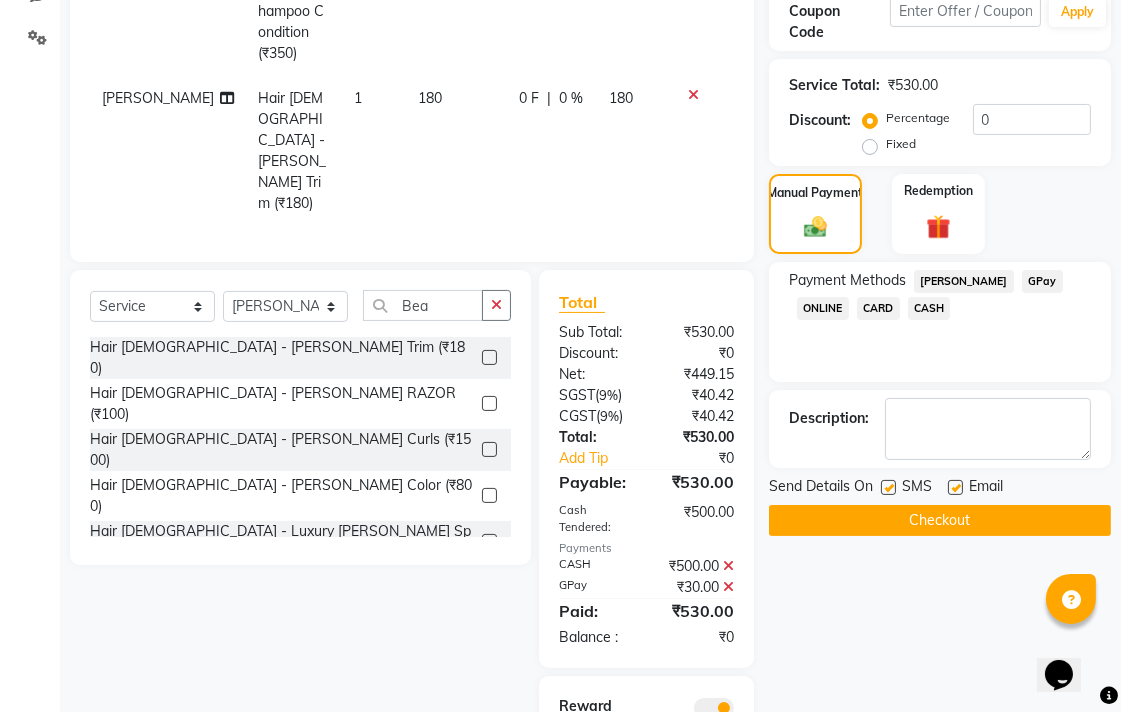 click on "Checkout" 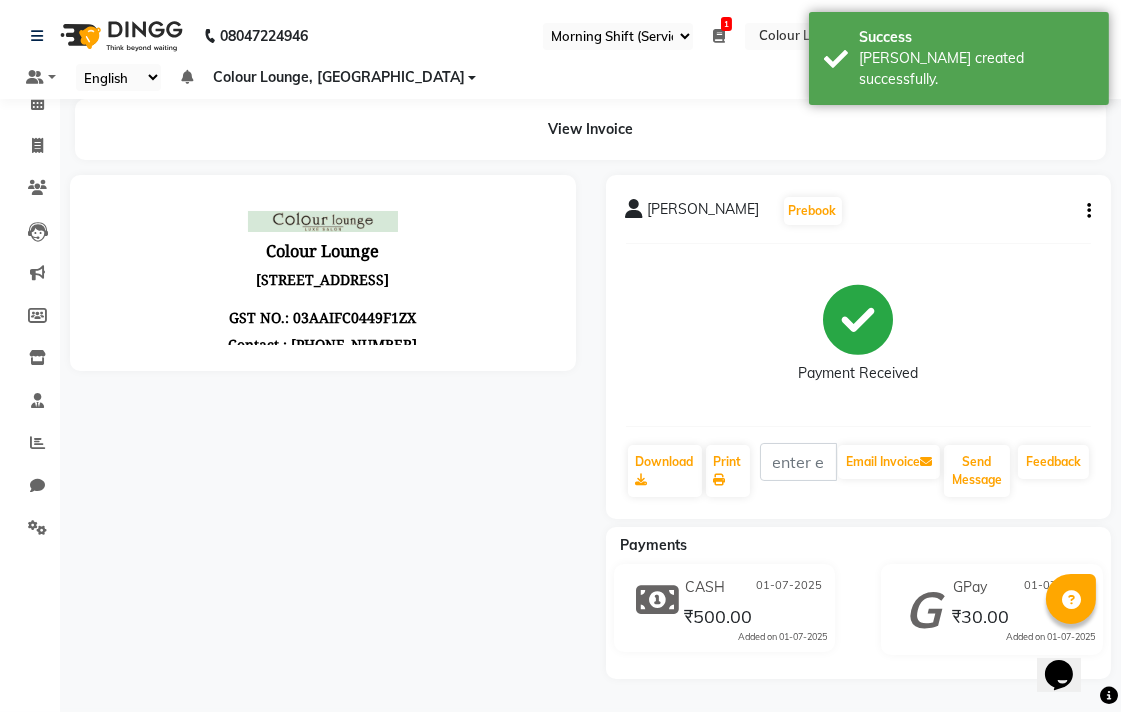 scroll, scrollTop: 0, scrollLeft: 0, axis: both 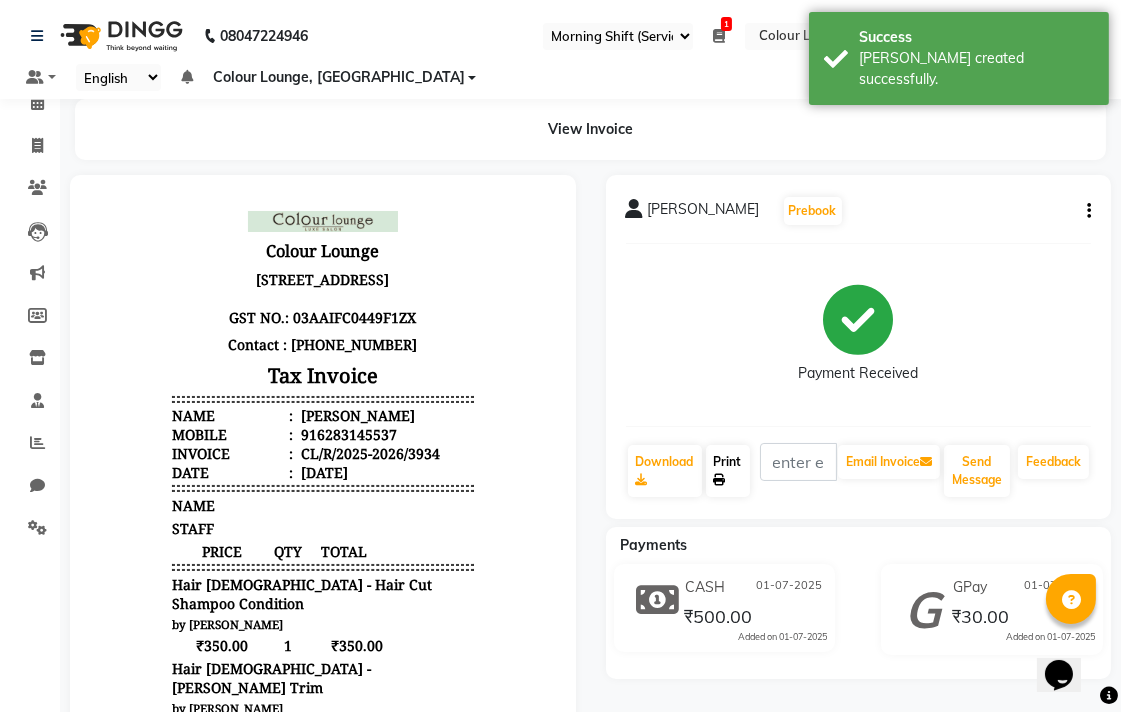click on "Print" 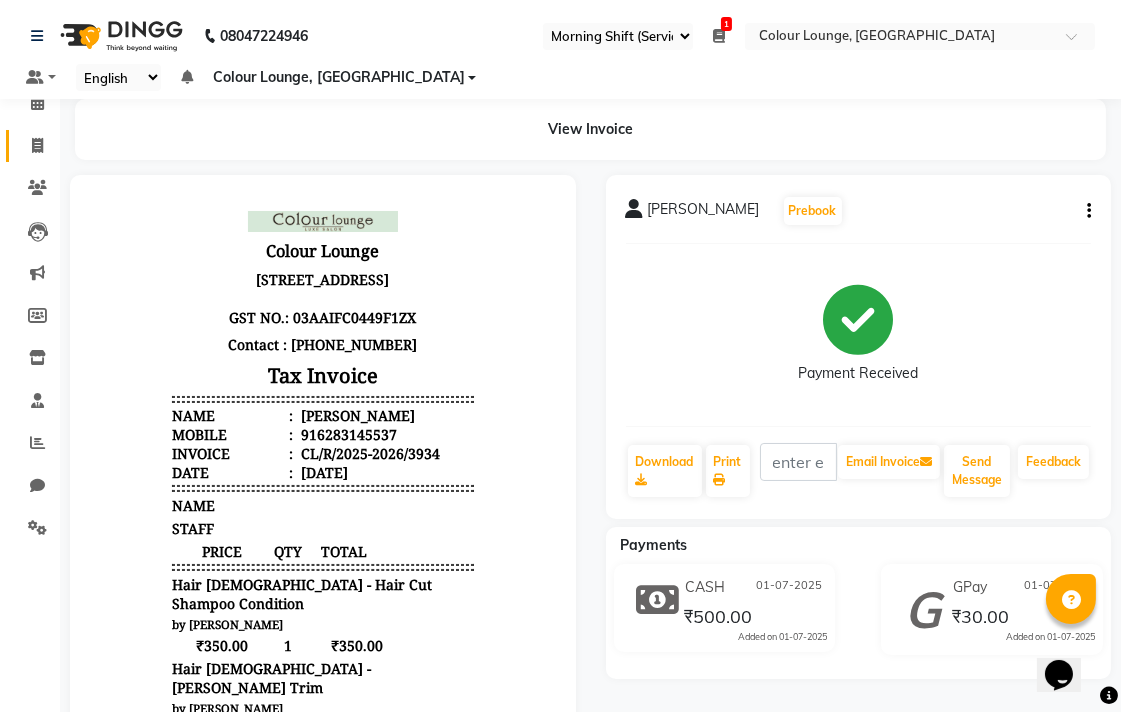 click 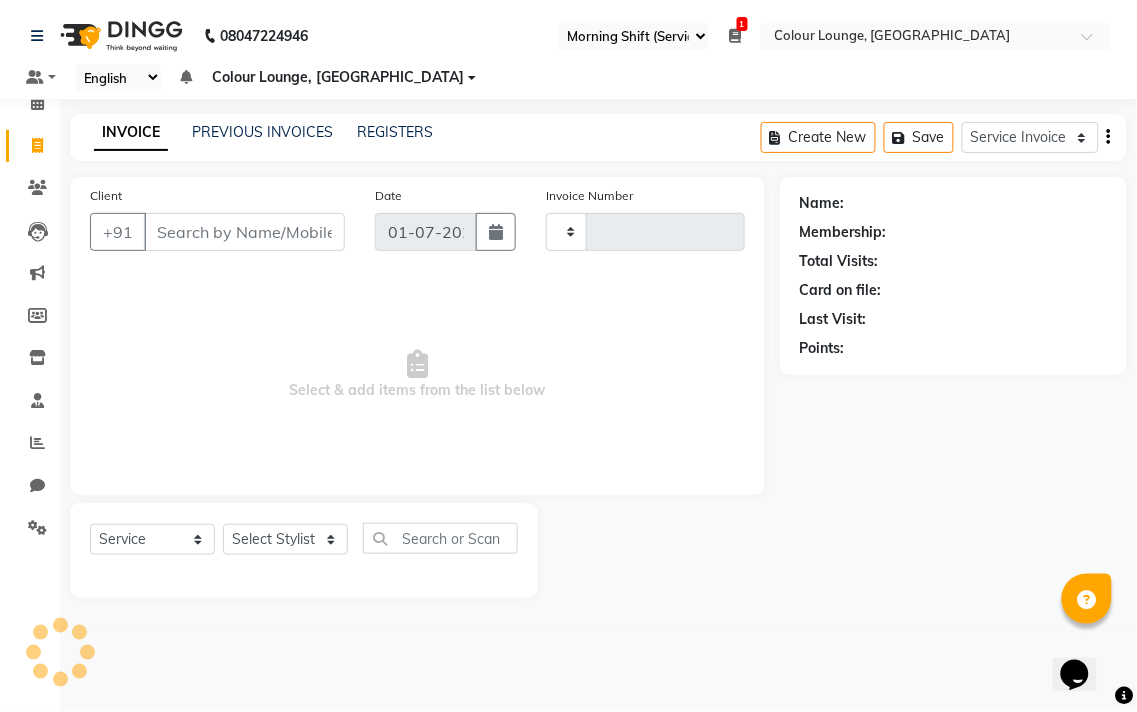 type on "3935" 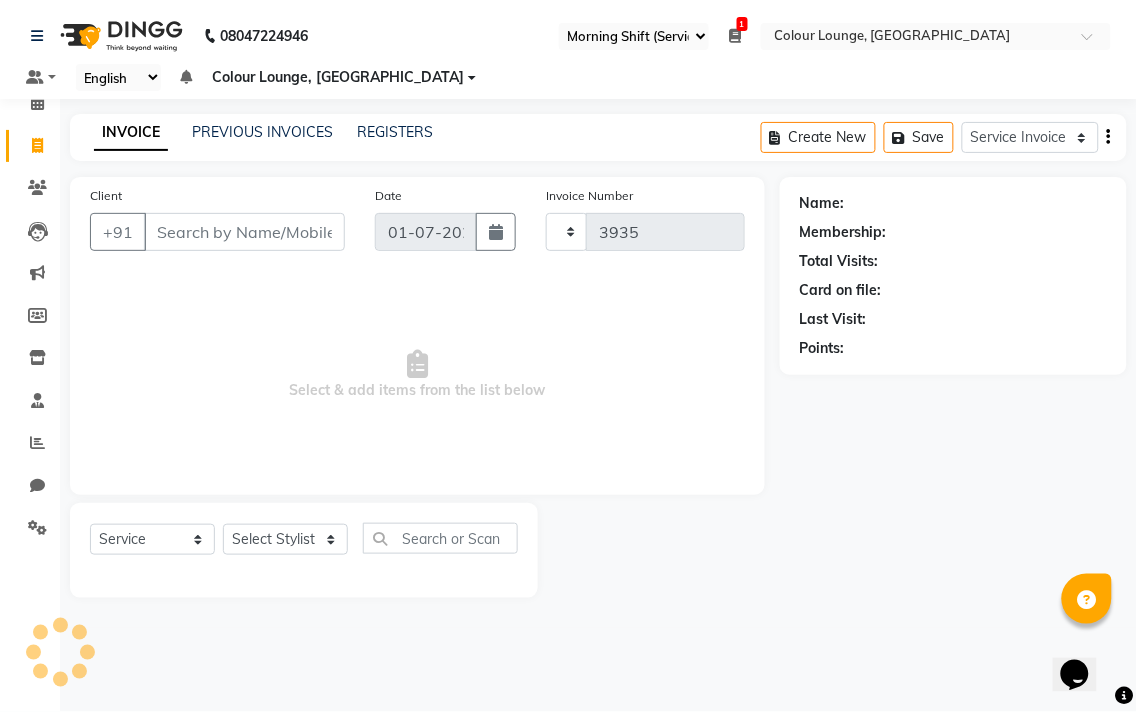 select on "8013" 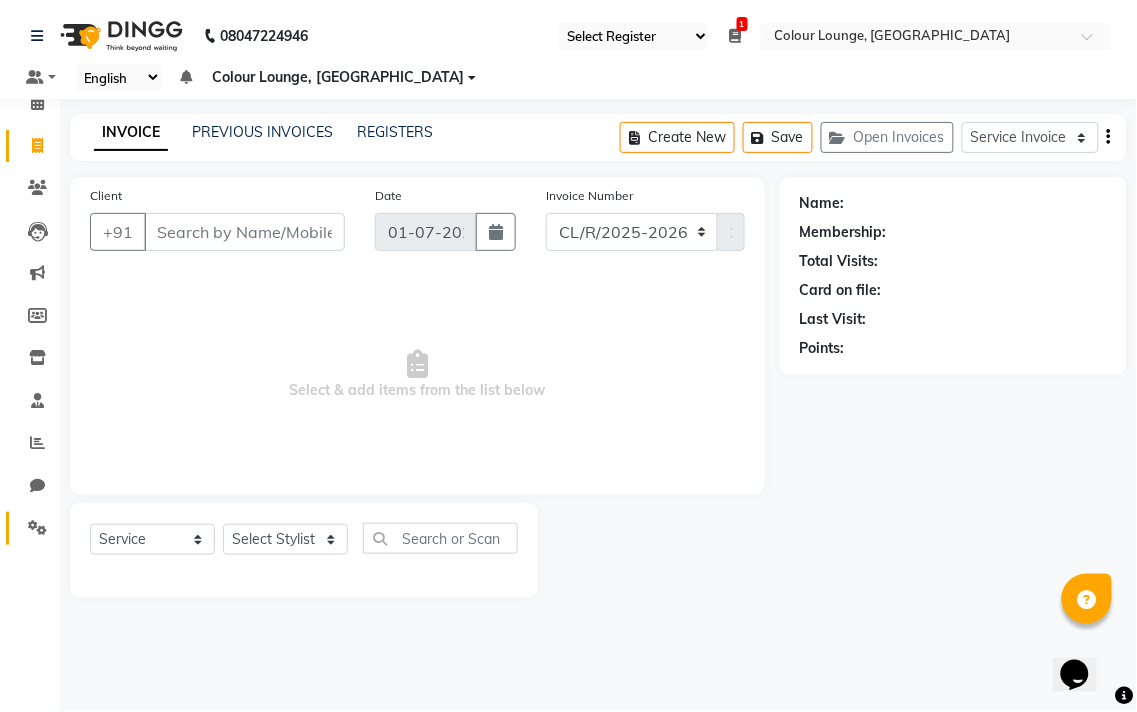 click 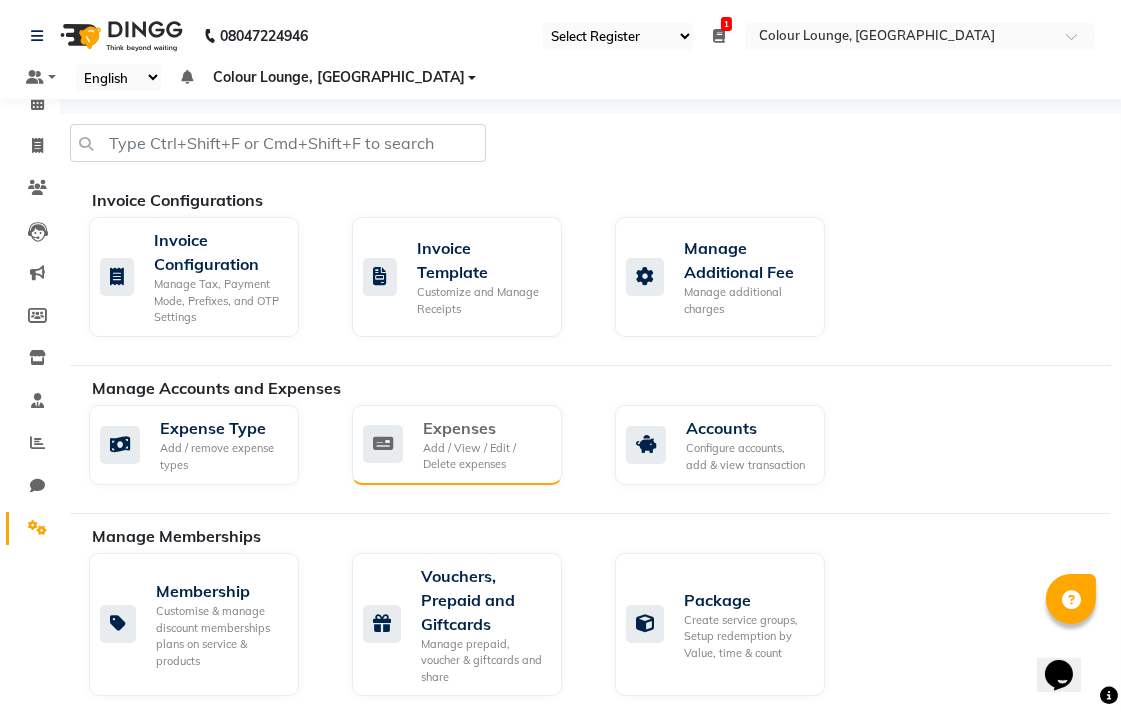 click on "Add / View / Edit / Delete expenses" 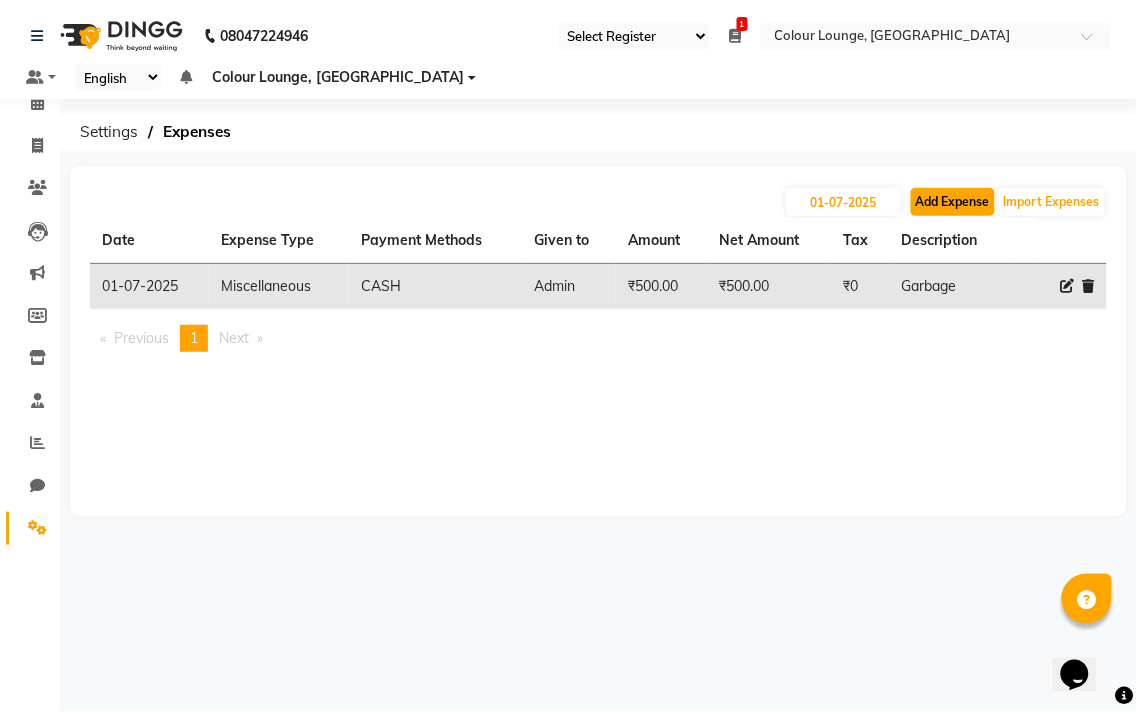 click on "Add Expense" 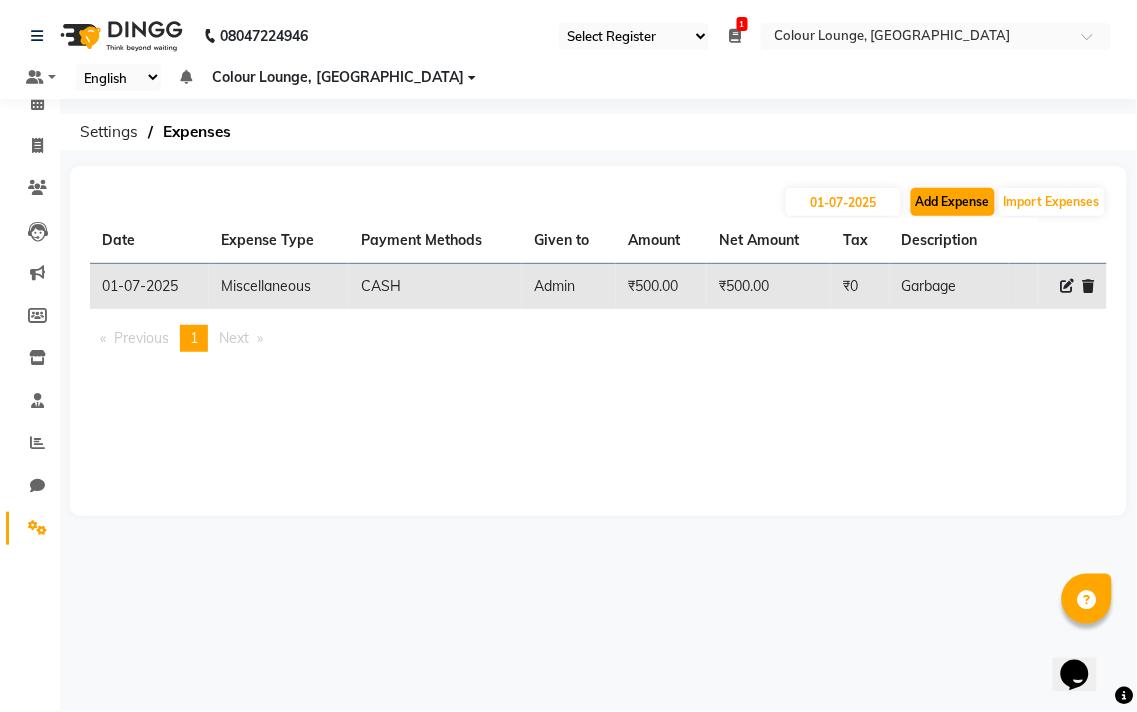 select on "1" 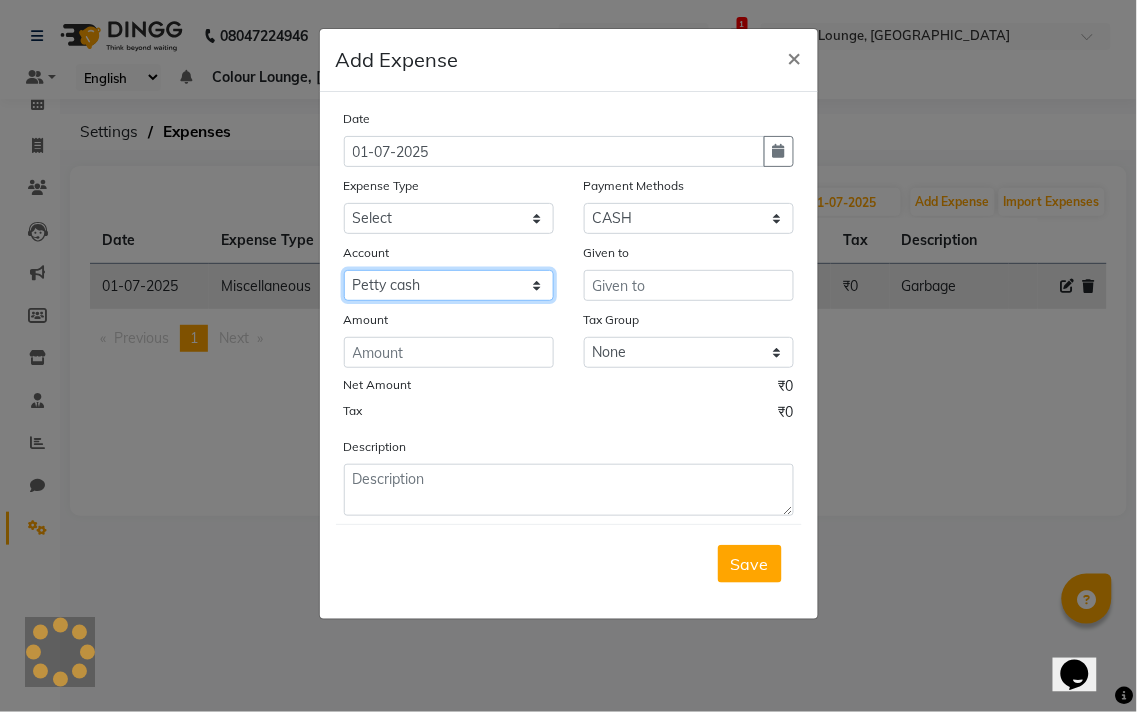 click on "Select Petty cash Default account Expense account" 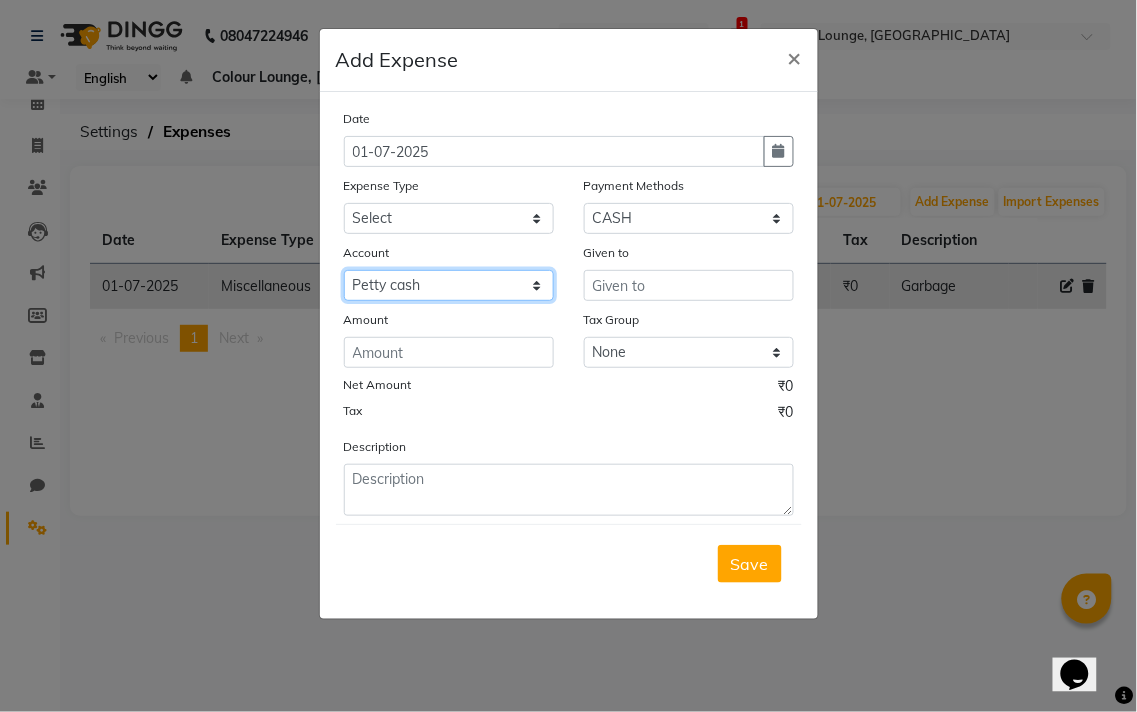 select on "7251" 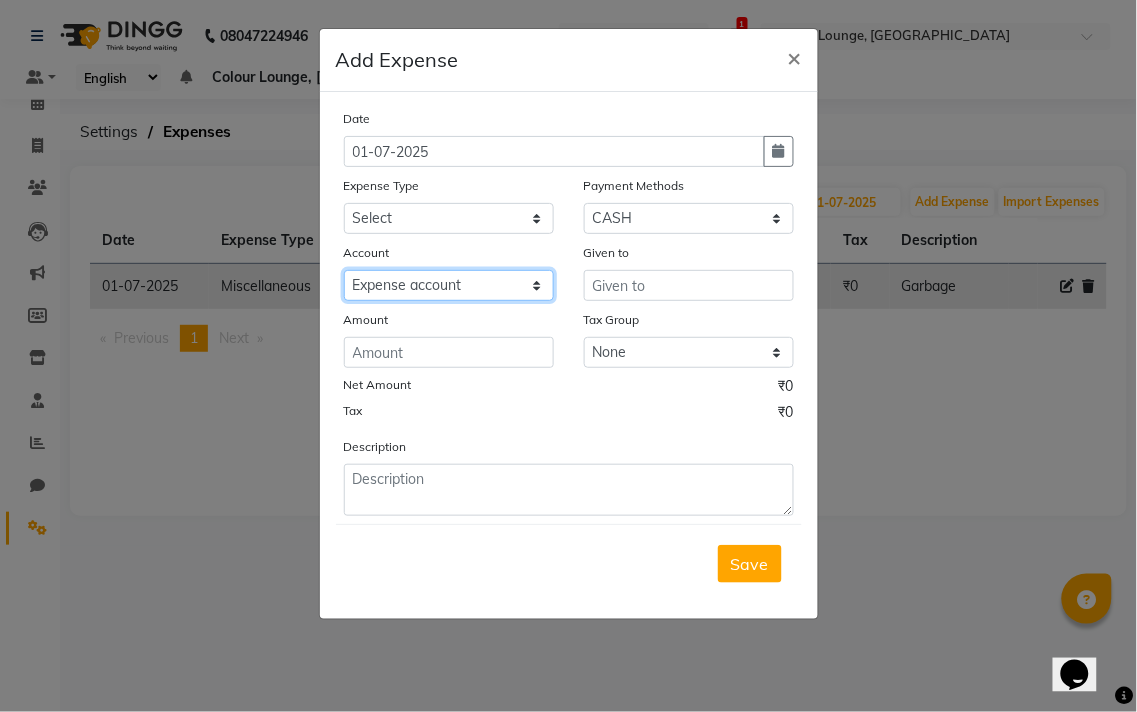 click on "Select Petty cash Default account Expense account" 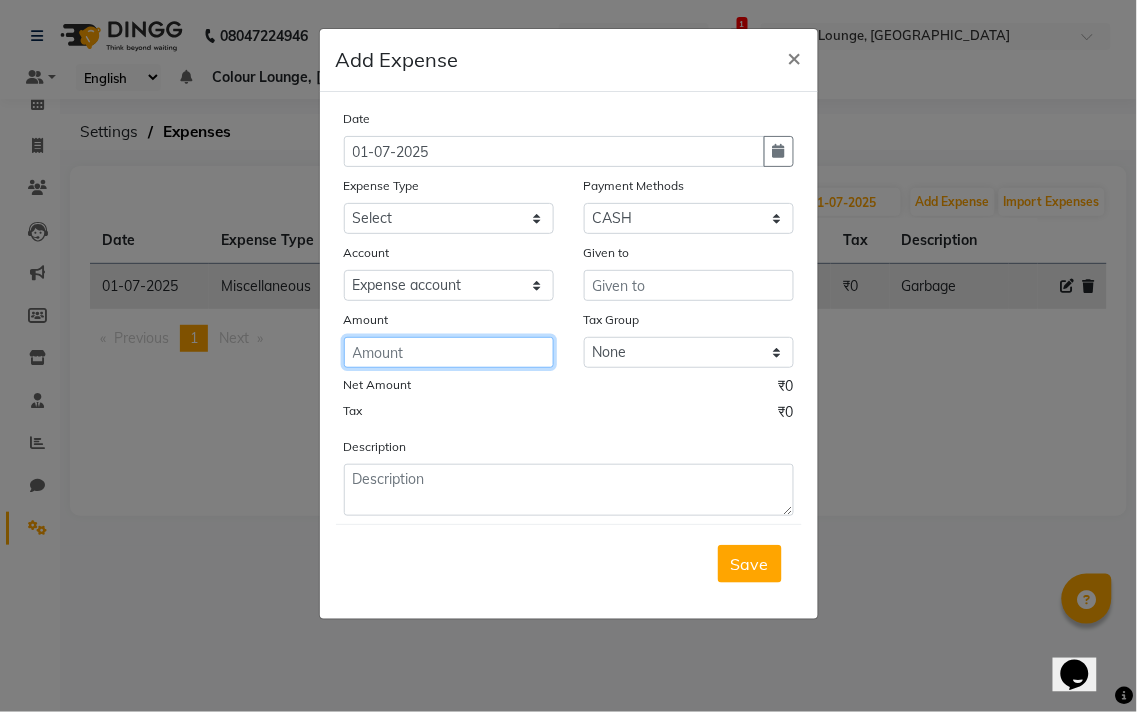 click 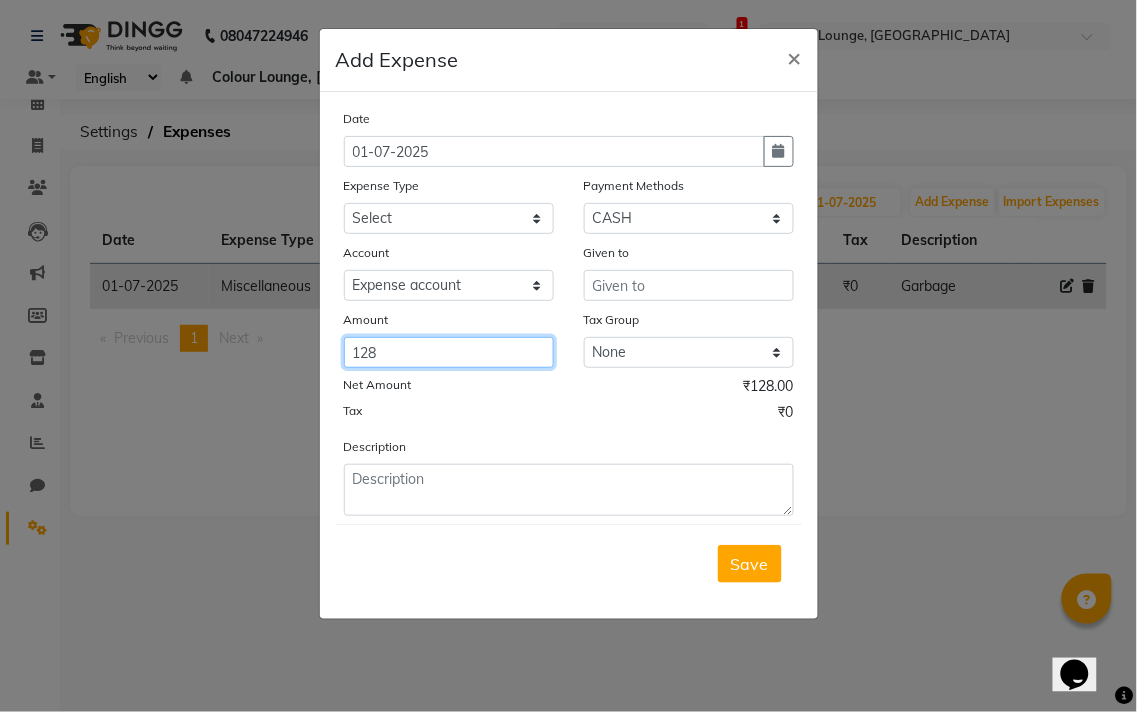type on "128" 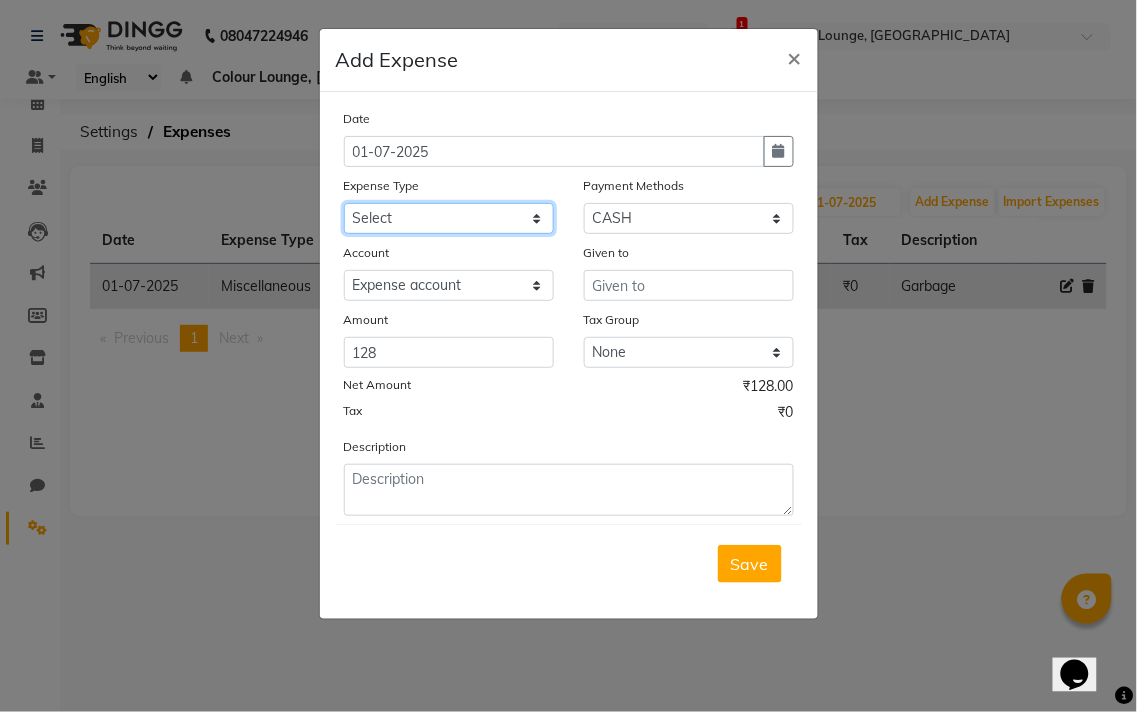 click on "Select Advance Salary Bank charges Car maintenance  Cash transfer to bank Cash transfer to hub Client Snacks Clinical charges Equipment Fuel Govt fee Incentive Insurance International purchase Loan Repayment Maintenance Marketing Miscellaneous MRA Other Pantry Product Rent Salary Staff Snacks Tax Tea & Refreshment Utilities" 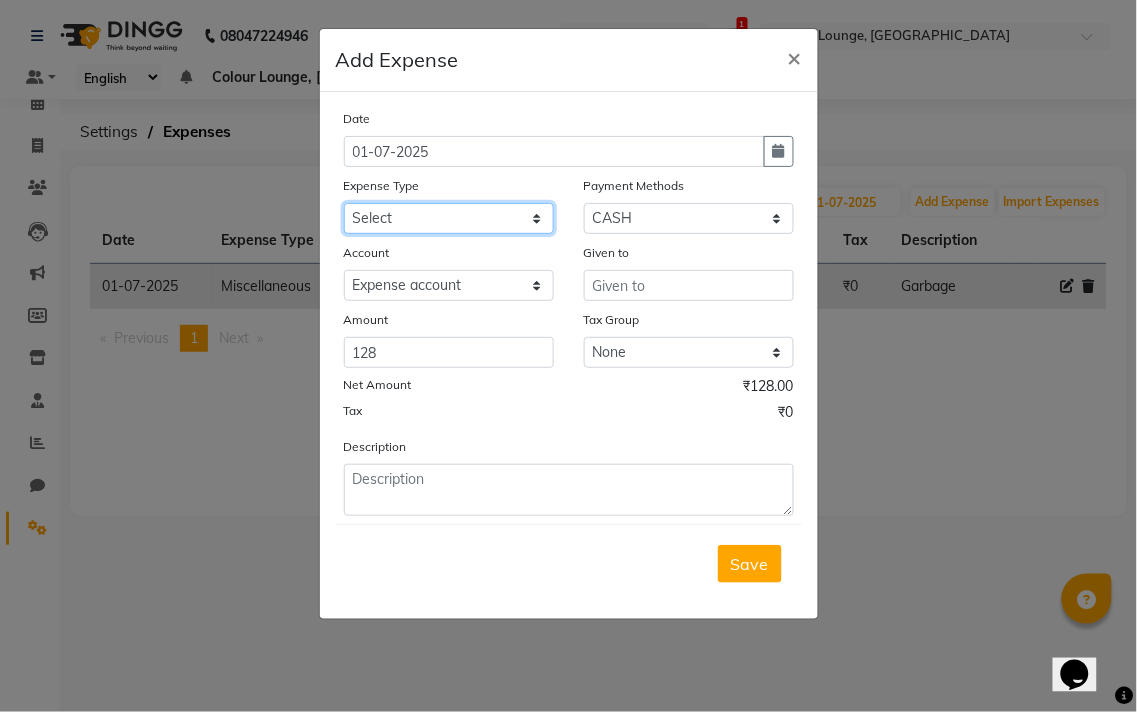 select on "18" 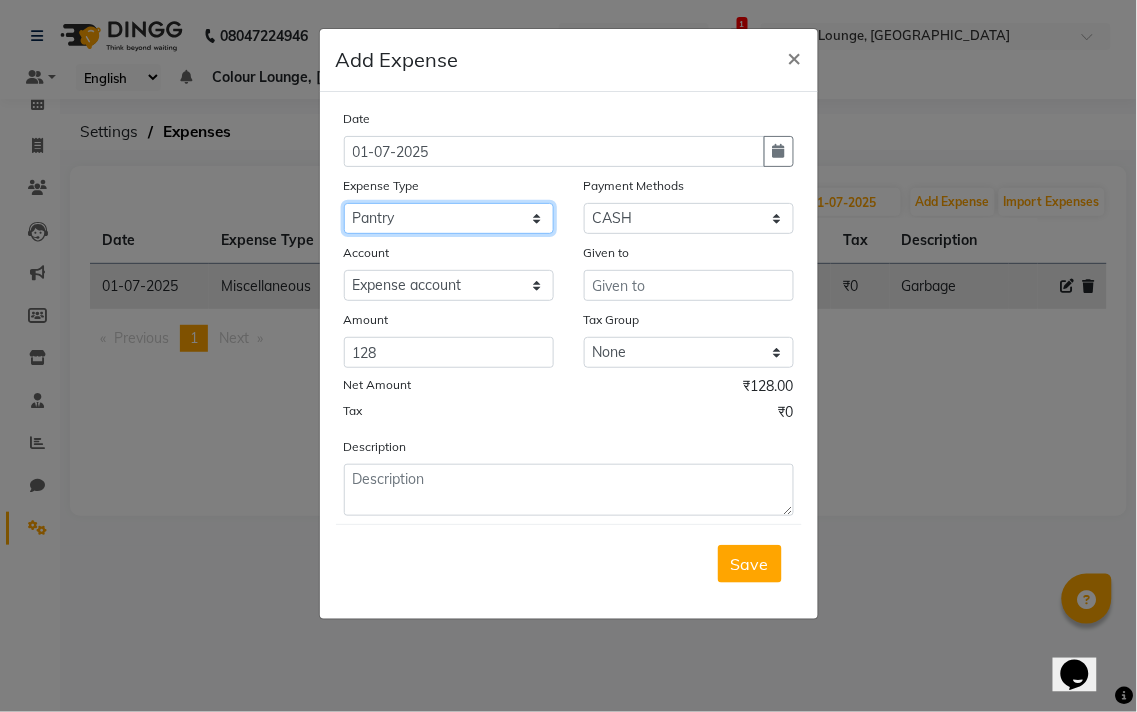 click on "Select Advance Salary Bank charges Car maintenance  Cash transfer to bank Cash transfer to hub Client Snacks Clinical charges Equipment Fuel Govt fee Incentive Insurance International purchase Loan Repayment Maintenance Marketing Miscellaneous MRA Other Pantry Product Rent Salary Staff Snacks Tax Tea & Refreshment Utilities" 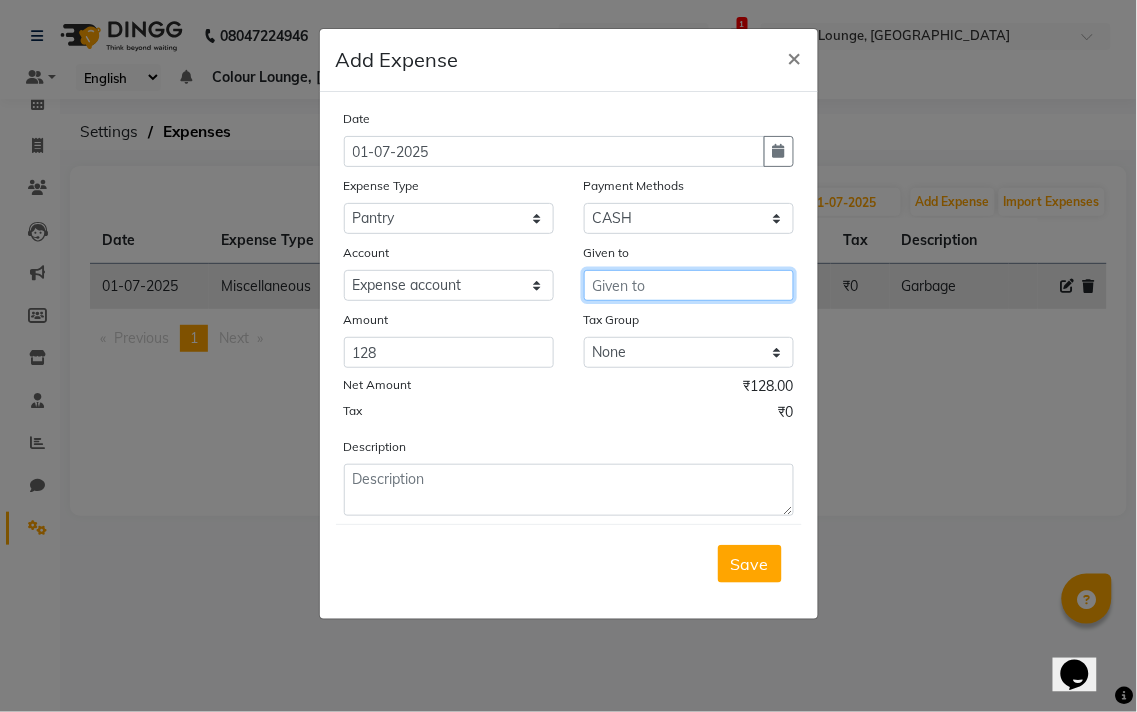 click at bounding box center (689, 285) 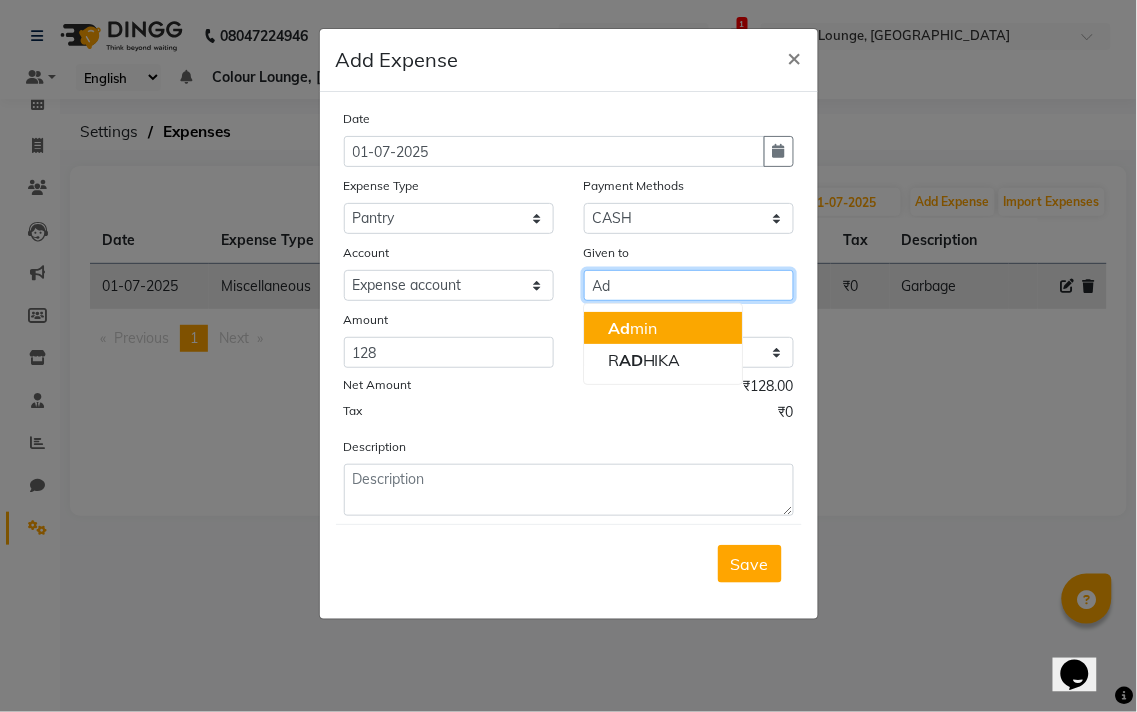 click on "Ad min" at bounding box center [663, 328] 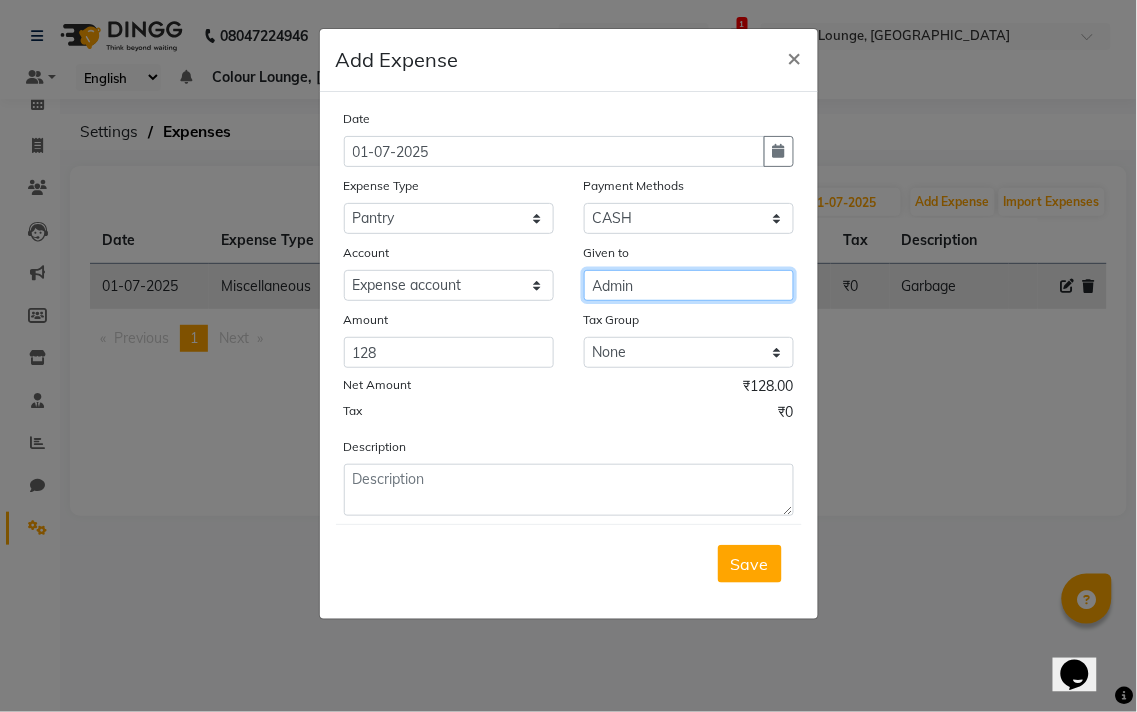 type on "Admin" 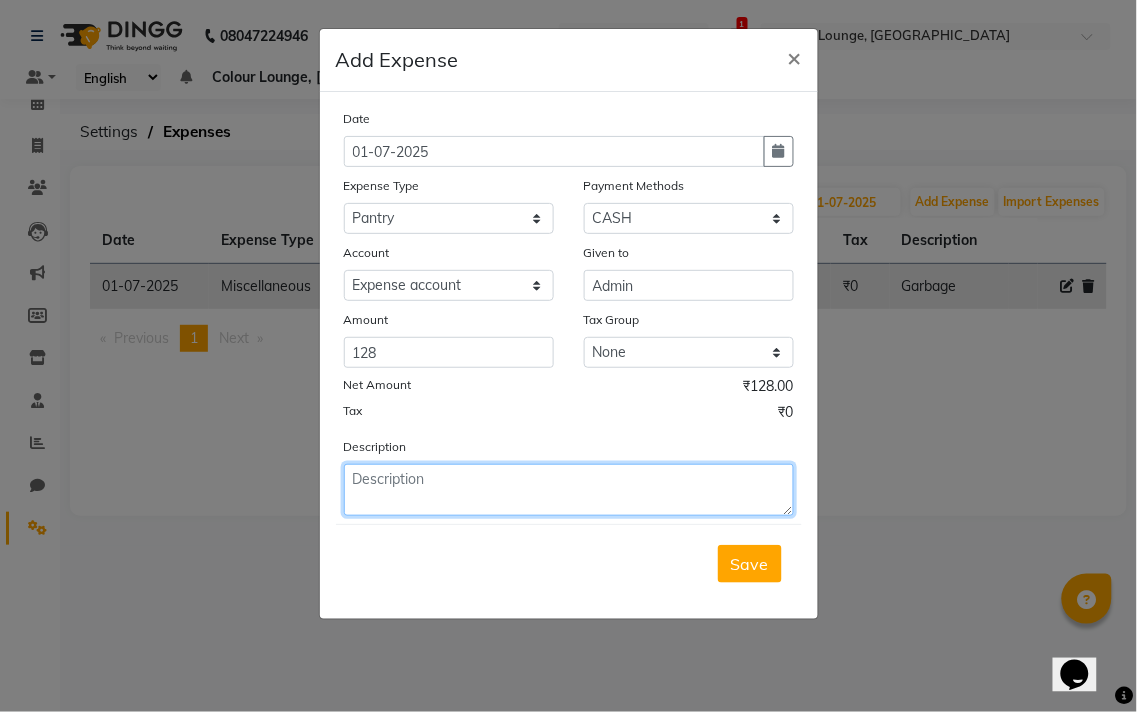 click 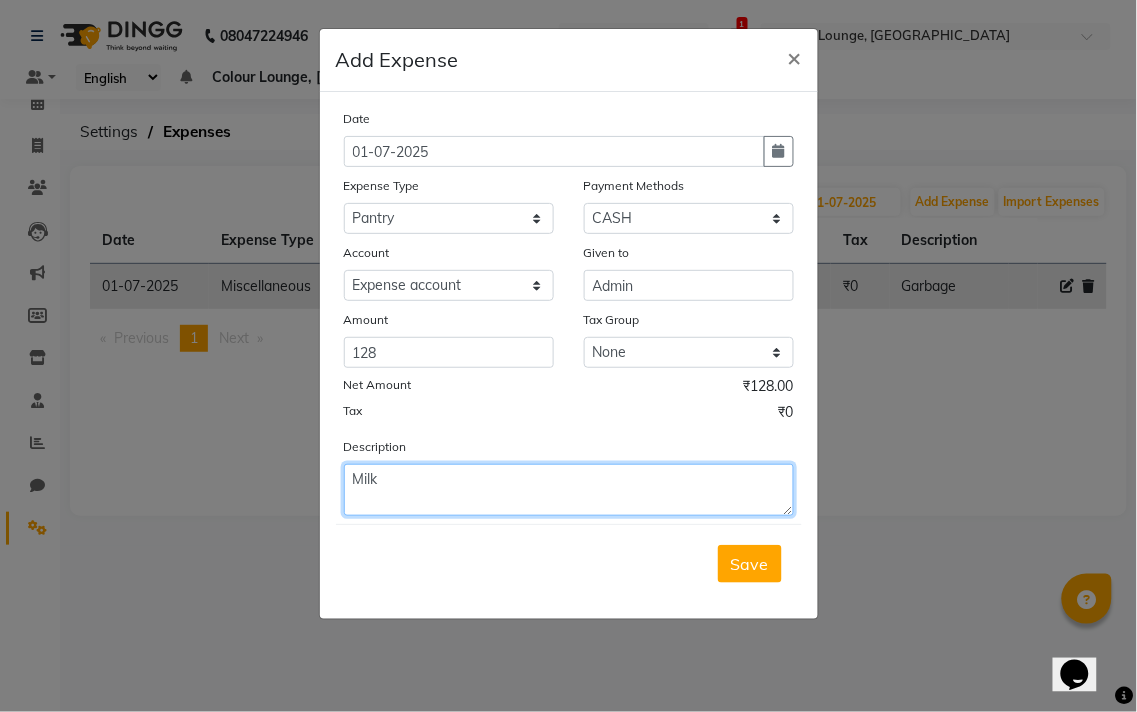 type on "Milk" 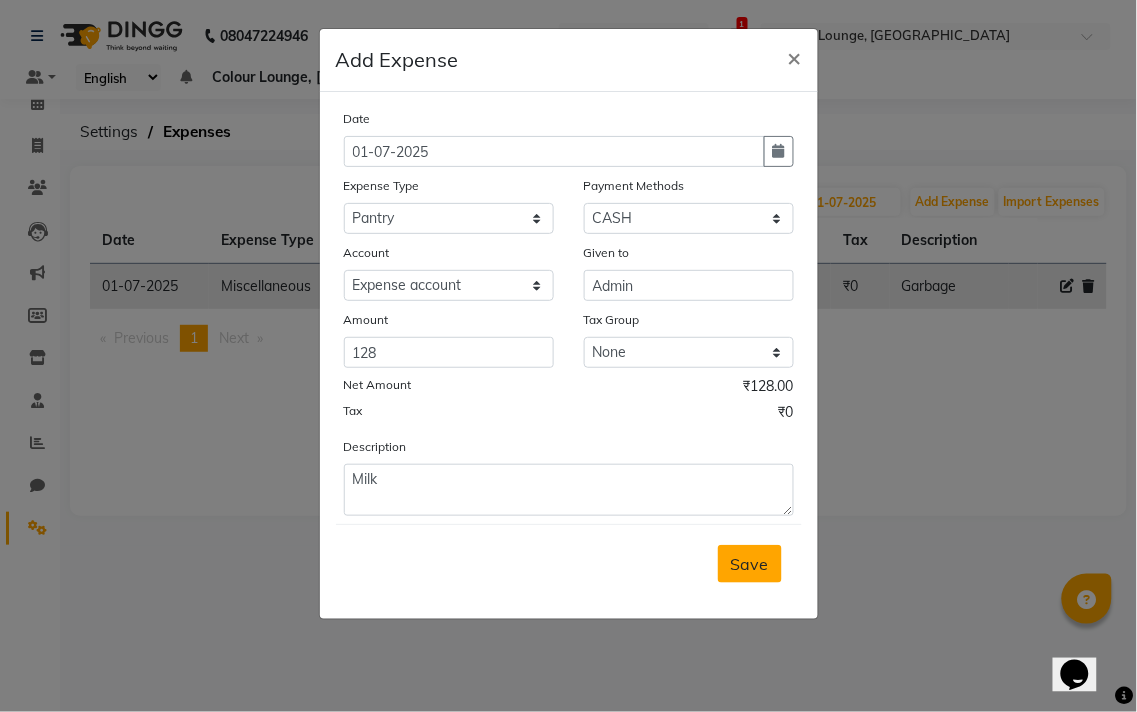 click on "Save" at bounding box center [750, 564] 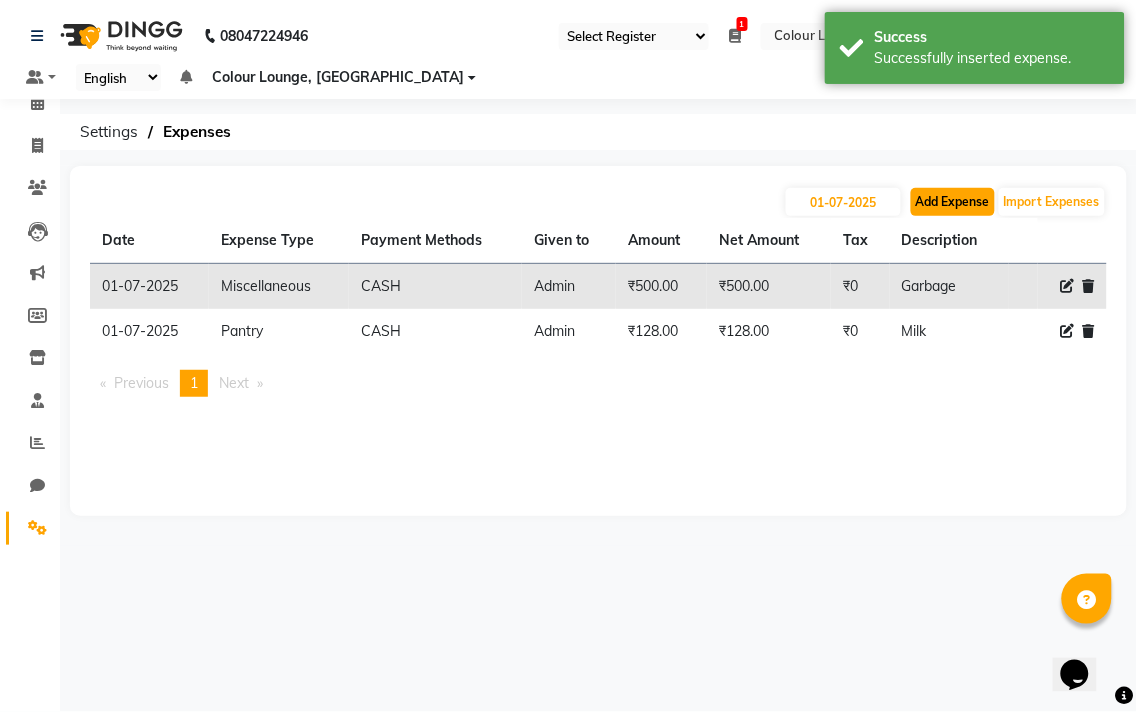 click on "Add Expense" 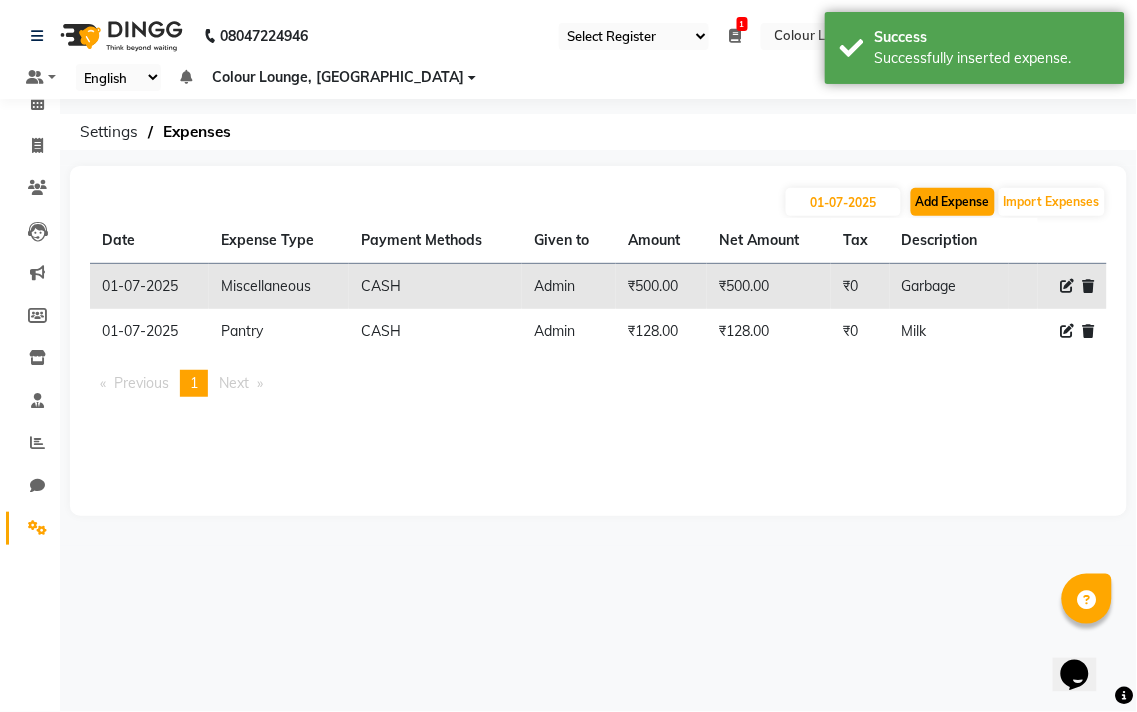 select on "1" 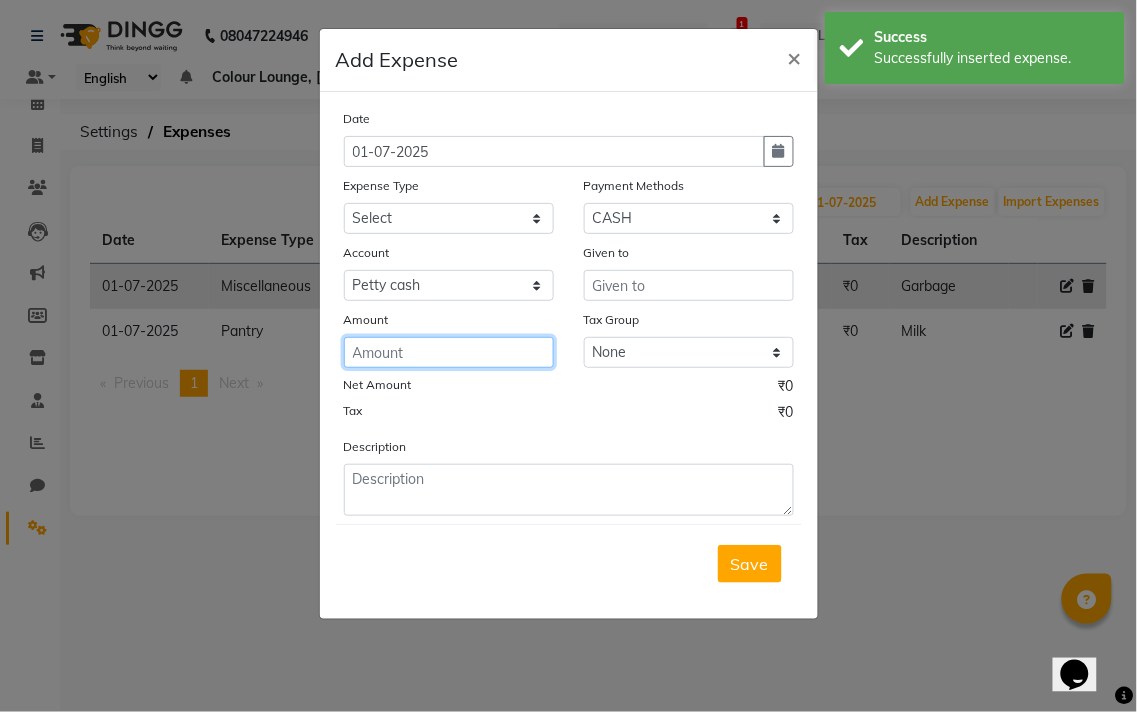 click 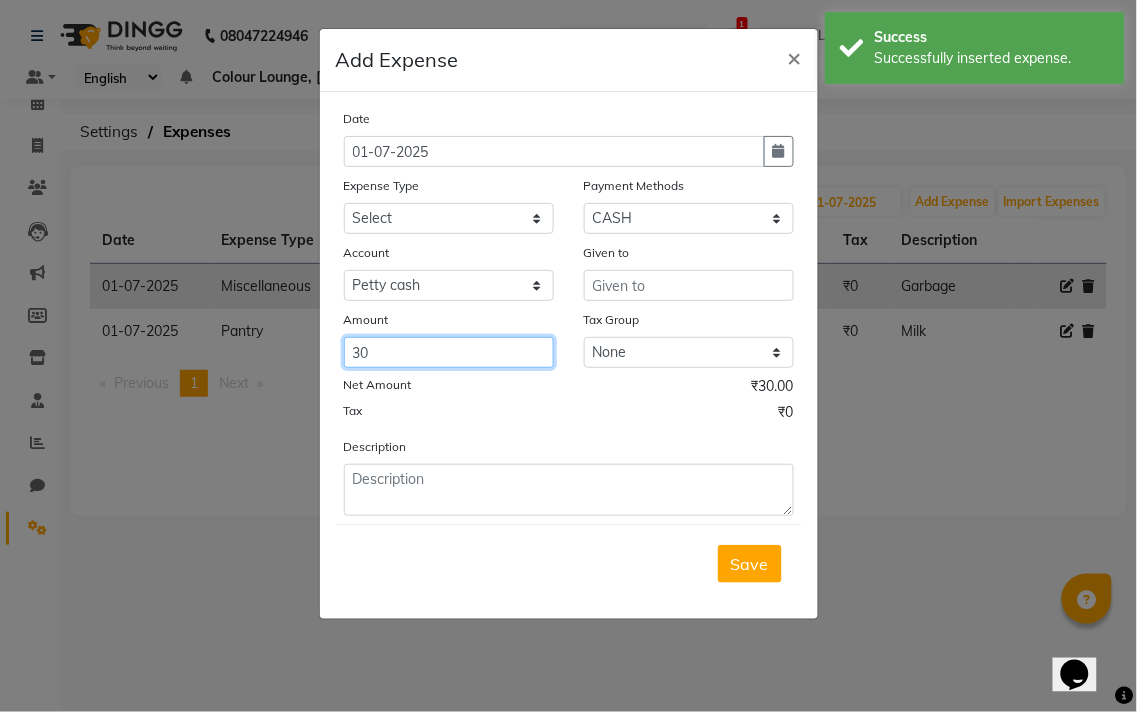 type on "30" 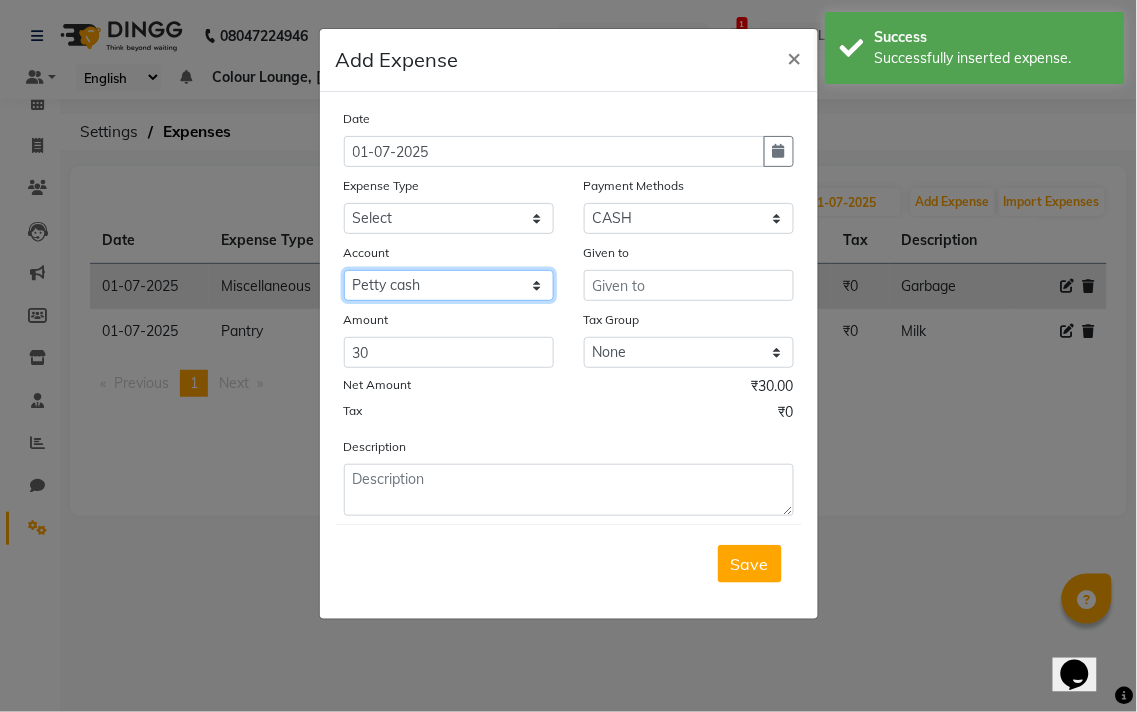 click on "Select Petty cash Default account Expense account" 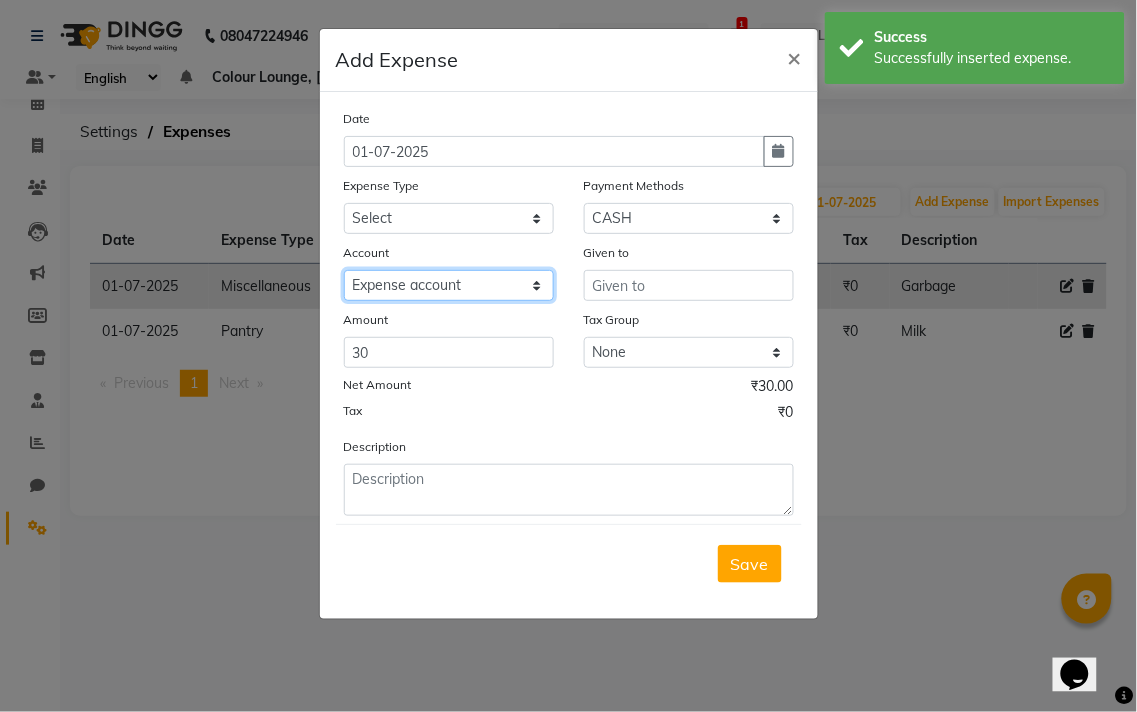 click on "Select Petty cash Default account Expense account" 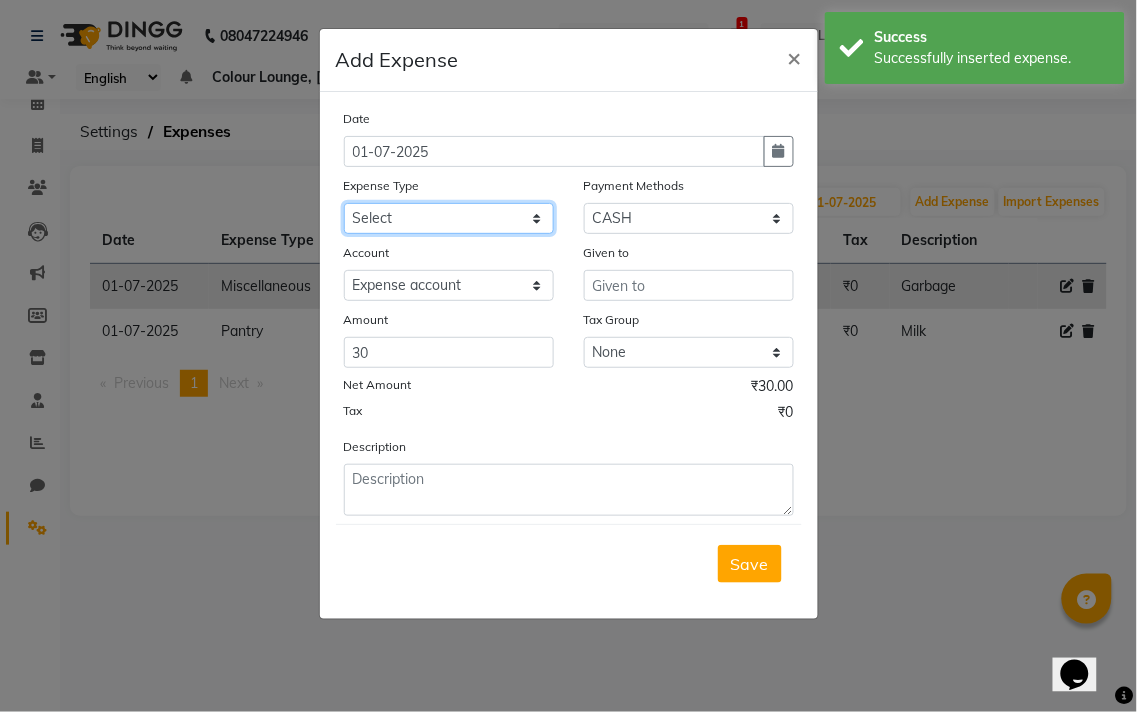 click on "Select Advance Salary Bank charges Car maintenance  Cash transfer to bank Cash transfer to hub Client Snacks Clinical charges Equipment Fuel Govt fee Incentive Insurance International purchase Loan Repayment Maintenance Marketing Miscellaneous MRA Other Pantry Product Rent Salary Staff Snacks Tax Tea & Refreshment Utilities" 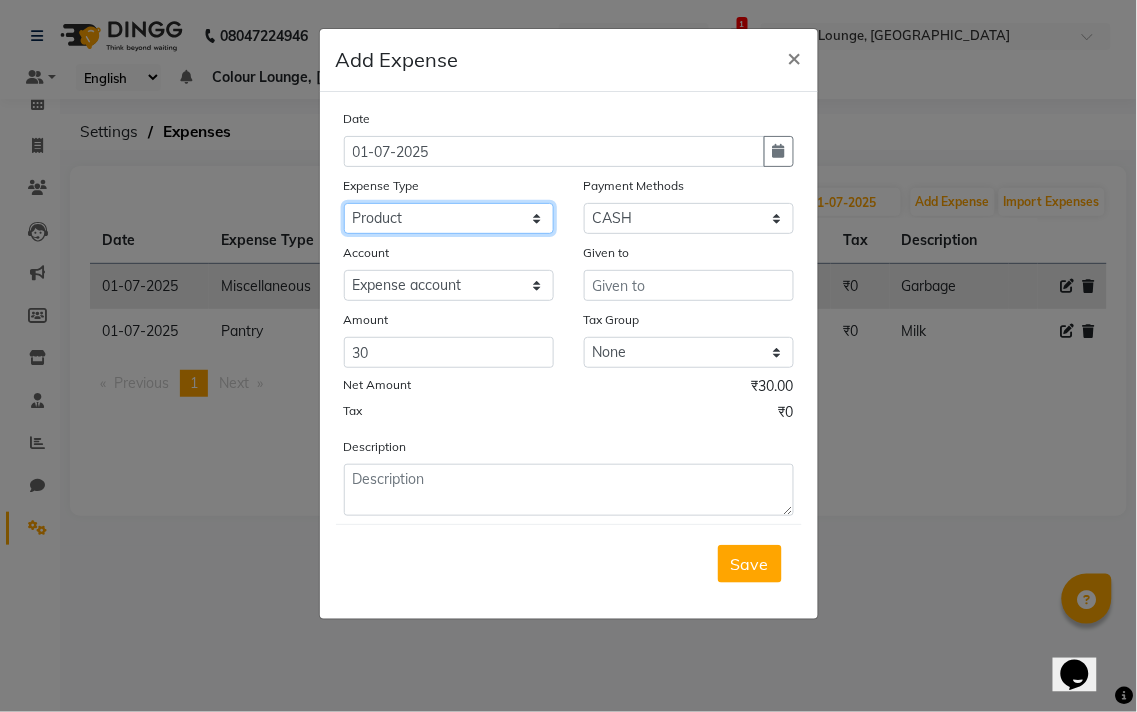 click on "Select Advance Salary Bank charges Car maintenance  Cash transfer to bank Cash transfer to hub Client Snacks Clinical charges Equipment Fuel Govt fee Incentive Insurance International purchase Loan Repayment Maintenance Marketing Miscellaneous MRA Other Pantry Product Rent Salary Staff Snacks Tax Tea & Refreshment Utilities" 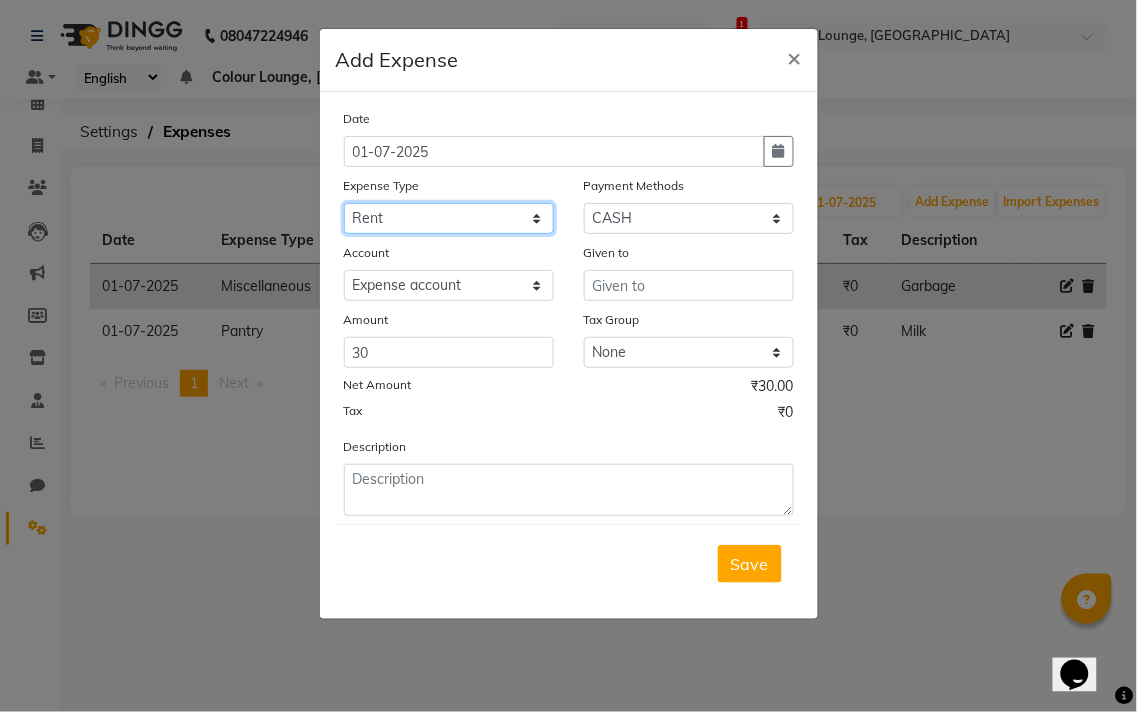 click on "Select Advance Salary Bank charges Car maintenance  Cash transfer to bank Cash transfer to hub Client Snacks Clinical charges Equipment Fuel Govt fee Incentive Insurance International purchase Loan Repayment Maintenance Marketing Miscellaneous MRA Other Pantry Product Rent Salary Staff Snacks Tax Tea & Refreshment Utilities" 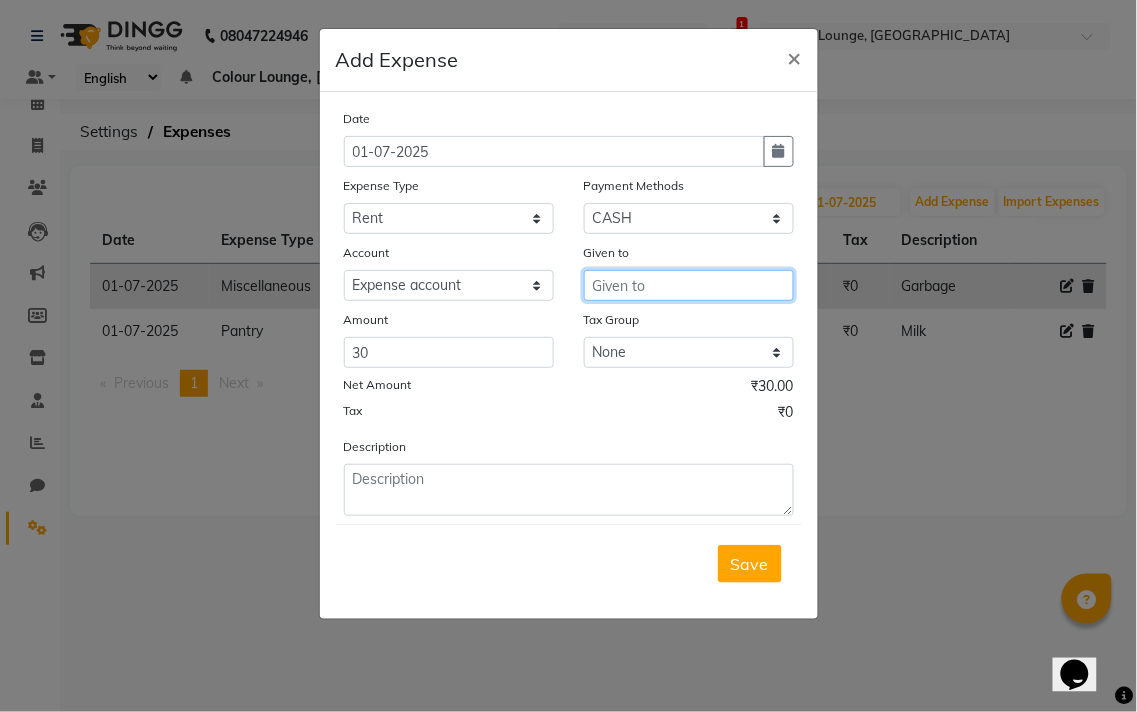 click at bounding box center (689, 285) 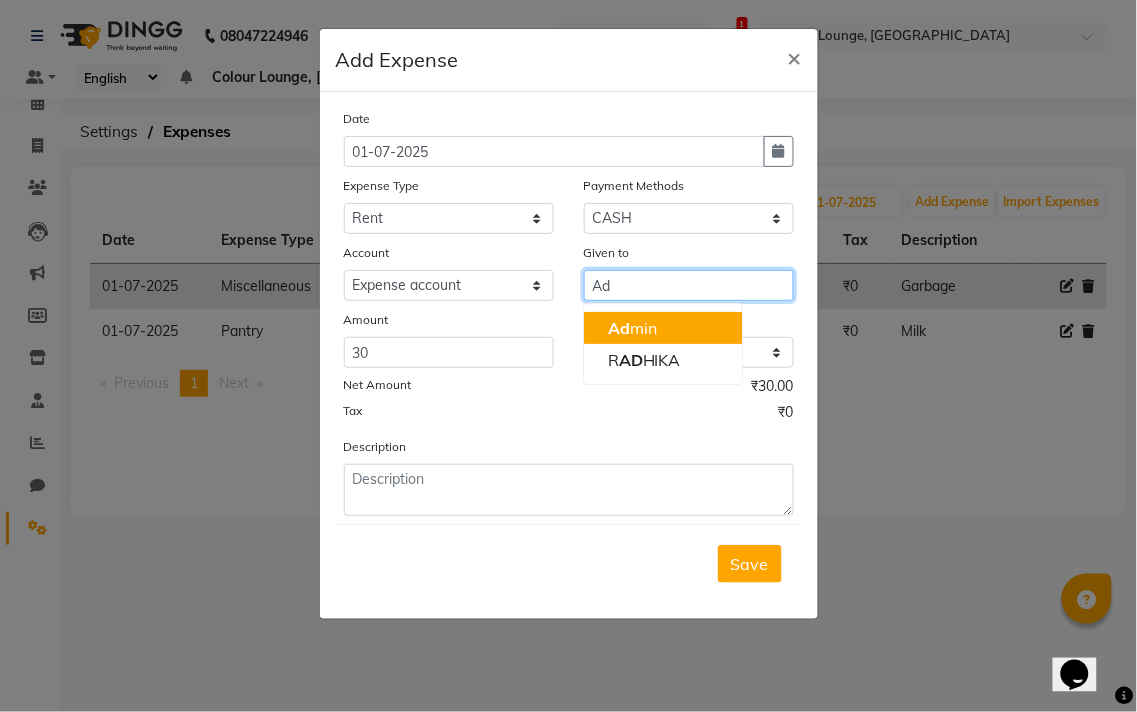 type on "A" 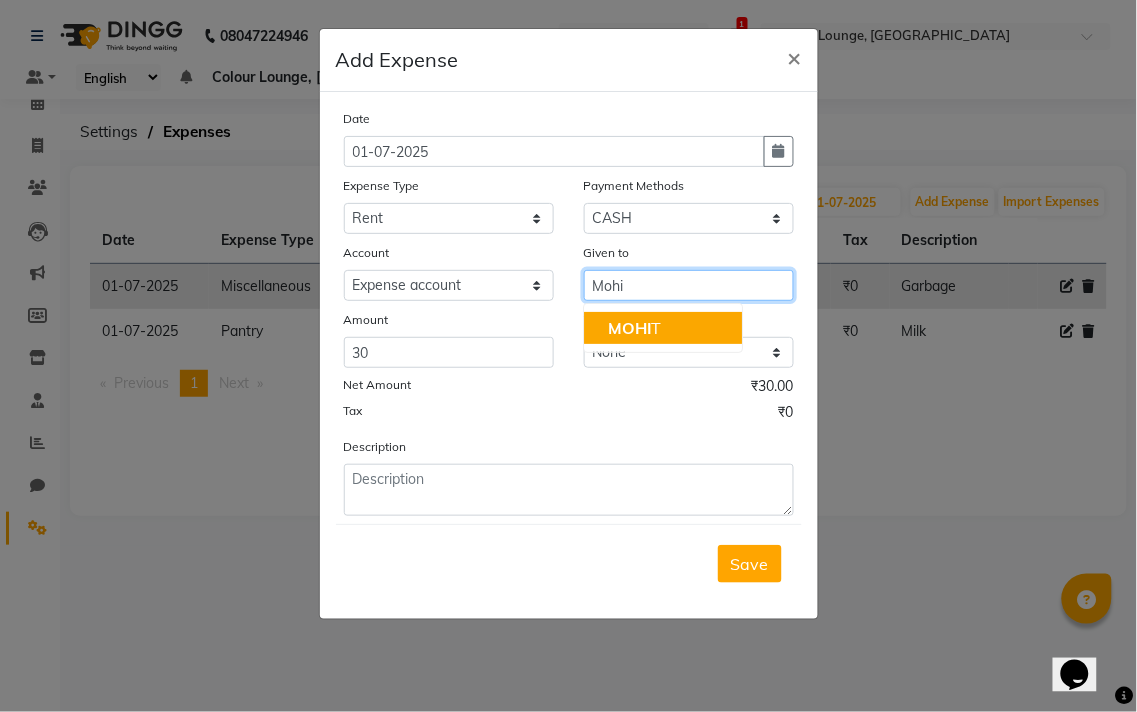 click on "MOHI T" at bounding box center [663, 328] 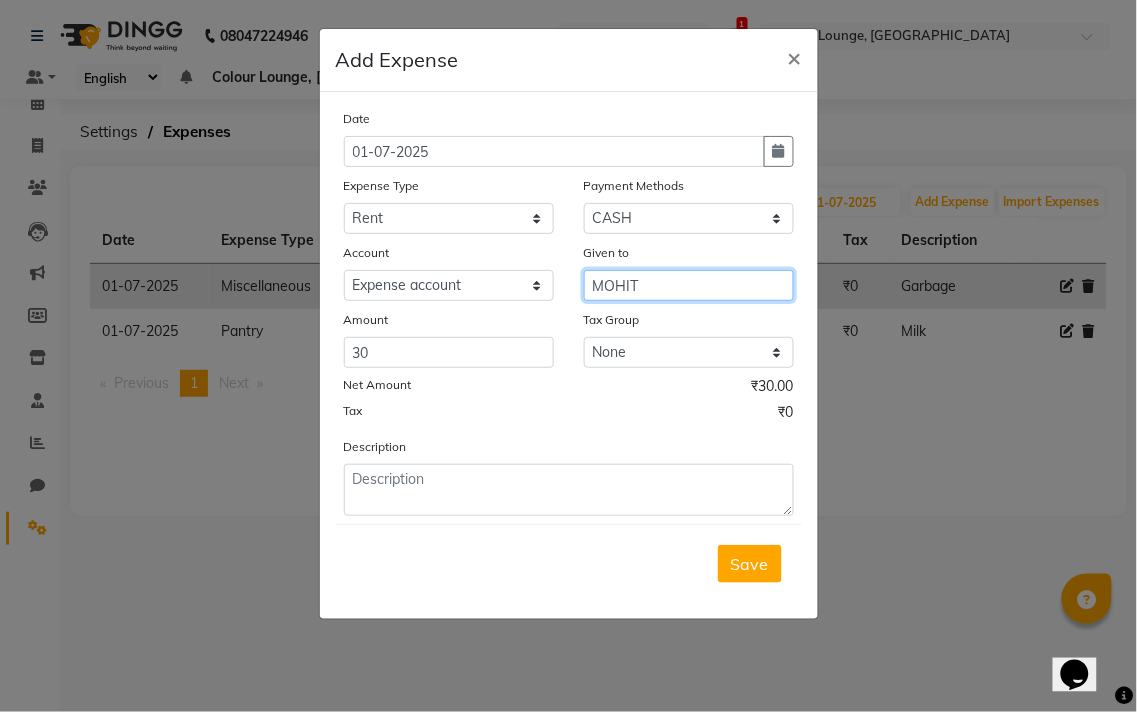 type on "MOHIT" 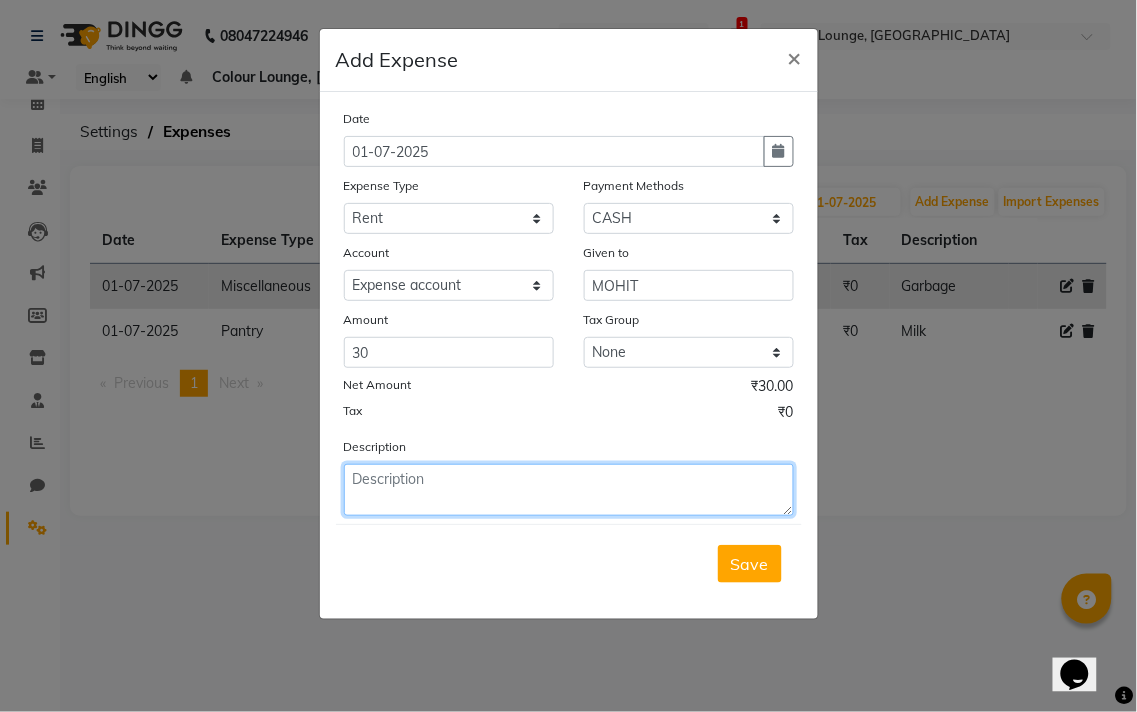 click 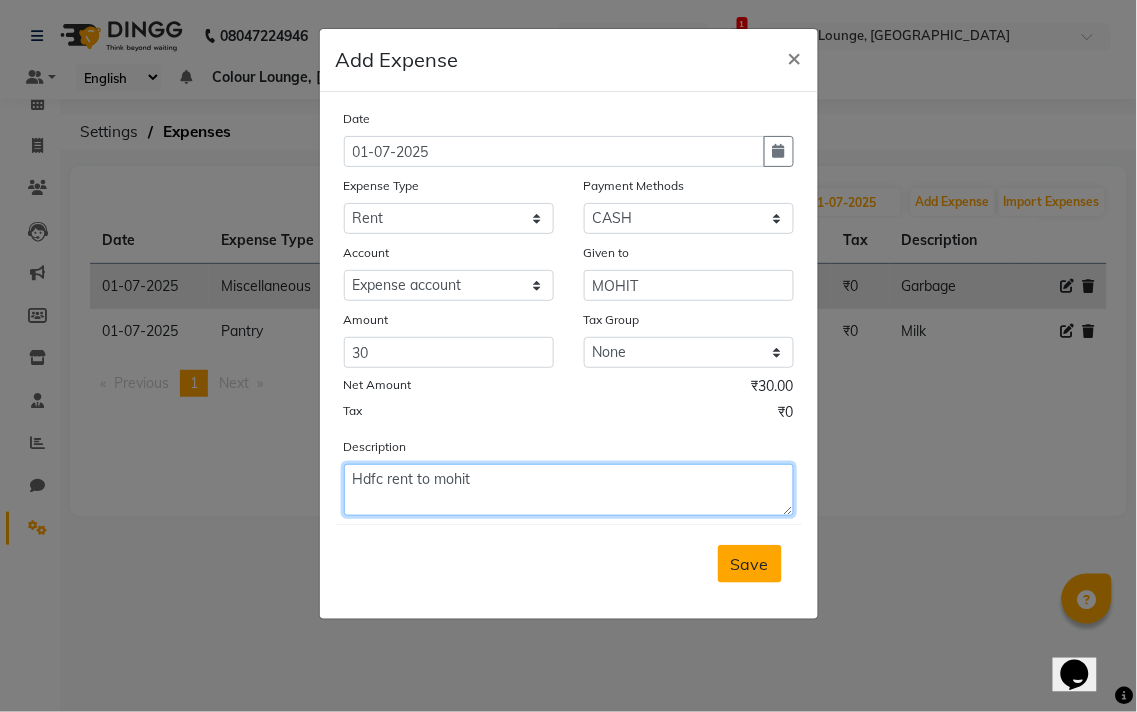 type on "Hdfc rent to mohit" 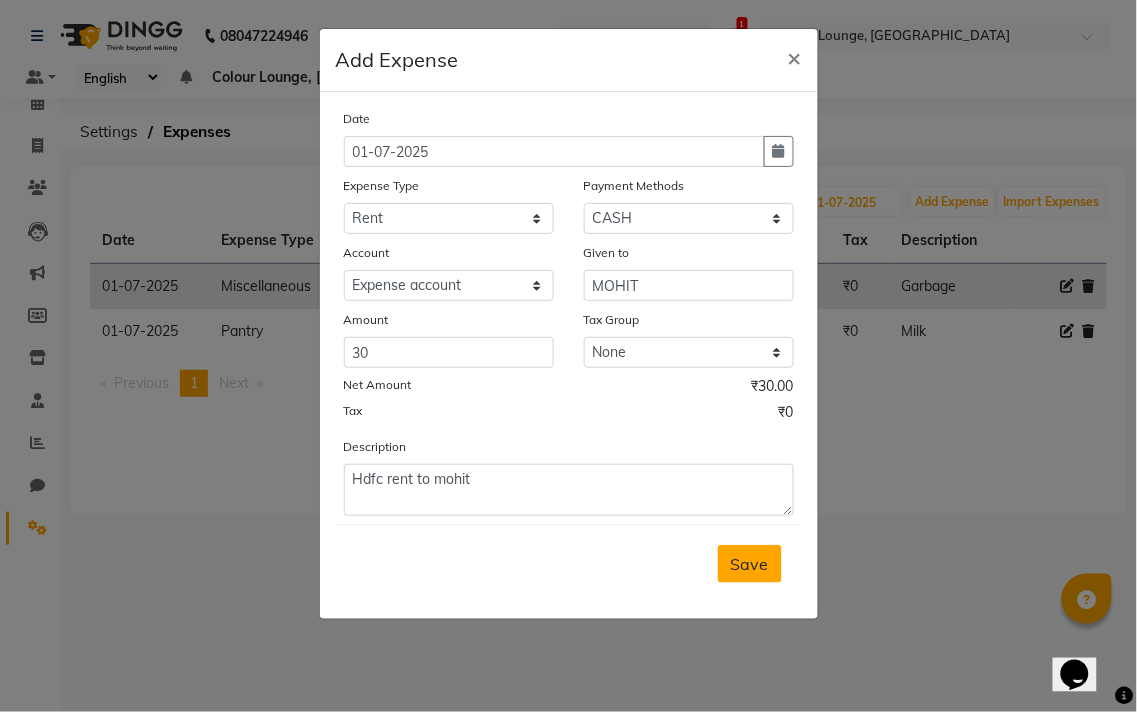 click on "Save" at bounding box center (750, 564) 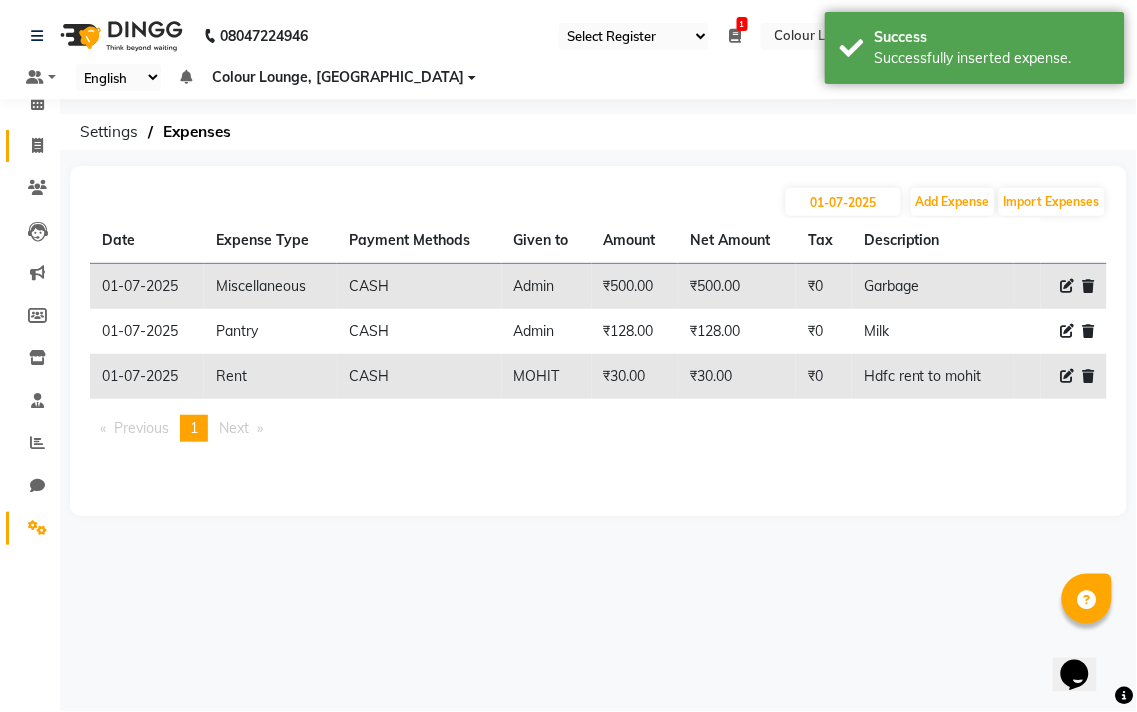 click 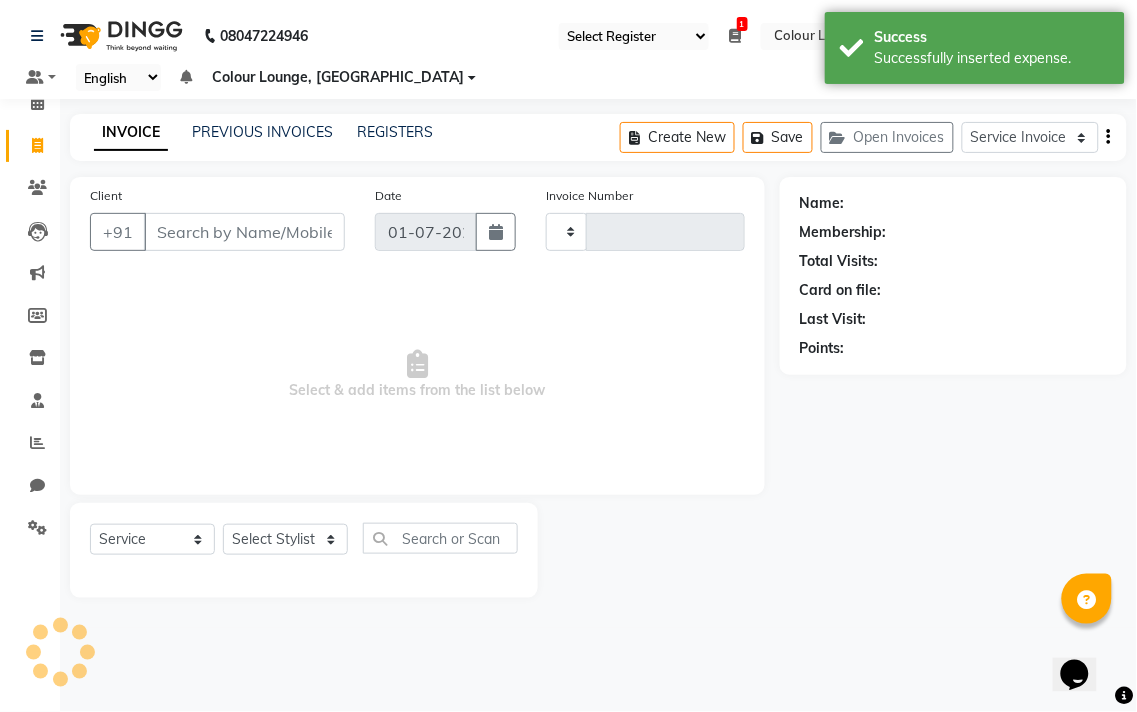 type on "3935" 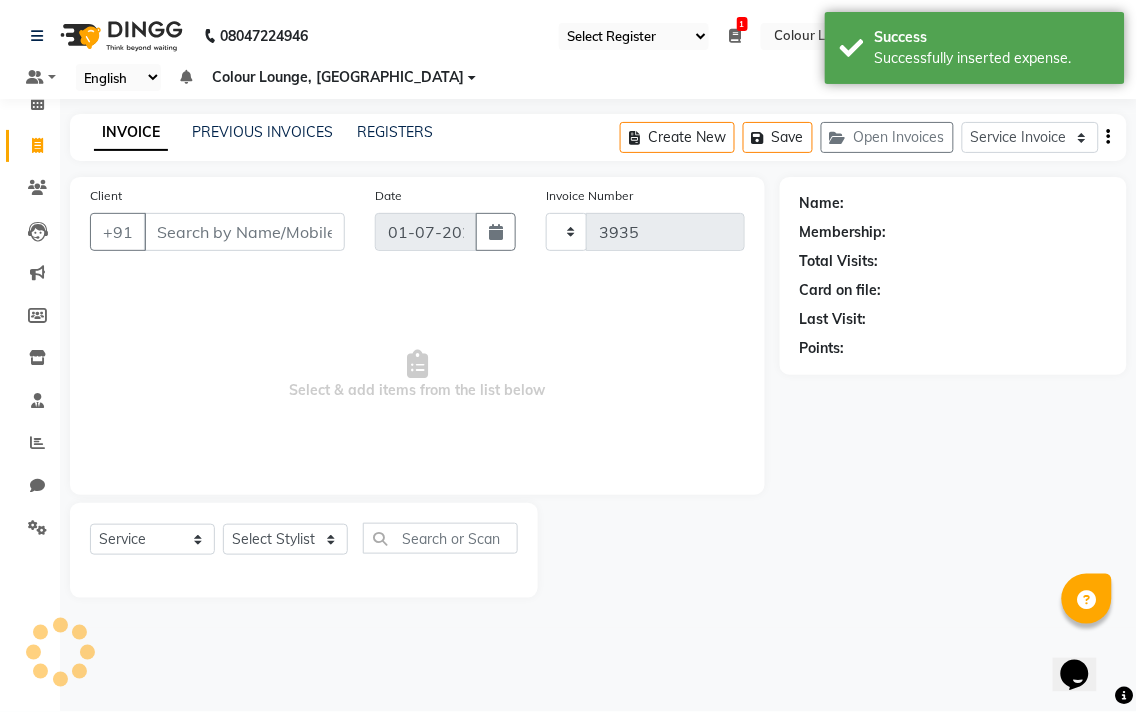 select on "8013" 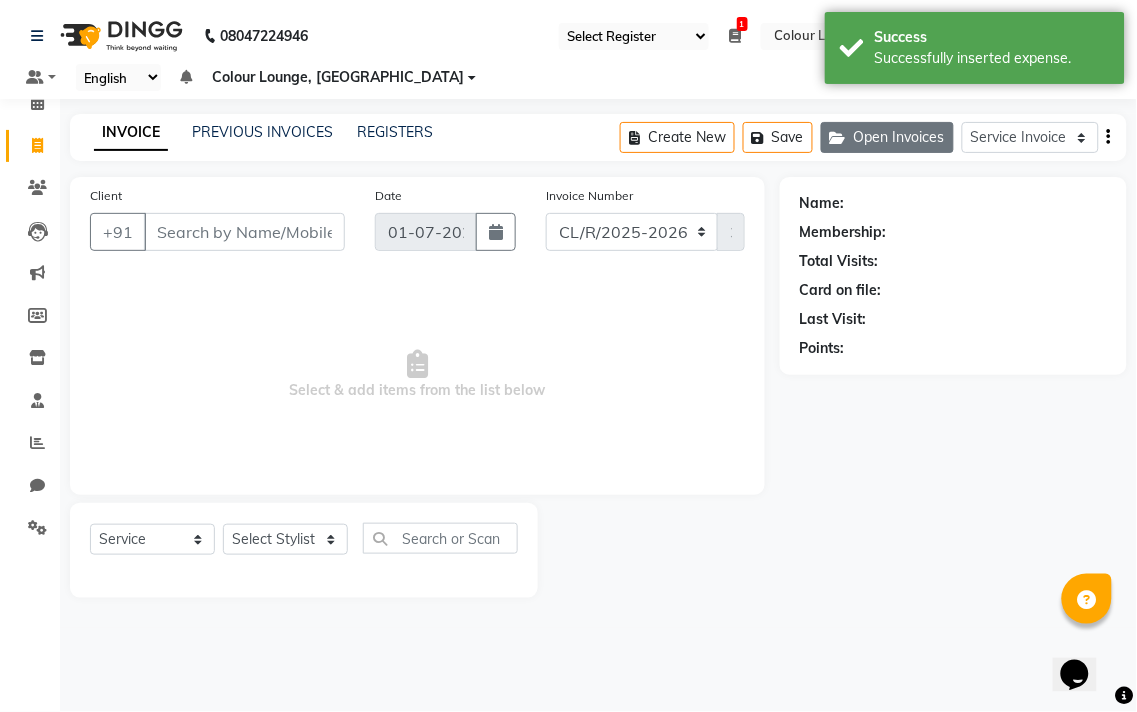 click on "Open Invoices" 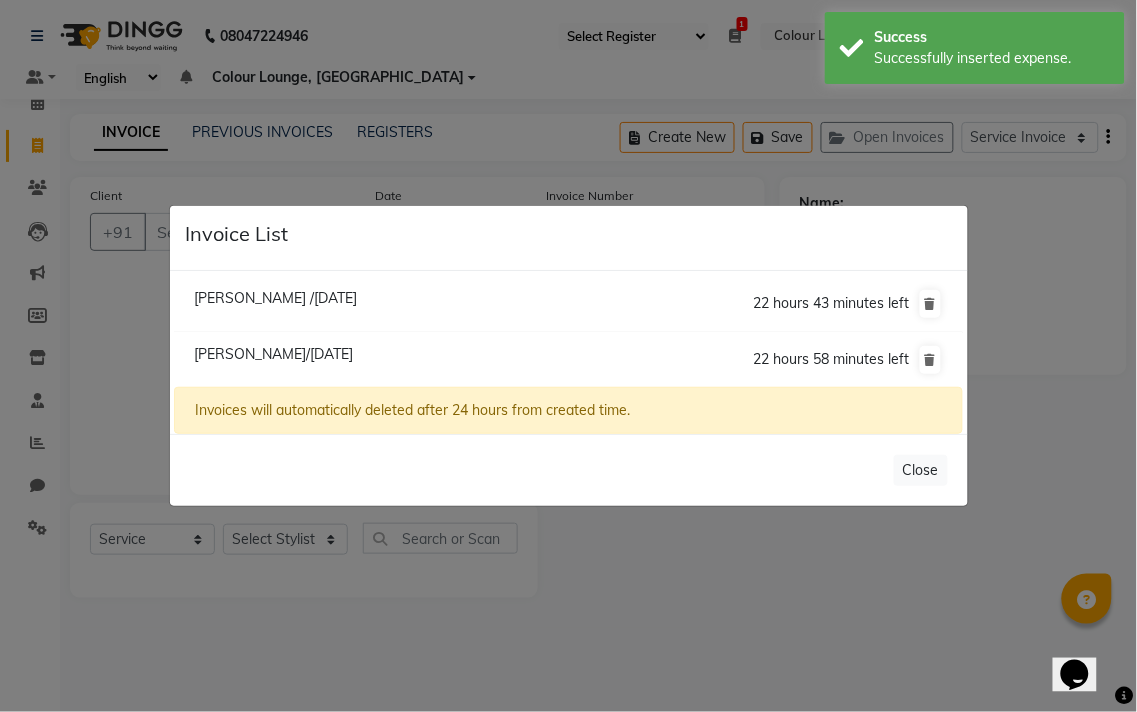 click on "Meenal /01 July 2025" 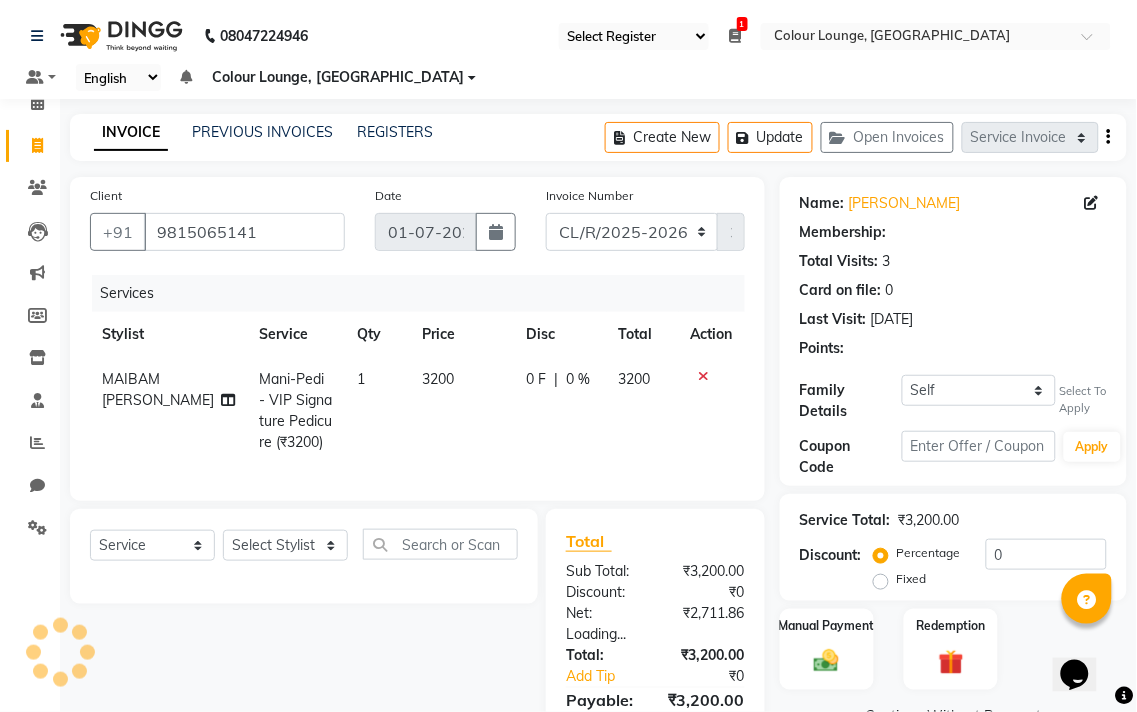 select on "1: Object" 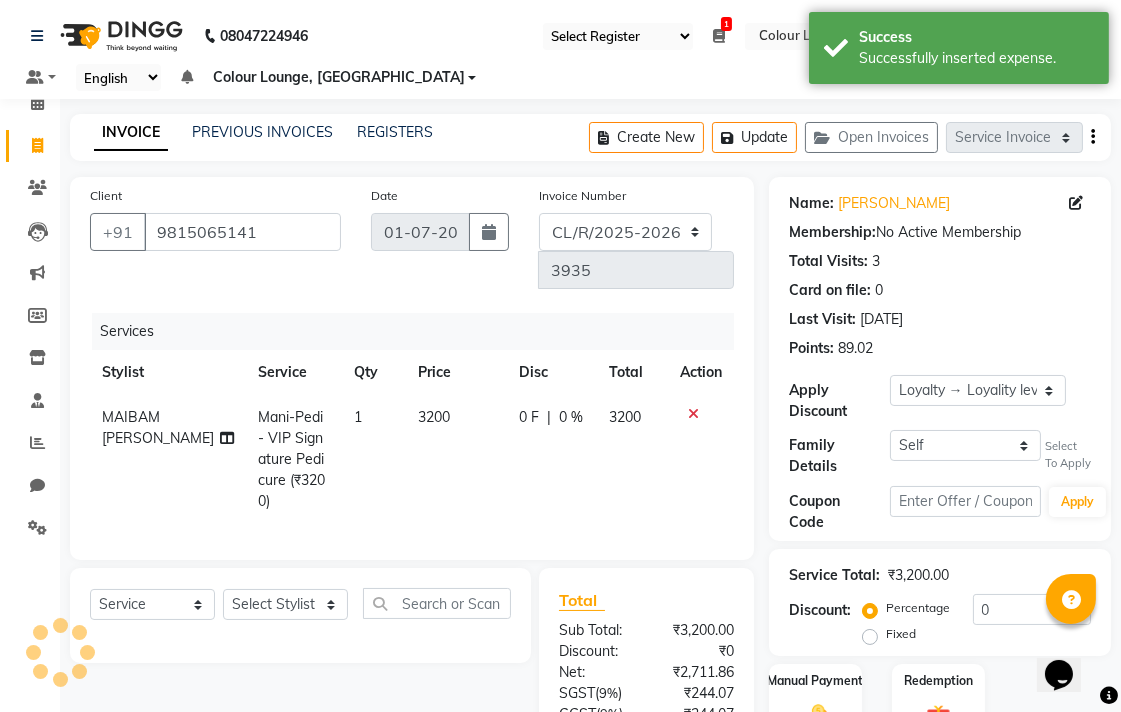 click on "Mani-Pedi - VIP Signature Pedicure (₹3200)" 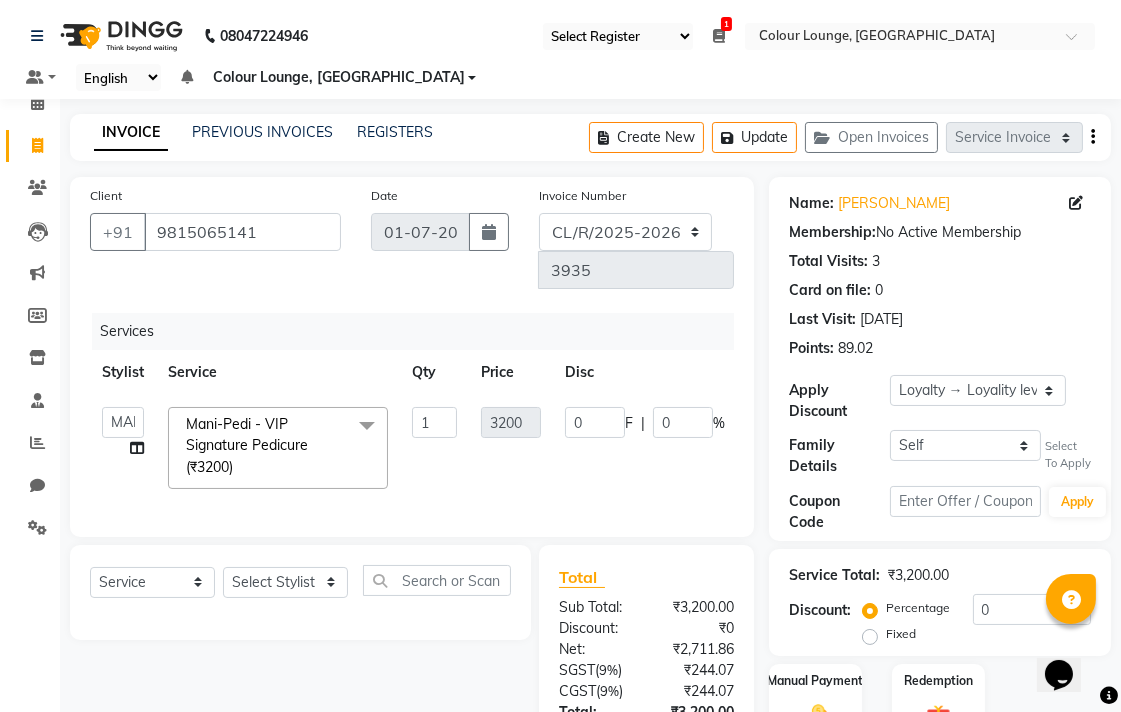 click on "Mani-Pedi - VIP Signature Pedicure (₹3200)  x" 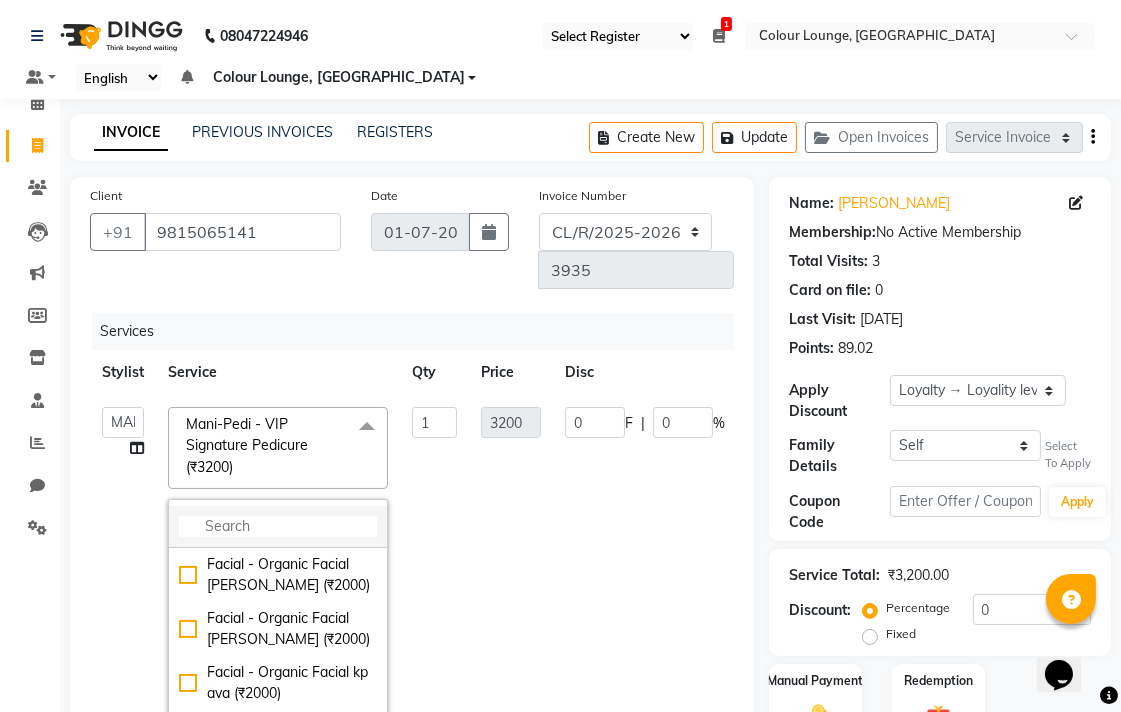 click 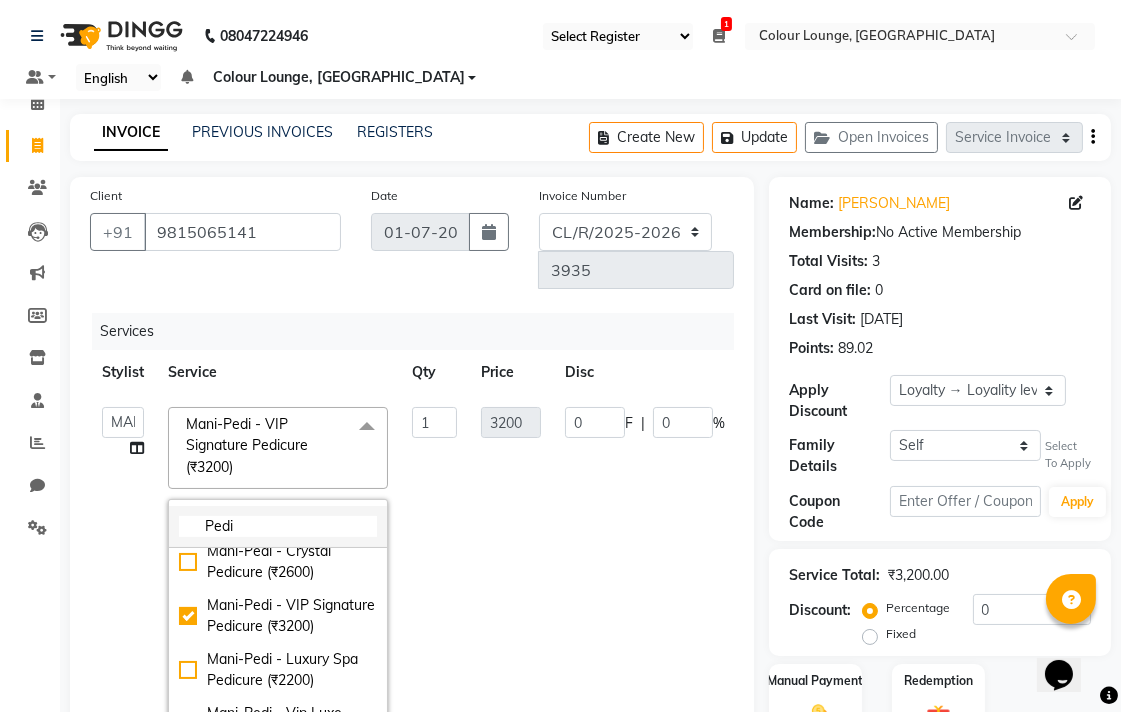 scroll, scrollTop: 398, scrollLeft: 0, axis: vertical 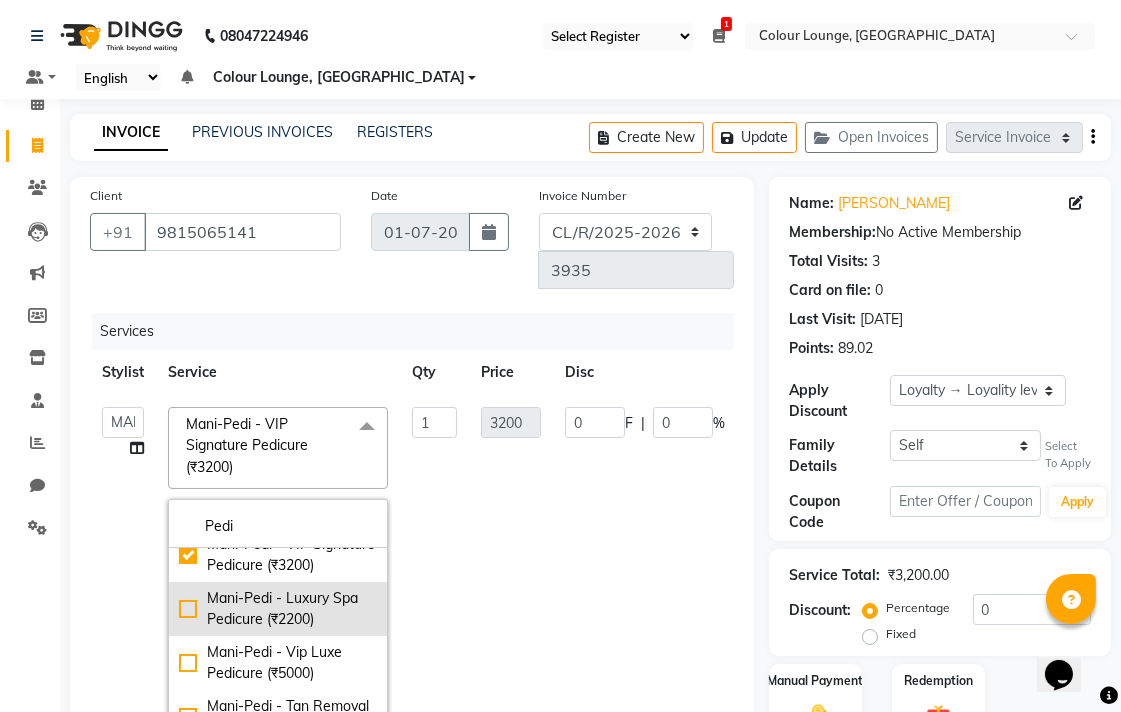 type on "Pedi" 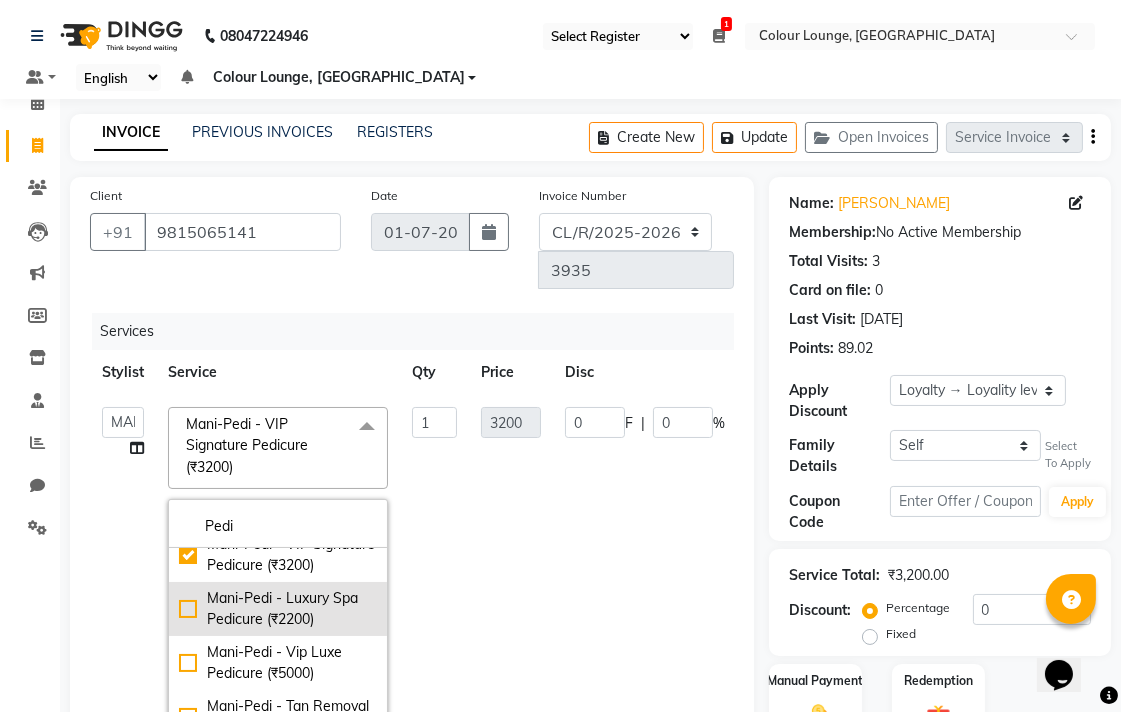 click on "Mani-Pedi - Luxury Spa Pedicure (₹2200)" 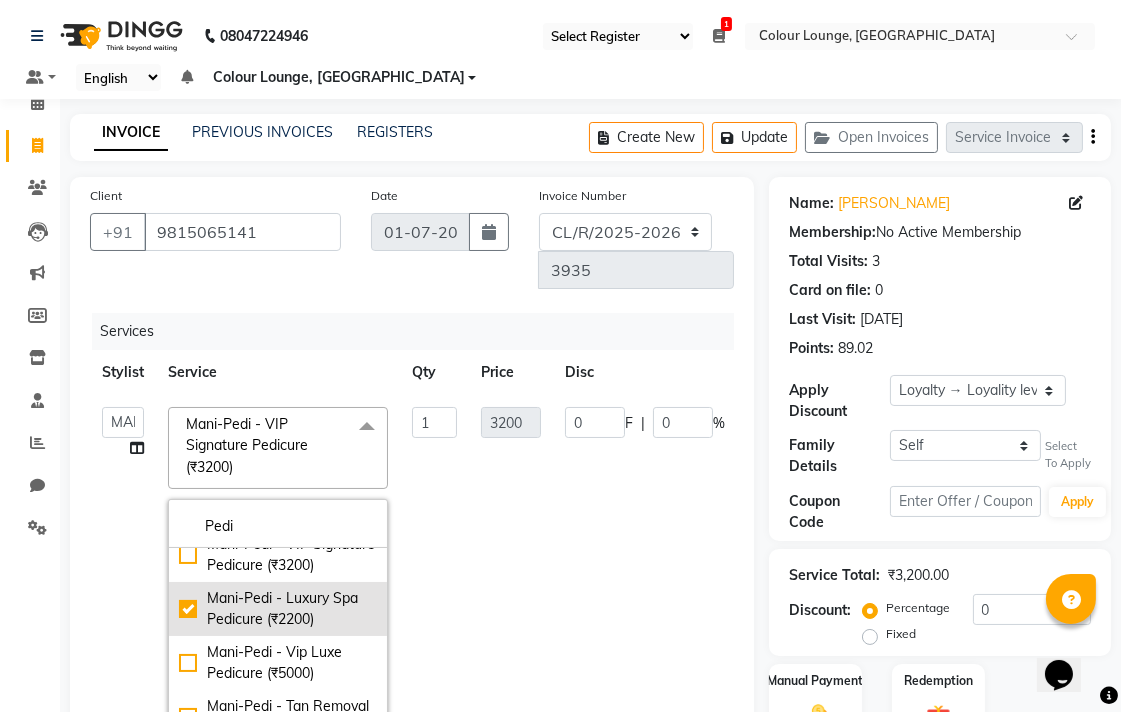checkbox on "false" 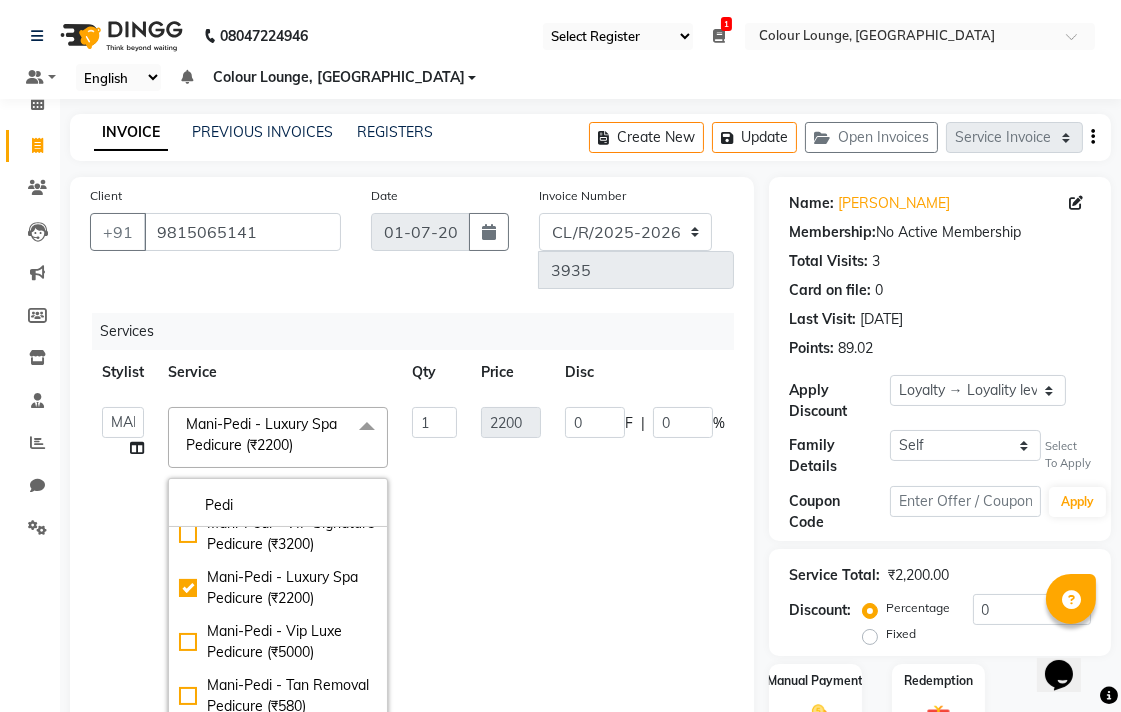 click on "0 F | 0 %" 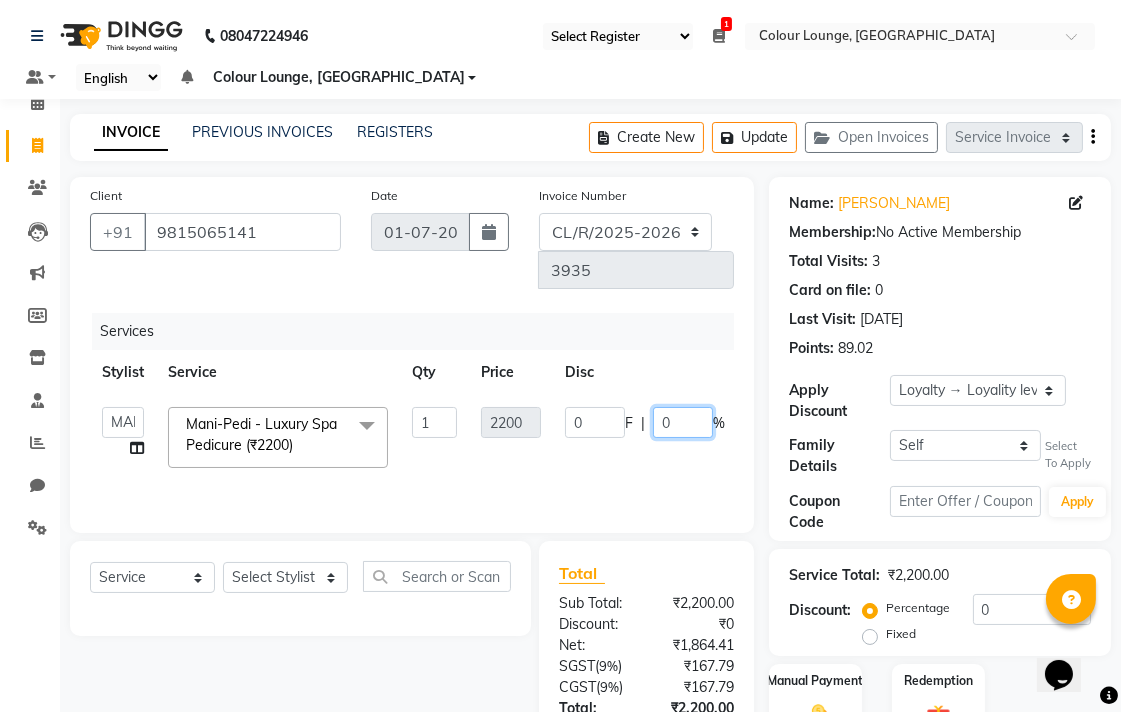 click on "0" 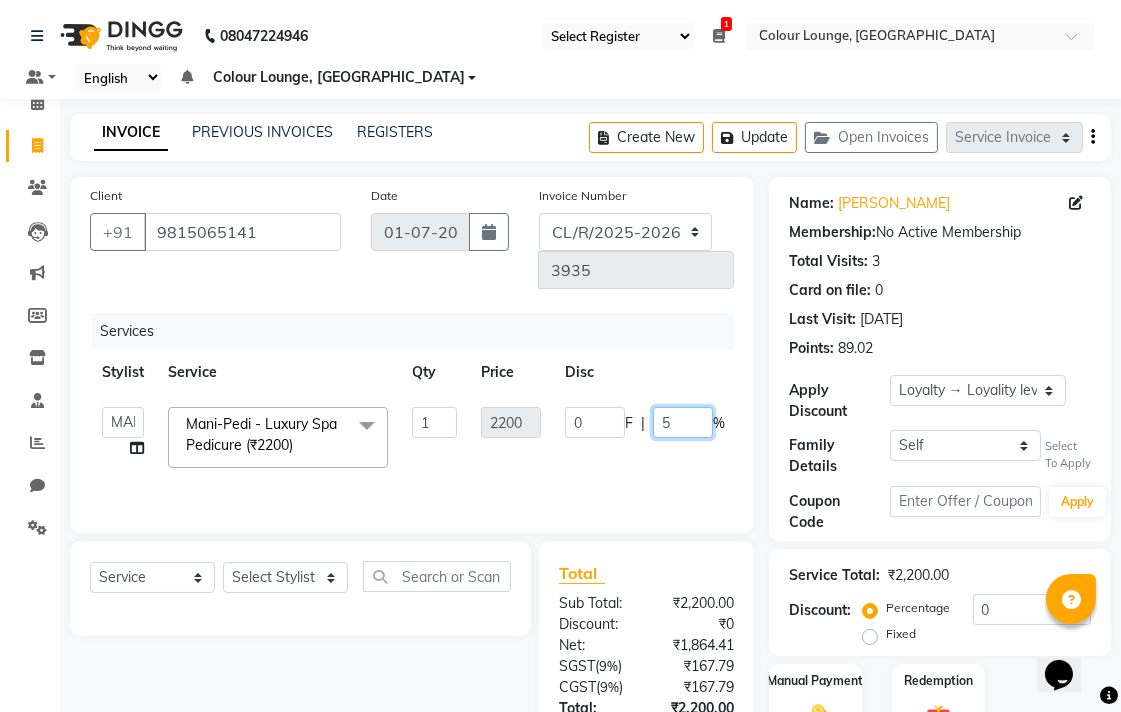 type on "50" 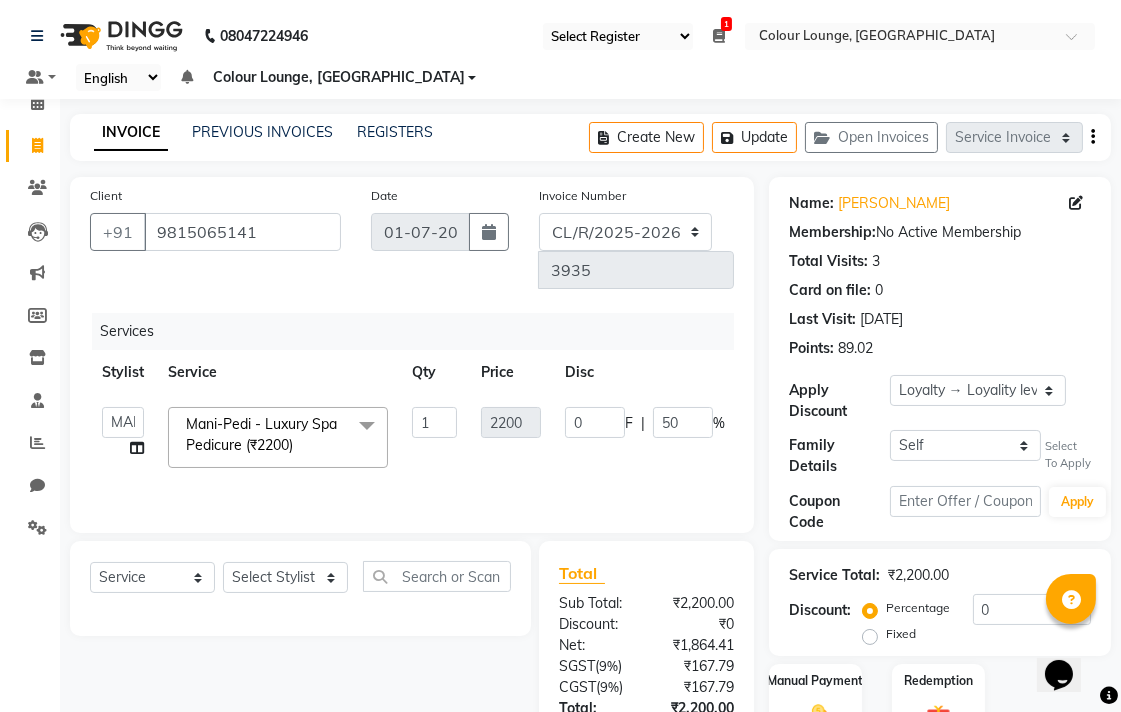 click on "Select  Service  Membership  Package Voucher Prepaid Gift Card  Select Stylist Admin AMIT Birshika Colour Lounge, Ranjit Avenue Colour Lounge, Ranjit Avenue Digvijay JAGPREET SINGH KARAN JAFFAL KARAN KUMAR Komal mam LOVEPREET MAIBAM SURJIT SINGH MANDEEP MOHIT Nandani PARAS POOJA DEVNATH Pooja Negi PREM KOHLI RADHIKA Rahul guard Reema mehra Riya Sahil SAJAN SAMEER SANIA SANJAY SIMRAN Sonia Sunita TANUJ VISHAL Vishal singh" 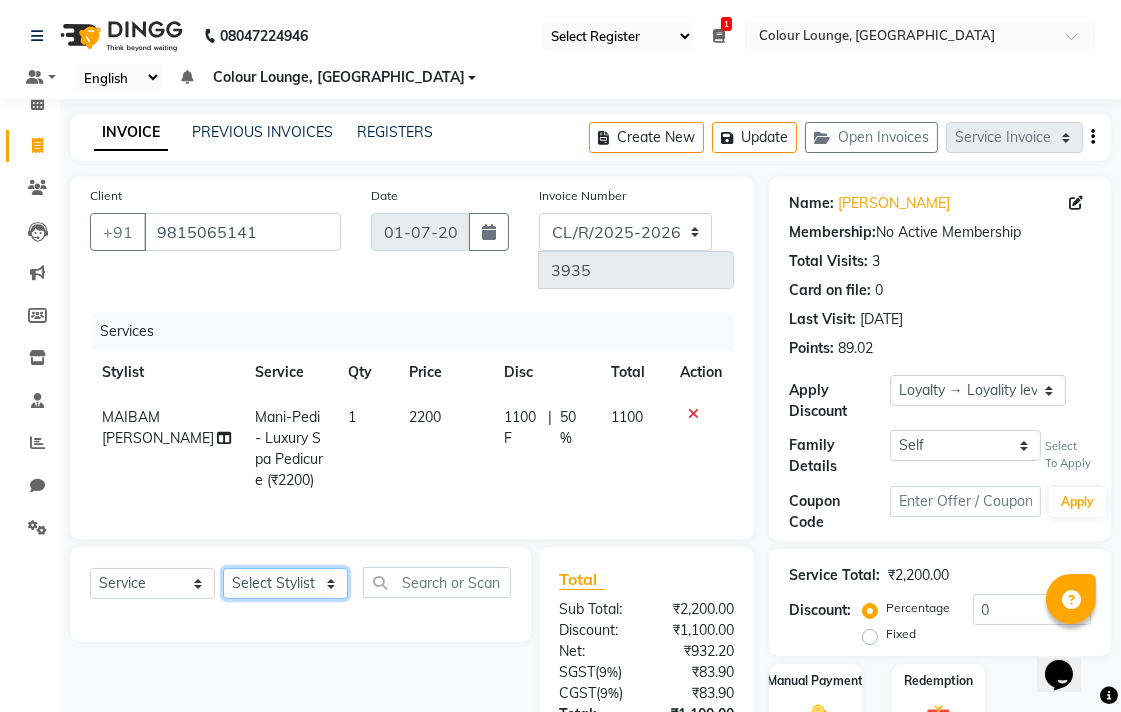 click on "Select Stylist Admin AMIT Birshika Colour Lounge, [GEOGRAPHIC_DATA] Colour Lounge, [GEOGRAPHIC_DATA] [PERSON_NAME] [PERSON_NAME] [PERSON_NAME] [PERSON_NAME] [PERSON_NAME] mam [PERSON_NAME] [PERSON_NAME] [PERSON_NAME] MOHIT [PERSON_NAME] POOJA [PERSON_NAME] [PERSON_NAME] [PERSON_NAME] guard [PERSON_NAME] [PERSON_NAME] [PERSON_NAME] [PERSON_NAME] SAMEER [PERSON_NAME] [PERSON_NAME] [PERSON_NAME] [PERSON_NAME] [PERSON_NAME] [PERSON_NAME] VISHAL [PERSON_NAME]" 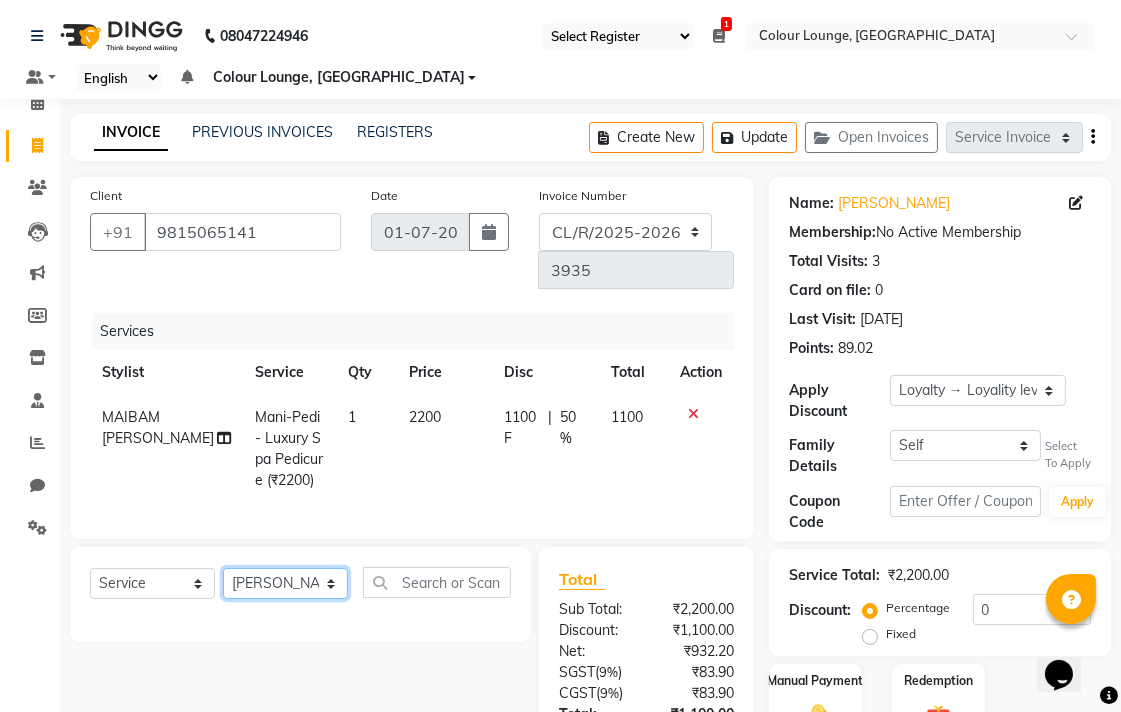 click on "Select Stylist Admin AMIT Birshika Colour Lounge, [GEOGRAPHIC_DATA] Colour Lounge, [GEOGRAPHIC_DATA] [PERSON_NAME] [PERSON_NAME] [PERSON_NAME] [PERSON_NAME] [PERSON_NAME] mam [PERSON_NAME] [PERSON_NAME] [PERSON_NAME] MOHIT [PERSON_NAME] POOJA [PERSON_NAME] [PERSON_NAME] [PERSON_NAME] guard [PERSON_NAME] [PERSON_NAME] [PERSON_NAME] [PERSON_NAME] SAMEER [PERSON_NAME] [PERSON_NAME] [PERSON_NAME] [PERSON_NAME] [PERSON_NAME] [PERSON_NAME] VISHAL [PERSON_NAME]" 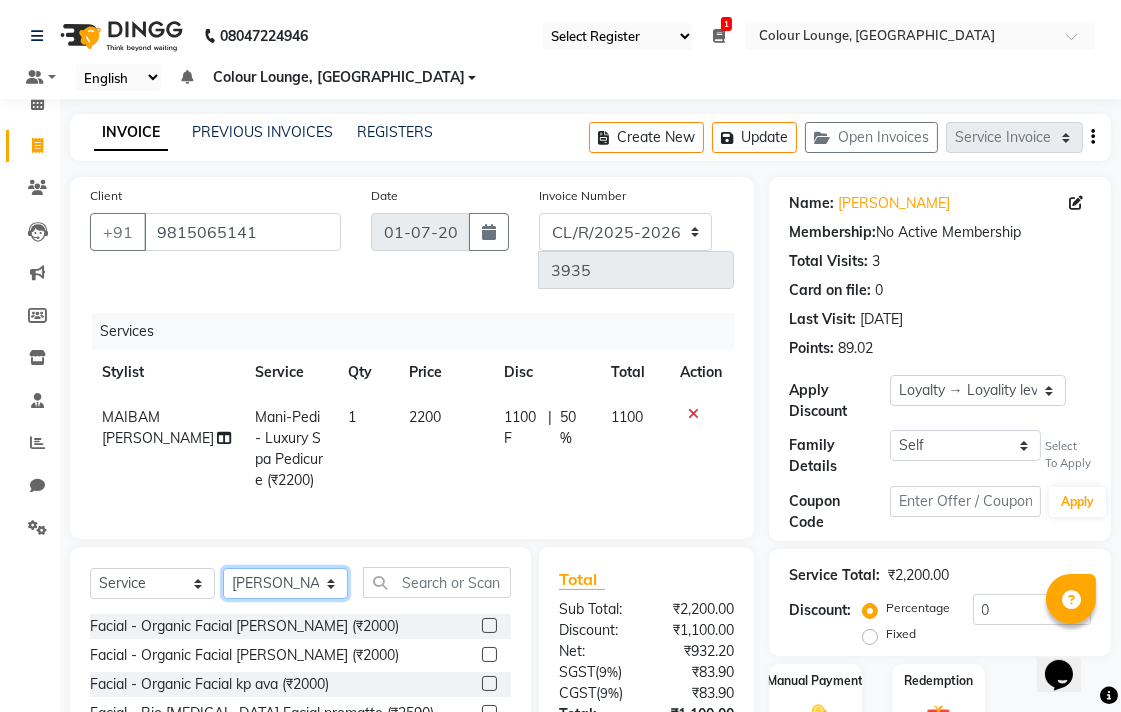 click on "Select Stylist Admin AMIT Birshika Colour Lounge, [GEOGRAPHIC_DATA] Colour Lounge, [GEOGRAPHIC_DATA] [PERSON_NAME] [PERSON_NAME] [PERSON_NAME] [PERSON_NAME] [PERSON_NAME] mam [PERSON_NAME] [PERSON_NAME] [PERSON_NAME] MOHIT [PERSON_NAME] POOJA [PERSON_NAME] [PERSON_NAME] [PERSON_NAME] guard [PERSON_NAME] [PERSON_NAME] [PERSON_NAME] [PERSON_NAME] SAMEER [PERSON_NAME] [PERSON_NAME] [PERSON_NAME] [PERSON_NAME] [PERSON_NAME] [PERSON_NAME] VISHAL [PERSON_NAME]" 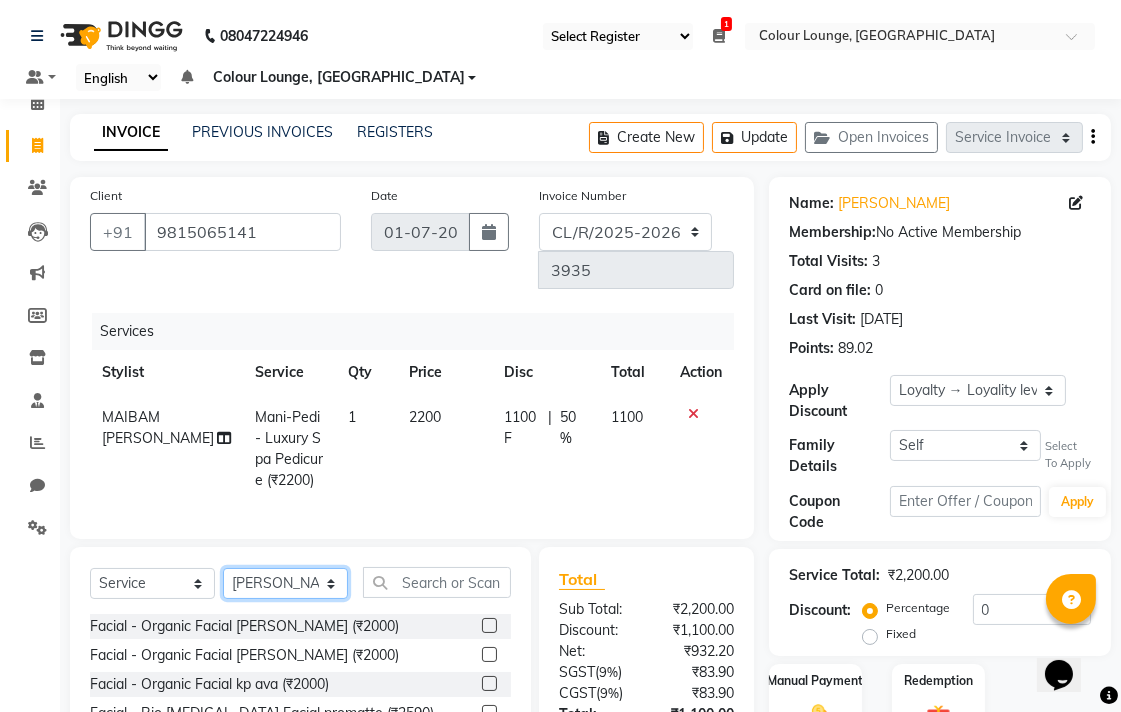 click on "Select Stylist Admin AMIT Birshika Colour Lounge, [GEOGRAPHIC_DATA] Colour Lounge, [GEOGRAPHIC_DATA] [PERSON_NAME] [PERSON_NAME] [PERSON_NAME] [PERSON_NAME] [PERSON_NAME] mam [PERSON_NAME] [PERSON_NAME] [PERSON_NAME] MOHIT [PERSON_NAME] POOJA [PERSON_NAME] [PERSON_NAME] [PERSON_NAME] guard [PERSON_NAME] [PERSON_NAME] [PERSON_NAME] [PERSON_NAME] SAMEER [PERSON_NAME] [PERSON_NAME] [PERSON_NAME] [PERSON_NAME] [PERSON_NAME] [PERSON_NAME] VISHAL [PERSON_NAME]" 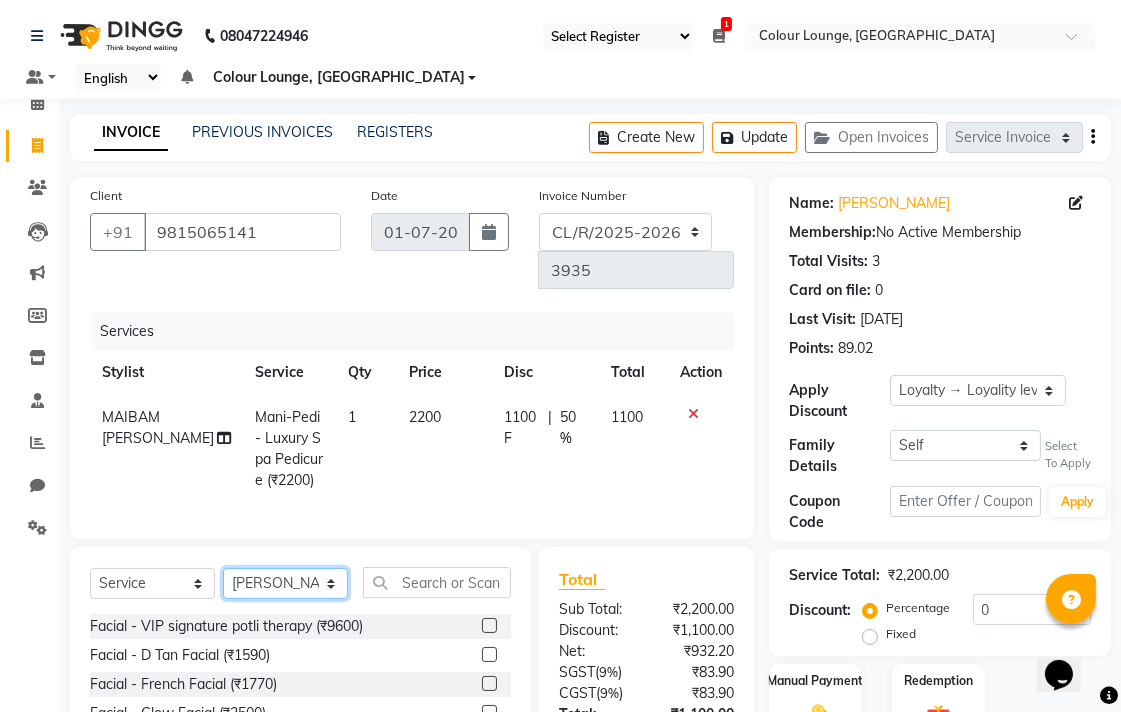 click on "Select Stylist Admin AMIT Birshika Colour Lounge, [GEOGRAPHIC_DATA] Colour Lounge, [GEOGRAPHIC_DATA] [PERSON_NAME] [PERSON_NAME] [PERSON_NAME] [PERSON_NAME] [PERSON_NAME] mam [PERSON_NAME] [PERSON_NAME] [PERSON_NAME] MOHIT [PERSON_NAME] POOJA [PERSON_NAME] [PERSON_NAME] [PERSON_NAME] guard [PERSON_NAME] [PERSON_NAME] [PERSON_NAME] [PERSON_NAME] SAMEER [PERSON_NAME] [PERSON_NAME] [PERSON_NAME] [PERSON_NAME] [PERSON_NAME] [PERSON_NAME] VISHAL [PERSON_NAME]" 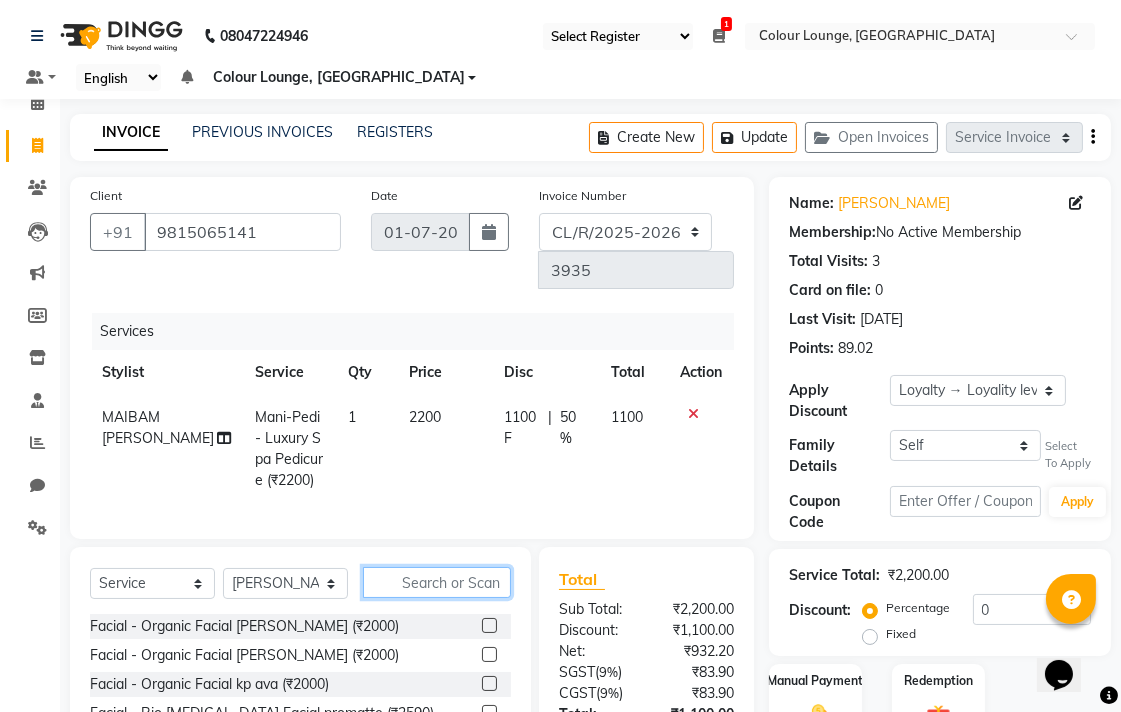 click 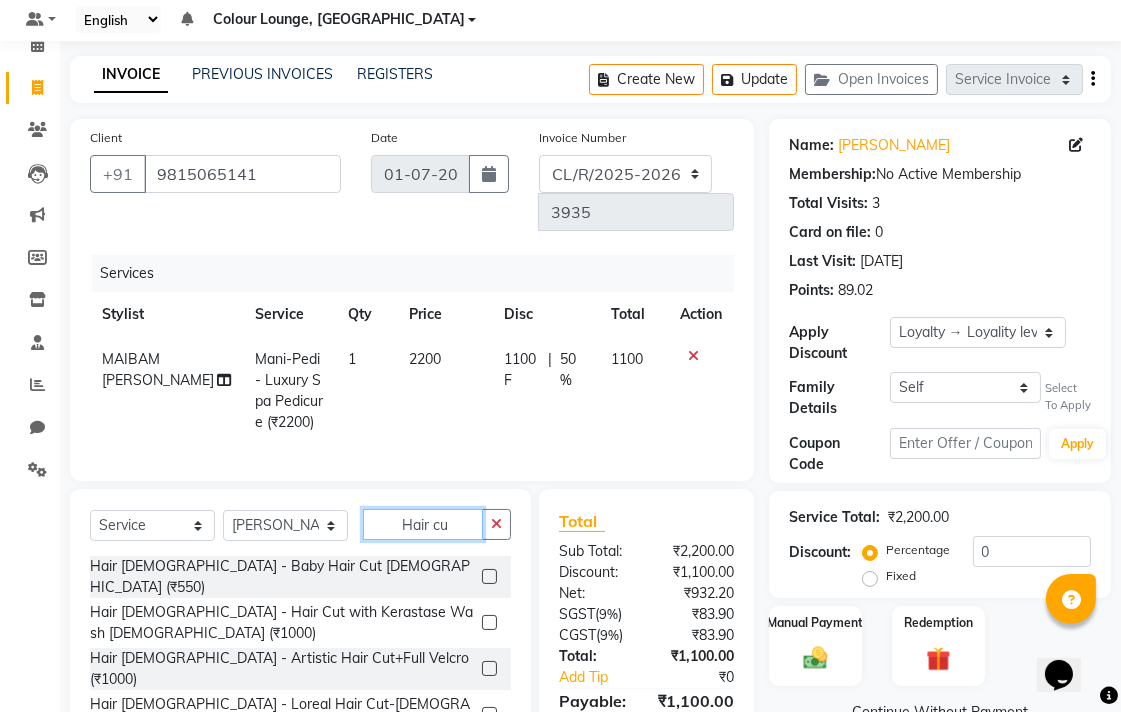 scroll, scrollTop: 137, scrollLeft: 0, axis: vertical 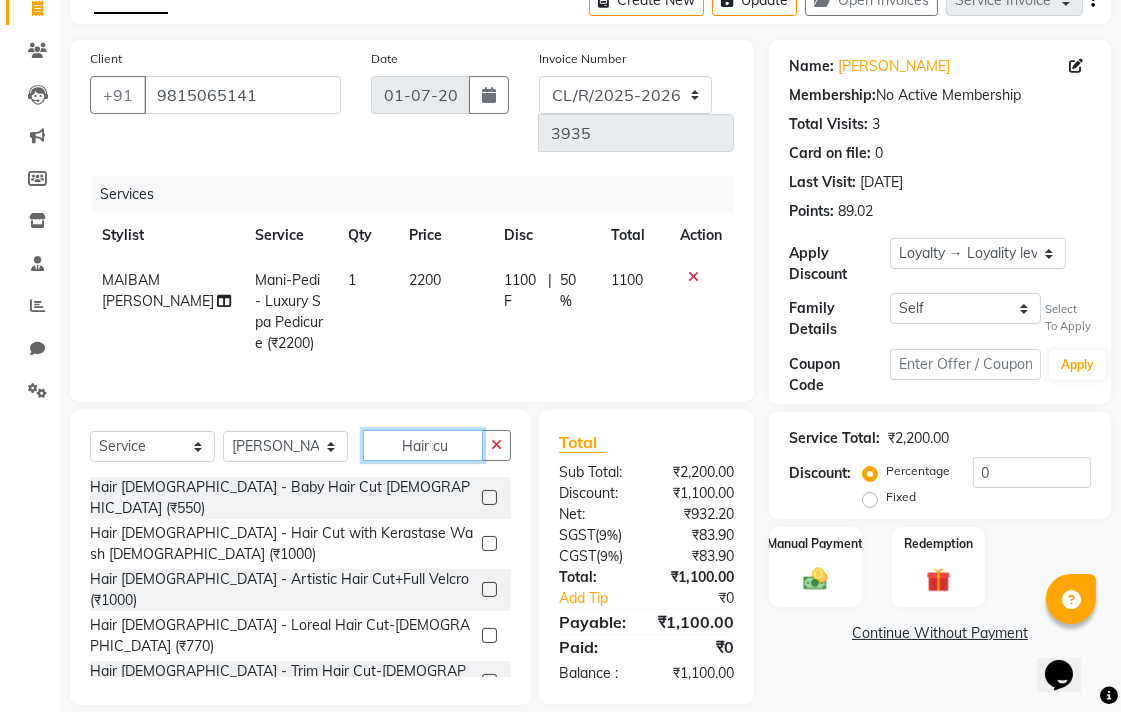 type on "Hair cu" 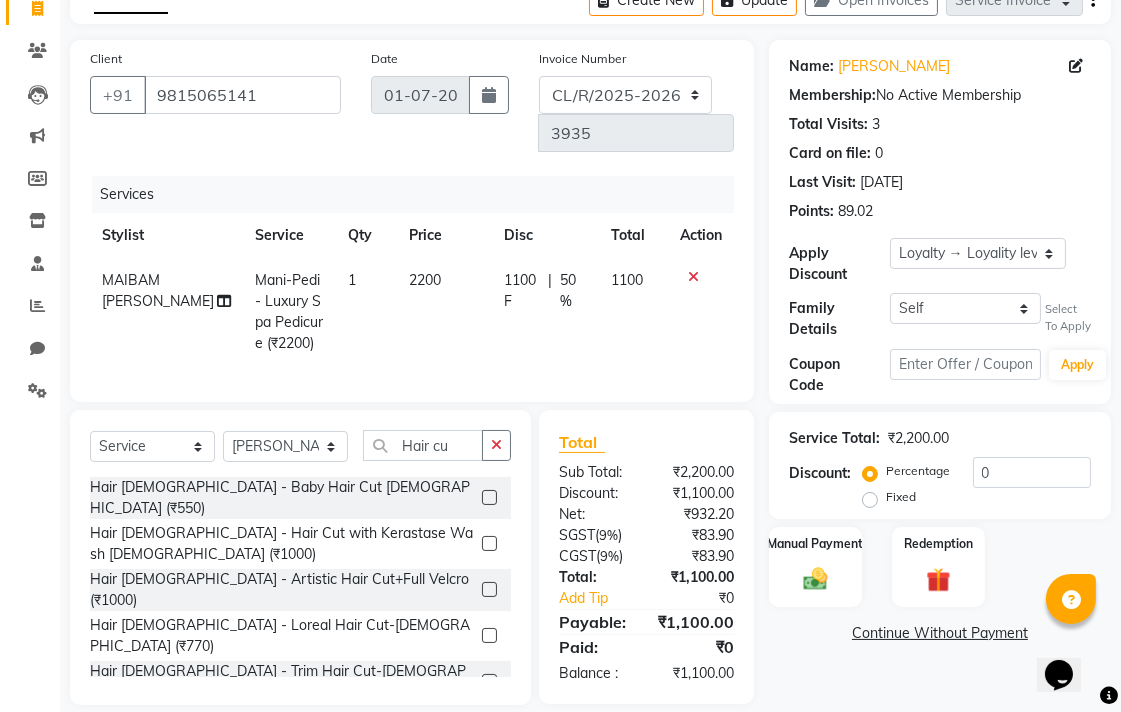 click 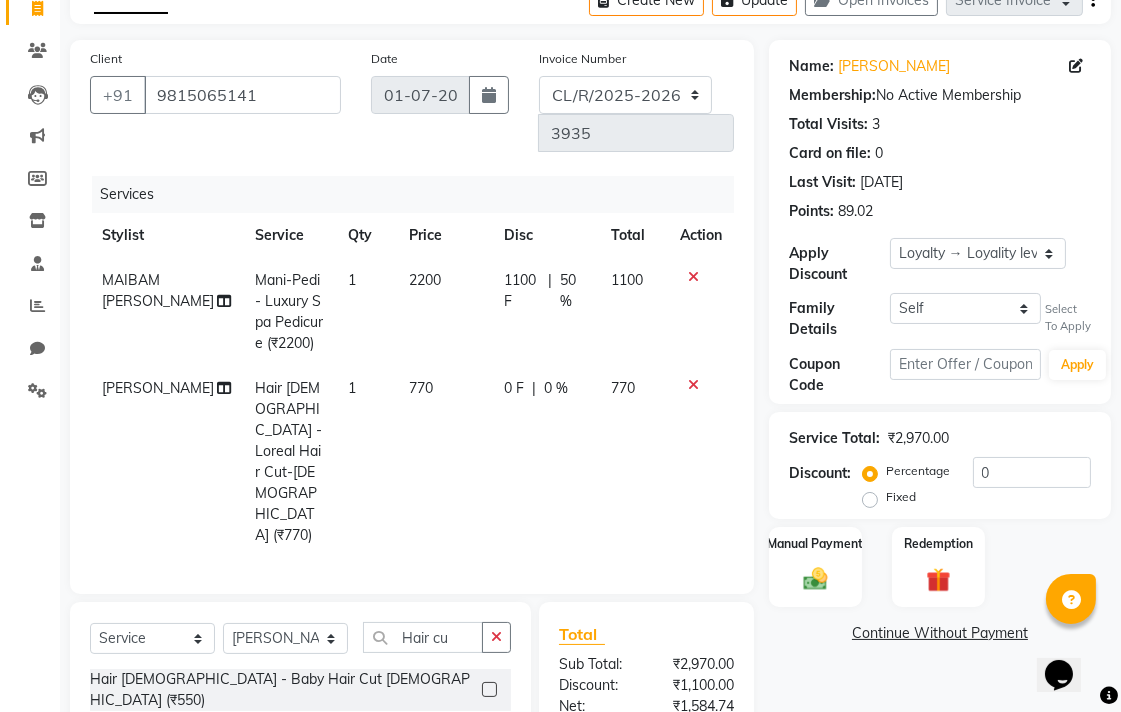 checkbox on "false" 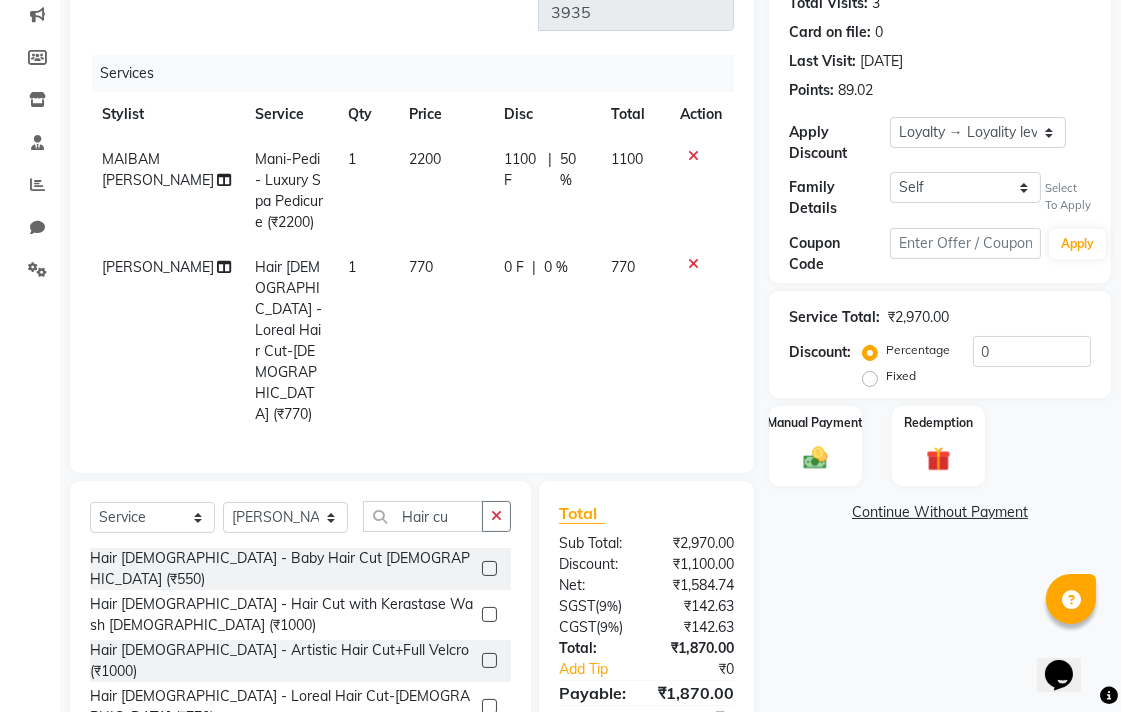 scroll, scrollTop: 266, scrollLeft: 0, axis: vertical 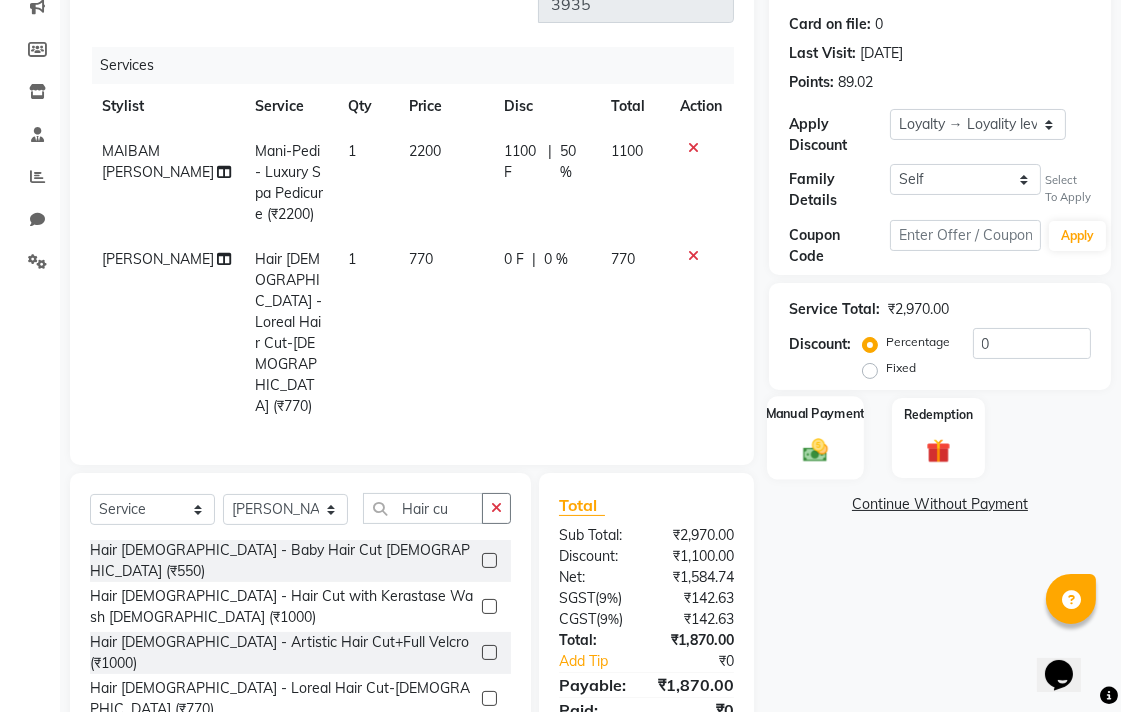click on "Manual Payment" 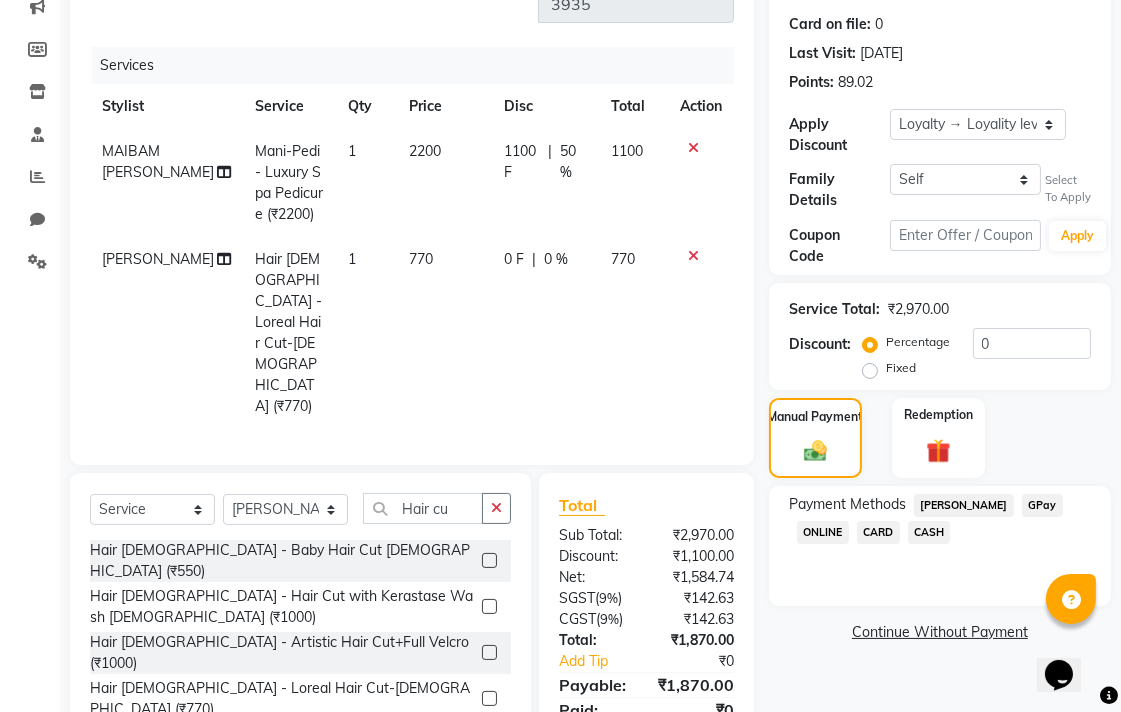 click on "CASH" 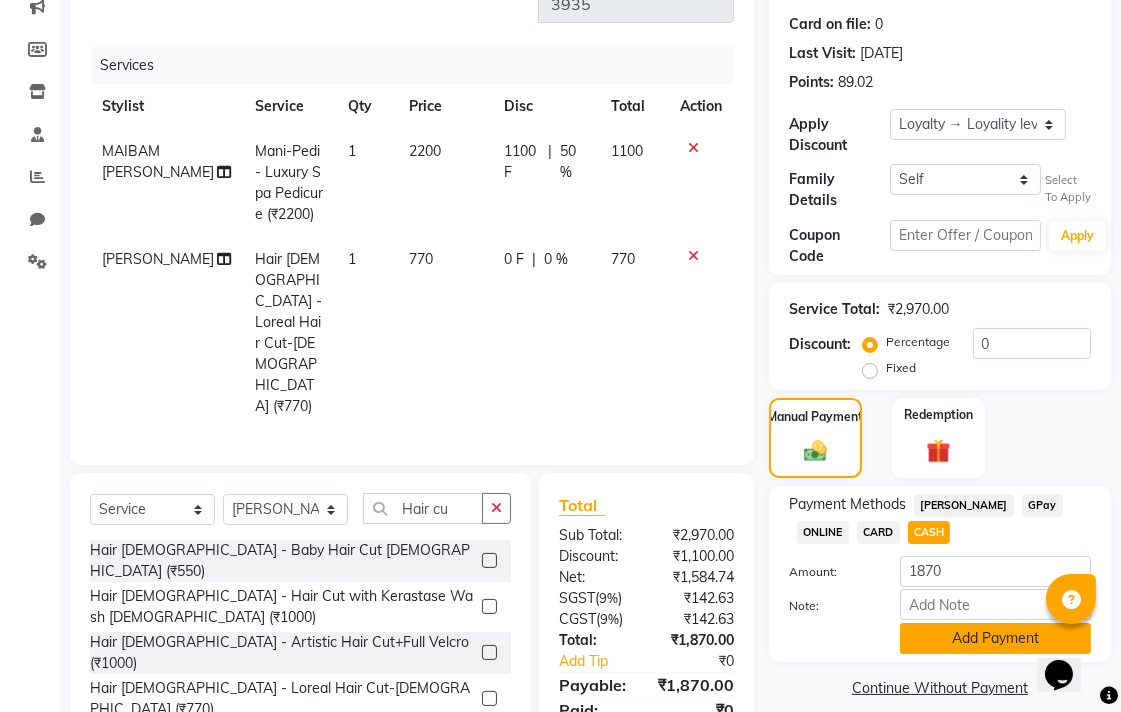 click on "Add Payment" 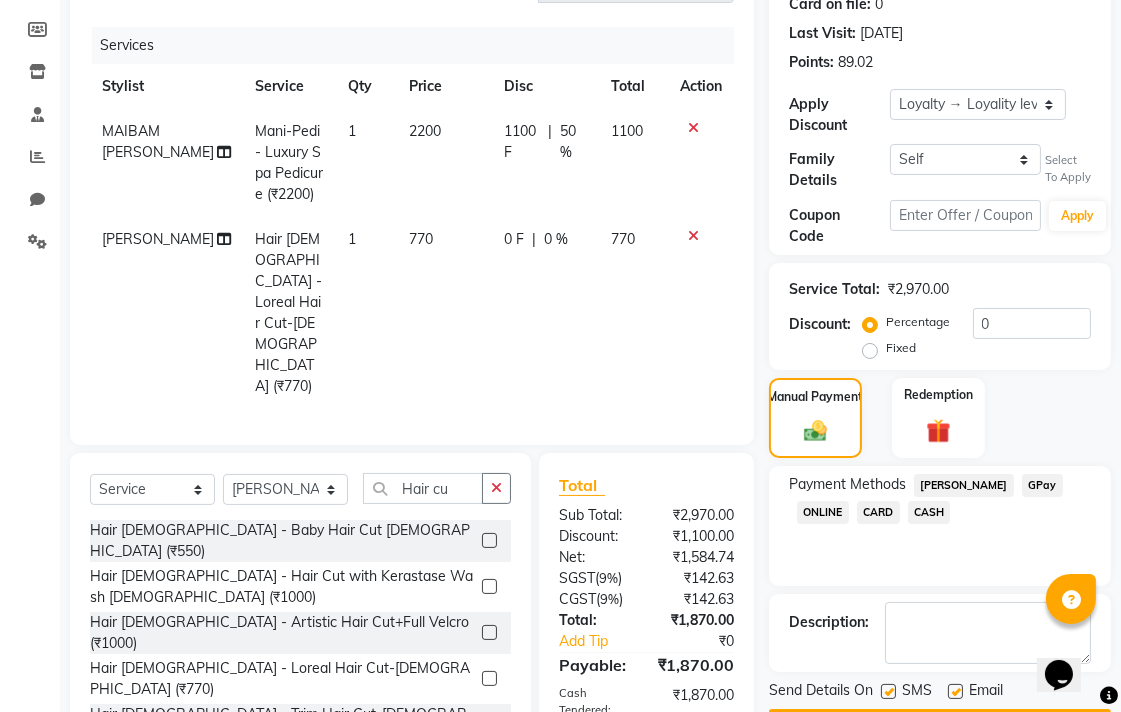 scroll, scrollTop: 325, scrollLeft: 0, axis: vertical 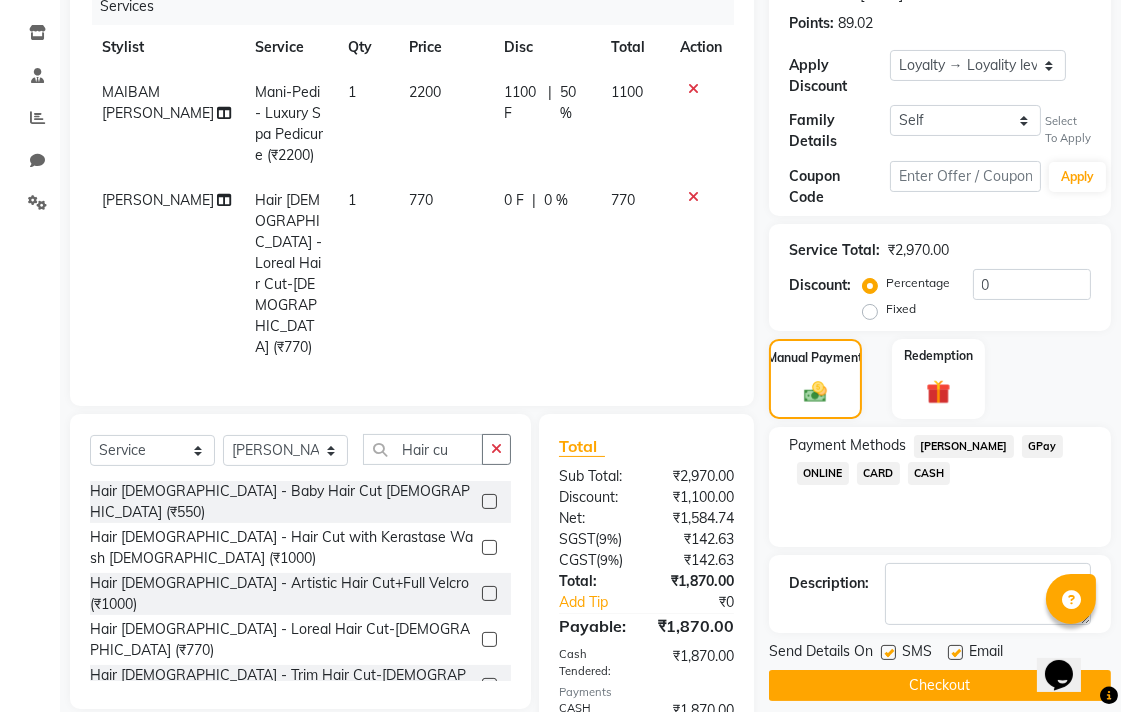 click on "Checkout" 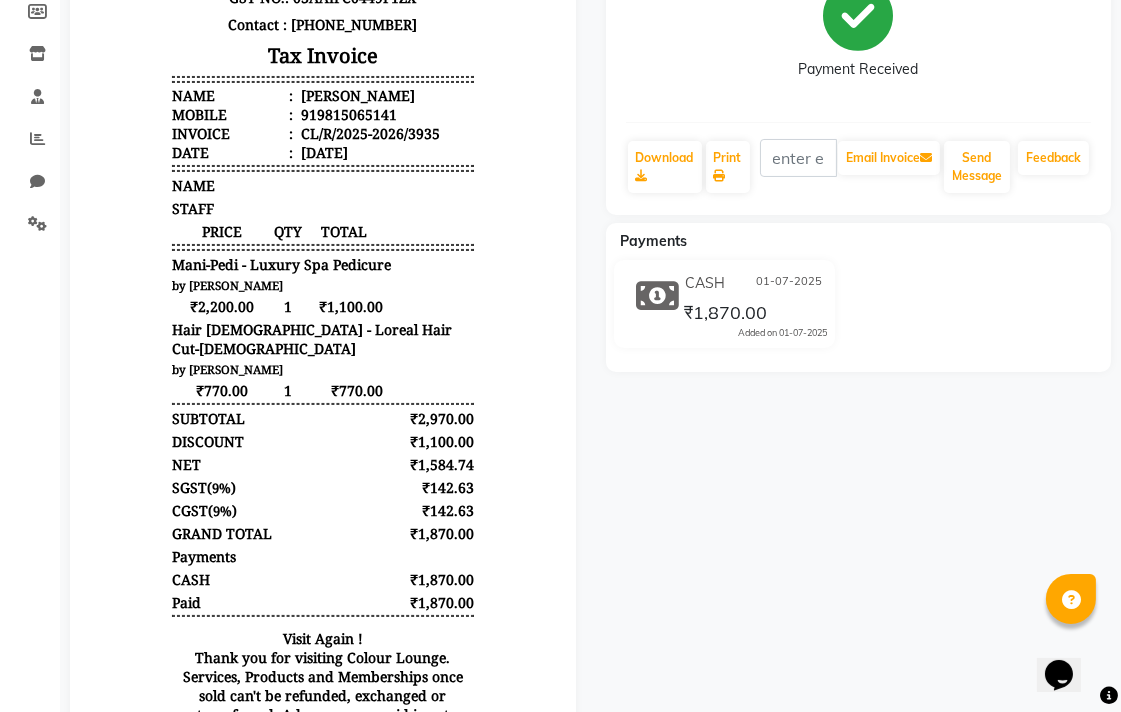 scroll, scrollTop: 302, scrollLeft: 0, axis: vertical 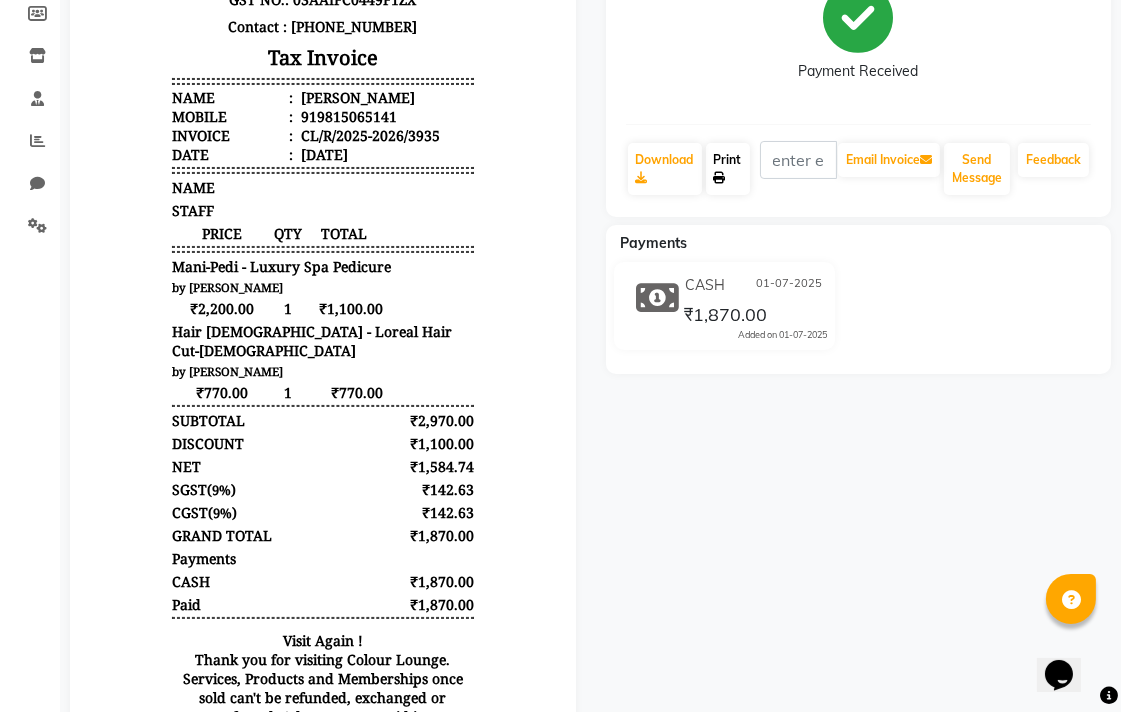 click on "Print" 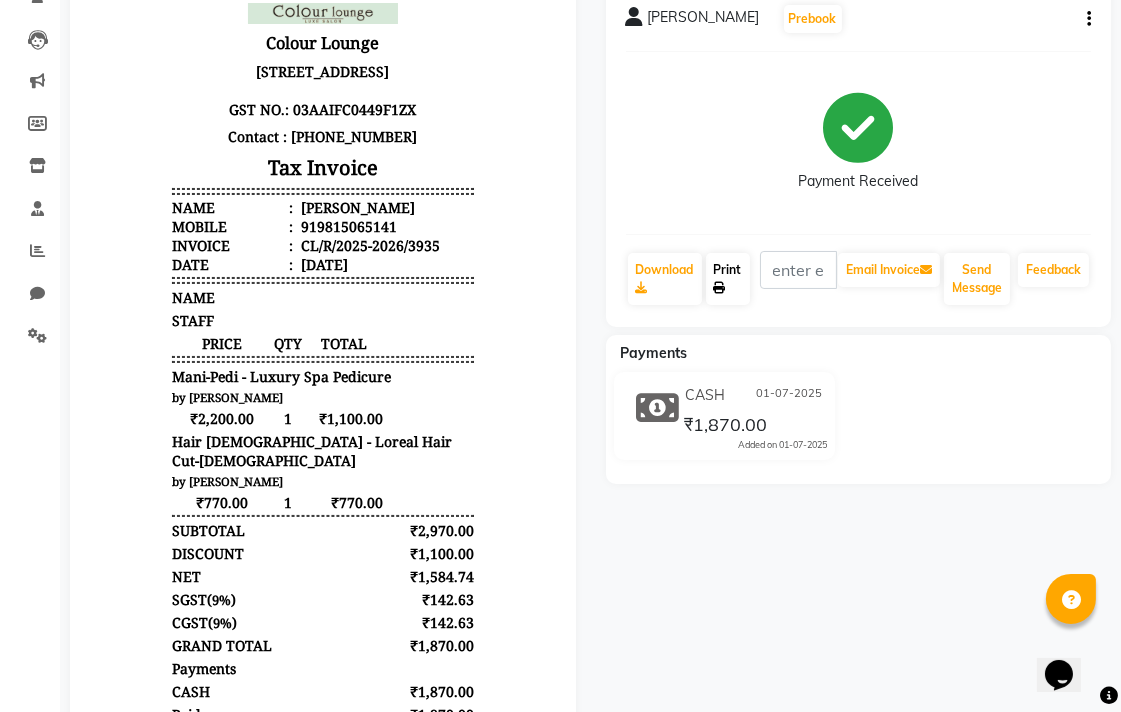 scroll, scrollTop: 0, scrollLeft: 0, axis: both 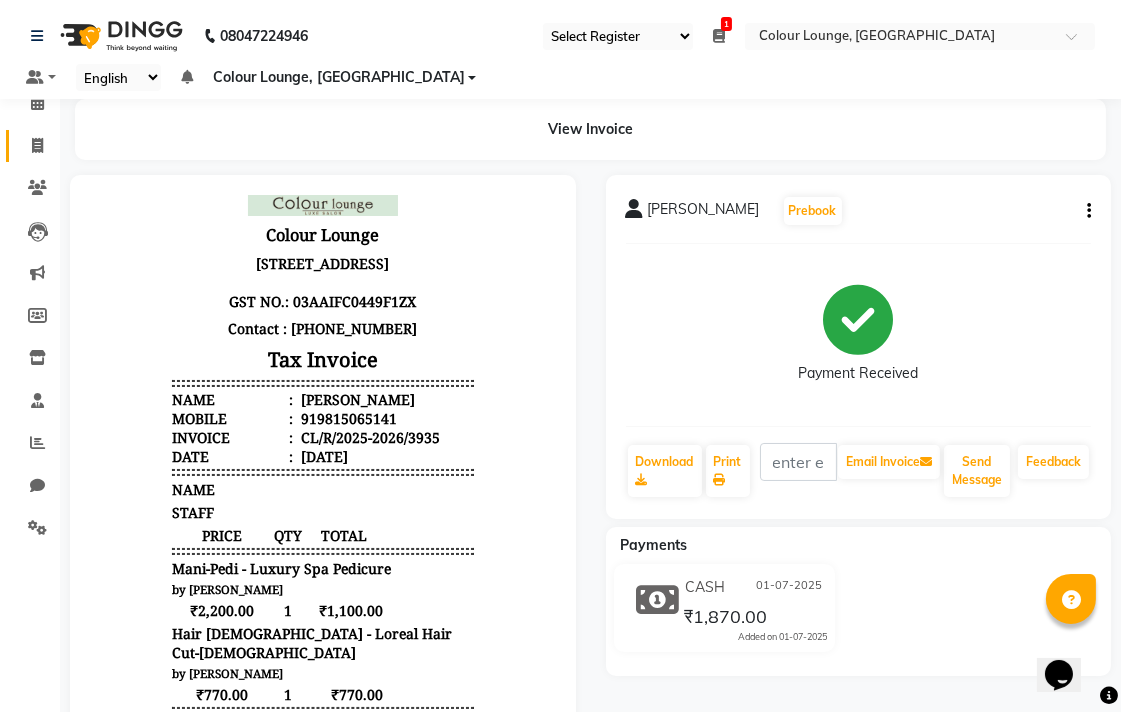click 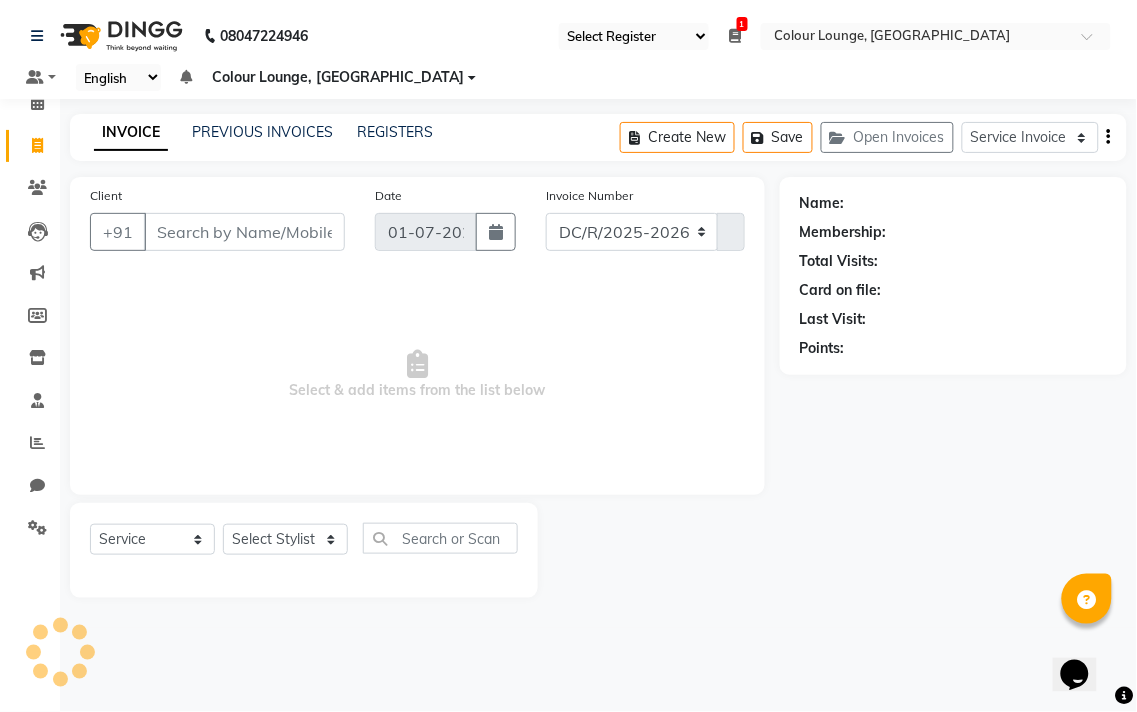 select on "8013" 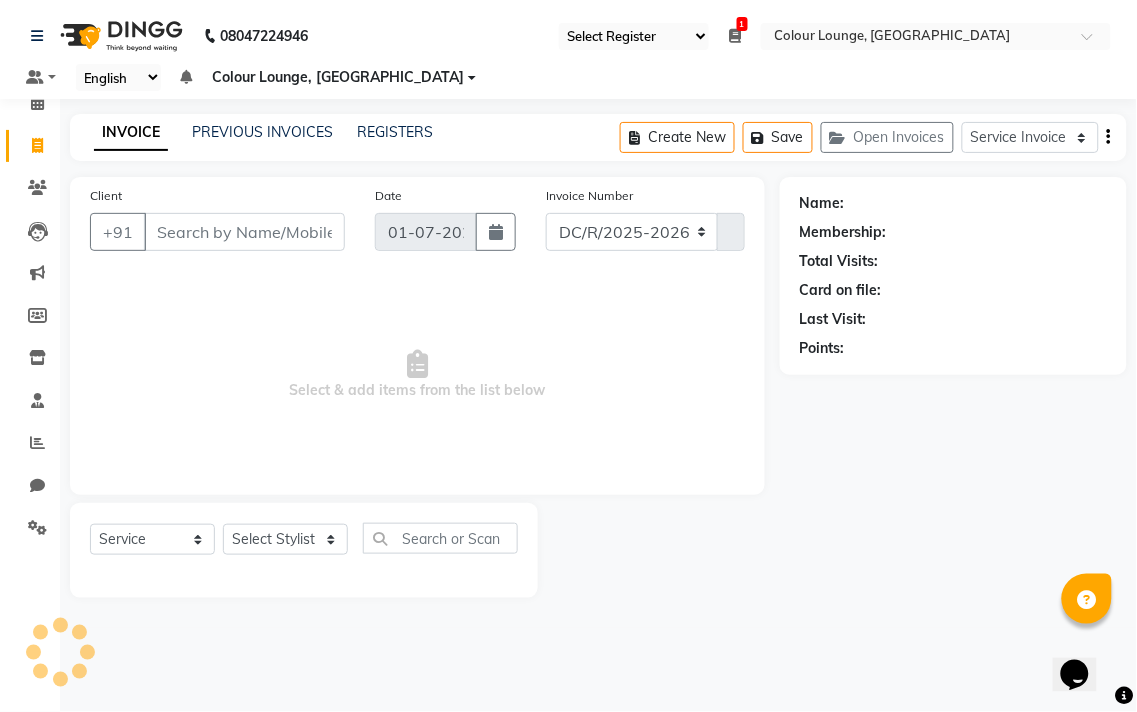 type on "3936" 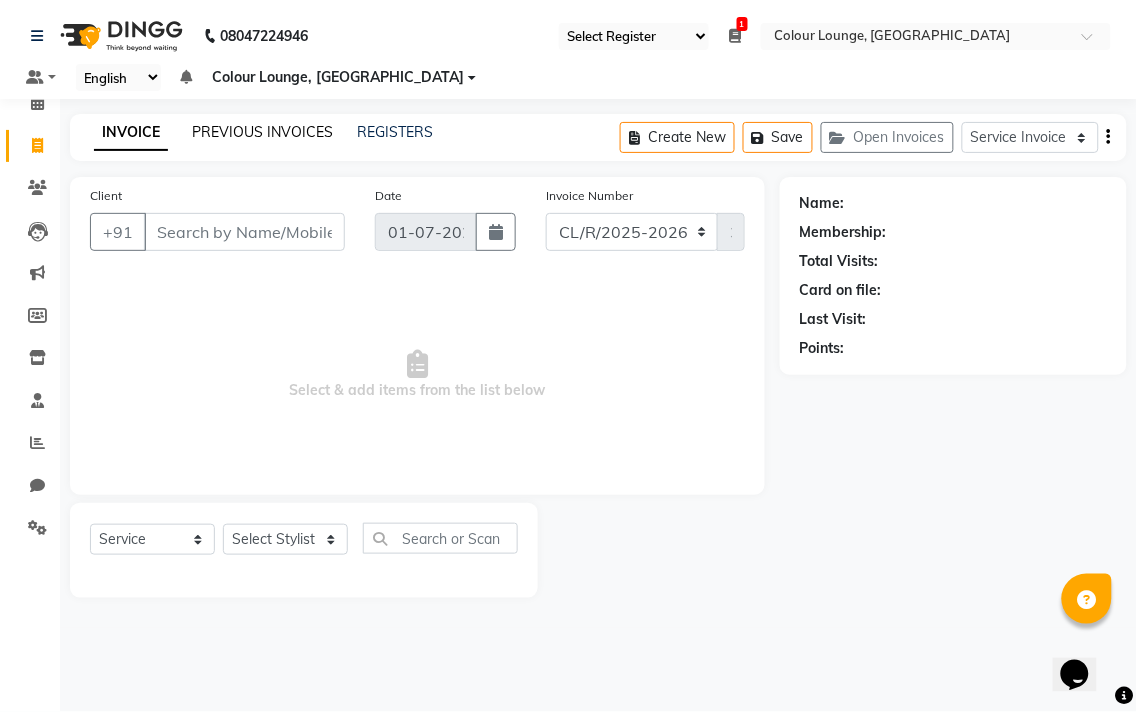 click on "PREVIOUS INVOICES" 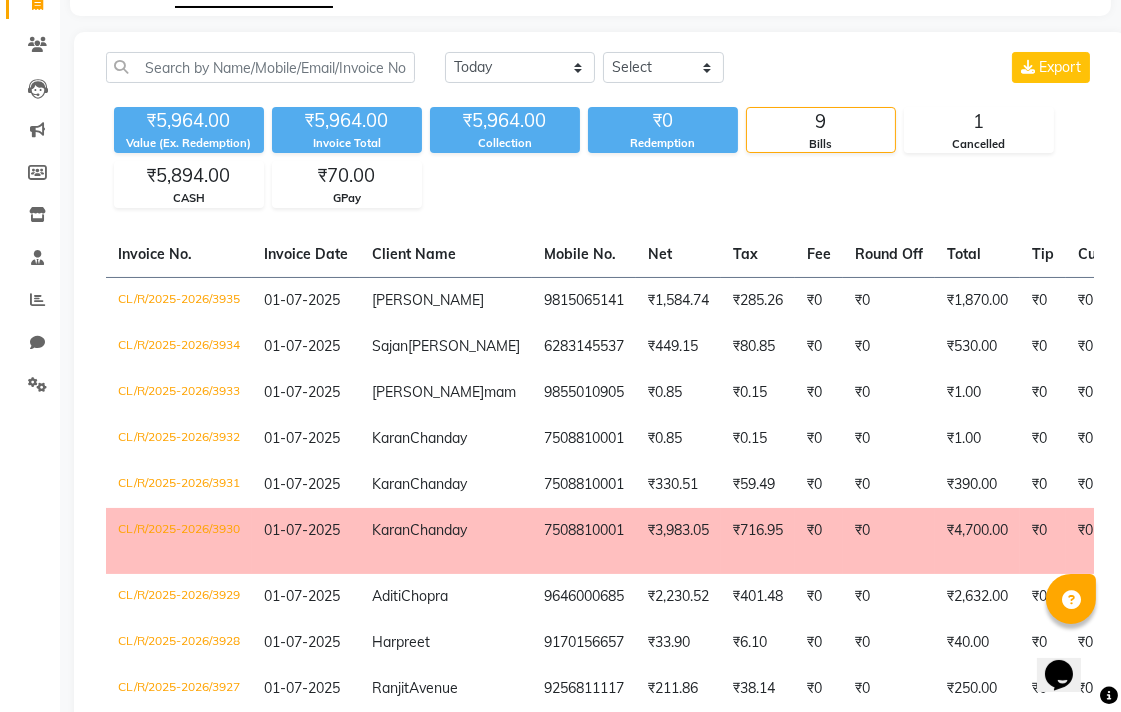 scroll, scrollTop: 145, scrollLeft: 0, axis: vertical 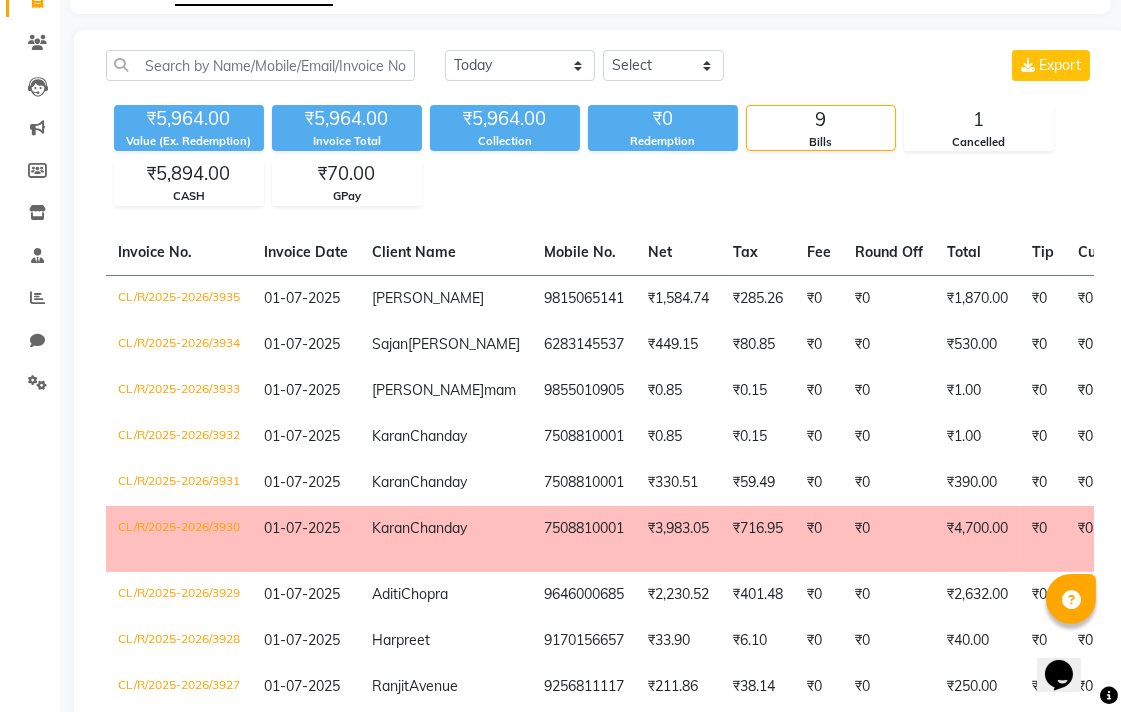 click on "CL/R/2025-2026/3930" 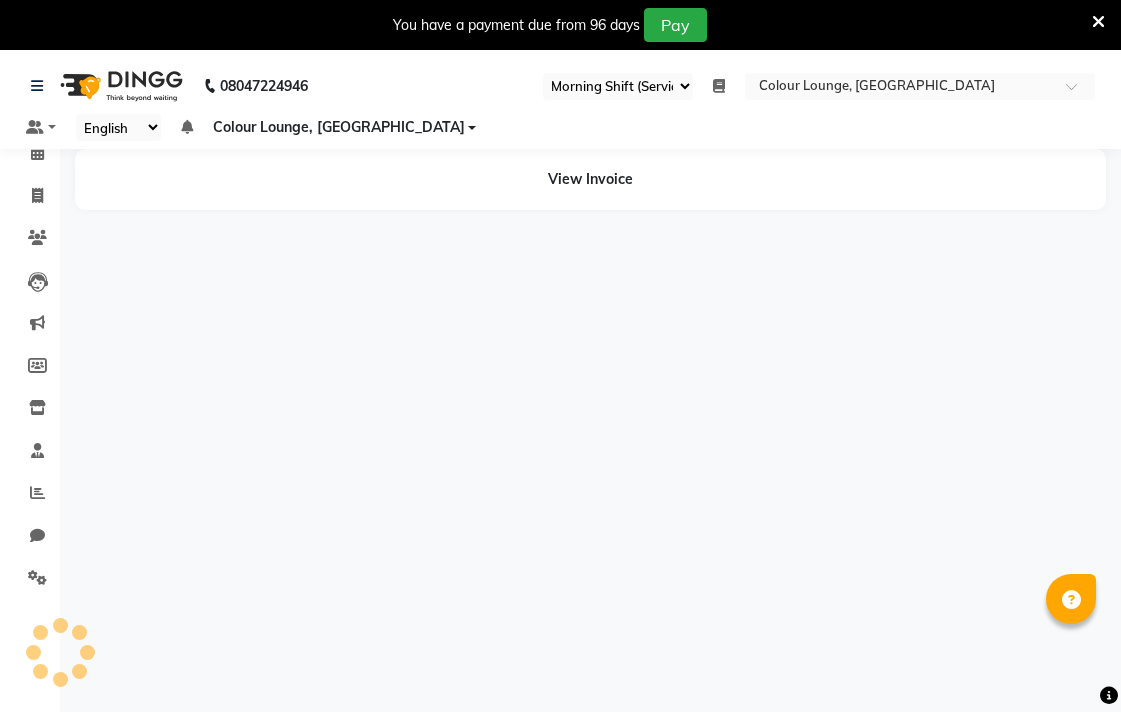 select on "83" 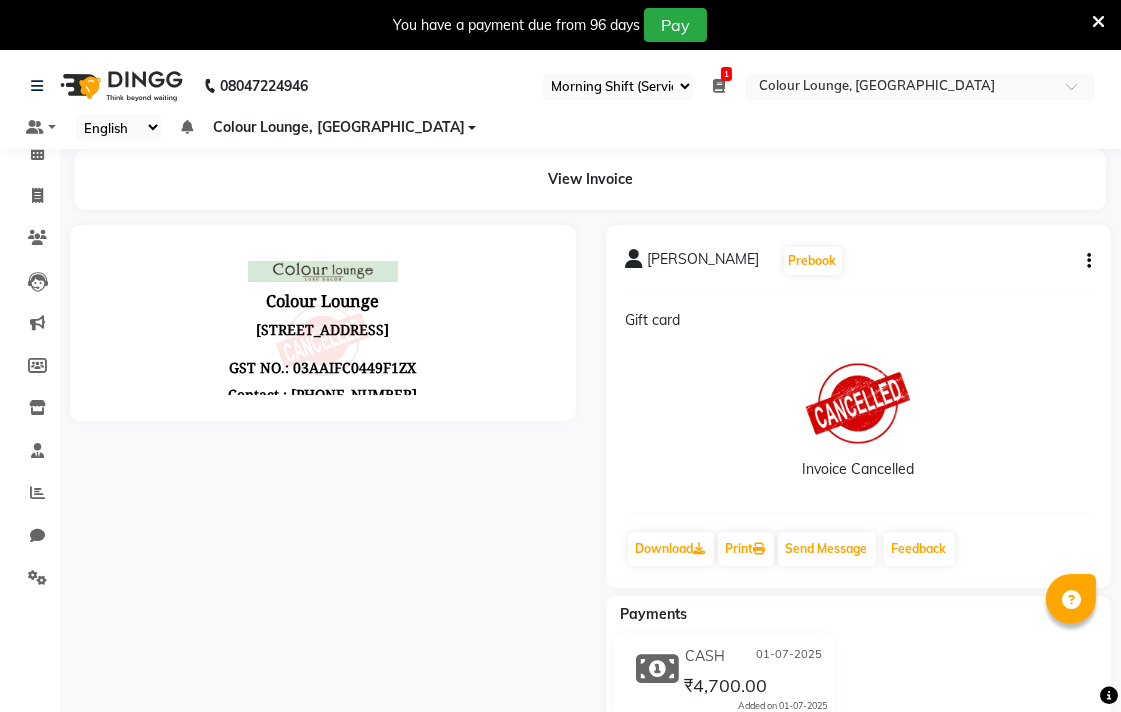 scroll, scrollTop: 0, scrollLeft: 0, axis: both 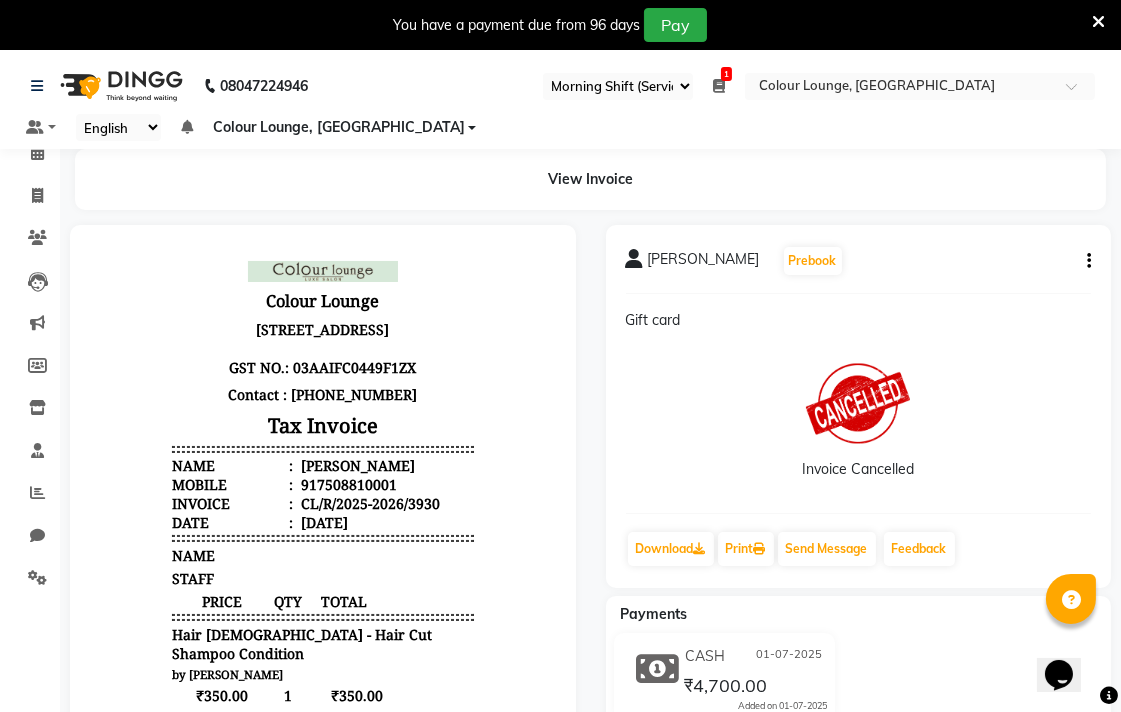 click on "Colour Lounge
[STREET_ADDRESS]  : 03AAIFC0449F1ZX
Contact : [PHONE_NUMBER]
Tax Invoice
Name  :
[PERSON_NAME]
Mobile :
917508810001
Invoice  :
CL/R/2025-2026/3930
Date  : NAME" at bounding box center (322, 869) 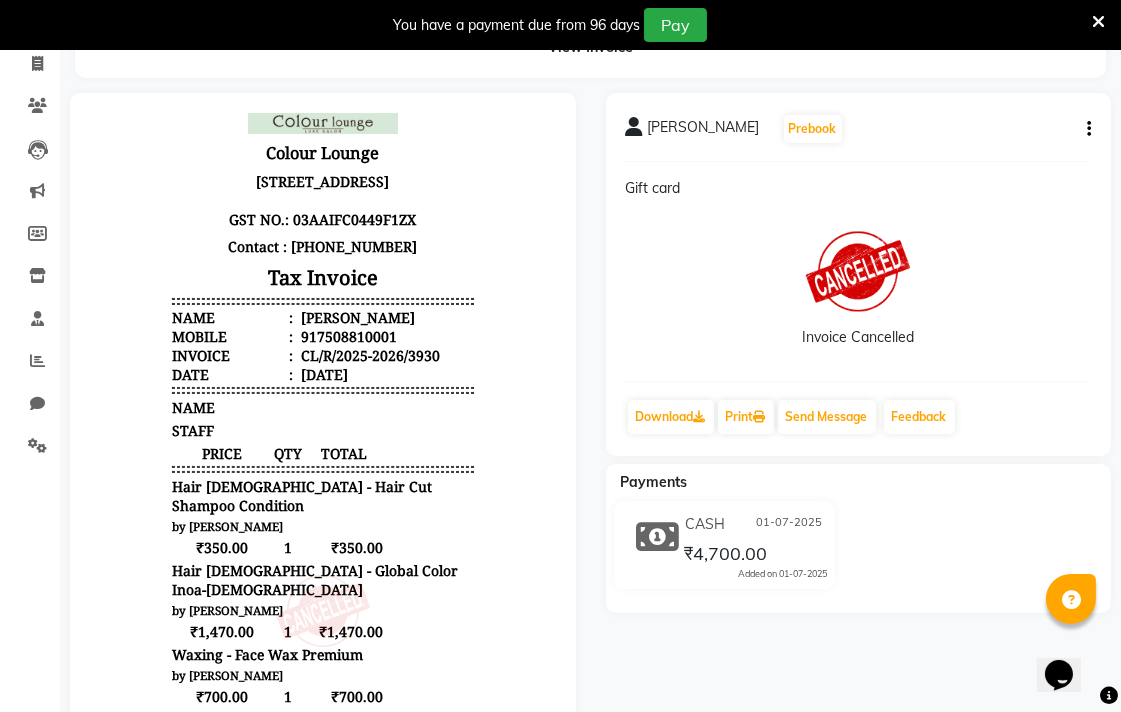 scroll, scrollTop: 0, scrollLeft: 0, axis: both 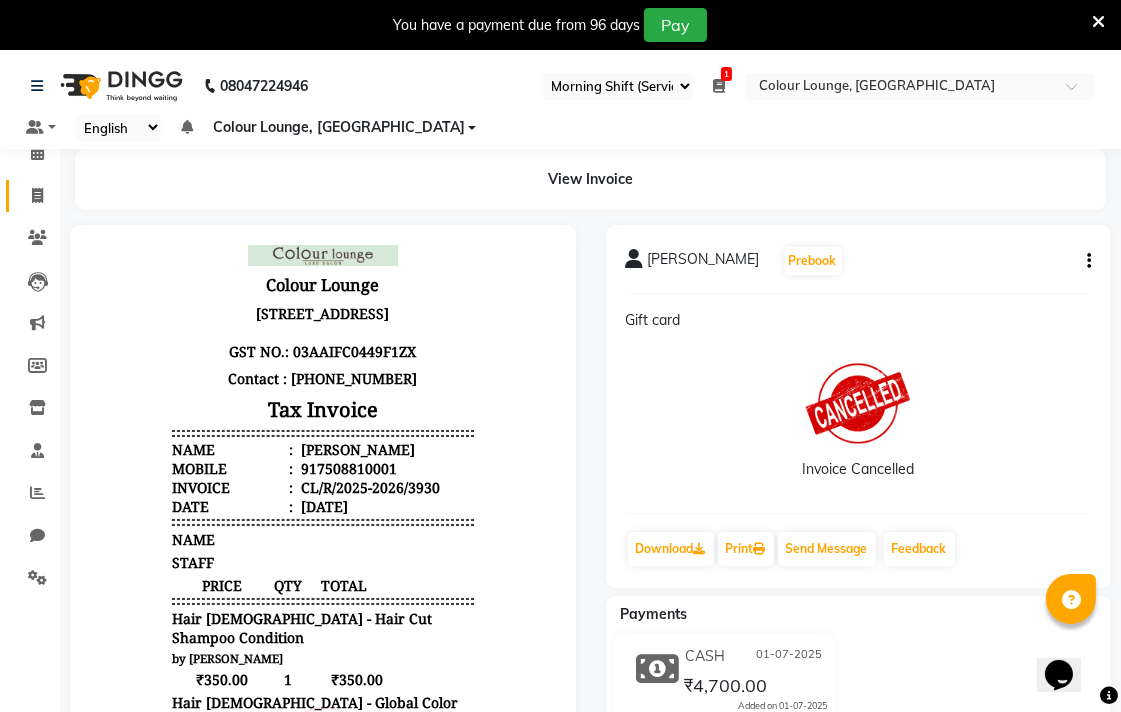 click 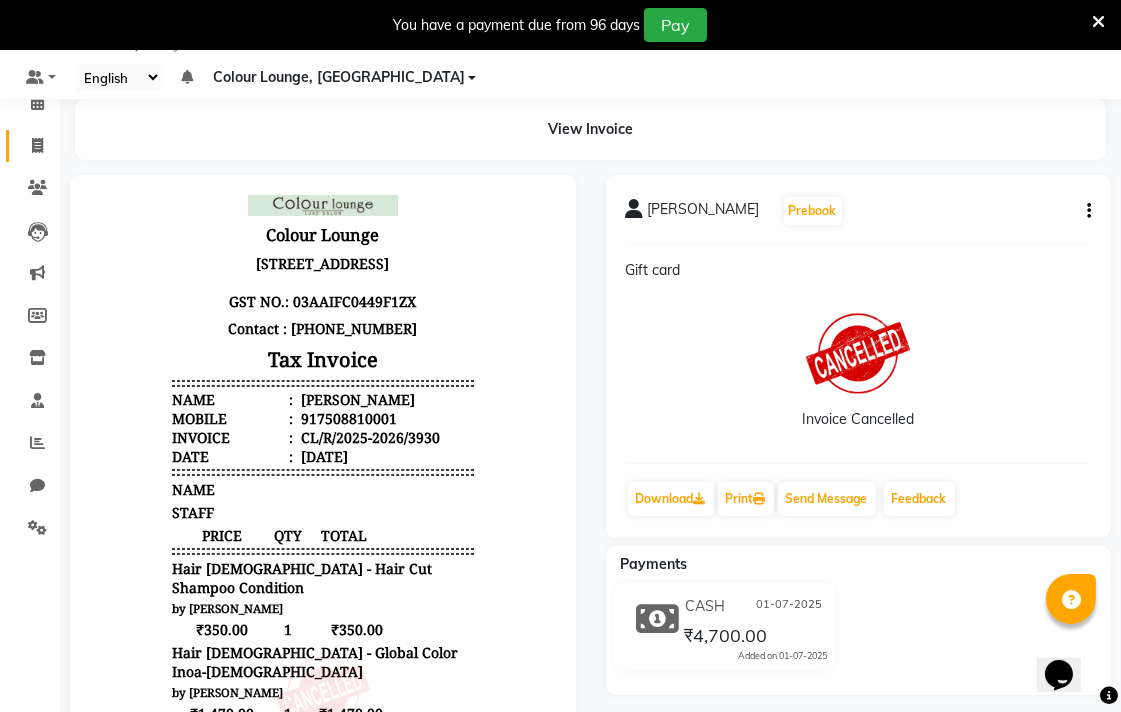 select on "service" 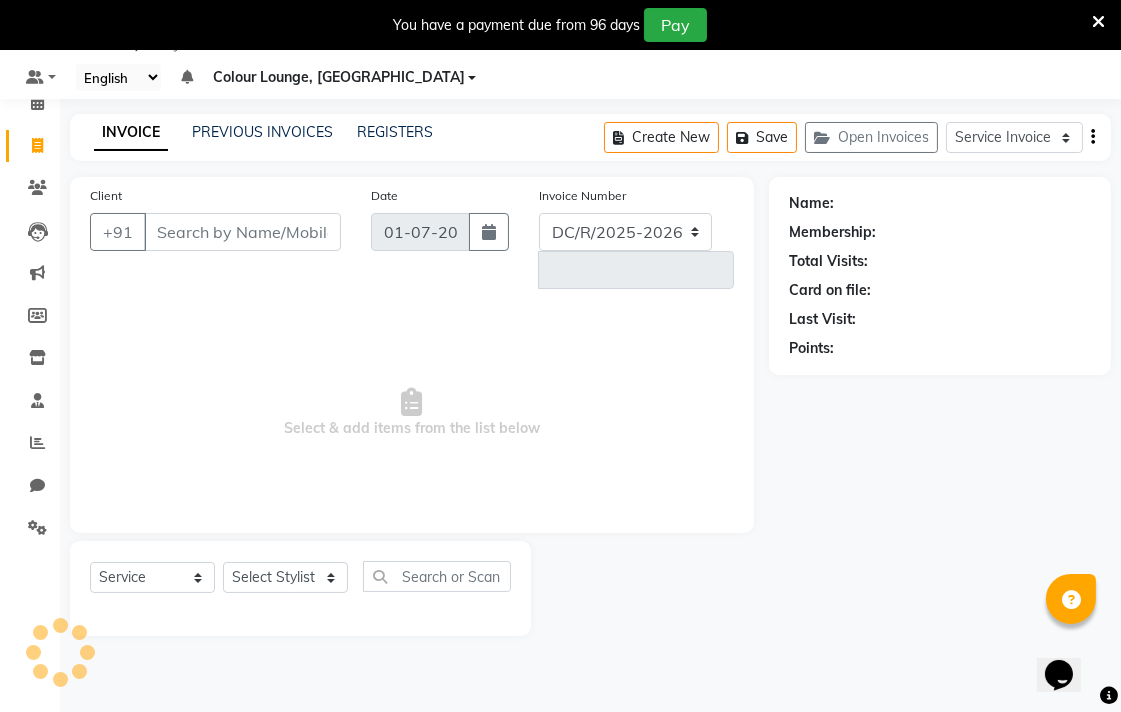 select on "8013" 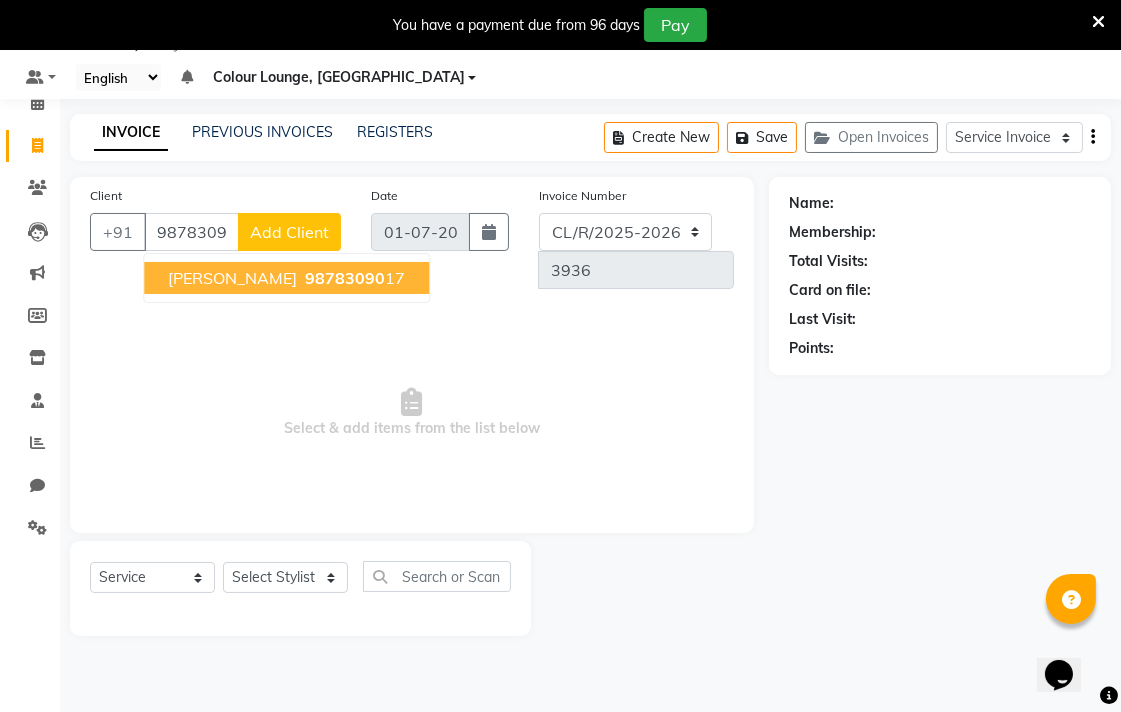click on "98783090 17" at bounding box center (353, 278) 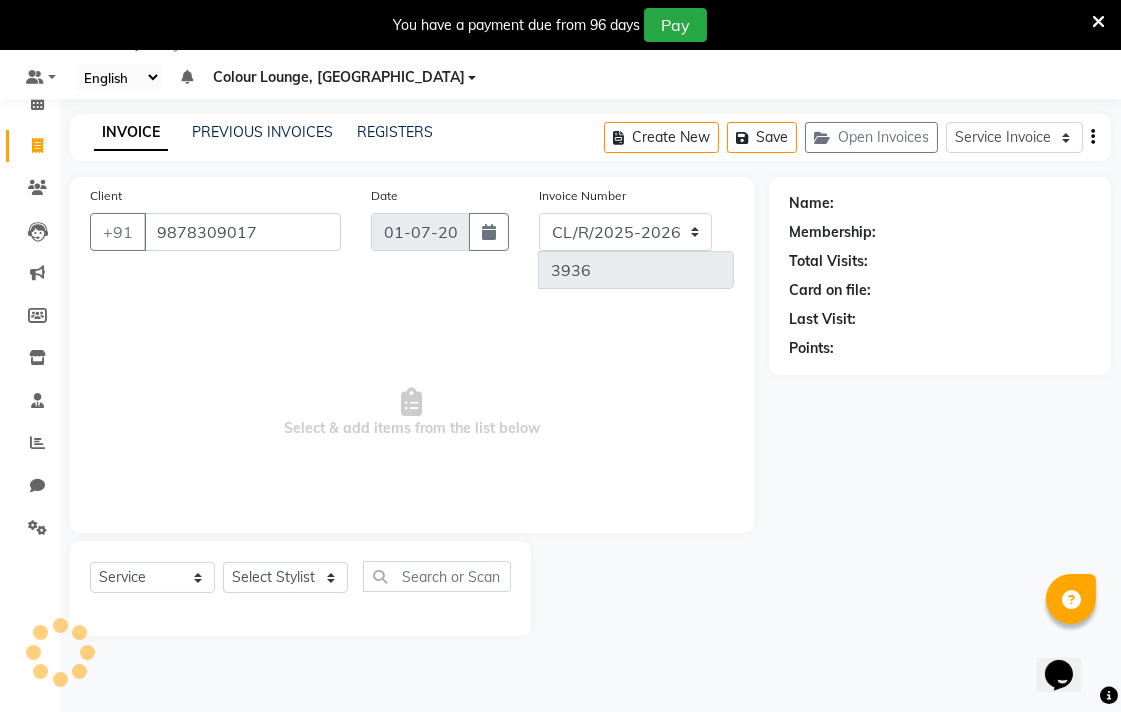 type on "9878309017" 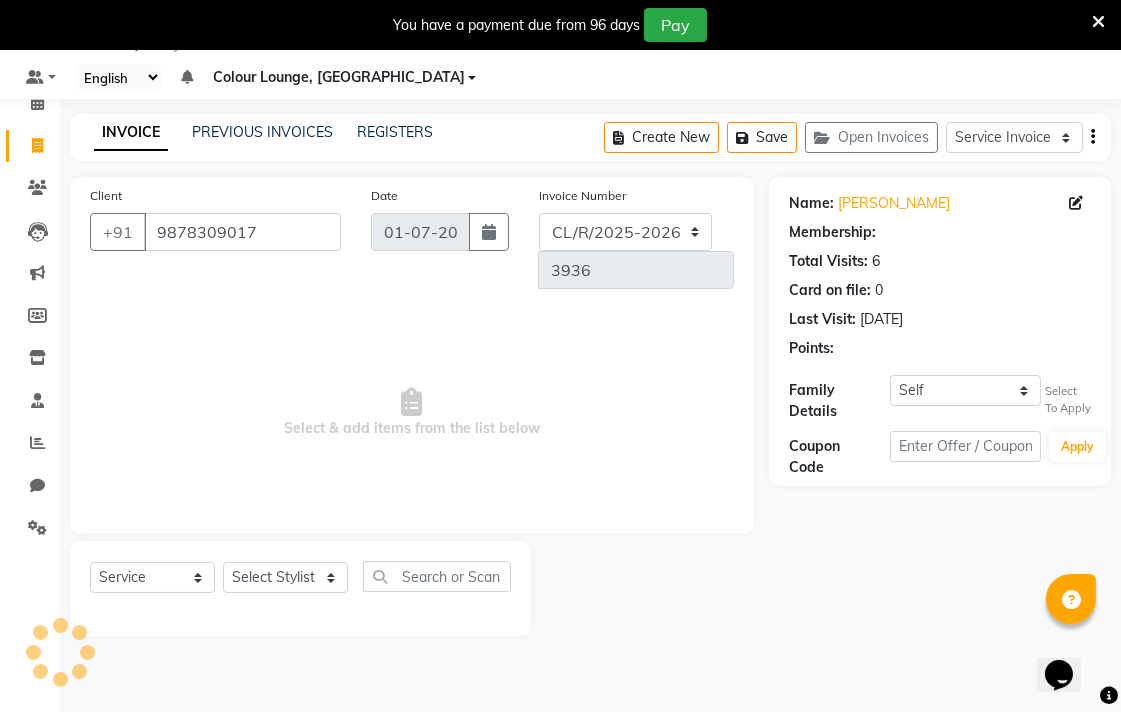 select on "1: Object" 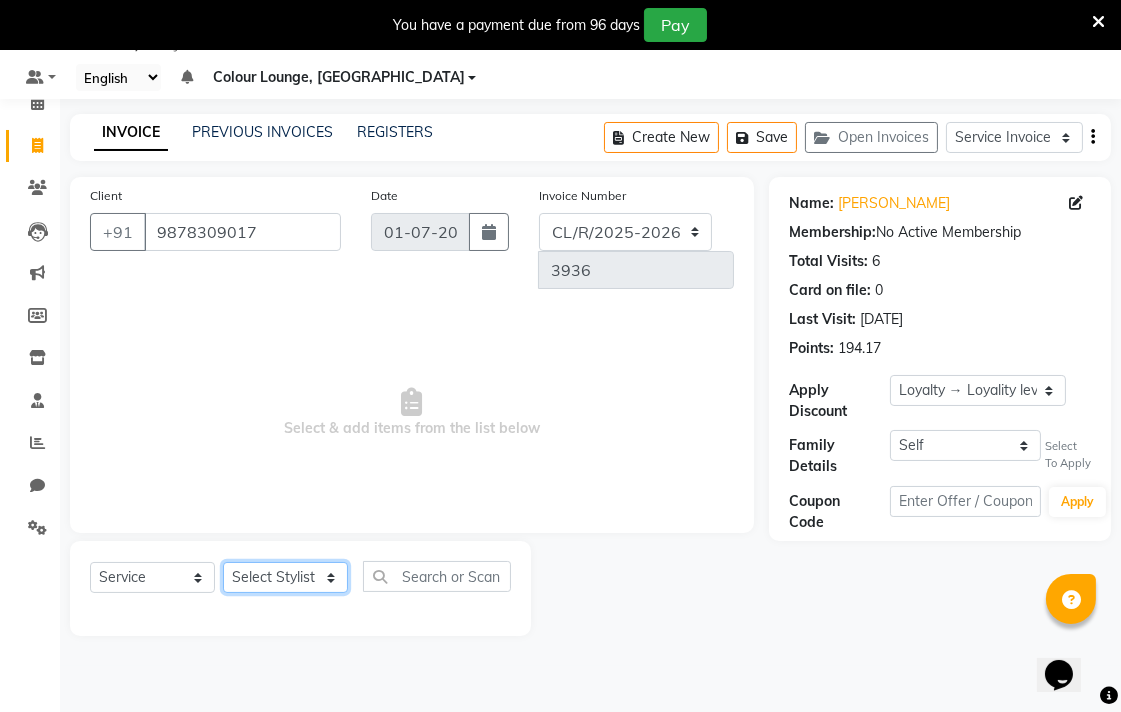 click on "Select Stylist Admin AMIT Birshika Colour Lounge, [GEOGRAPHIC_DATA] Colour Lounge, [GEOGRAPHIC_DATA] [PERSON_NAME] [PERSON_NAME] [PERSON_NAME] [PERSON_NAME] [PERSON_NAME] mam [PERSON_NAME] [PERSON_NAME] [PERSON_NAME] MOHIT [PERSON_NAME] POOJA [PERSON_NAME] [PERSON_NAME] [PERSON_NAME] guard [PERSON_NAME] [PERSON_NAME] [PERSON_NAME] [PERSON_NAME] SAMEER [PERSON_NAME] [PERSON_NAME] [PERSON_NAME] [PERSON_NAME] [PERSON_NAME] [PERSON_NAME] VISHAL [PERSON_NAME]" 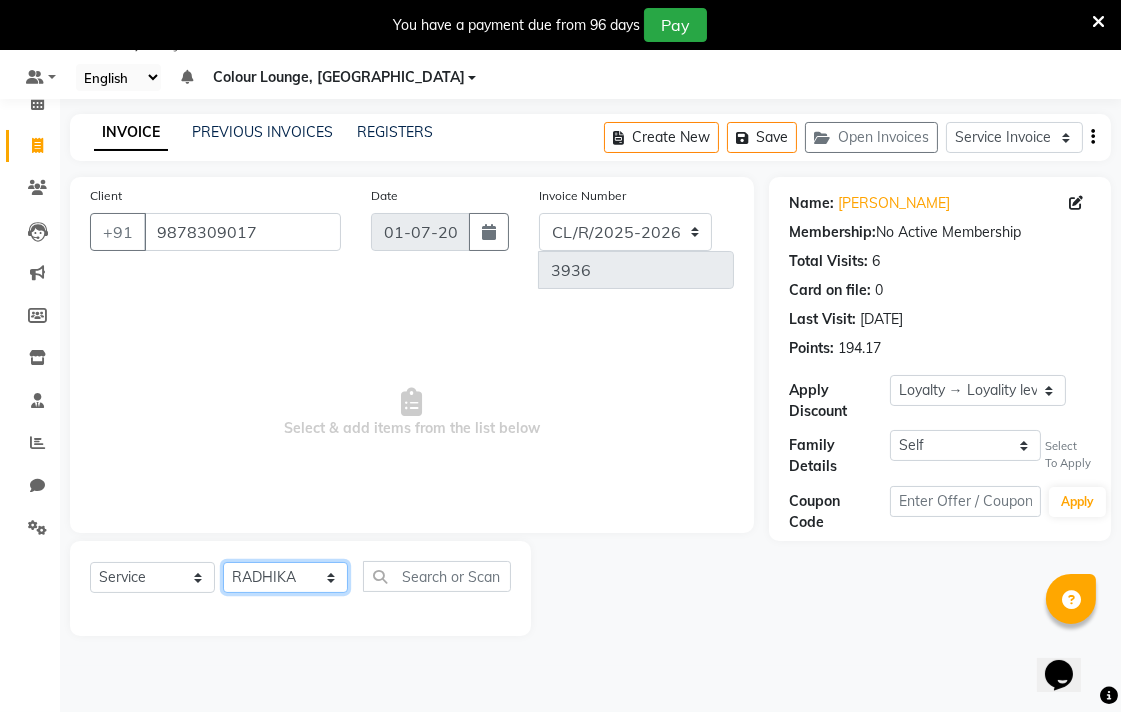 click on "Select Stylist Admin AMIT Birshika Colour Lounge, [GEOGRAPHIC_DATA] Colour Lounge, [GEOGRAPHIC_DATA] [PERSON_NAME] [PERSON_NAME] [PERSON_NAME] [PERSON_NAME] [PERSON_NAME] mam [PERSON_NAME] [PERSON_NAME] [PERSON_NAME] MOHIT [PERSON_NAME] POOJA [PERSON_NAME] [PERSON_NAME] [PERSON_NAME] guard [PERSON_NAME] [PERSON_NAME] [PERSON_NAME] [PERSON_NAME] SAMEER [PERSON_NAME] [PERSON_NAME] [PERSON_NAME] [PERSON_NAME] [PERSON_NAME] [PERSON_NAME] VISHAL [PERSON_NAME]" 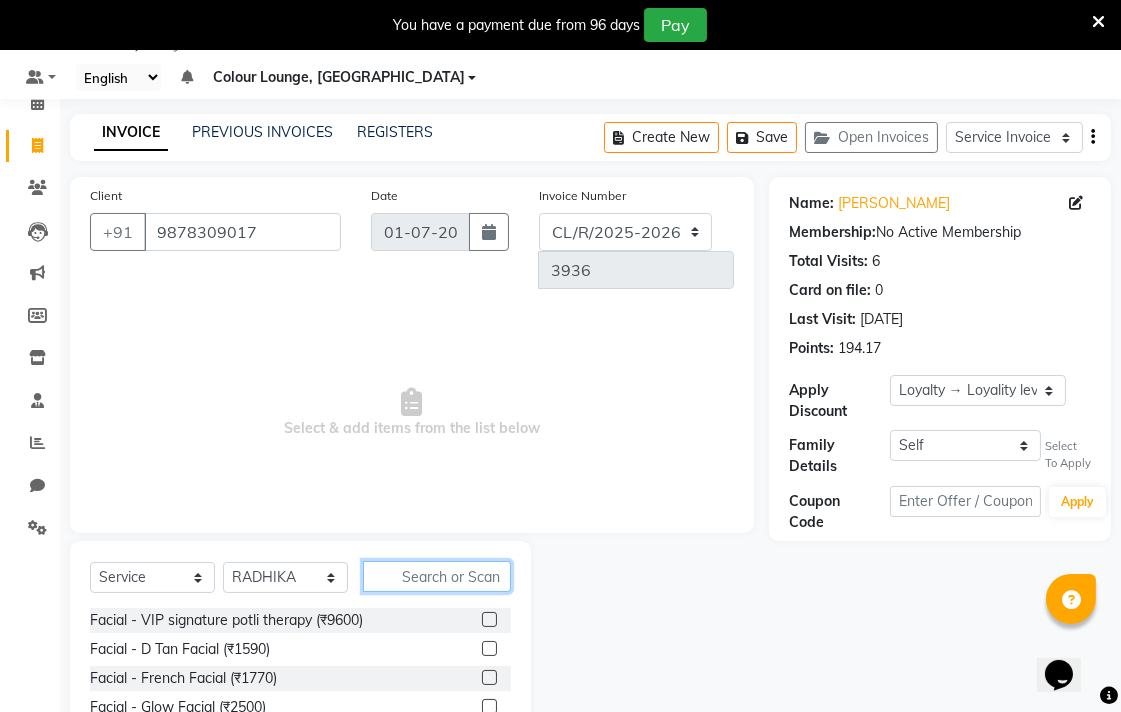 click 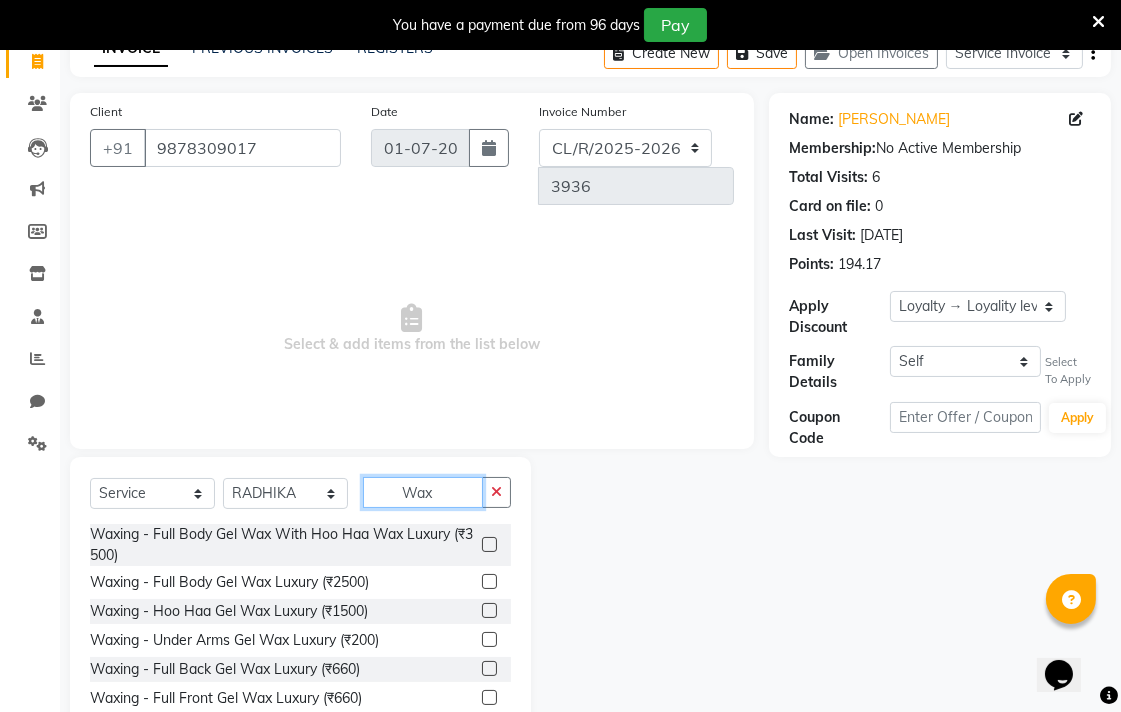 scroll, scrollTop: 166, scrollLeft: 0, axis: vertical 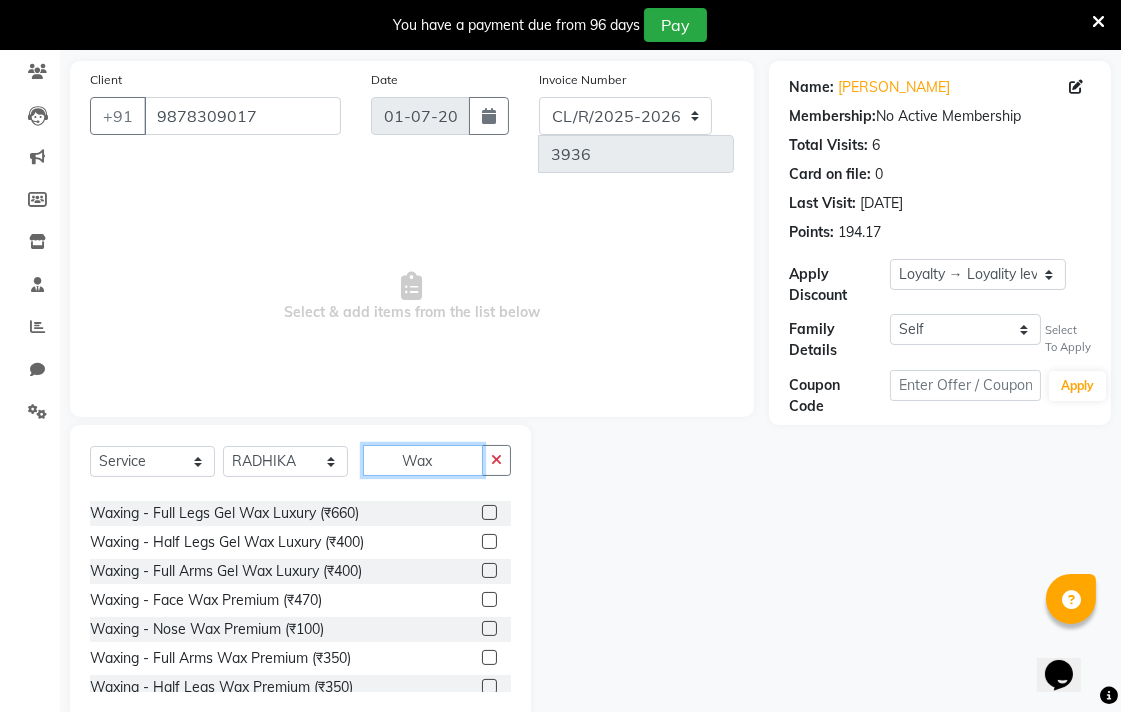 type on "Wax" 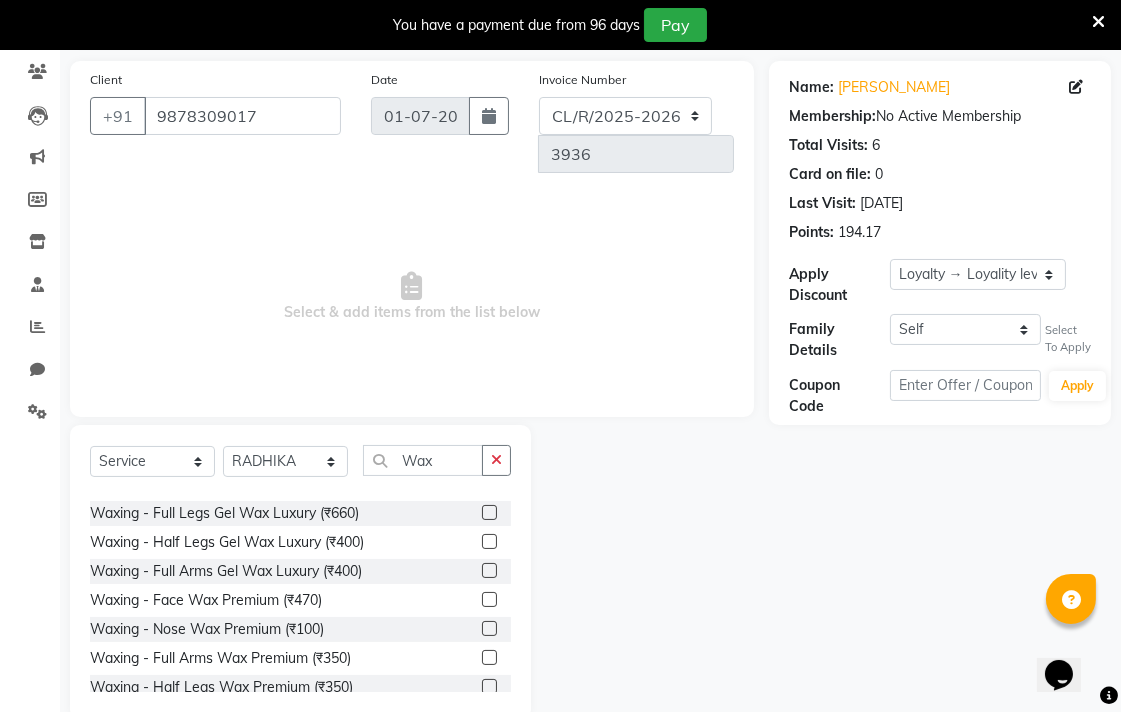 click 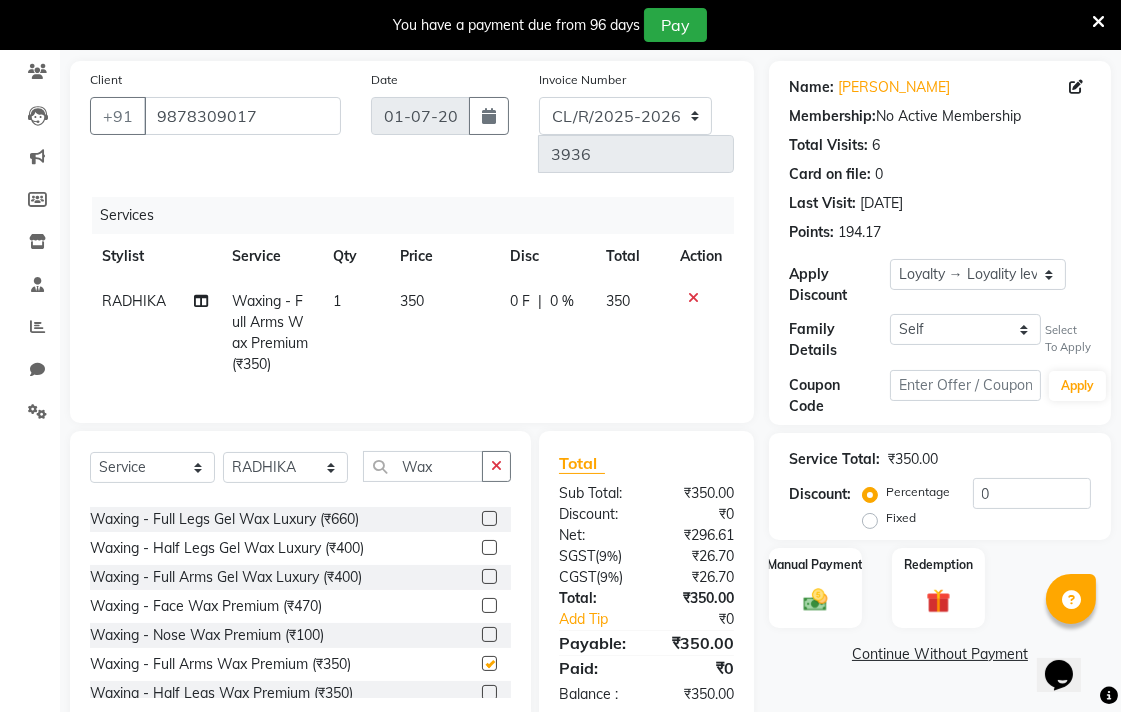 checkbox on "false" 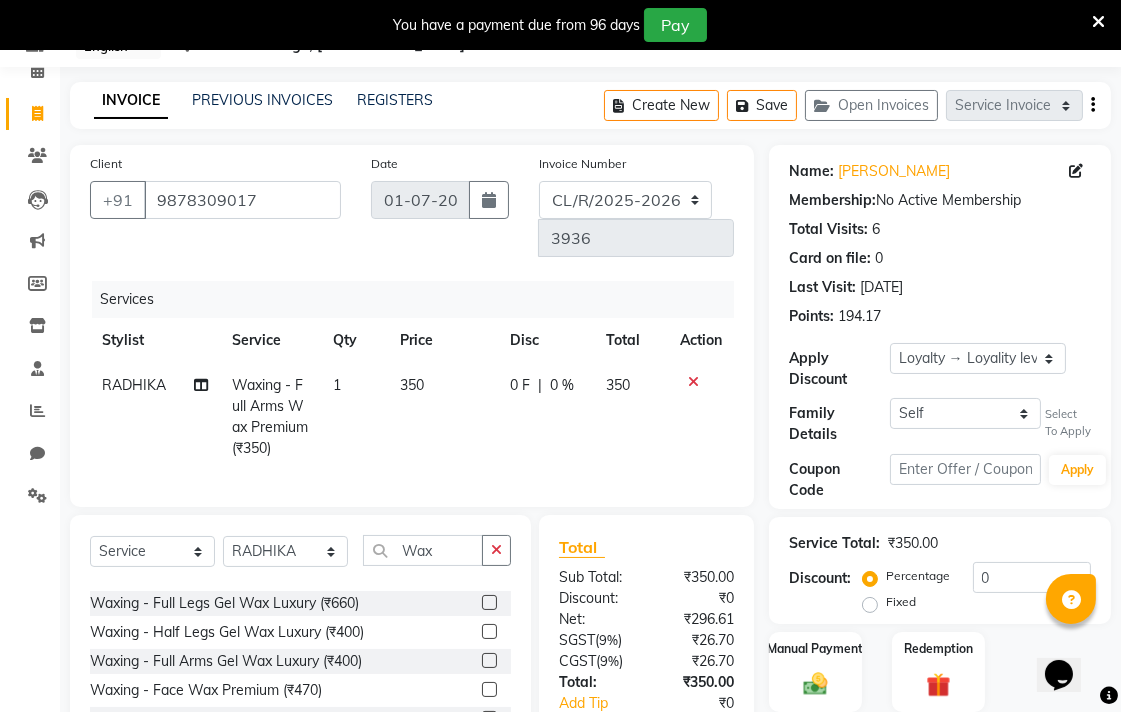 scroll, scrollTop: 0, scrollLeft: 0, axis: both 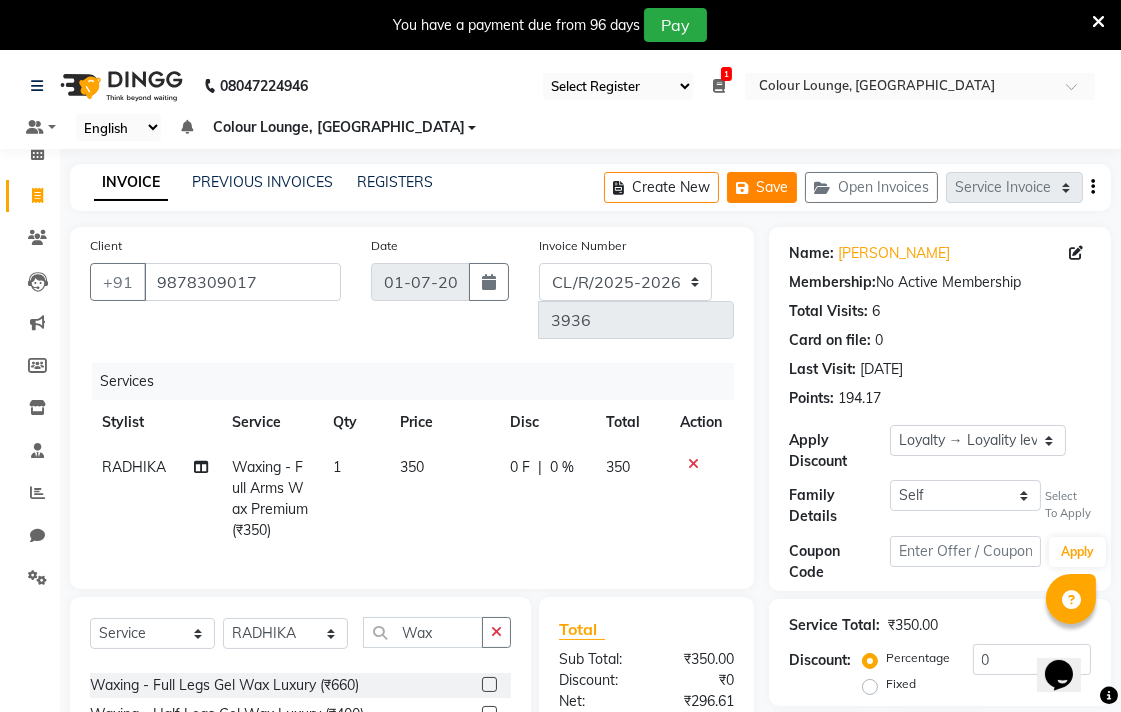 click on "Save" 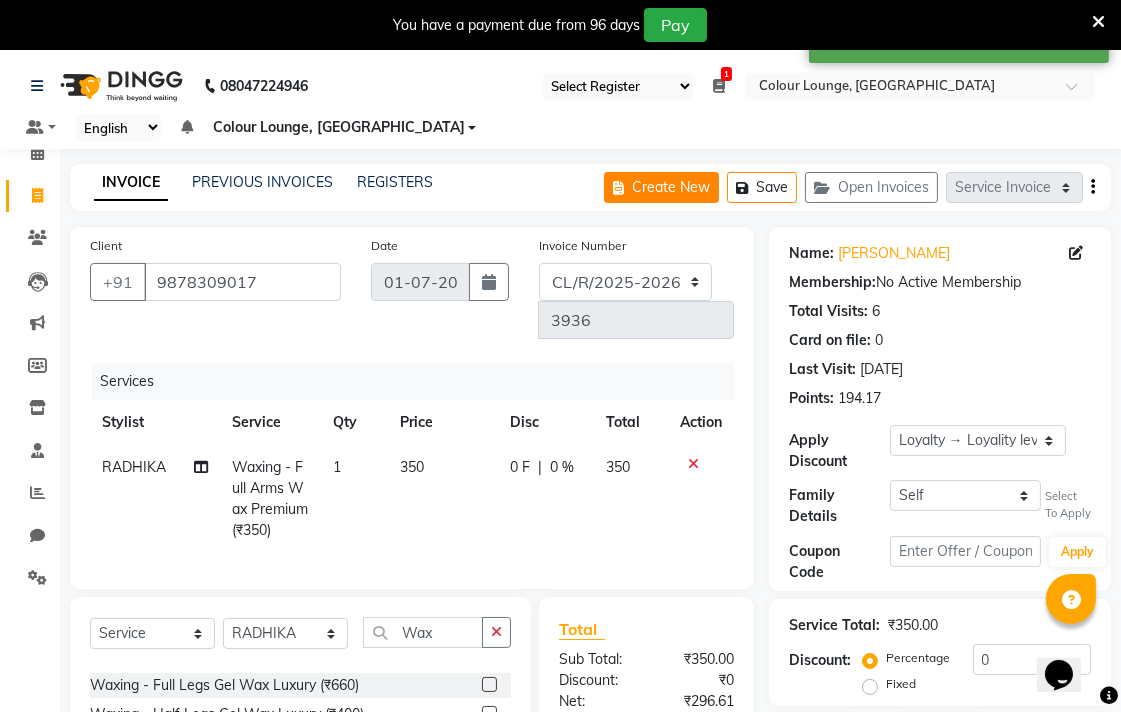 click on "Create New" 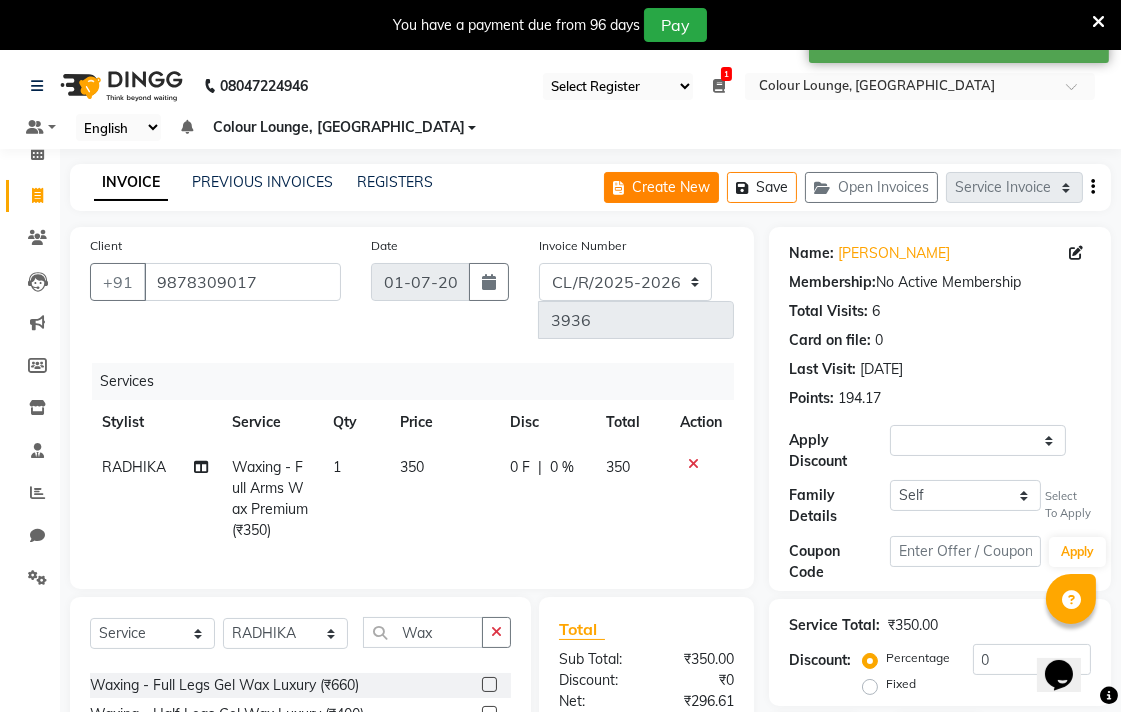 select on "service" 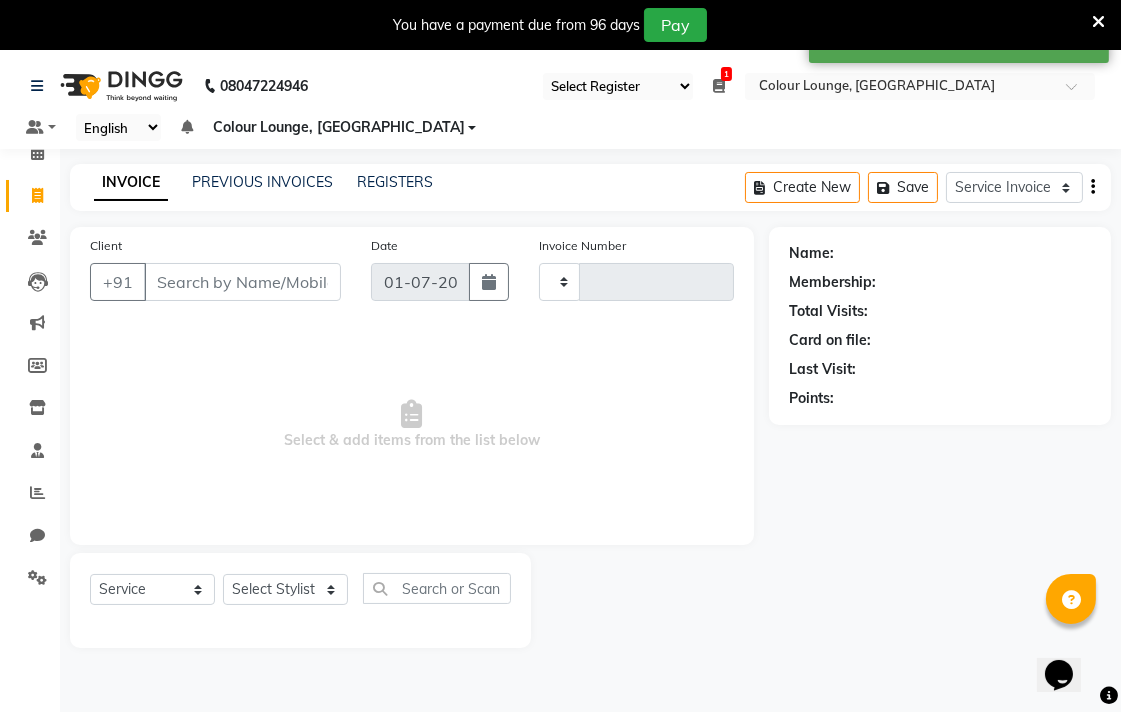 scroll, scrollTop: 50, scrollLeft: 0, axis: vertical 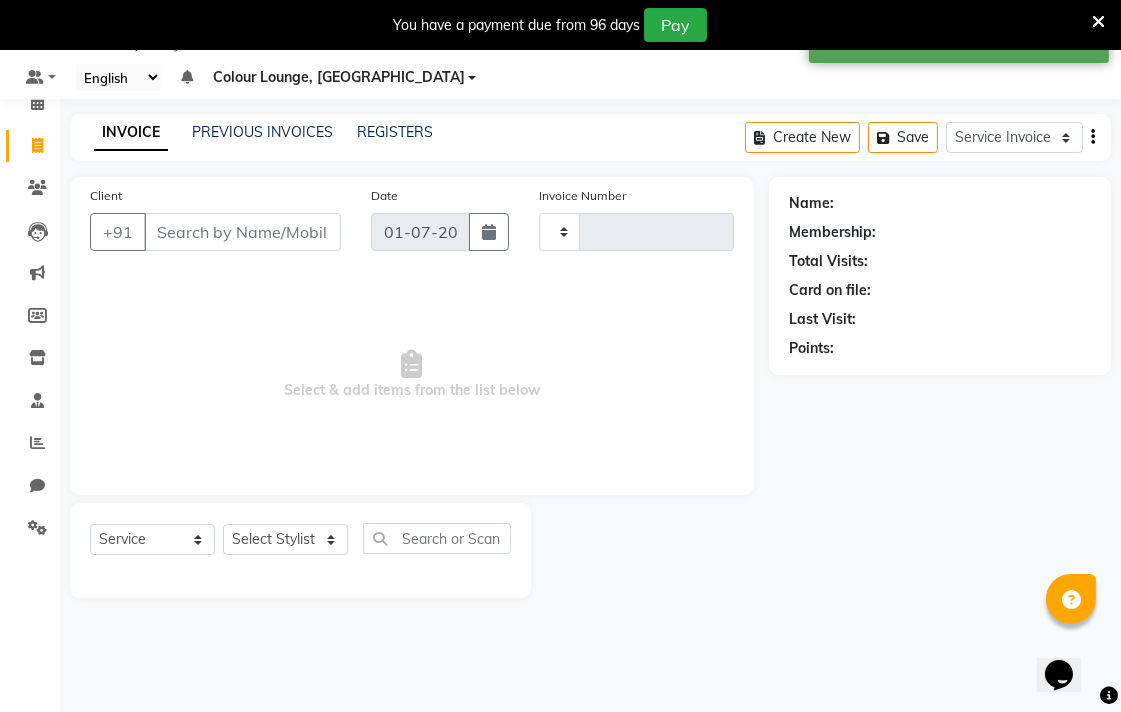 type on "3936" 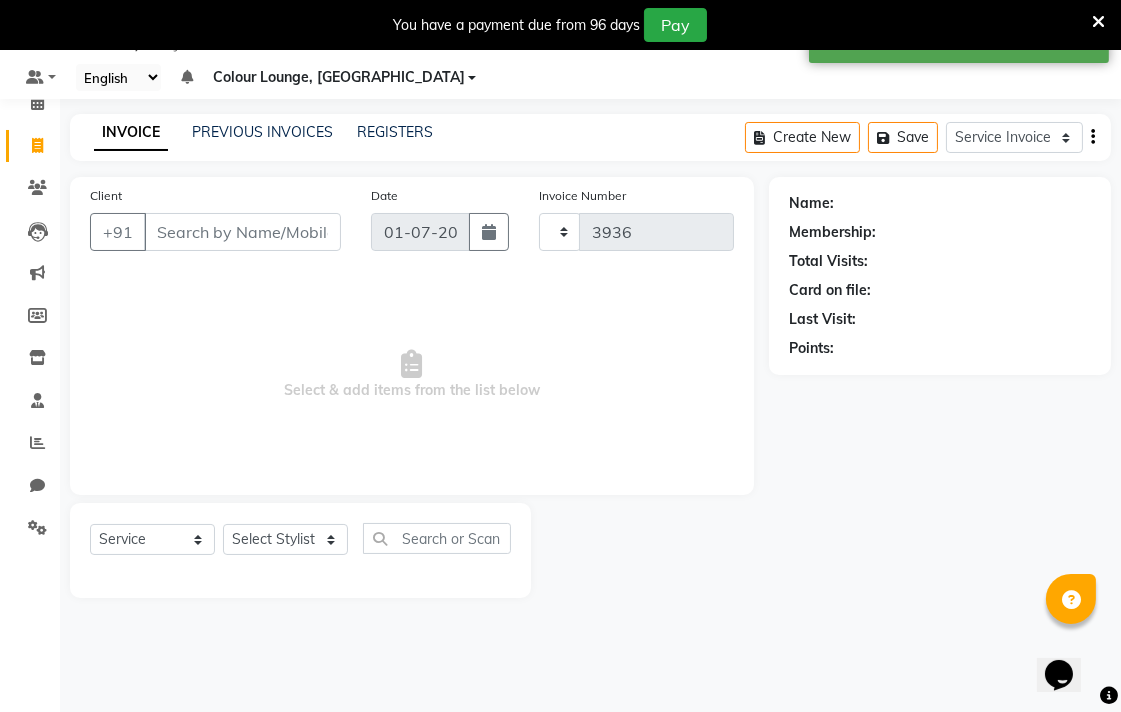 select on "8013" 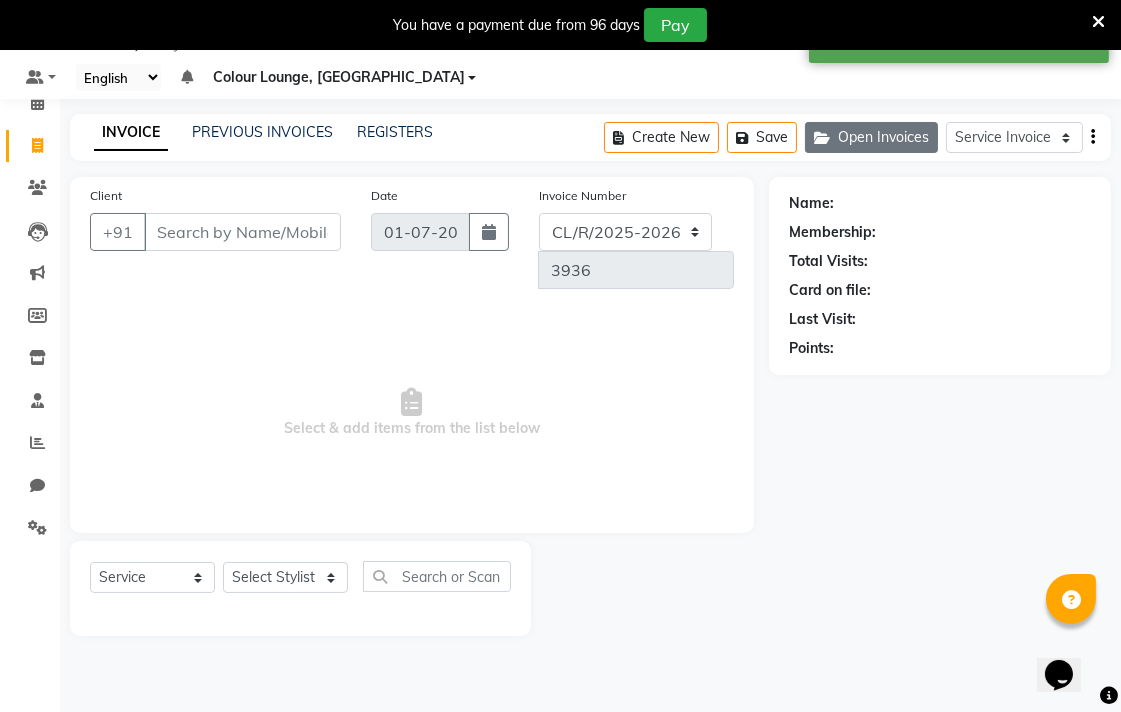 click on "Open Invoices" 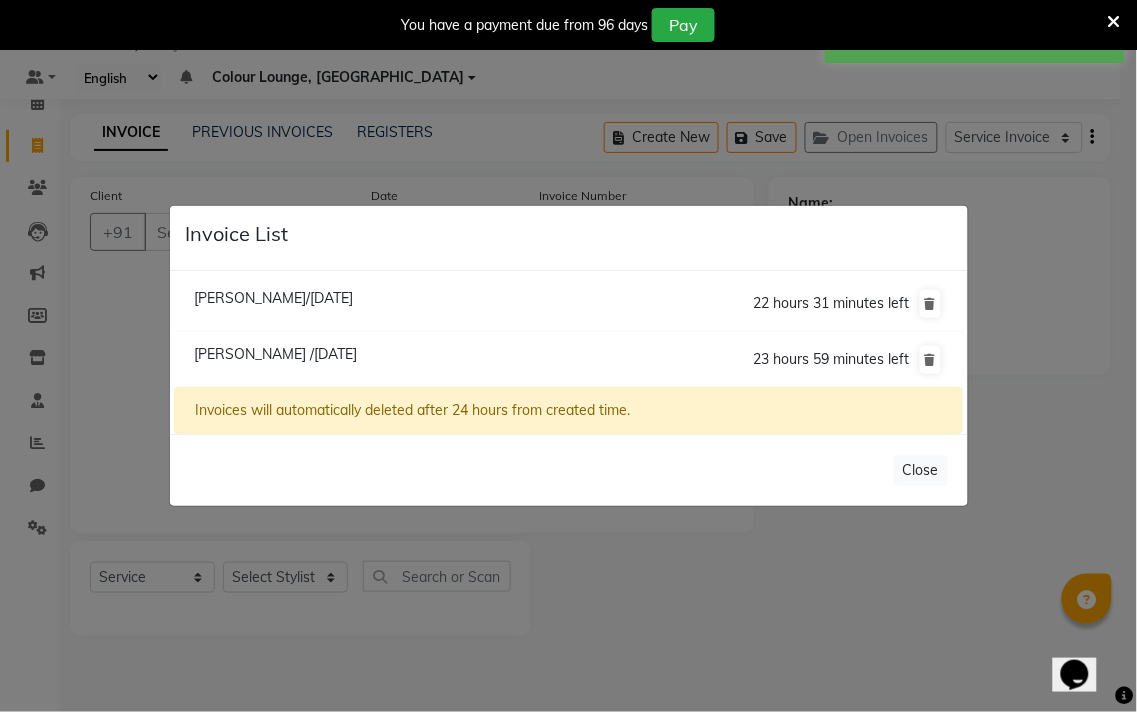 click on "Invoice List  Simran Null/01 July 2025  22 hours 31 minutes left  Komal /01 July 2025  23 hours 59 minutes left  Invoices will automatically deleted after 24 hours from created time.   Close" 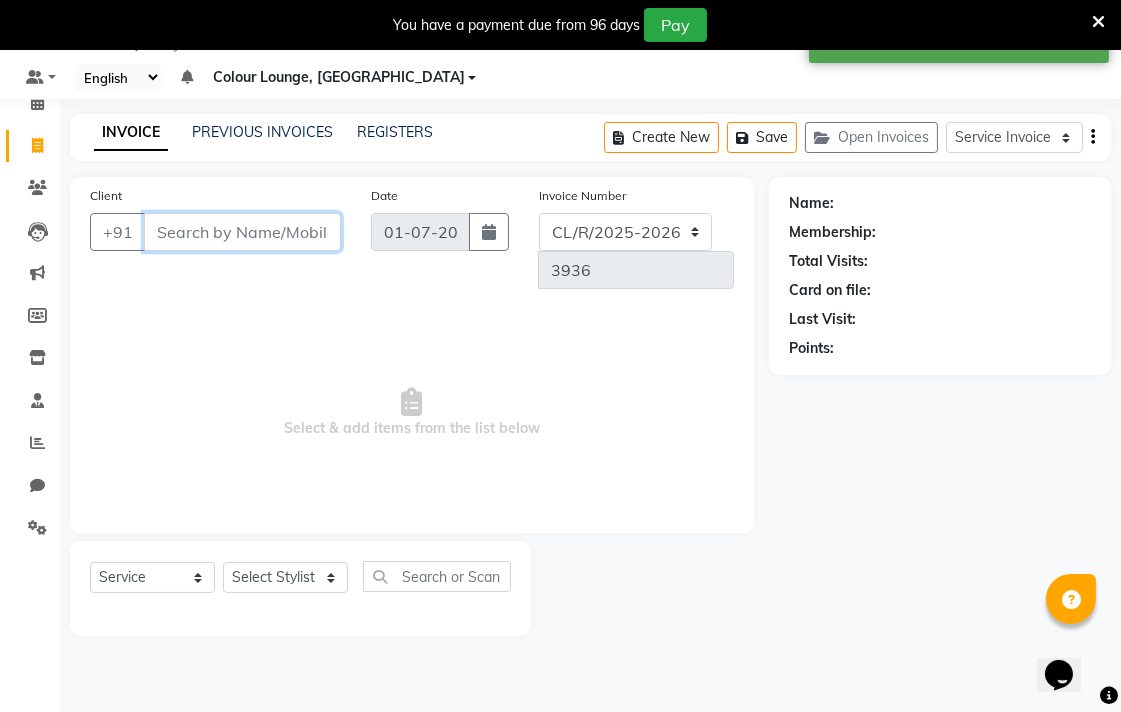 click on "Client" at bounding box center (242, 232) 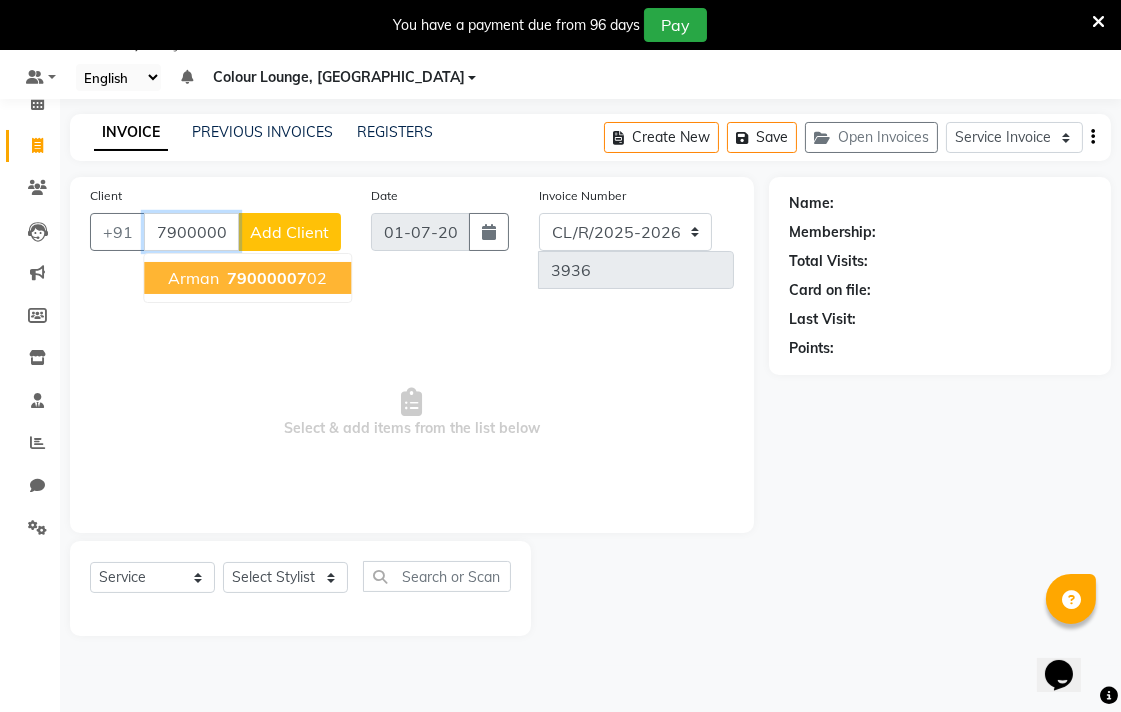 click on "79000007 02" at bounding box center (275, 278) 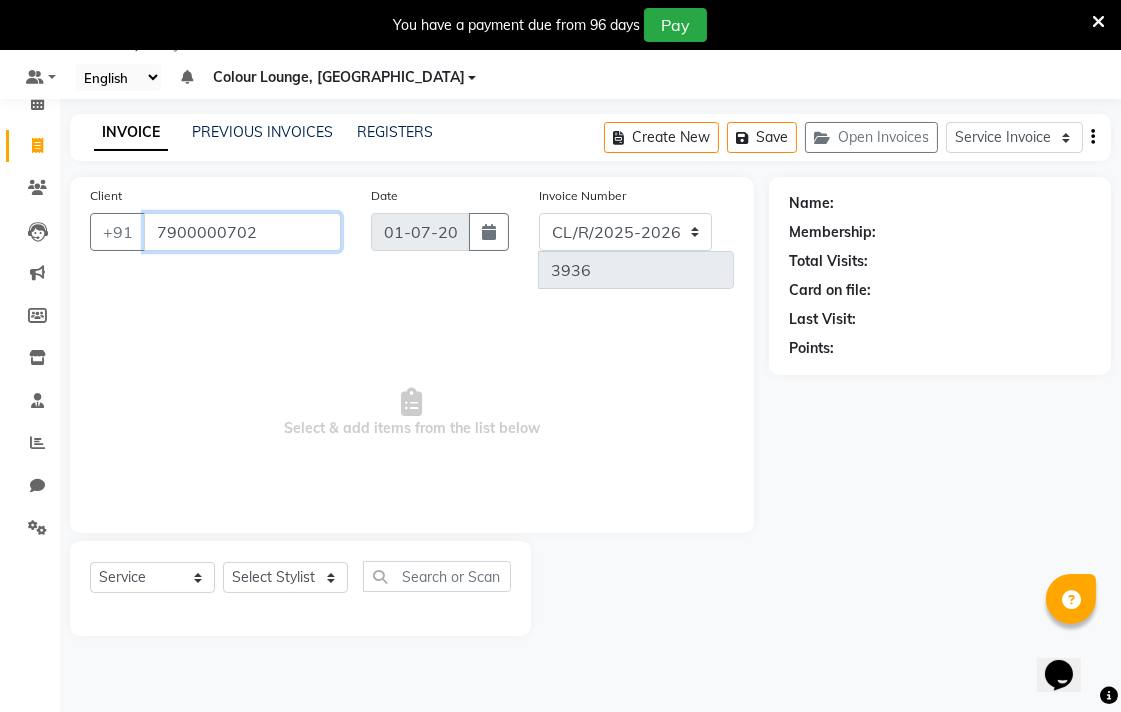 type on "7900000702" 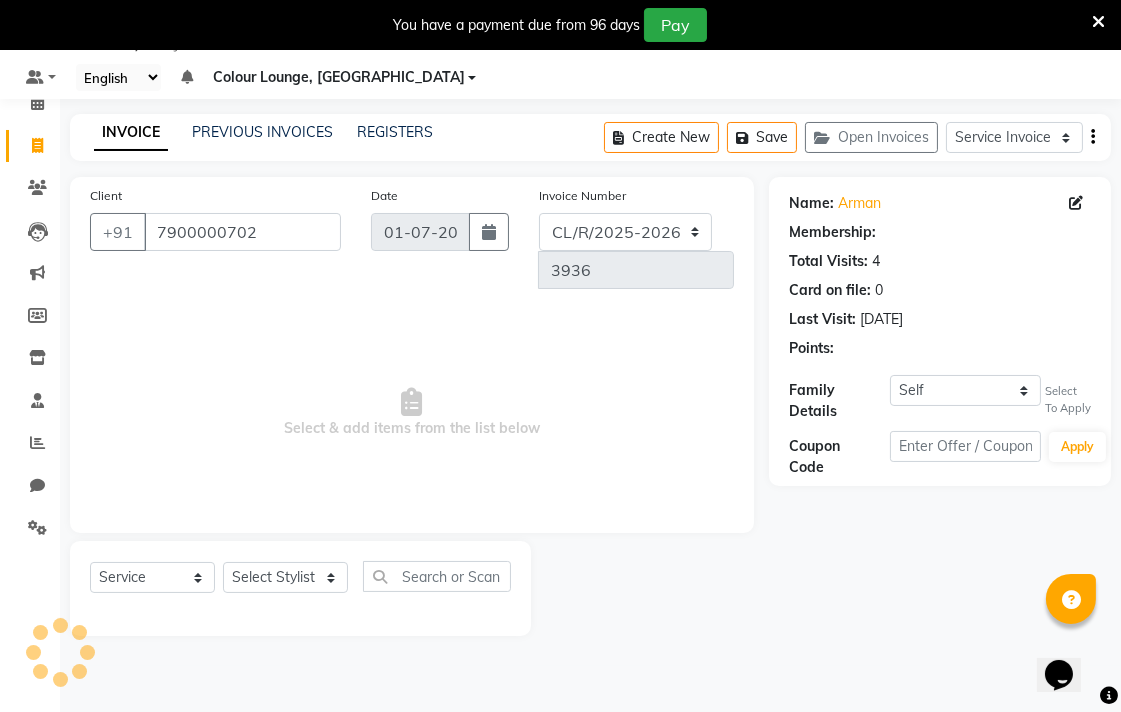 select on "1: Object" 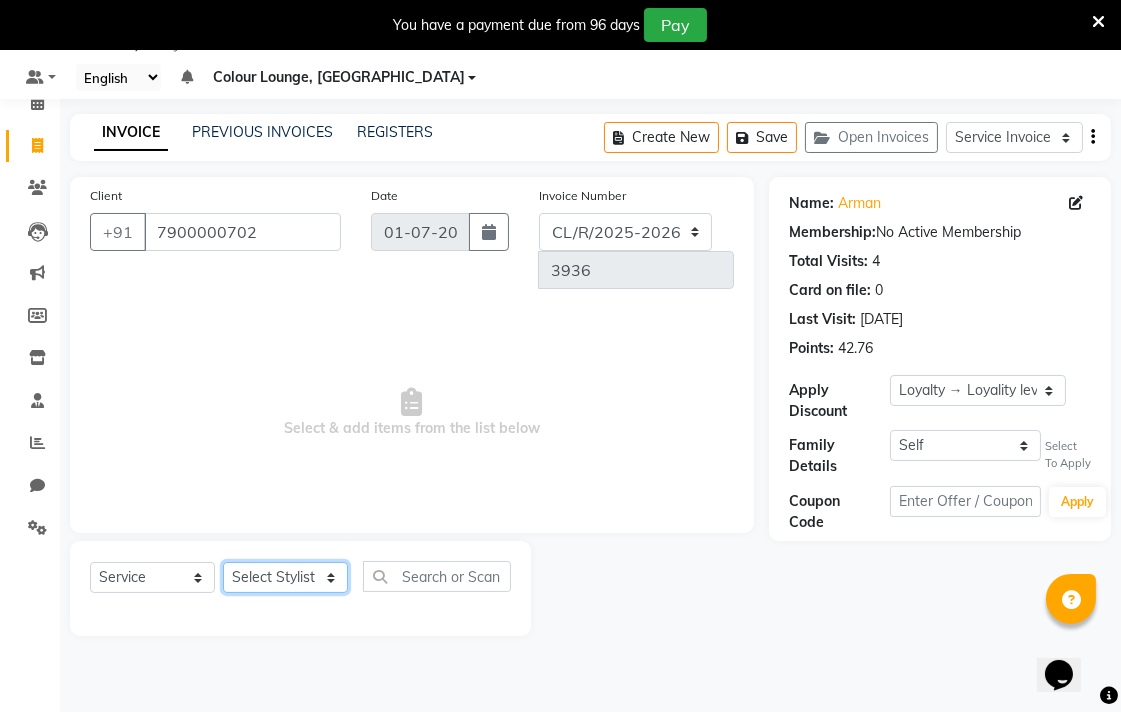 click on "Select Stylist Admin AMIT Birshika Colour Lounge, [GEOGRAPHIC_DATA] Colour Lounge, [GEOGRAPHIC_DATA] [PERSON_NAME] [PERSON_NAME] [PERSON_NAME] [PERSON_NAME] [PERSON_NAME] mam [PERSON_NAME] [PERSON_NAME] [PERSON_NAME] MOHIT [PERSON_NAME] POOJA [PERSON_NAME] [PERSON_NAME] [PERSON_NAME] guard [PERSON_NAME] [PERSON_NAME] [PERSON_NAME] [PERSON_NAME] SAMEER [PERSON_NAME] [PERSON_NAME] [PERSON_NAME] [PERSON_NAME] [PERSON_NAME] [PERSON_NAME] VISHAL [PERSON_NAME]" 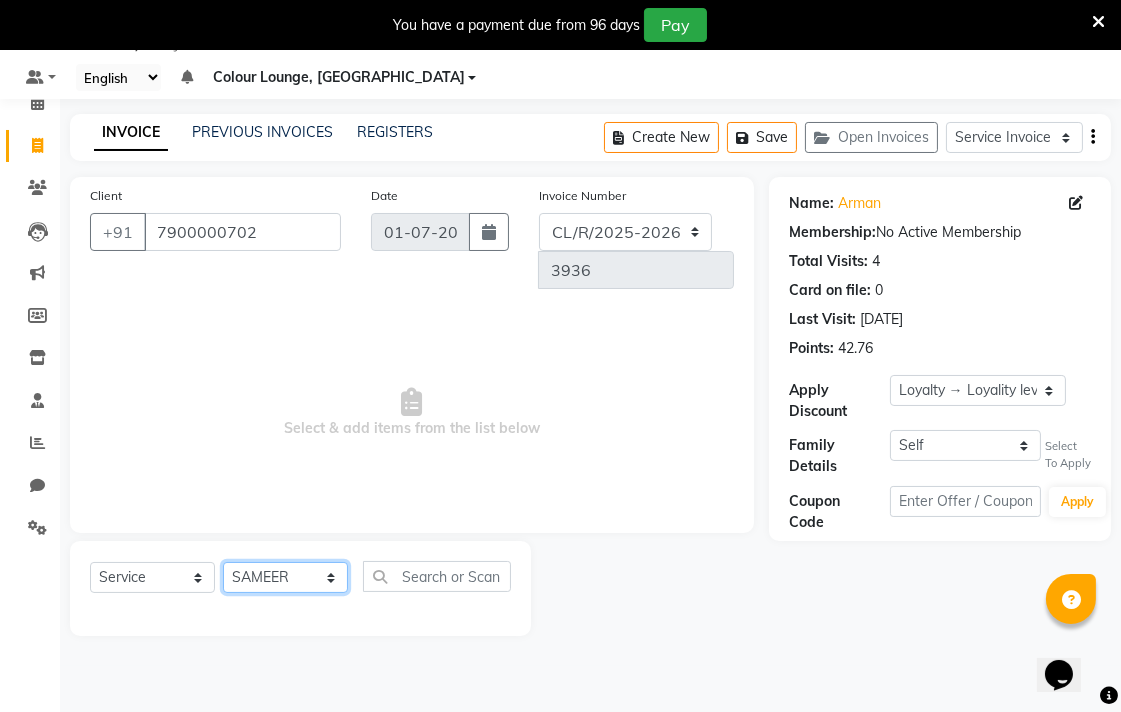 click on "Select Stylist Admin AMIT Birshika Colour Lounge, [GEOGRAPHIC_DATA] Colour Lounge, [GEOGRAPHIC_DATA] [PERSON_NAME] [PERSON_NAME] [PERSON_NAME] [PERSON_NAME] [PERSON_NAME] mam [PERSON_NAME] [PERSON_NAME] [PERSON_NAME] MOHIT [PERSON_NAME] POOJA [PERSON_NAME] [PERSON_NAME] [PERSON_NAME] guard [PERSON_NAME] [PERSON_NAME] [PERSON_NAME] [PERSON_NAME] SAMEER [PERSON_NAME] [PERSON_NAME] [PERSON_NAME] [PERSON_NAME] [PERSON_NAME] [PERSON_NAME] VISHAL [PERSON_NAME]" 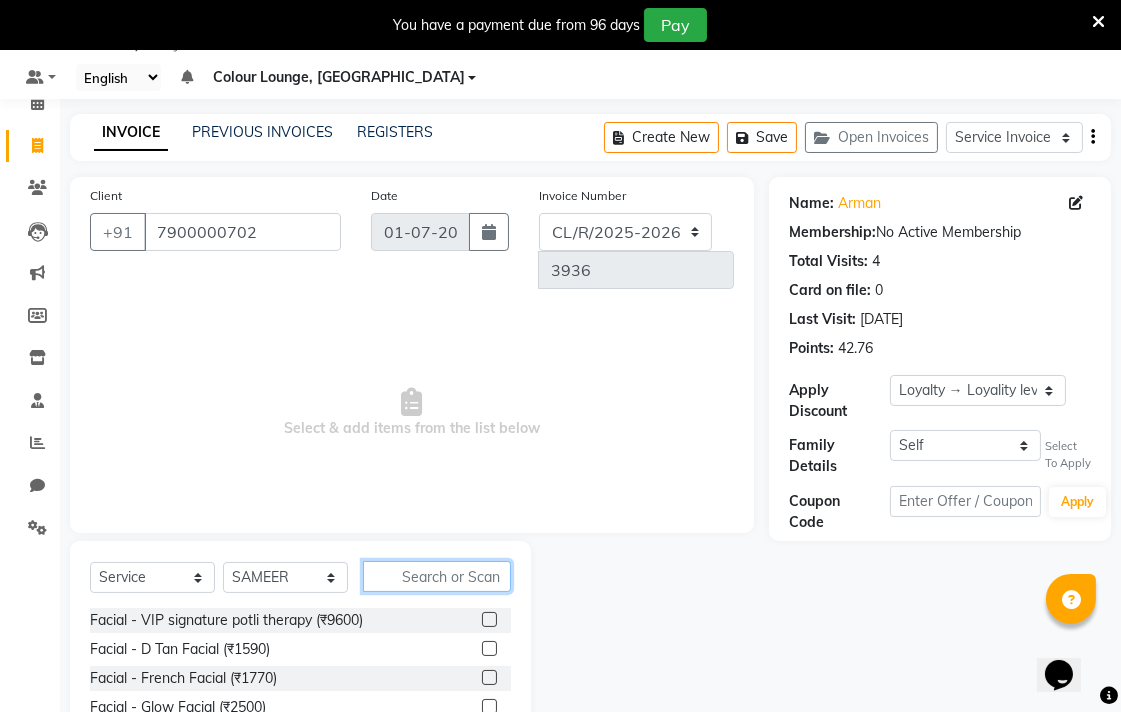 click 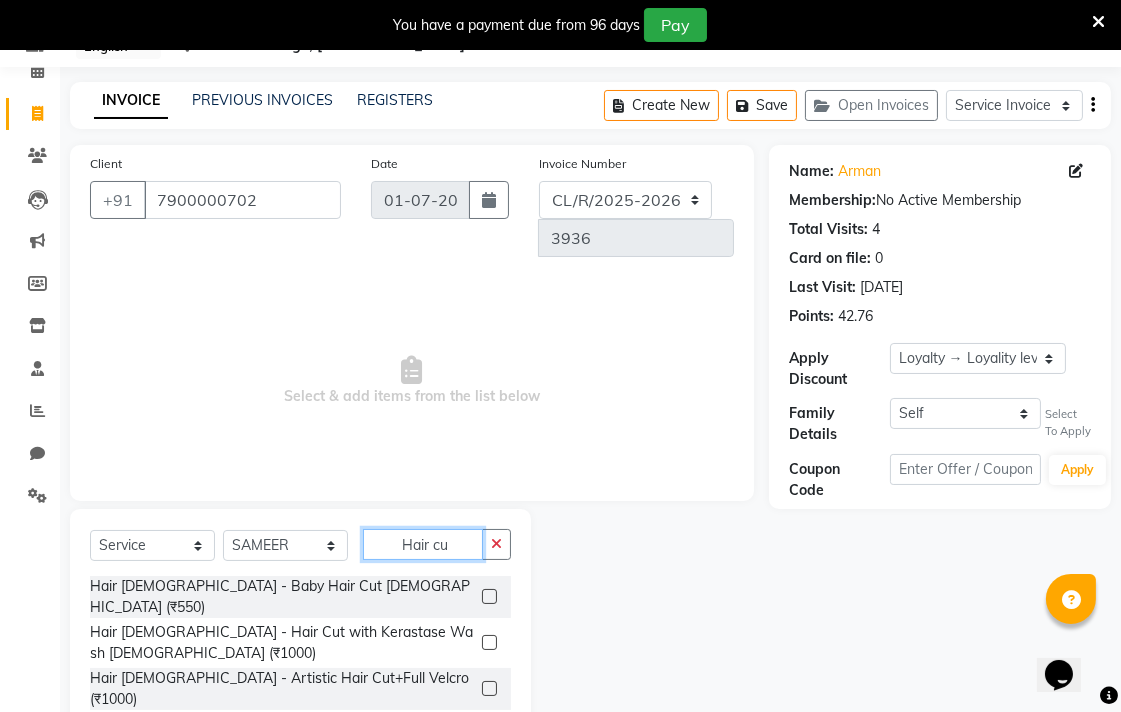 scroll, scrollTop: 166, scrollLeft: 0, axis: vertical 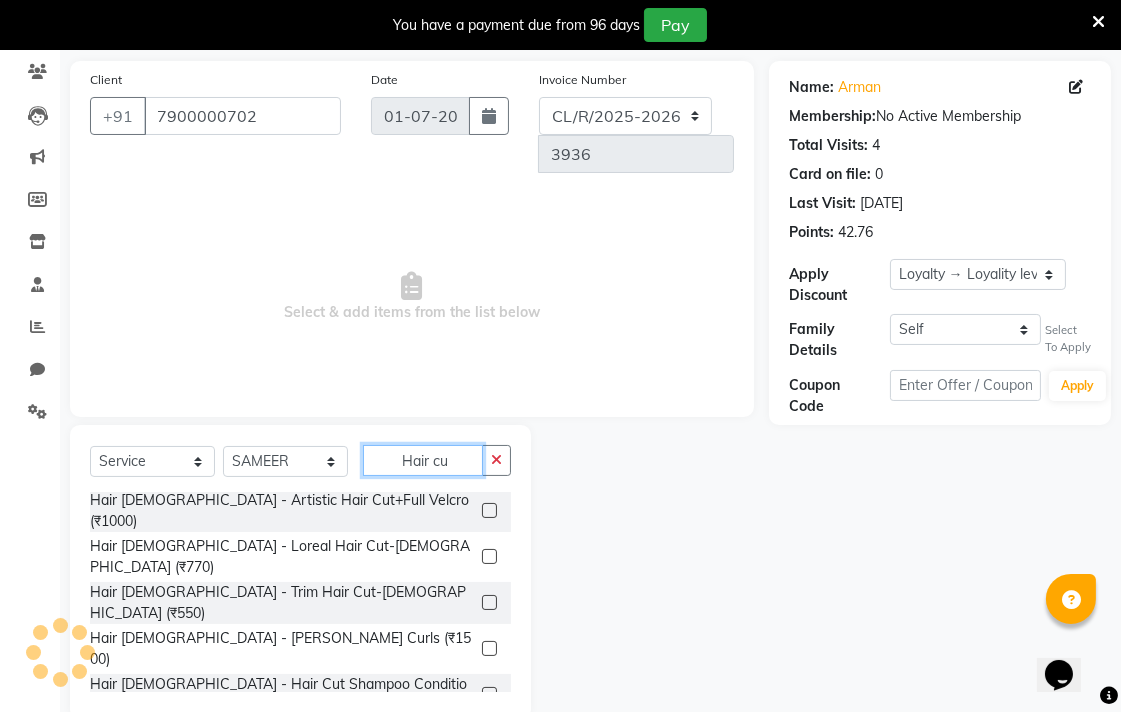 type on "Hair cu" 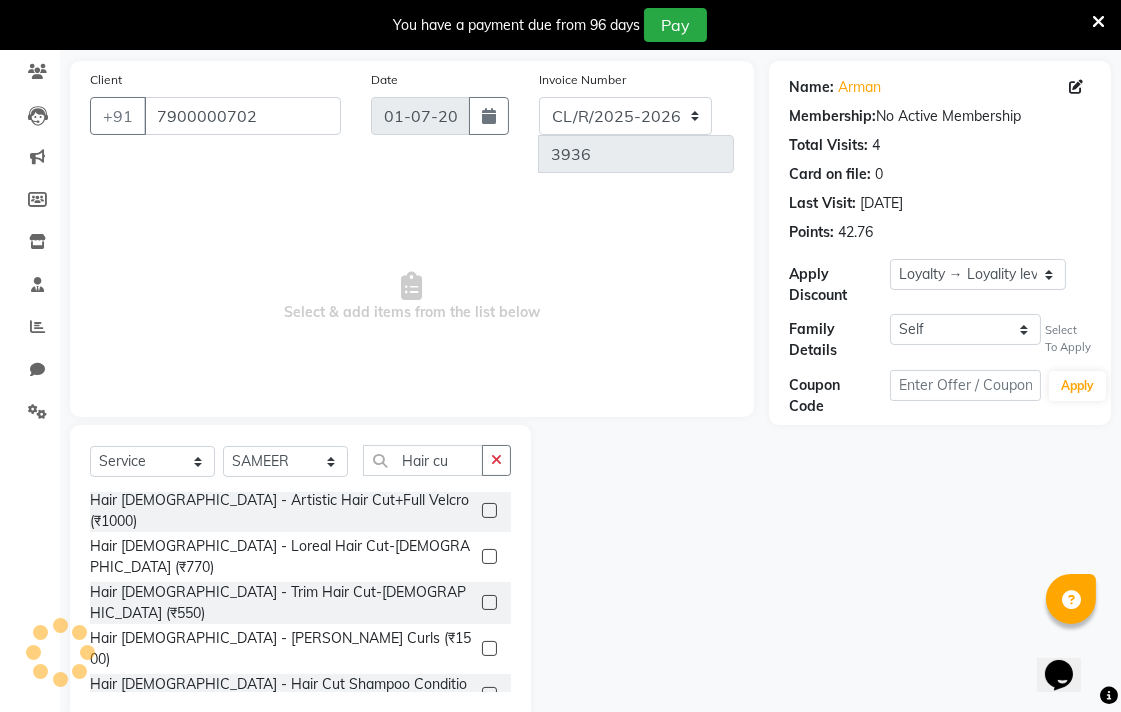 click 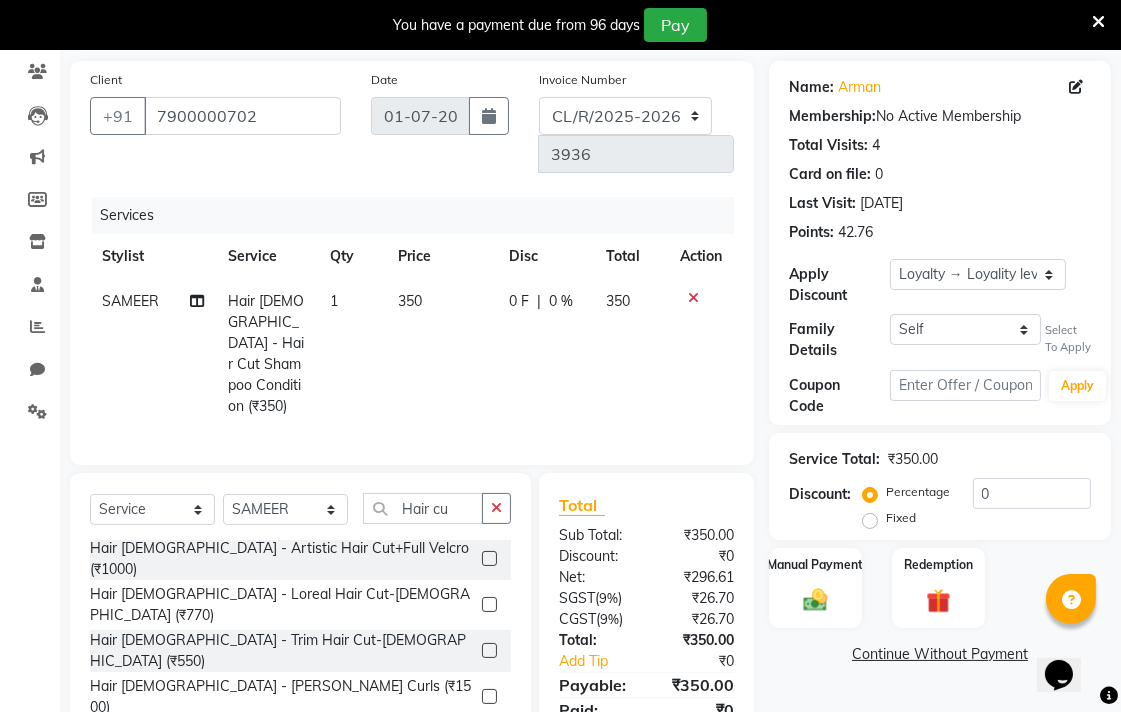 click on "Select  Service  Membership  Package Voucher Prepaid Gift Card  Select Stylist Admin AMIT Birshika Colour Lounge, Ranjit Avenue Colour Lounge, Ranjit Avenue Digvijay JAGPREET SINGH KARAN JAFFAL KARAN KUMAR Komal mam LOVEPREET MAIBAM SURJIT SINGH MANDEEP MOHIT Nandani PARAS POOJA DEVNATH Pooja Negi PREM KOHLI RADHIKA Rahul guard Reema mehra Riya Sahil SAJAN SAMEER SANIA SANJAY SIMRAN Sonia Sunita TANUJ VISHAL Vishal singh Hair cu Hair Female - Baby Hair Cut Female (₹550)  Hair Female - Hair Cut with Kerastase Wash Female (₹1000)  Hair Female - Artistic Hair Cut+Full Velcro (₹1000)  Hair Female - Loreal Hair Cut-Female (₹770)  Hair Female - Trim Hair Cut-Female (₹550)  Hair Male - Beard Curls (₹1500)  Hair Male - Hair Cut Shampoo Condition (₹350)  Hair Male - Child Hair Cut (₹250)  Hair Male - Advance Hair Cut+Kerastate Hair Bath-Male (₹449)" 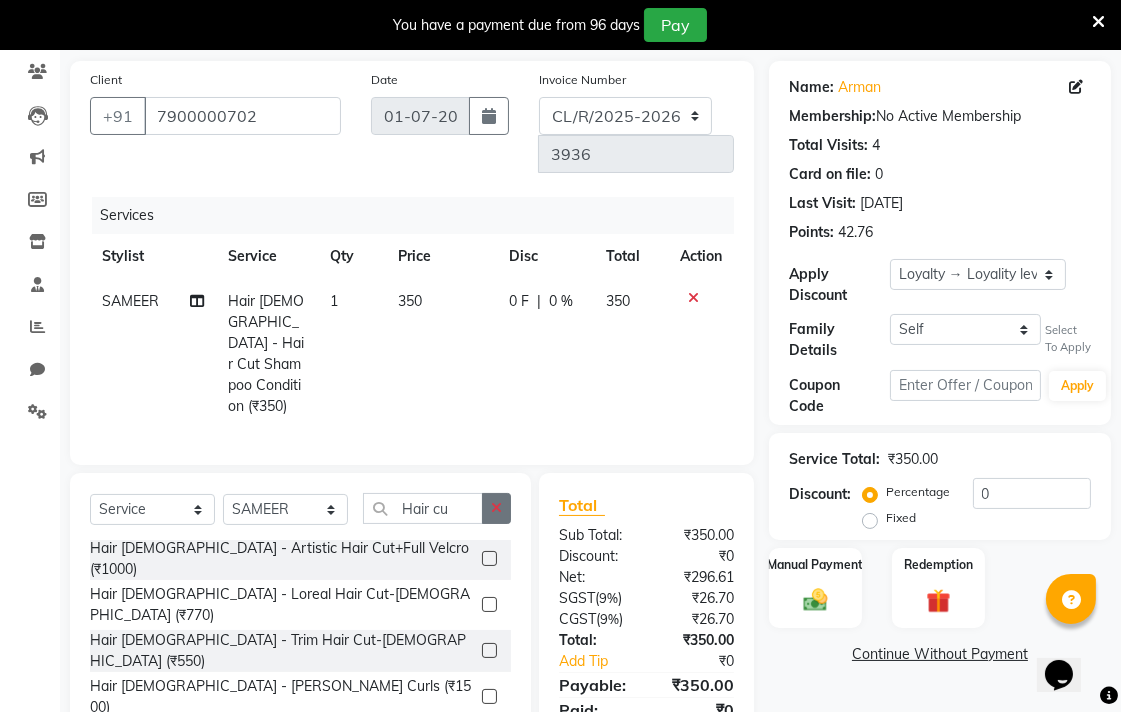click 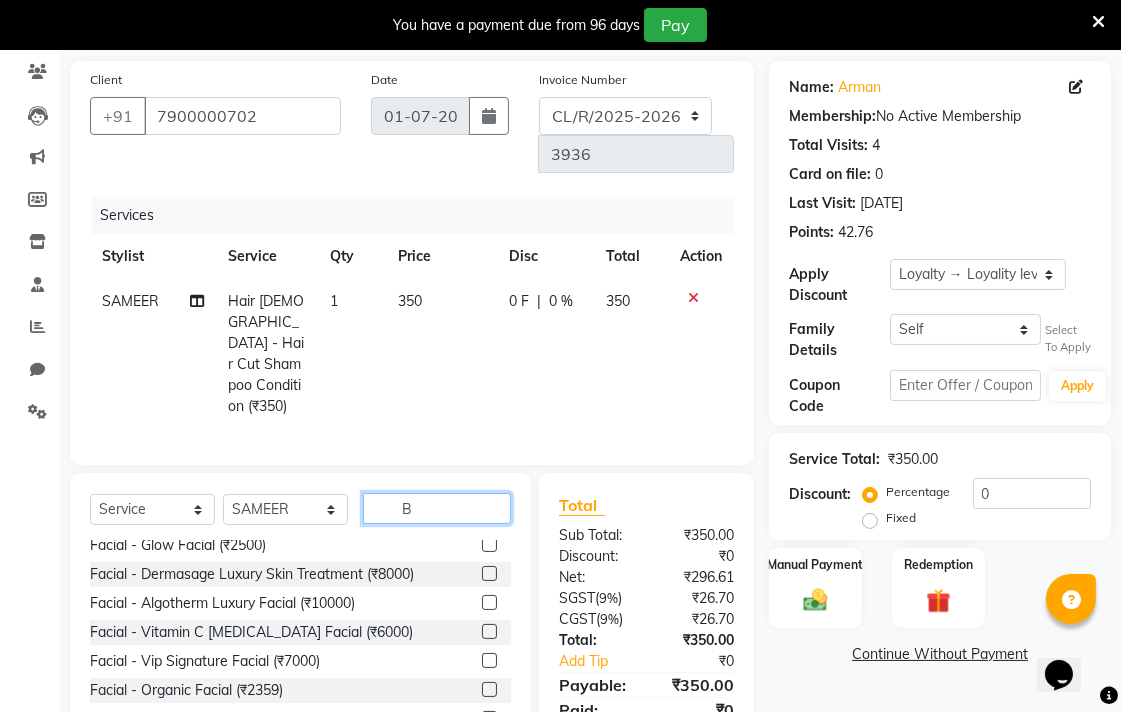 scroll, scrollTop: 0, scrollLeft: 0, axis: both 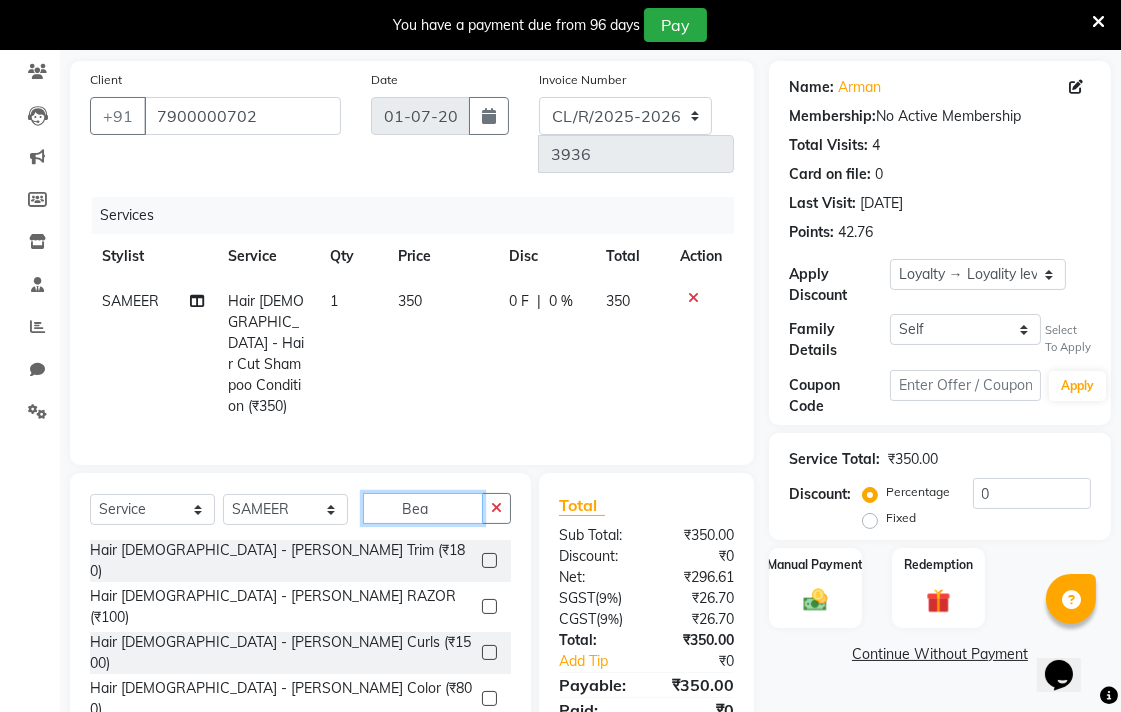 type on "Bea" 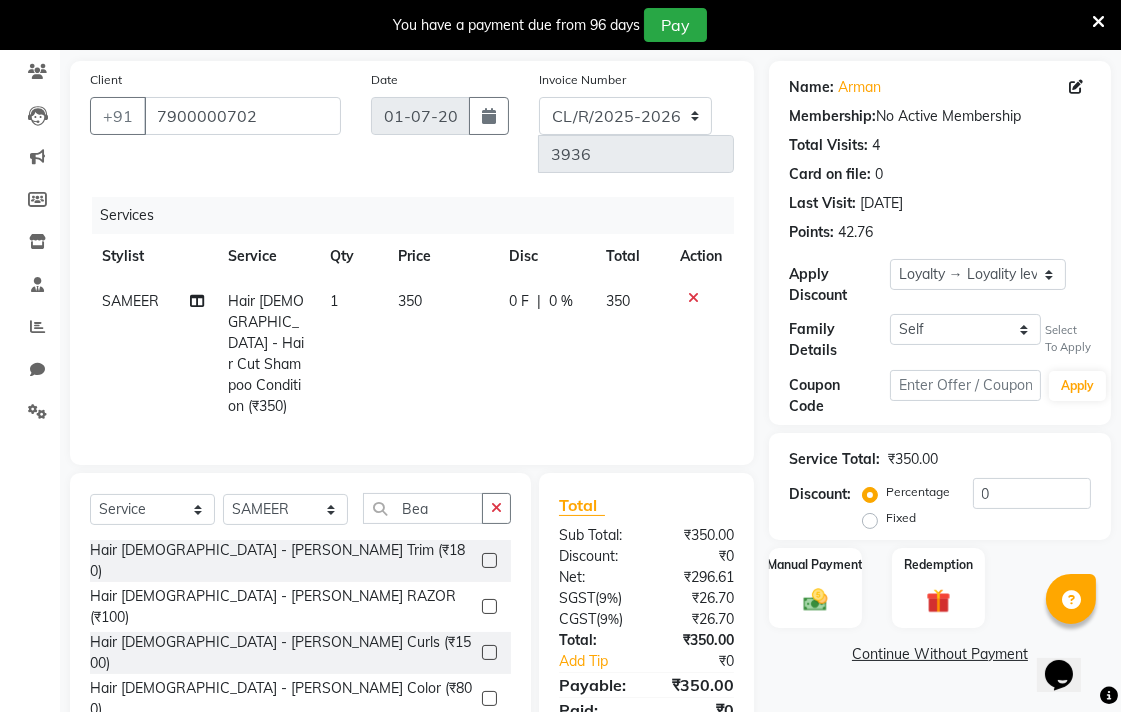 click 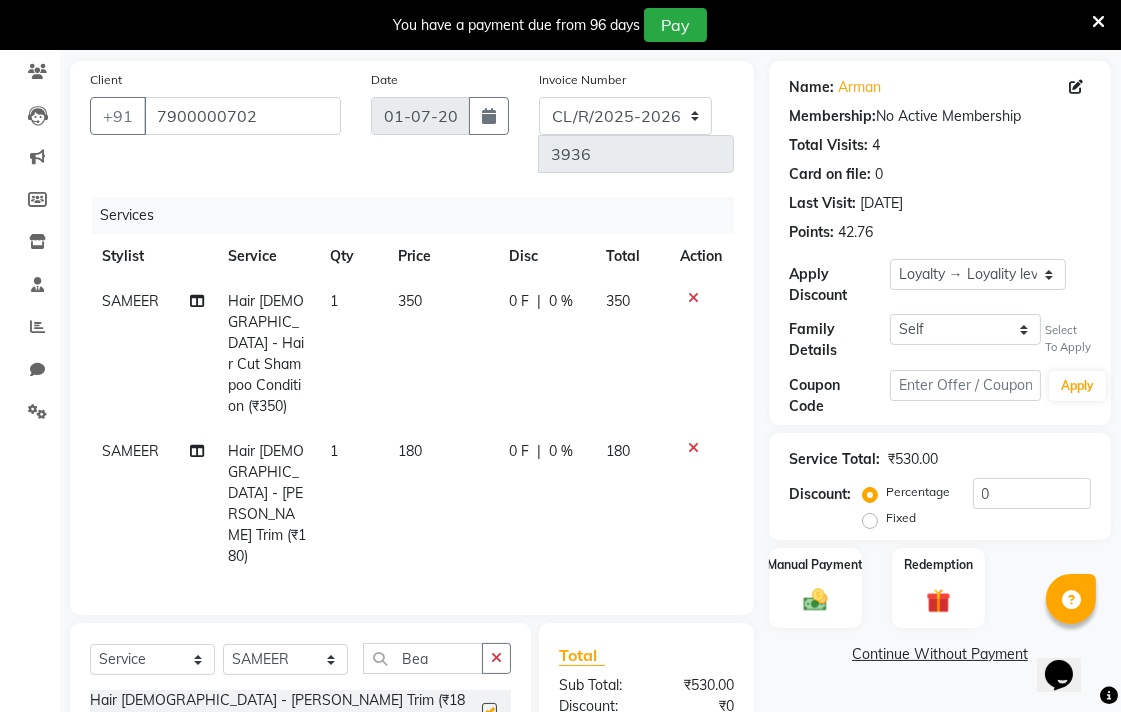 checkbox on "false" 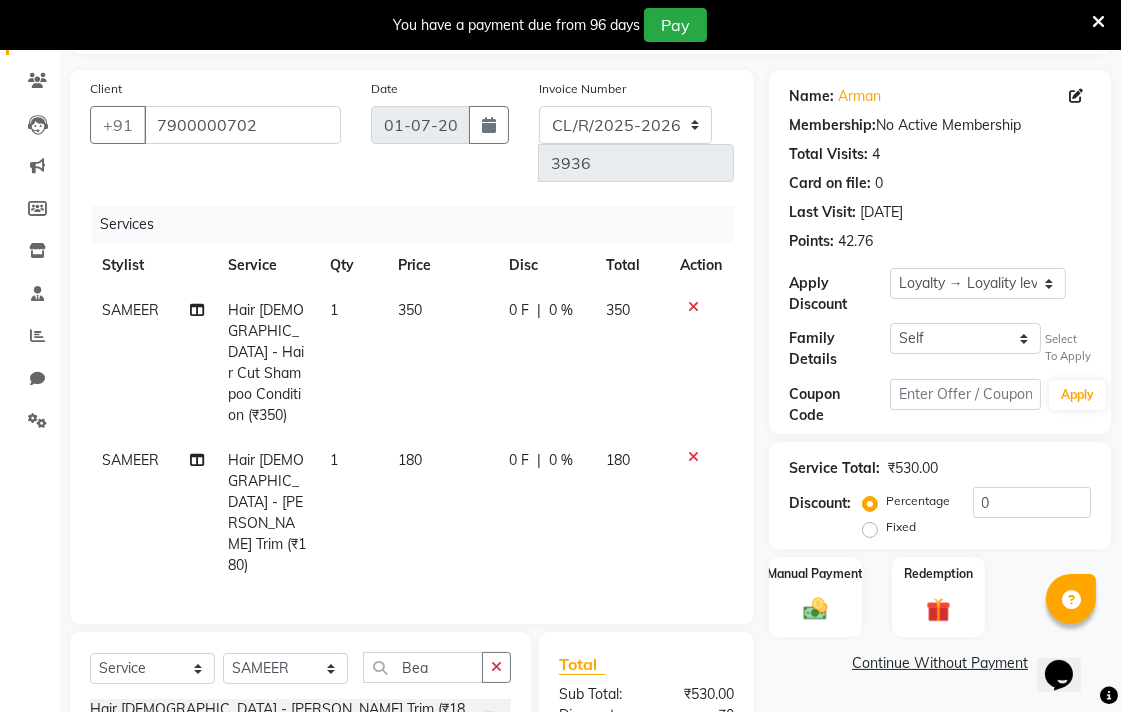 scroll, scrollTop: 0, scrollLeft: 0, axis: both 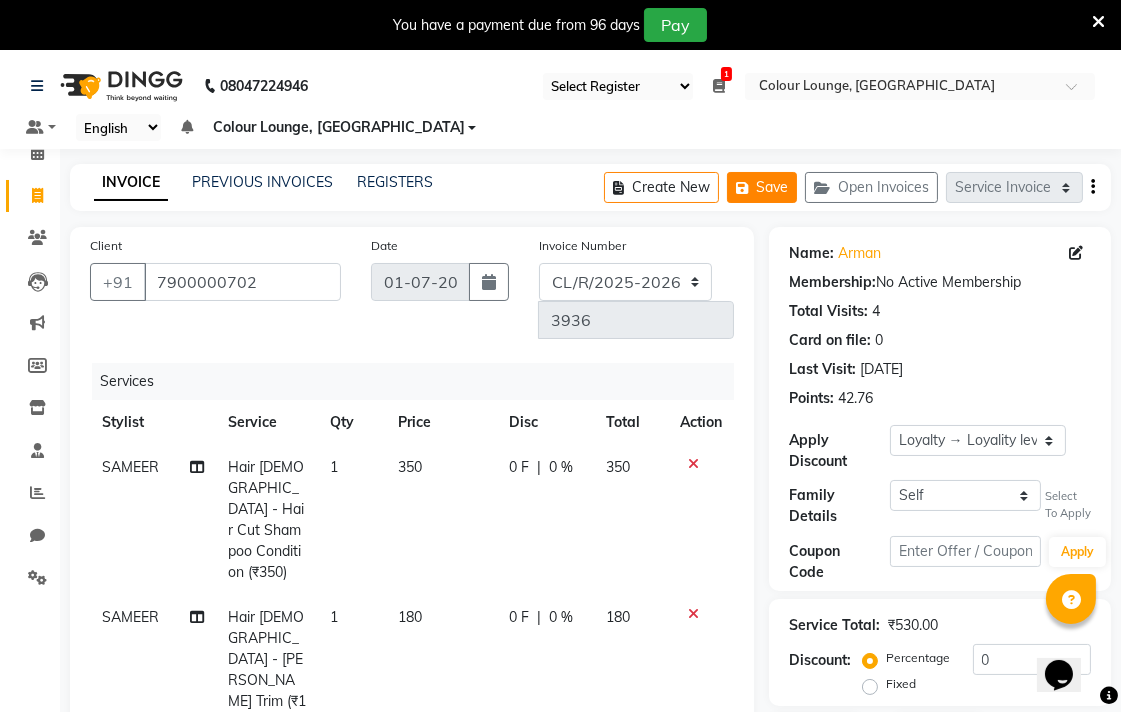 click on "Save" 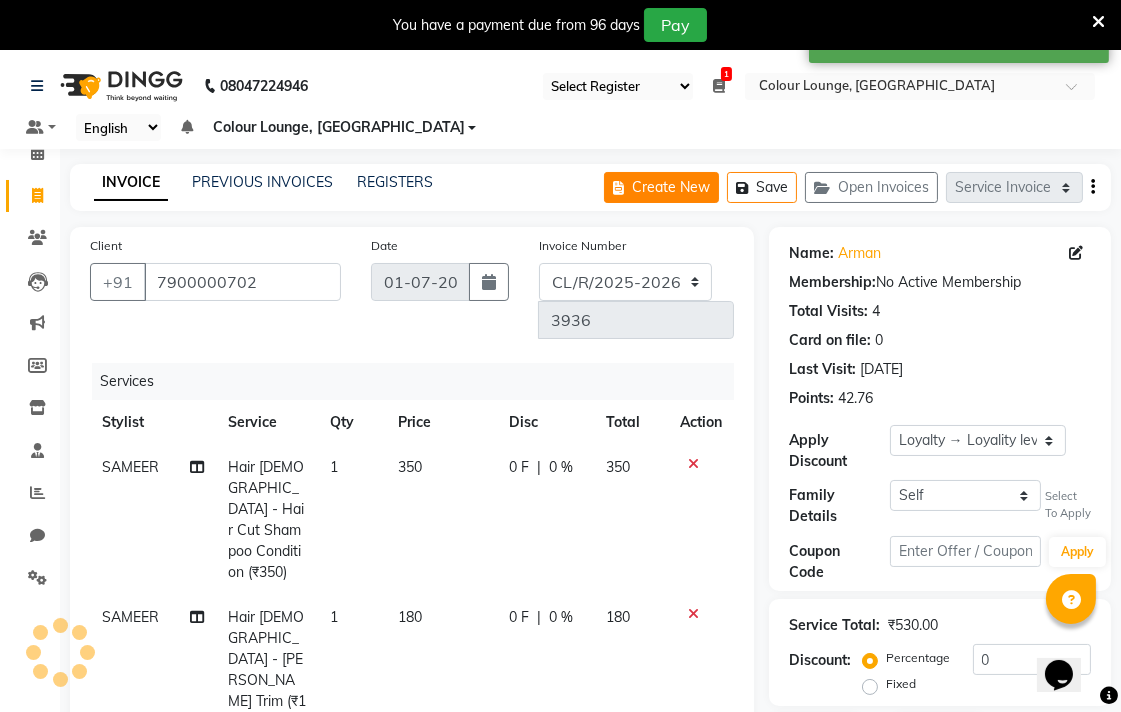 click on "Create New" 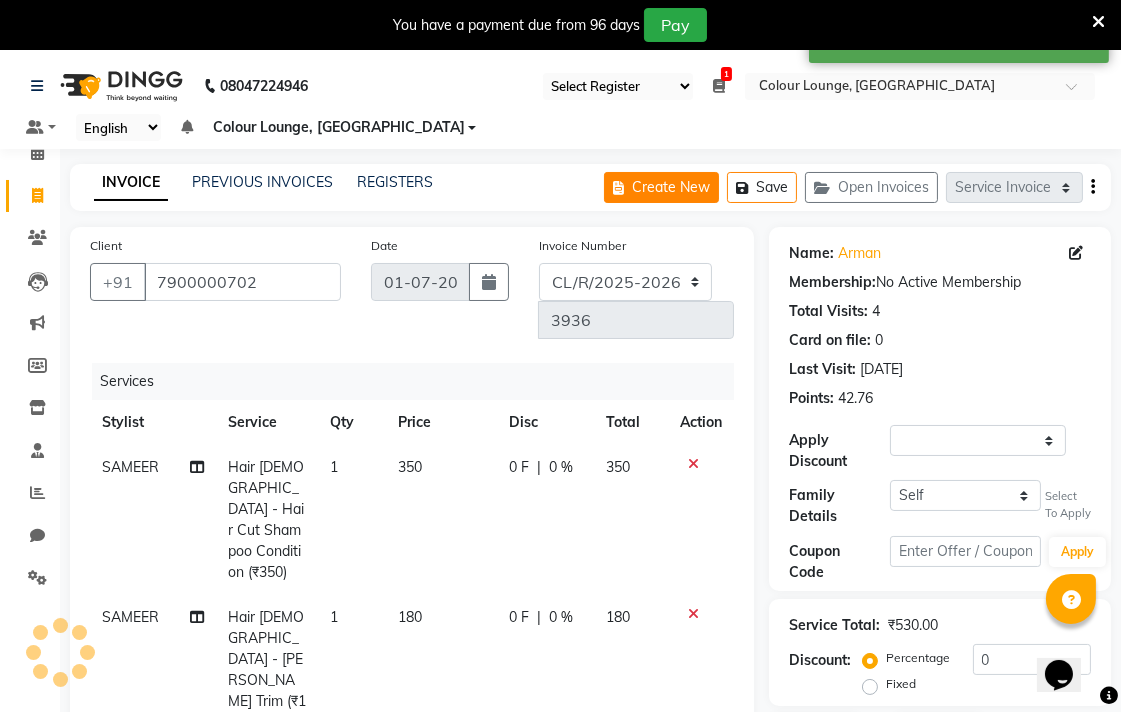 select on "service" 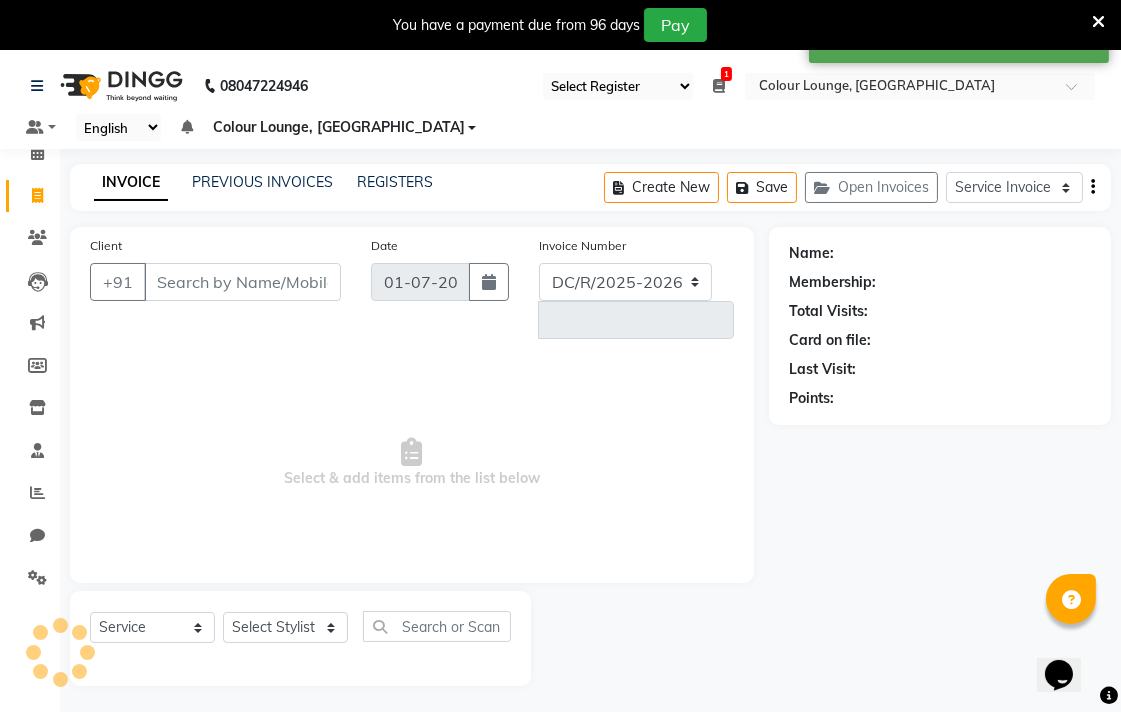 select on "8013" 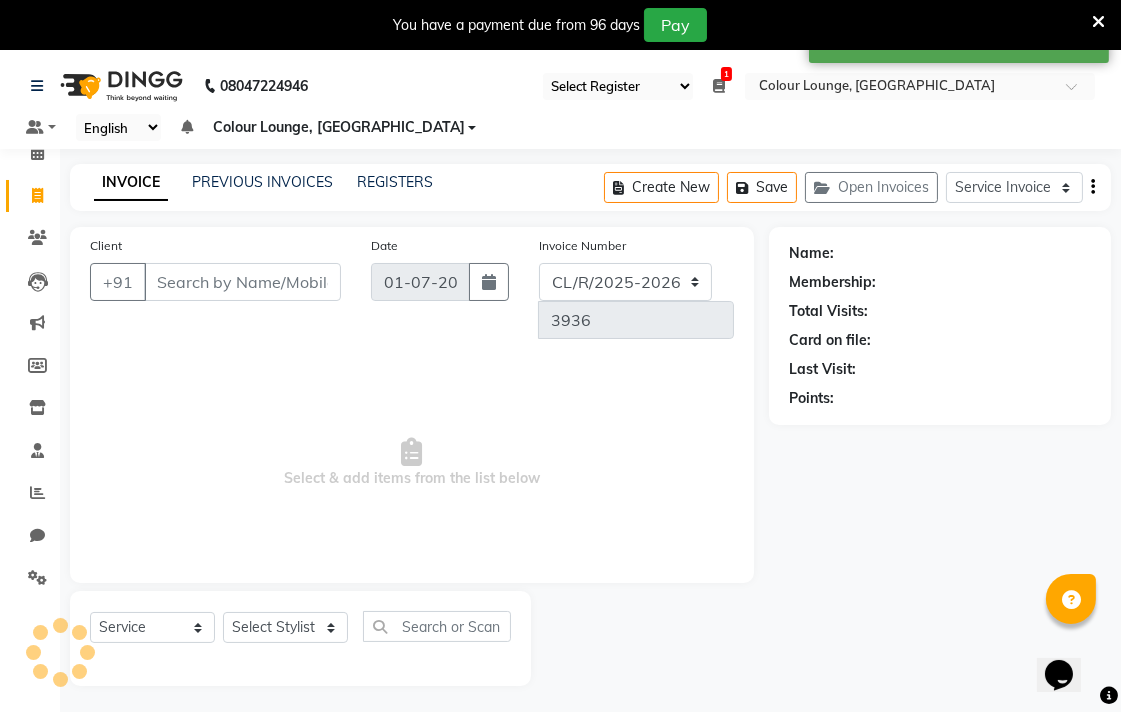 scroll, scrollTop: 50, scrollLeft: 0, axis: vertical 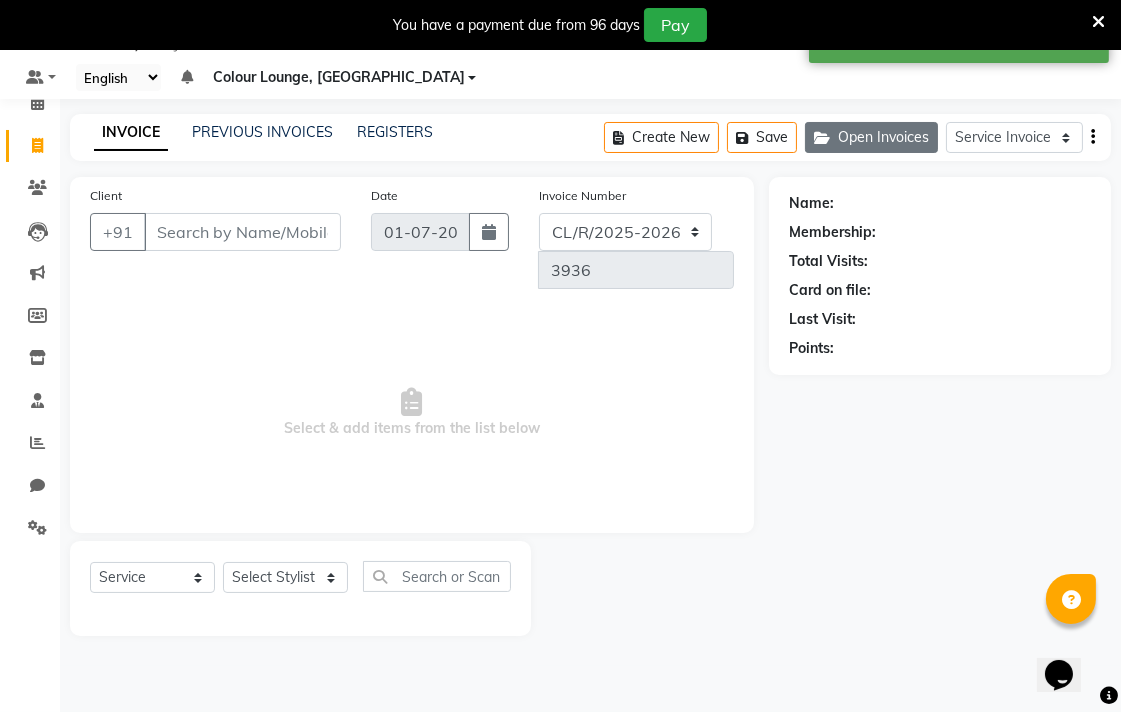 click on "Open Invoices" 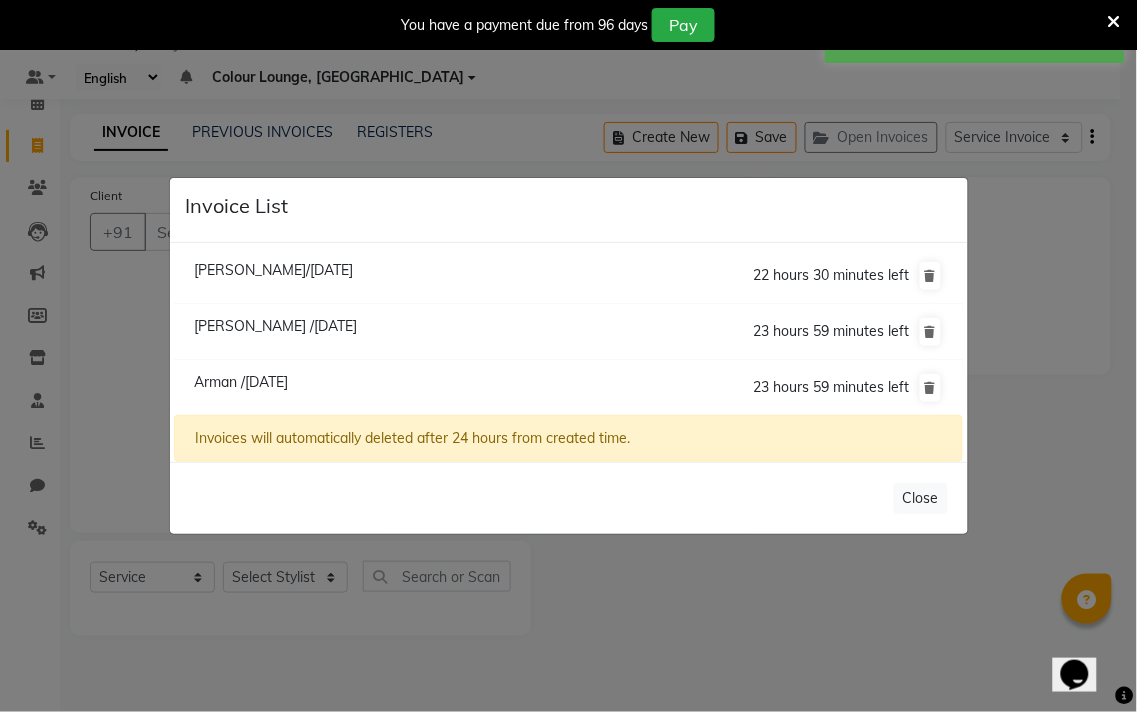 click on "Invoice List  Simran Null/01 July 2025  22 hours 30 minutes left  Komal /01 July 2025  23 hours 59 minutes left  Arman /01 July 2025  23 hours 59 minutes left  Invoices will automatically deleted after 24 hours from created time.   Close" 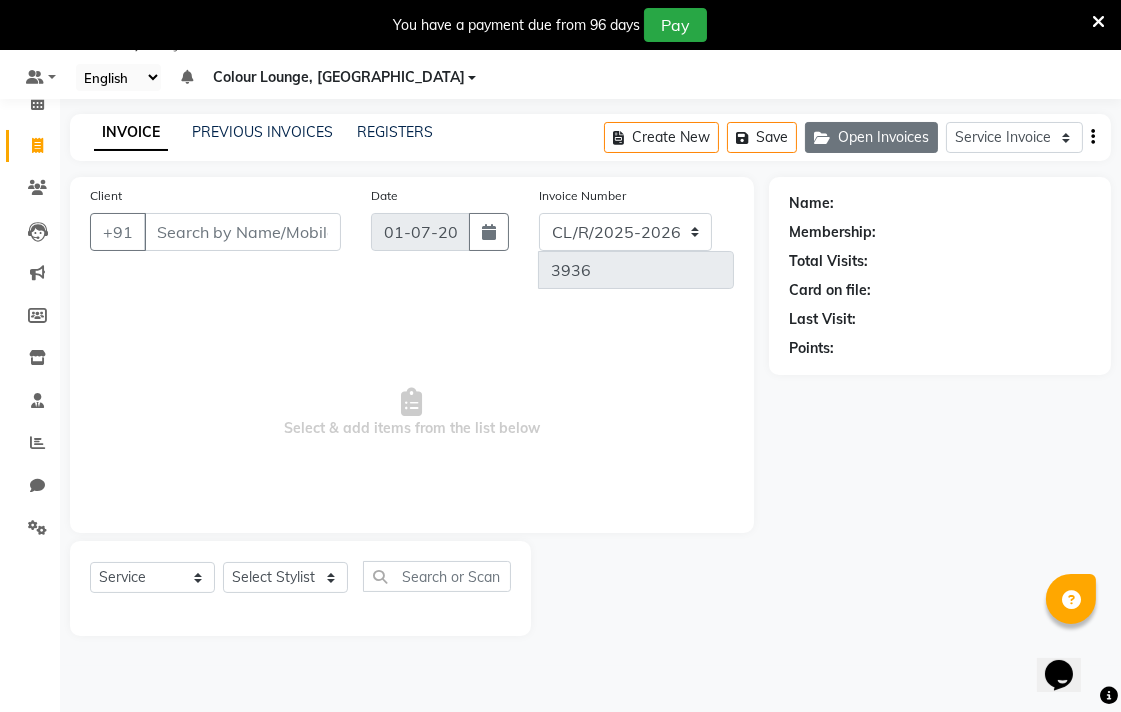 click on "Open Invoices" 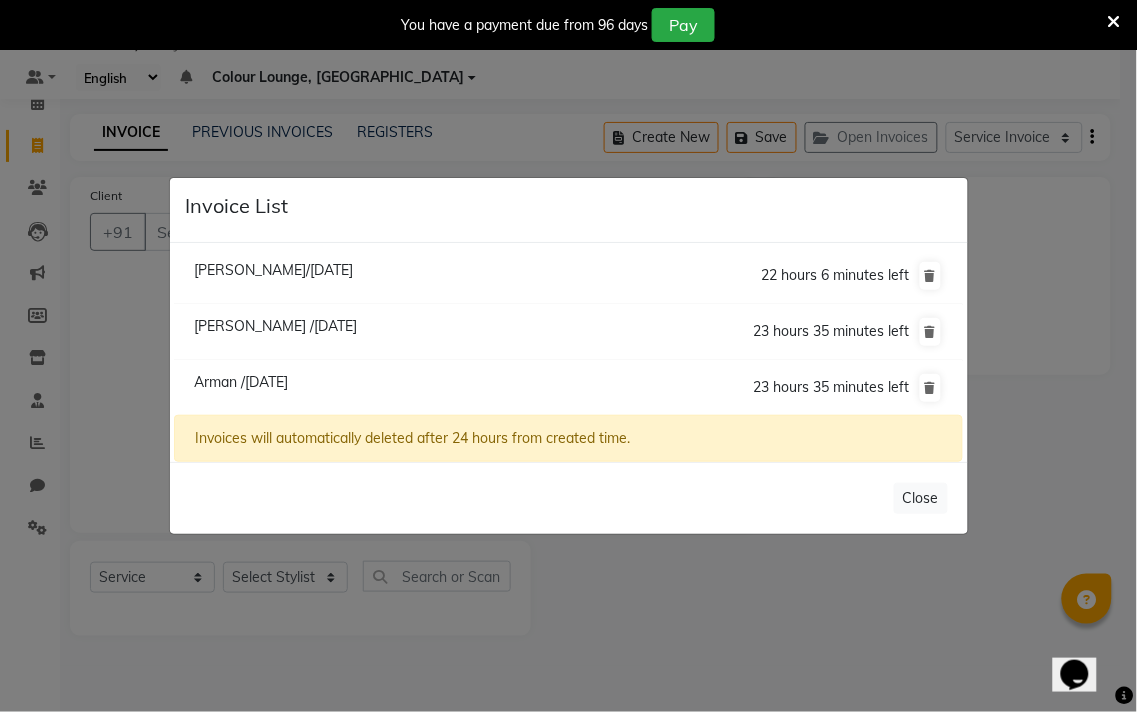click on "Arman /01 July 2025" 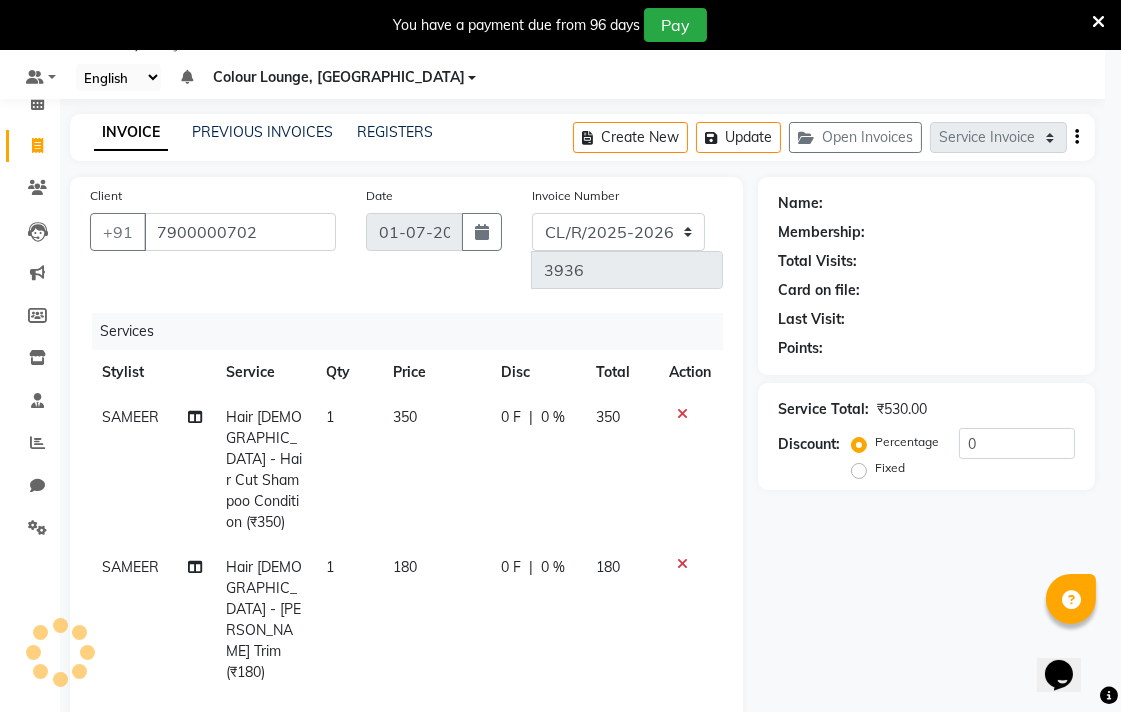 select on "1: Object" 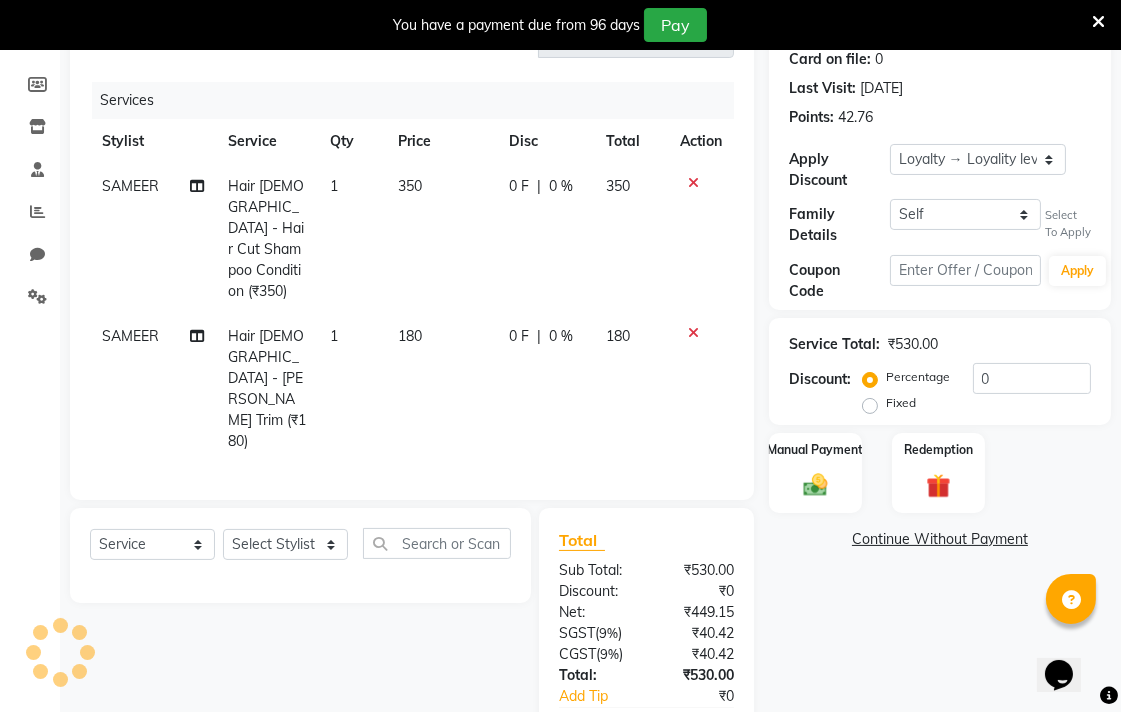 click 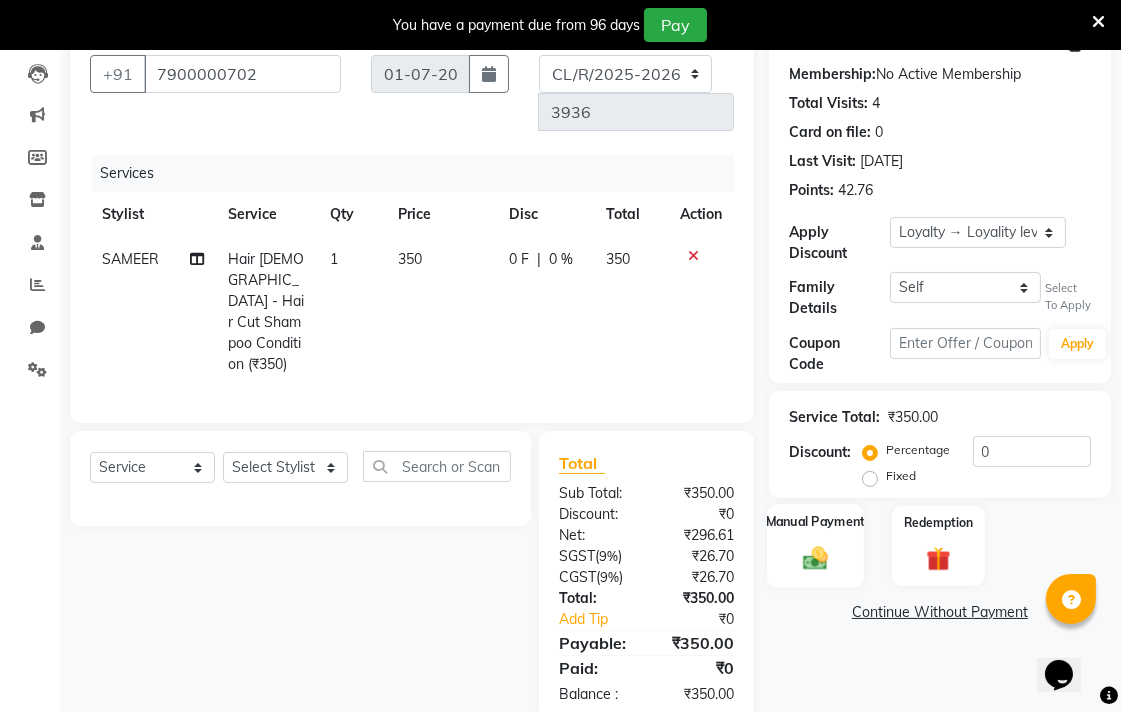click 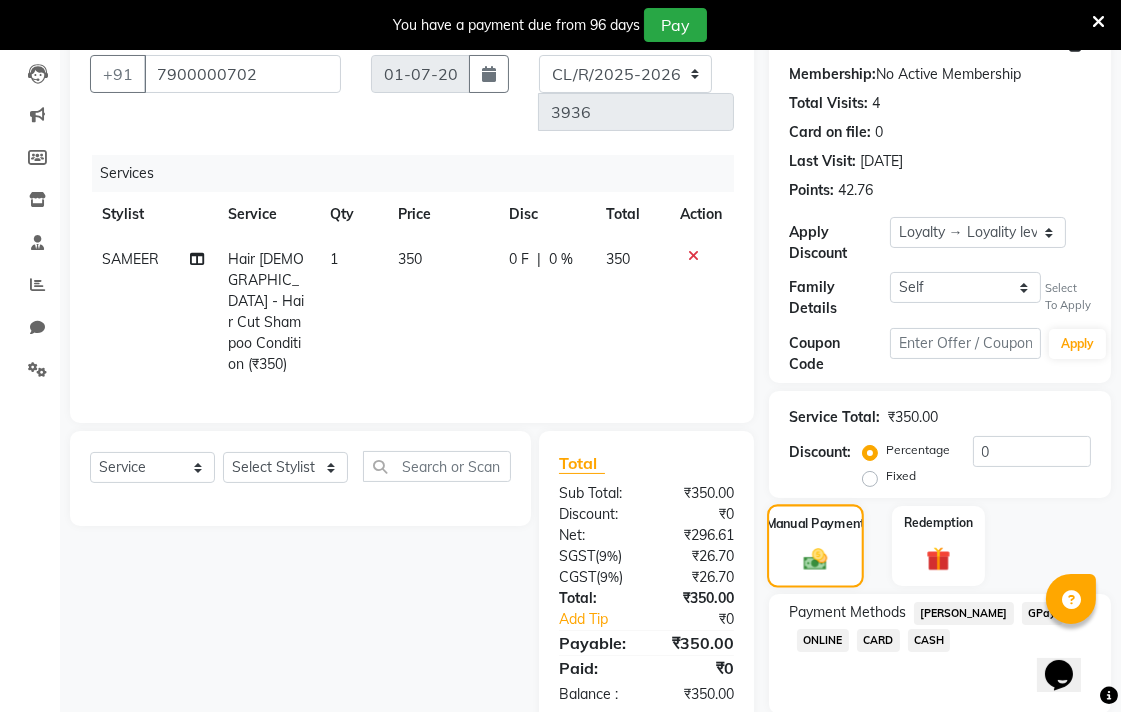 scroll, scrollTop: 281, scrollLeft: 0, axis: vertical 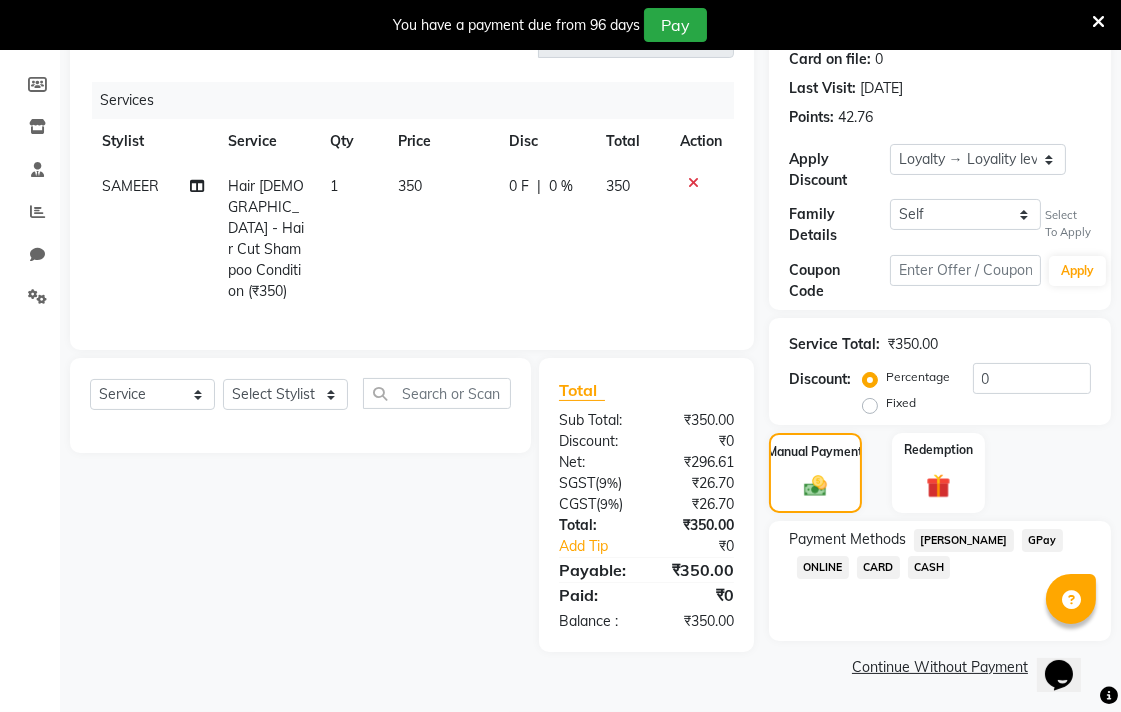 click on "CASH" 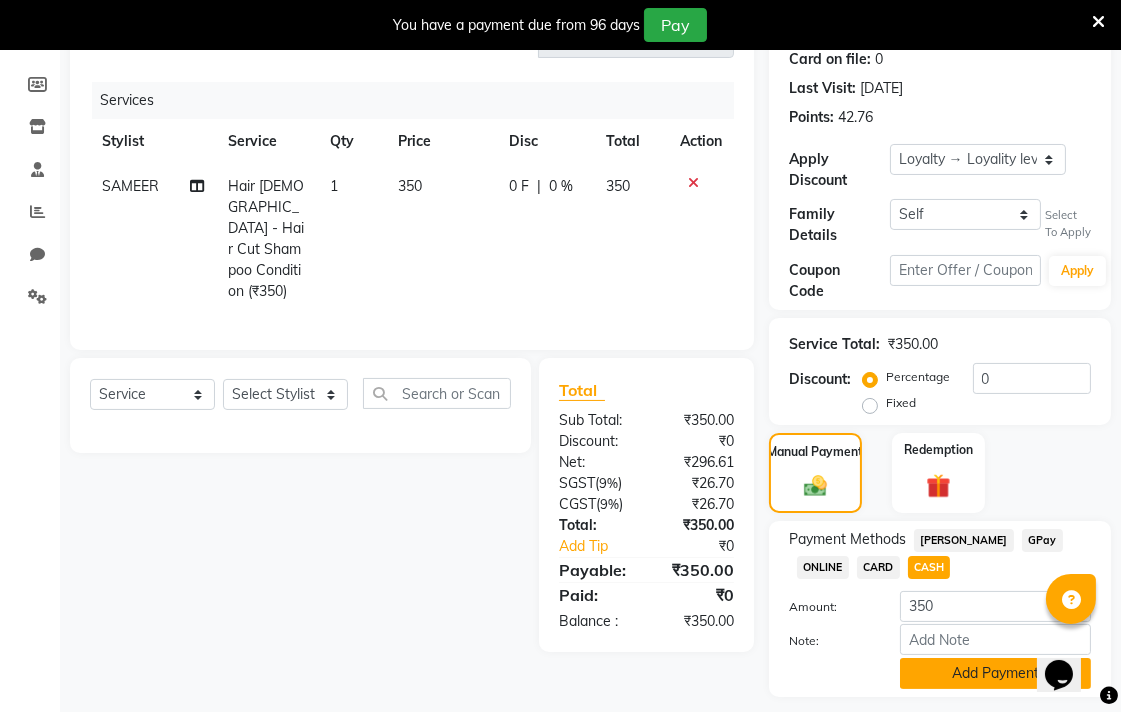 click on "Add Payment" 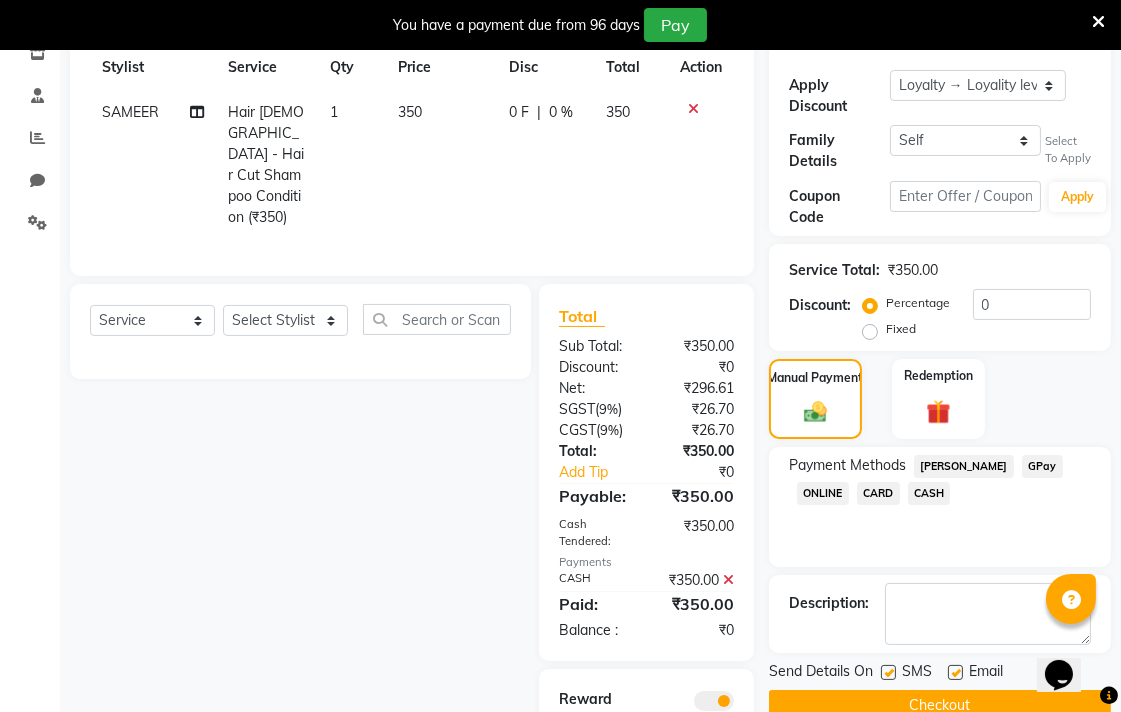 scroll, scrollTop: 453, scrollLeft: 0, axis: vertical 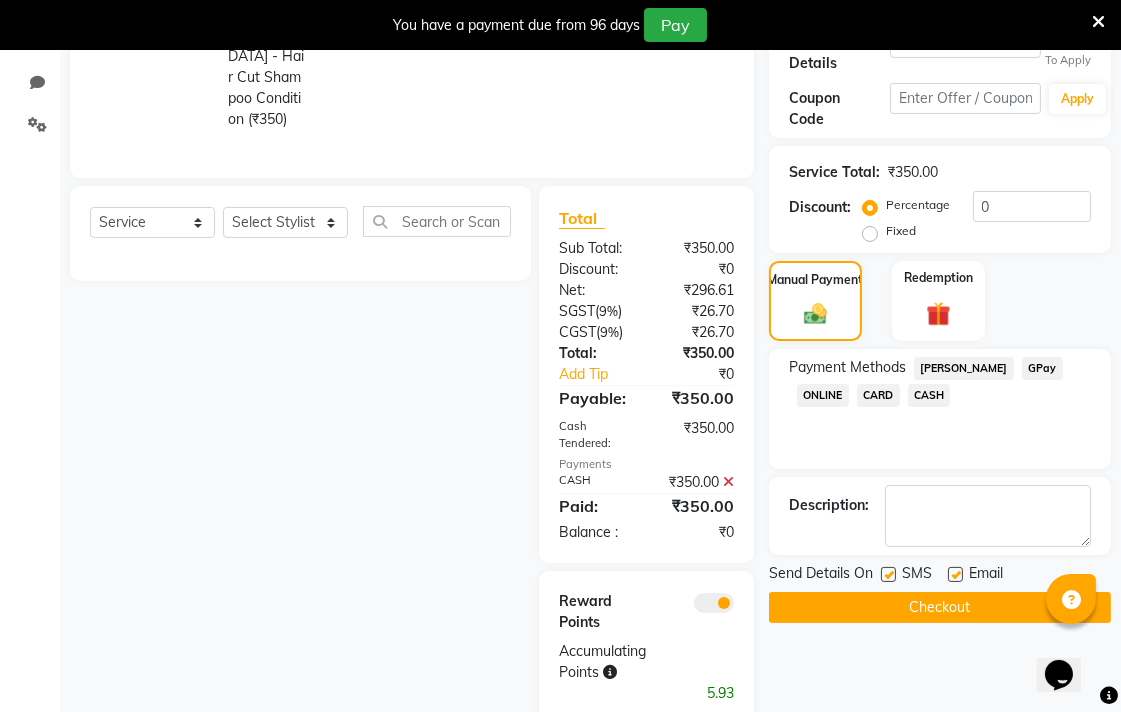 click on "Checkout" 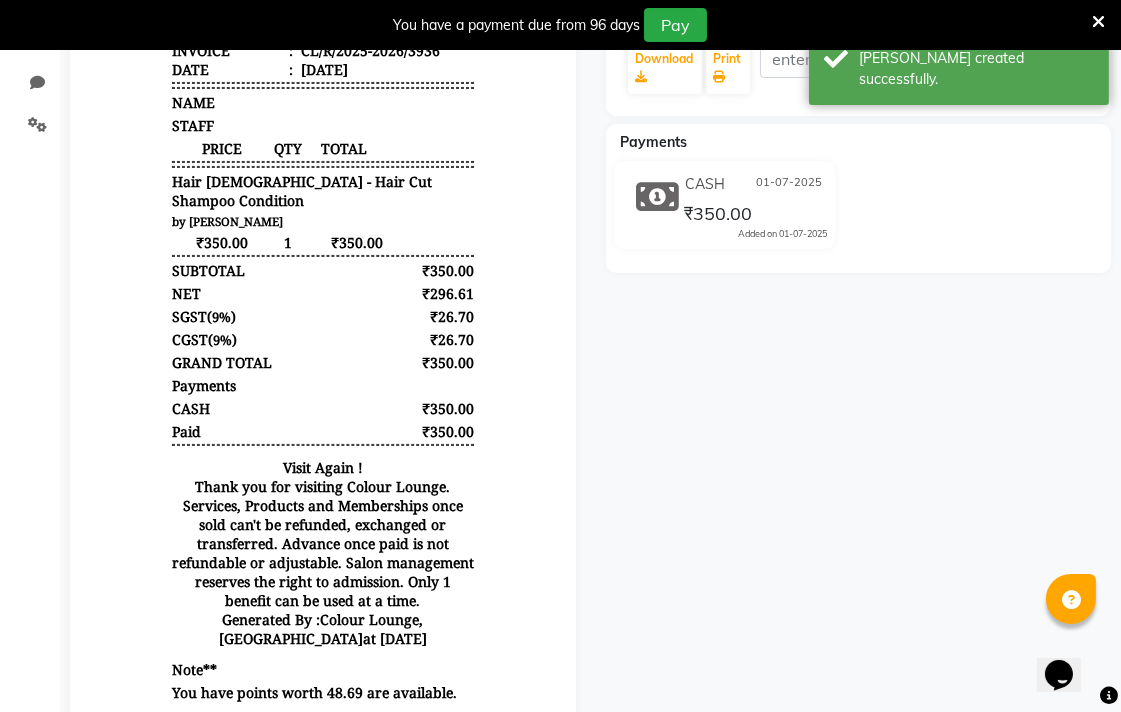 scroll, scrollTop: 0, scrollLeft: 0, axis: both 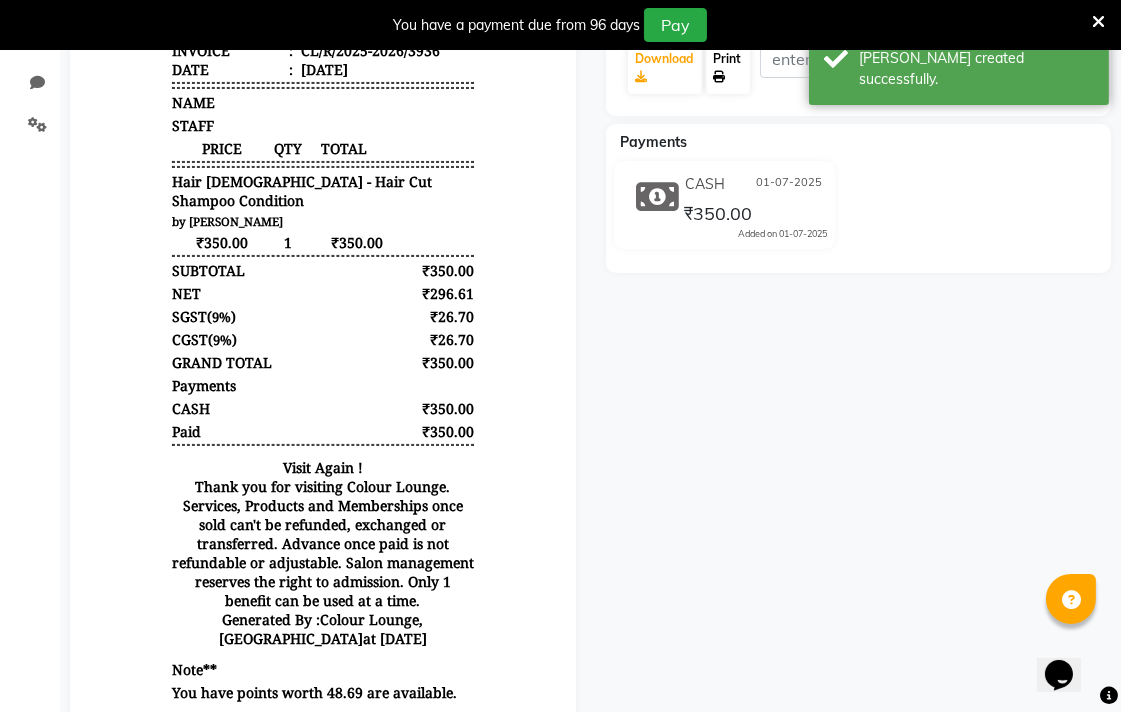 click on "Print" 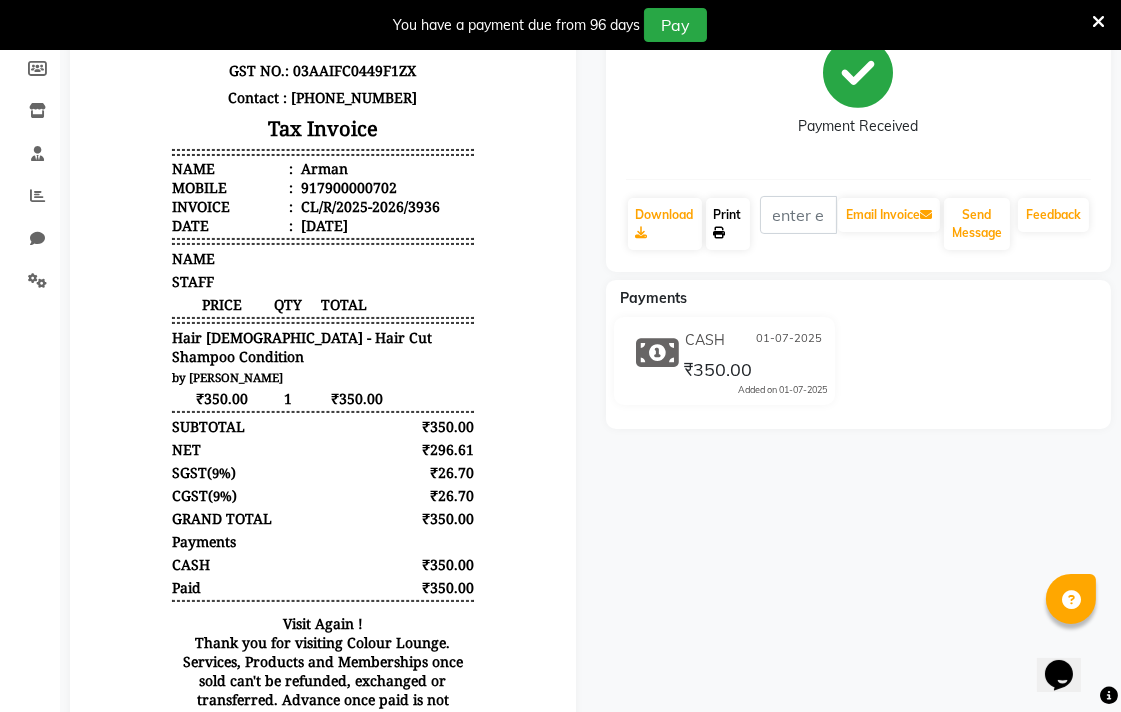 scroll, scrollTop: 0, scrollLeft: 0, axis: both 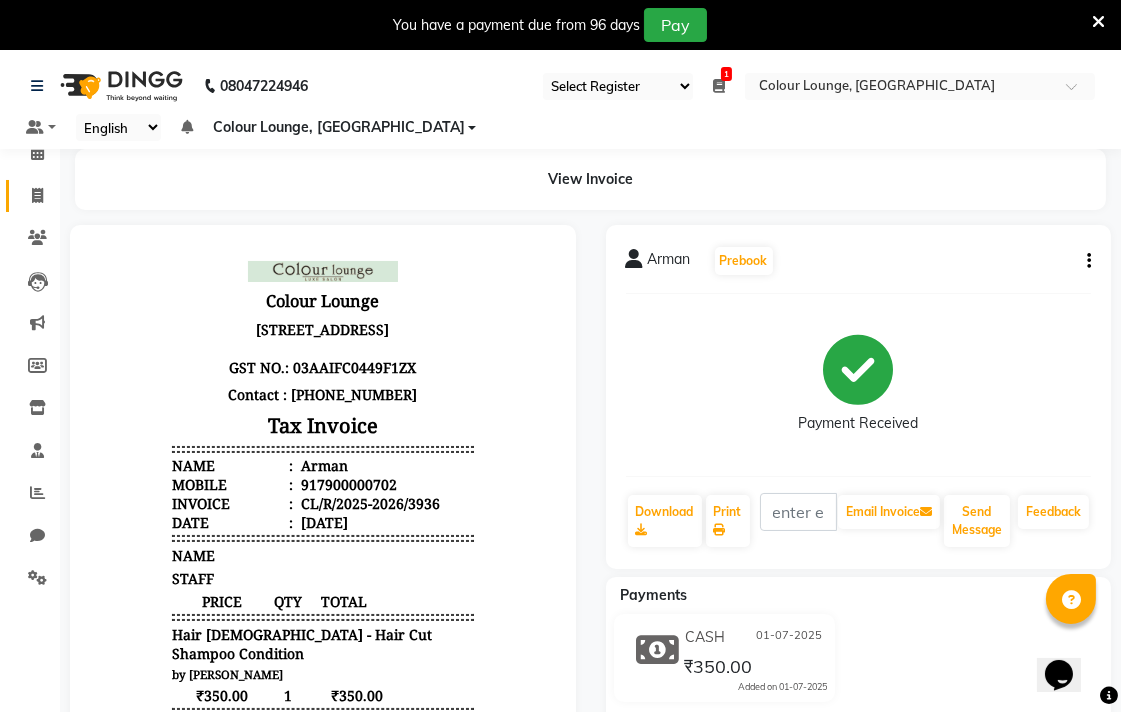 click 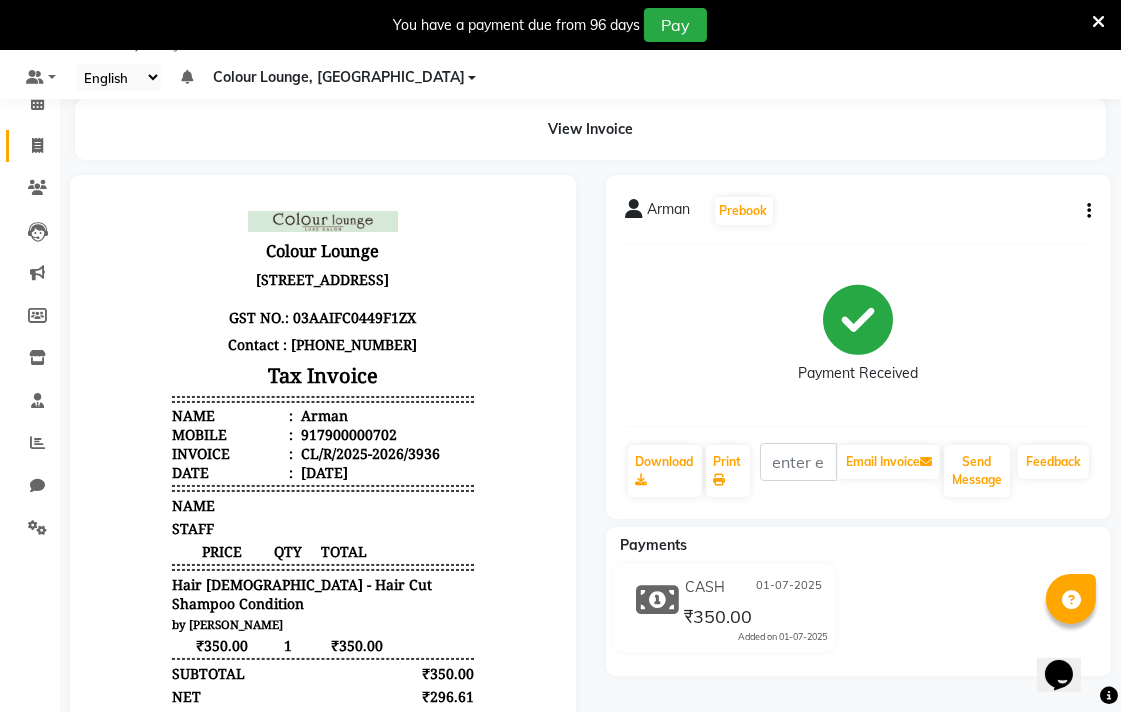 select on "service" 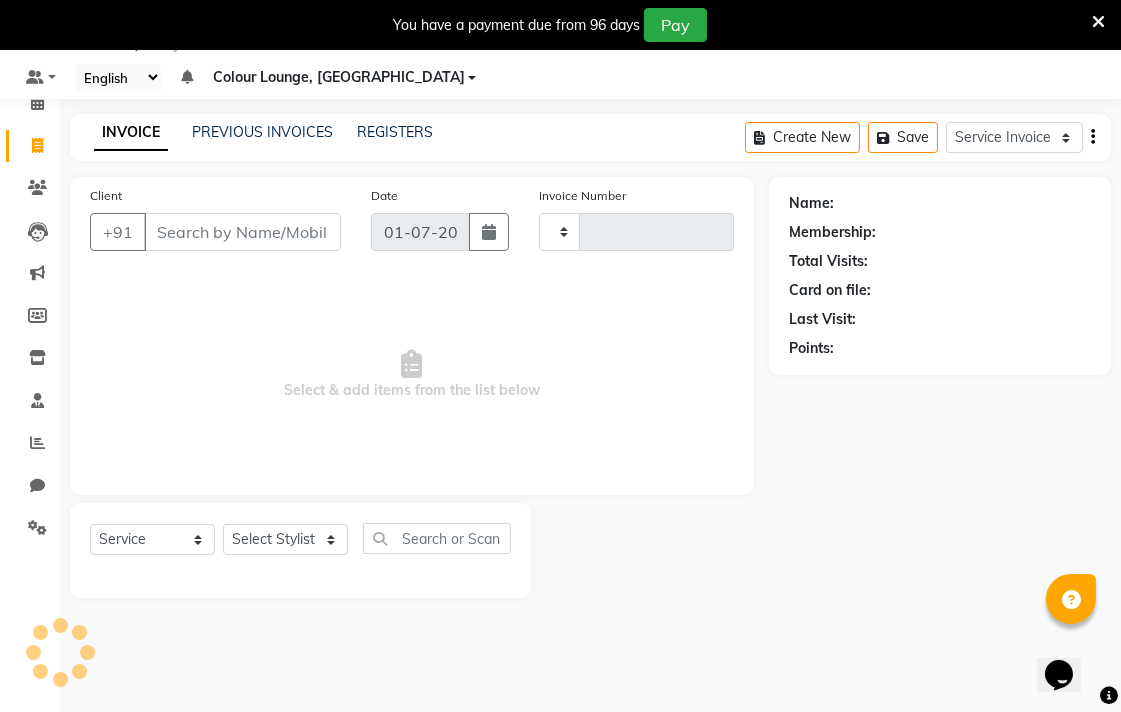 type on "3937" 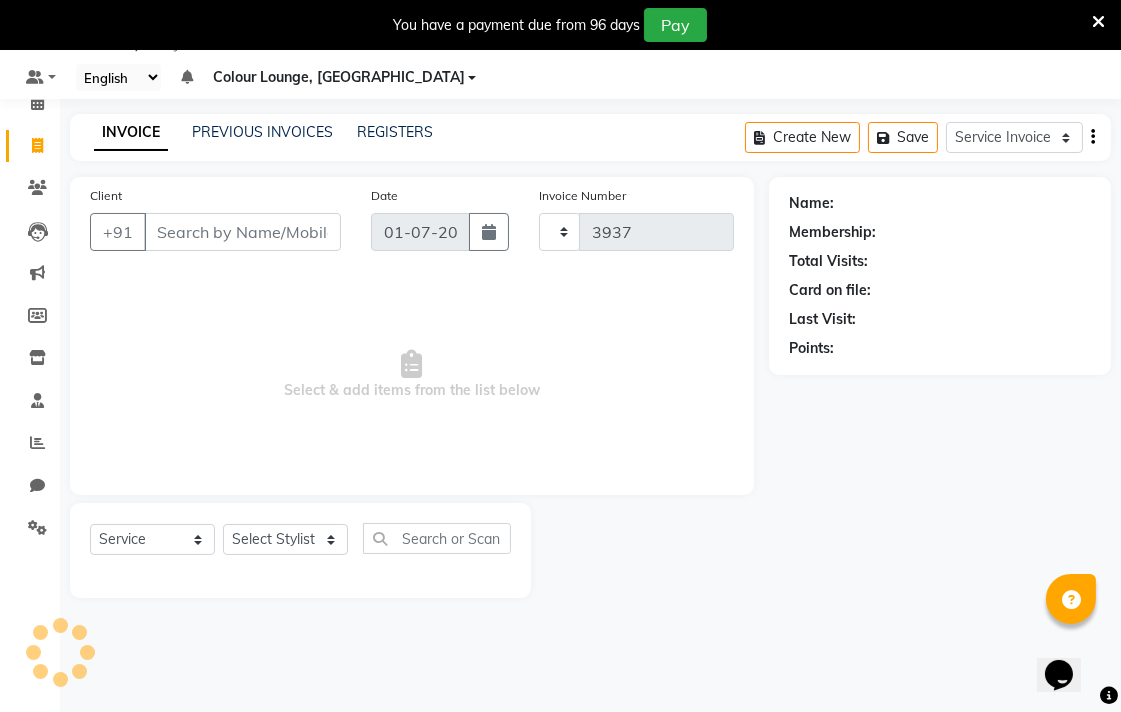 select on "8013" 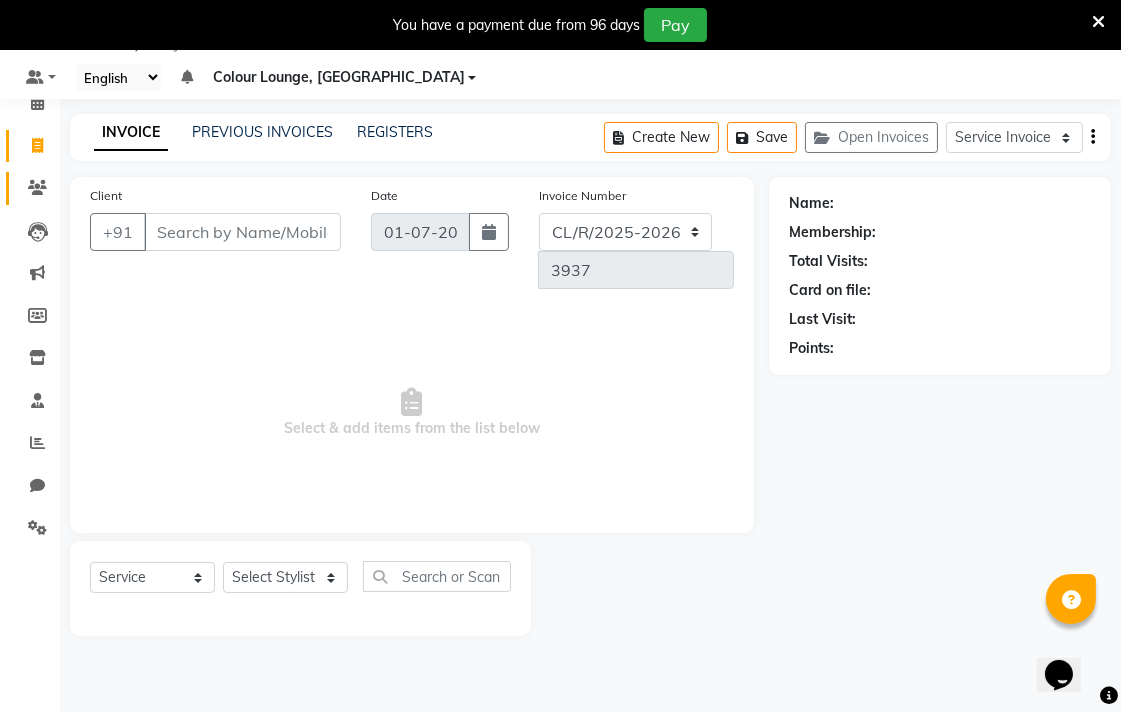 click 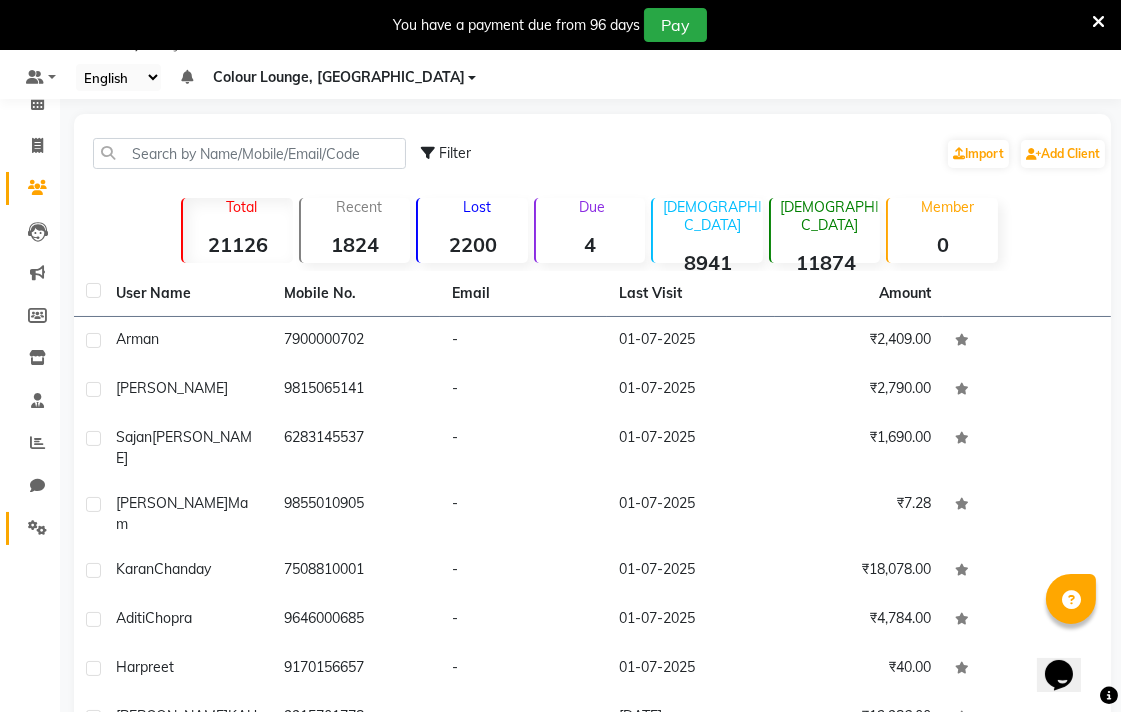 click 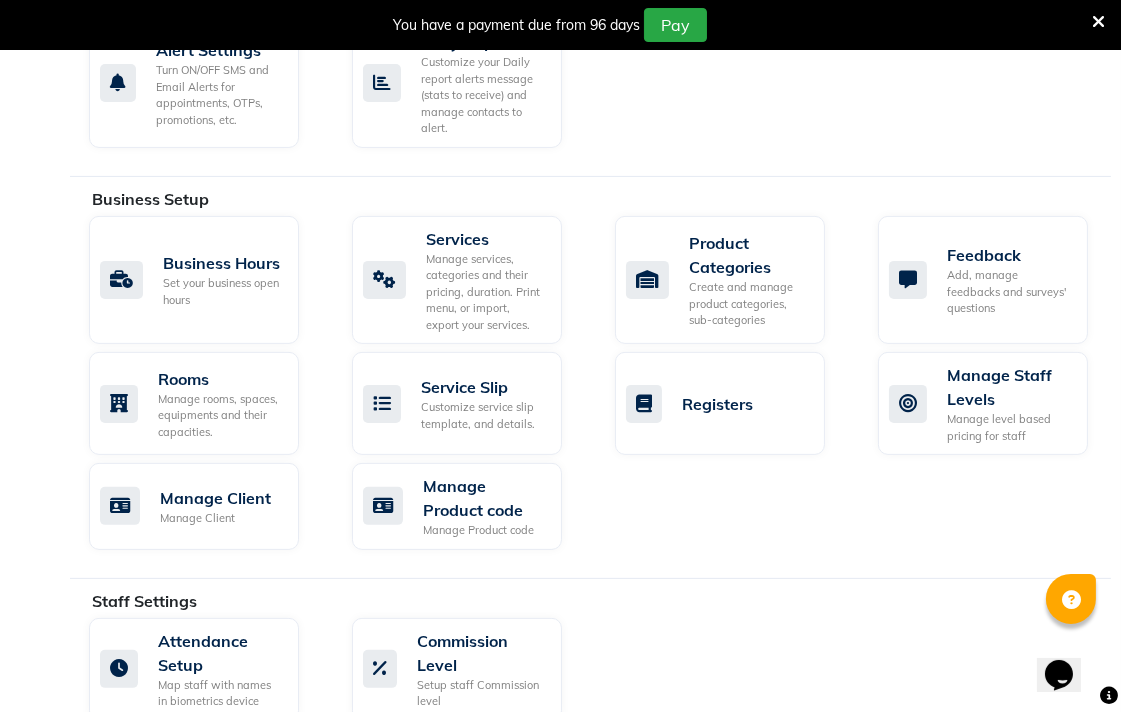 scroll, scrollTop: 782, scrollLeft: 0, axis: vertical 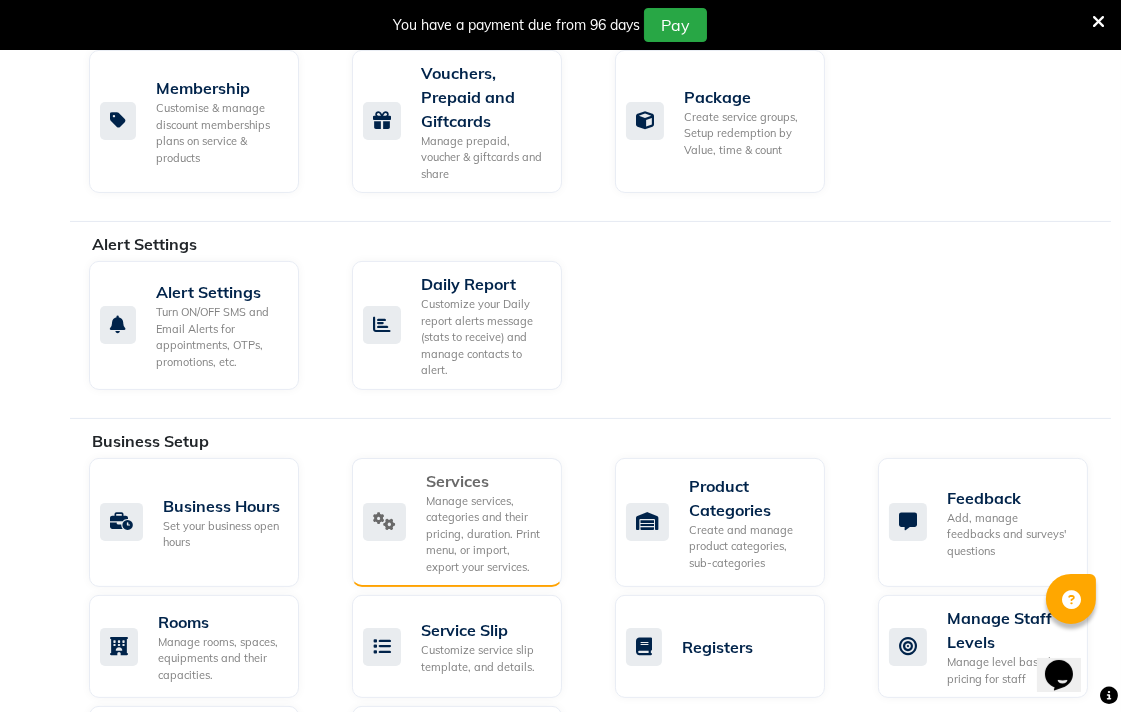 click on "Manage services, categories and their pricing, duration. Print menu, or import, export your services." 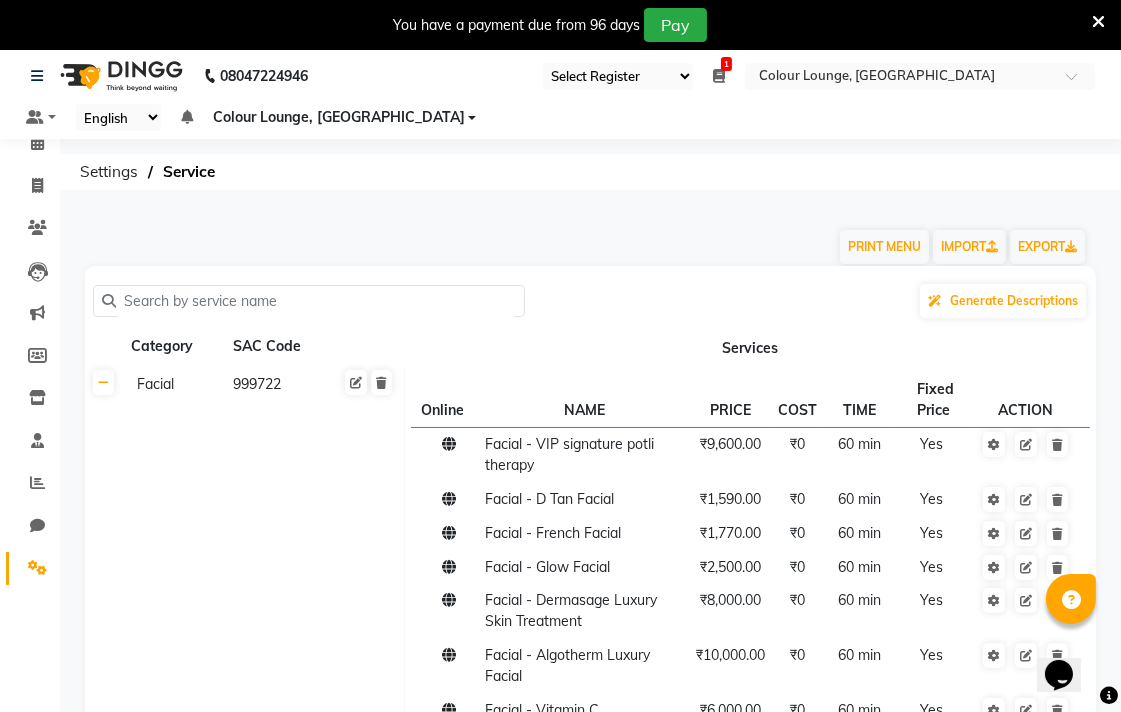 scroll, scrollTop: 0, scrollLeft: 0, axis: both 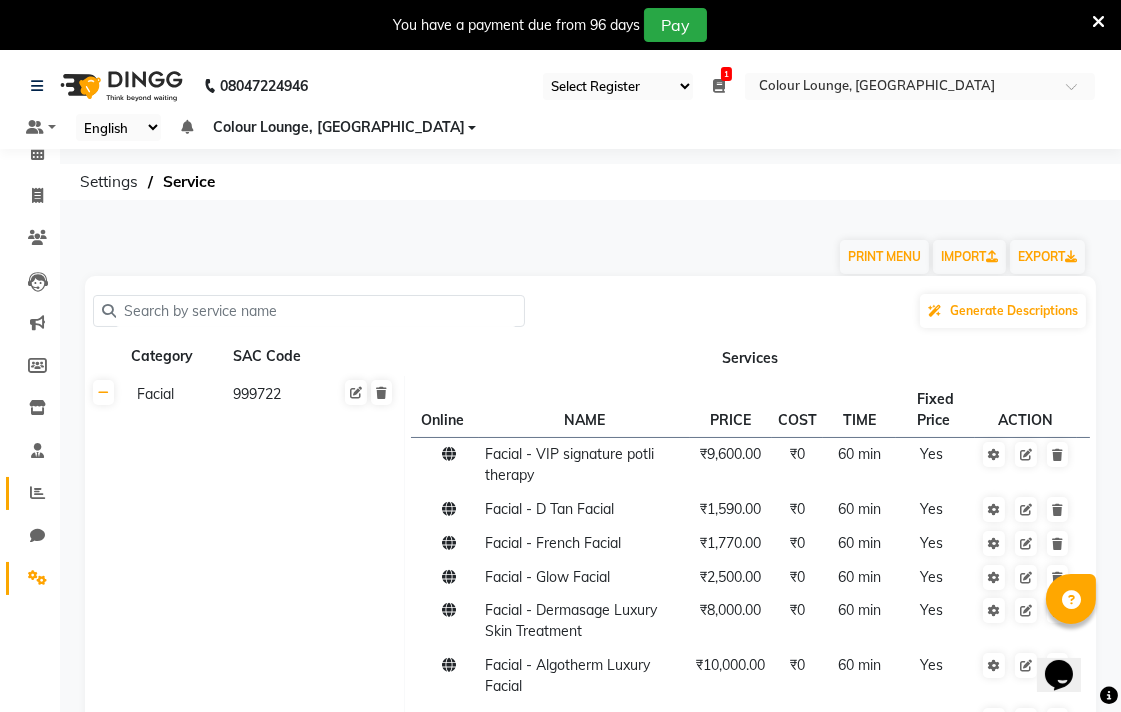 click 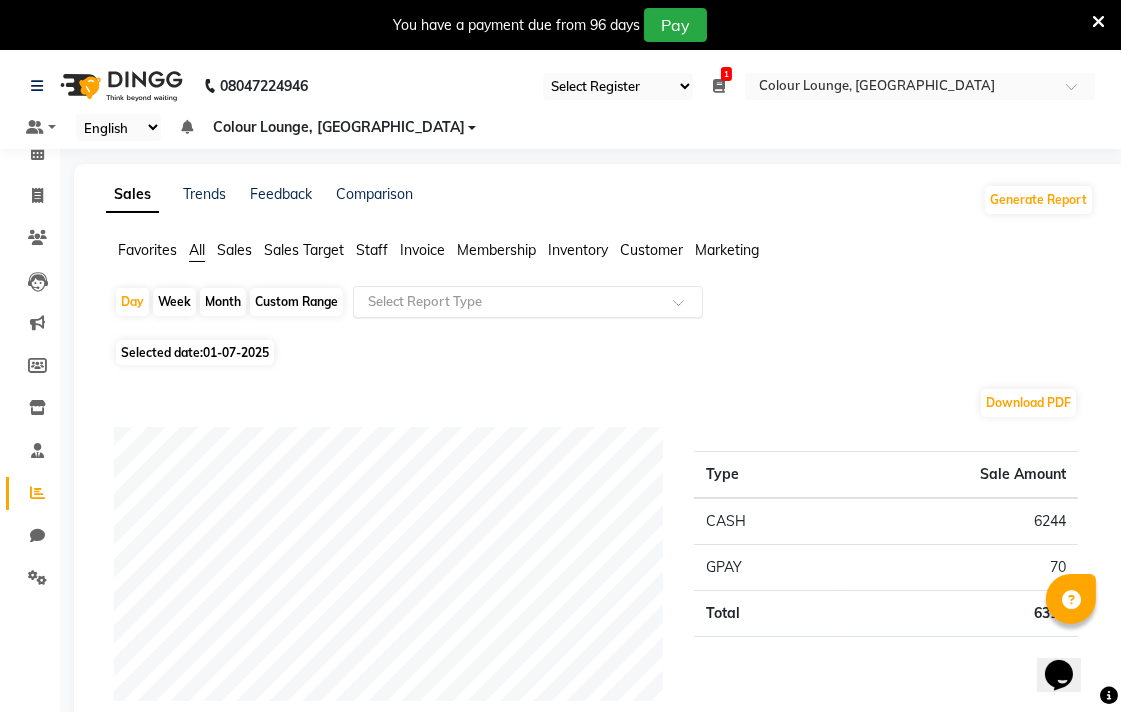 click 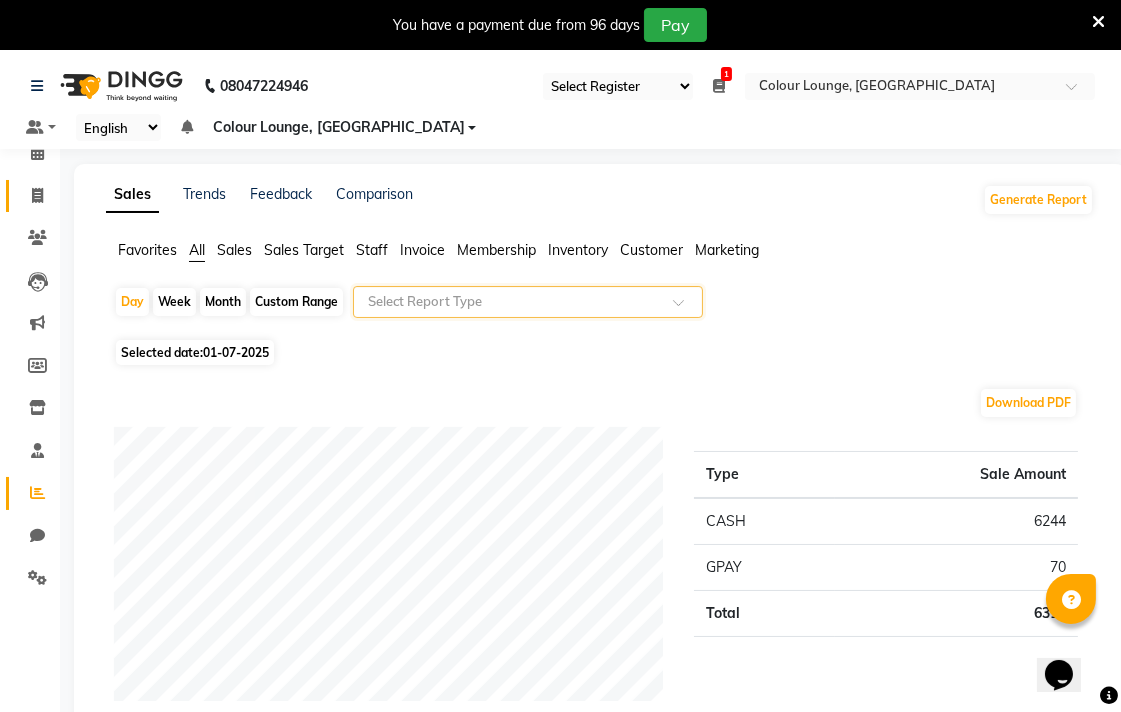 click 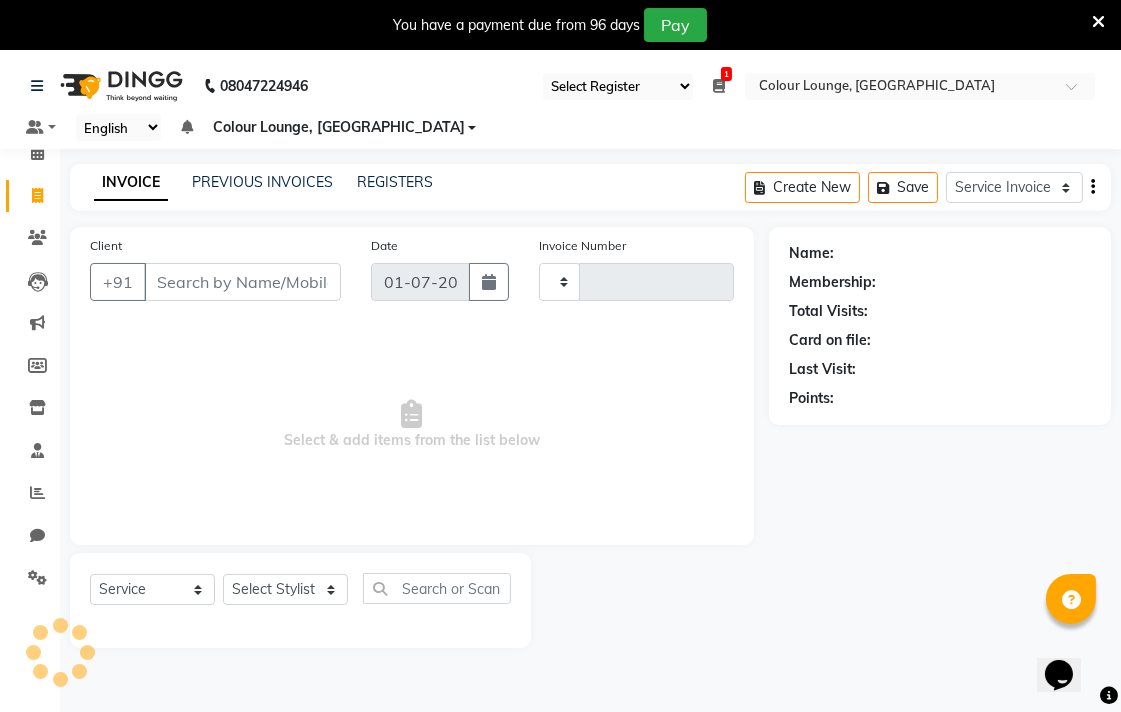 scroll, scrollTop: 50, scrollLeft: 0, axis: vertical 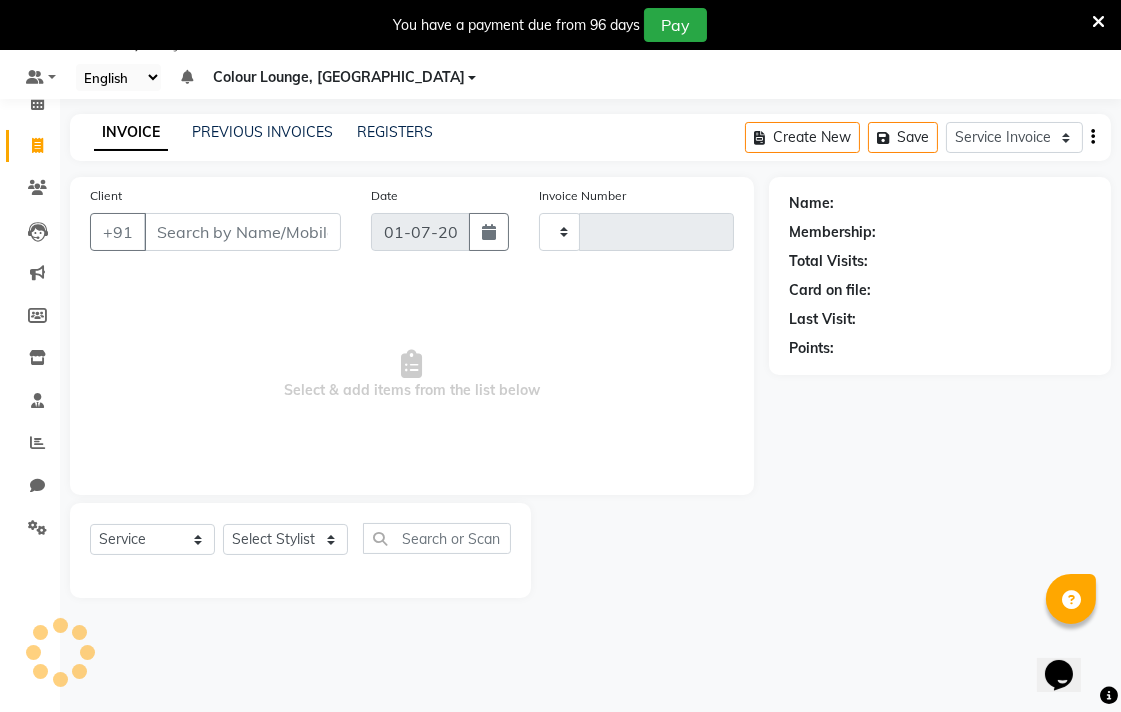 type on "3937" 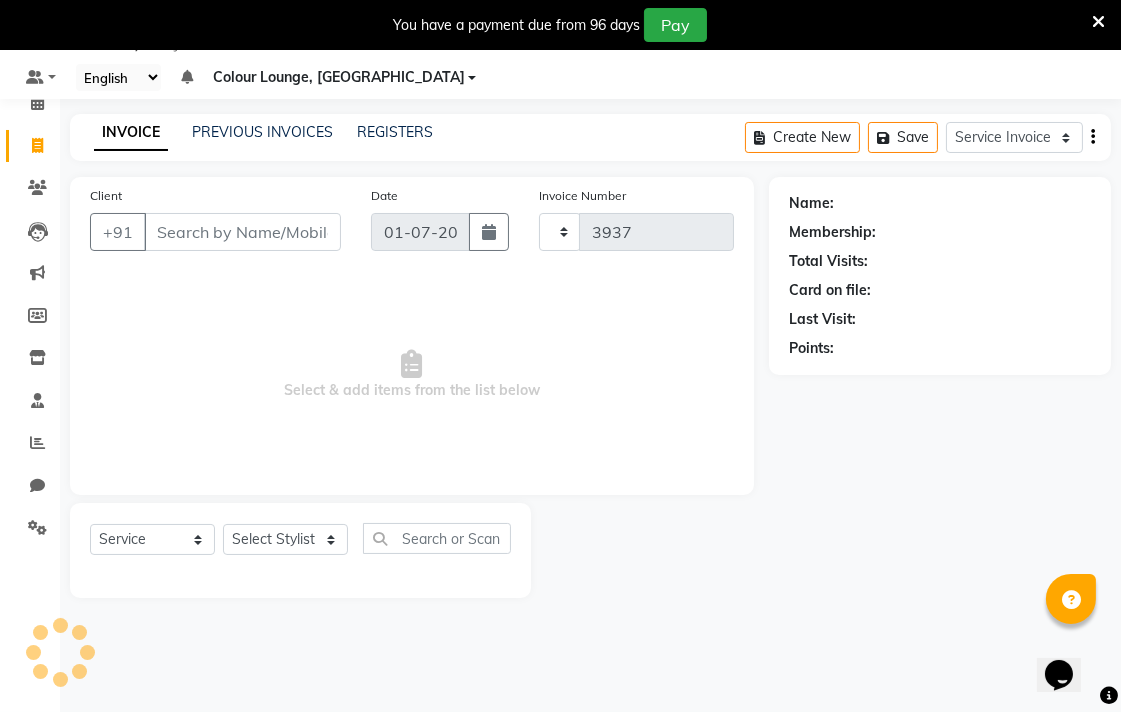 select on "8013" 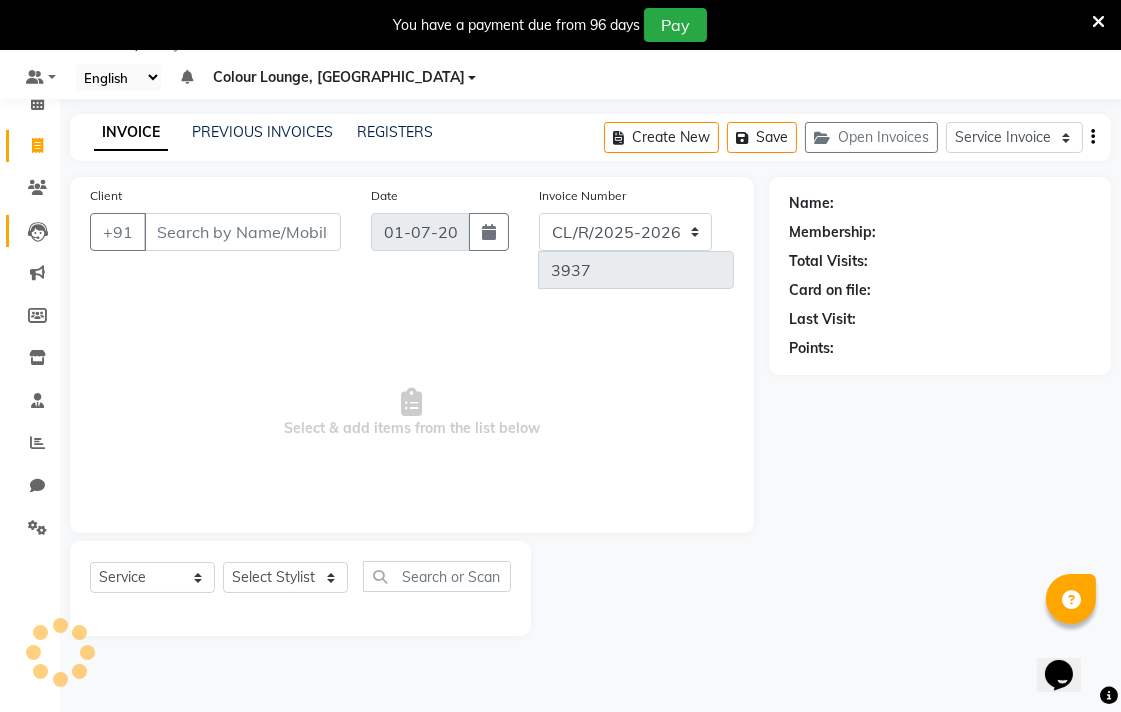 click 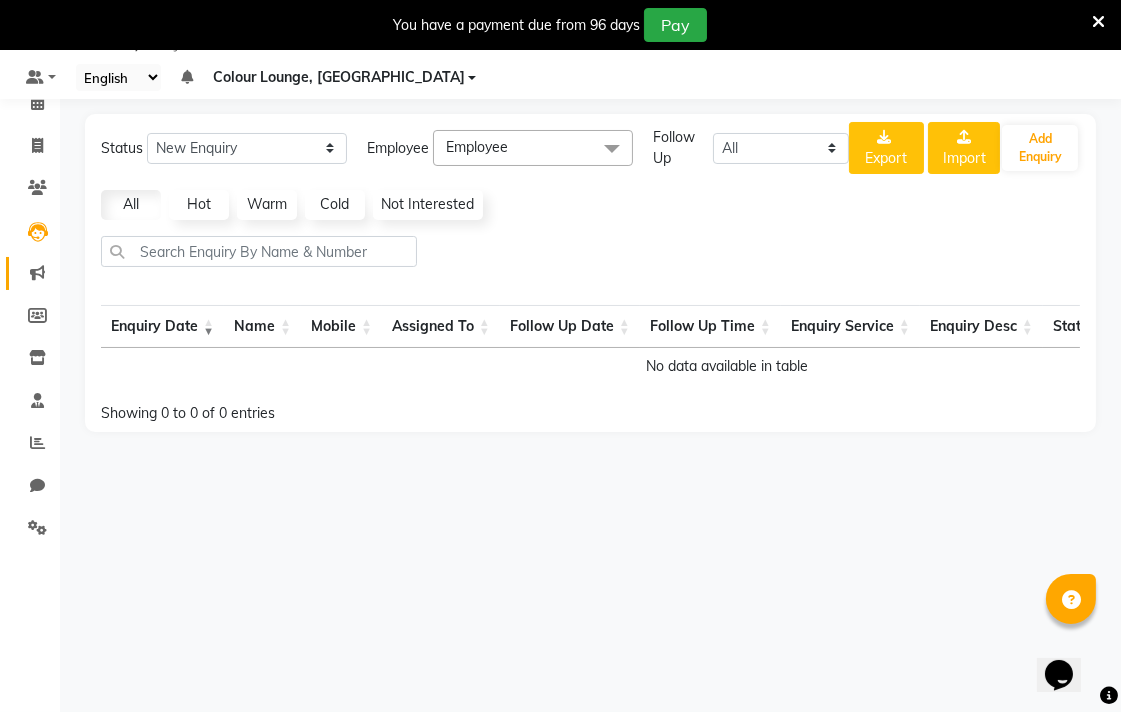 click 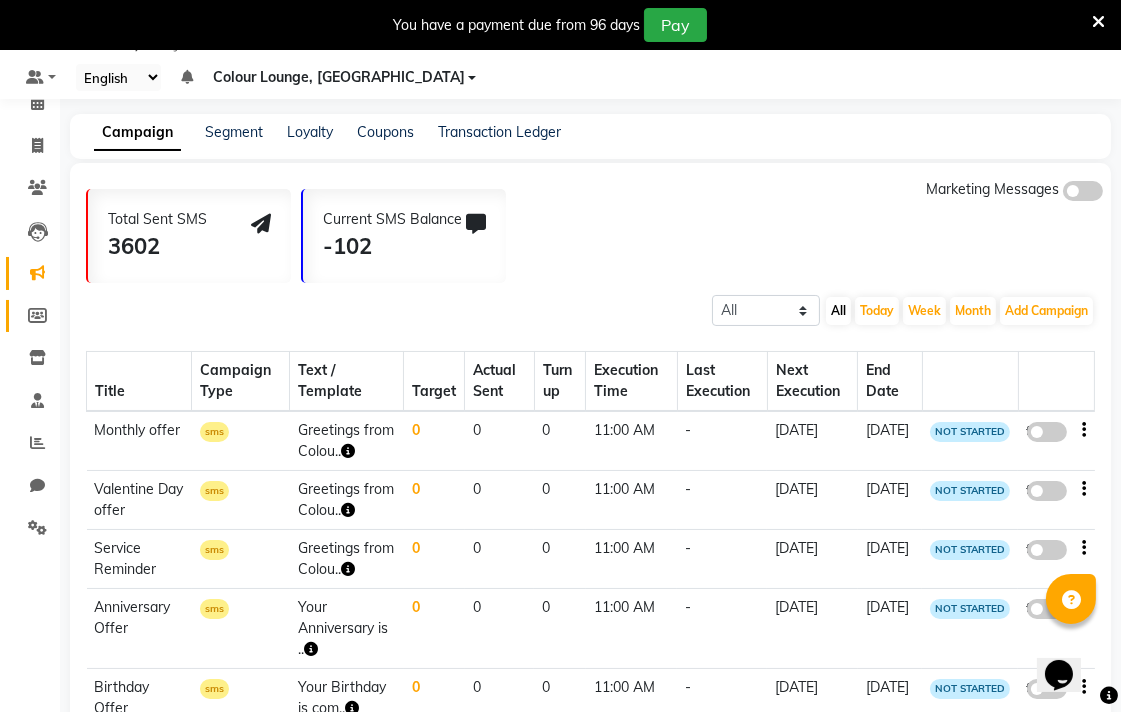 click 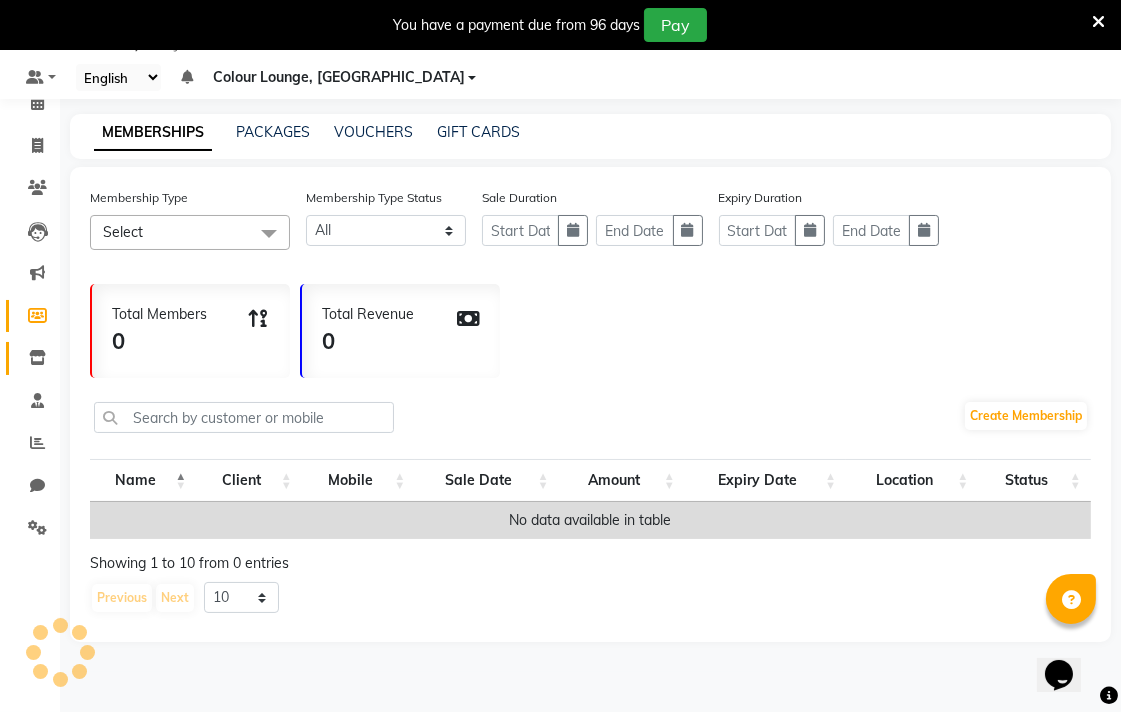 click 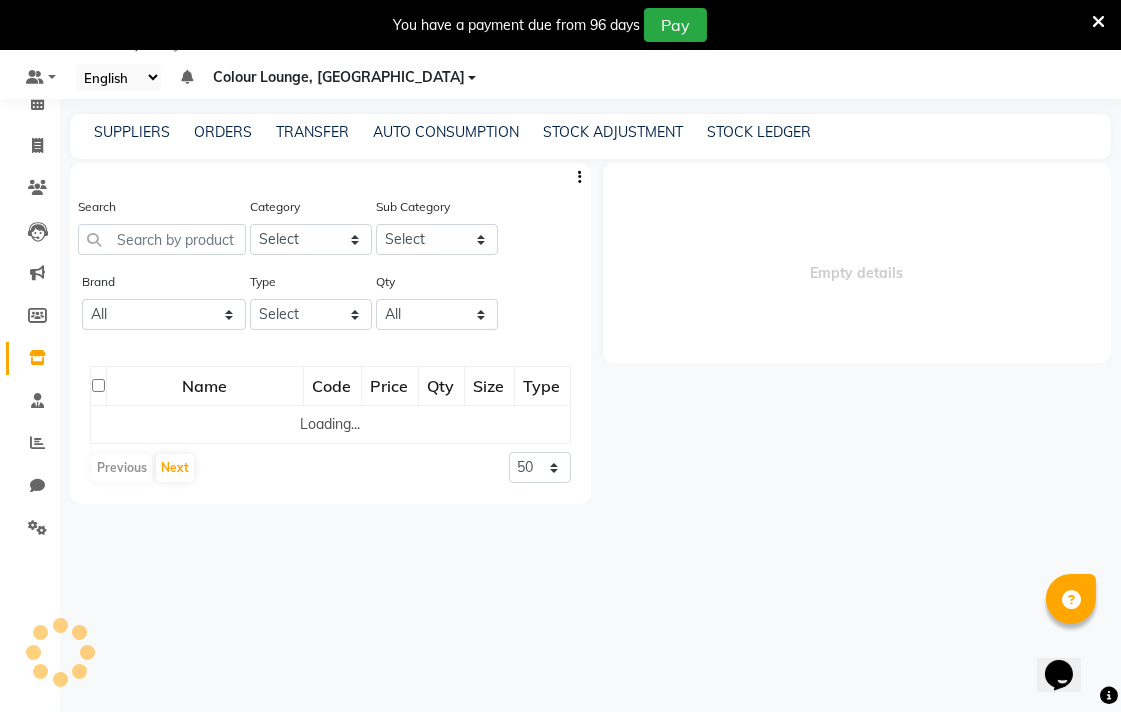 select 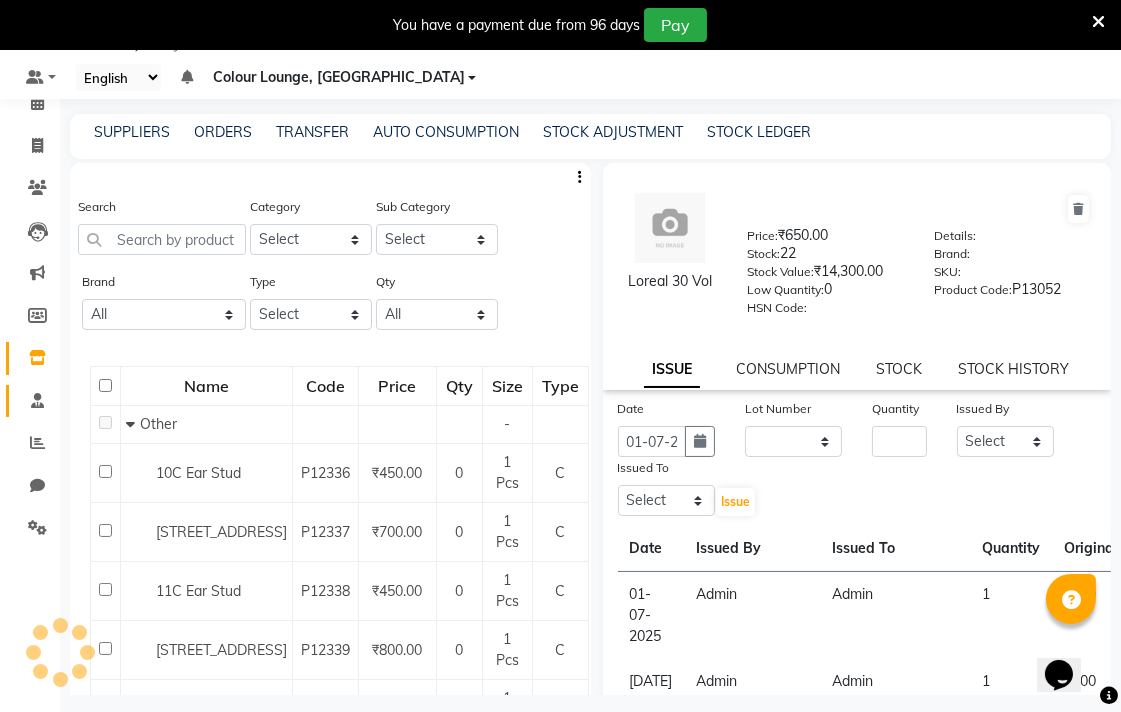 click 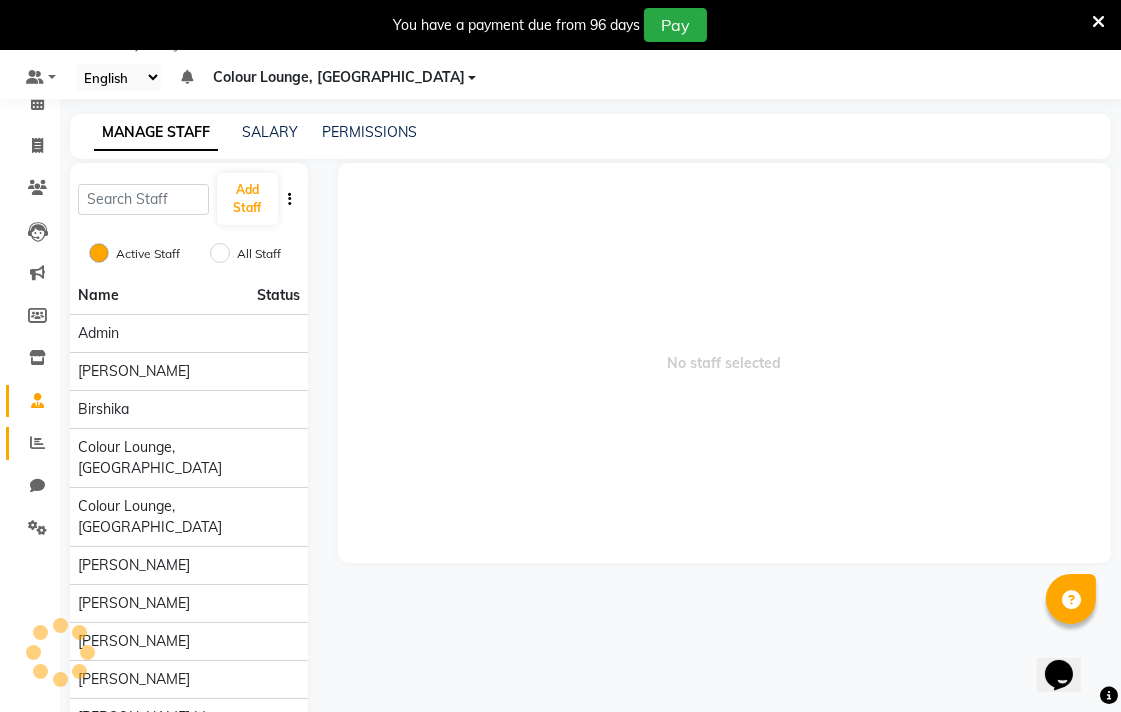 click 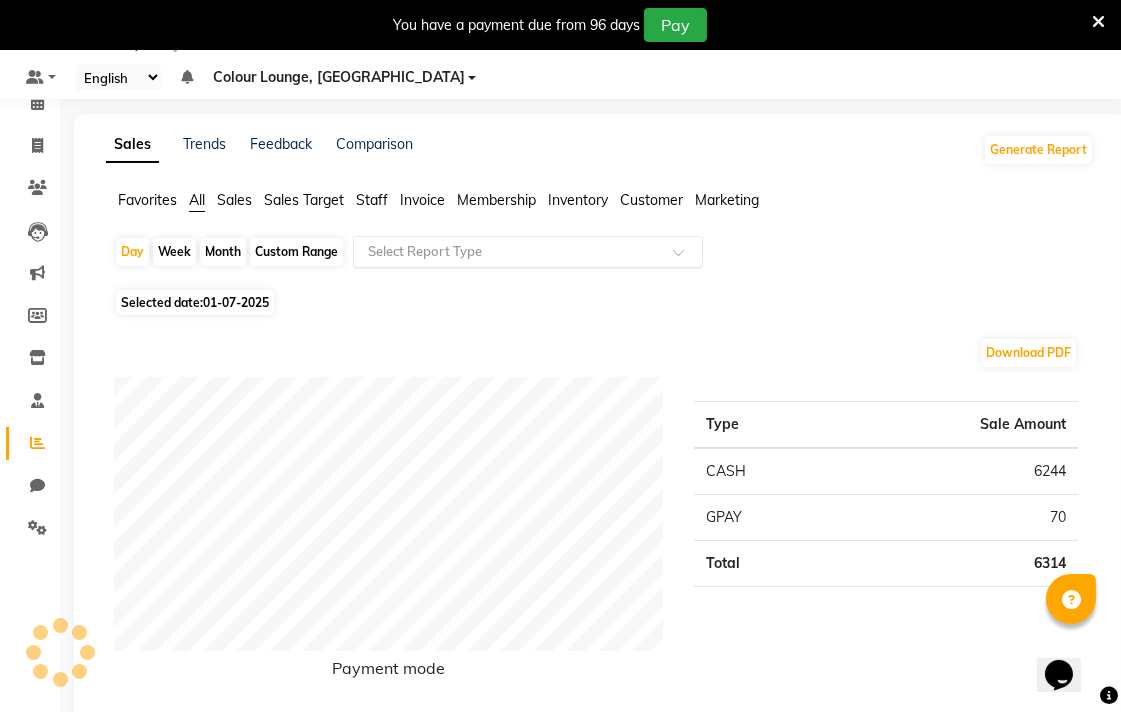click 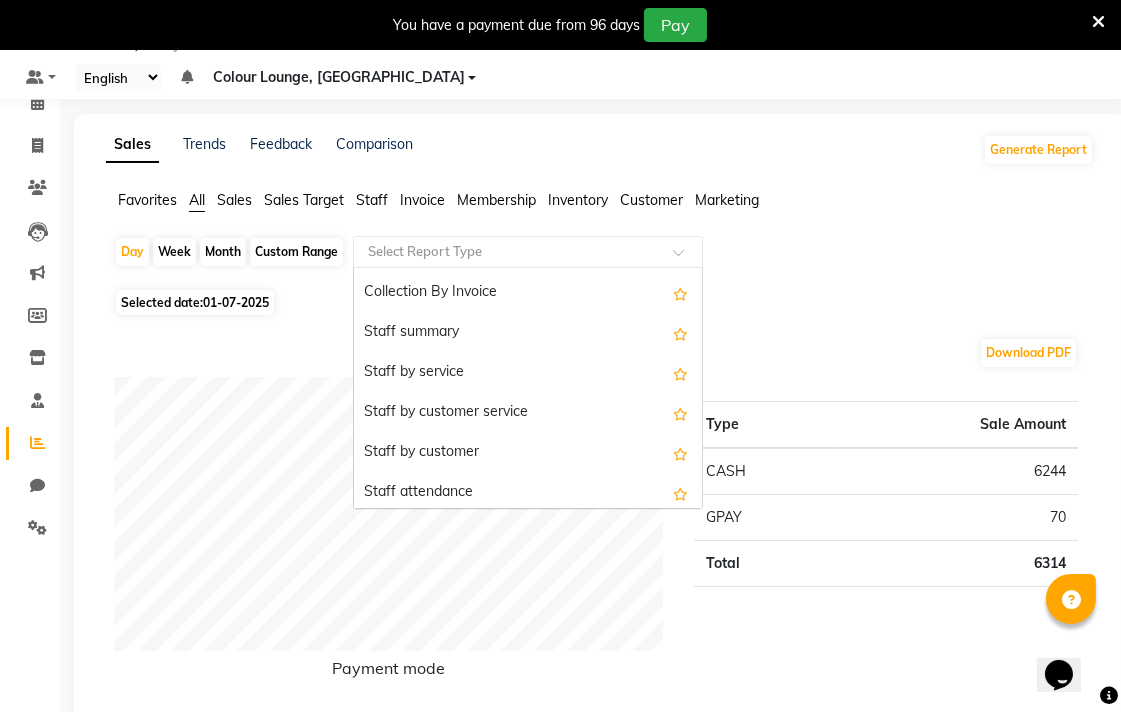 scroll, scrollTop: 690, scrollLeft: 0, axis: vertical 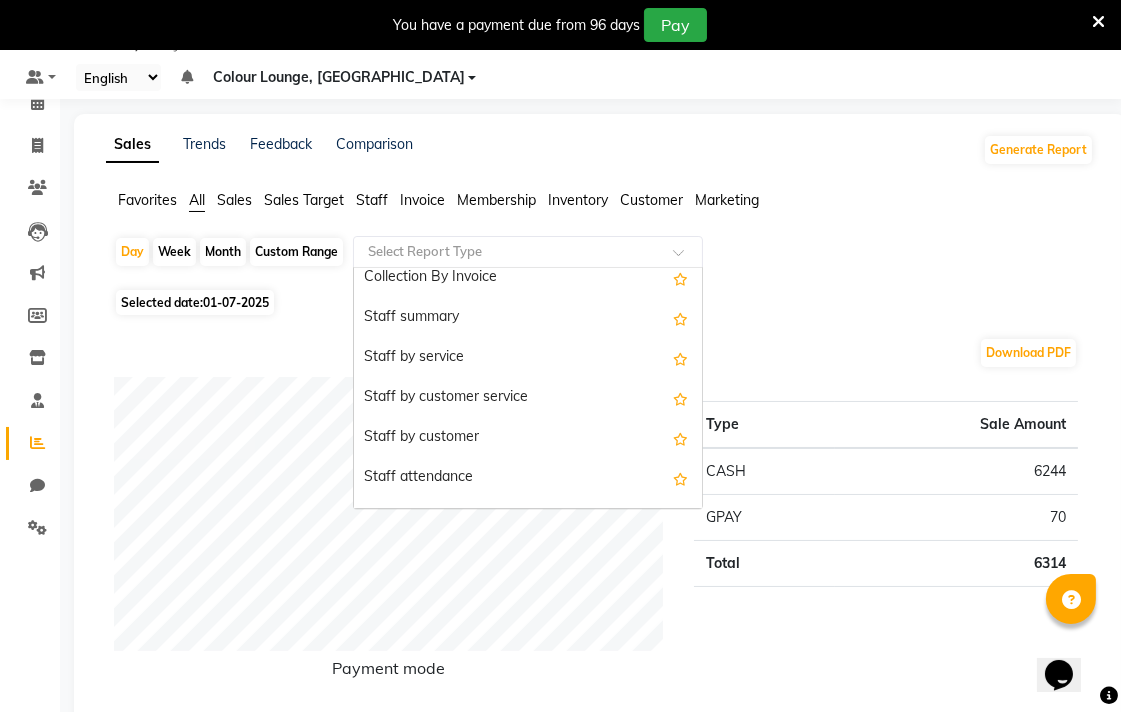 click on "Staff by service" at bounding box center (528, 358) 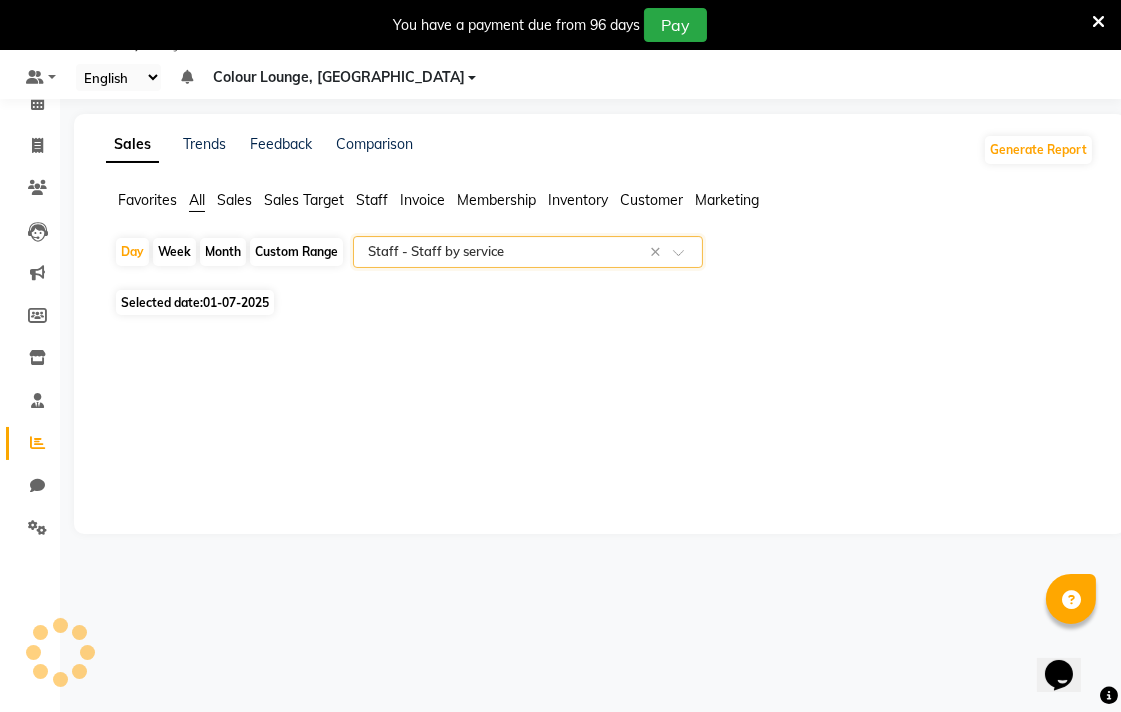 select on "full_report" 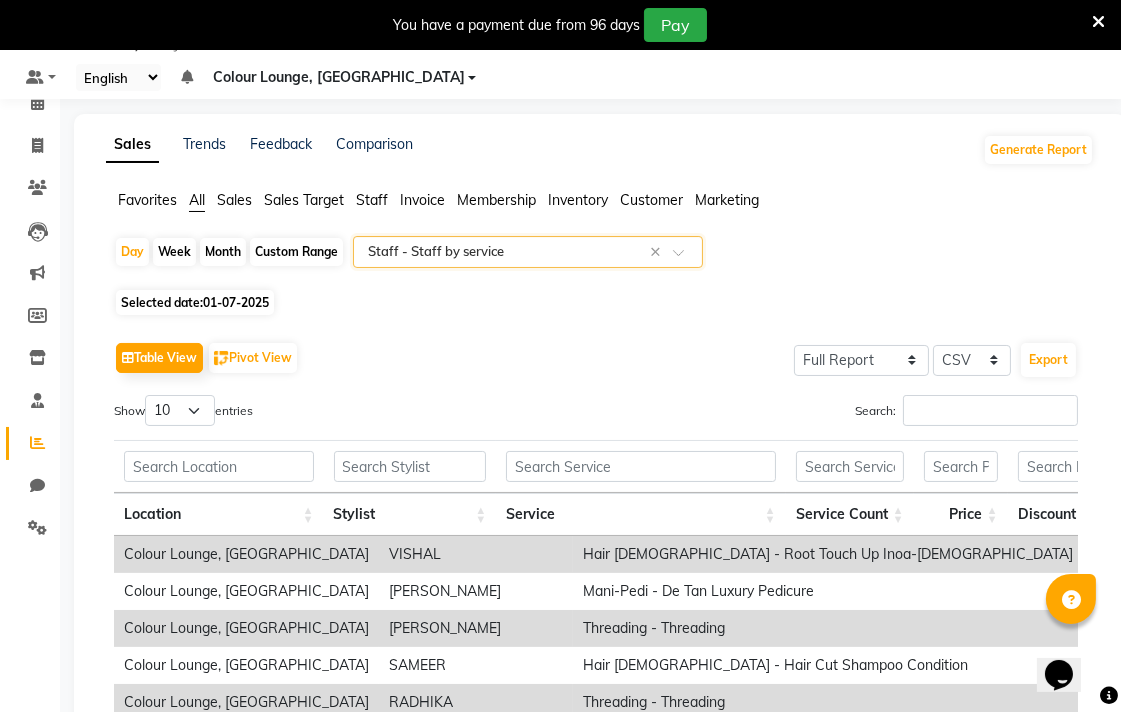 click 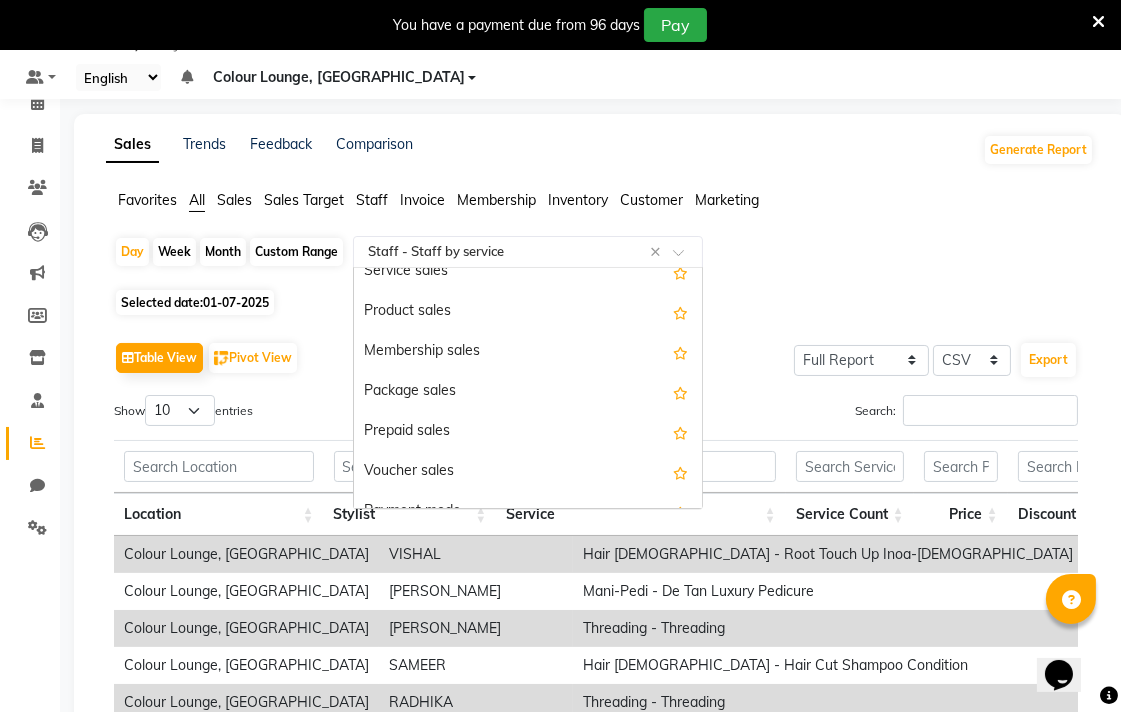 scroll, scrollTop: 0, scrollLeft: 0, axis: both 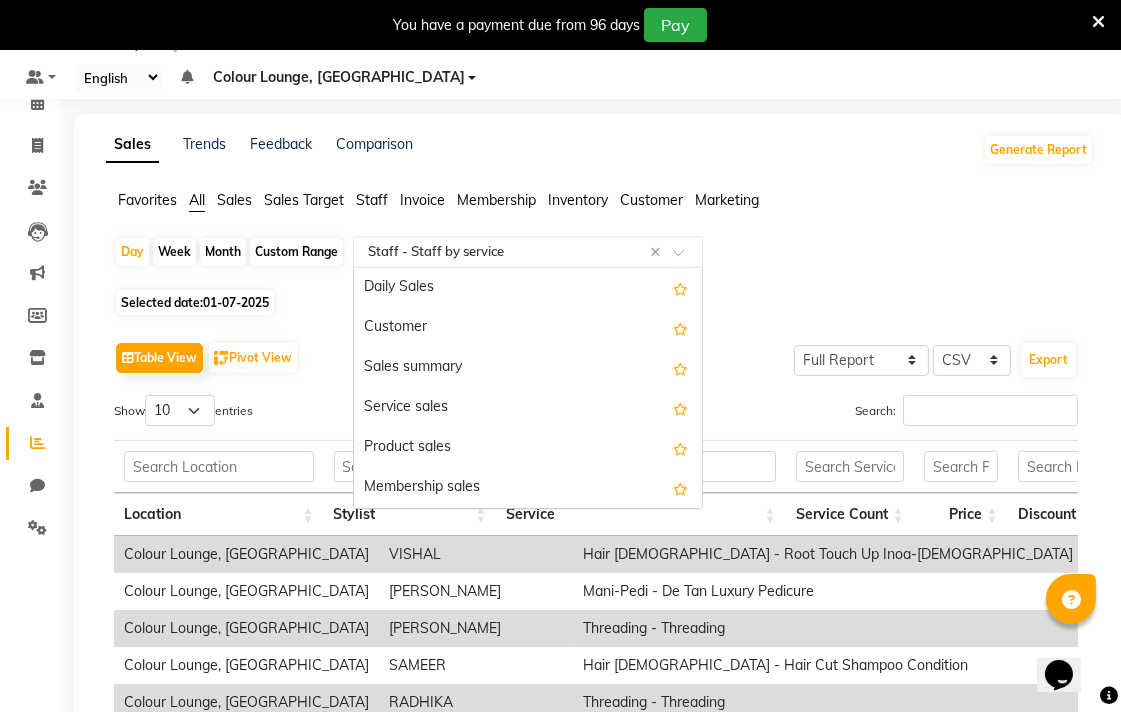 click on "Service sales" at bounding box center (528, 408) 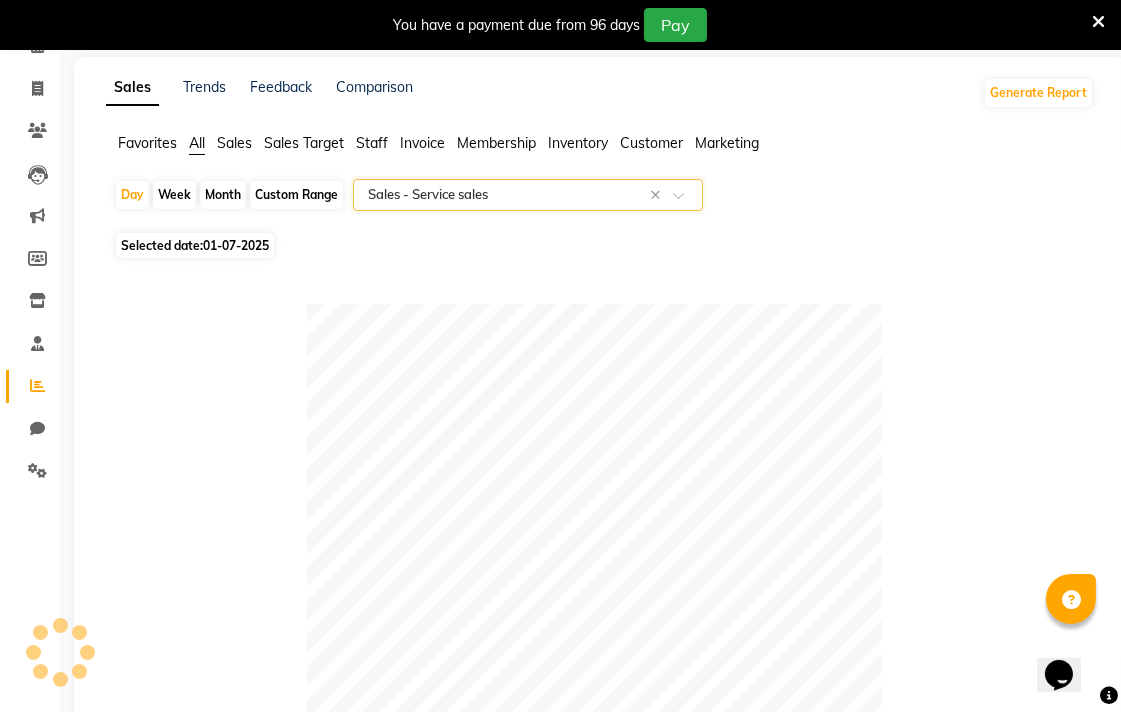 scroll, scrollTop: 106, scrollLeft: 0, axis: vertical 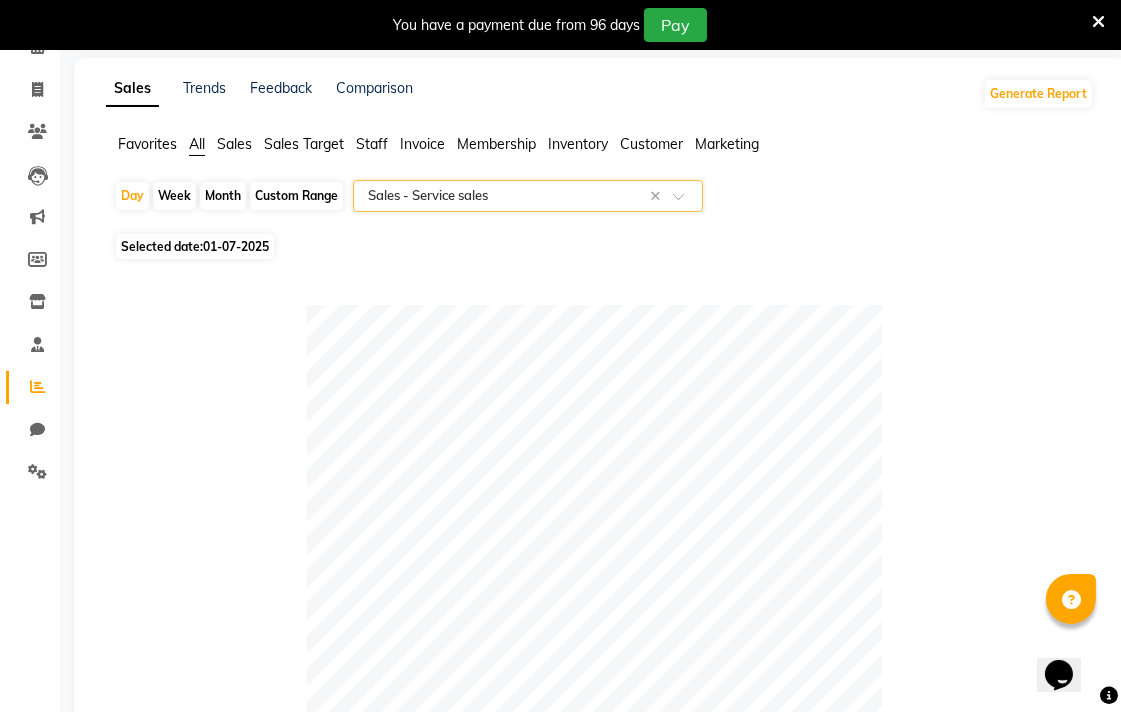 click on "Custom Range" 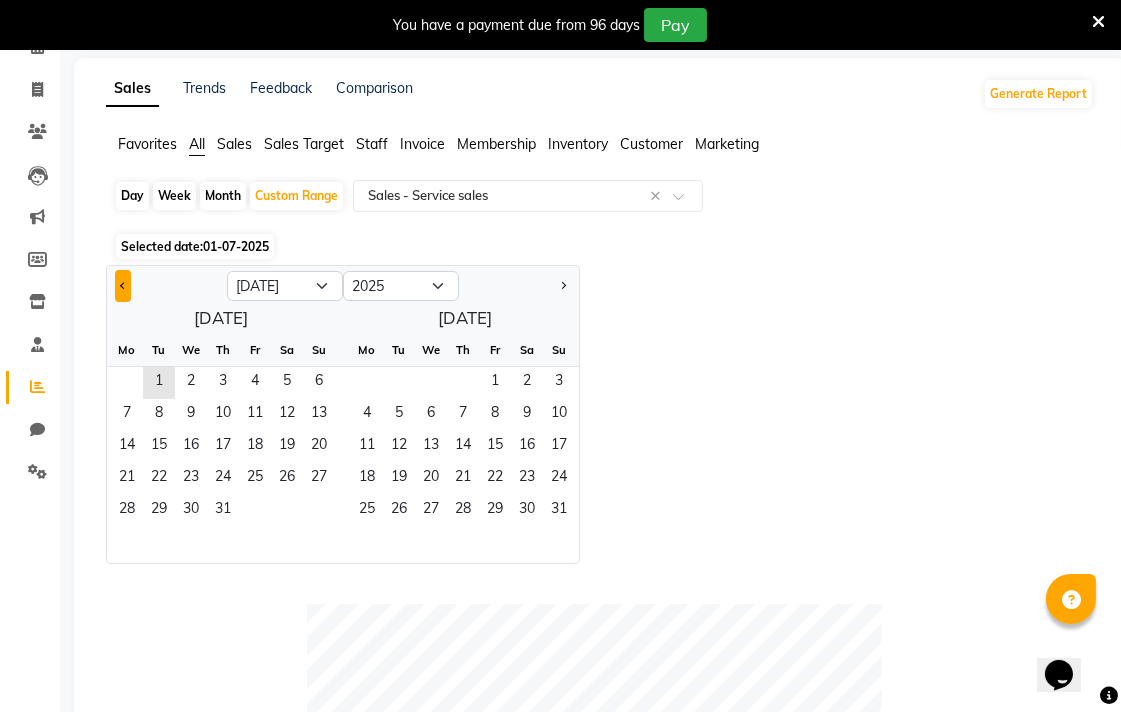 click 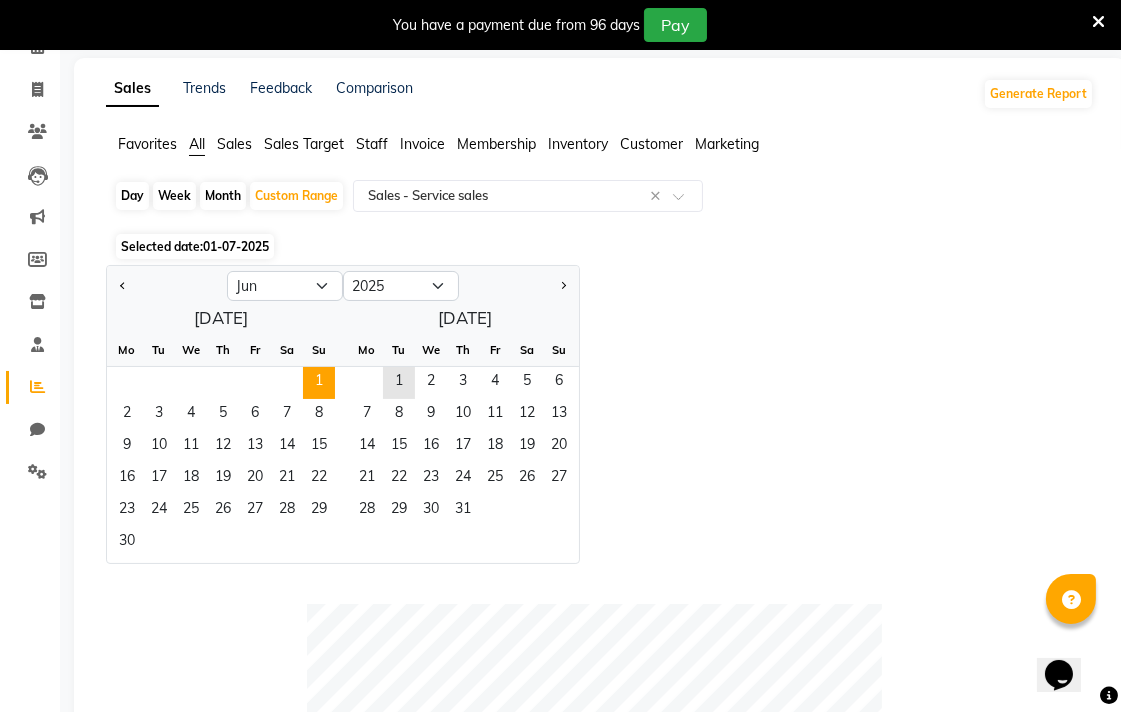 click on "1" 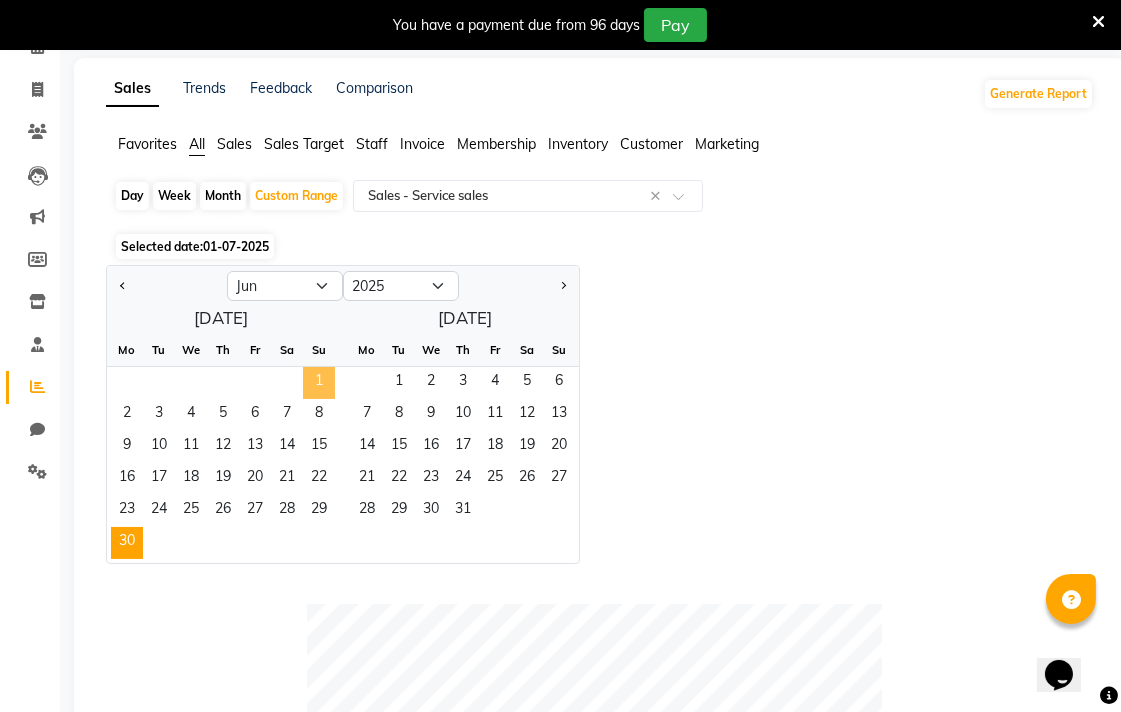 click on "30" 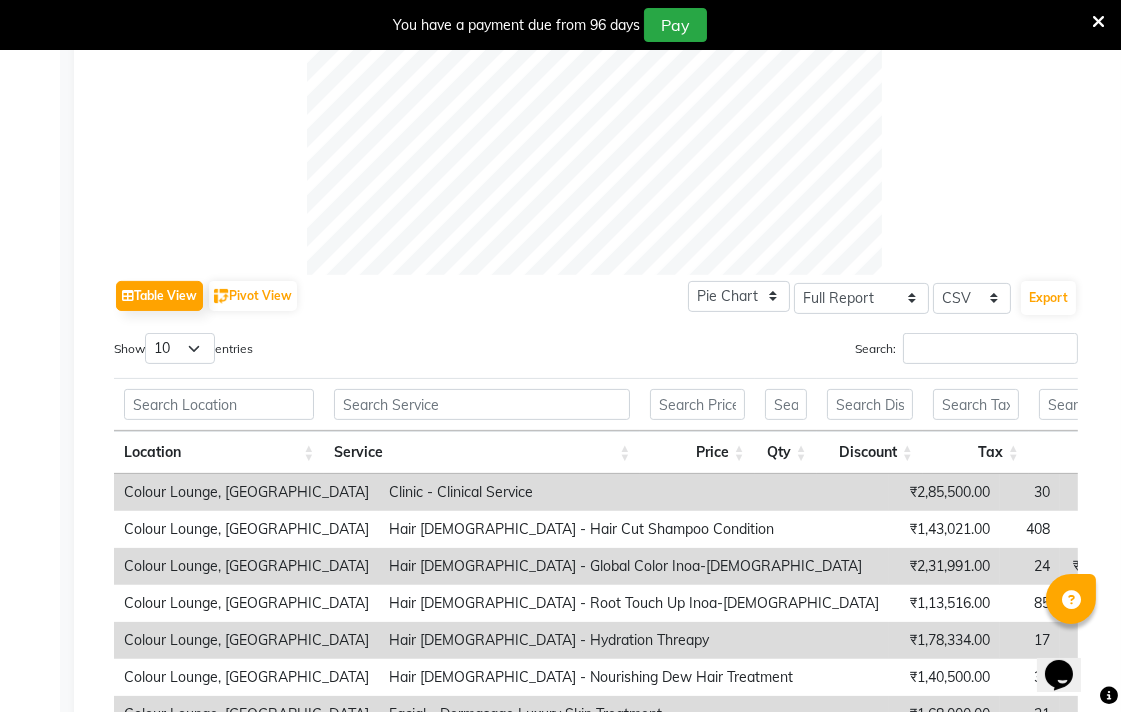 scroll, scrollTop: 706, scrollLeft: 0, axis: vertical 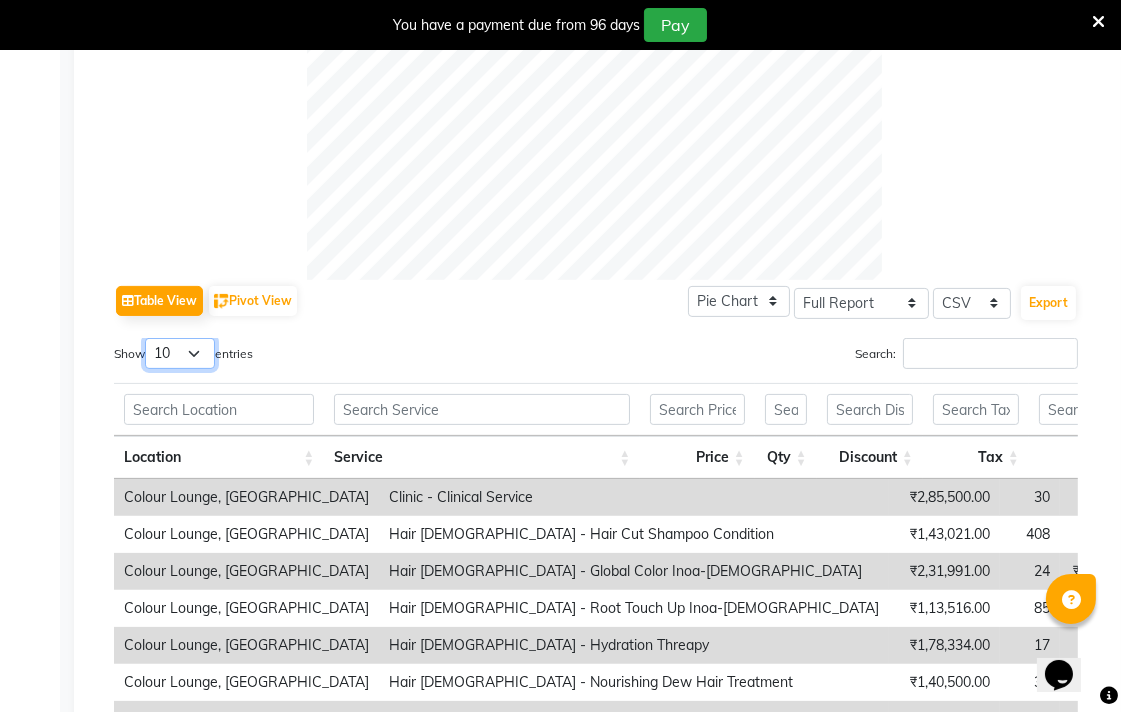 click on "10 25 50 100" at bounding box center (180, 353) 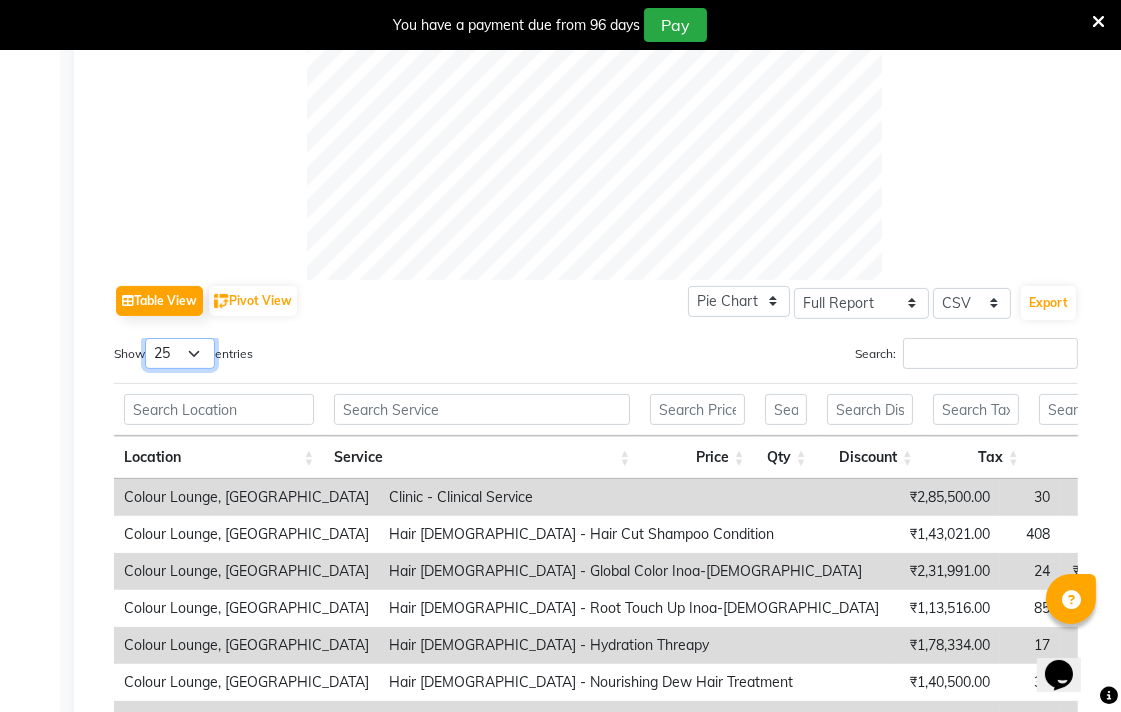 click on "10 25 50 100" at bounding box center [180, 353] 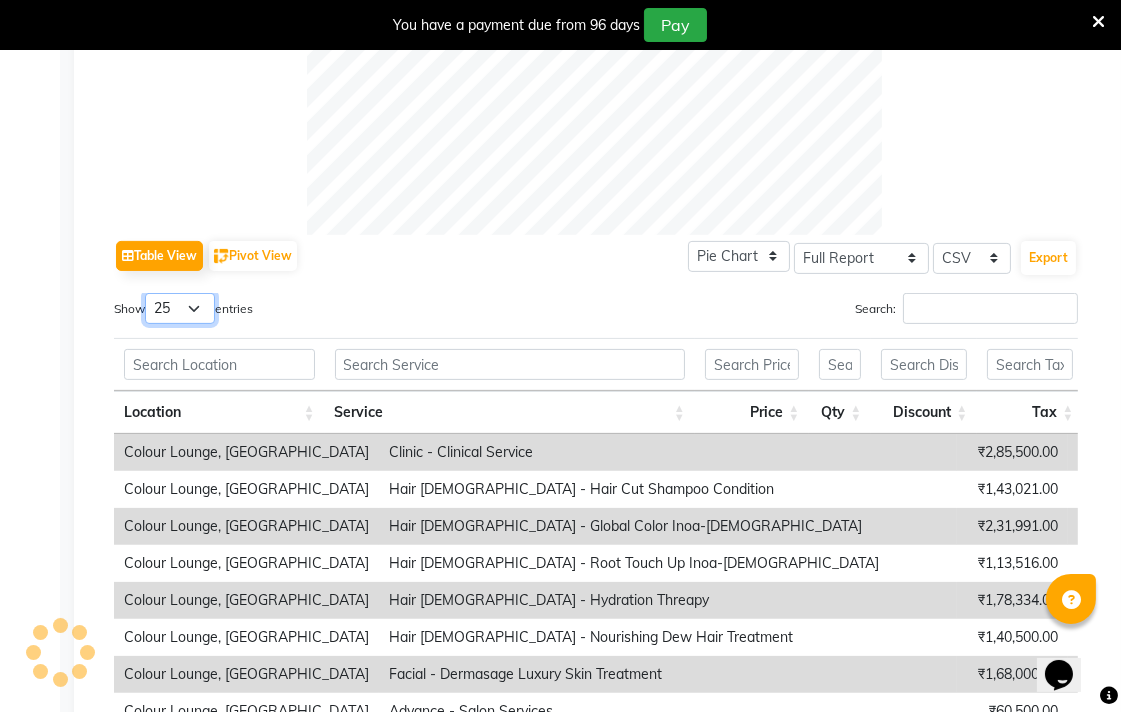 scroll, scrollTop: 778, scrollLeft: 0, axis: vertical 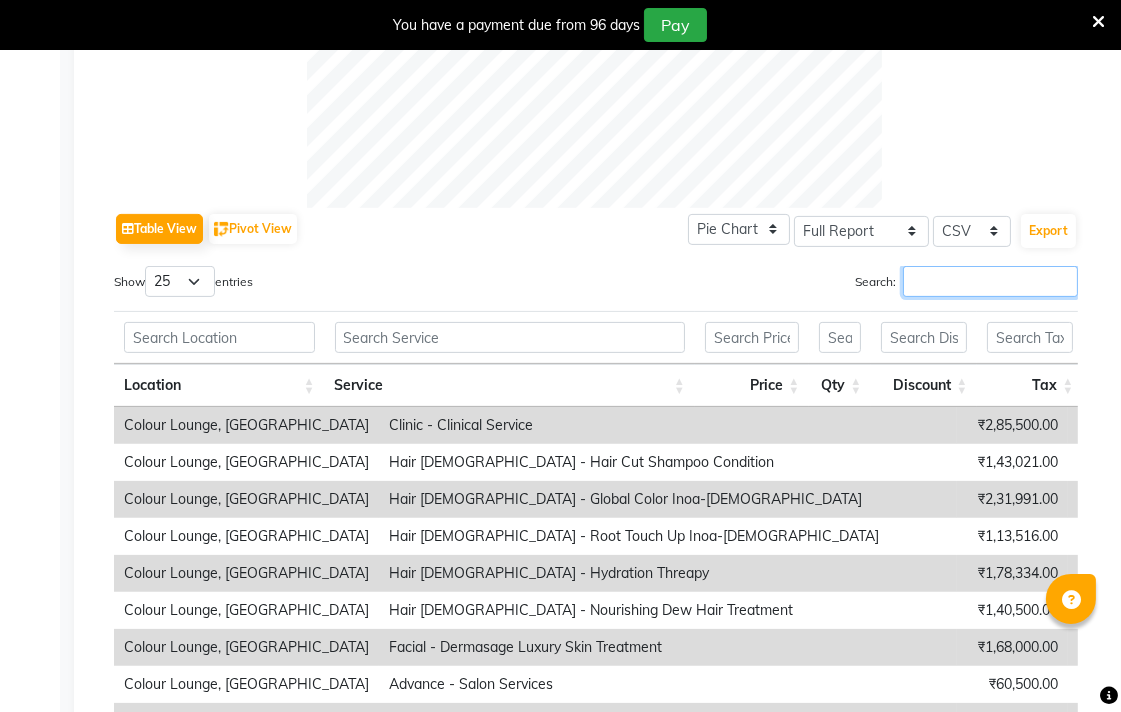 click on "Search:" at bounding box center [990, 281] 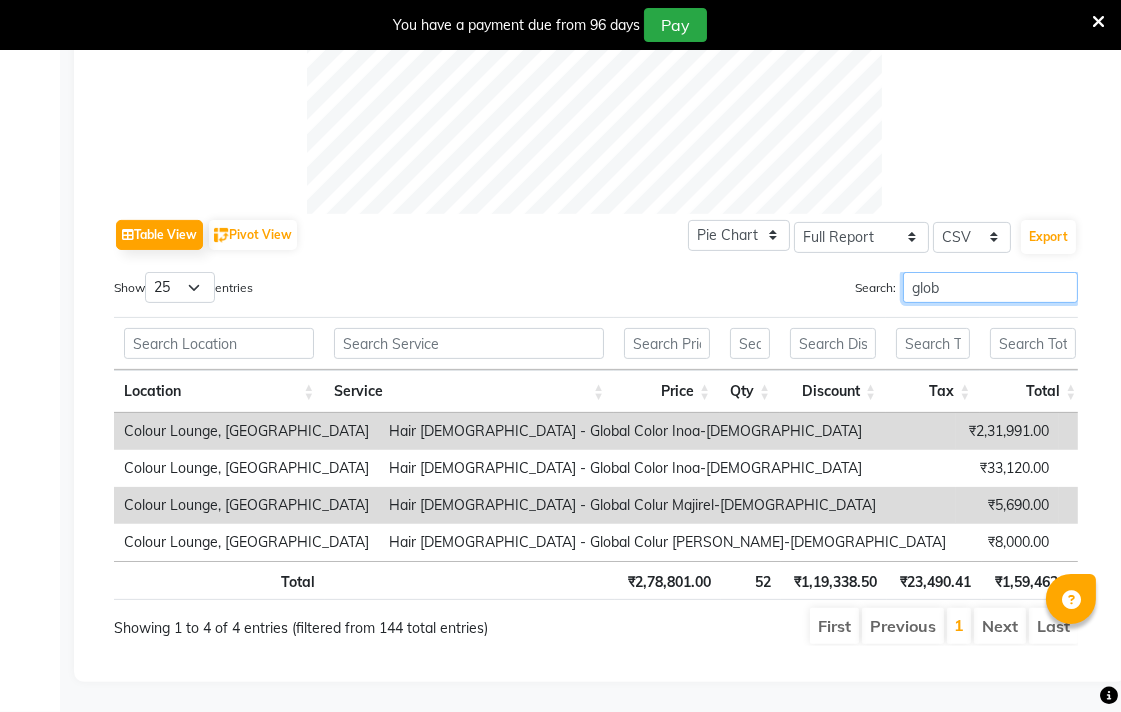 click on "glob" at bounding box center [990, 287] 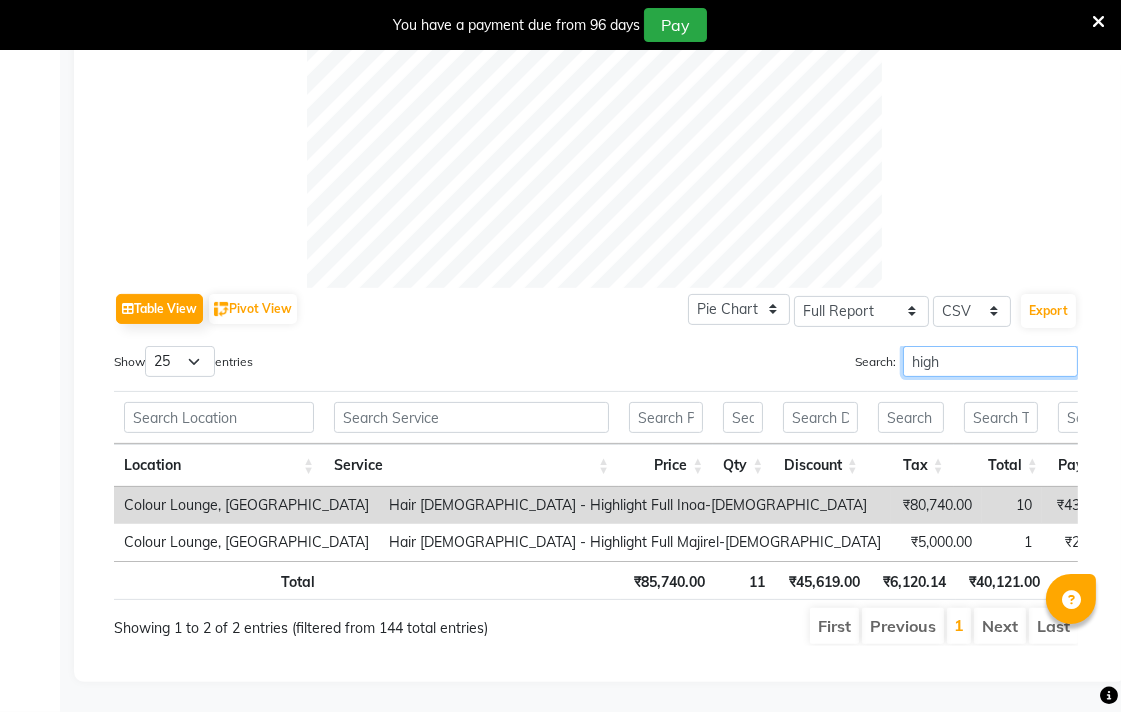 scroll, scrollTop: 732, scrollLeft: 0, axis: vertical 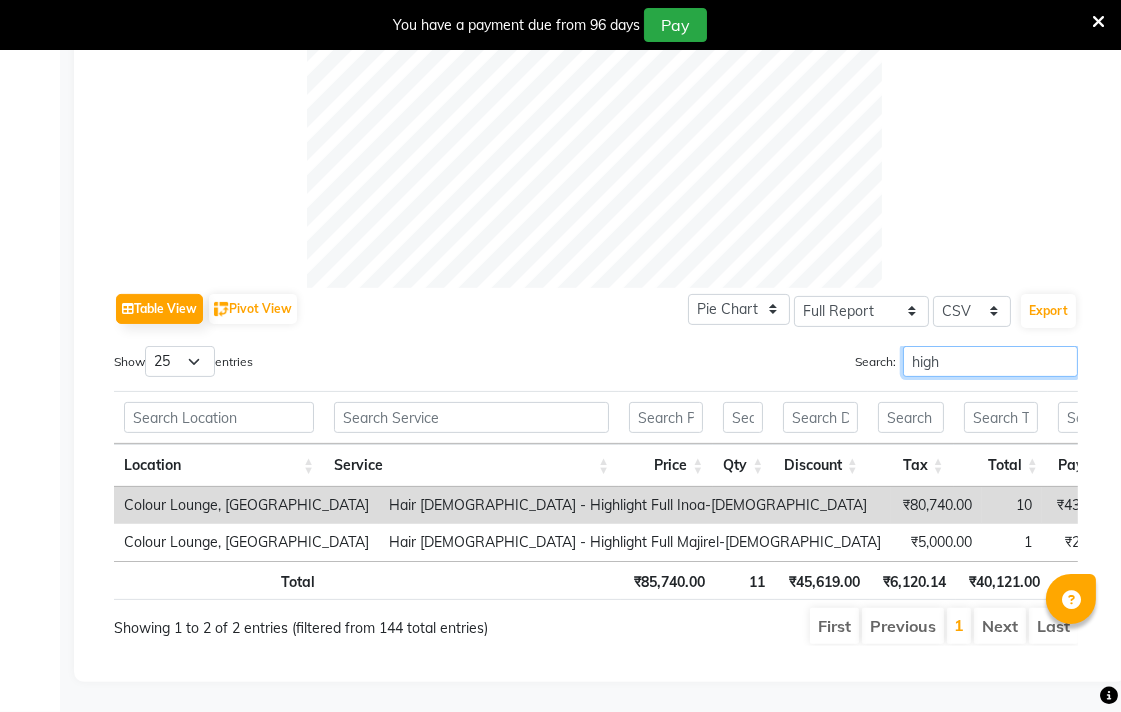 click on "high" at bounding box center [990, 361] 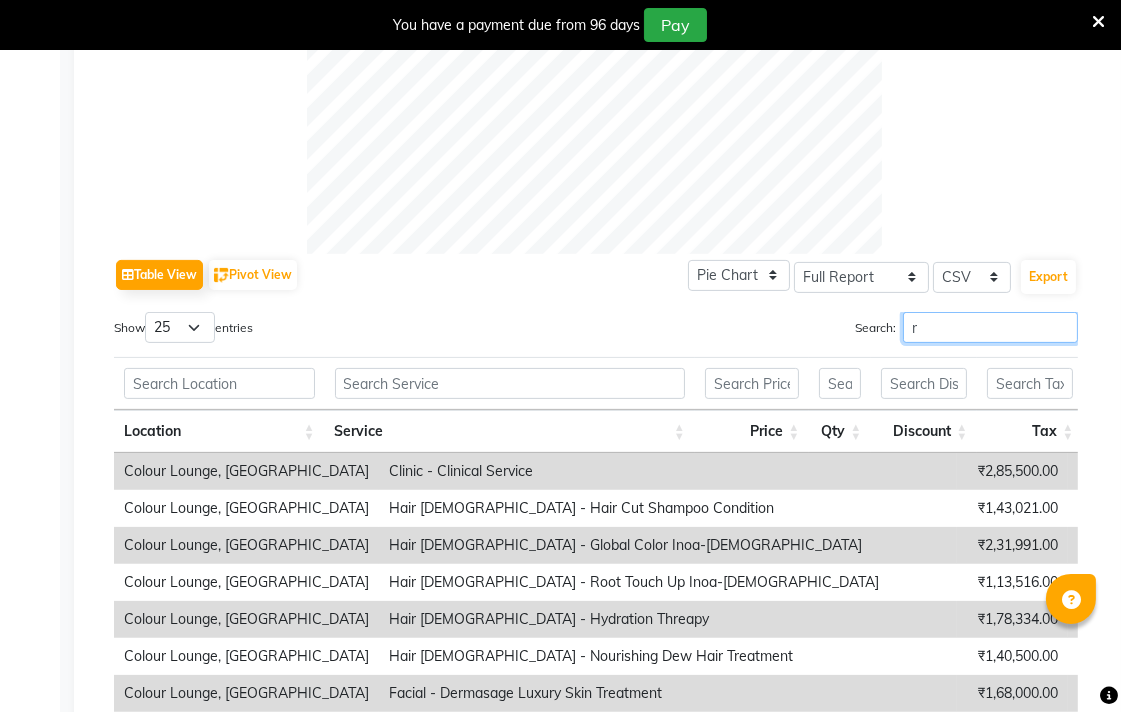 scroll, scrollTop: 778, scrollLeft: 0, axis: vertical 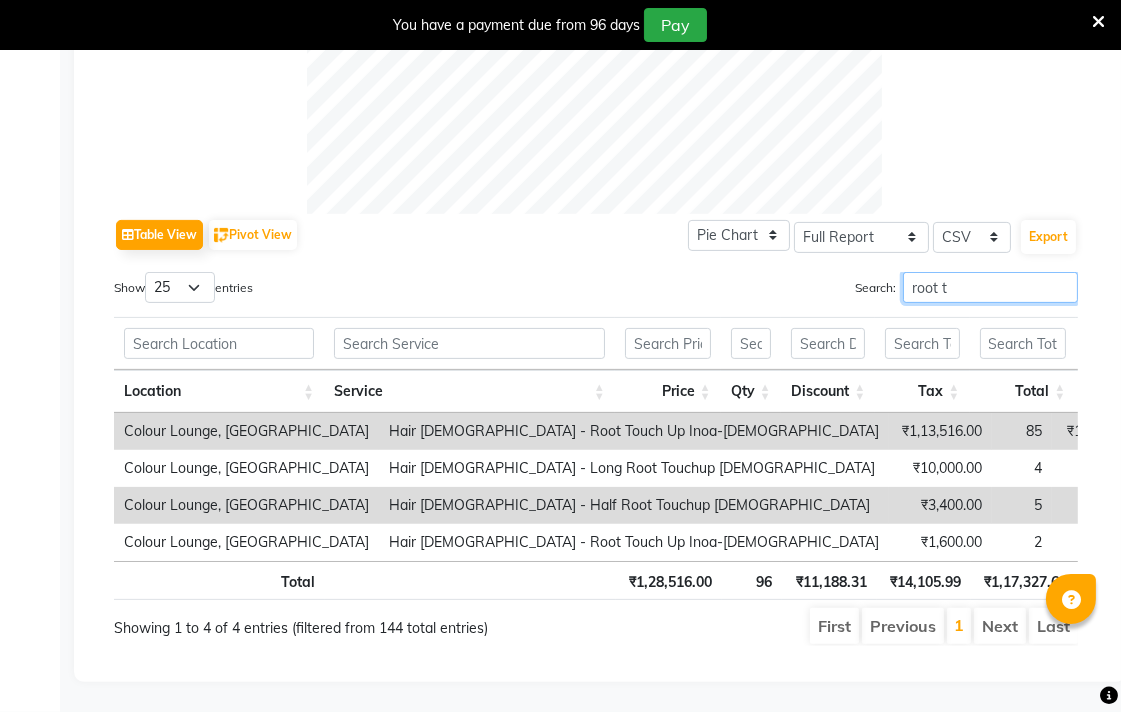 type on "root t" 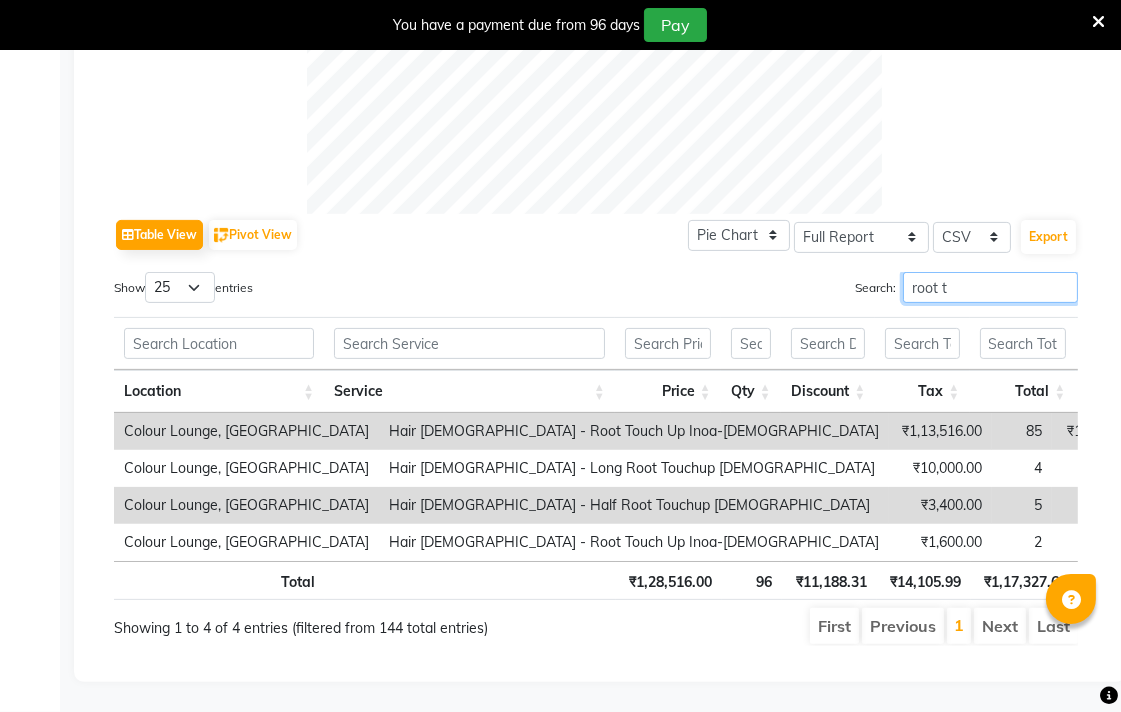 click on "root t" at bounding box center [990, 287] 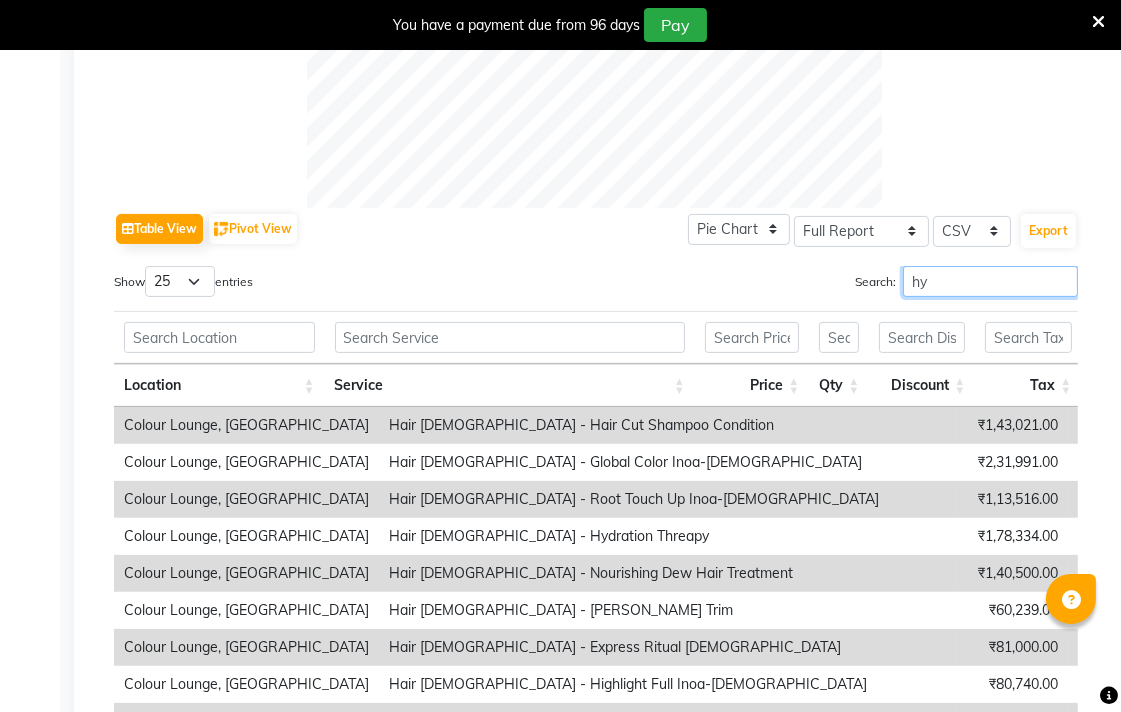 scroll, scrollTop: 732, scrollLeft: 0, axis: vertical 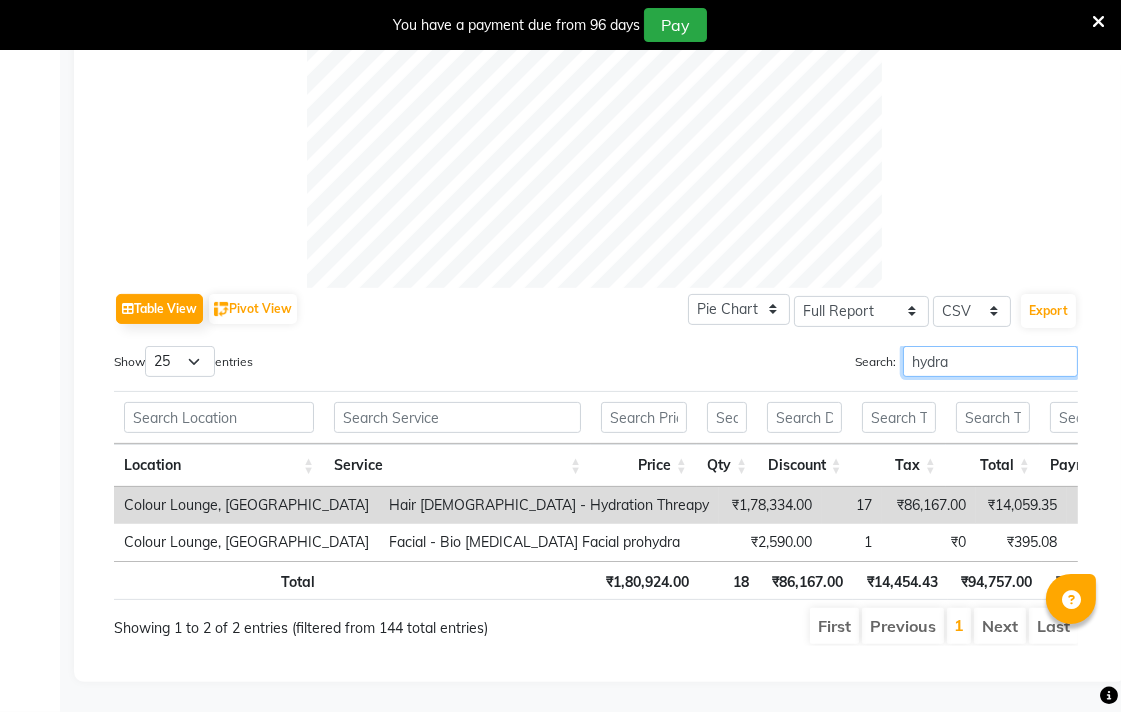 click on "hydra" at bounding box center [990, 361] 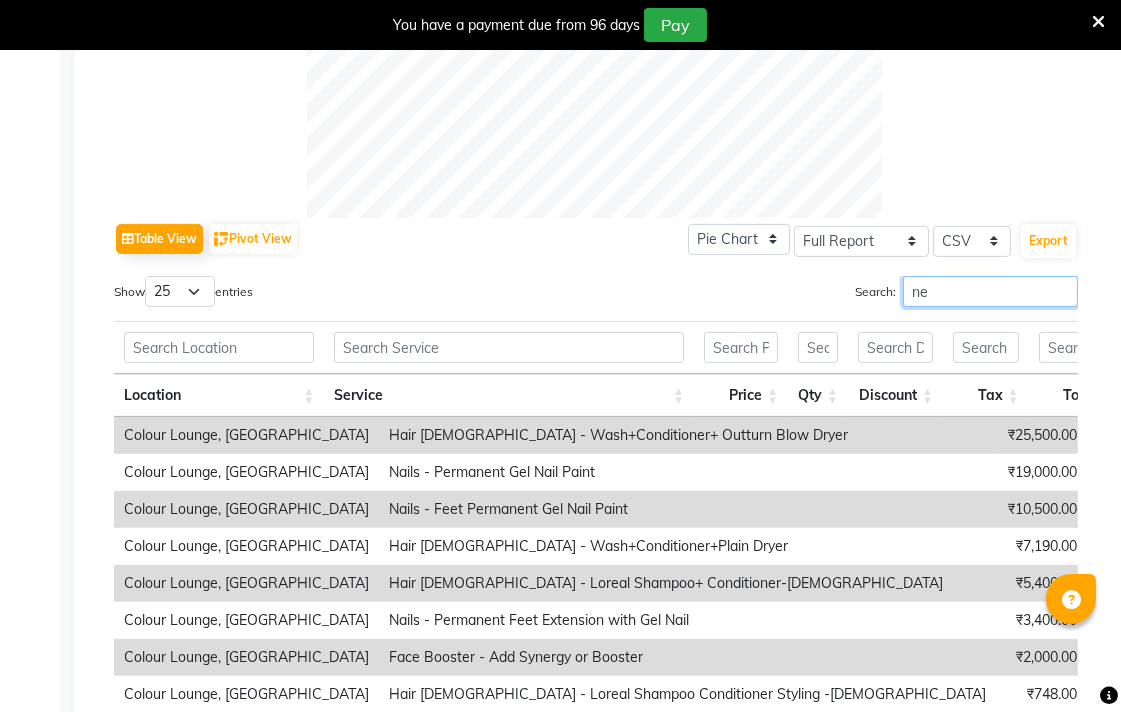 scroll, scrollTop: 778, scrollLeft: 0, axis: vertical 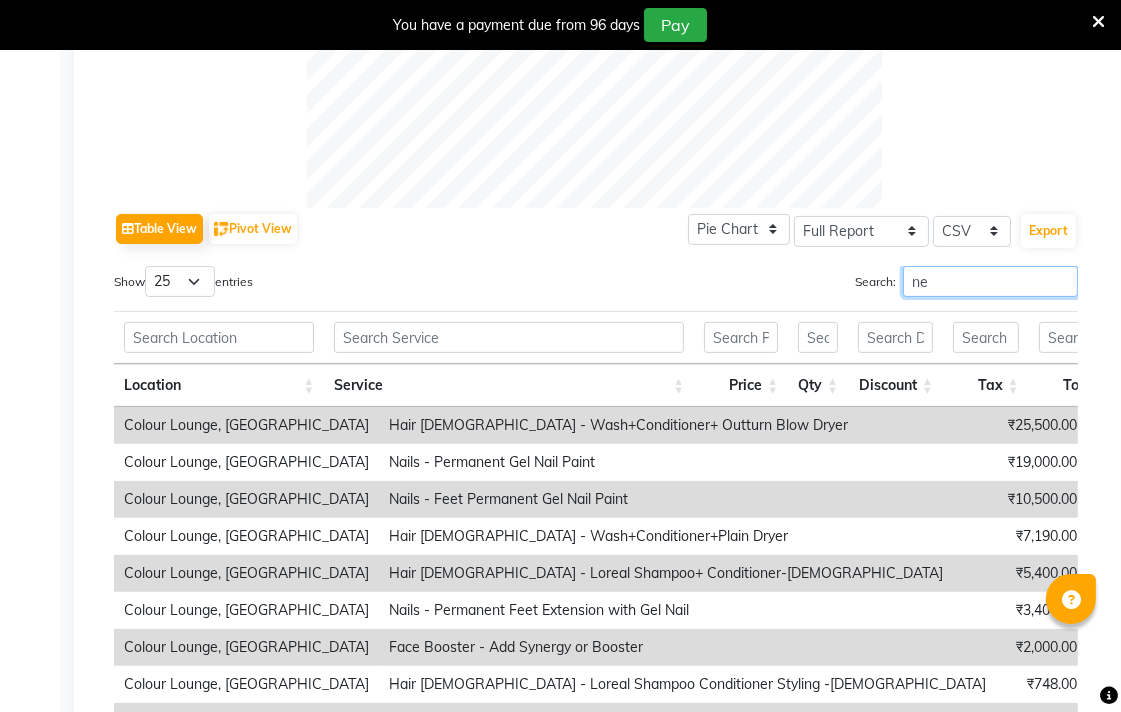 type on "n" 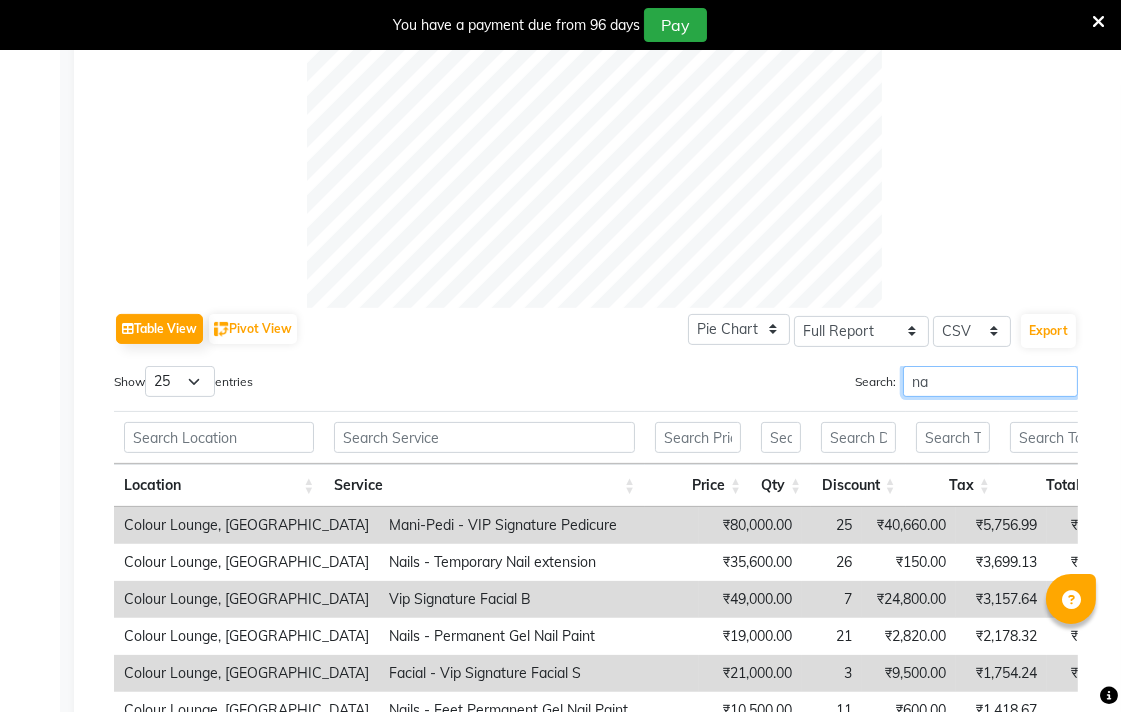 scroll, scrollTop: 778, scrollLeft: 0, axis: vertical 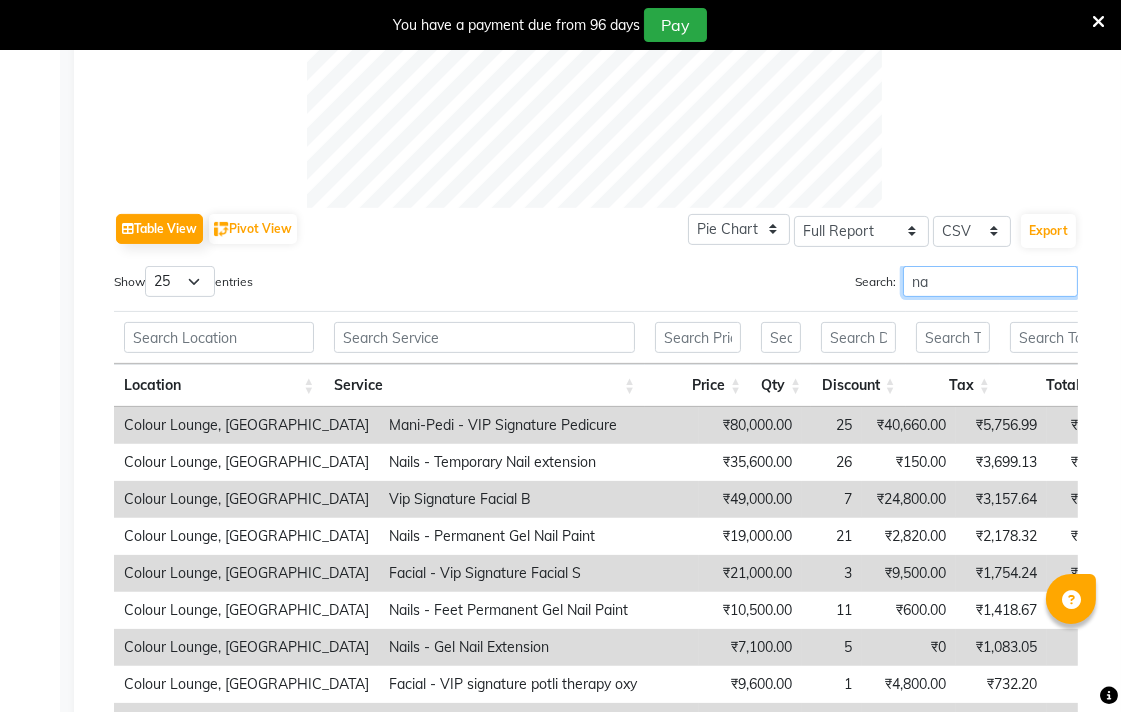 type on "n" 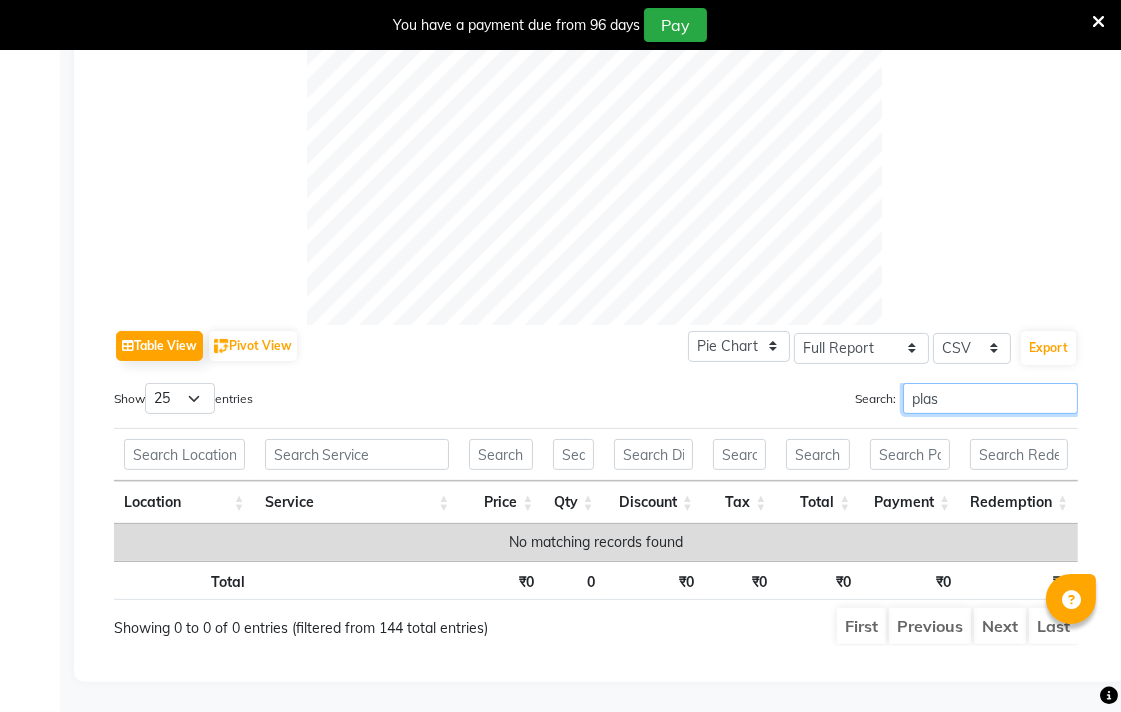 scroll, scrollTop: 678, scrollLeft: 0, axis: vertical 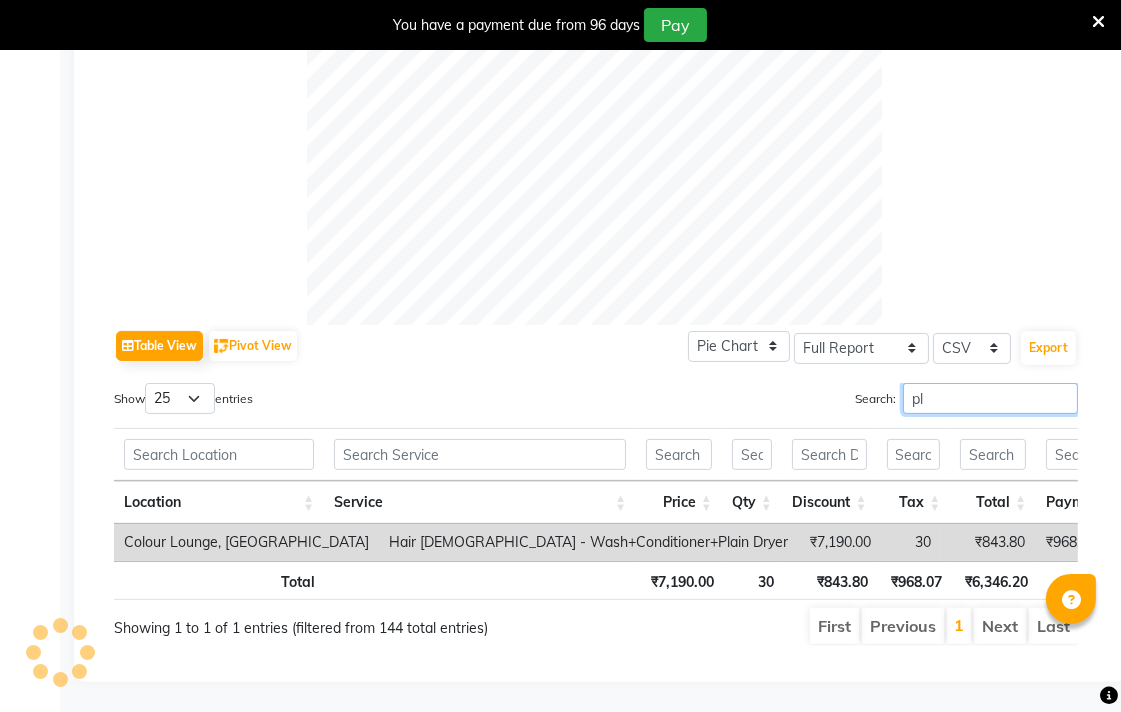 type on "p" 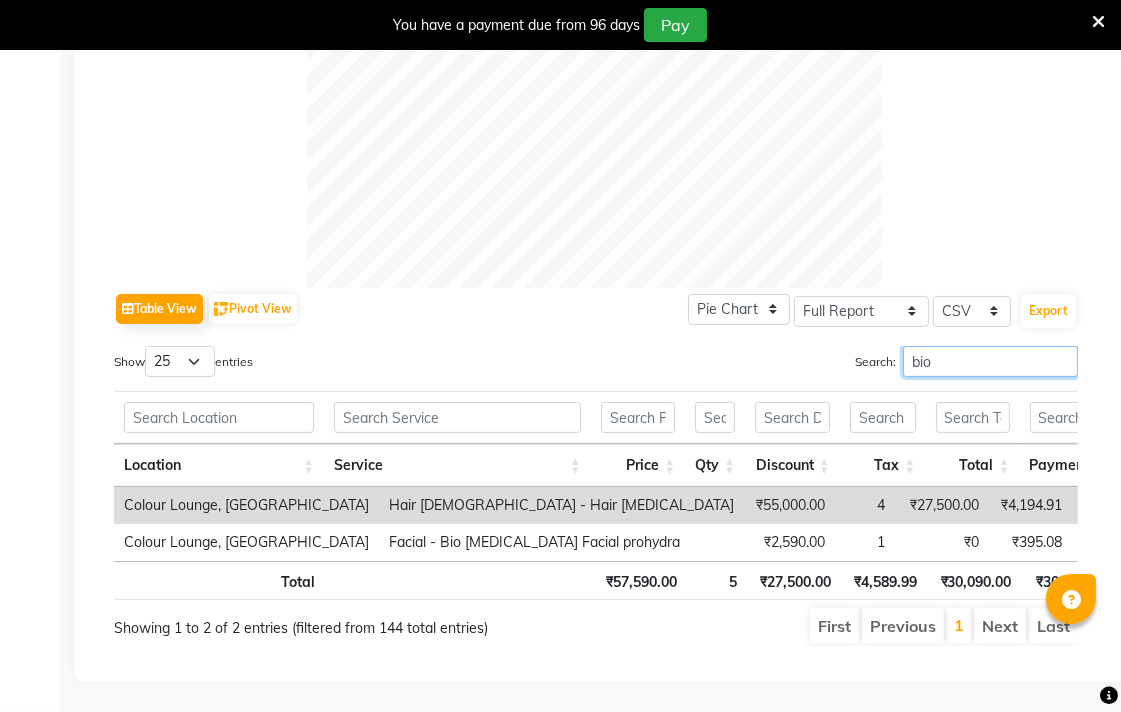 scroll, scrollTop: 732, scrollLeft: 0, axis: vertical 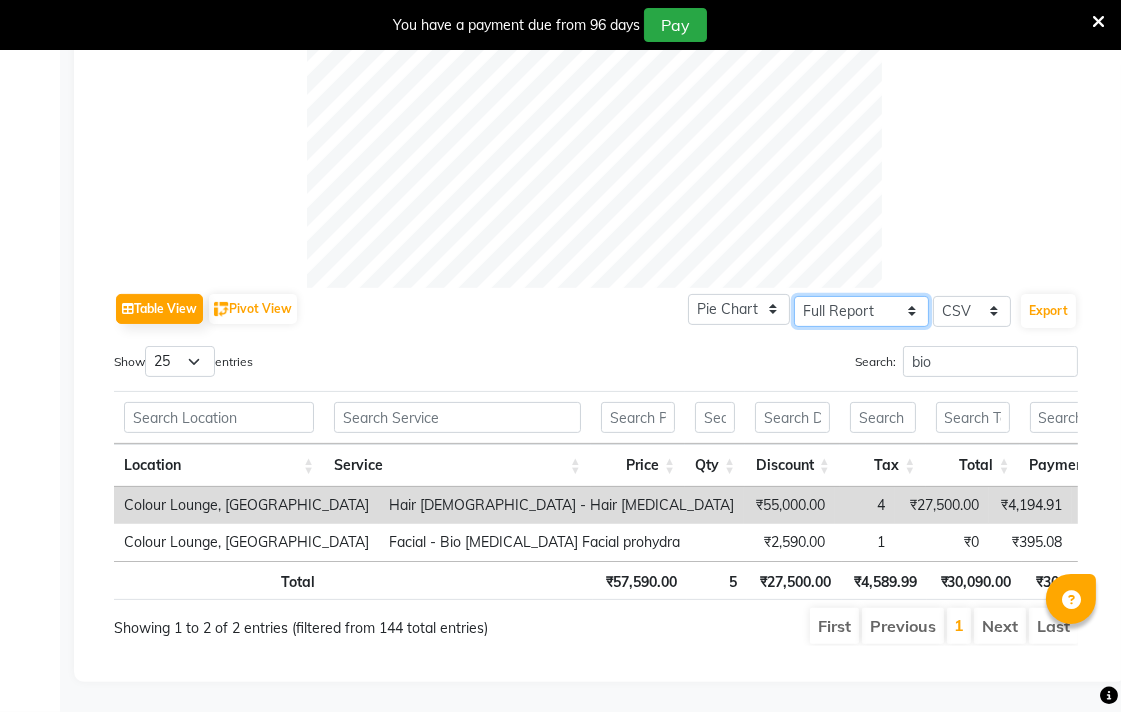 click on "Select Full Report Filtered Report" 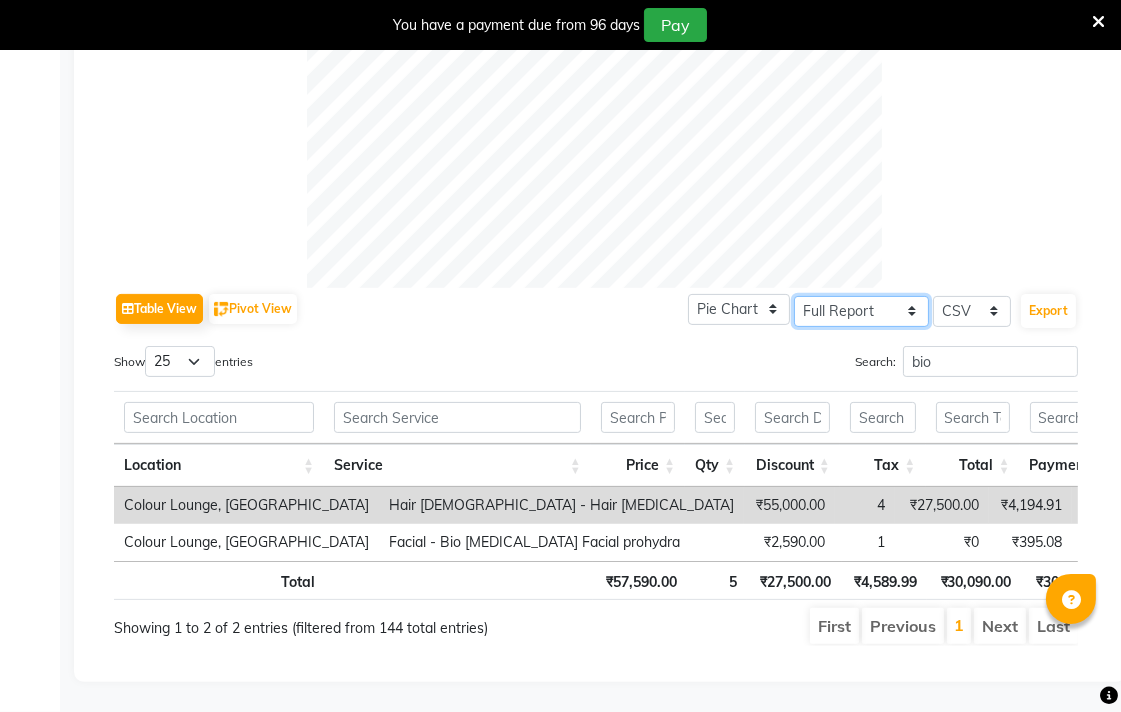 click on "Select Full Report Filtered Report" 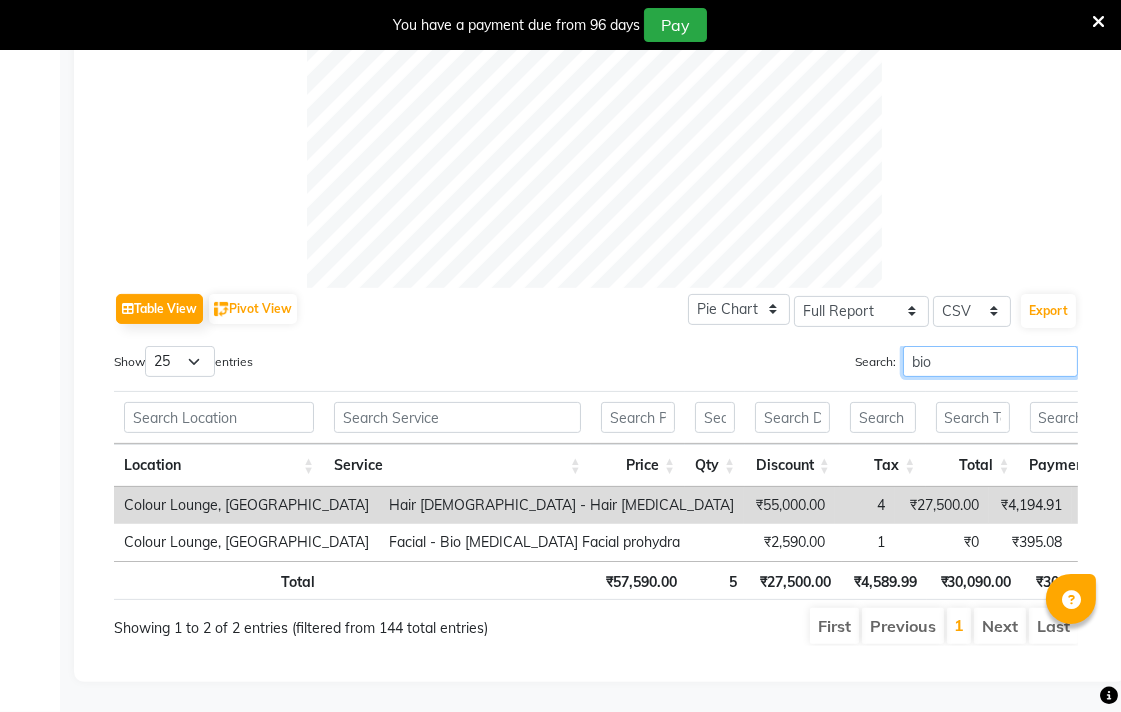 click on "bio" at bounding box center [990, 361] 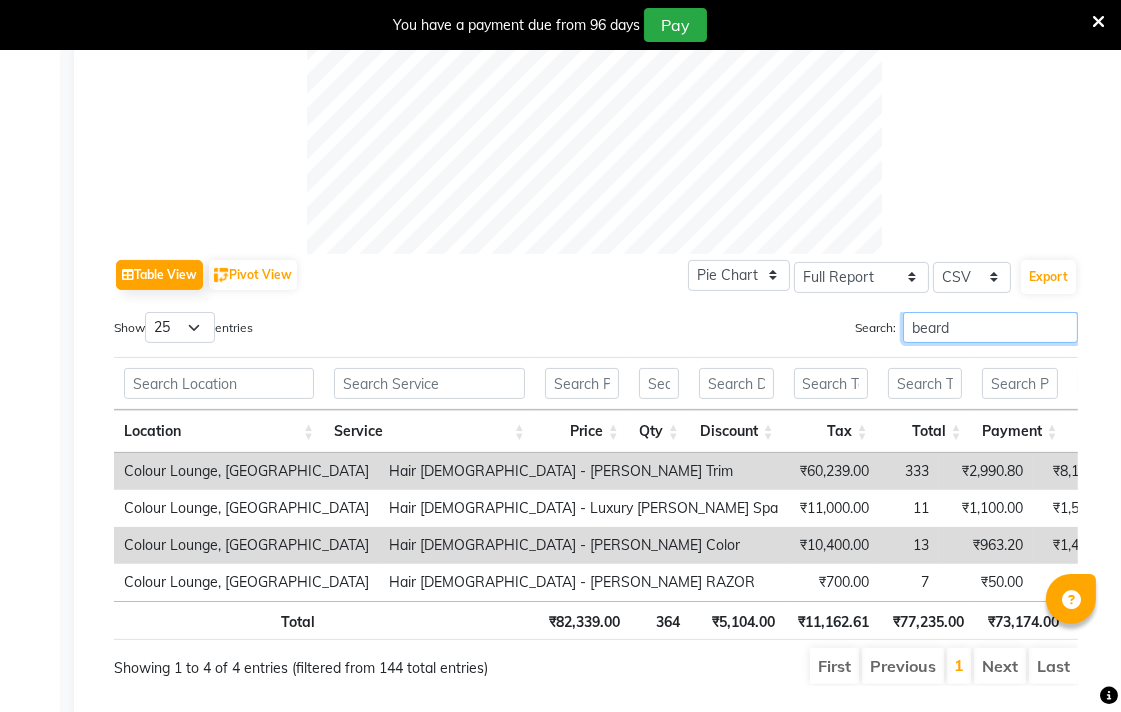 click on "beard" at bounding box center (990, 327) 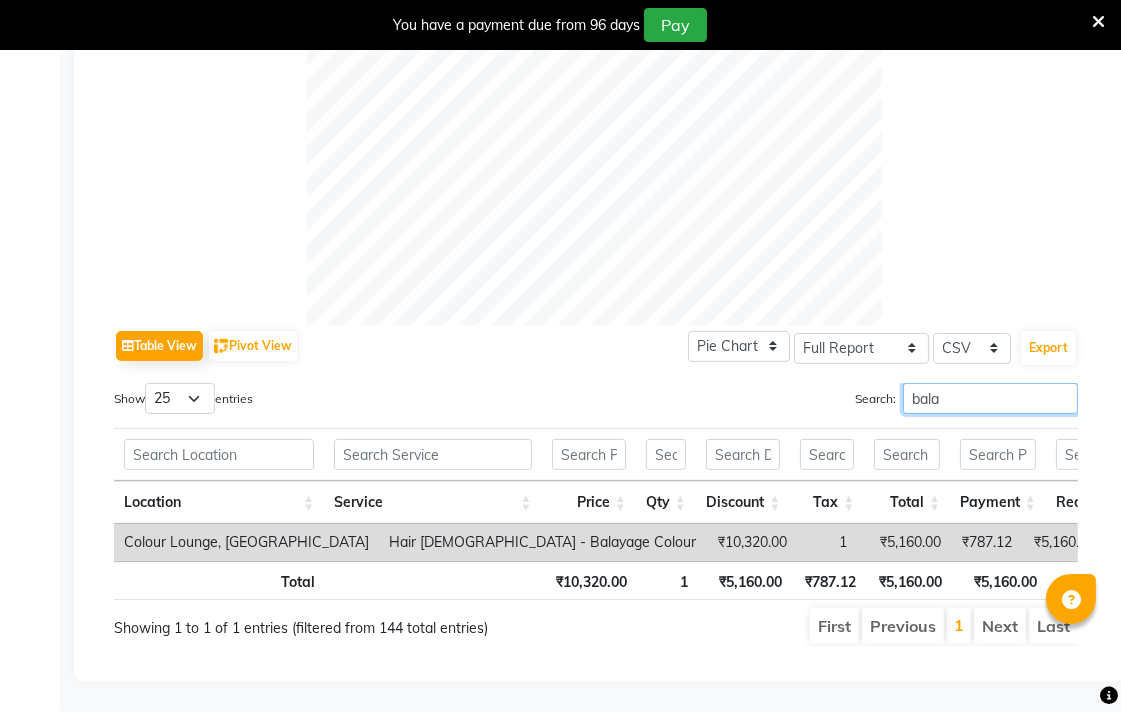 scroll, scrollTop: 695, scrollLeft: 0, axis: vertical 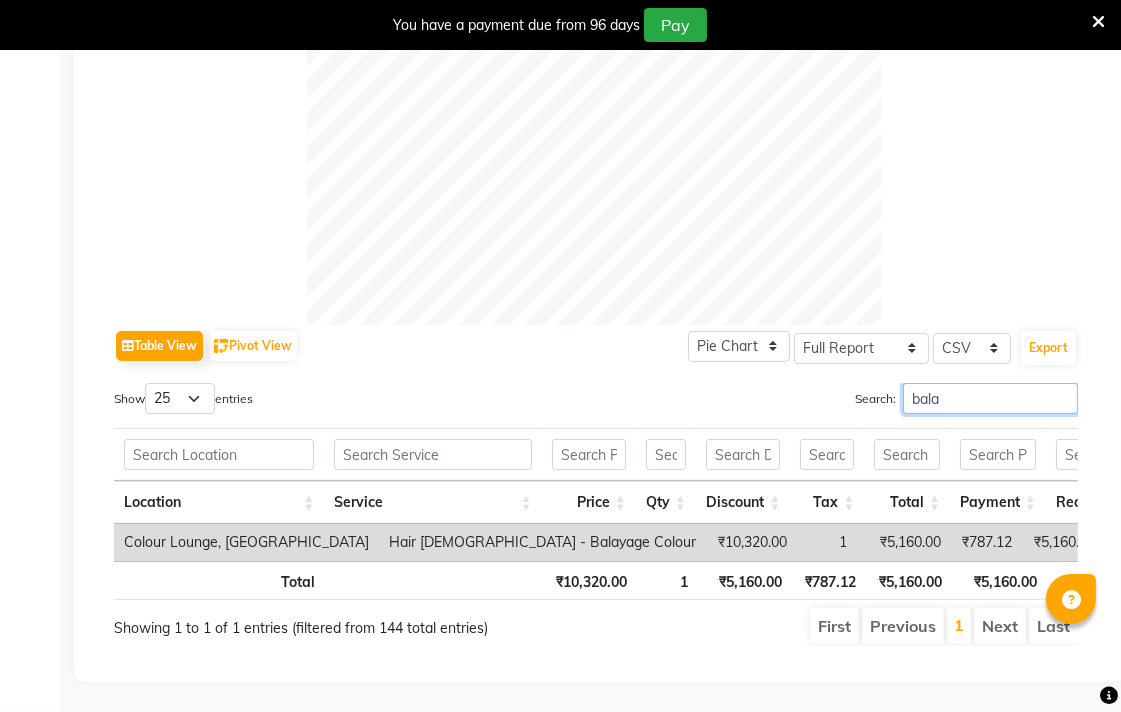 click on "bala" at bounding box center [990, 398] 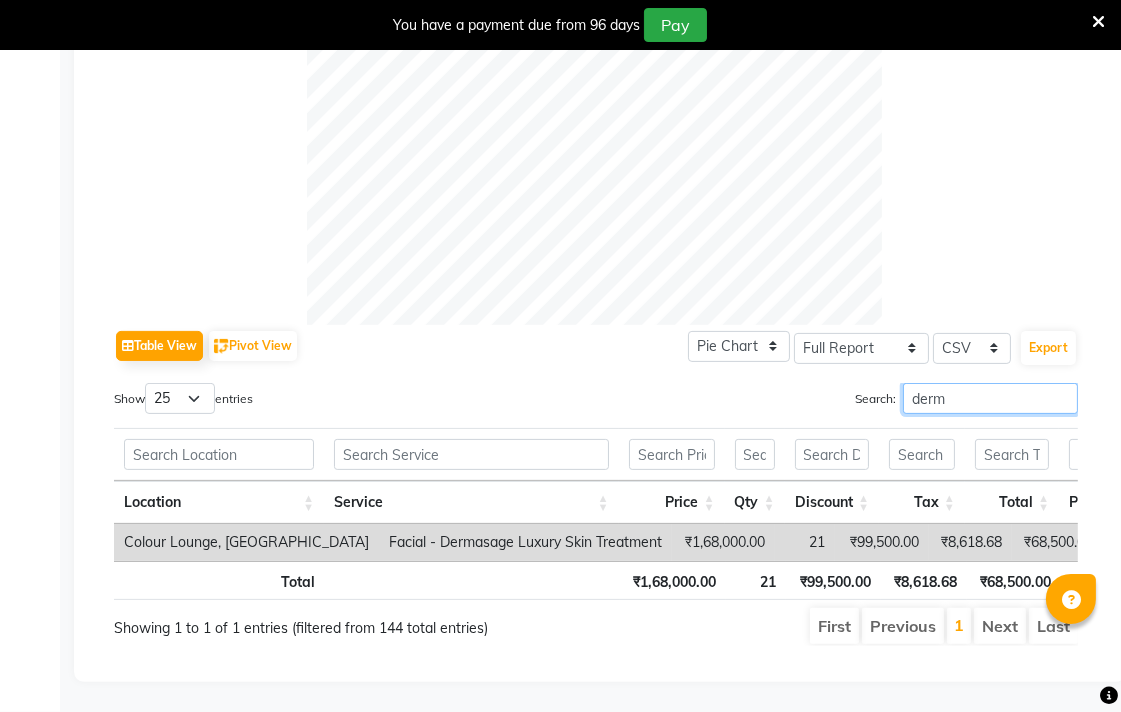 scroll, scrollTop: 695, scrollLeft: 0, axis: vertical 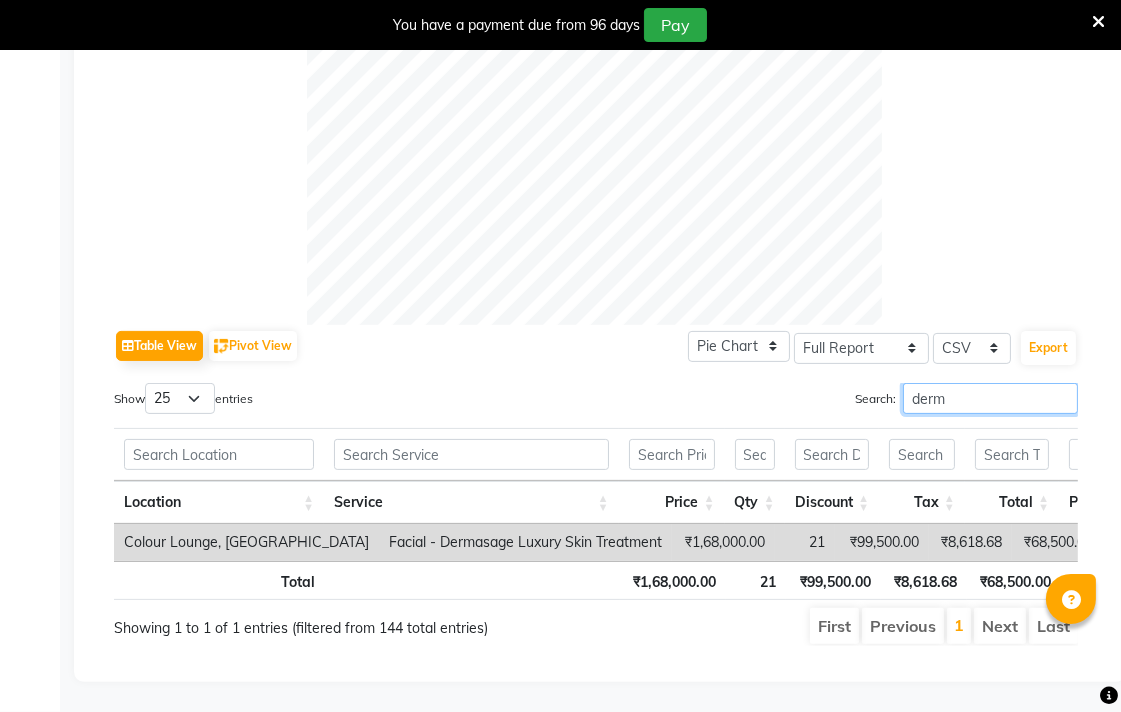 click on "derm" at bounding box center (990, 398) 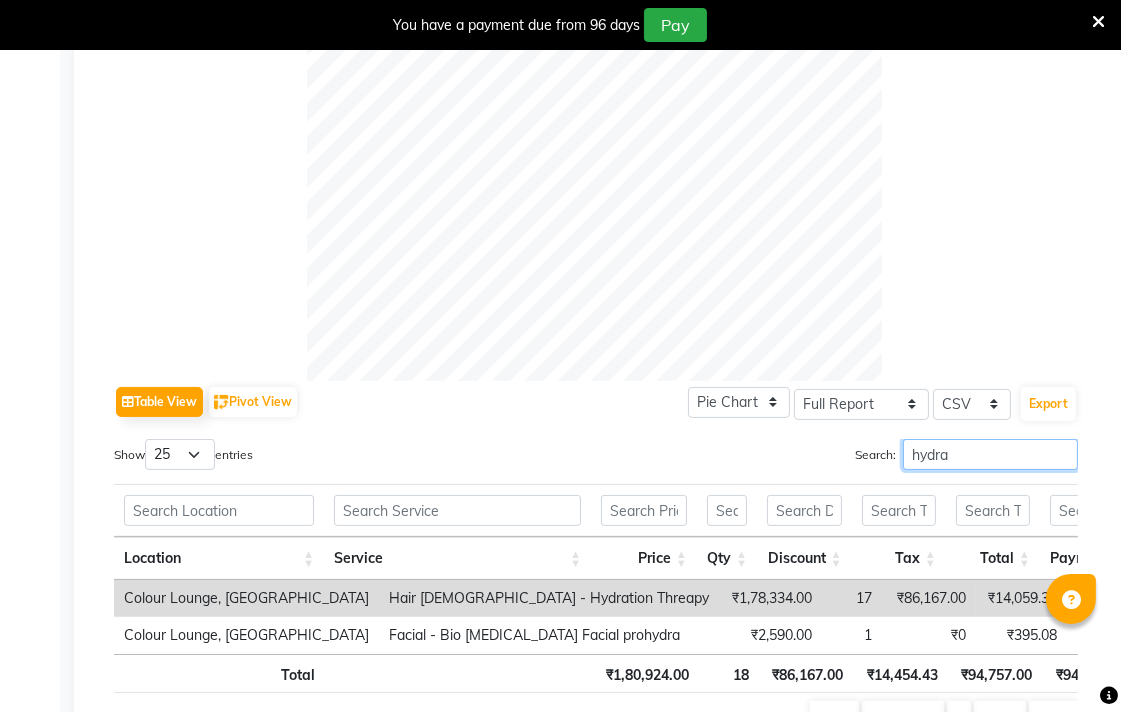 scroll, scrollTop: 0, scrollLeft: 0, axis: both 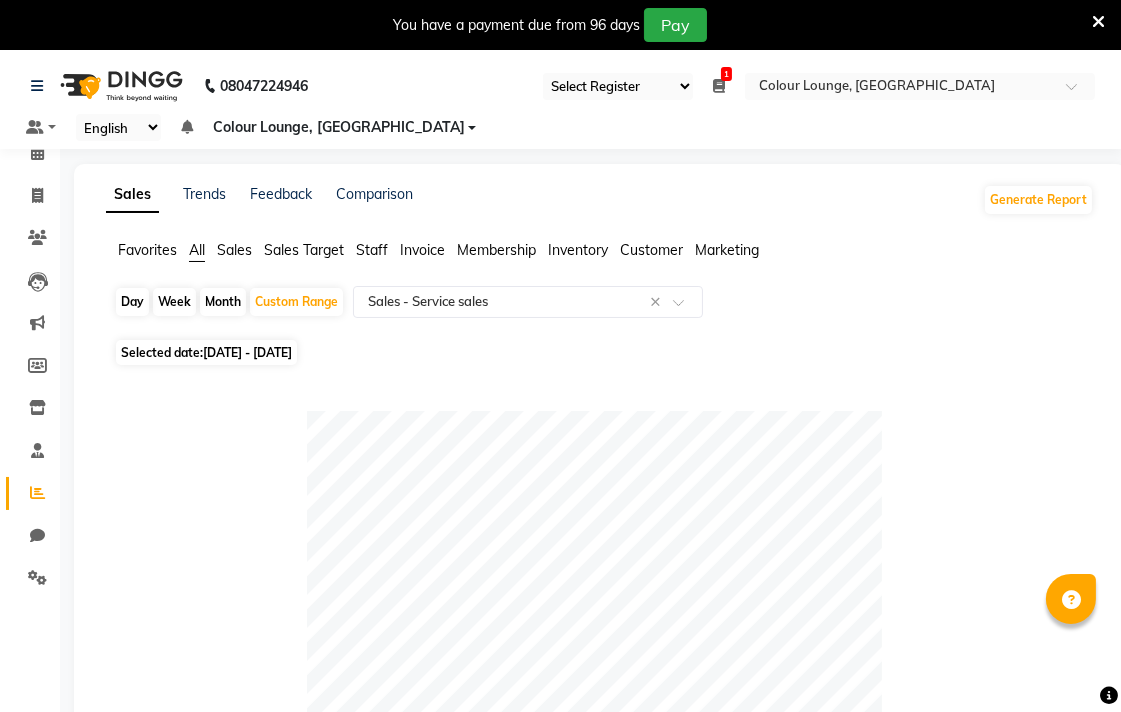 type on "hydra" 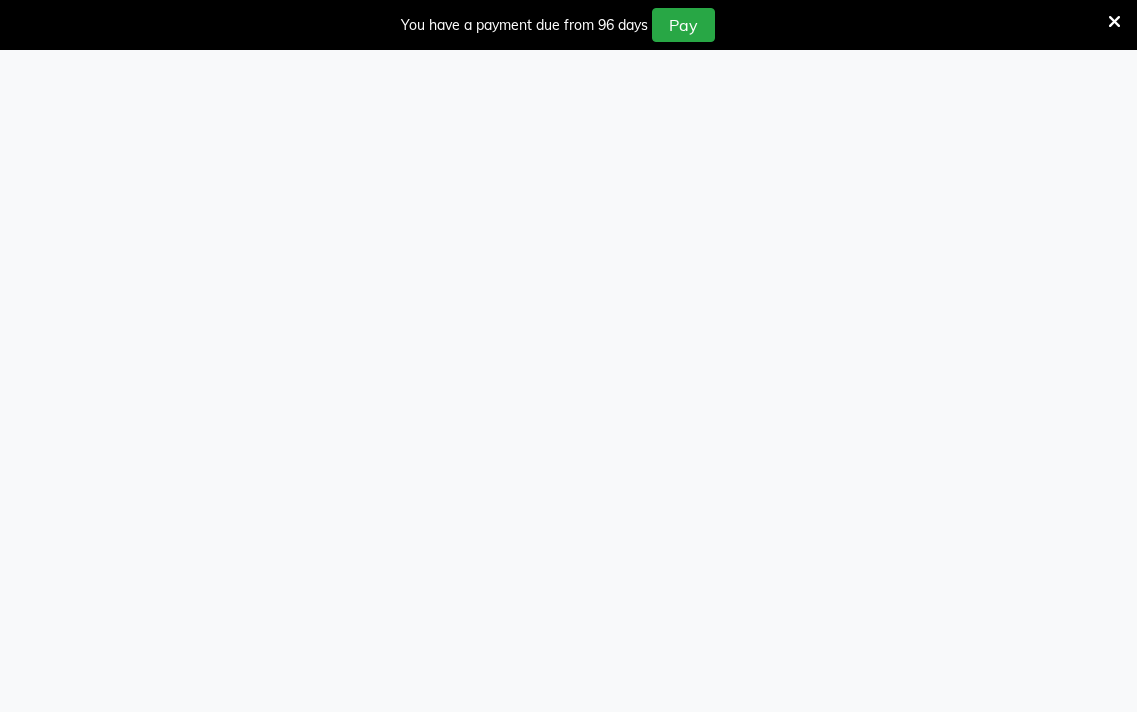 select on "83" 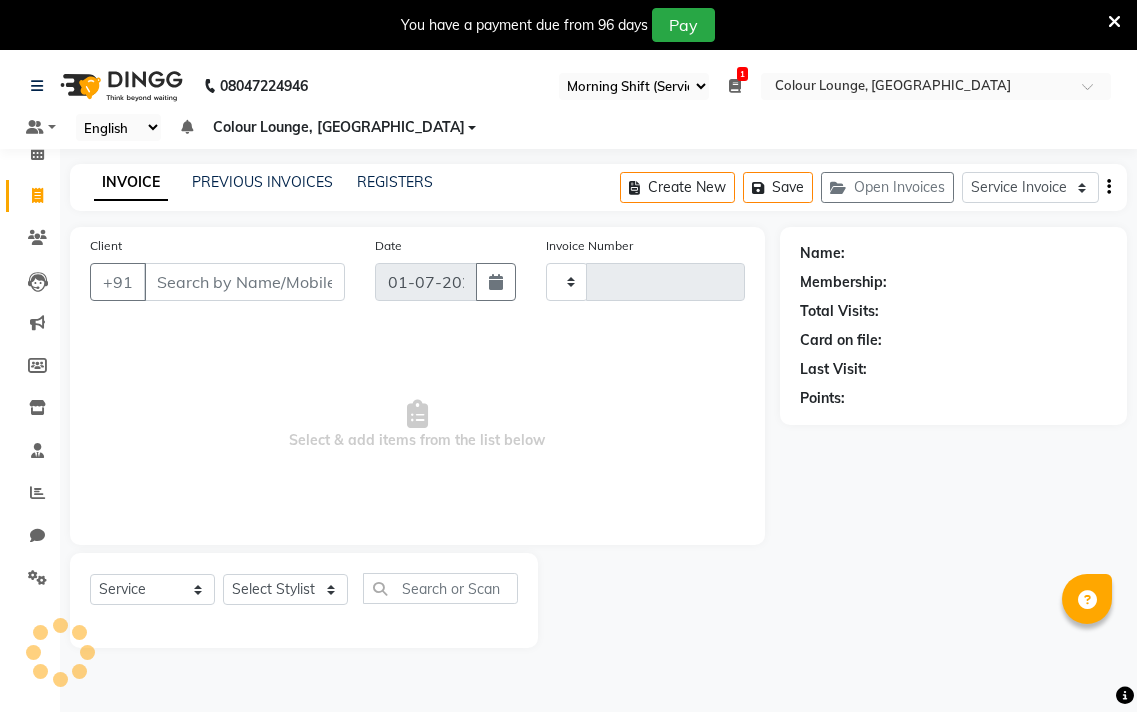 type on "3937" 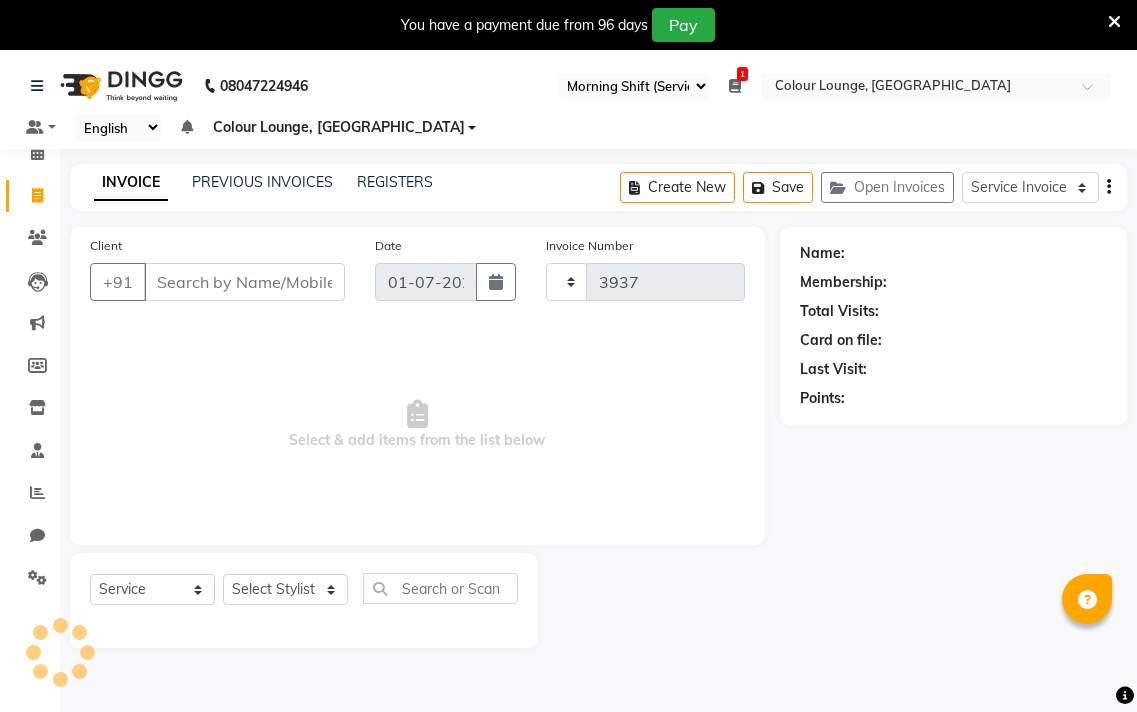 select on "8013" 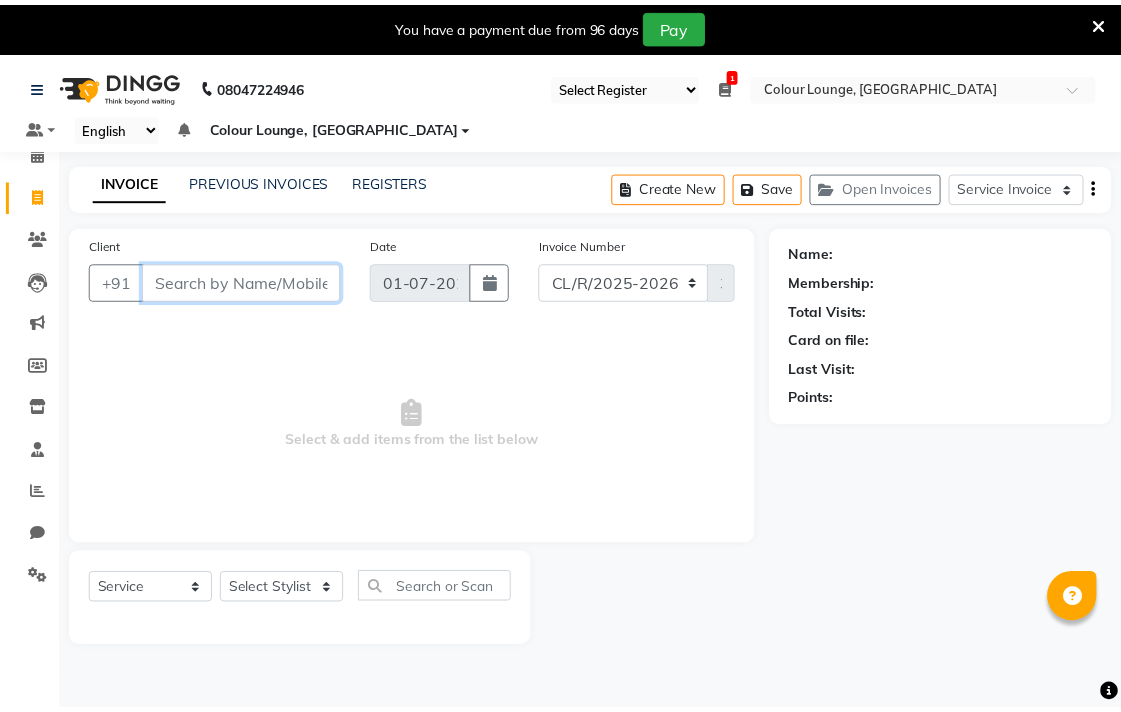 scroll, scrollTop: 0, scrollLeft: 0, axis: both 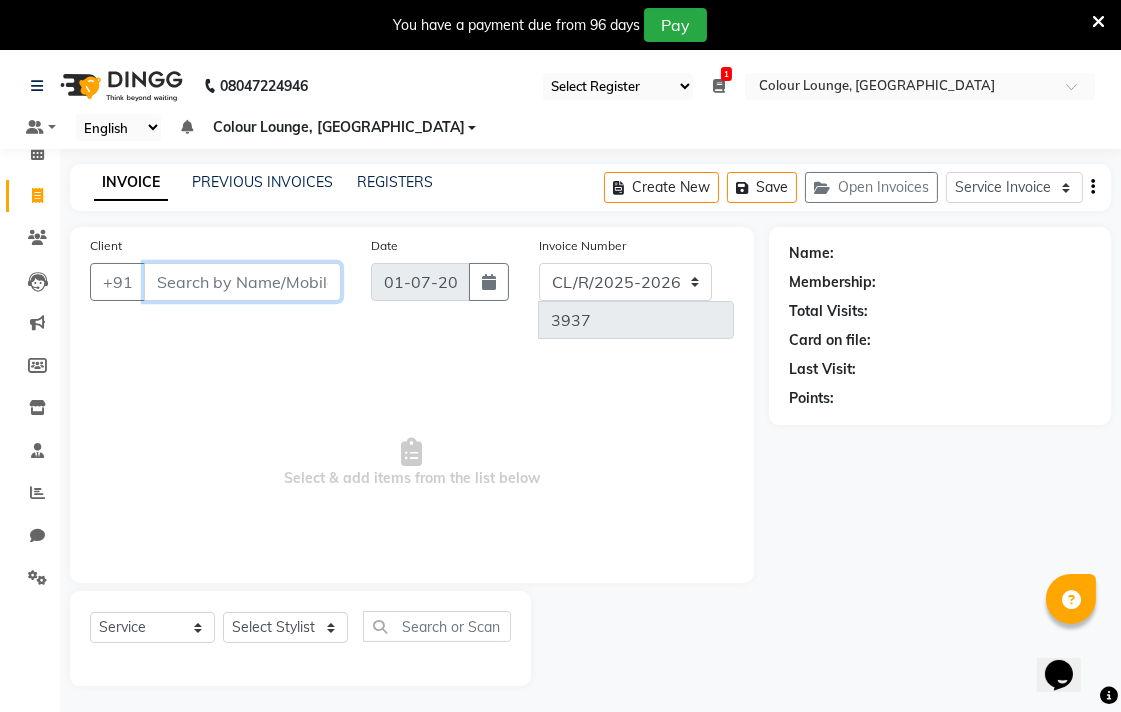 click on "Client" at bounding box center [242, 282] 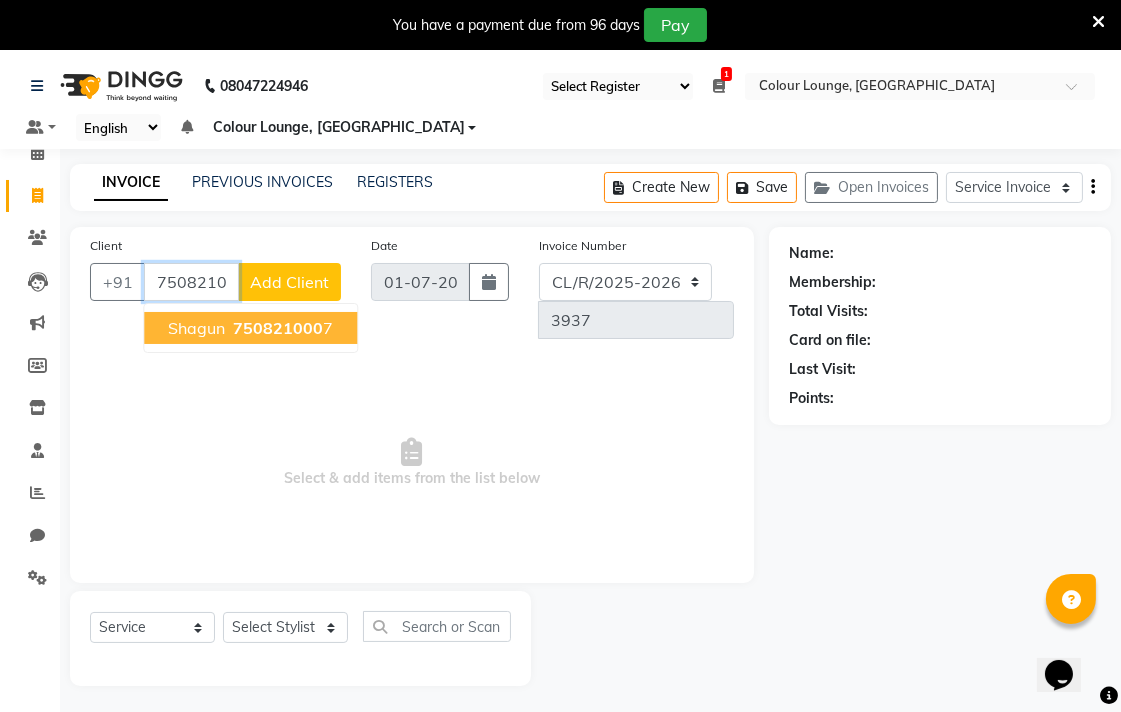 click on "750821000" at bounding box center (278, 328) 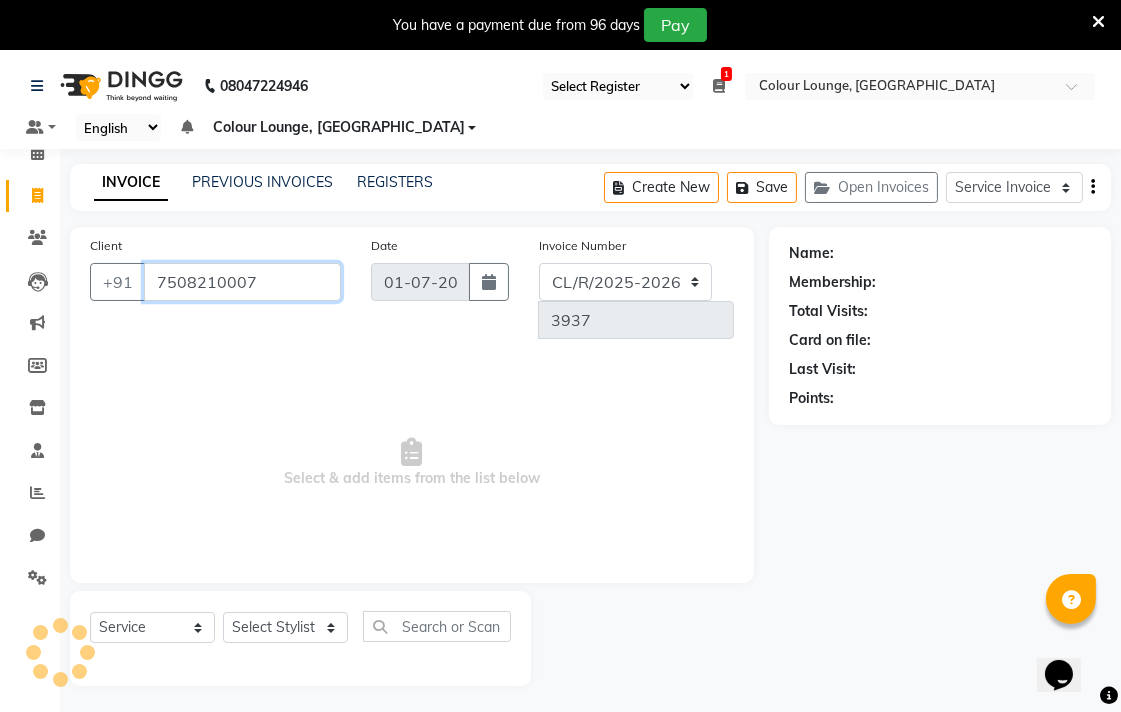 type on "7508210007" 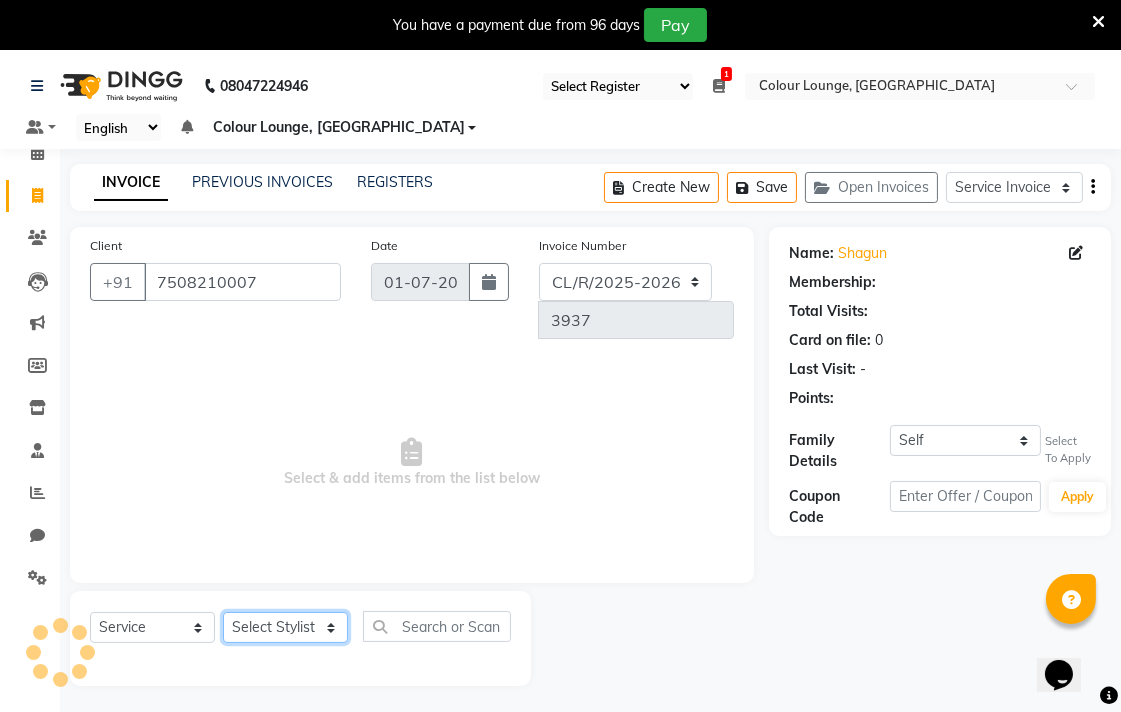 click on "Select Stylist Admin AMIT Birshika Colour Lounge, [GEOGRAPHIC_DATA] Colour Lounge, [GEOGRAPHIC_DATA] [PERSON_NAME] [PERSON_NAME] [PERSON_NAME] [PERSON_NAME] [PERSON_NAME] mam [PERSON_NAME] [PERSON_NAME] [PERSON_NAME] MOHIT [PERSON_NAME] POOJA [PERSON_NAME] [PERSON_NAME] [PERSON_NAME] guard [PERSON_NAME] [PERSON_NAME] [PERSON_NAME] [PERSON_NAME] SAMEER [PERSON_NAME] [PERSON_NAME] [PERSON_NAME] [PERSON_NAME] [PERSON_NAME] [PERSON_NAME] VISHAL [PERSON_NAME]" 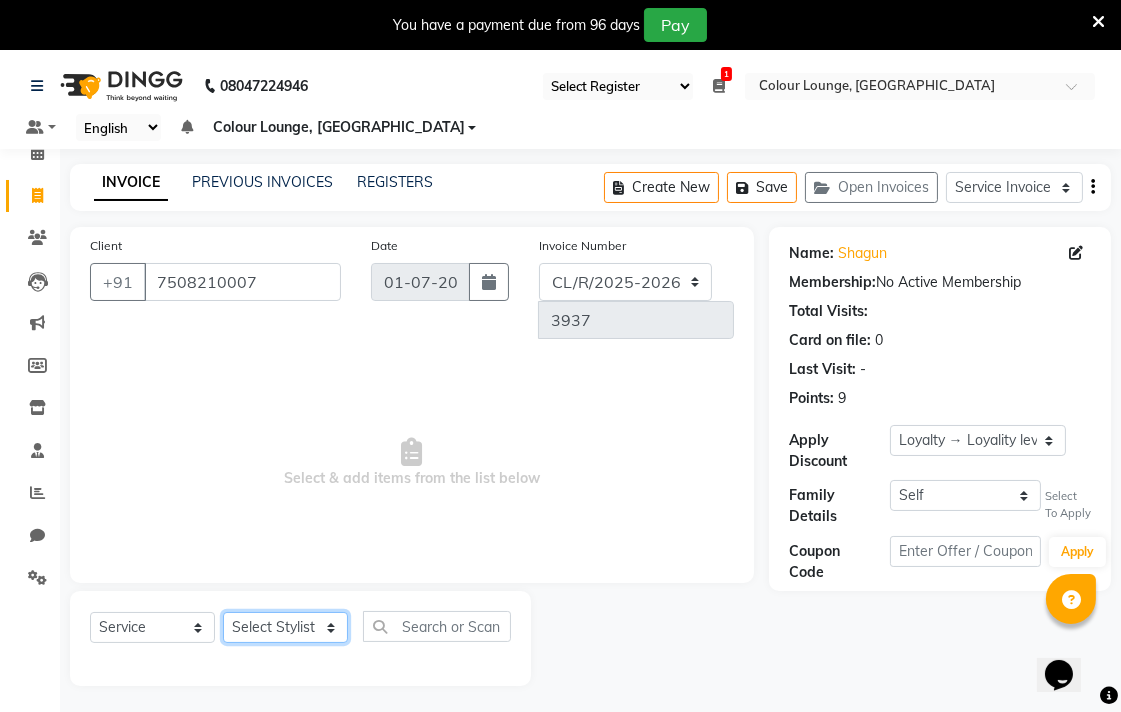 select on "83327" 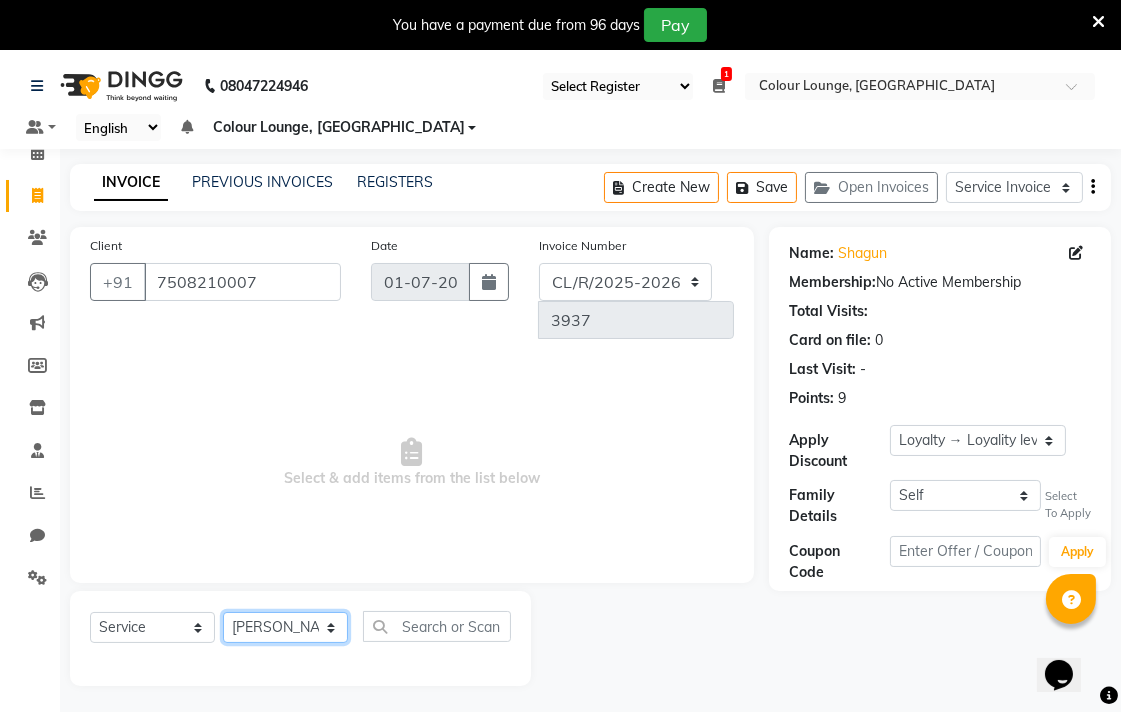 click on "Select Stylist Admin AMIT Birshika Colour Lounge, [GEOGRAPHIC_DATA] Colour Lounge, [GEOGRAPHIC_DATA] [PERSON_NAME] [PERSON_NAME] [PERSON_NAME] [PERSON_NAME] [PERSON_NAME] mam [PERSON_NAME] [PERSON_NAME] [PERSON_NAME] MOHIT [PERSON_NAME] POOJA [PERSON_NAME] [PERSON_NAME] [PERSON_NAME] guard [PERSON_NAME] [PERSON_NAME] [PERSON_NAME] [PERSON_NAME] SAMEER [PERSON_NAME] [PERSON_NAME] [PERSON_NAME] [PERSON_NAME] [PERSON_NAME] [PERSON_NAME] VISHAL [PERSON_NAME]" 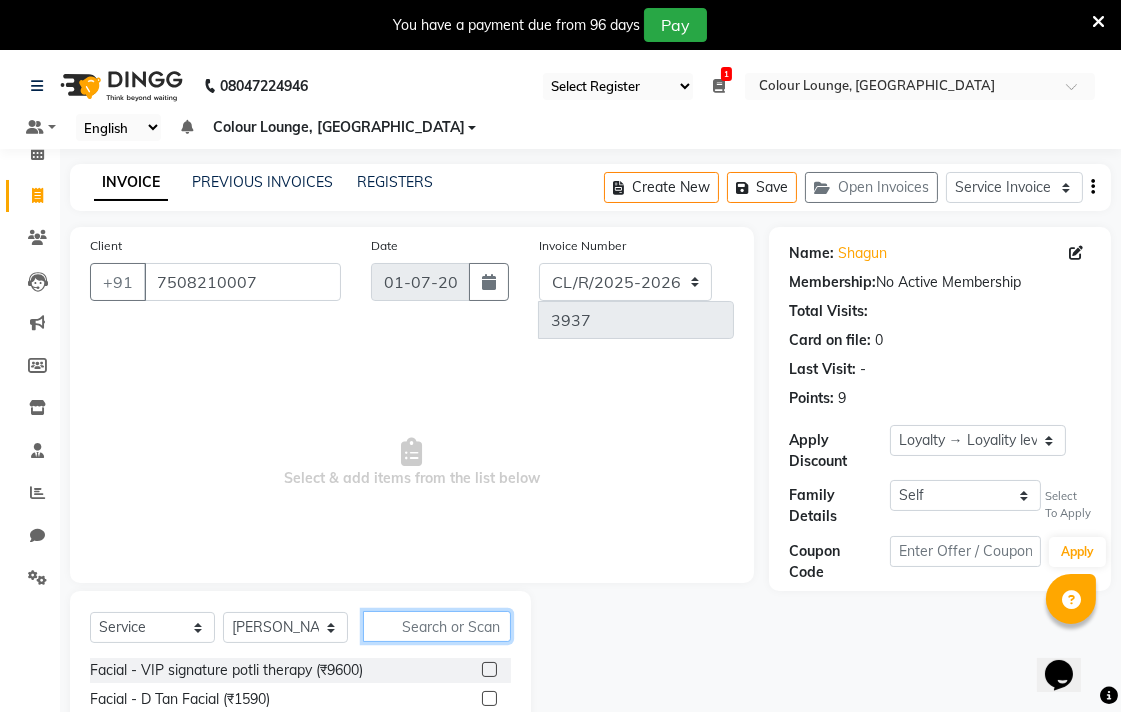 click 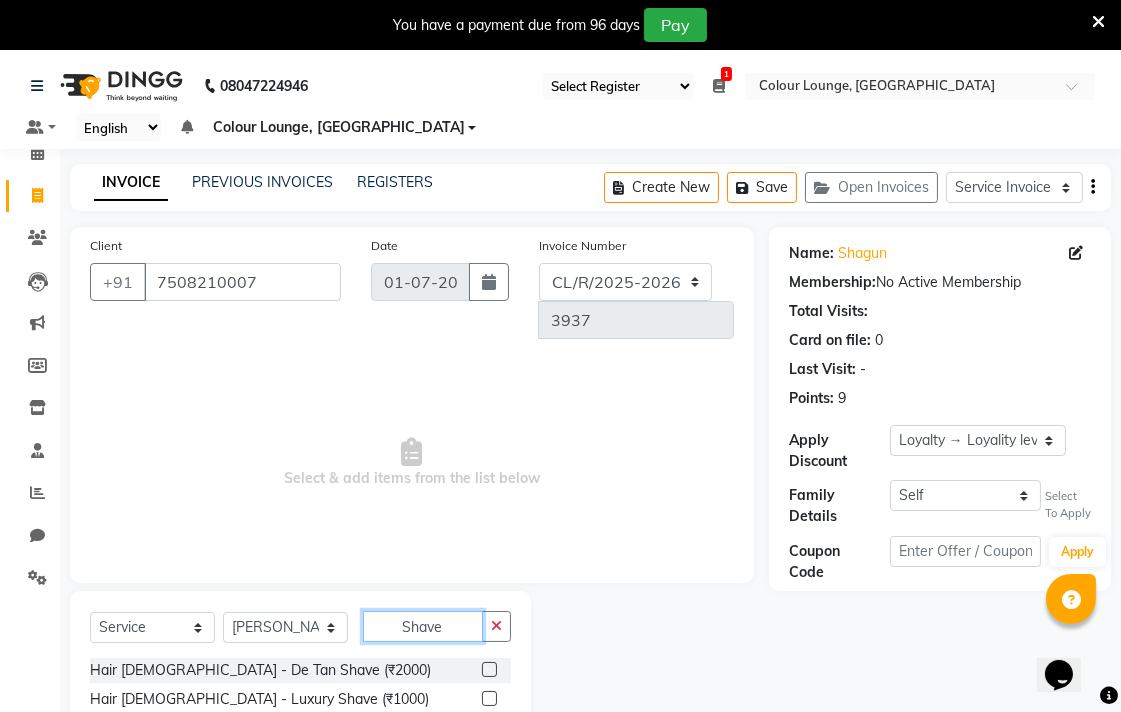 type on "Shave" 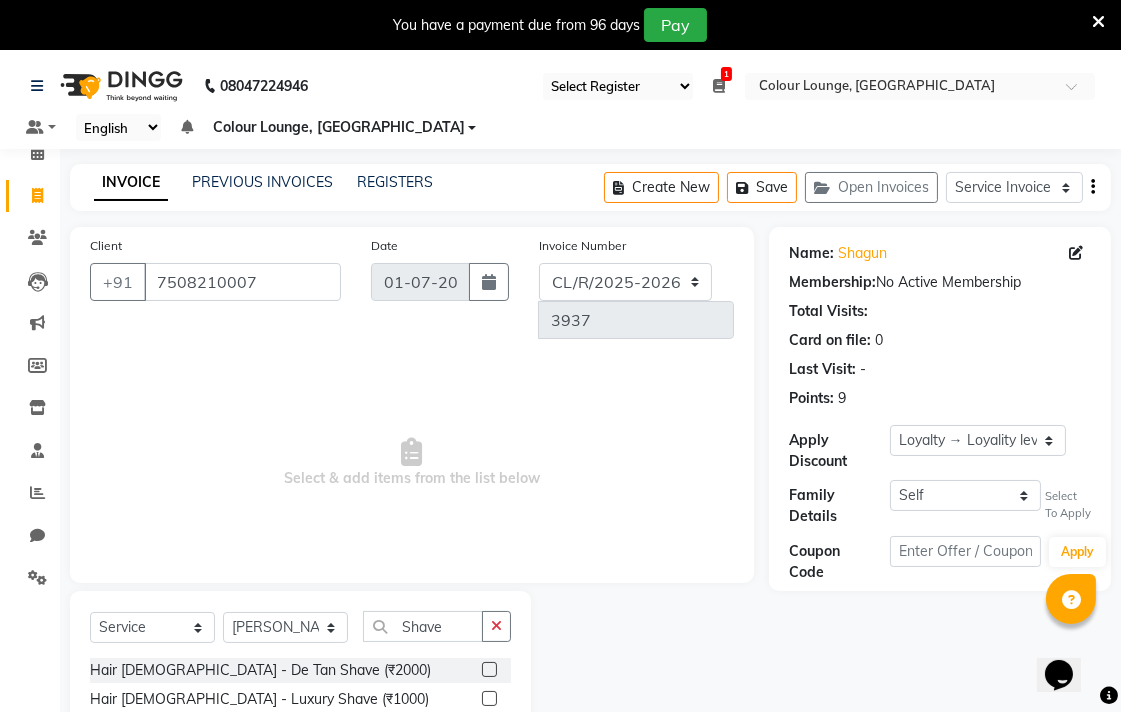 click 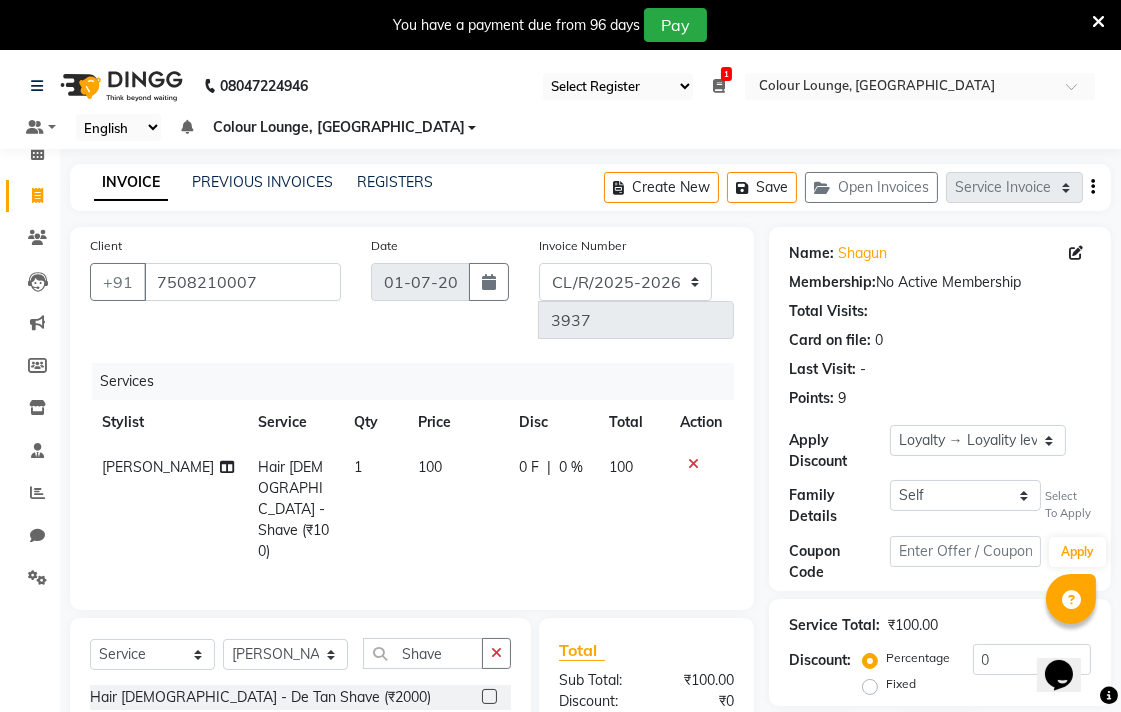 checkbox on "false" 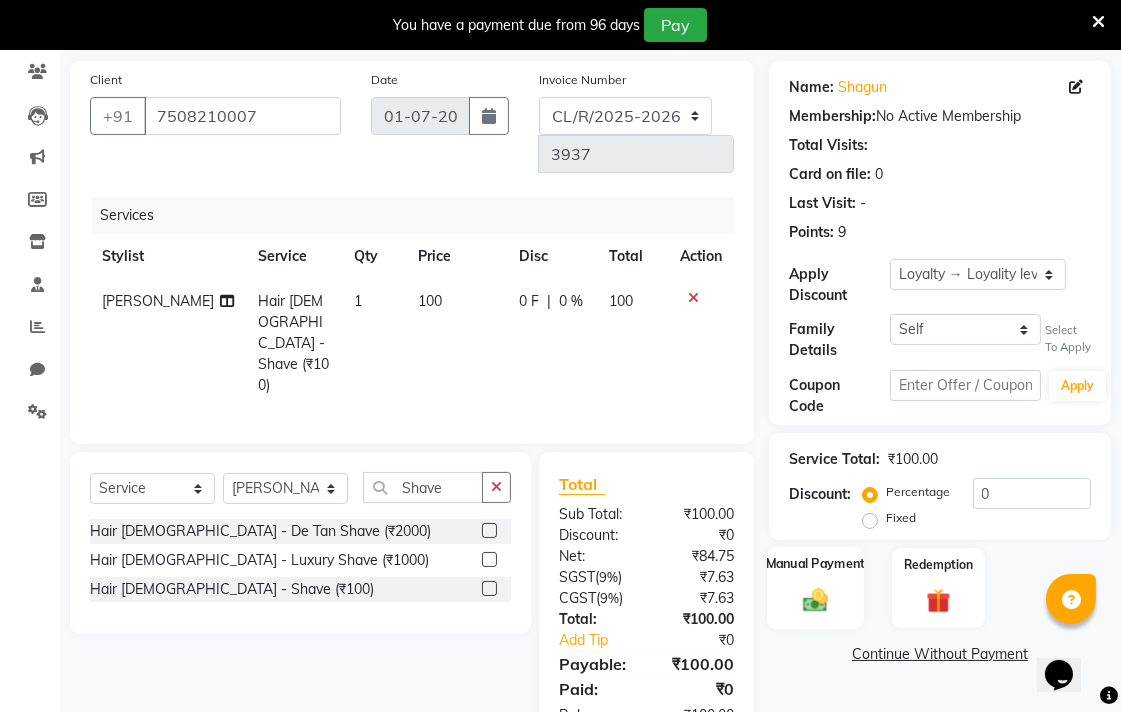 click on "Manual Payment" 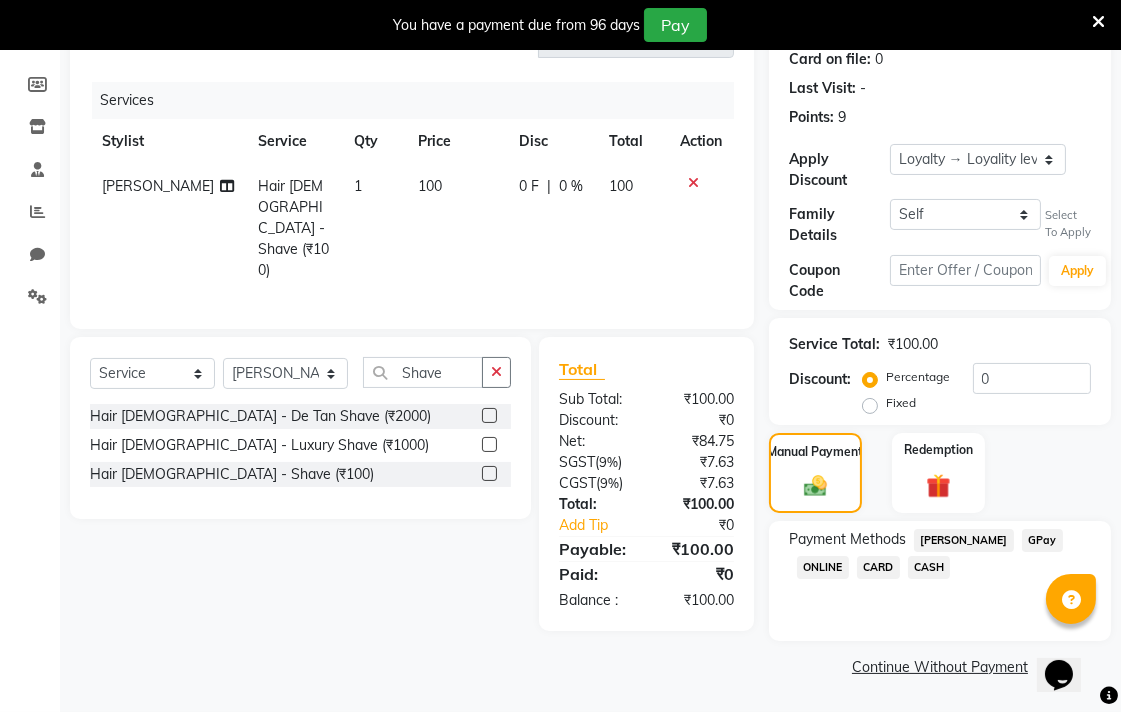 click on "CASH" 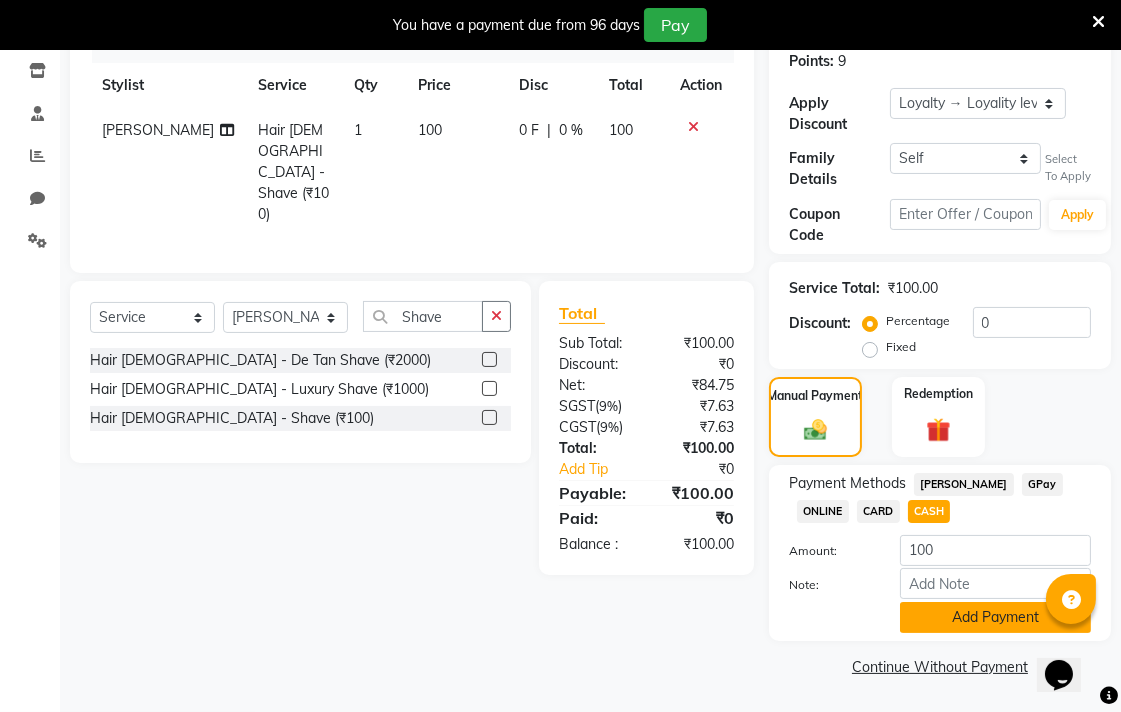 click on "Add Payment" 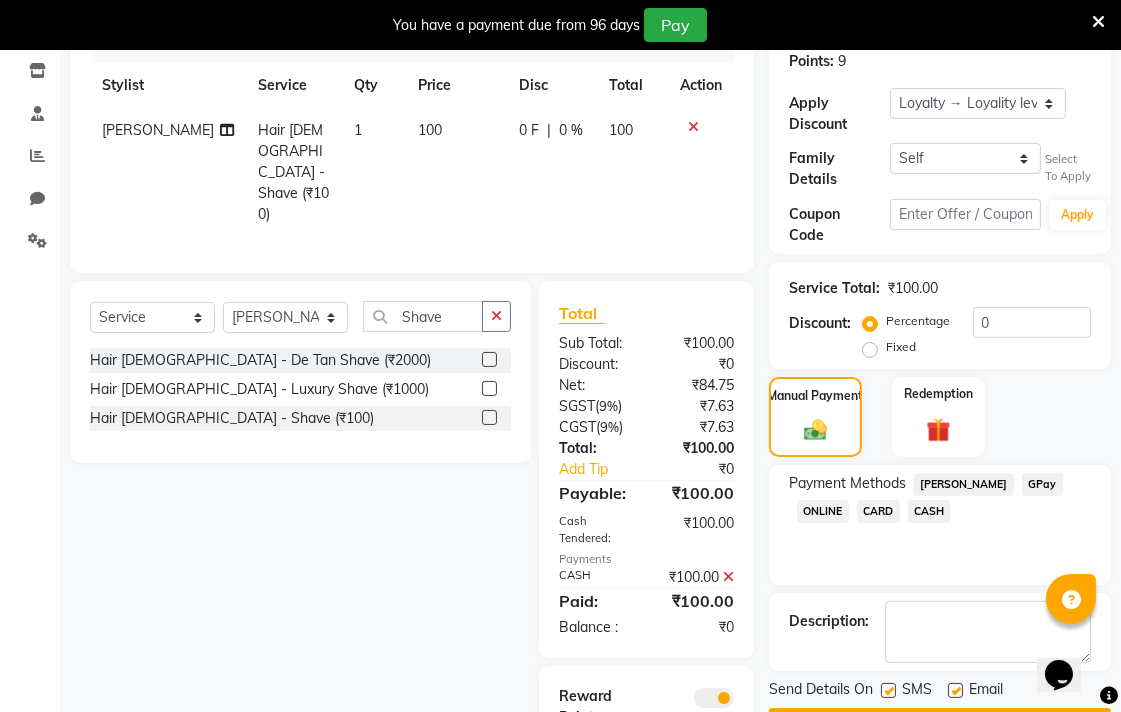 scroll, scrollTop: 394, scrollLeft: 0, axis: vertical 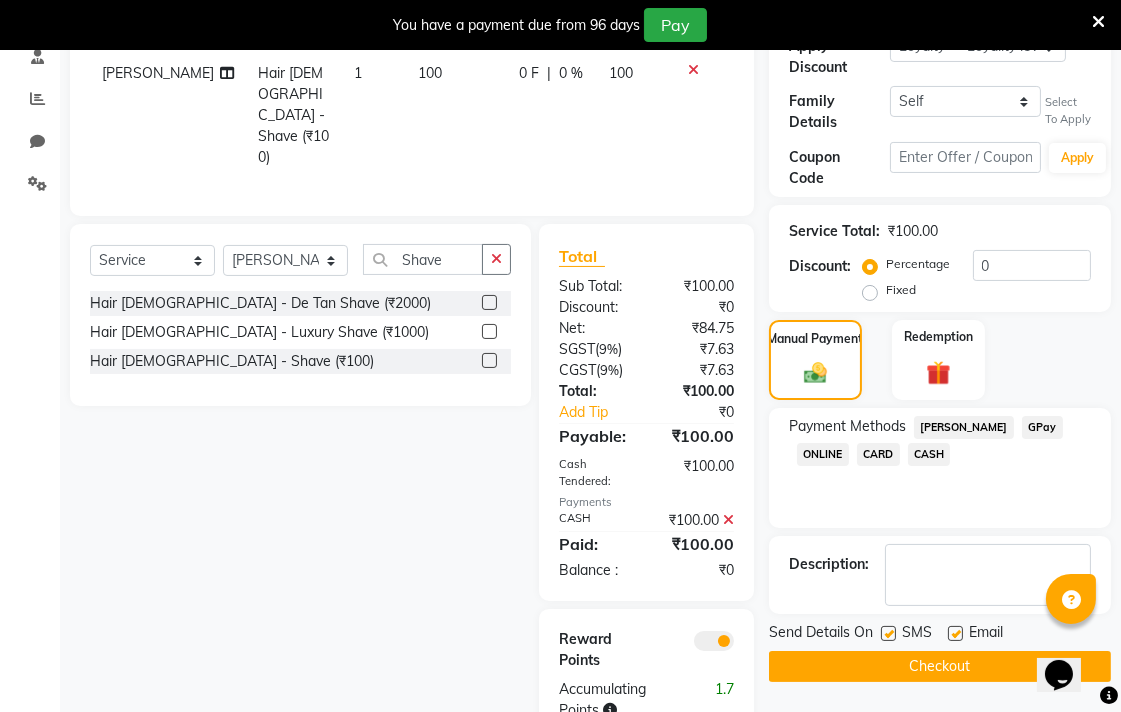 click 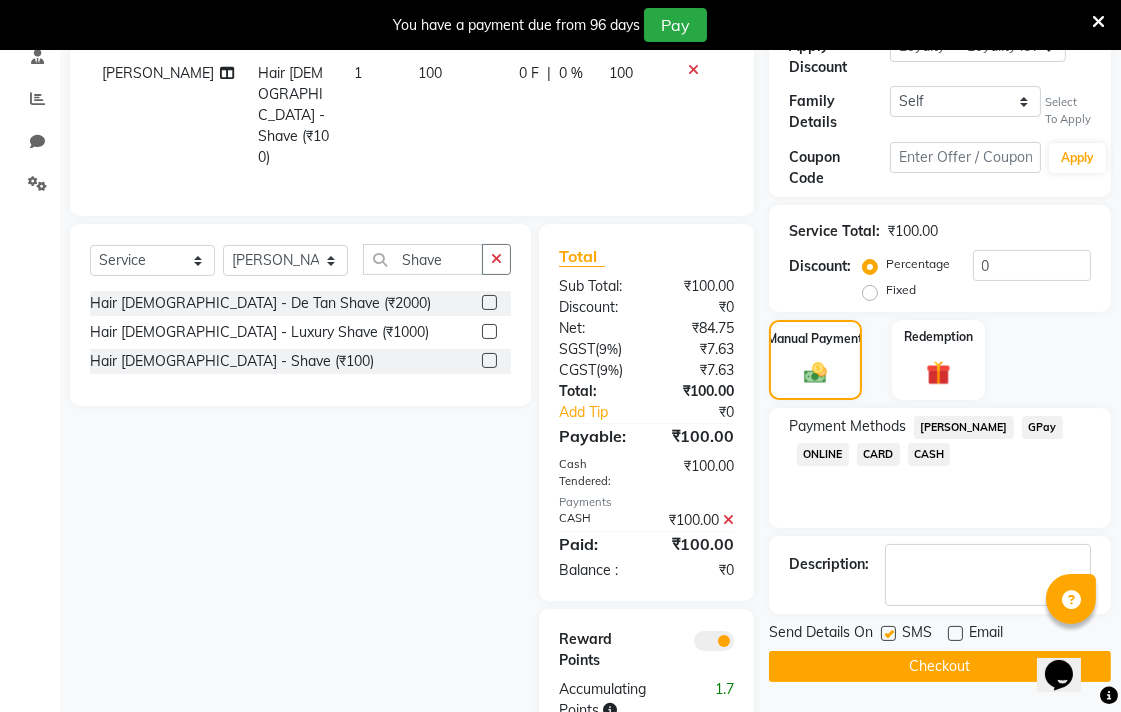 click on "Checkout" 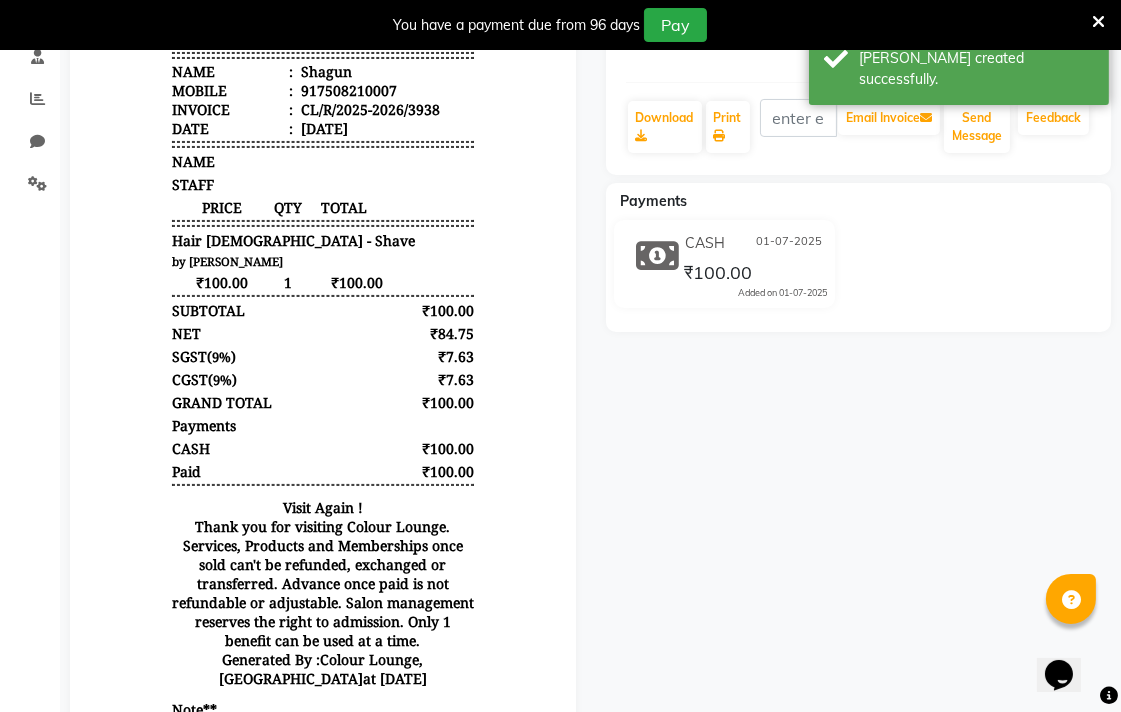 scroll, scrollTop: 0, scrollLeft: 0, axis: both 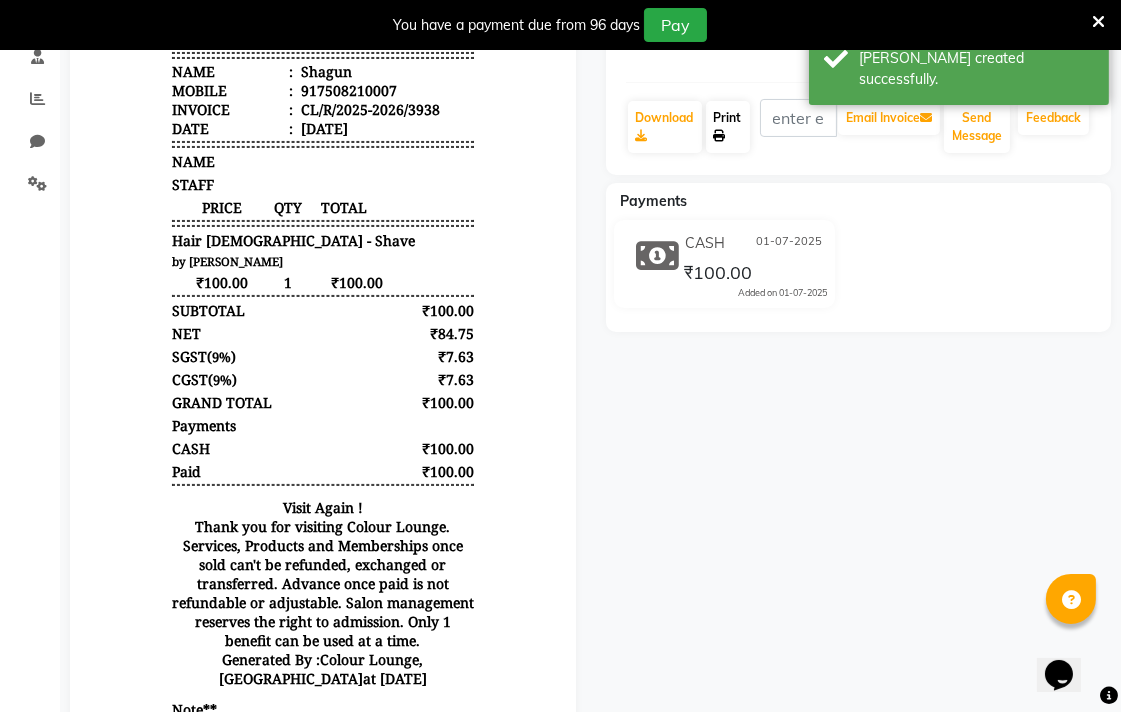 click on "Print" 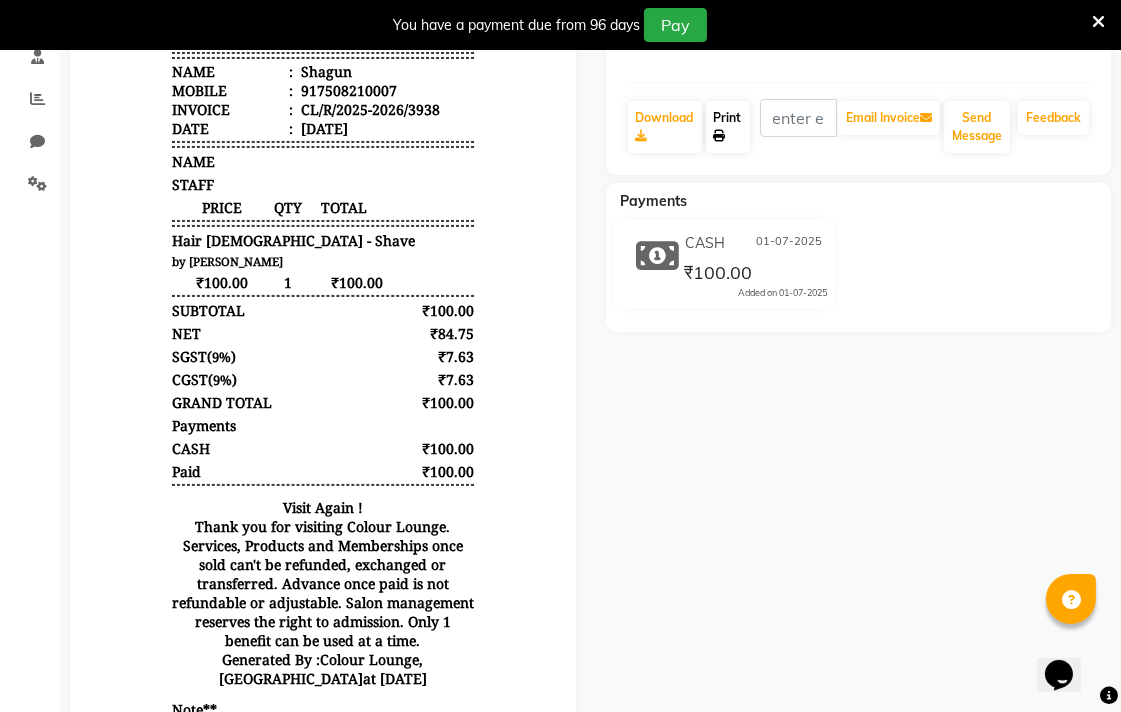 scroll, scrollTop: 0, scrollLeft: 0, axis: both 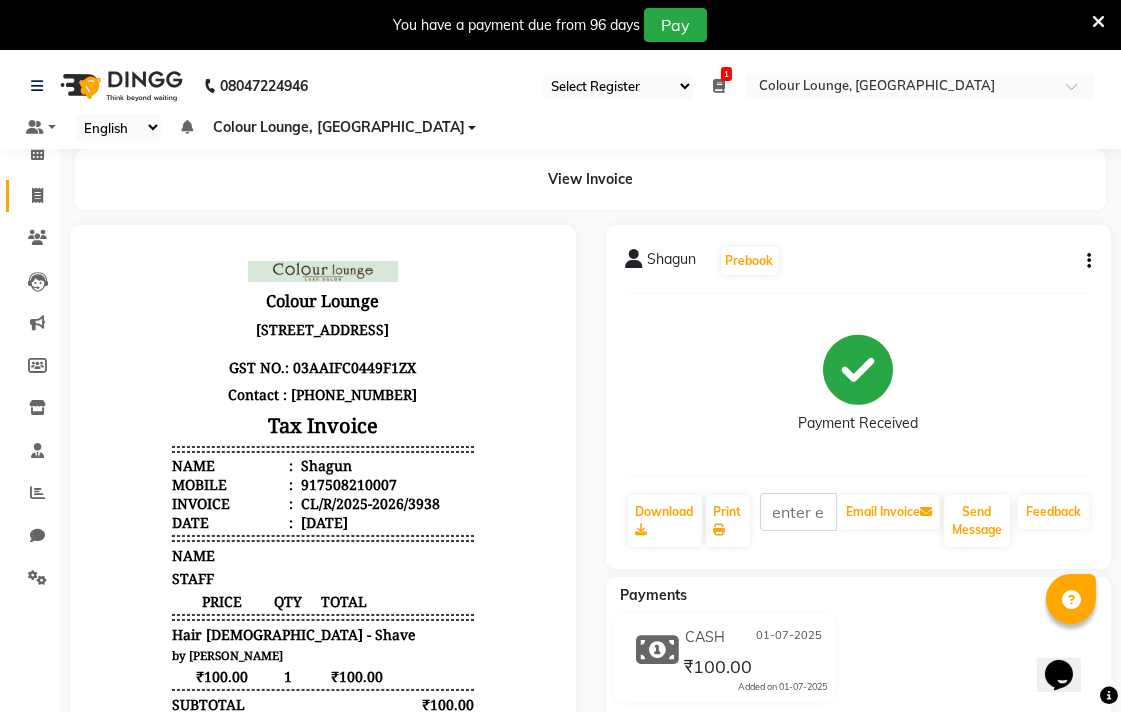 click 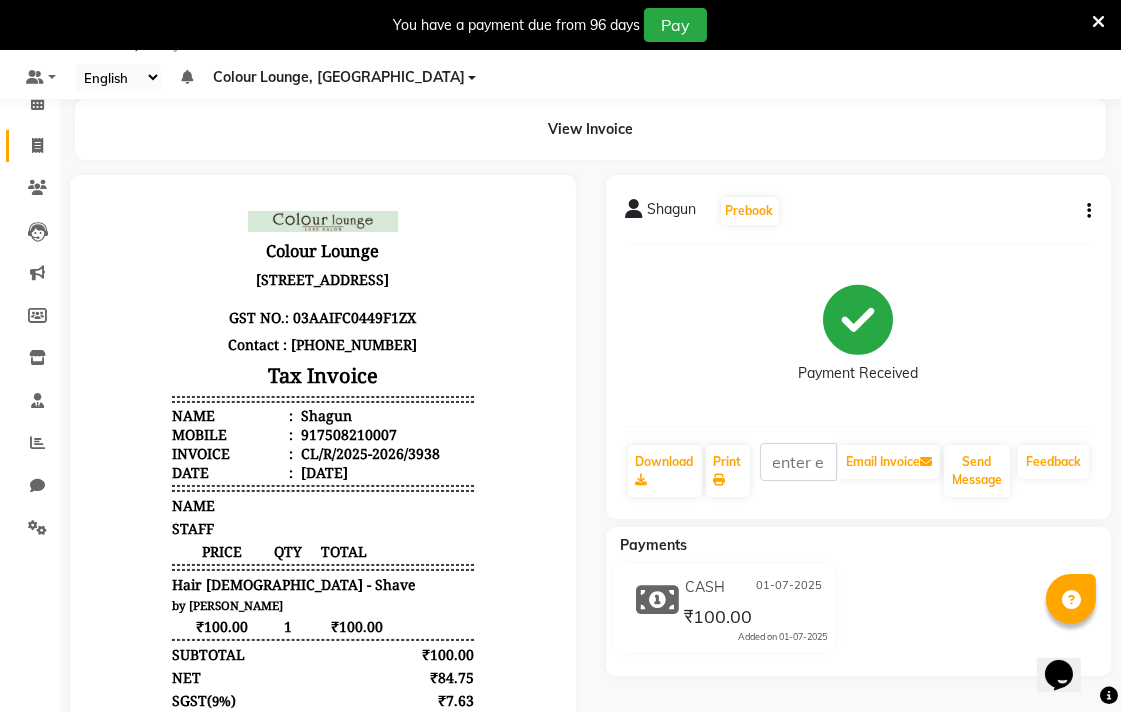 select on "service" 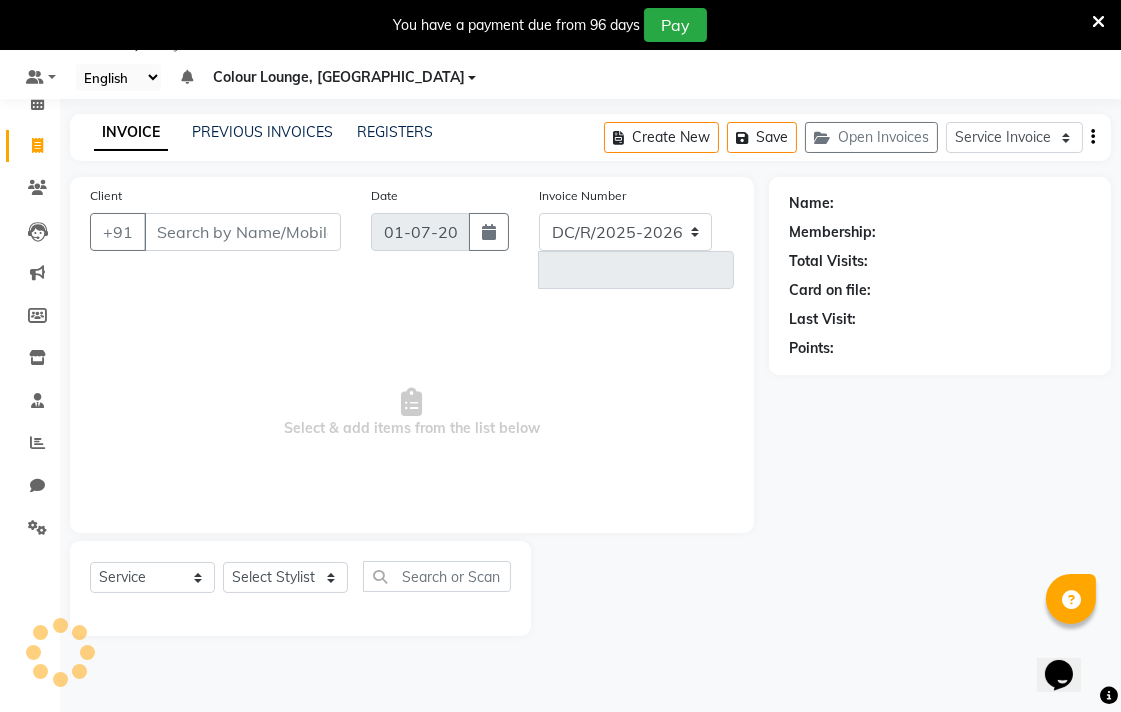 select on "8013" 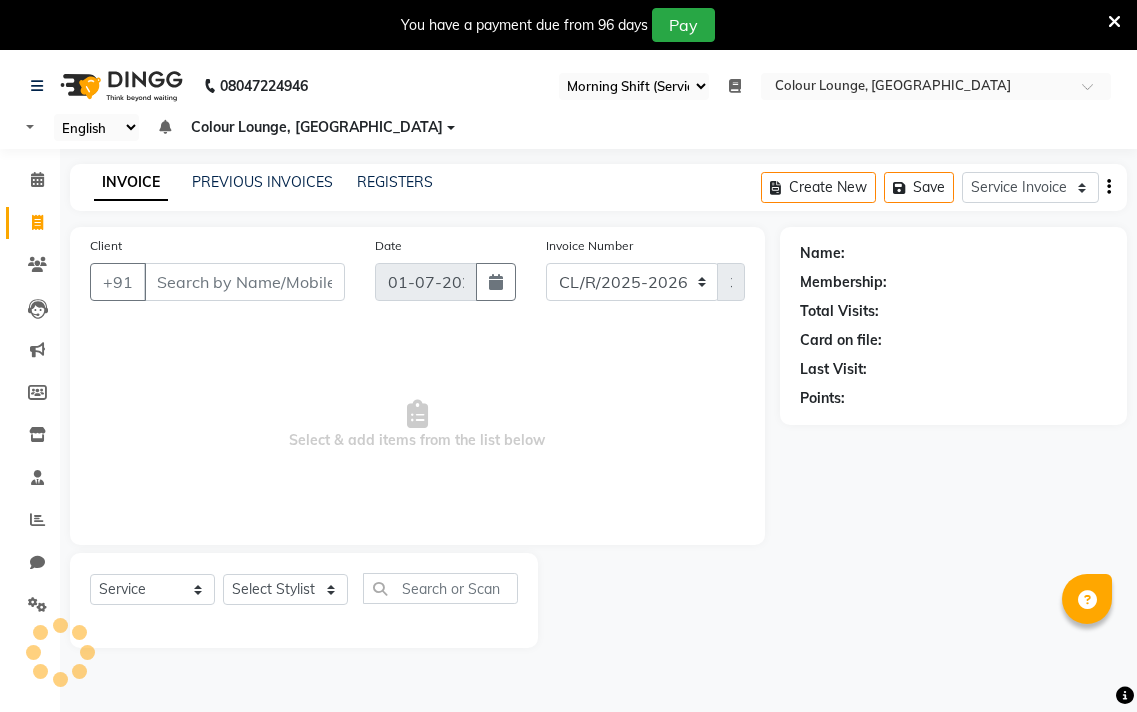 select on "83" 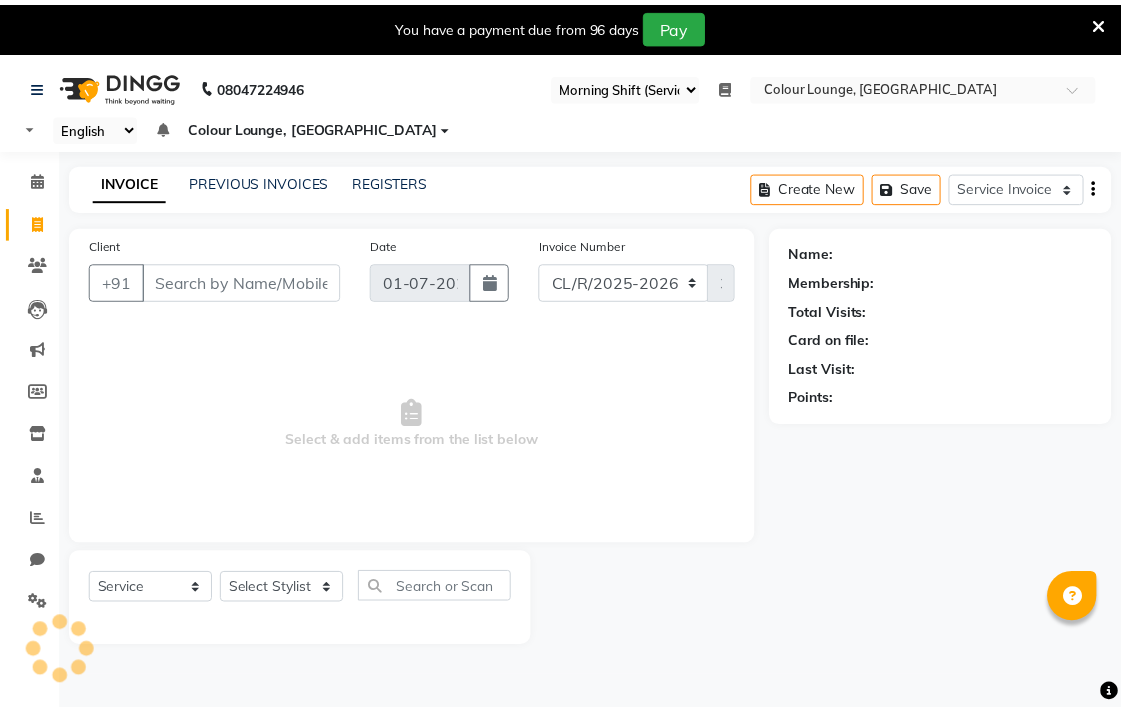 scroll, scrollTop: 0, scrollLeft: 0, axis: both 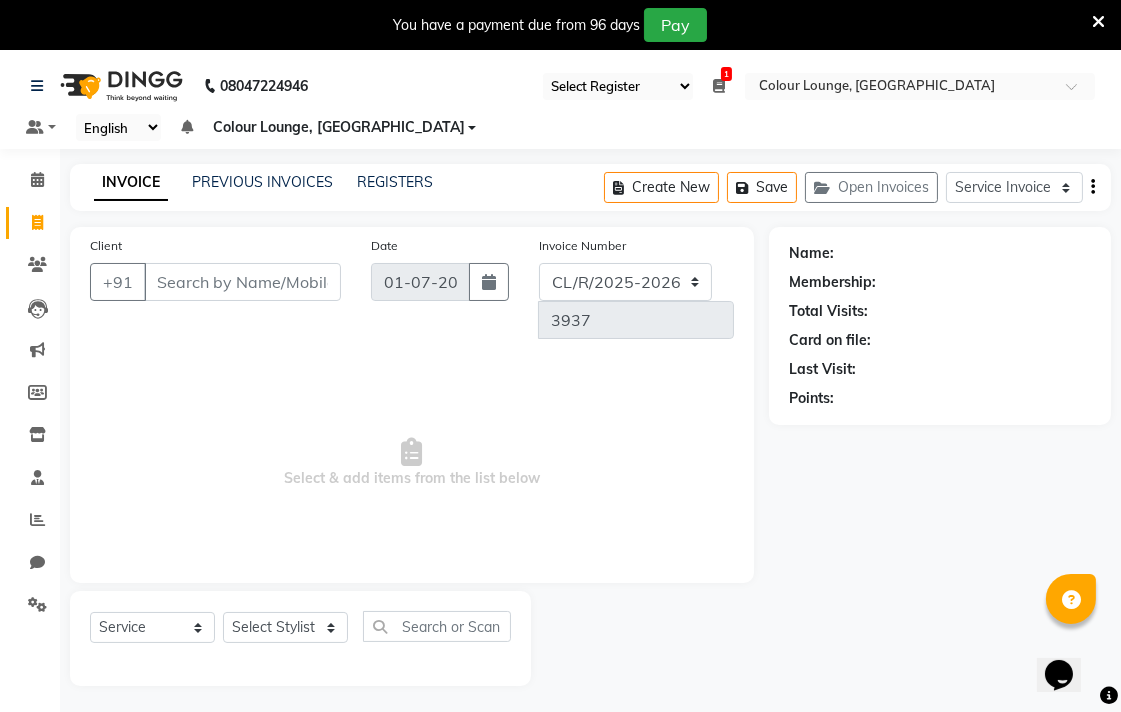 click on "Client" at bounding box center [242, 282] 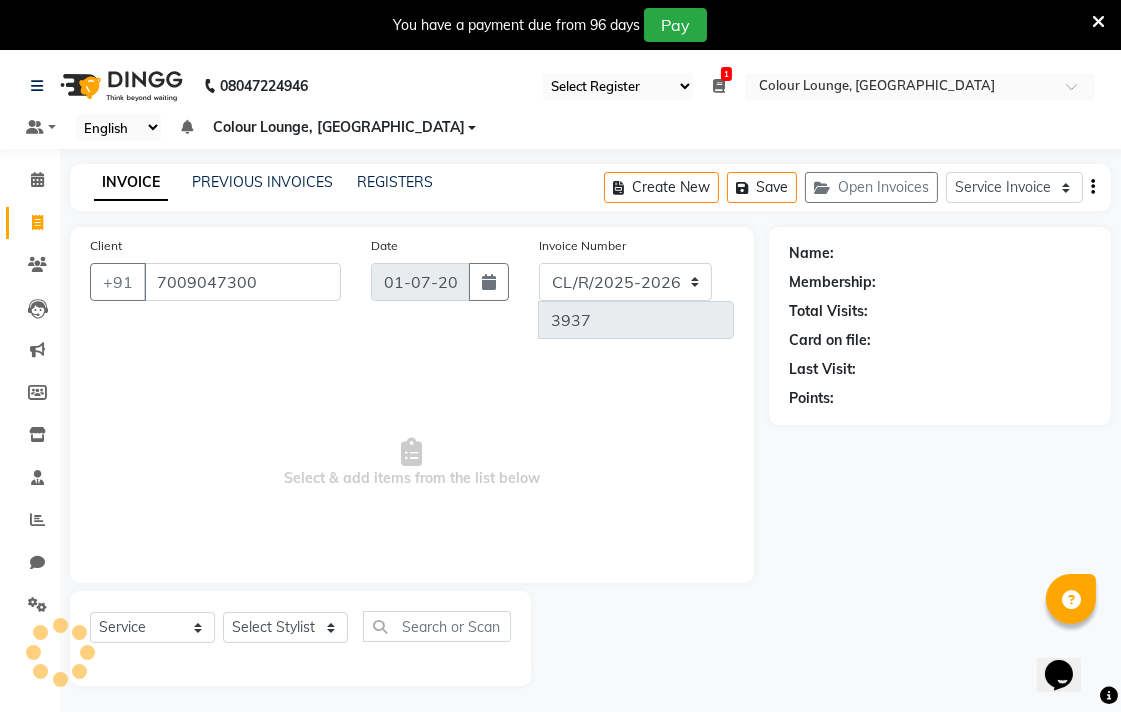 type on "7009047300" 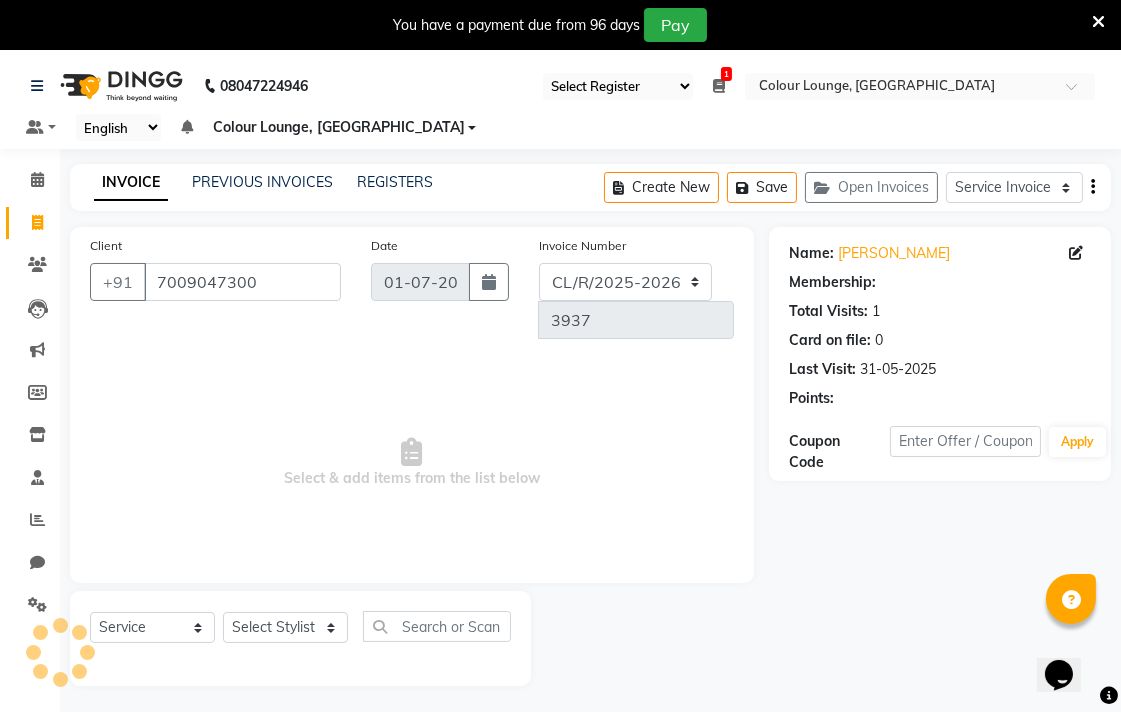 scroll, scrollTop: 50, scrollLeft: 0, axis: vertical 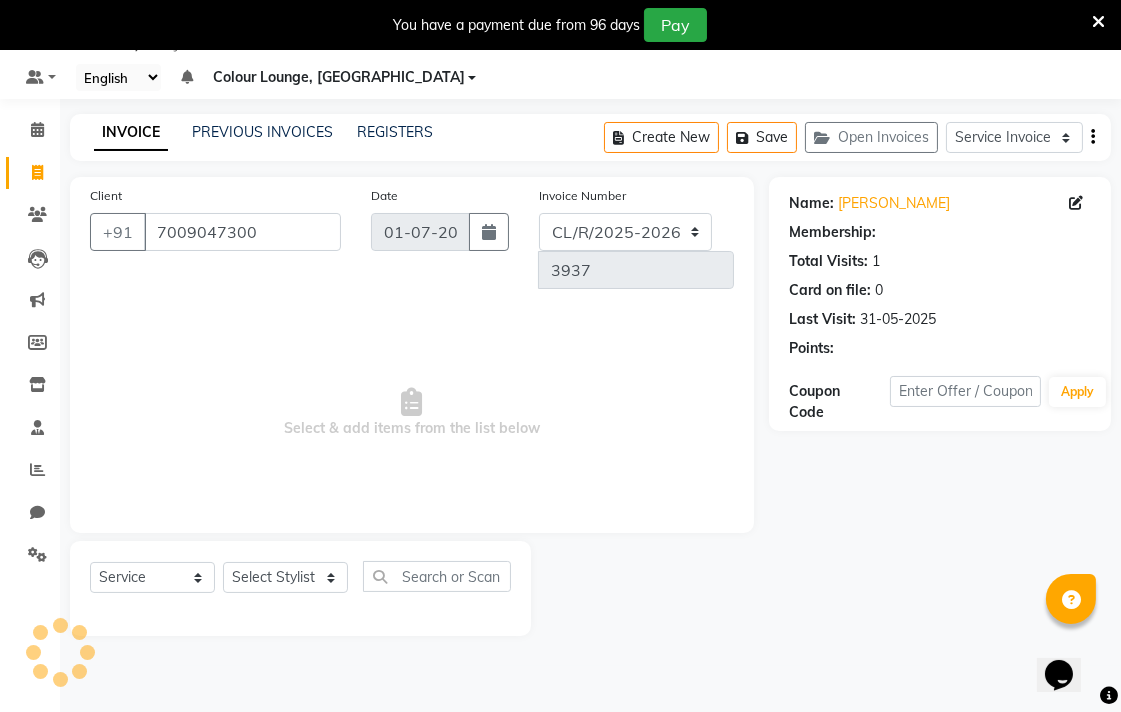 select on "1: Object" 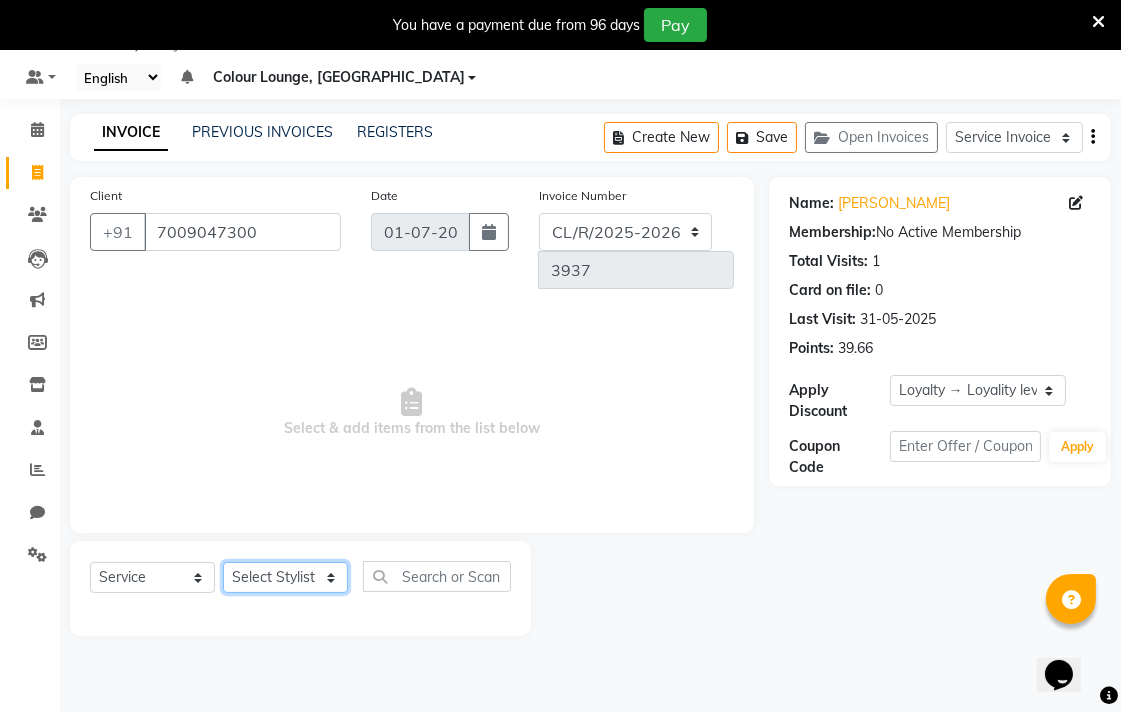 click on "Select Stylist Admin AMIT Birshika Colour Lounge, [GEOGRAPHIC_DATA] Colour Lounge, [GEOGRAPHIC_DATA] [PERSON_NAME] [PERSON_NAME] [PERSON_NAME] [PERSON_NAME] [PERSON_NAME] mam [PERSON_NAME] [PERSON_NAME] [PERSON_NAME] MOHIT [PERSON_NAME] POOJA [PERSON_NAME] [PERSON_NAME] [PERSON_NAME] guard [PERSON_NAME] [PERSON_NAME] [PERSON_NAME] [PERSON_NAME] SAMEER [PERSON_NAME] [PERSON_NAME] [PERSON_NAME] [PERSON_NAME] [PERSON_NAME] [PERSON_NAME] VISHAL [PERSON_NAME]" 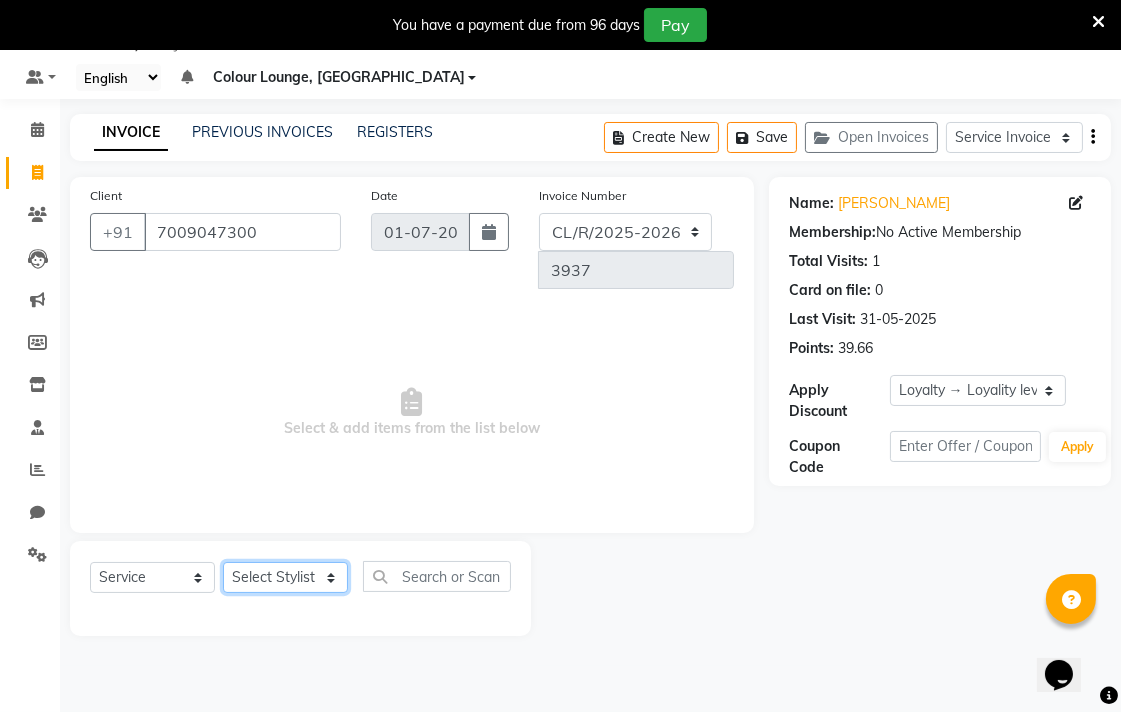 select on "70155" 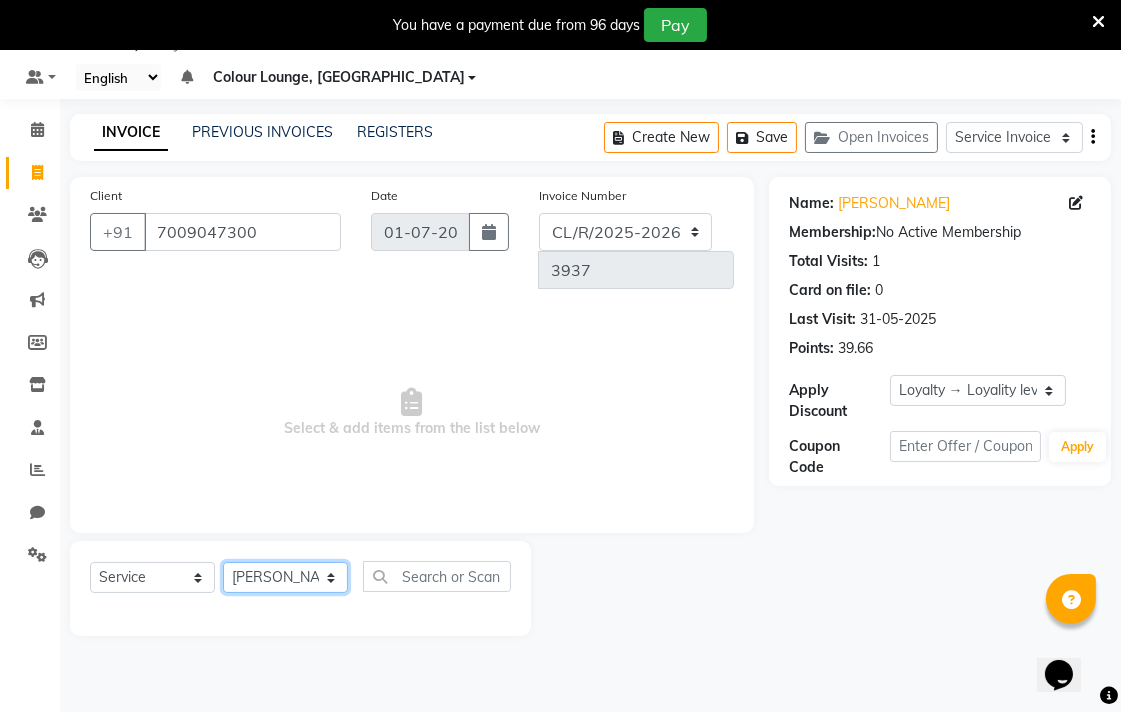 click on "Select Stylist Admin AMIT Birshika Colour Lounge, [GEOGRAPHIC_DATA] Colour Lounge, [GEOGRAPHIC_DATA] [PERSON_NAME] [PERSON_NAME] [PERSON_NAME] [PERSON_NAME] [PERSON_NAME] mam [PERSON_NAME] [PERSON_NAME] [PERSON_NAME] MOHIT [PERSON_NAME] POOJA [PERSON_NAME] [PERSON_NAME] [PERSON_NAME] guard [PERSON_NAME] [PERSON_NAME] [PERSON_NAME] [PERSON_NAME] SAMEER [PERSON_NAME] [PERSON_NAME] [PERSON_NAME] [PERSON_NAME] [PERSON_NAME] [PERSON_NAME] VISHAL [PERSON_NAME]" 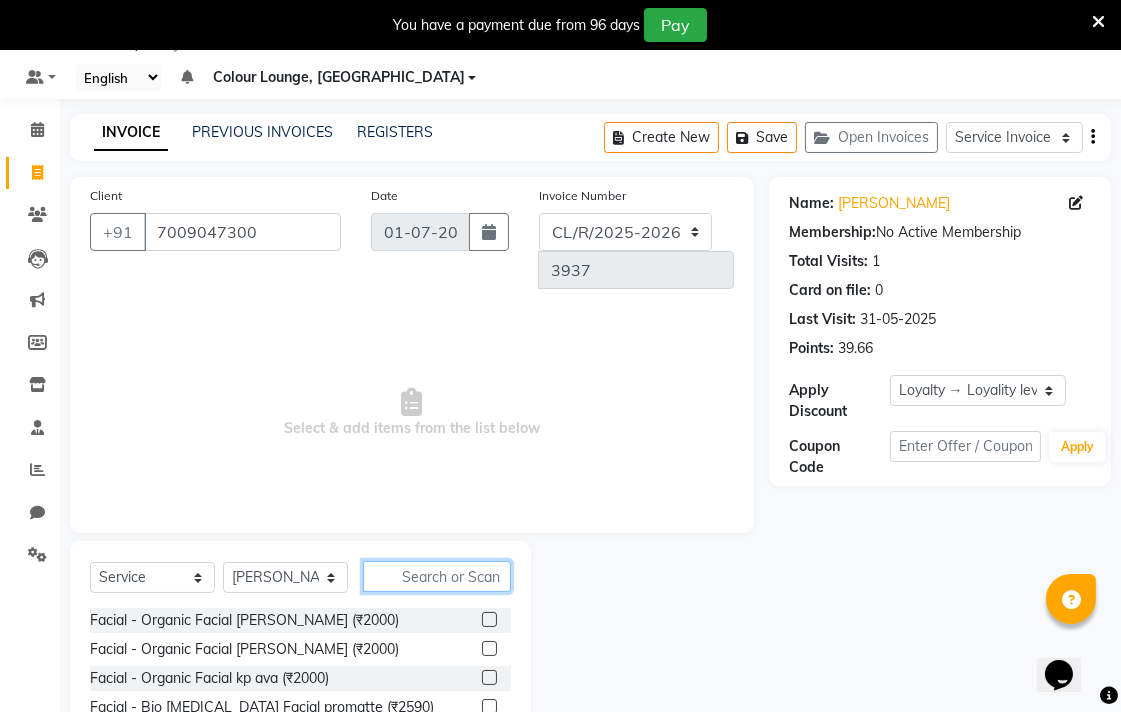 click 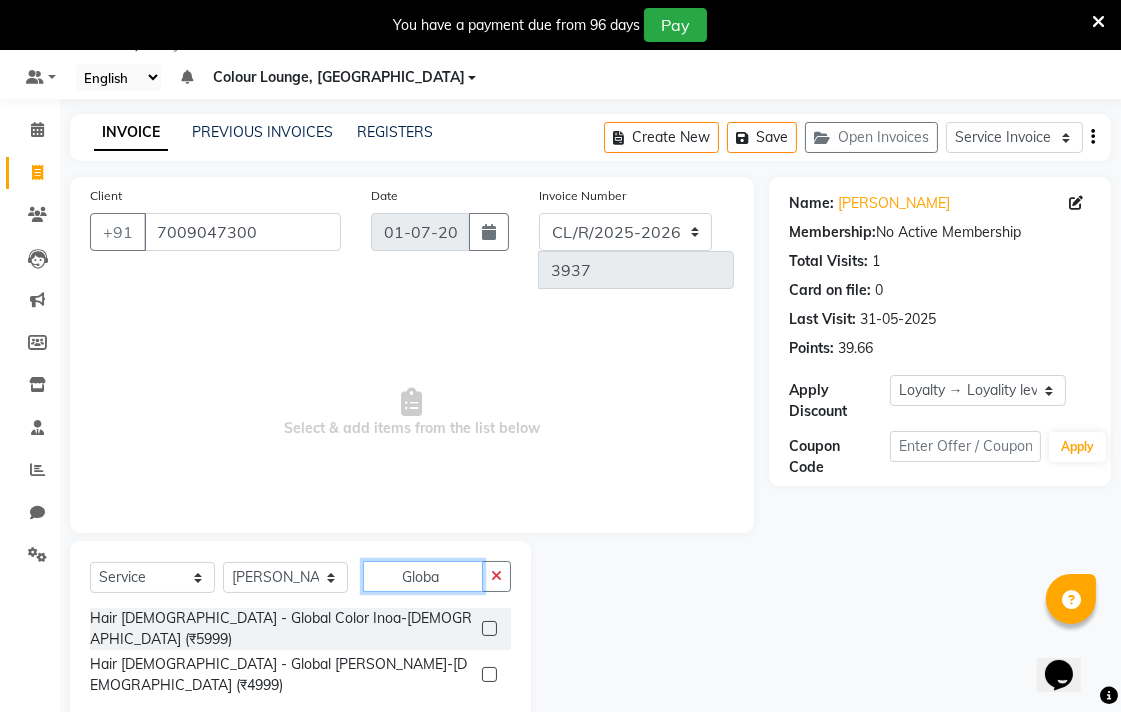 type on "Globa" 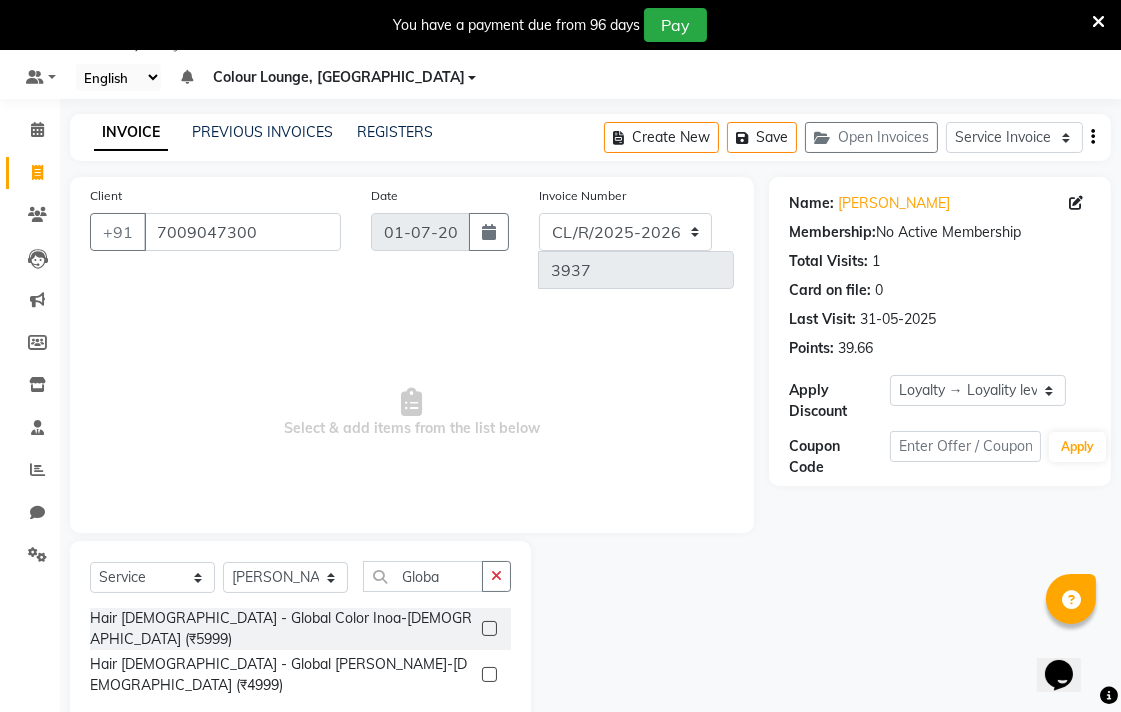 click 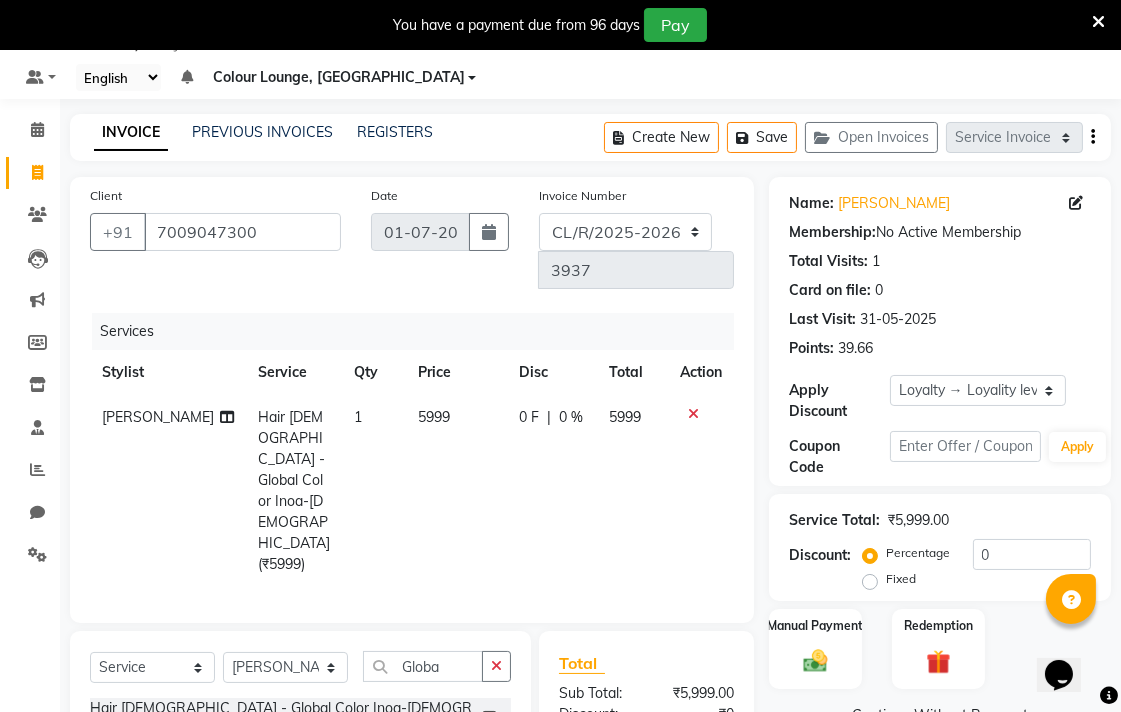 checkbox on "false" 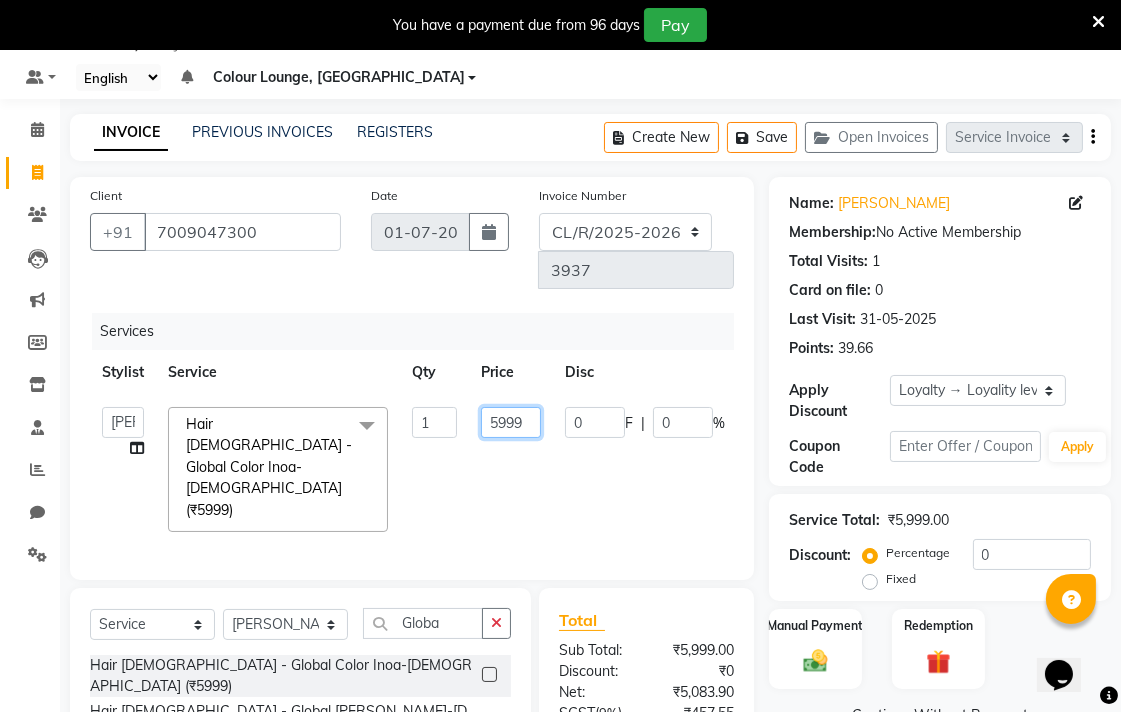 click on "5999" 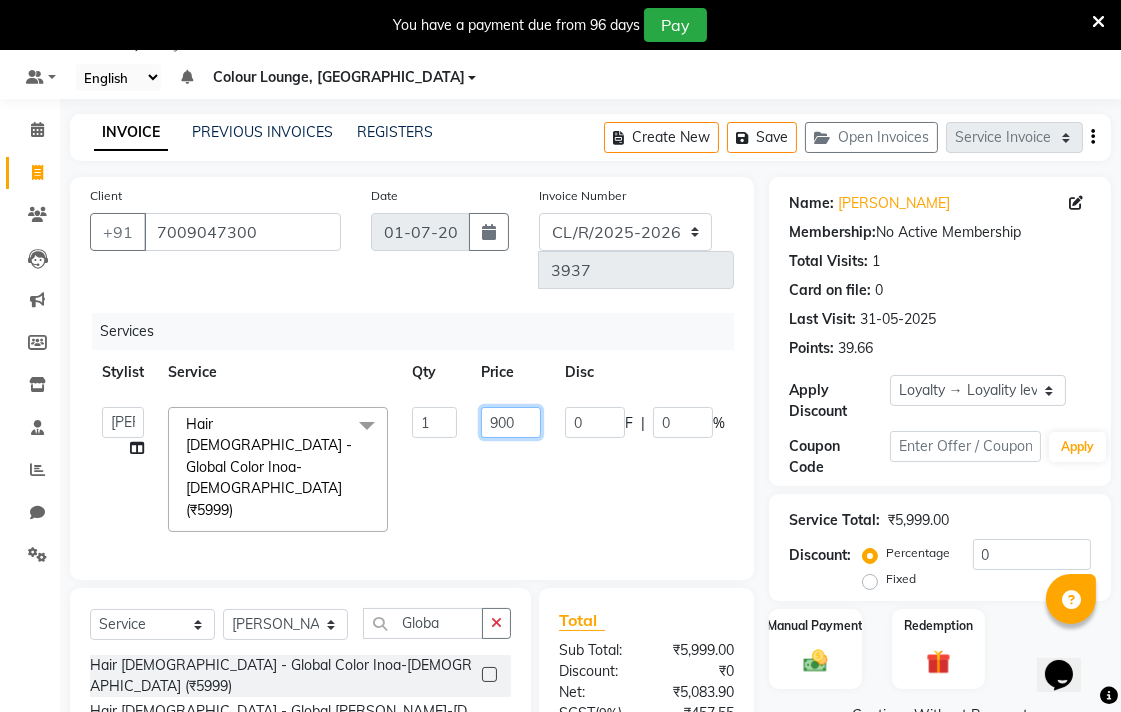type on "9000" 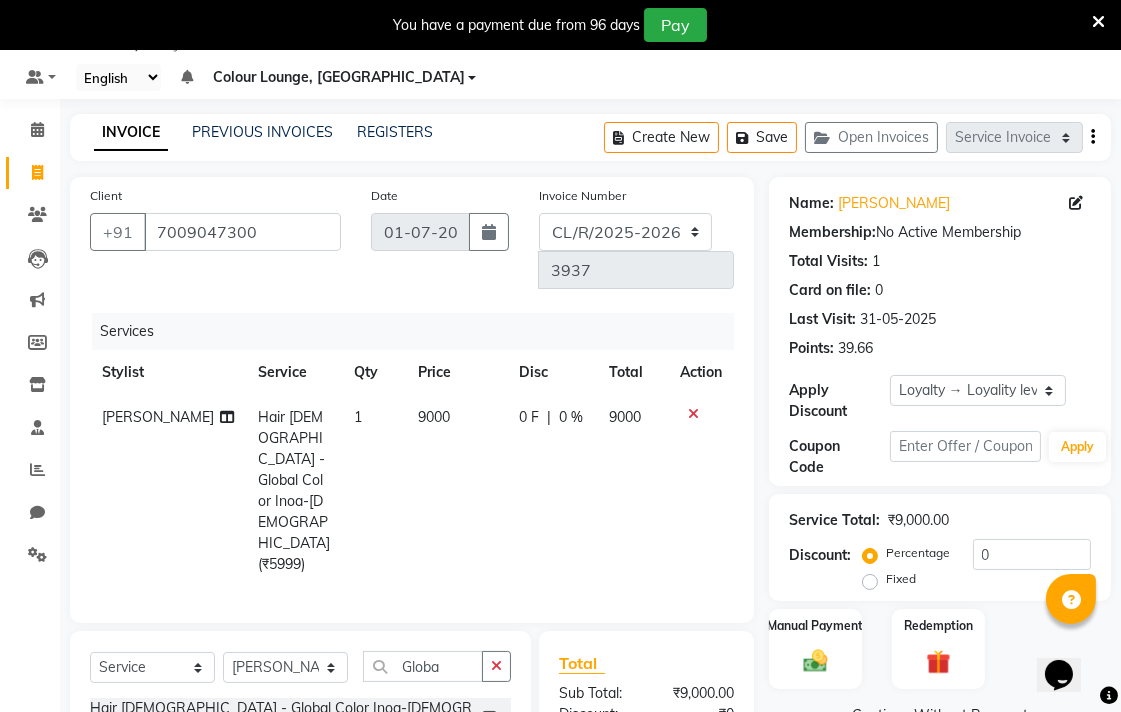 click on "0 %" 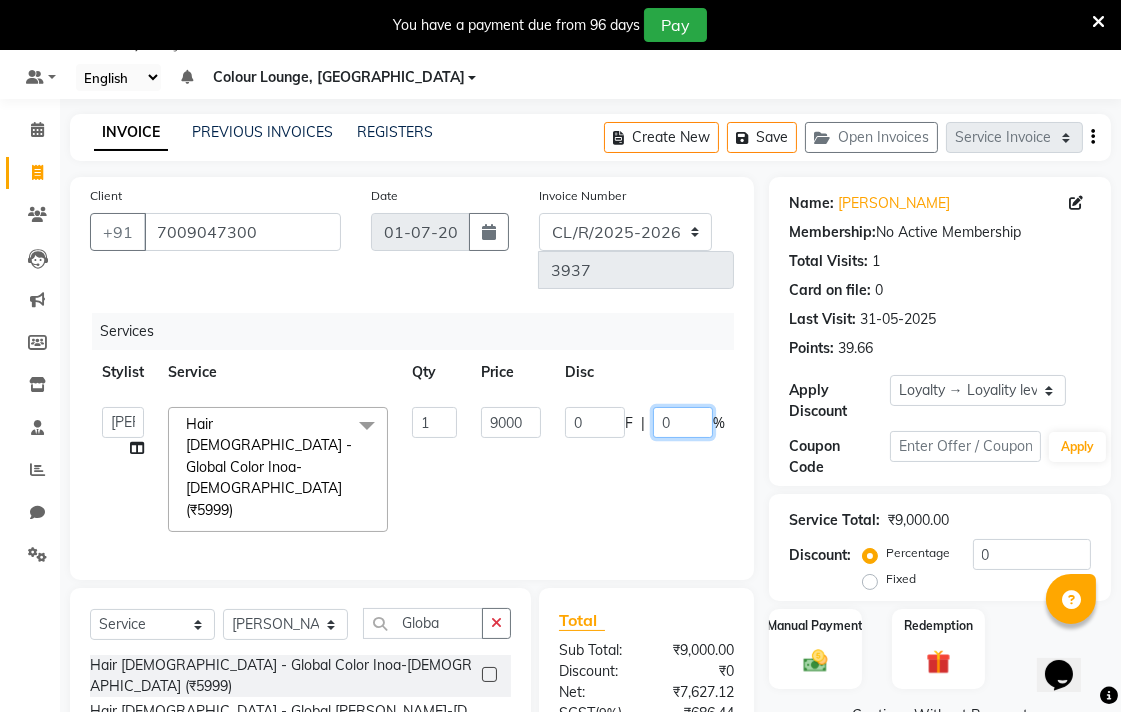 click on "0" 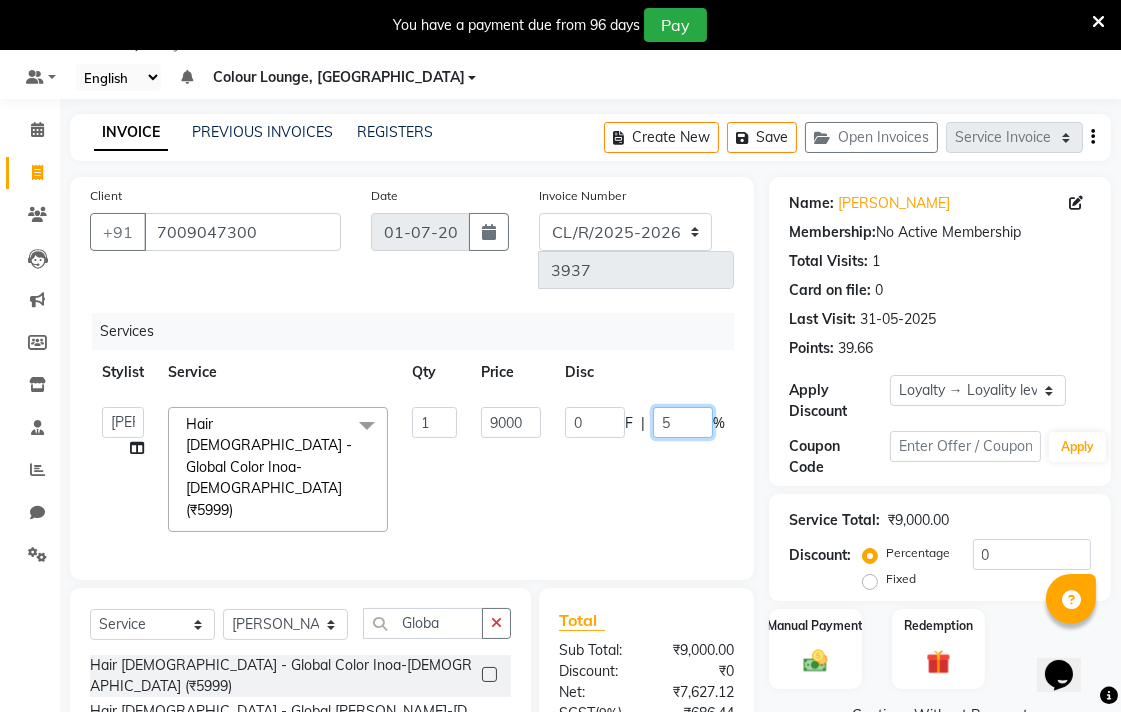 type on "50" 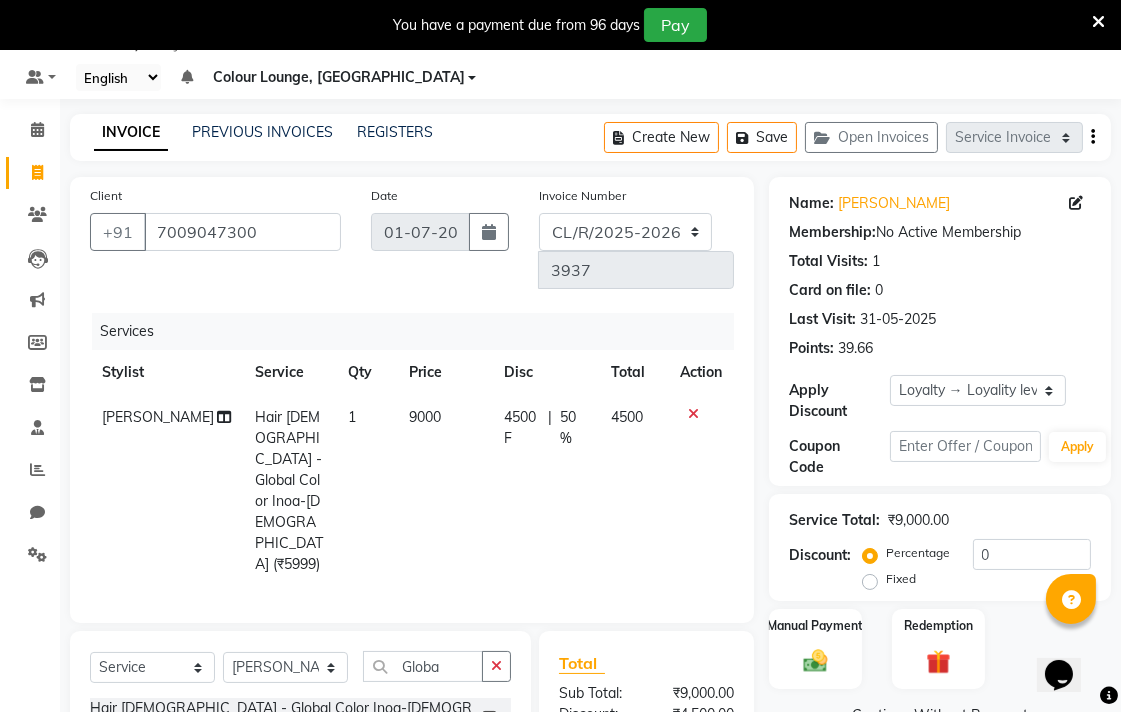 click 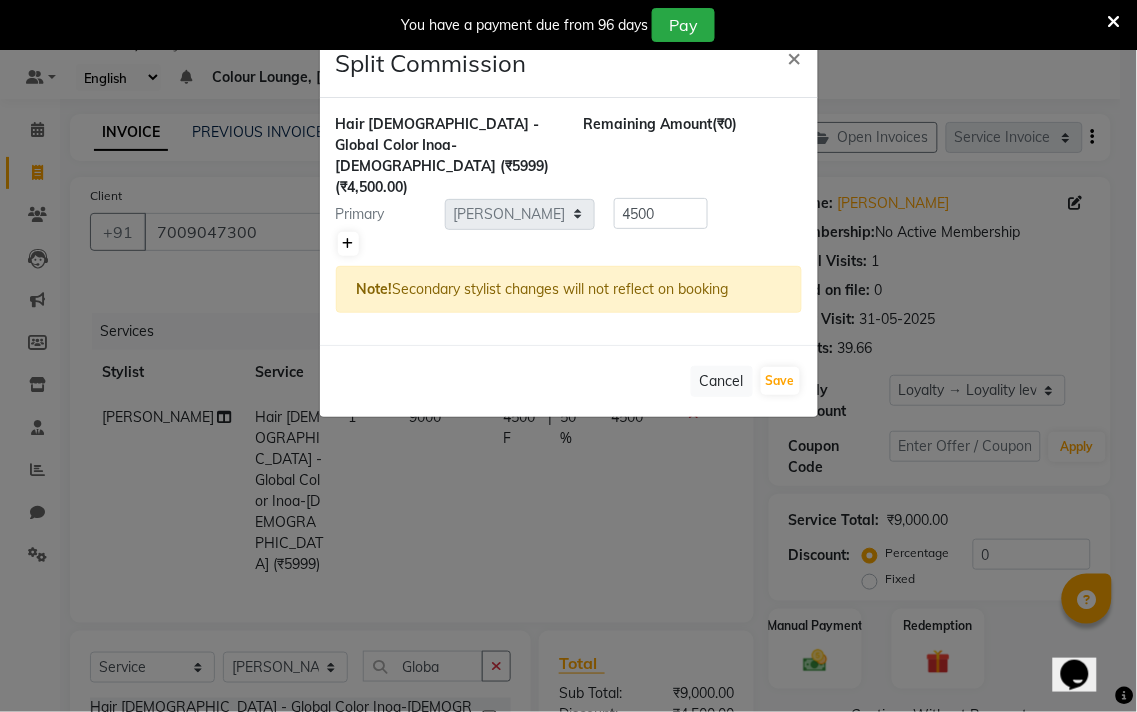 click 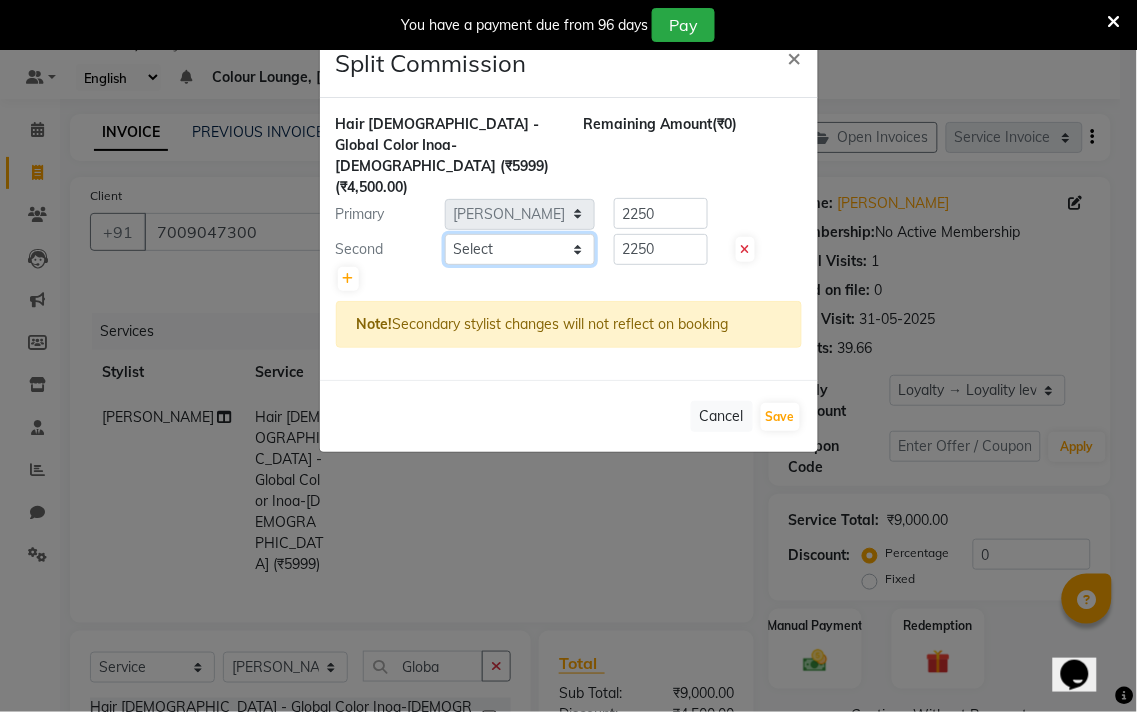 click on "Select  Admin   [PERSON_NAME]   Colour Lounge, Ranjit Avenue   Colour Lounge, Ranjit Avenue   [PERSON_NAME]   [PERSON_NAME]   [PERSON_NAME]   [PERSON_NAME]   [PERSON_NAME] mam   [PERSON_NAME] [PERSON_NAME]   [PERSON_NAME]   [PERSON_NAME]   POOJA [PERSON_NAME]   Pooja [PERSON_NAME] [PERSON_NAME] guard   [PERSON_NAME]   [PERSON_NAME]   [PERSON_NAME]   [PERSON_NAME]   SAMEER   [PERSON_NAME]   [PERSON_NAME]   [PERSON_NAME]   [PERSON_NAME]   [PERSON_NAME]   [PERSON_NAME]   VISHAL   [PERSON_NAME]" 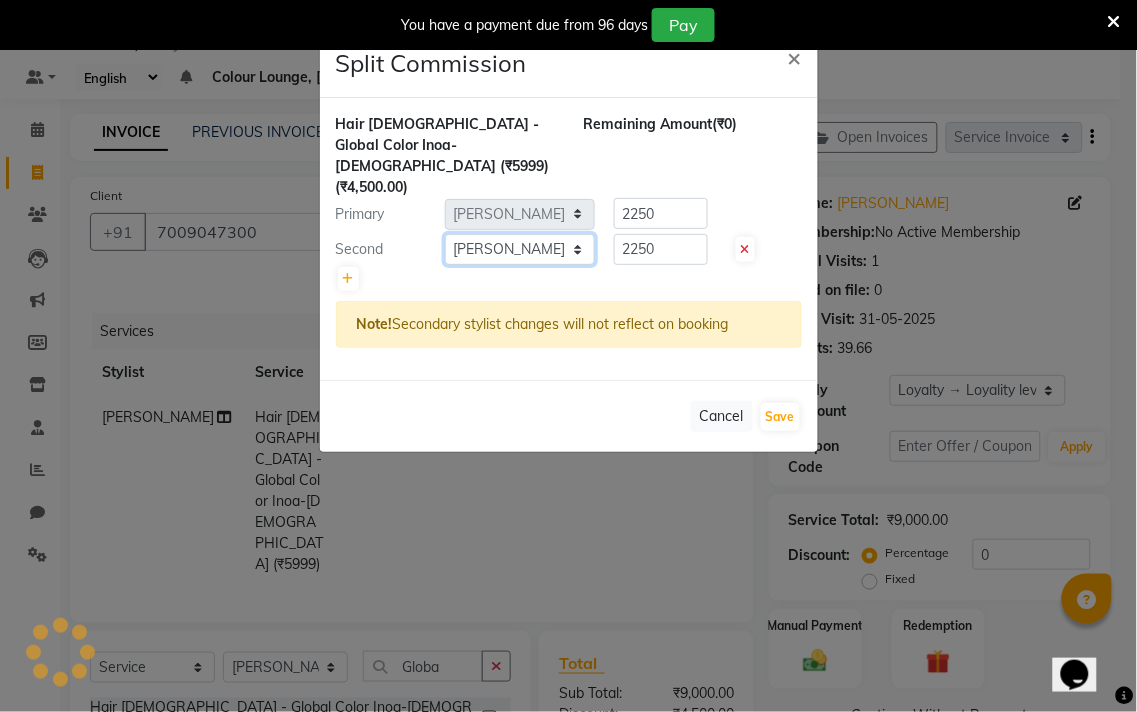 click on "Select  Admin   [PERSON_NAME]   Colour Lounge, Ranjit Avenue   Colour Lounge, Ranjit Avenue   [PERSON_NAME]   [PERSON_NAME]   [PERSON_NAME]   [PERSON_NAME]   [PERSON_NAME] mam   [PERSON_NAME] [PERSON_NAME]   [PERSON_NAME]   [PERSON_NAME]   POOJA [PERSON_NAME]   Pooja [PERSON_NAME] [PERSON_NAME] guard   [PERSON_NAME]   [PERSON_NAME]   [PERSON_NAME]   [PERSON_NAME]   SAMEER   [PERSON_NAME]   [PERSON_NAME]   [PERSON_NAME]   [PERSON_NAME]   [PERSON_NAME]   [PERSON_NAME]   VISHAL   [PERSON_NAME]" 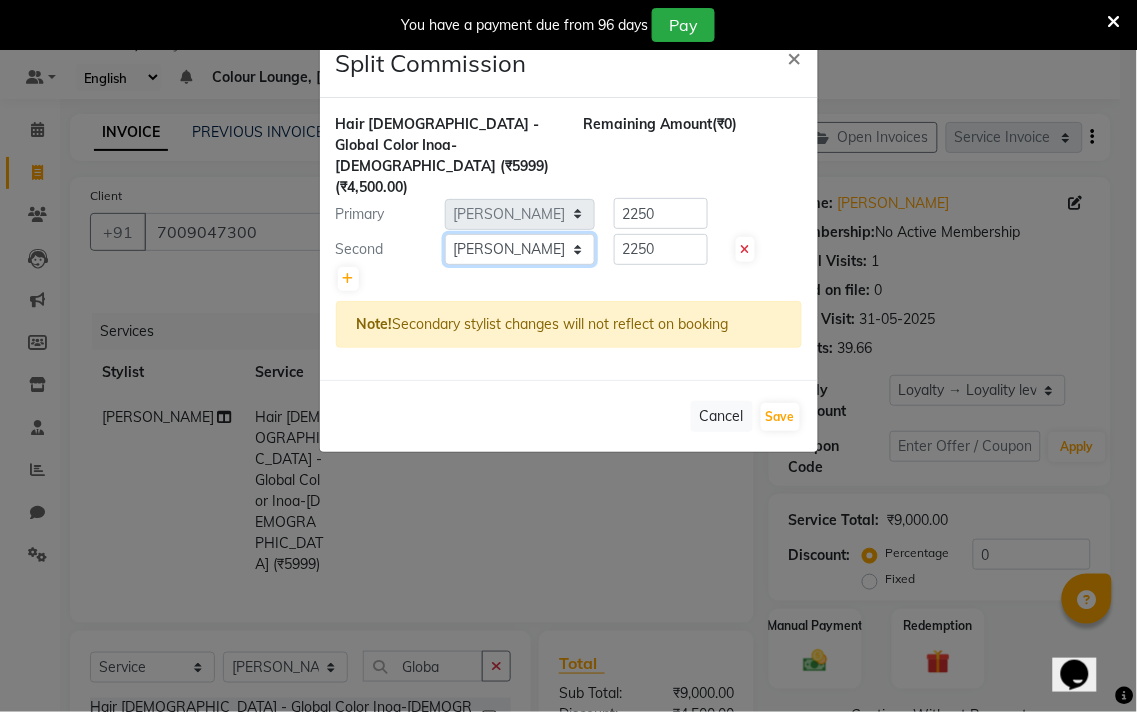 click on "Select  Admin   [PERSON_NAME]   Colour Lounge, Ranjit Avenue   Colour Lounge, Ranjit Avenue   [PERSON_NAME]   [PERSON_NAME]   [PERSON_NAME]   [PERSON_NAME]   [PERSON_NAME] mam   [PERSON_NAME] [PERSON_NAME]   [PERSON_NAME]   [PERSON_NAME]   POOJA [PERSON_NAME]   Pooja [PERSON_NAME] [PERSON_NAME] guard   [PERSON_NAME]   [PERSON_NAME]   [PERSON_NAME]   [PERSON_NAME]   SAMEER   [PERSON_NAME]   [PERSON_NAME]   [PERSON_NAME]   [PERSON_NAME]   [PERSON_NAME]   [PERSON_NAME]   VISHAL   [PERSON_NAME]" 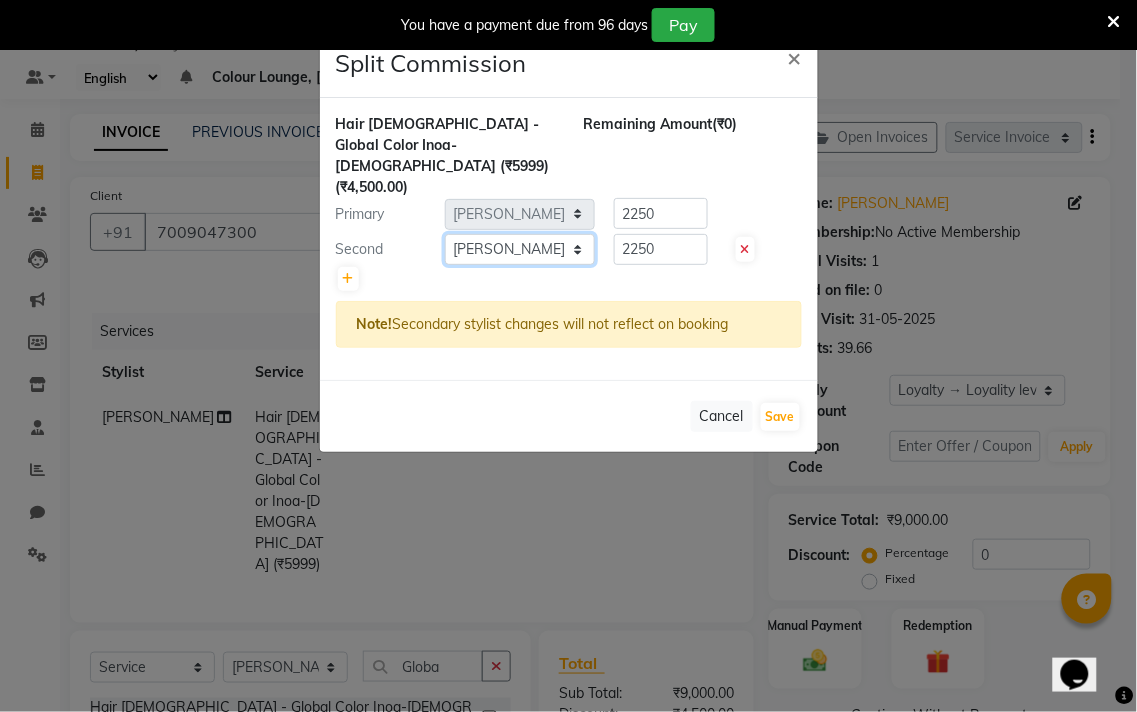 select on "70151" 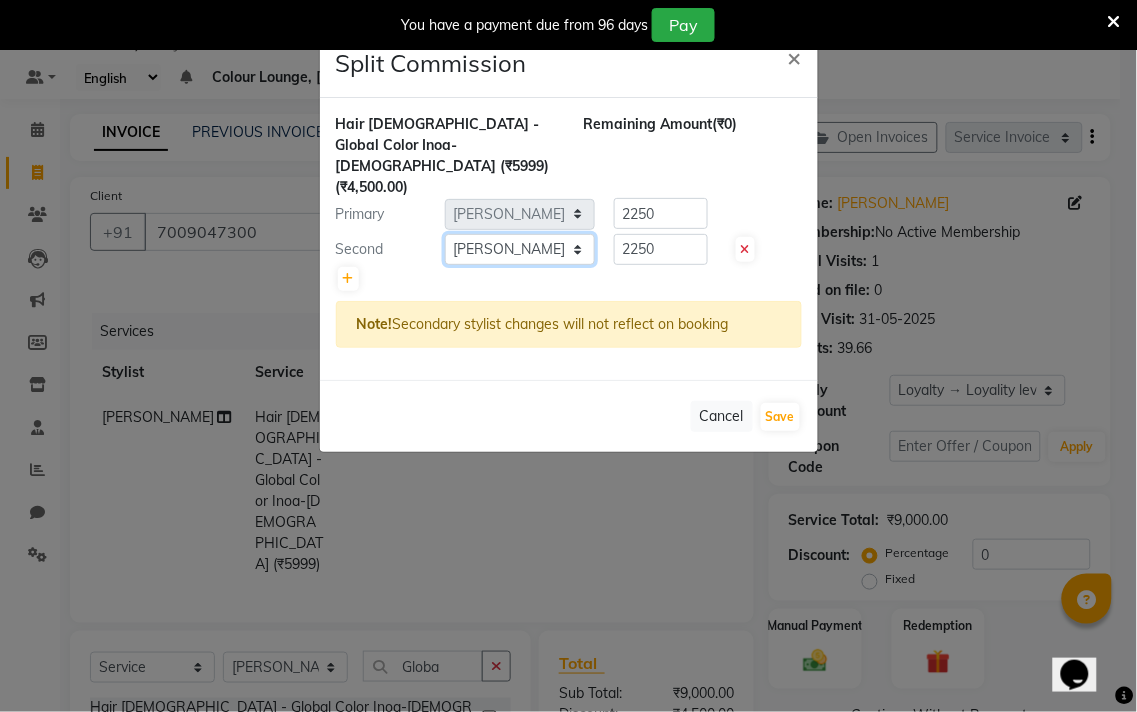 click on "Select  Admin   [PERSON_NAME]   Colour Lounge, Ranjit Avenue   Colour Lounge, Ranjit Avenue   [PERSON_NAME]   [PERSON_NAME]   [PERSON_NAME]   [PERSON_NAME]   [PERSON_NAME] mam   [PERSON_NAME] [PERSON_NAME]   [PERSON_NAME]   [PERSON_NAME]   POOJA [PERSON_NAME]   Pooja [PERSON_NAME] [PERSON_NAME] guard   [PERSON_NAME]   [PERSON_NAME]   [PERSON_NAME]   [PERSON_NAME]   SAMEER   [PERSON_NAME]   [PERSON_NAME]   [PERSON_NAME]   [PERSON_NAME]   [PERSON_NAME]   [PERSON_NAME]   VISHAL   [PERSON_NAME]" 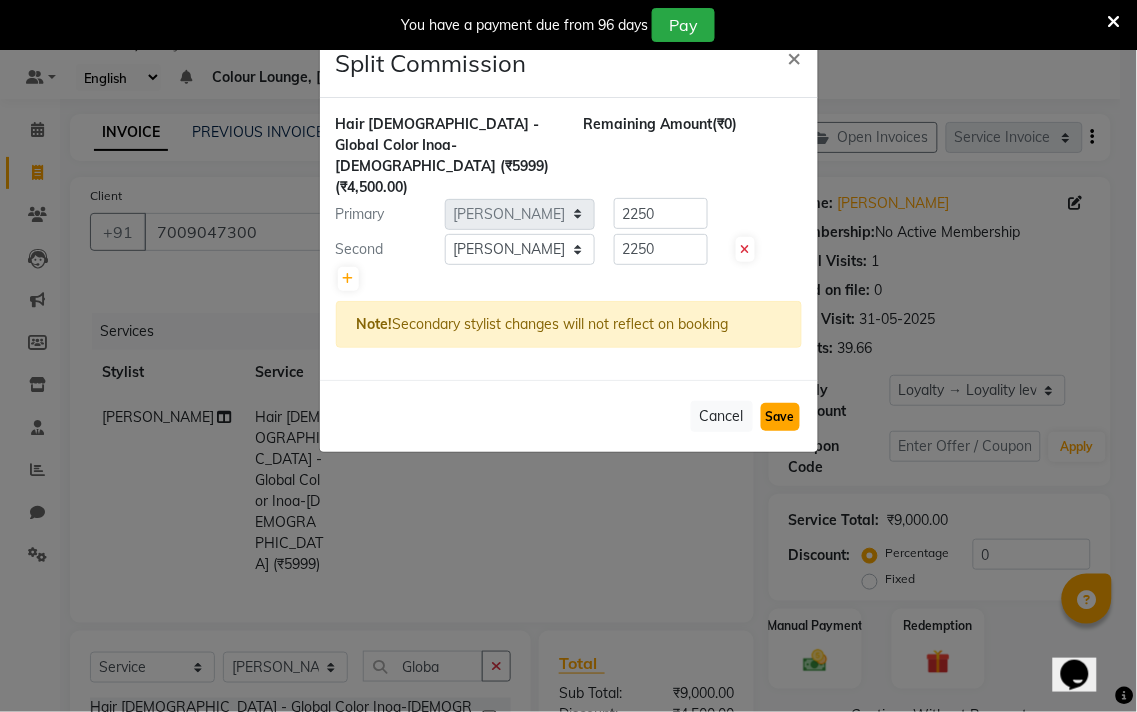 click on "Save" 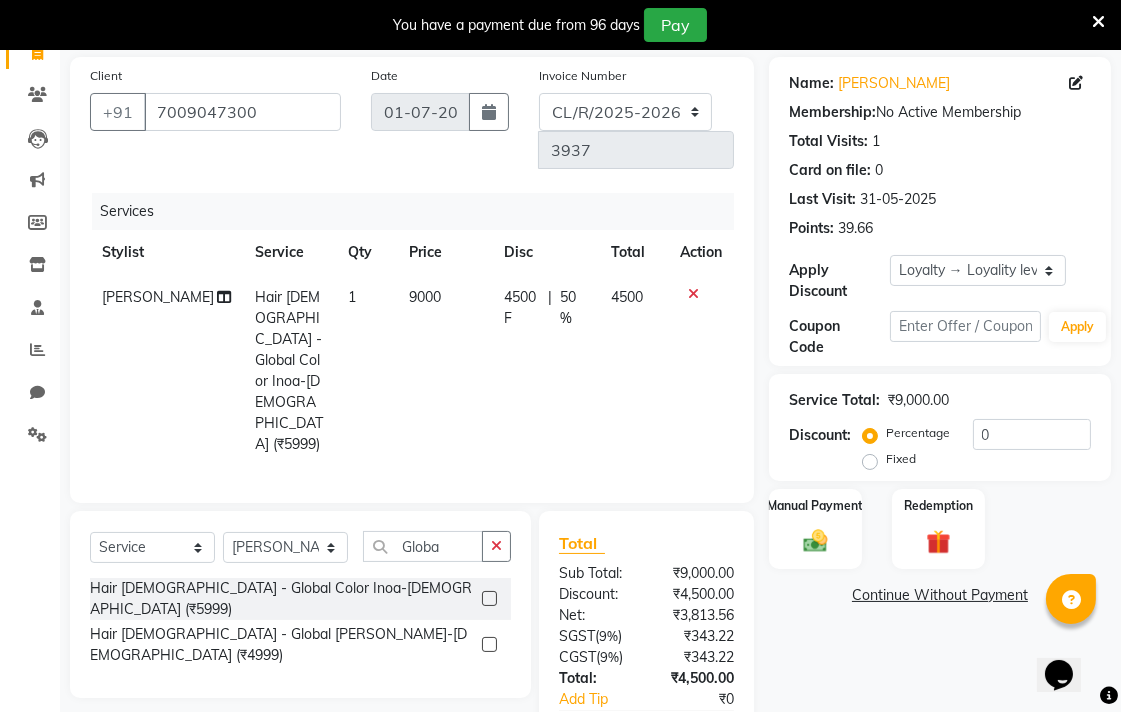 scroll, scrollTop: 208, scrollLeft: 0, axis: vertical 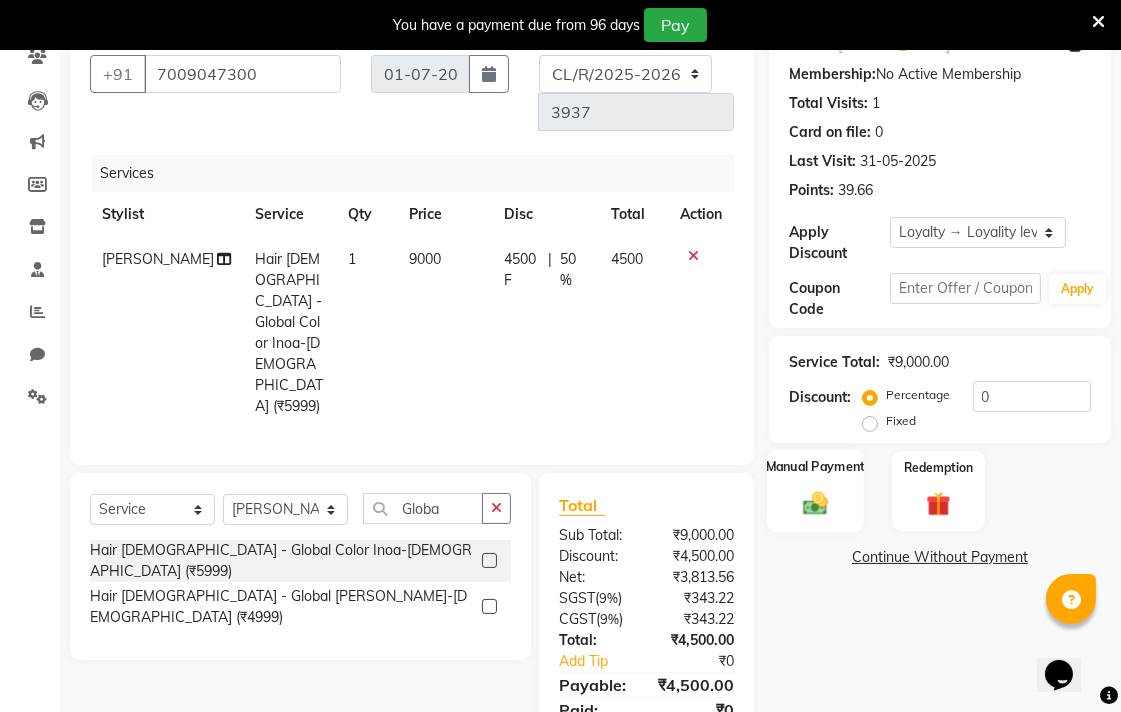 click 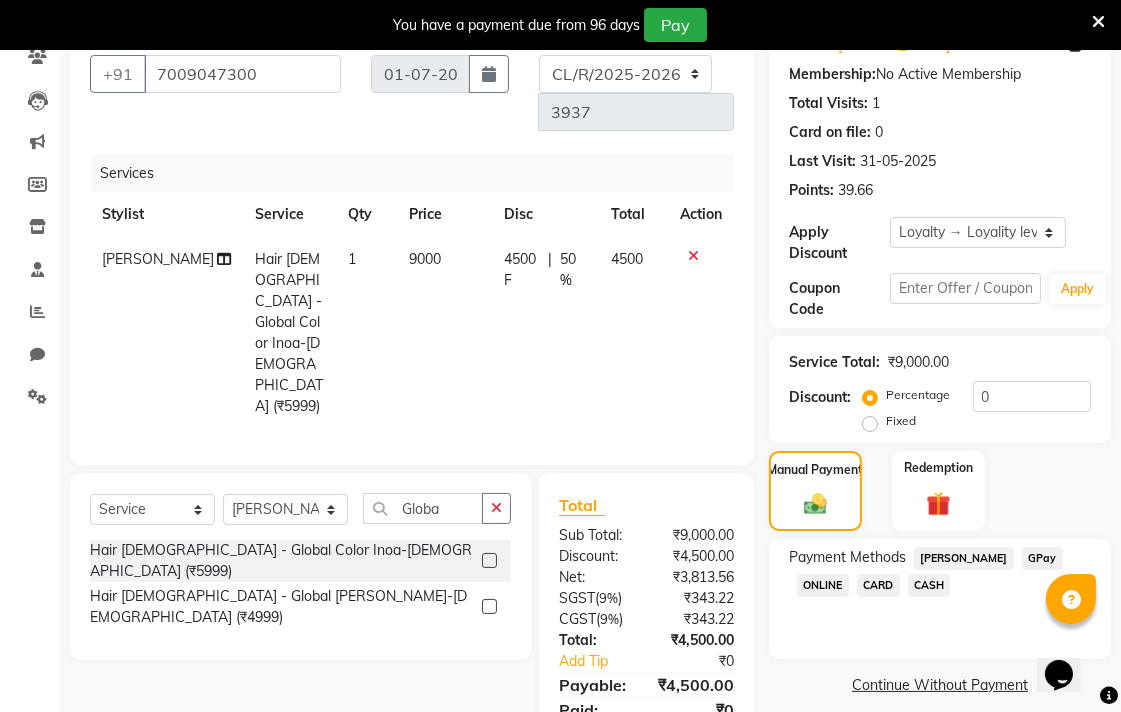 click on "CARD" 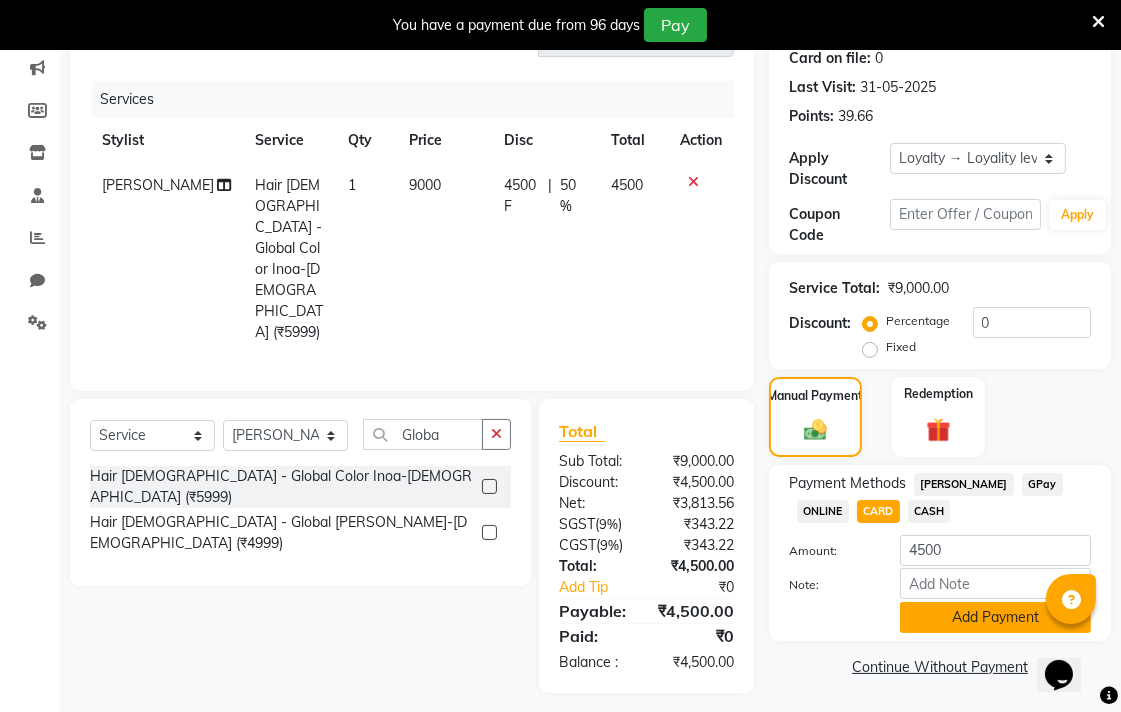 click on "Add Payment" 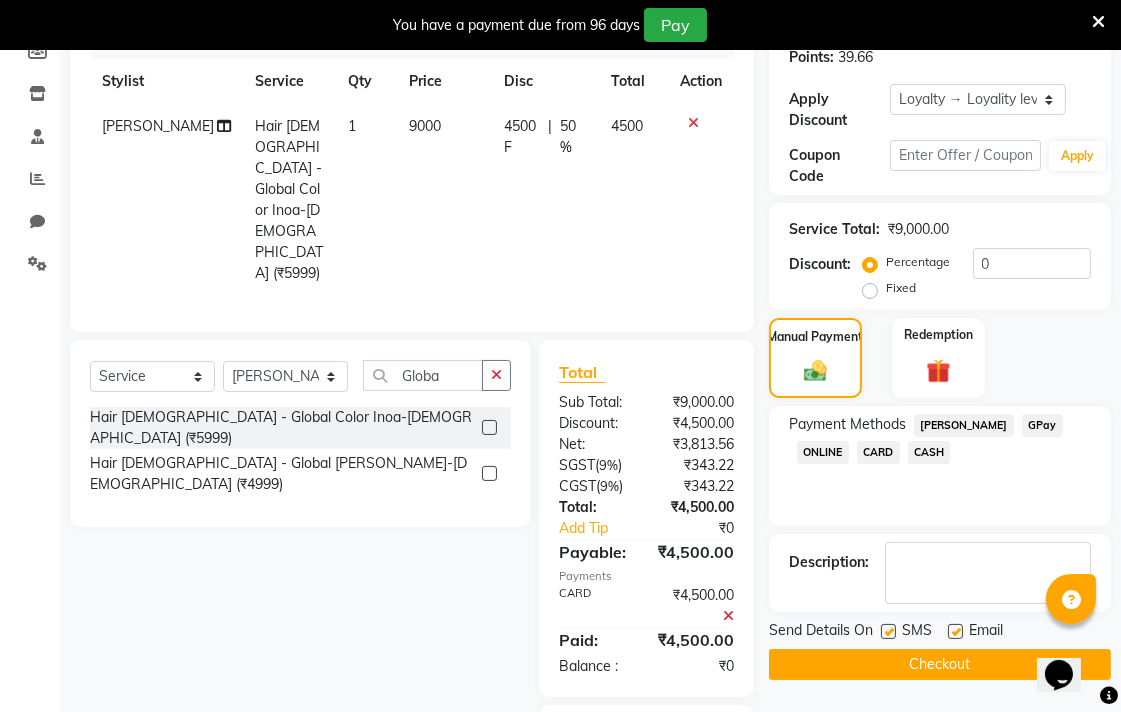 scroll, scrollTop: 432, scrollLeft: 0, axis: vertical 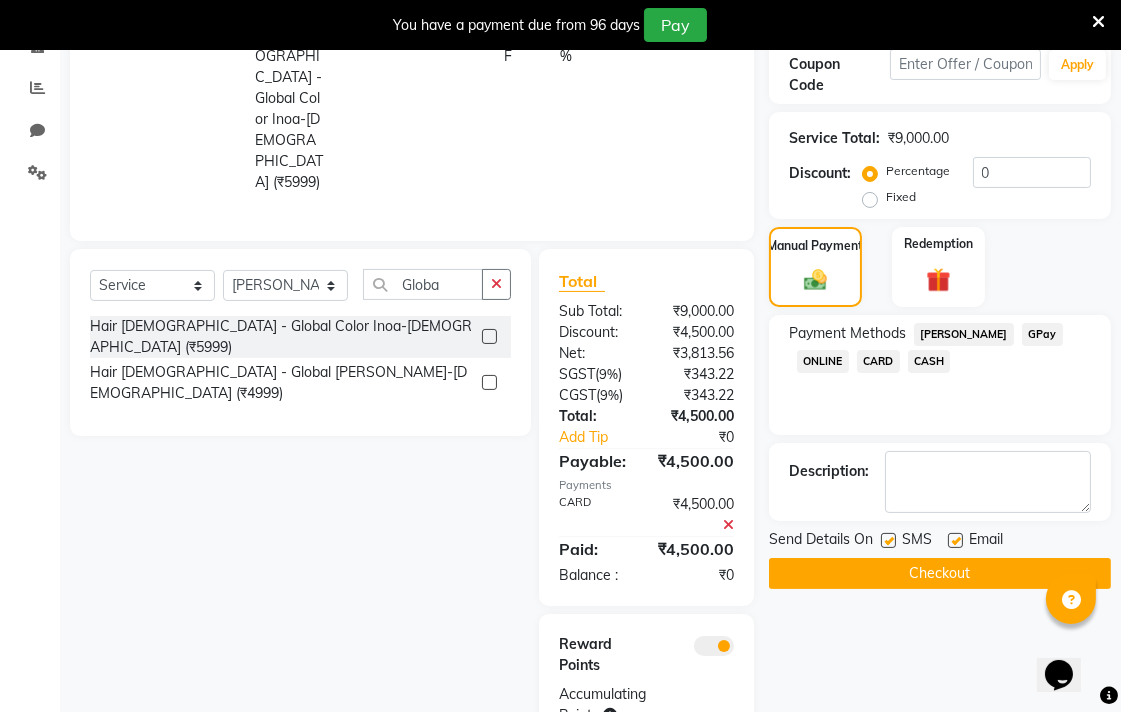 click 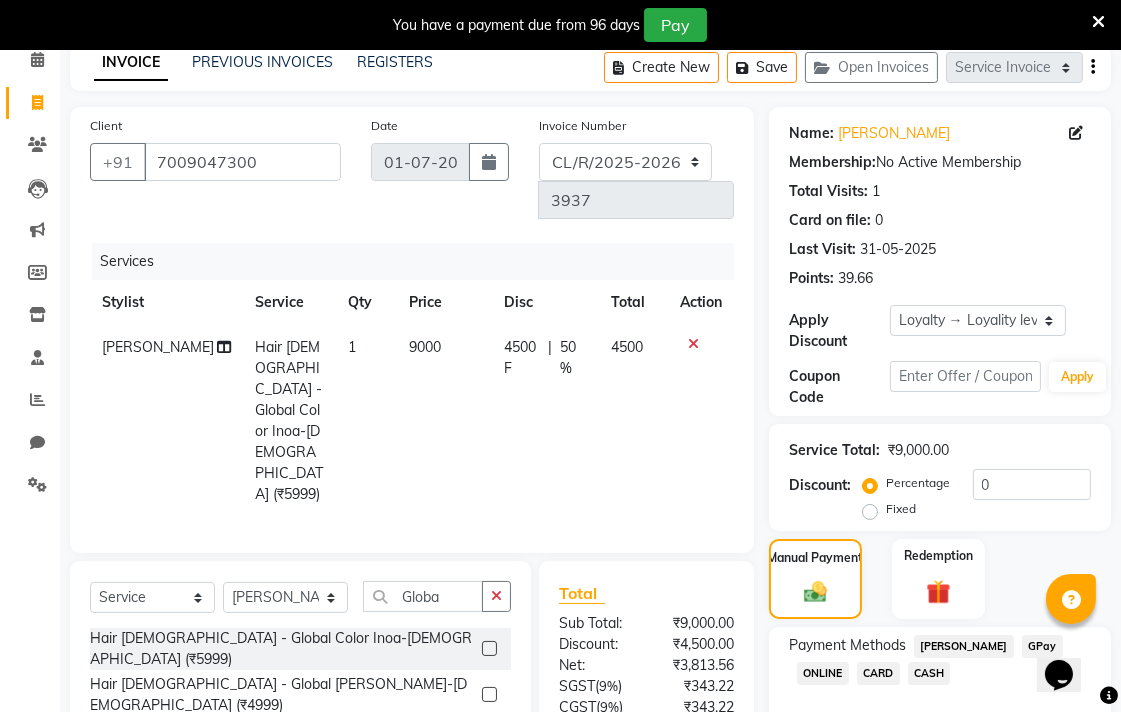 scroll, scrollTop: 432, scrollLeft: 0, axis: vertical 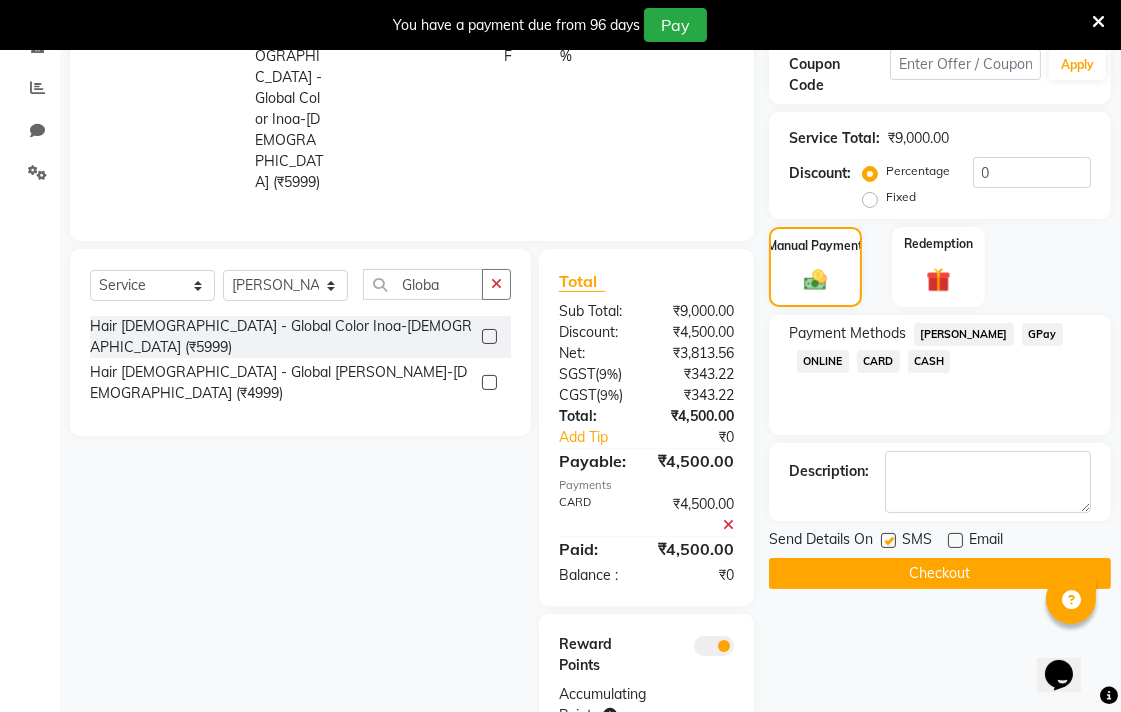 click 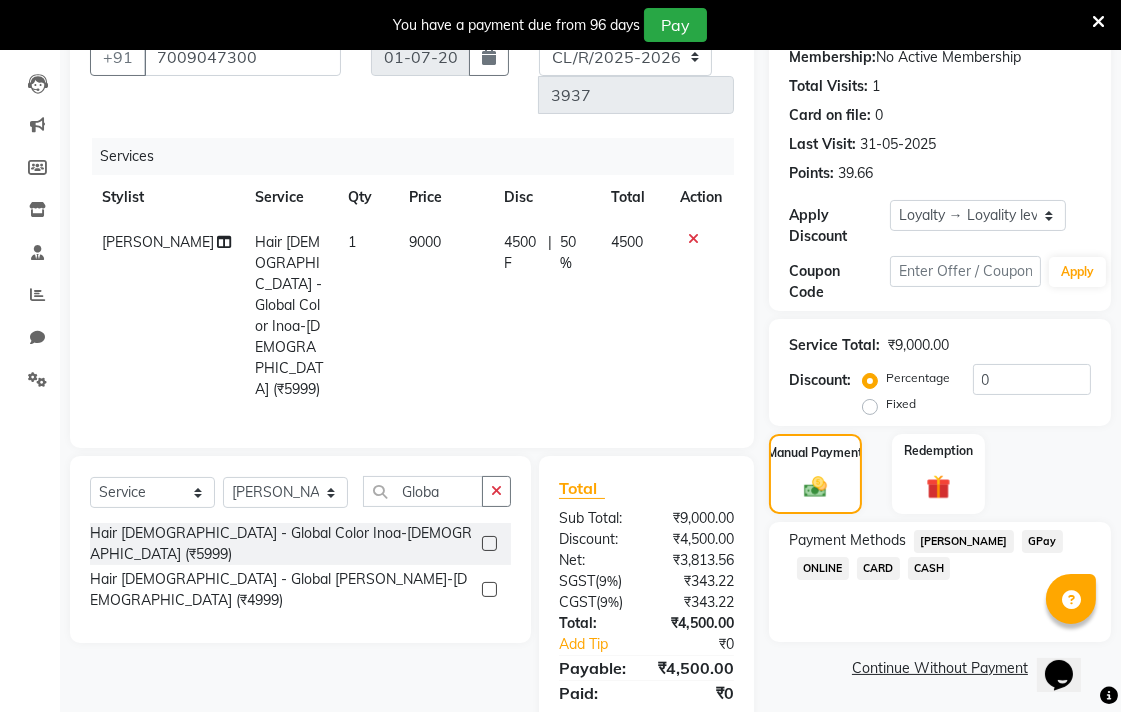 click on "GPay" 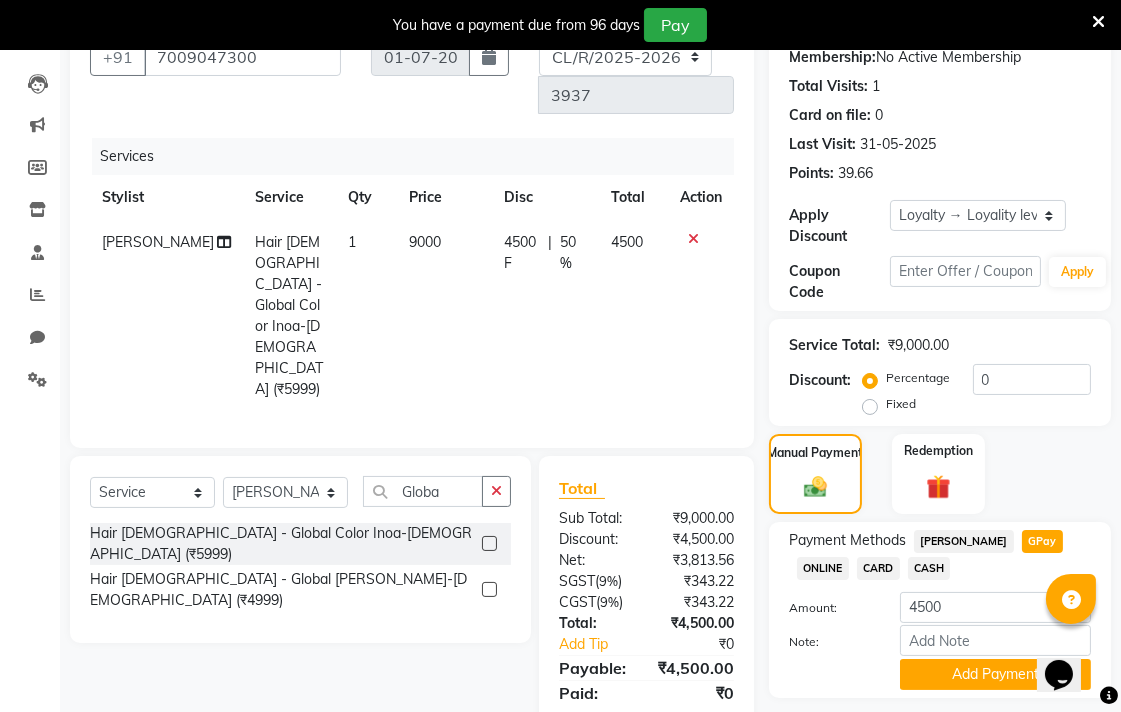 scroll, scrollTop: 282, scrollLeft: 0, axis: vertical 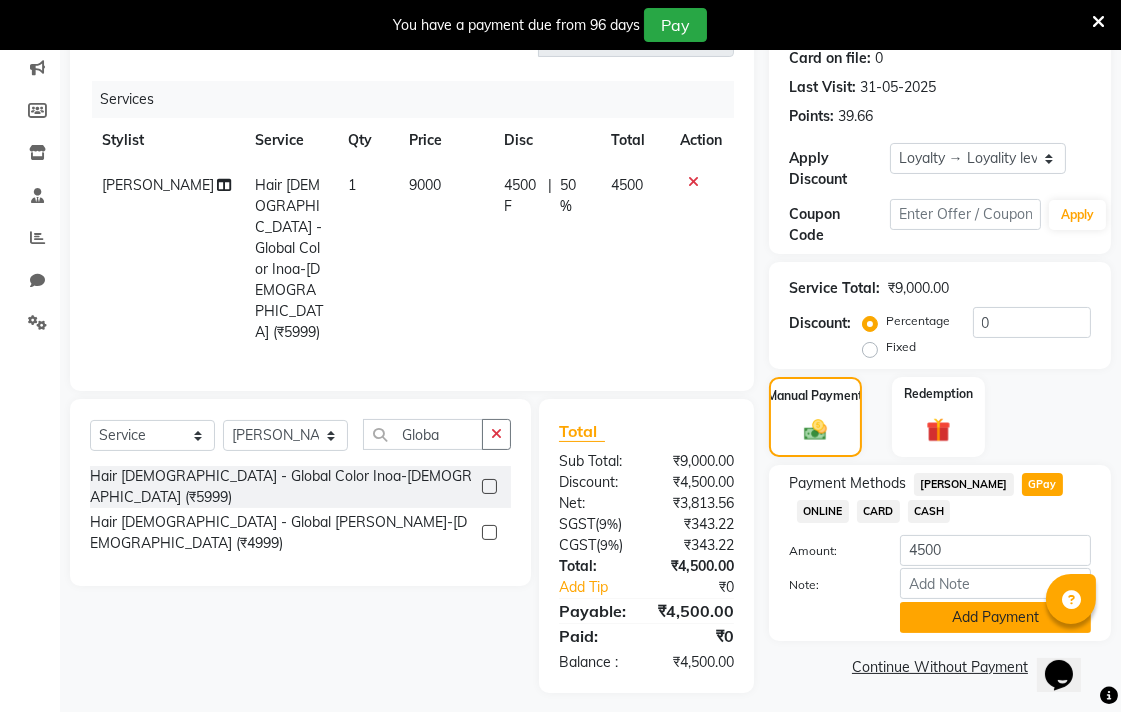 click on "Add Payment" 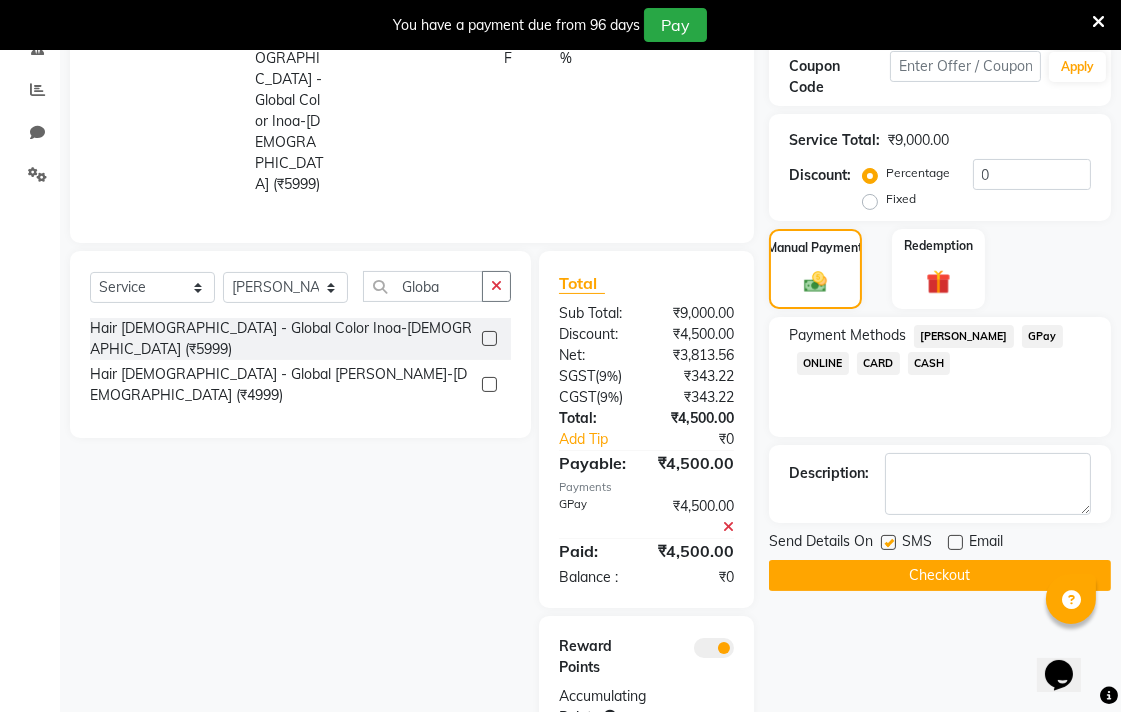 scroll, scrollTop: 432, scrollLeft: 0, axis: vertical 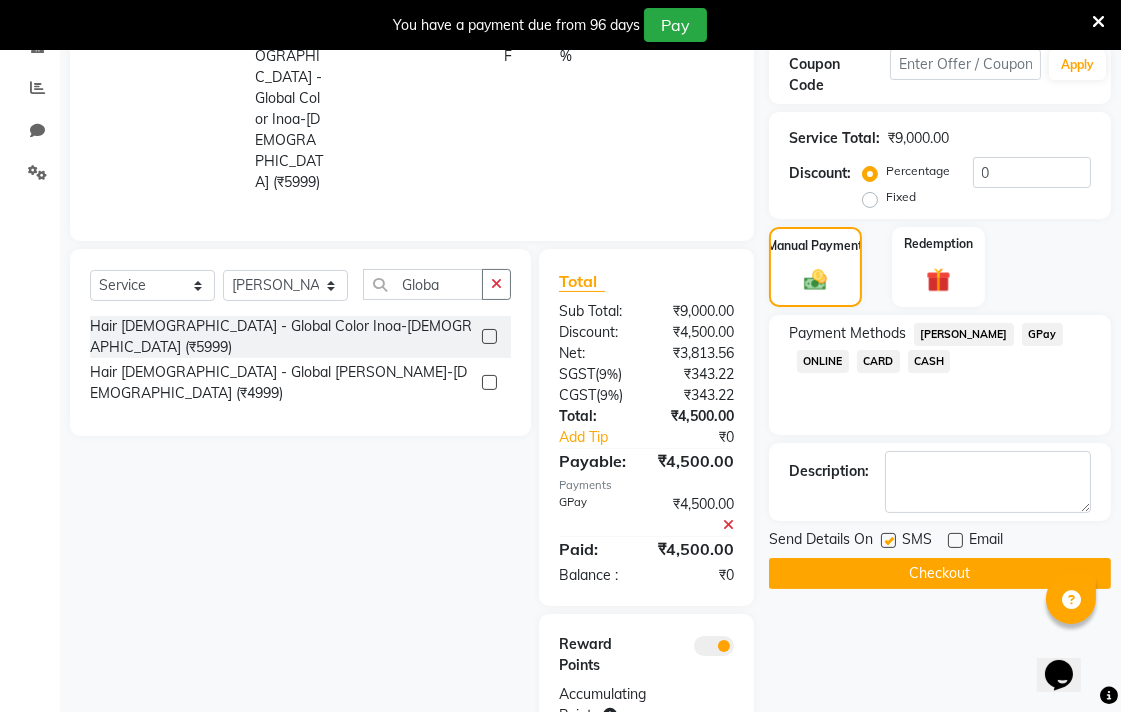 click on "Checkout" 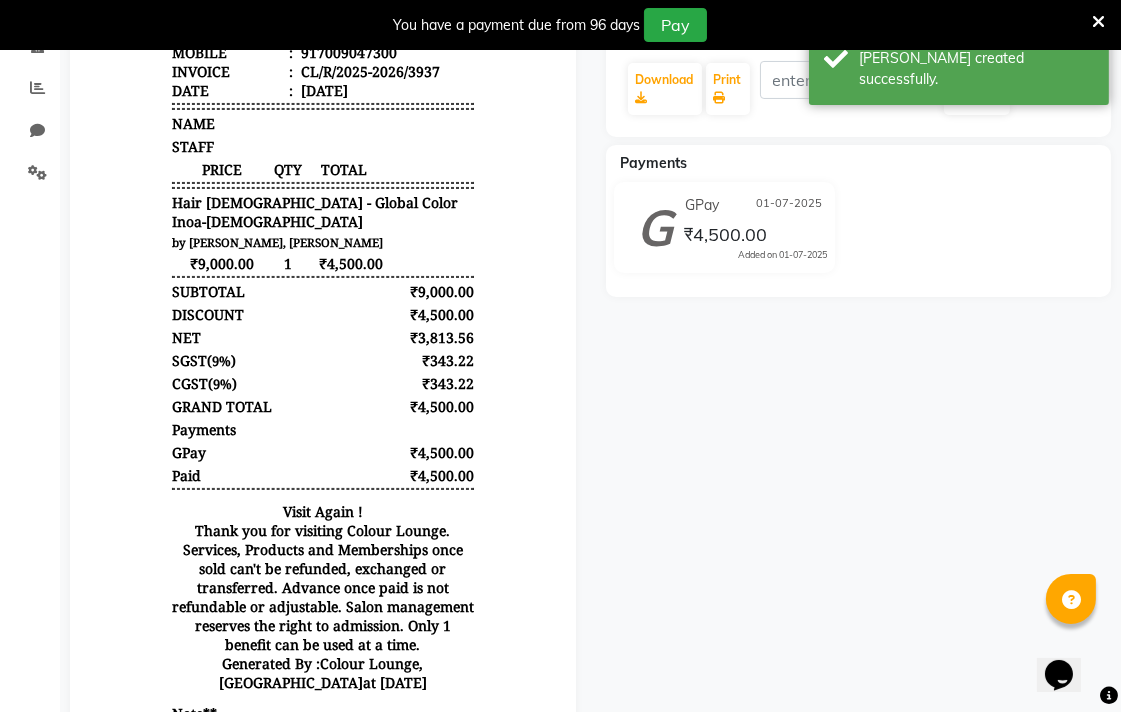 scroll, scrollTop: 0, scrollLeft: 0, axis: both 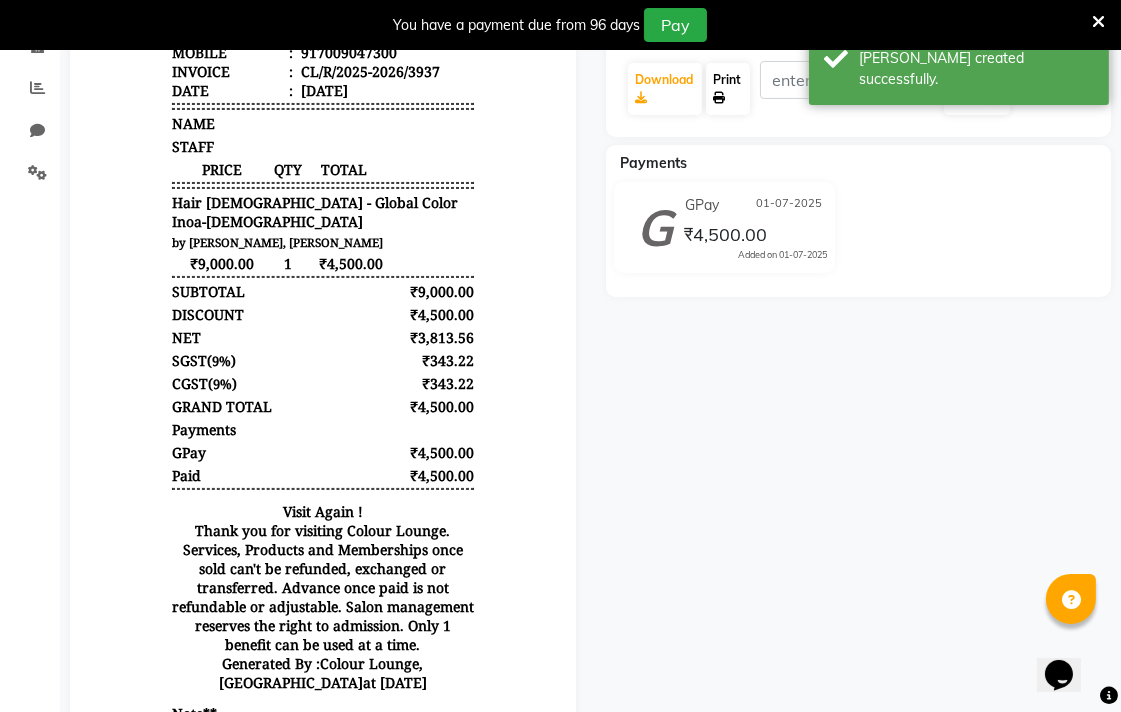 click on "Print" 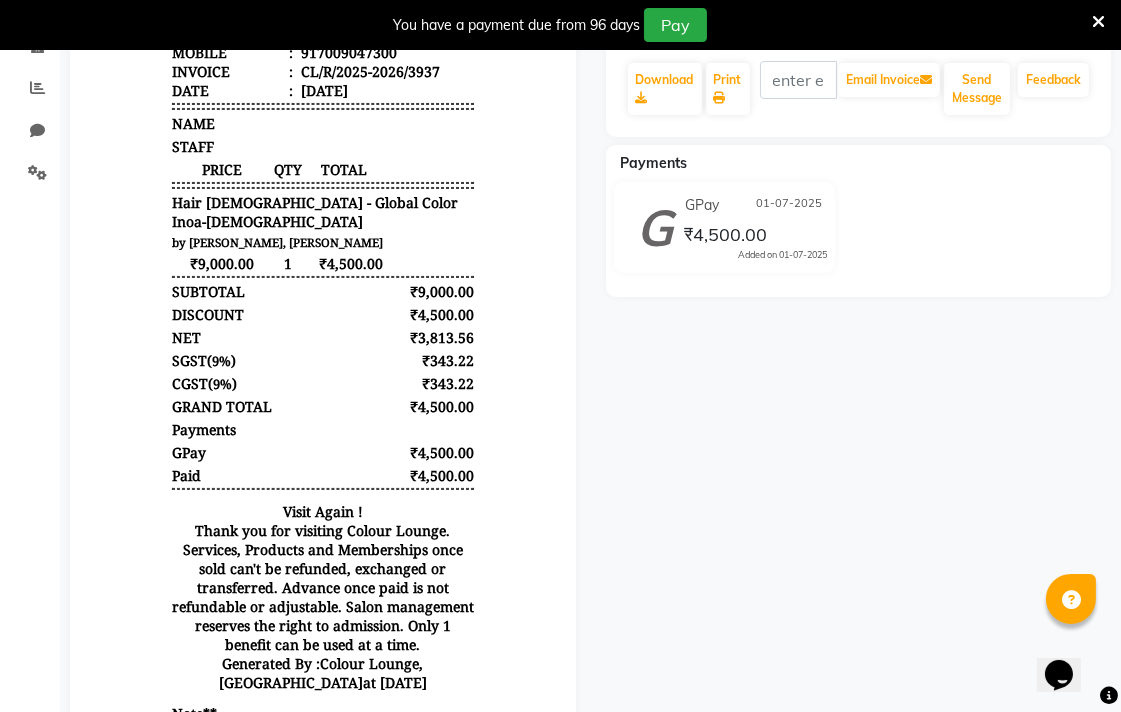 click at bounding box center (1098, 22) 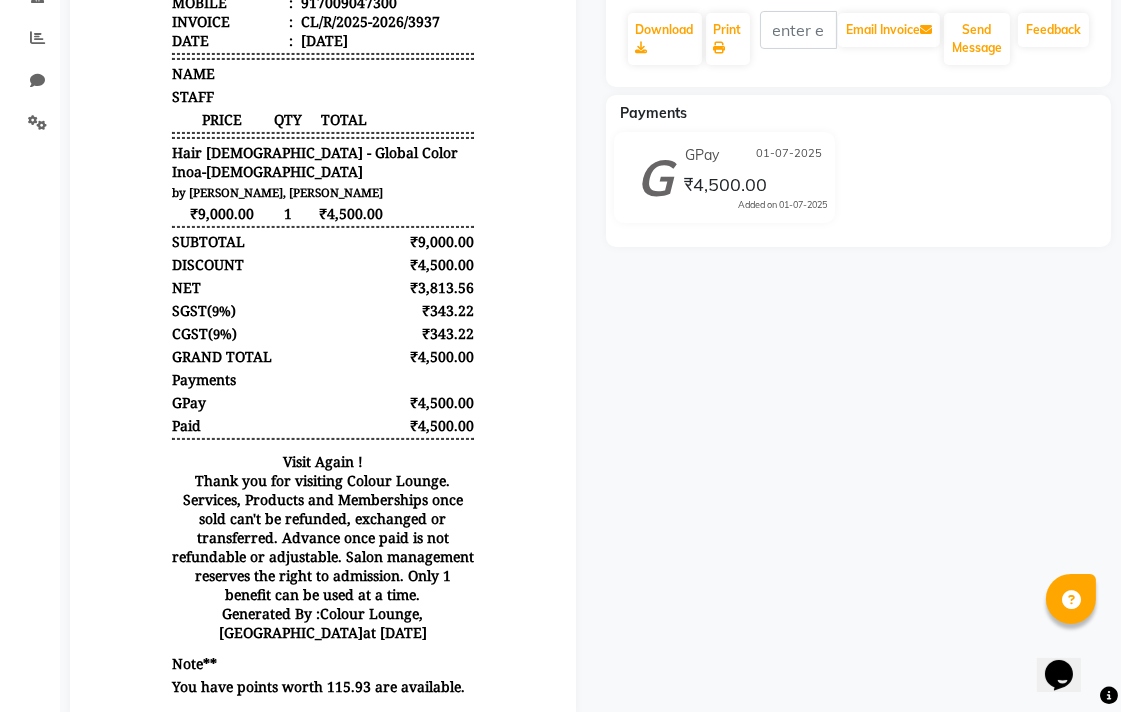 scroll, scrollTop: 0, scrollLeft: 0, axis: both 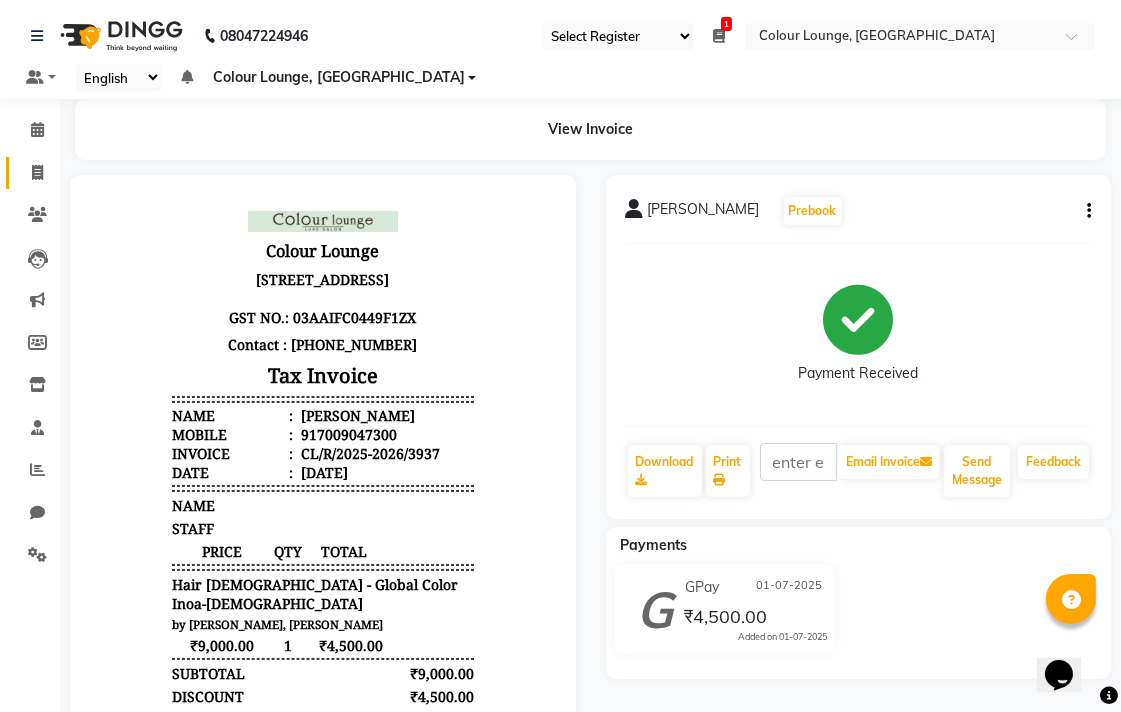 click 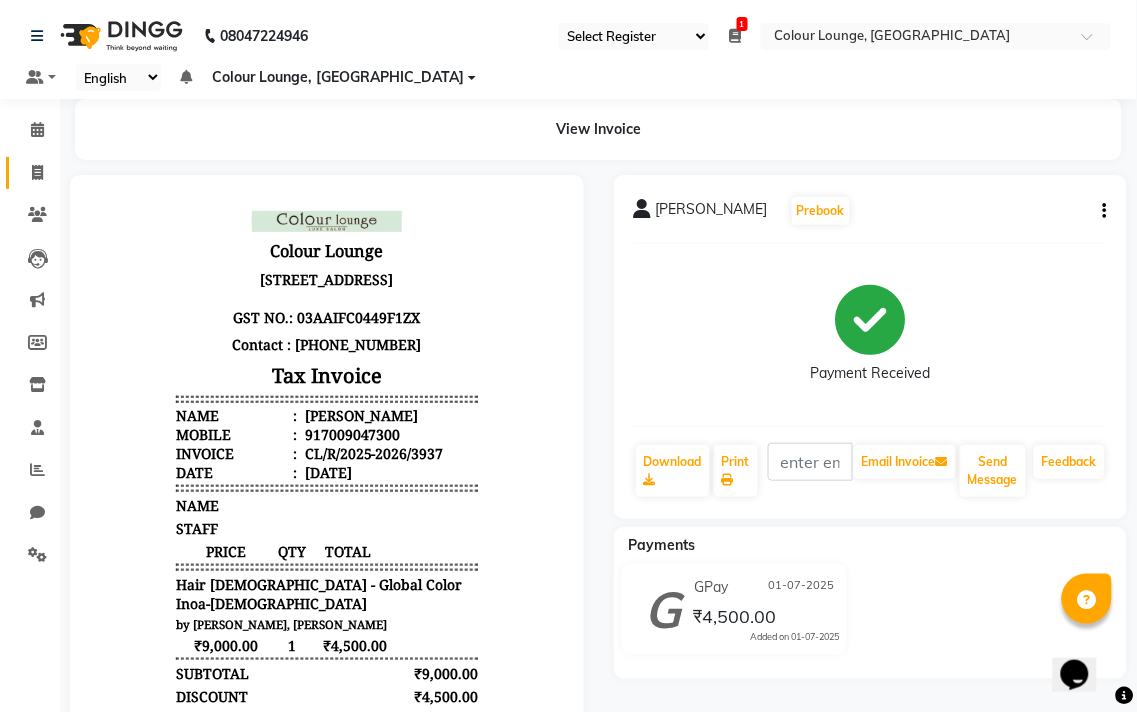 select on "service" 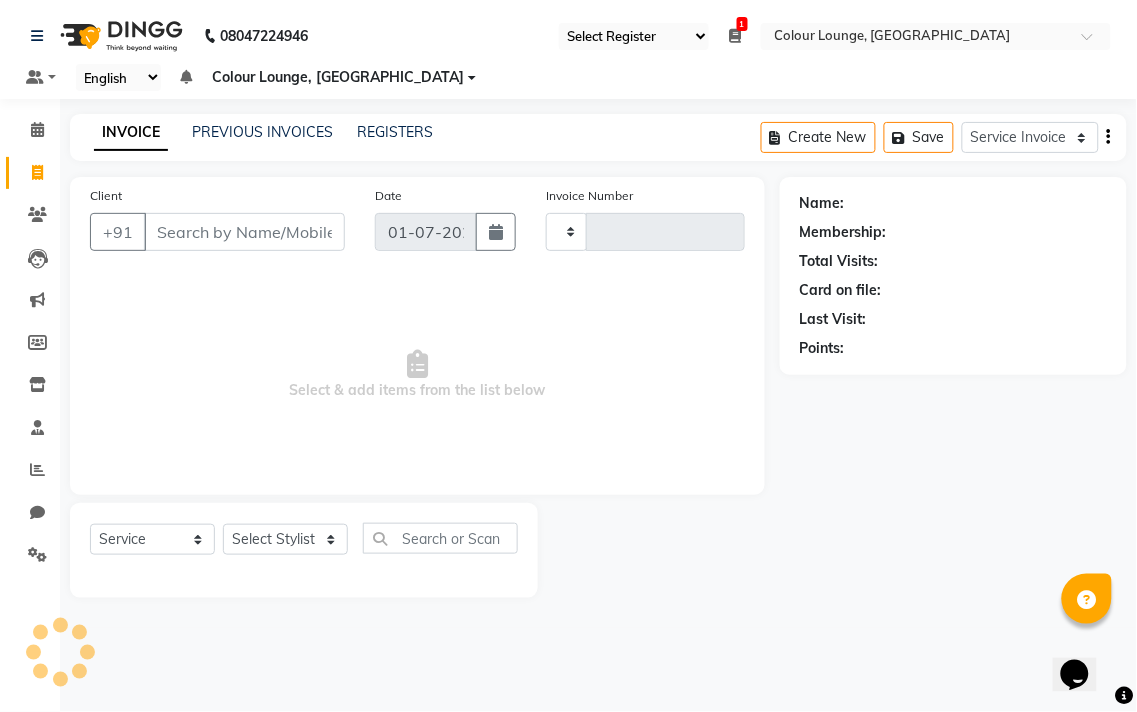 type on "3938" 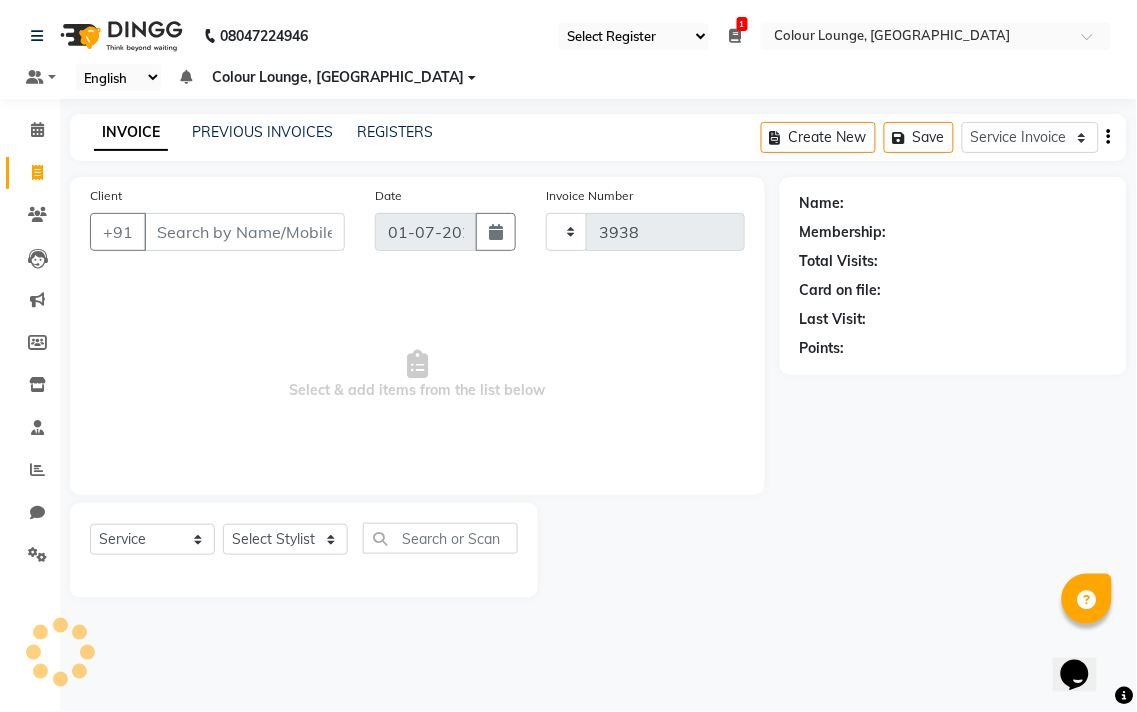 select on "8013" 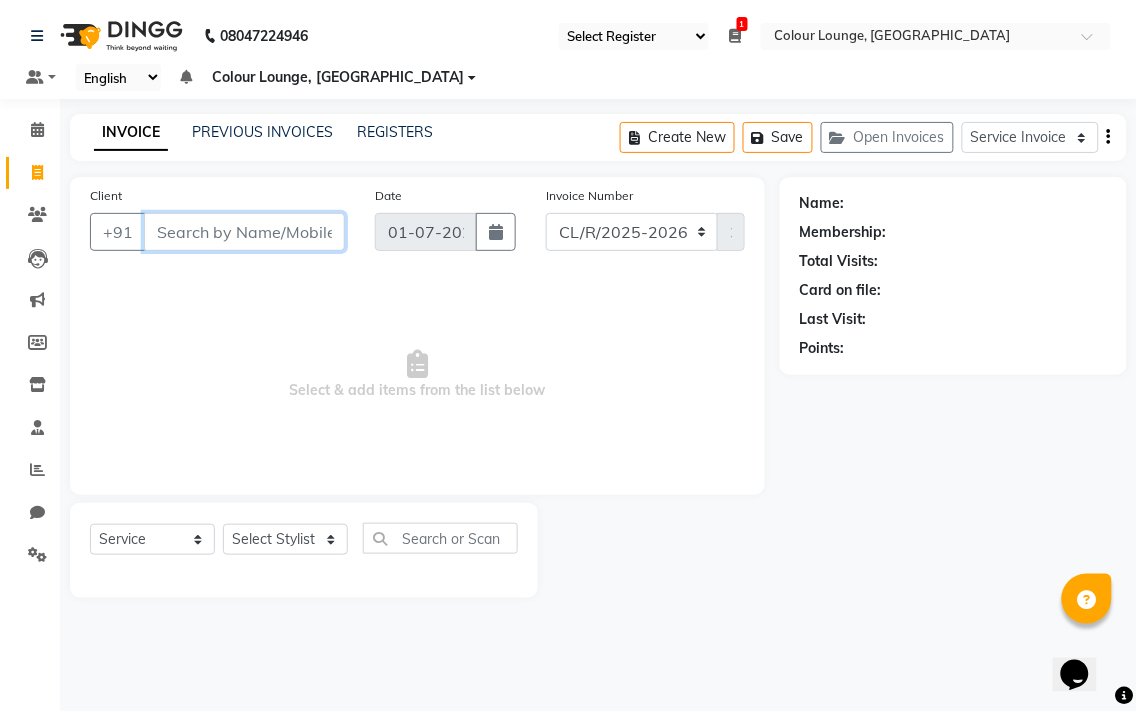 click on "Client" at bounding box center (244, 232) 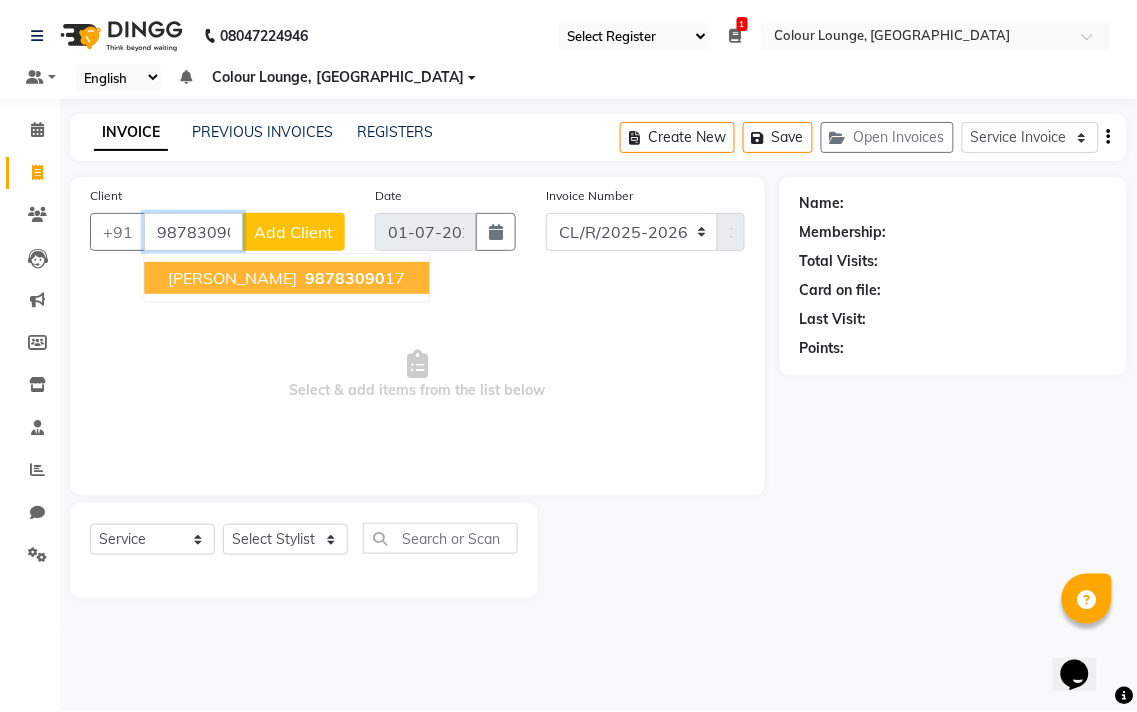 click on "98783090 17" at bounding box center [353, 278] 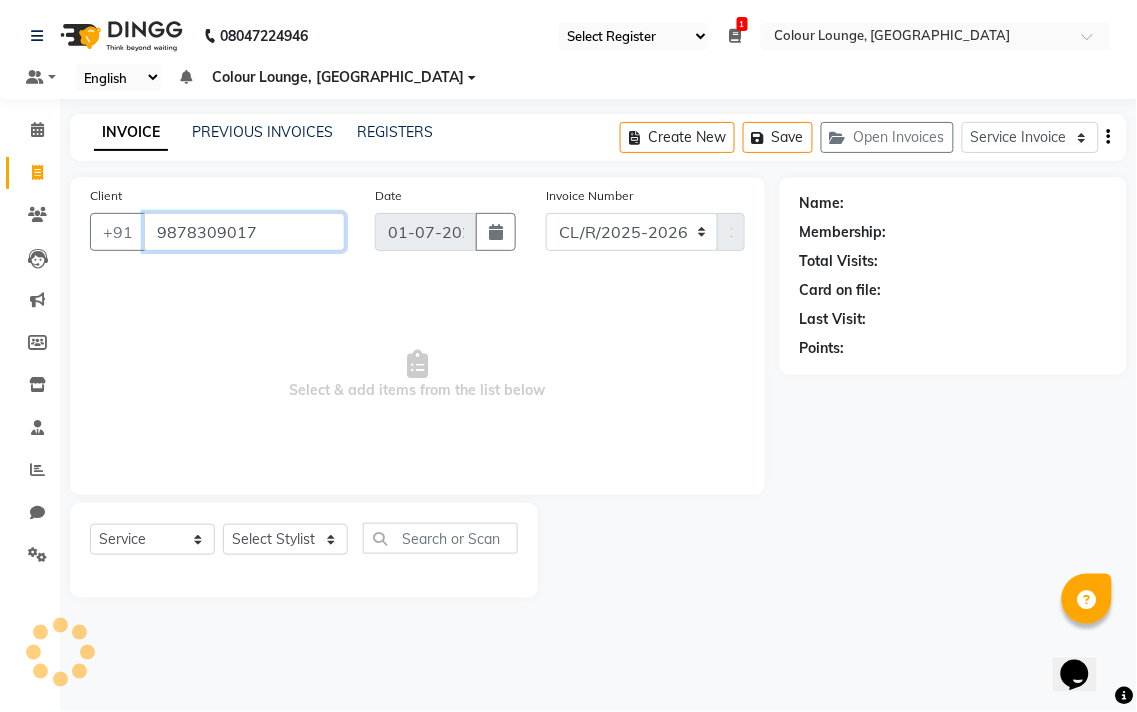type on "9878309017" 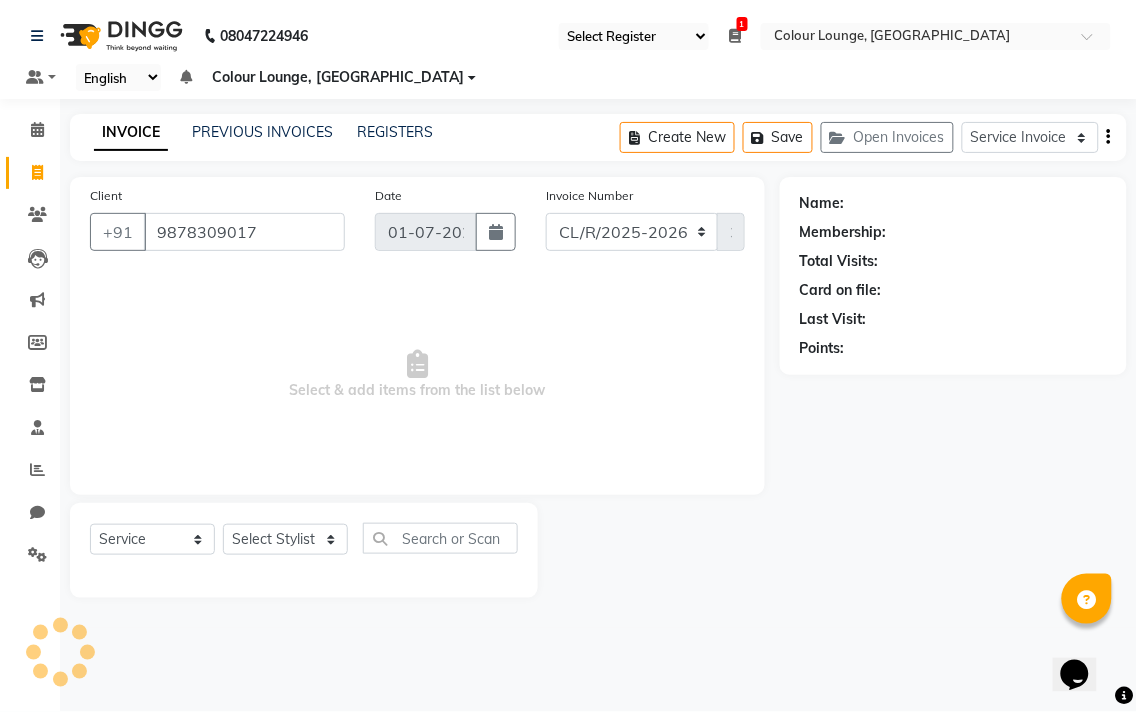 select on "1: Object" 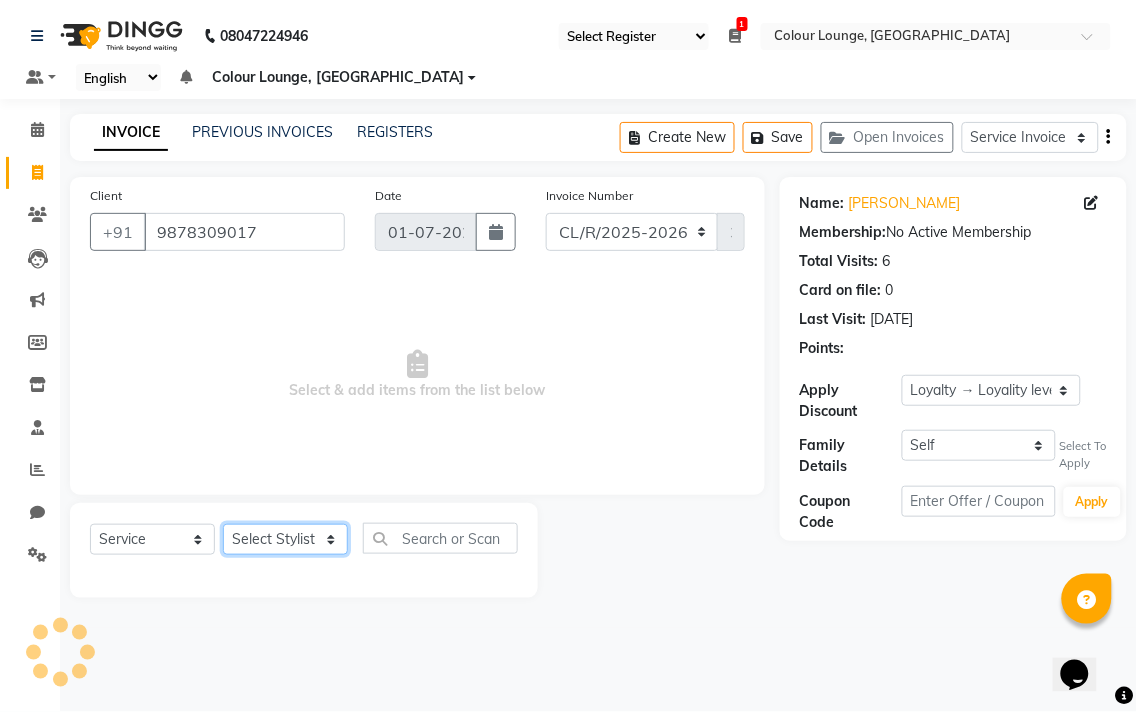 click on "Select Stylist Admin AMIT Birshika Colour Lounge, [GEOGRAPHIC_DATA] Colour Lounge, [GEOGRAPHIC_DATA] [PERSON_NAME] [PERSON_NAME] [PERSON_NAME] [PERSON_NAME] [PERSON_NAME] mam [PERSON_NAME] [PERSON_NAME] [PERSON_NAME] MOHIT [PERSON_NAME] POOJA [PERSON_NAME] [PERSON_NAME] [PERSON_NAME] guard [PERSON_NAME] [PERSON_NAME] [PERSON_NAME] [PERSON_NAME] SAMEER [PERSON_NAME] [PERSON_NAME] [PERSON_NAME] [PERSON_NAME] [PERSON_NAME] [PERSON_NAME] VISHAL [PERSON_NAME]" 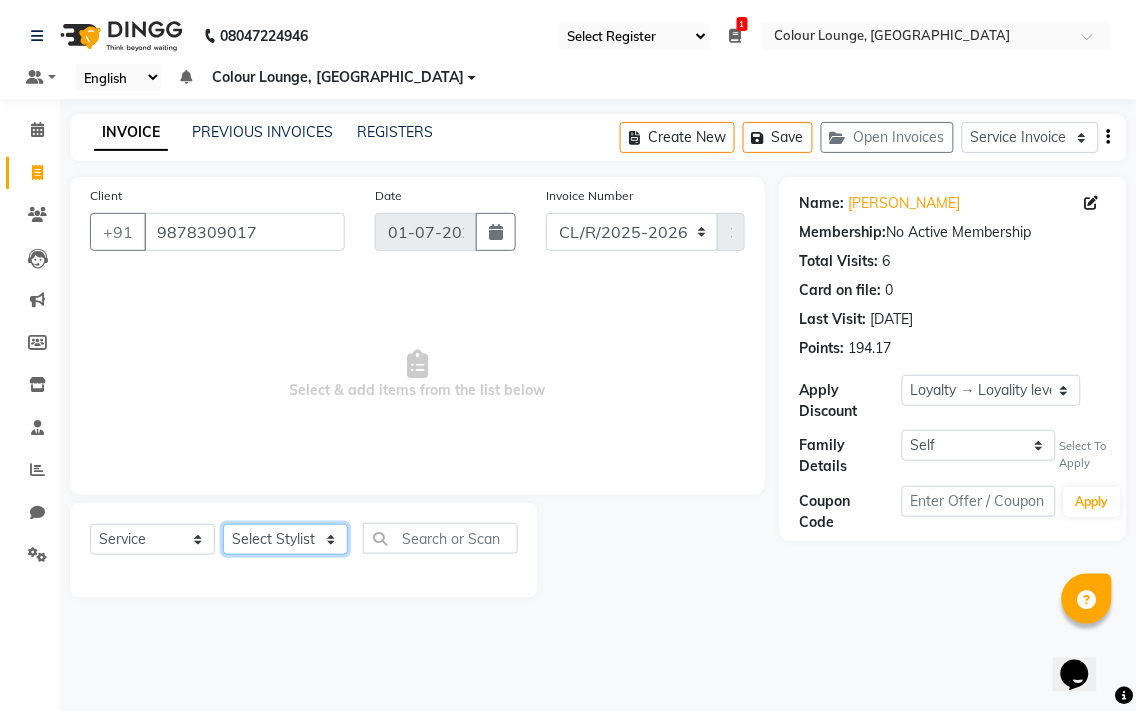 select on "70156" 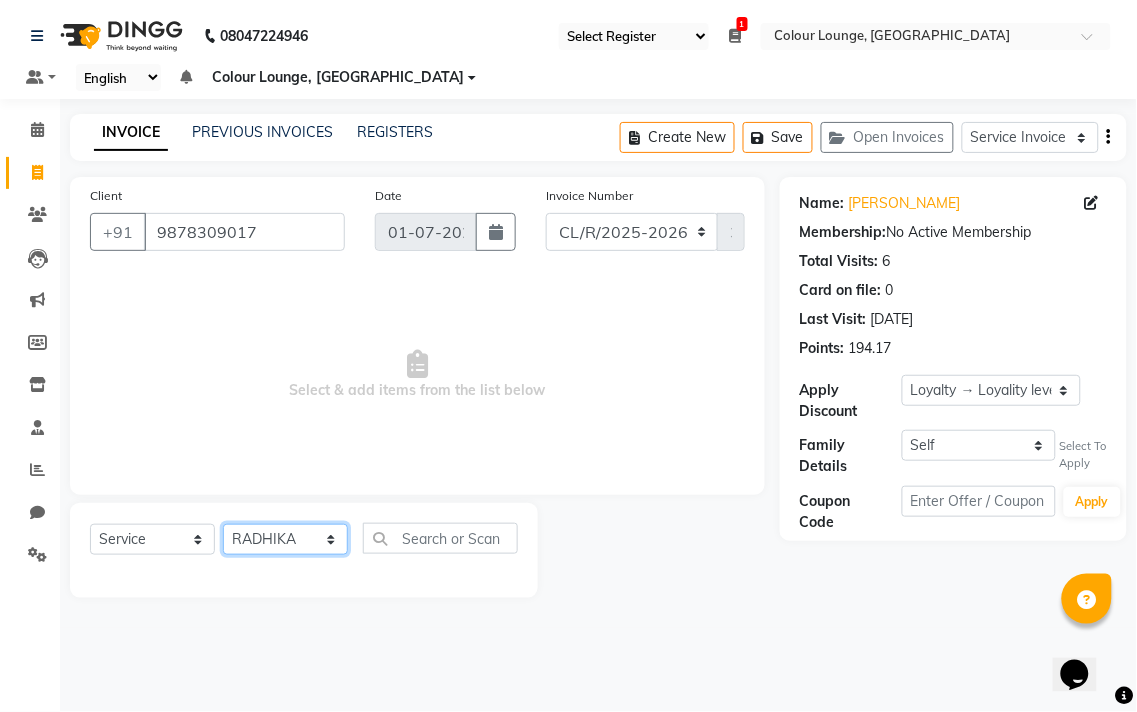 click on "Select Stylist Admin AMIT Birshika Colour Lounge, [GEOGRAPHIC_DATA] Colour Lounge, [GEOGRAPHIC_DATA] [PERSON_NAME] [PERSON_NAME] [PERSON_NAME] [PERSON_NAME] [PERSON_NAME] mam [PERSON_NAME] [PERSON_NAME] [PERSON_NAME] MOHIT [PERSON_NAME] POOJA [PERSON_NAME] [PERSON_NAME] [PERSON_NAME] guard [PERSON_NAME] [PERSON_NAME] [PERSON_NAME] [PERSON_NAME] SAMEER [PERSON_NAME] [PERSON_NAME] [PERSON_NAME] [PERSON_NAME] [PERSON_NAME] [PERSON_NAME] VISHAL [PERSON_NAME]" 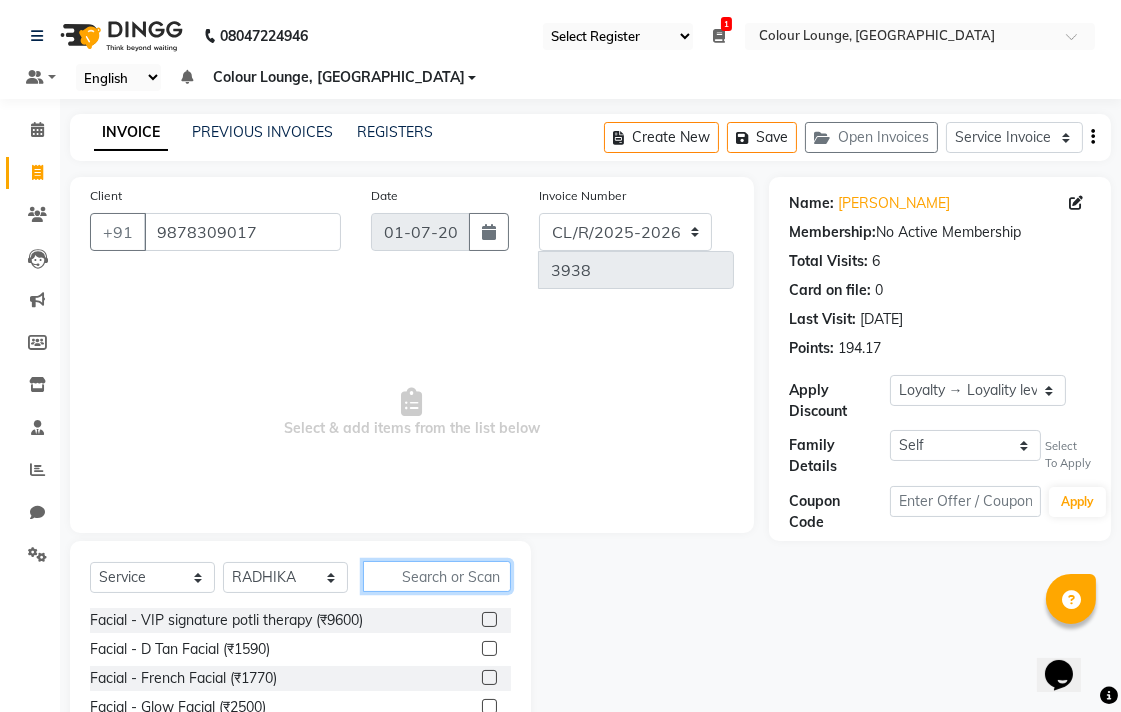 click 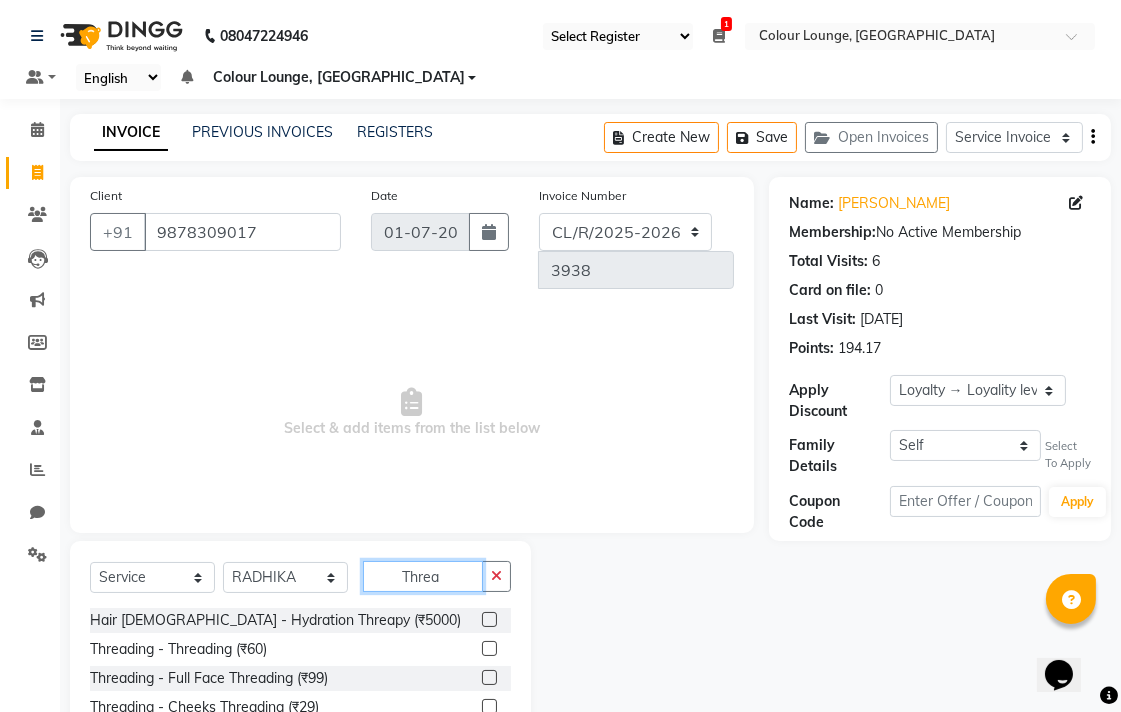 type on "Threa" 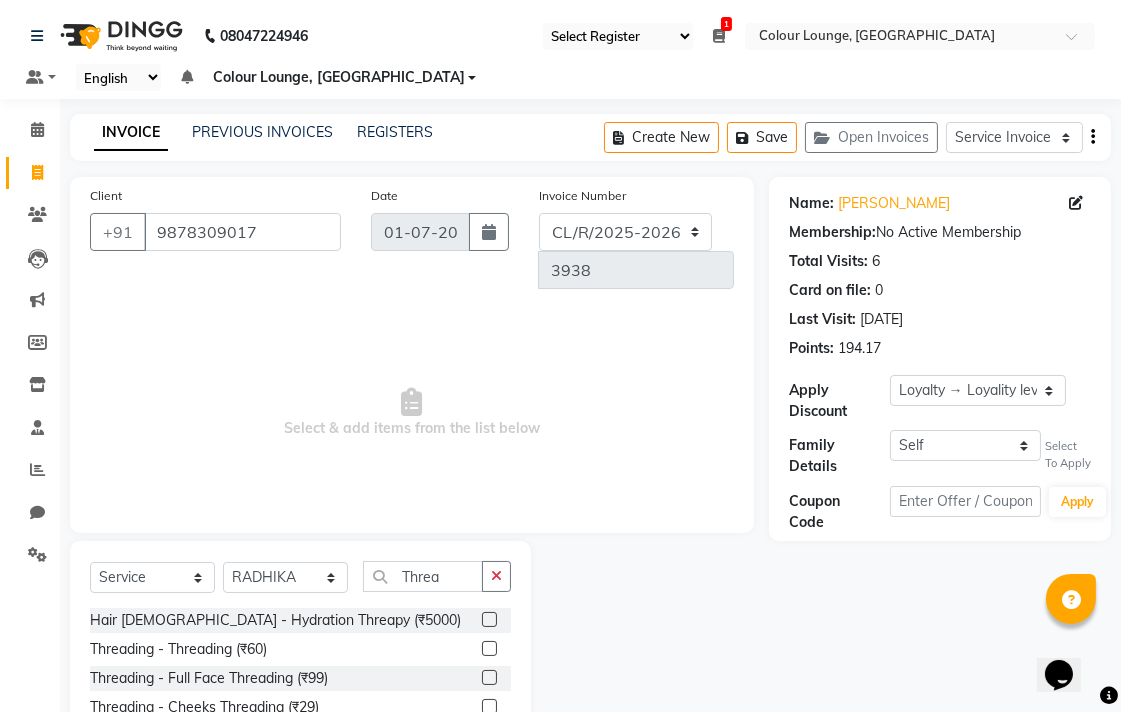 click 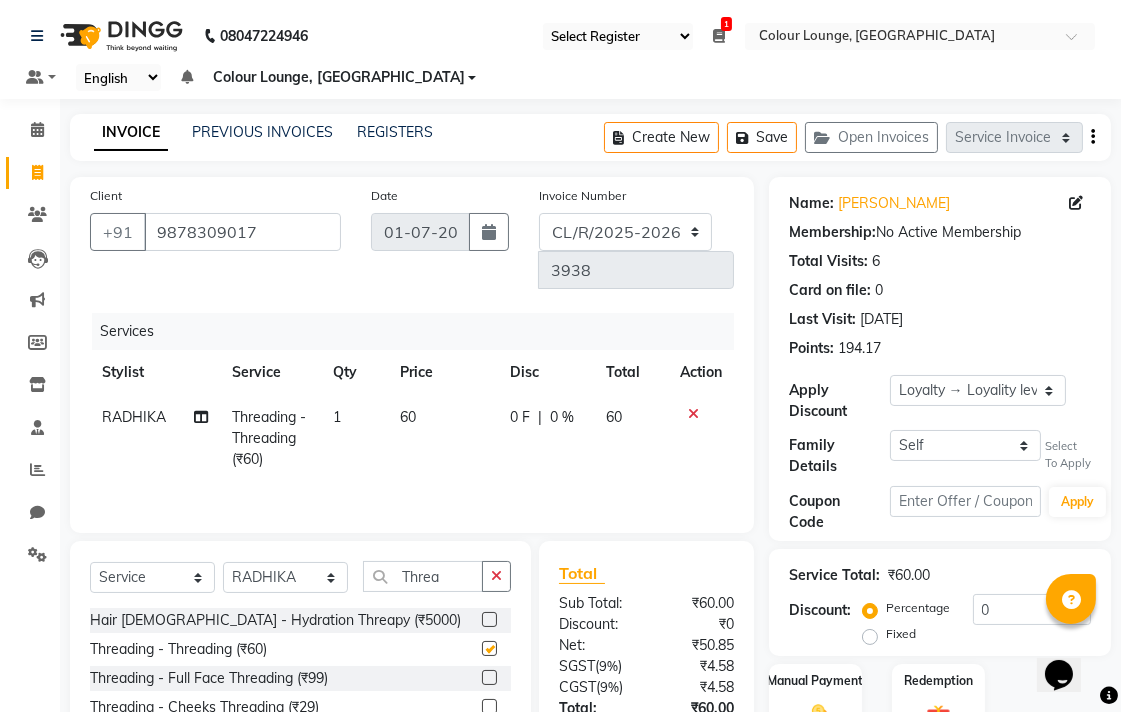 checkbox on "false" 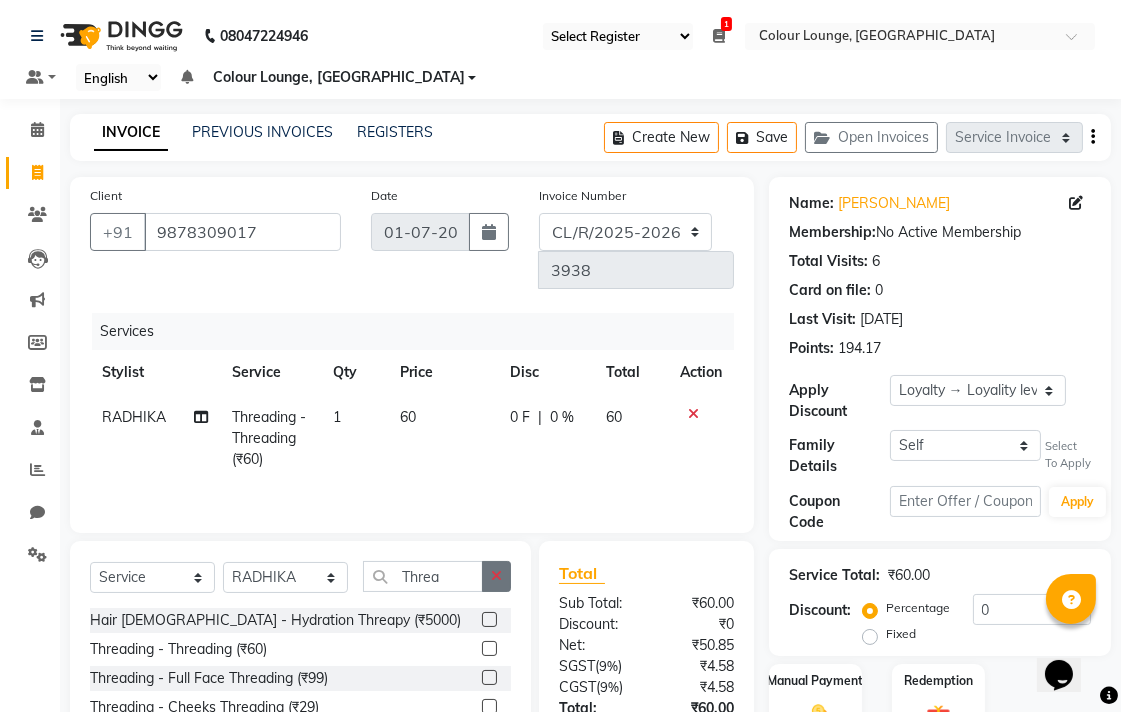 click 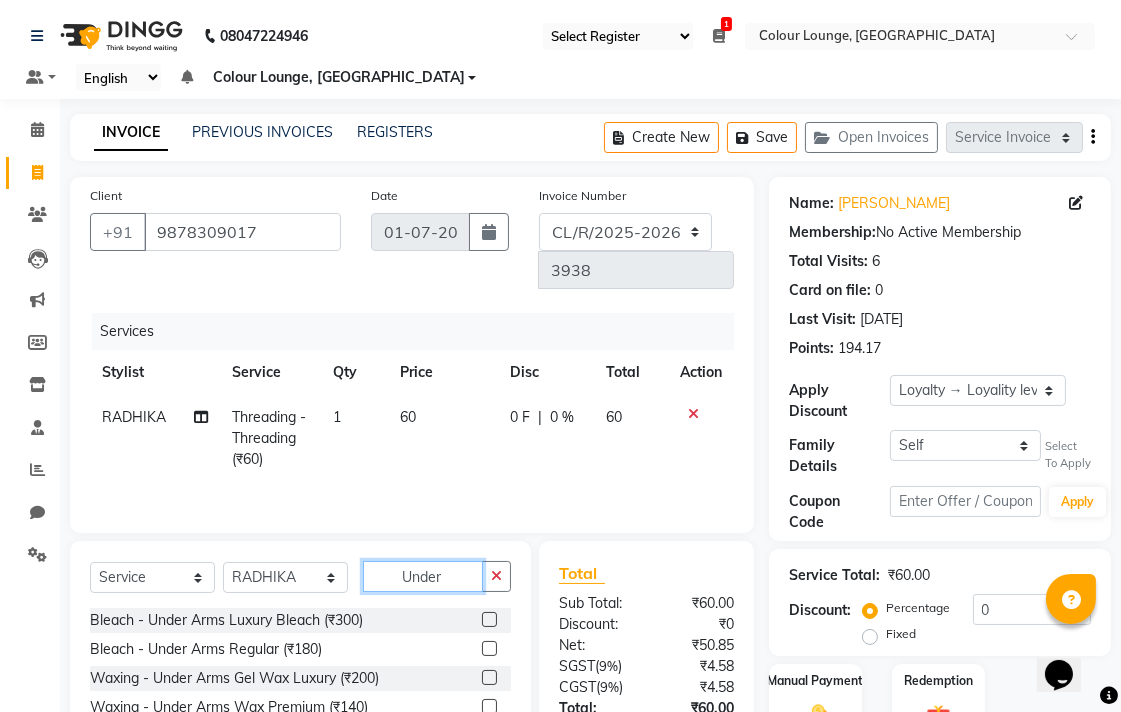 type on "Under" 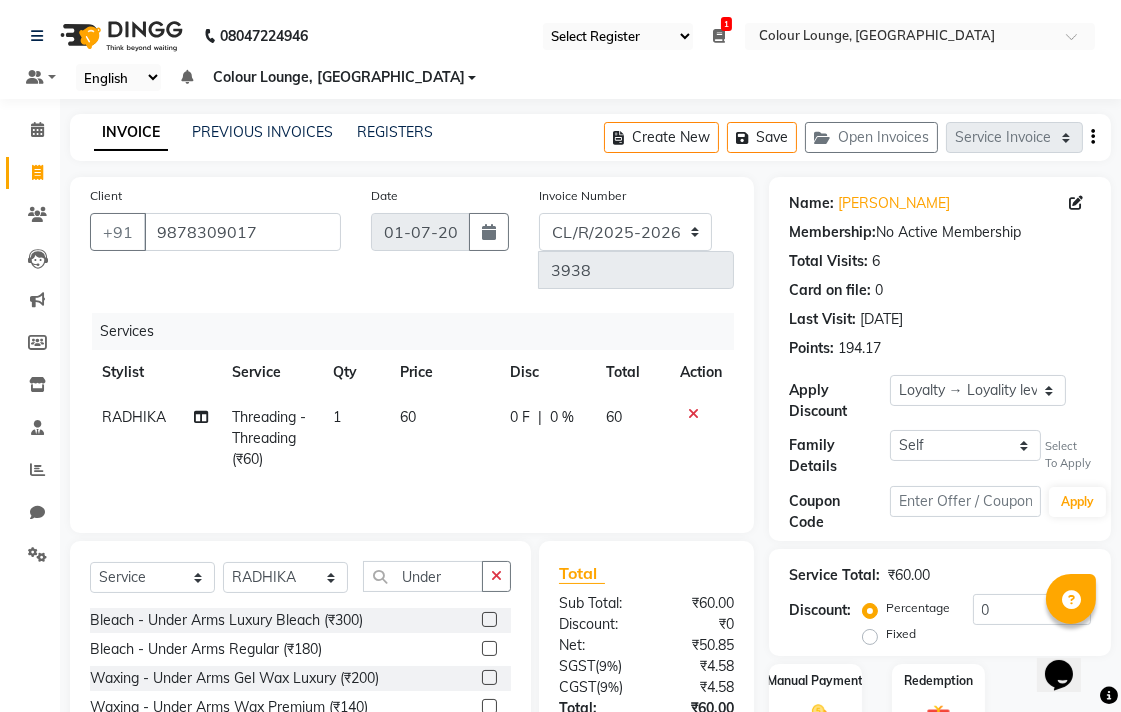 click 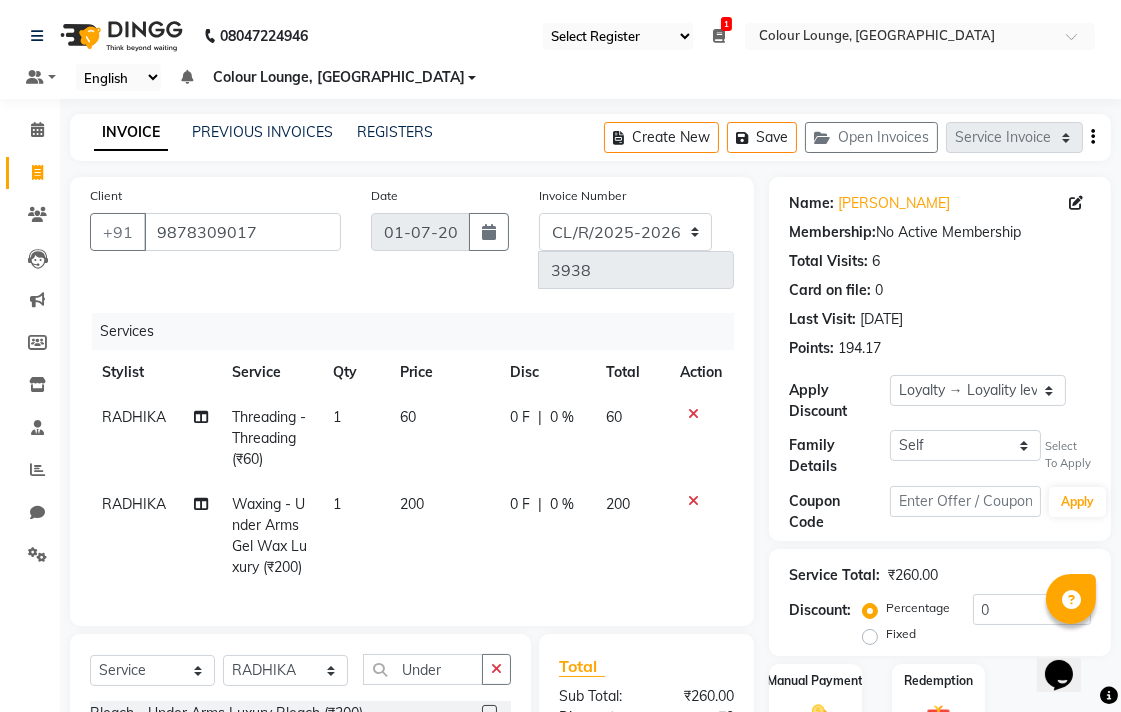 checkbox on "false" 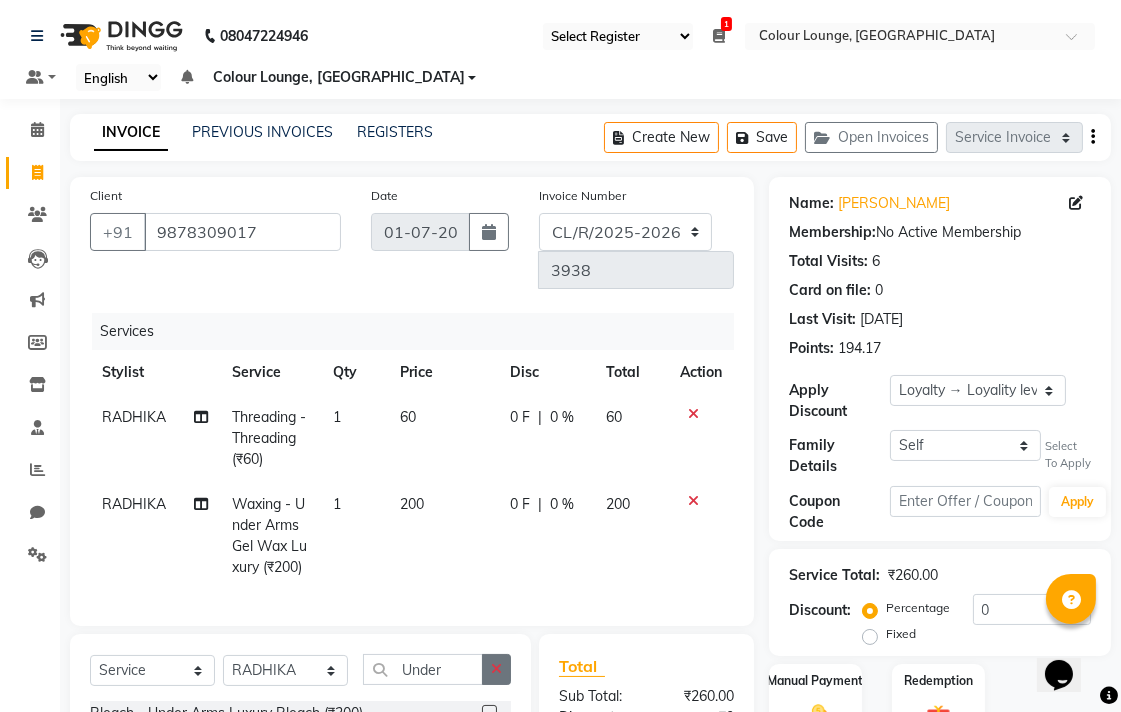 click 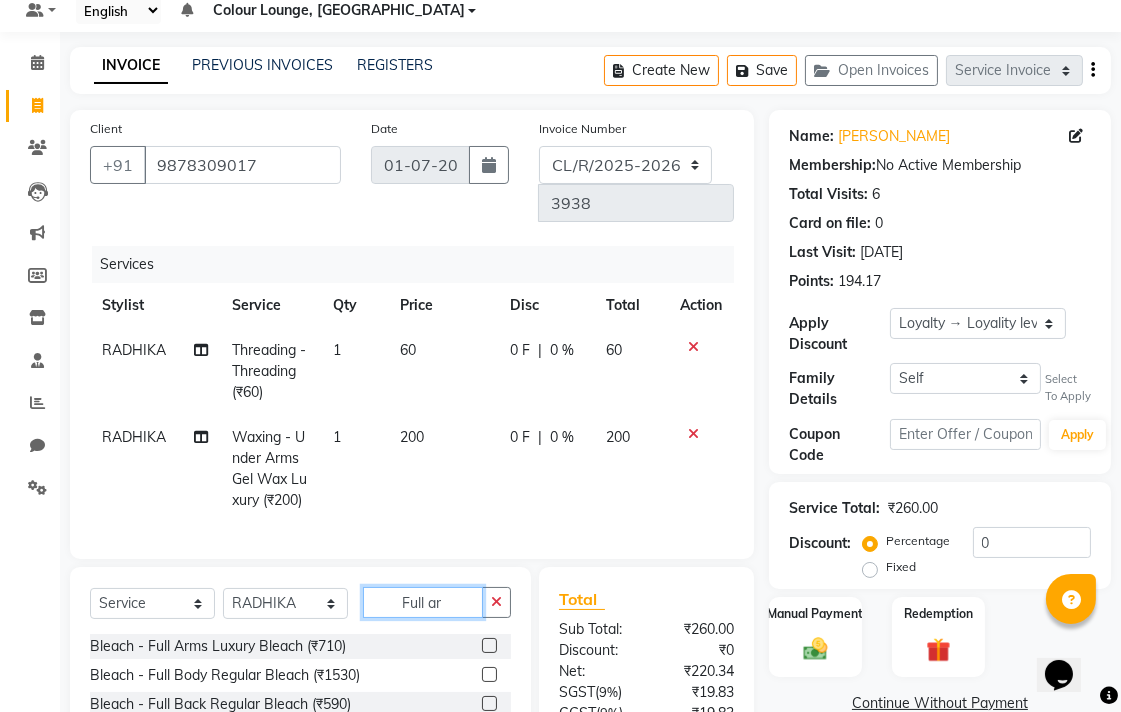 scroll, scrollTop: 225, scrollLeft: 0, axis: vertical 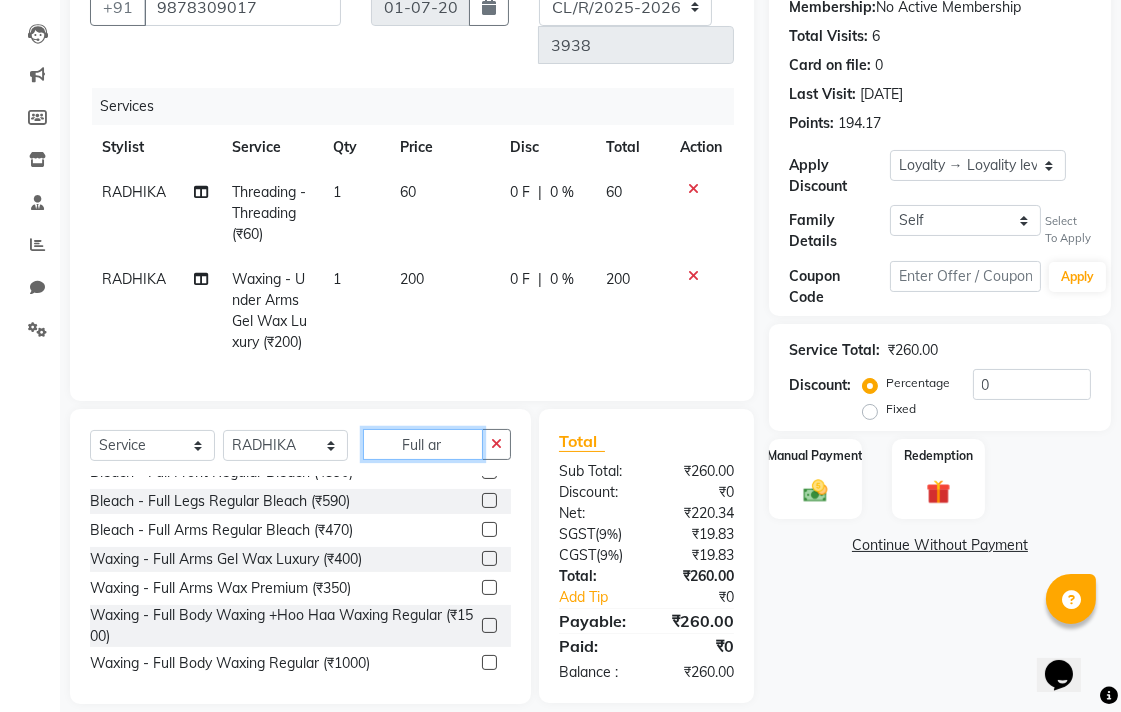 type on "Full ar" 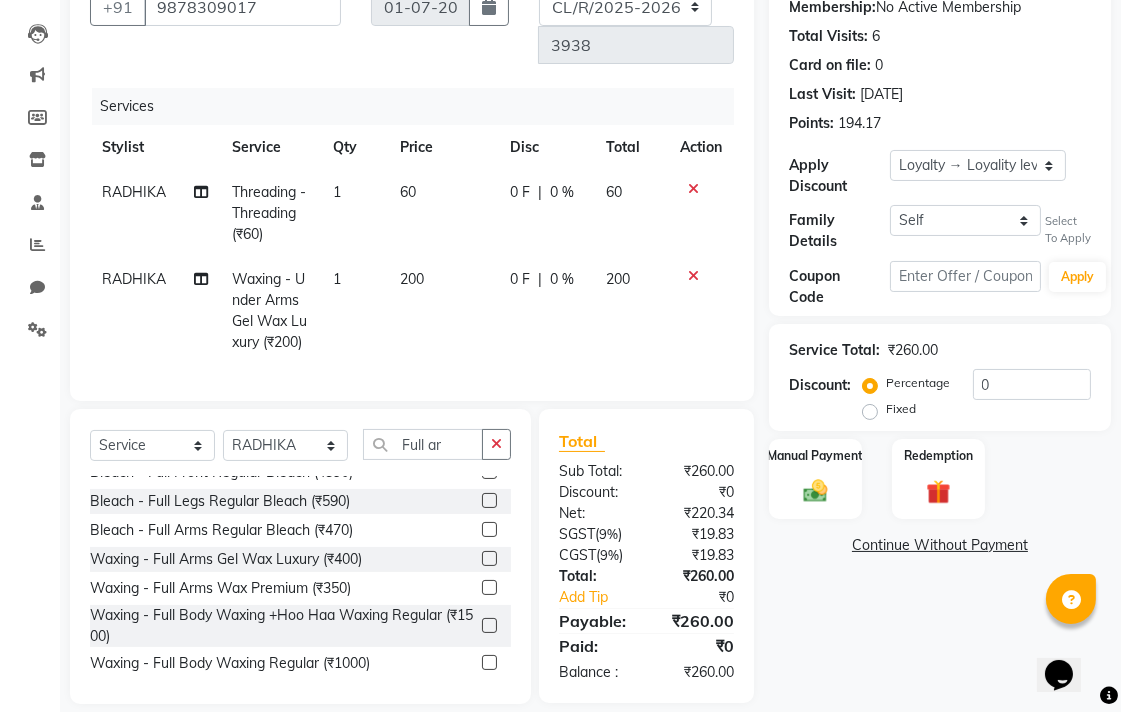 click 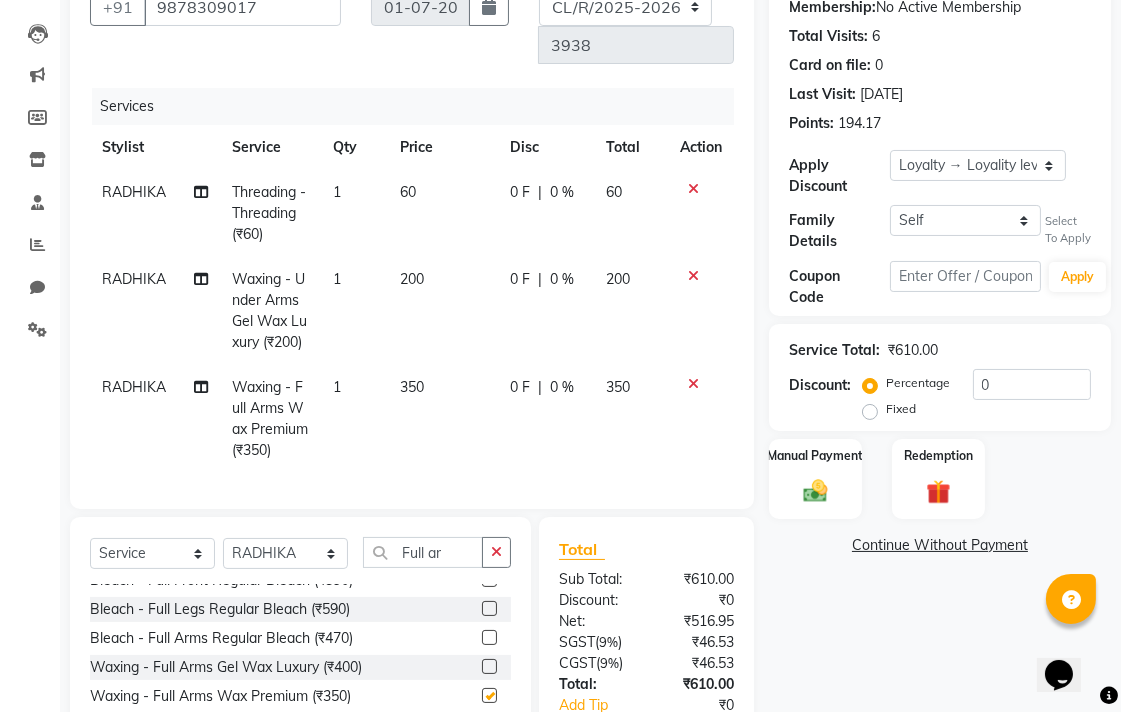checkbox on "false" 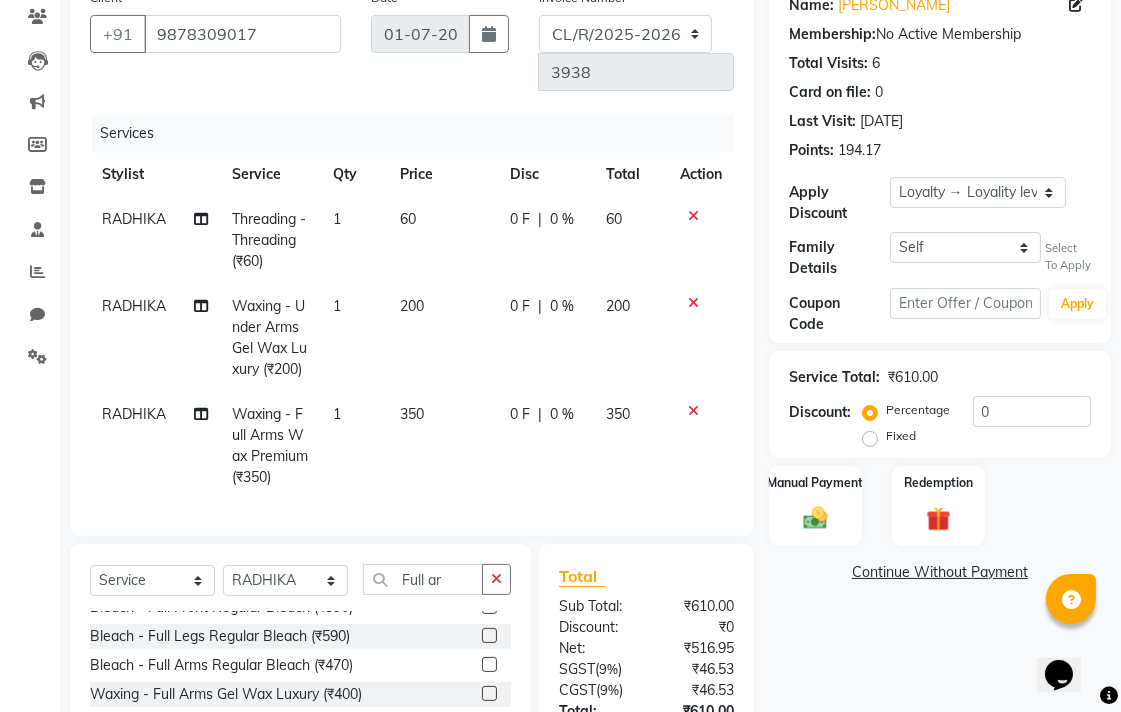 scroll, scrollTop: 333, scrollLeft: 0, axis: vertical 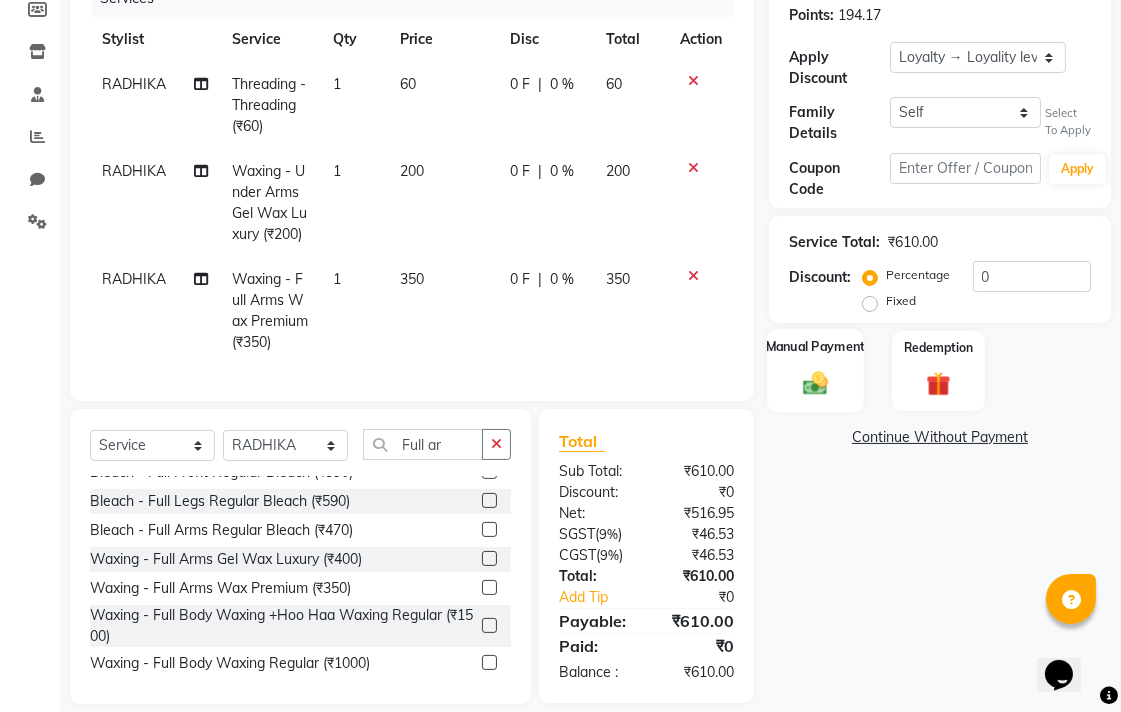 click 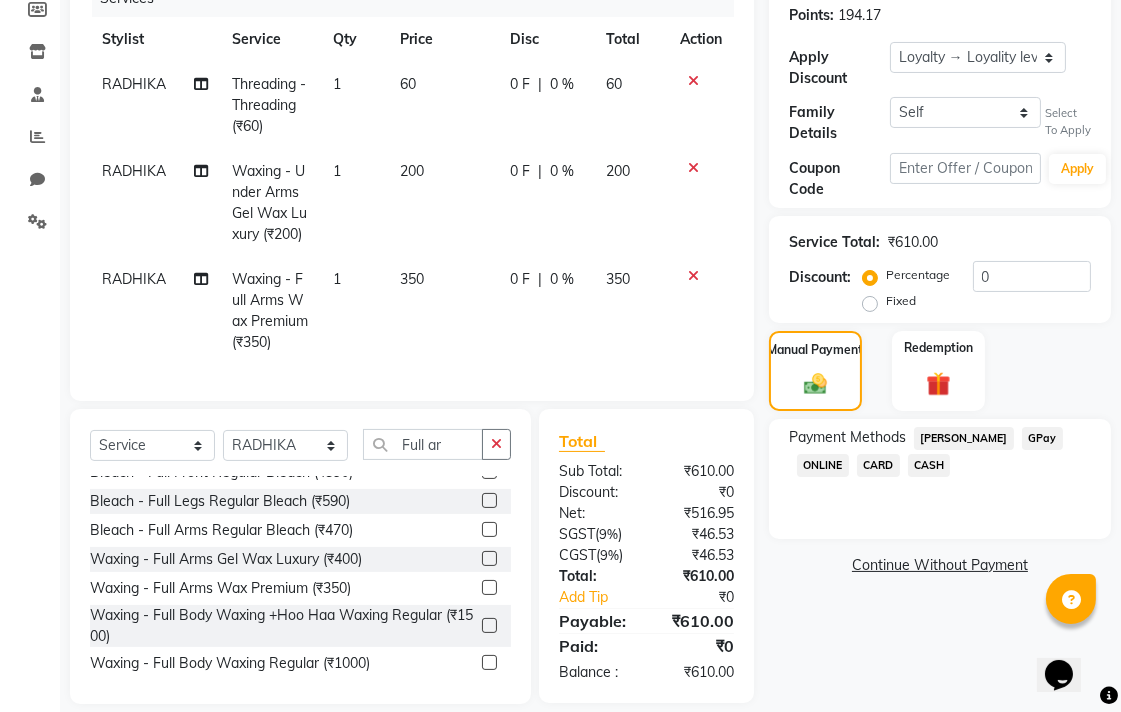 click on "GPay" 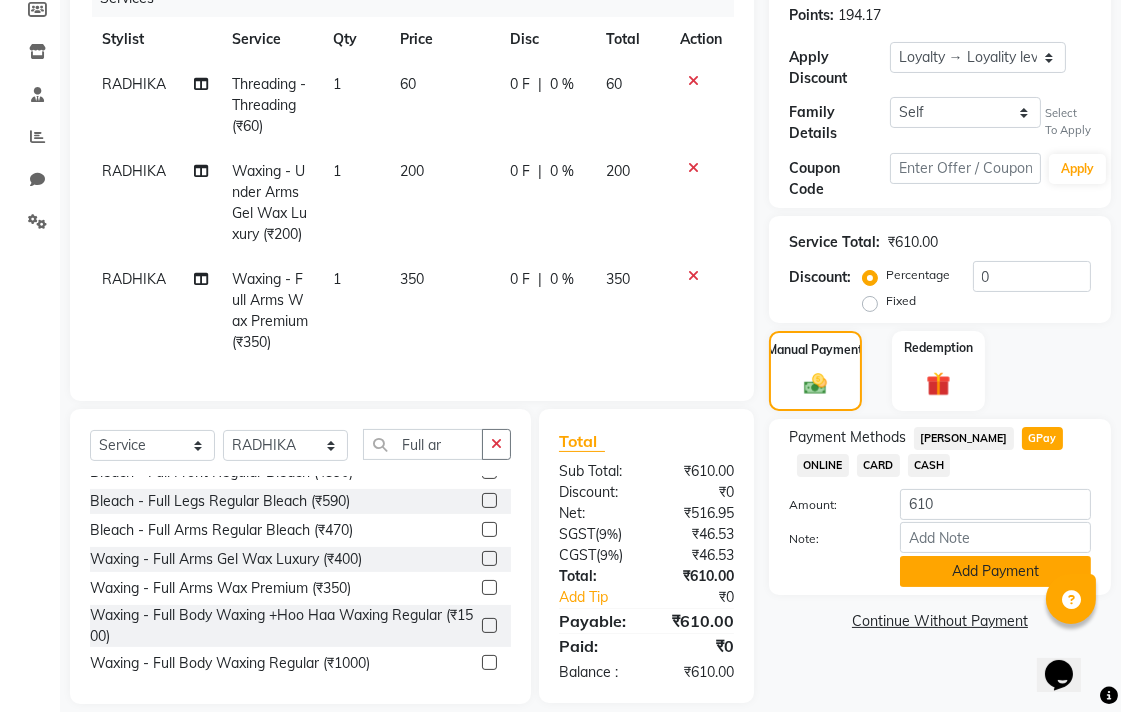 click on "Add Payment" 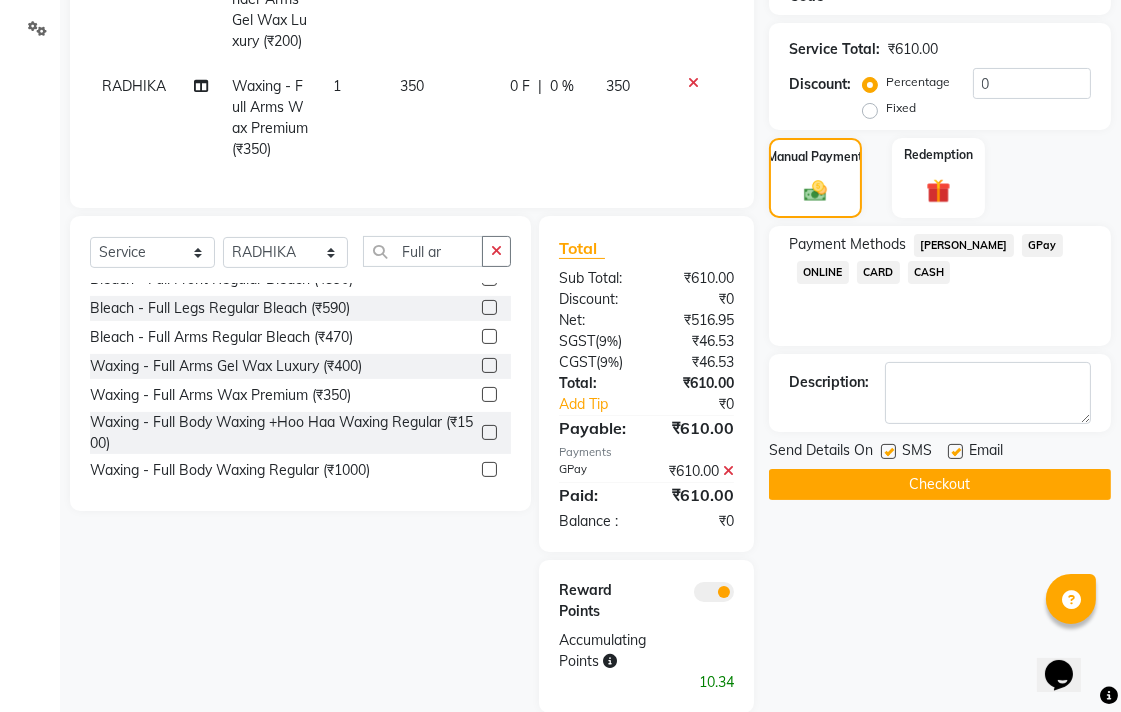 scroll, scrollTop: 535, scrollLeft: 0, axis: vertical 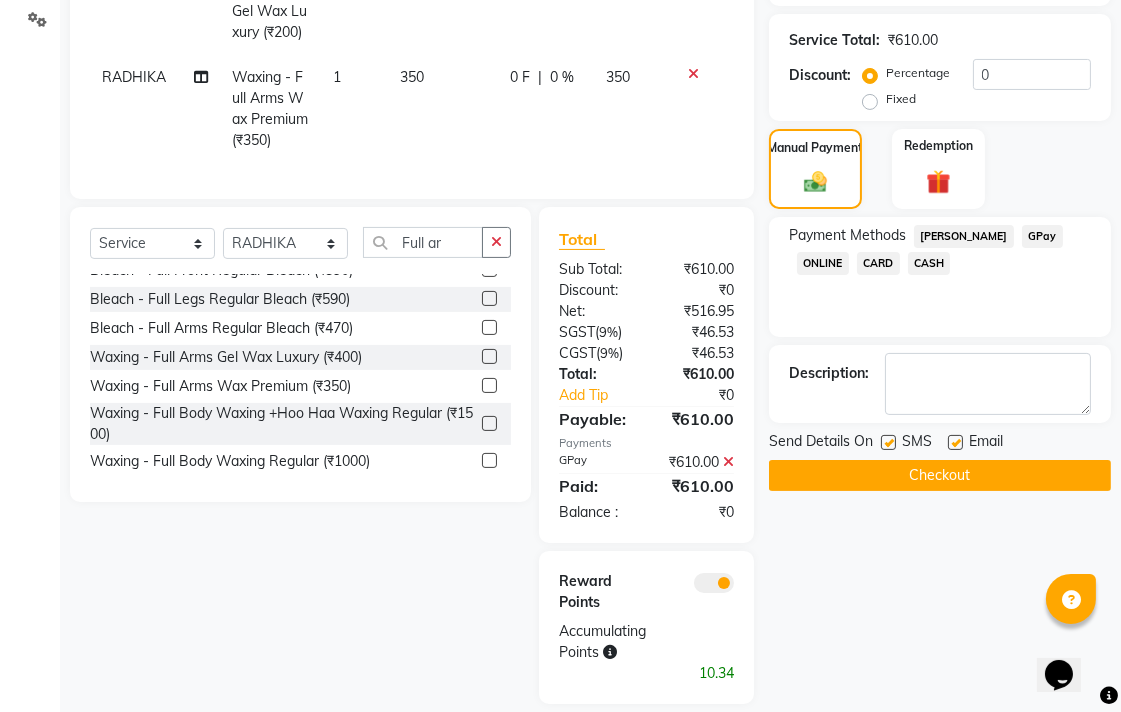 click 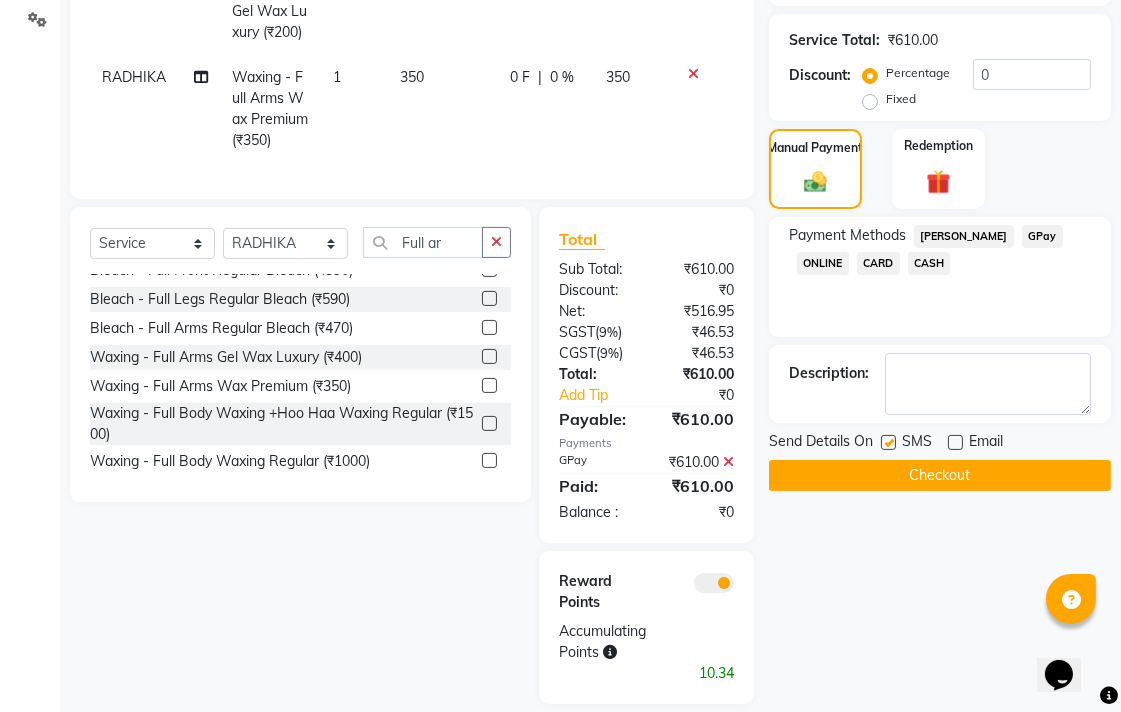 click on "Checkout" 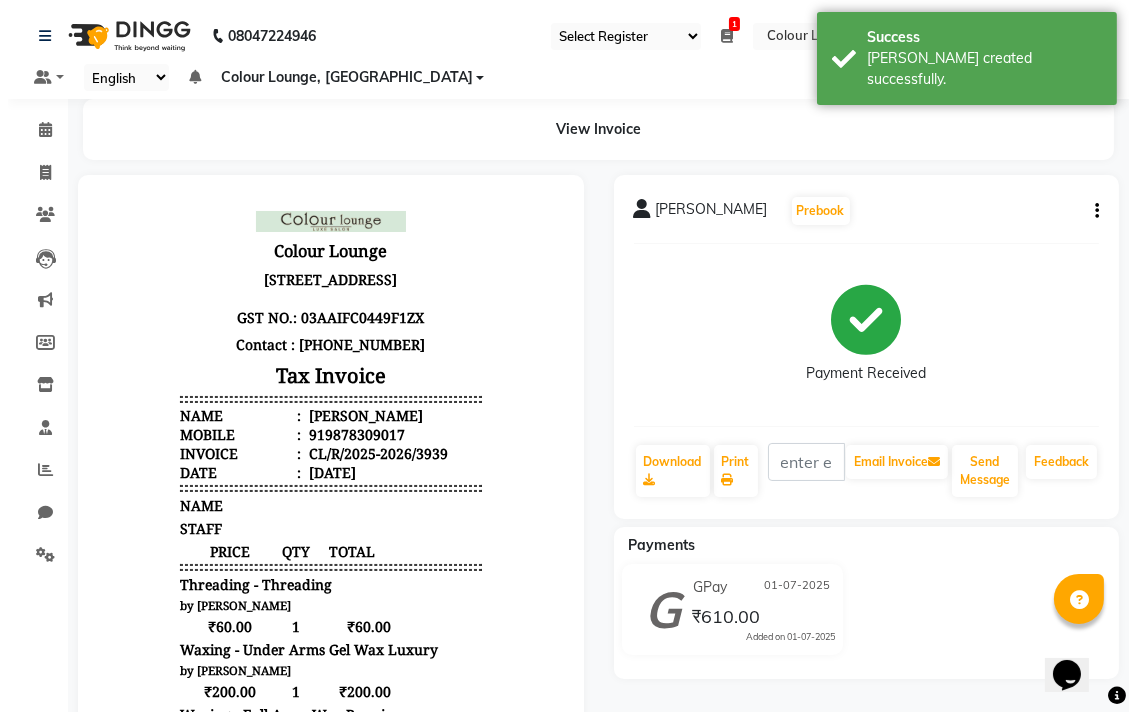 scroll, scrollTop: 0, scrollLeft: 0, axis: both 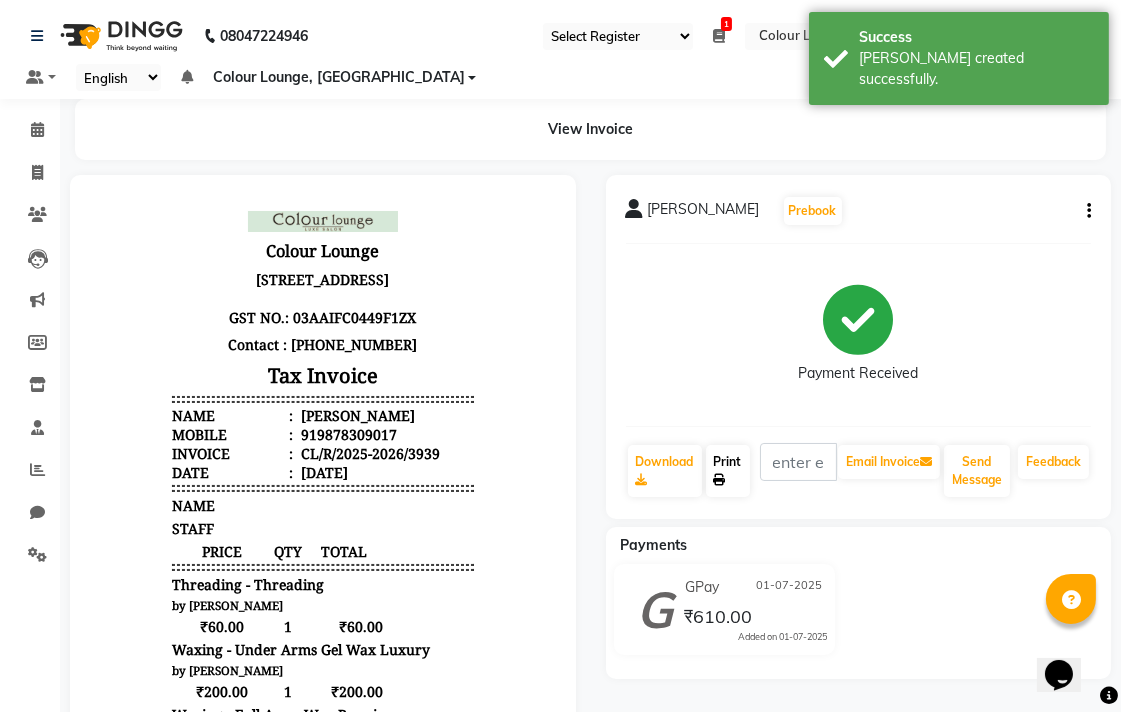 click 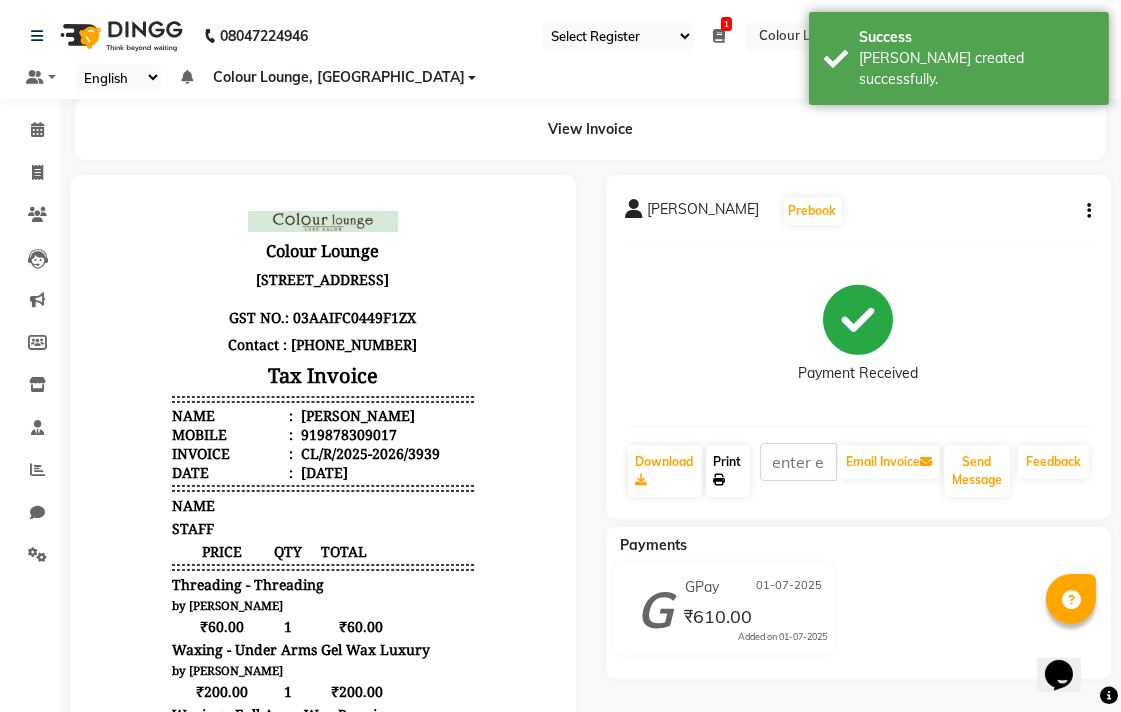 click on "Print" 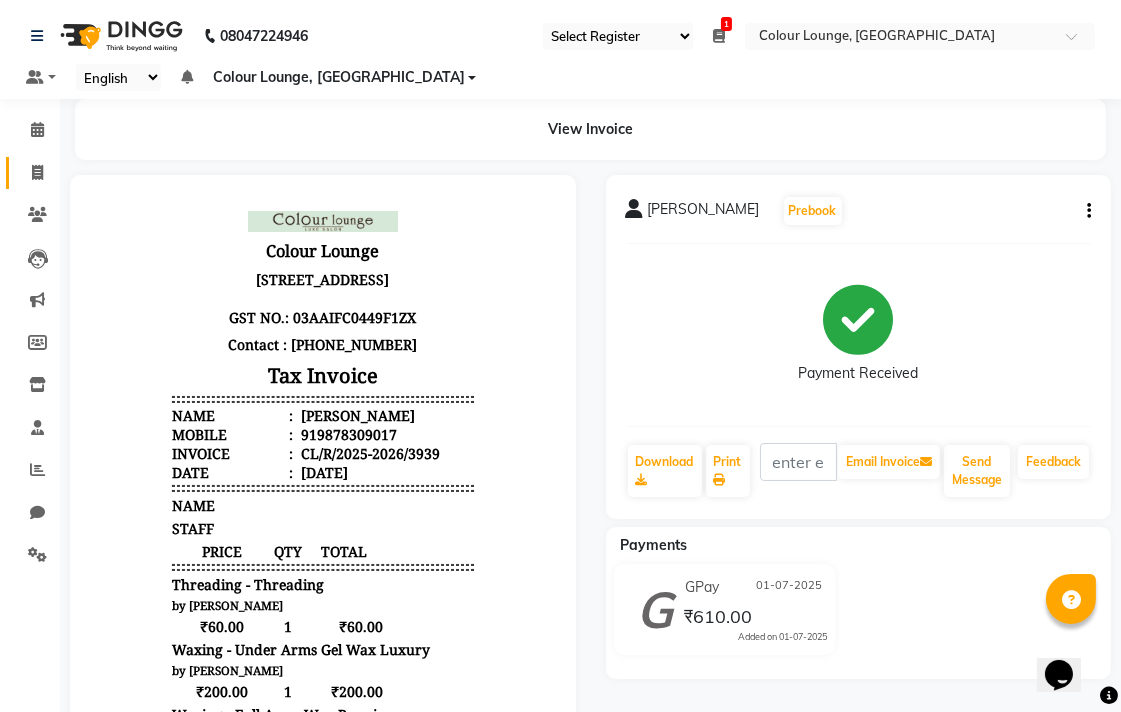 click 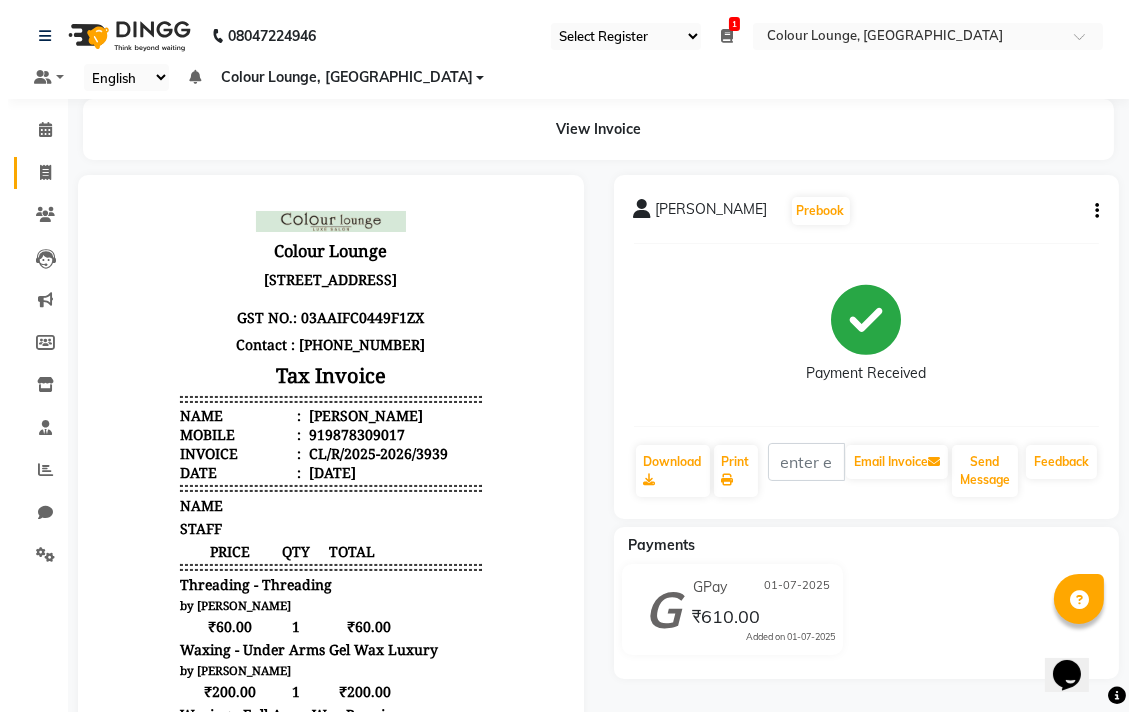 select on "service" 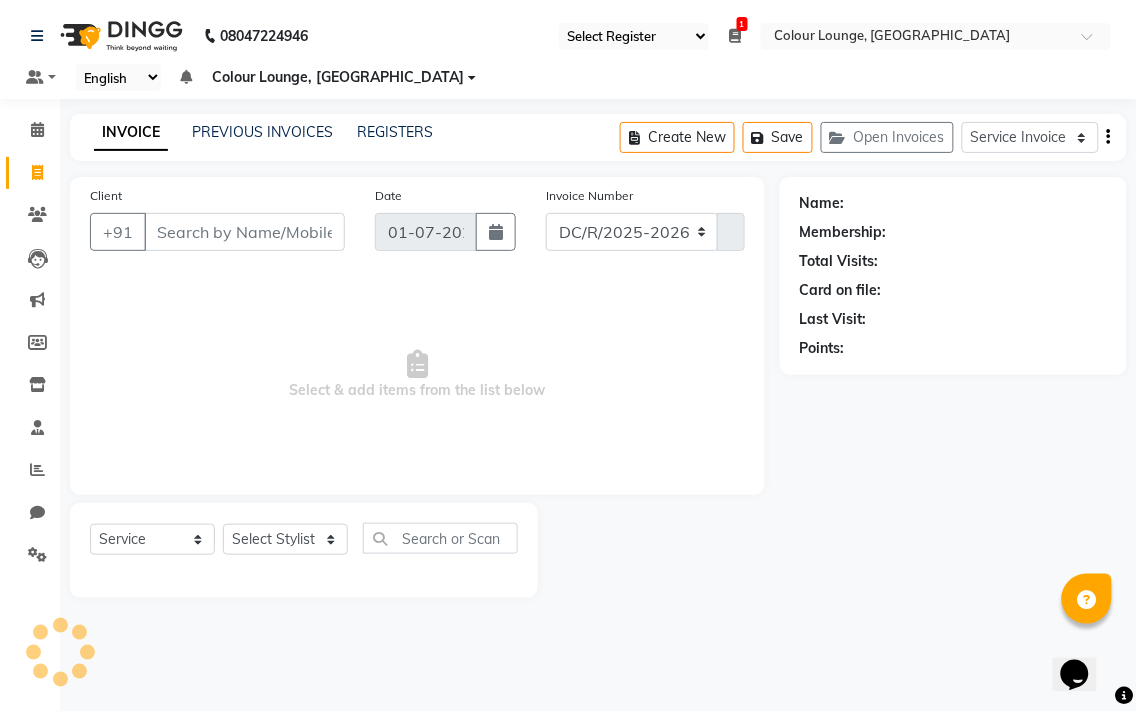 select on "8013" 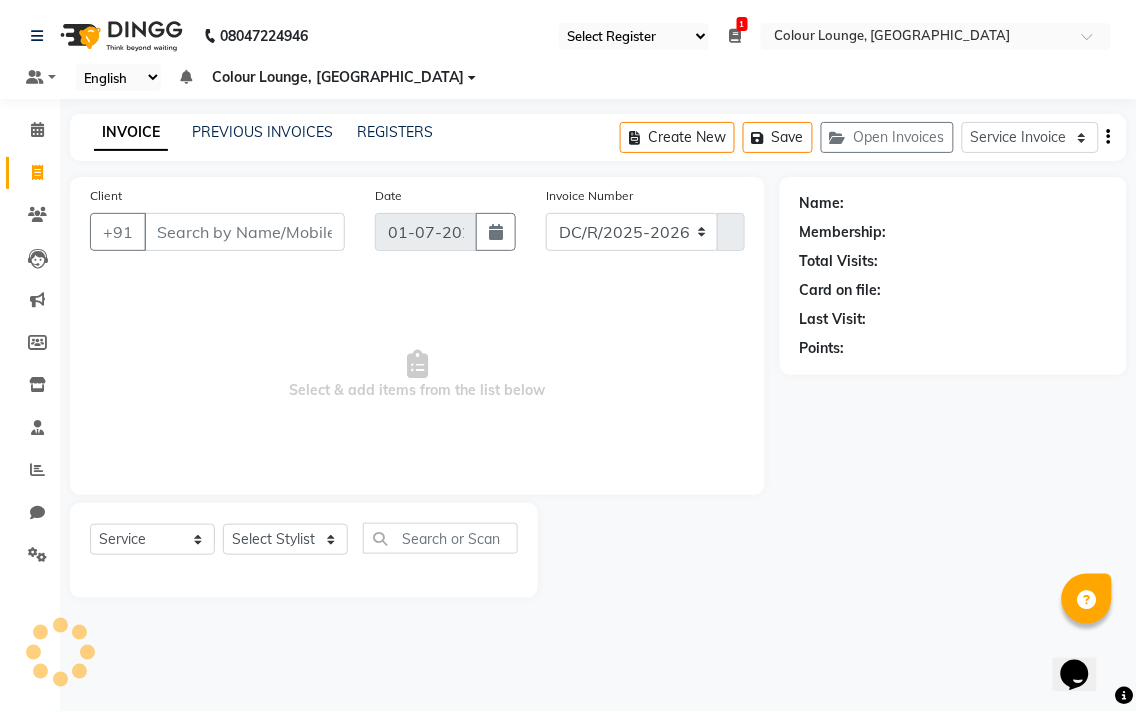 type on "3940" 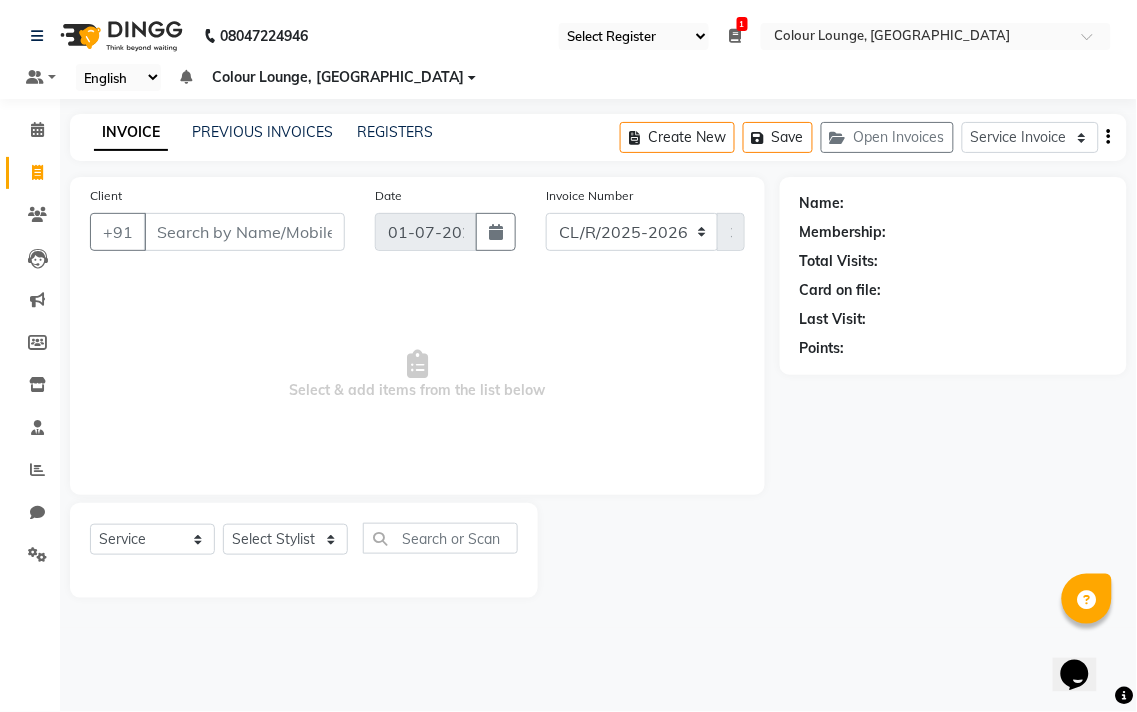 click on "Name: Membership: Total Visits: Card on file: Last Visit:  Points:" 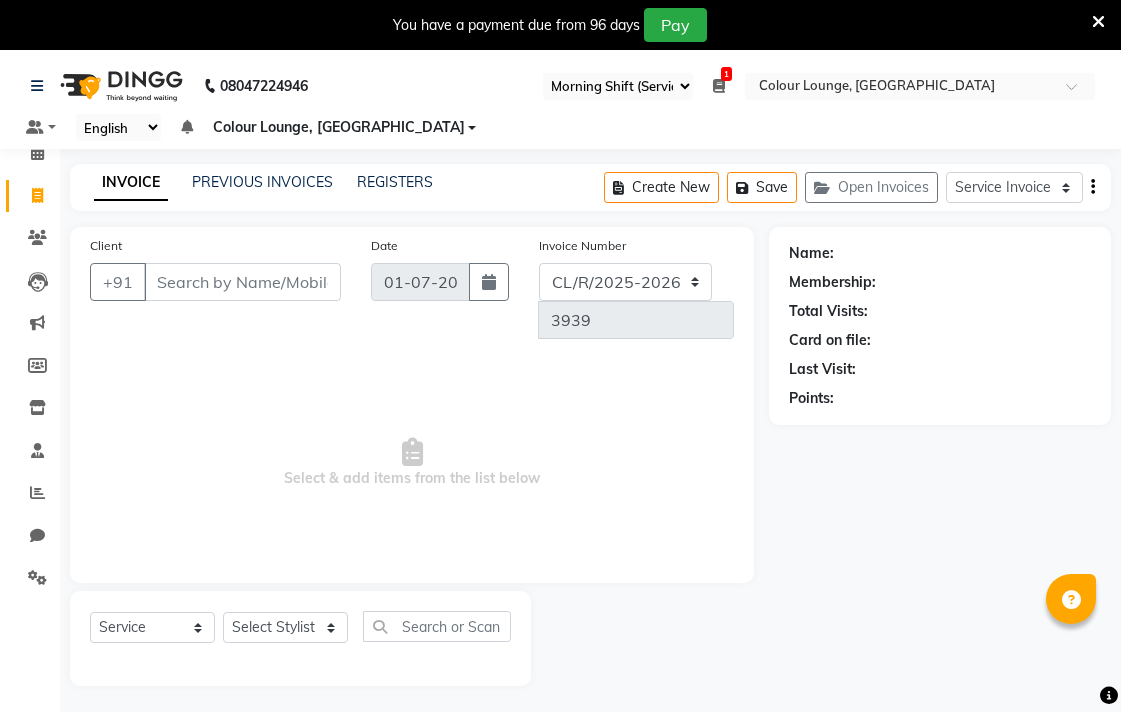 select on "83" 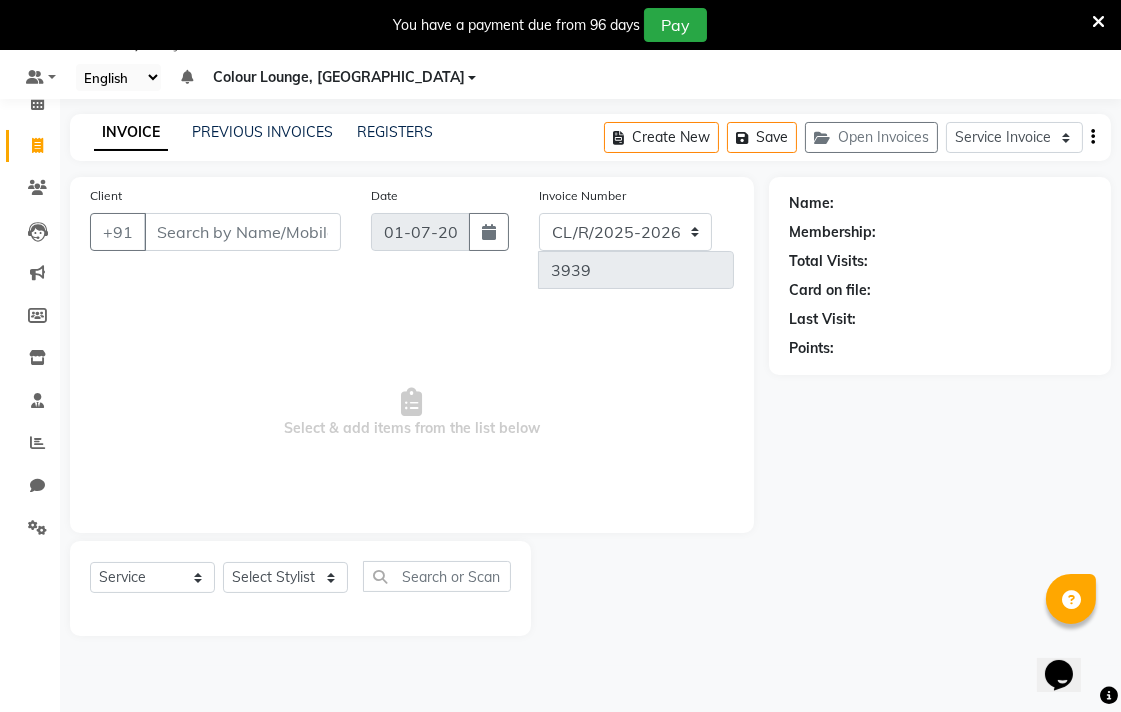 scroll, scrollTop: 0, scrollLeft: 0, axis: both 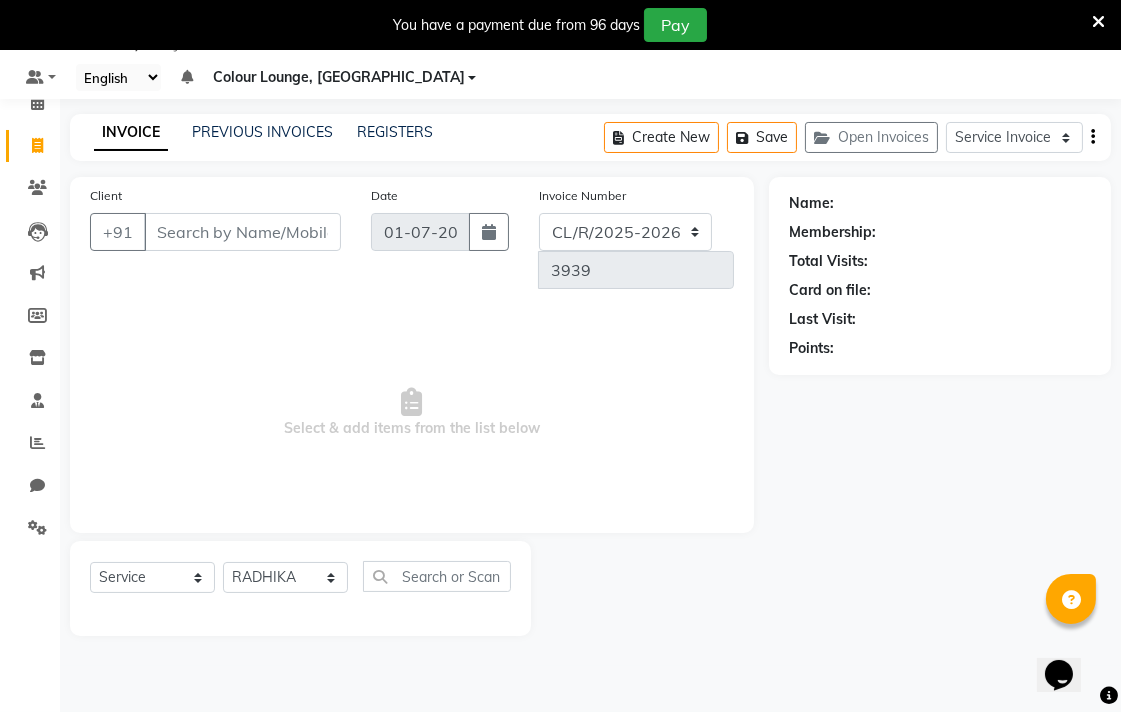 click on "Select Stylist Admin AMIT Birshika Colour Lounge, [GEOGRAPHIC_DATA] Colour Lounge, [GEOGRAPHIC_DATA] [PERSON_NAME] [PERSON_NAME] [PERSON_NAME] [PERSON_NAME] [PERSON_NAME] mam [PERSON_NAME] [PERSON_NAME] [PERSON_NAME] MOHIT [PERSON_NAME] POOJA [PERSON_NAME] [PERSON_NAME] [PERSON_NAME] guard [PERSON_NAME] [PERSON_NAME] [PERSON_NAME] [PERSON_NAME] SAMEER [PERSON_NAME] [PERSON_NAME] [PERSON_NAME] [PERSON_NAME] [PERSON_NAME] [PERSON_NAME] VISHAL [PERSON_NAME]" 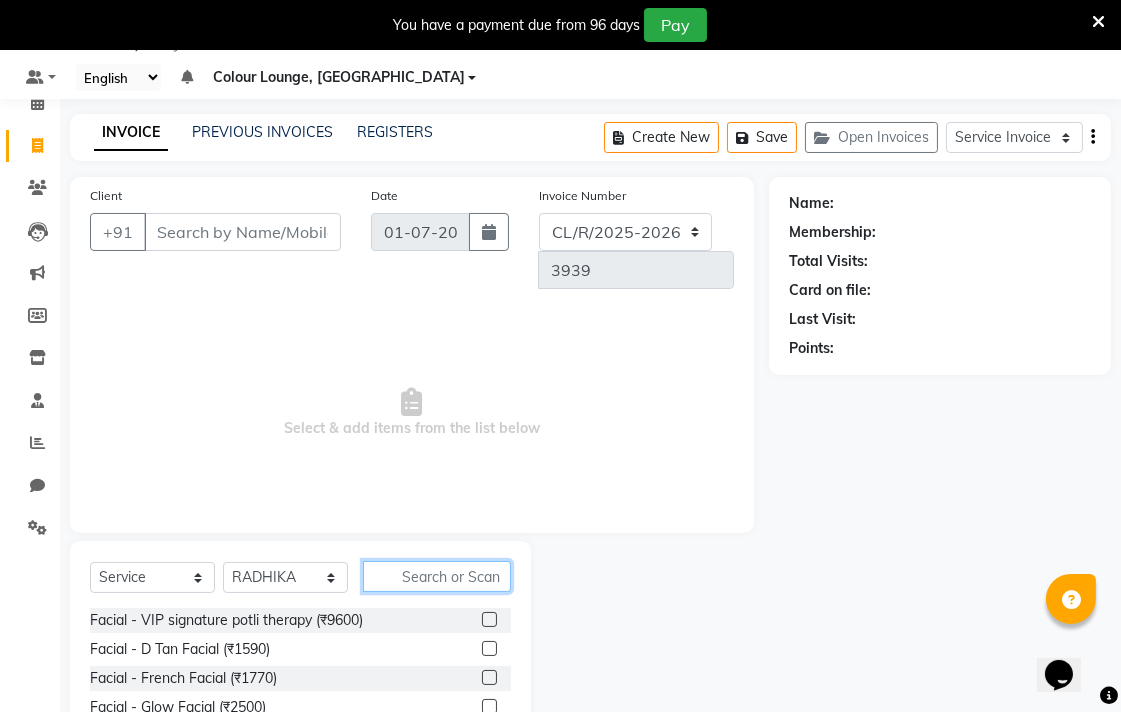 click 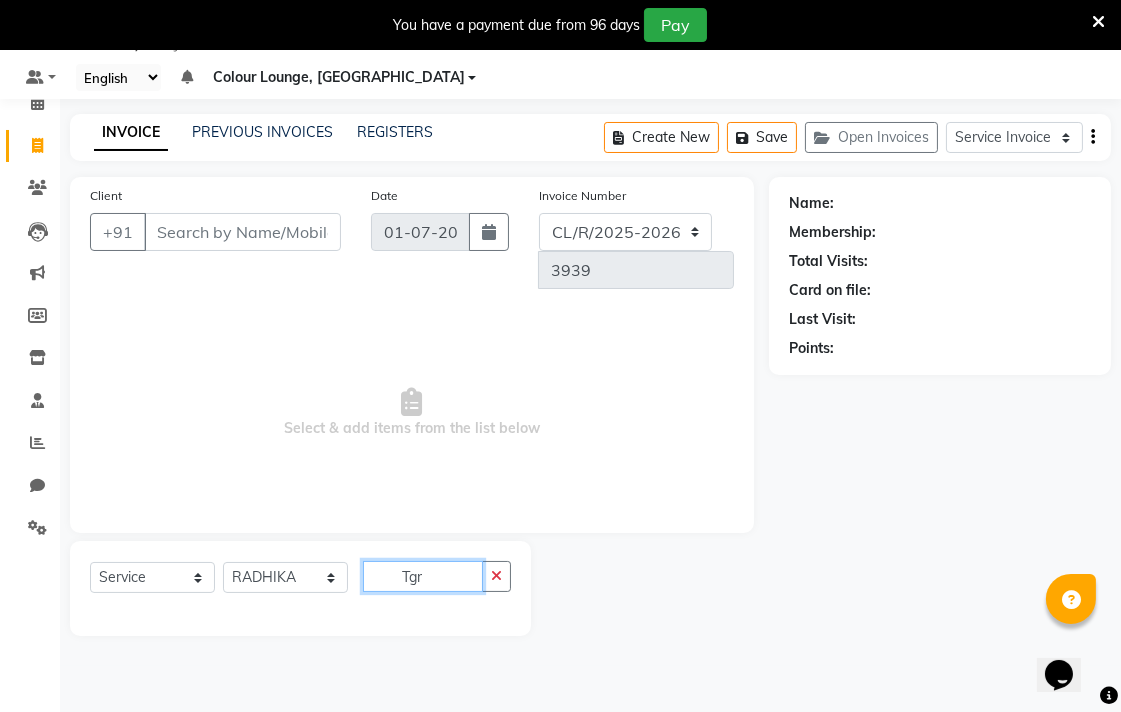 click on "Tgr" 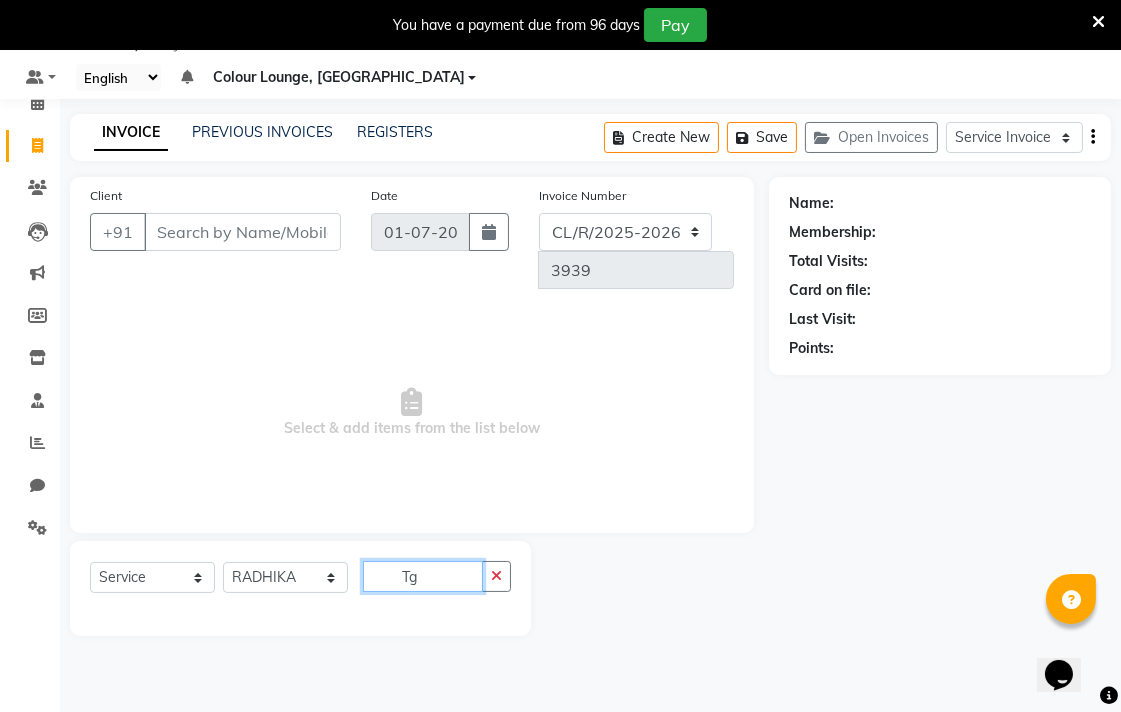 type on "T" 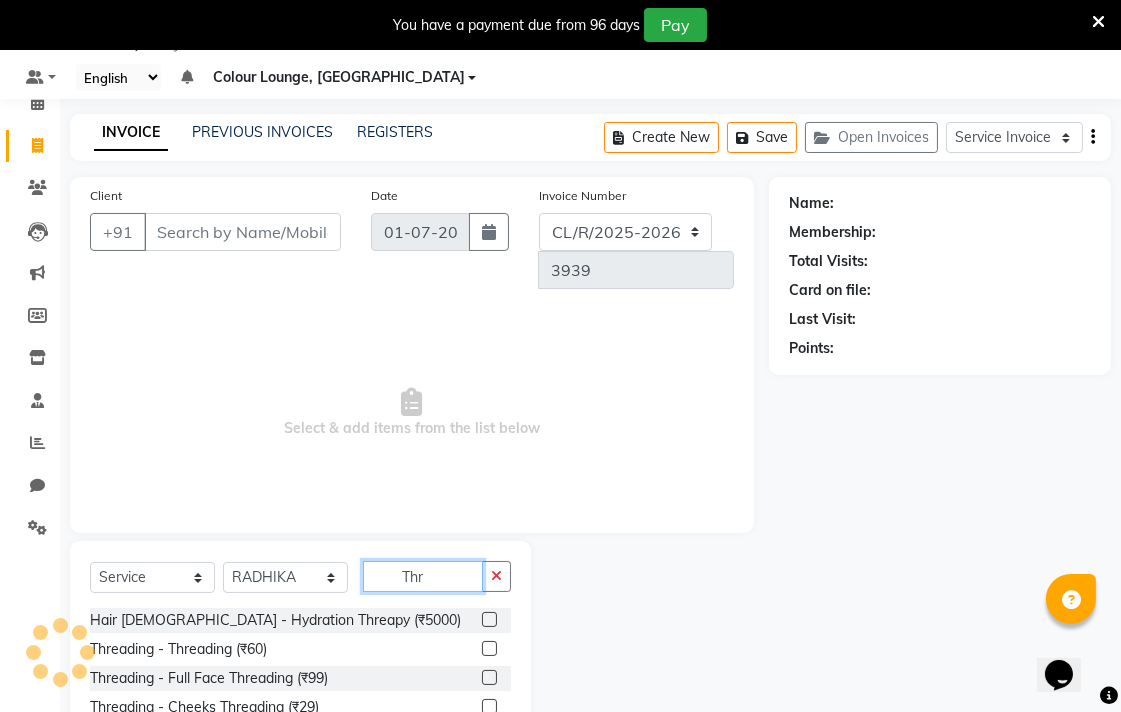 type on "Thr" 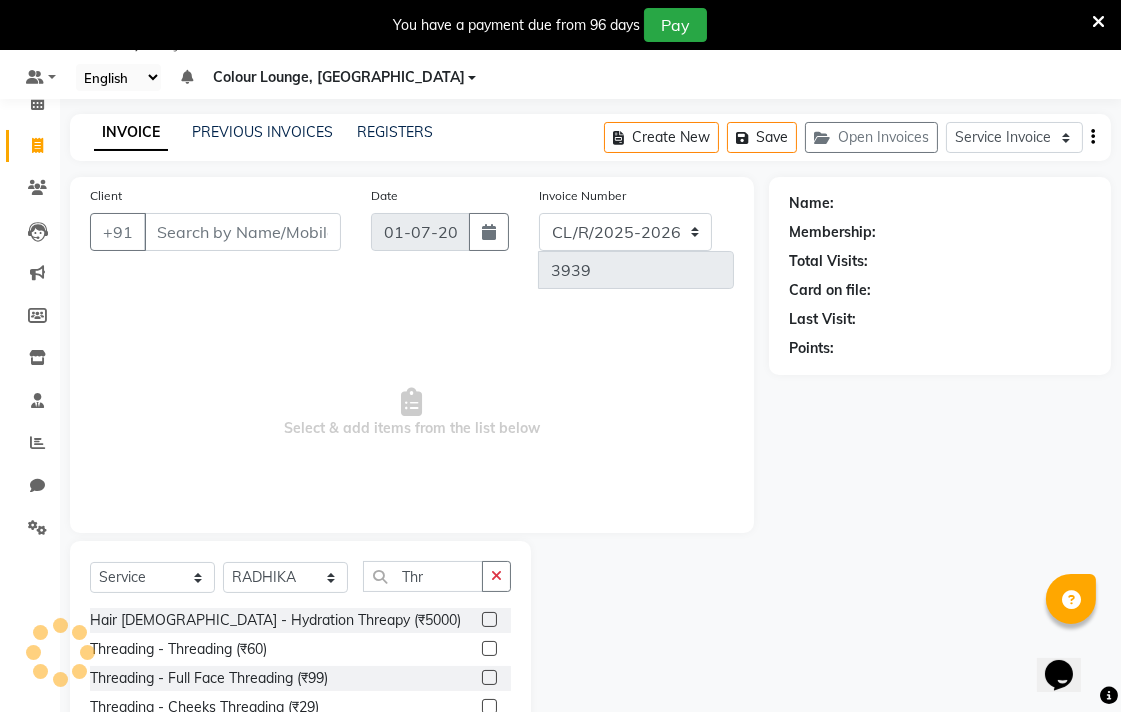click 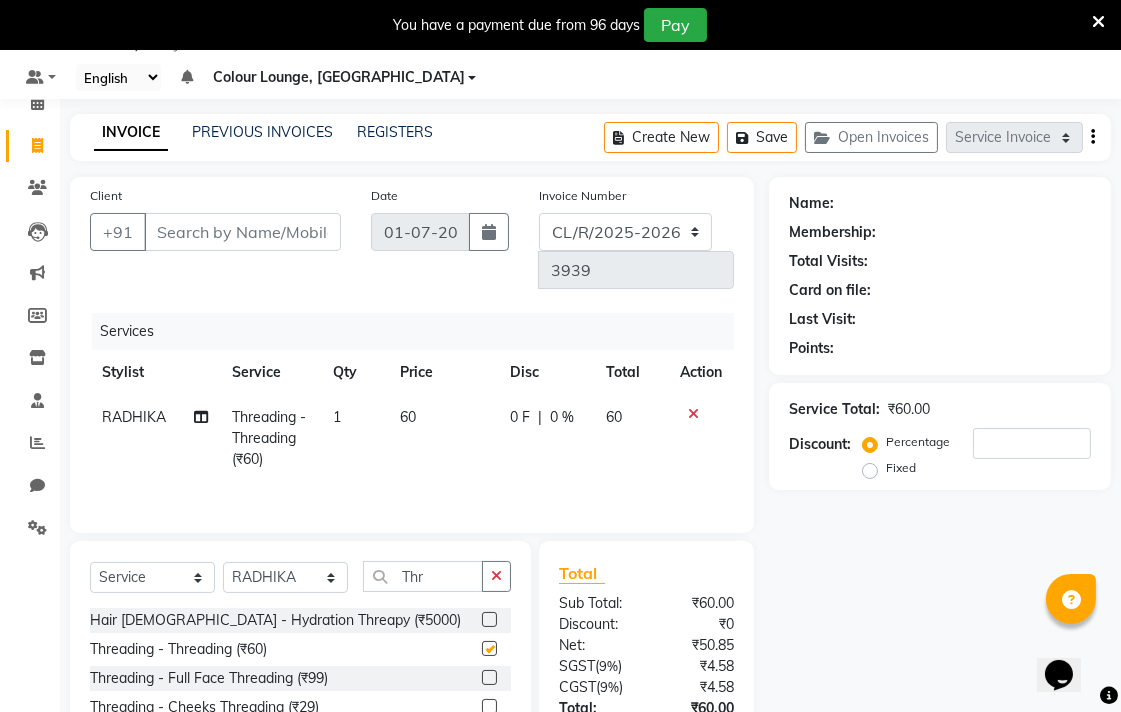 checkbox on "false" 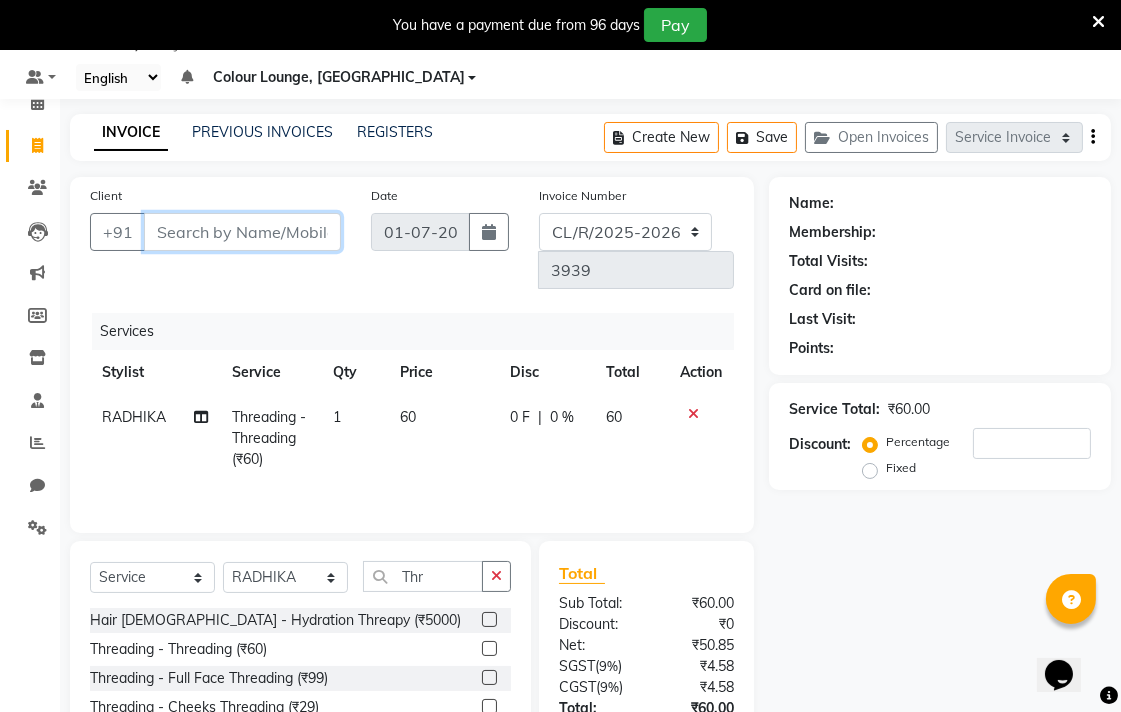 click on "Client" at bounding box center [242, 232] 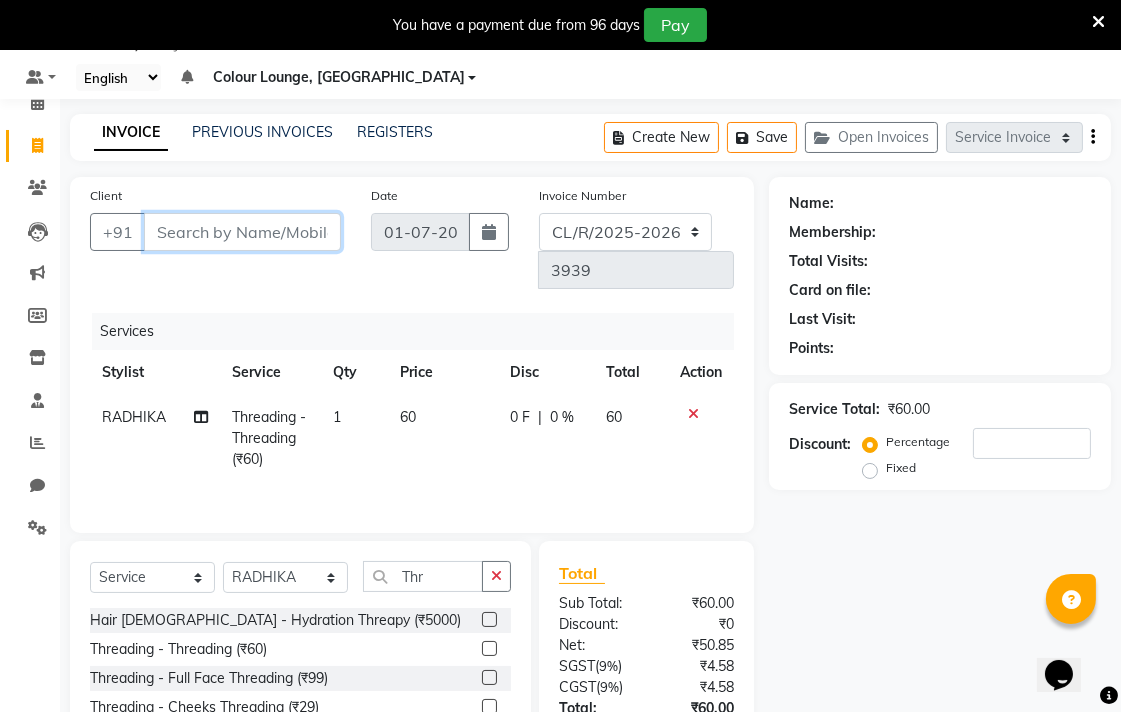 type on "9" 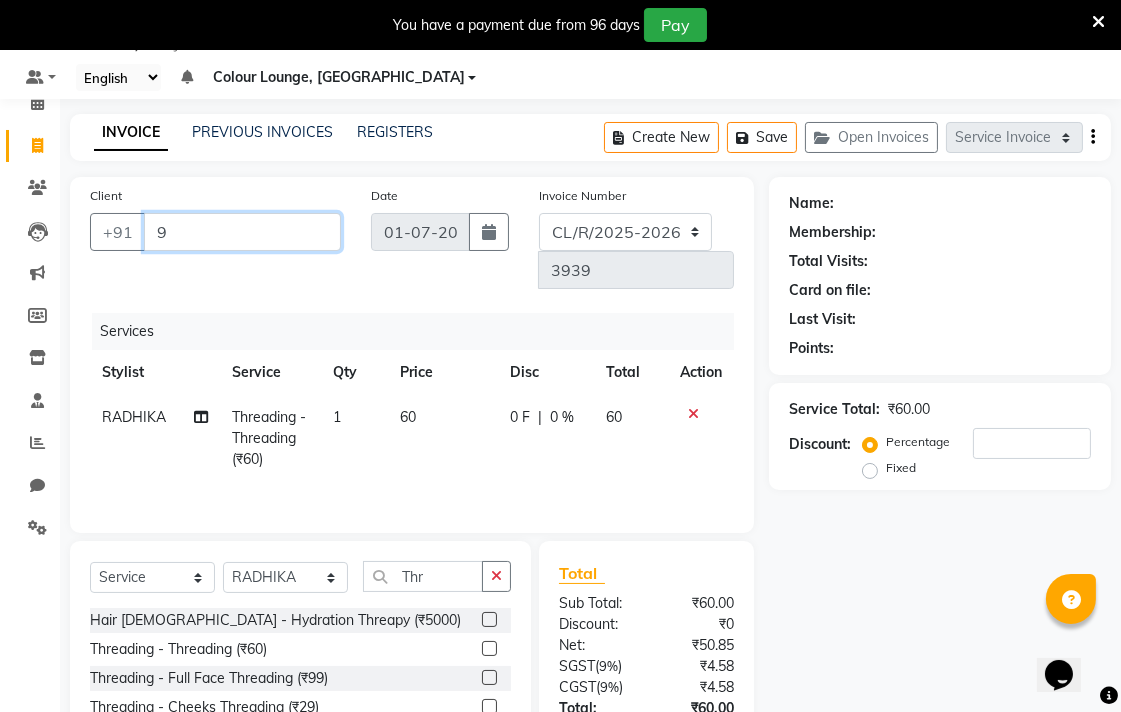 type on "0" 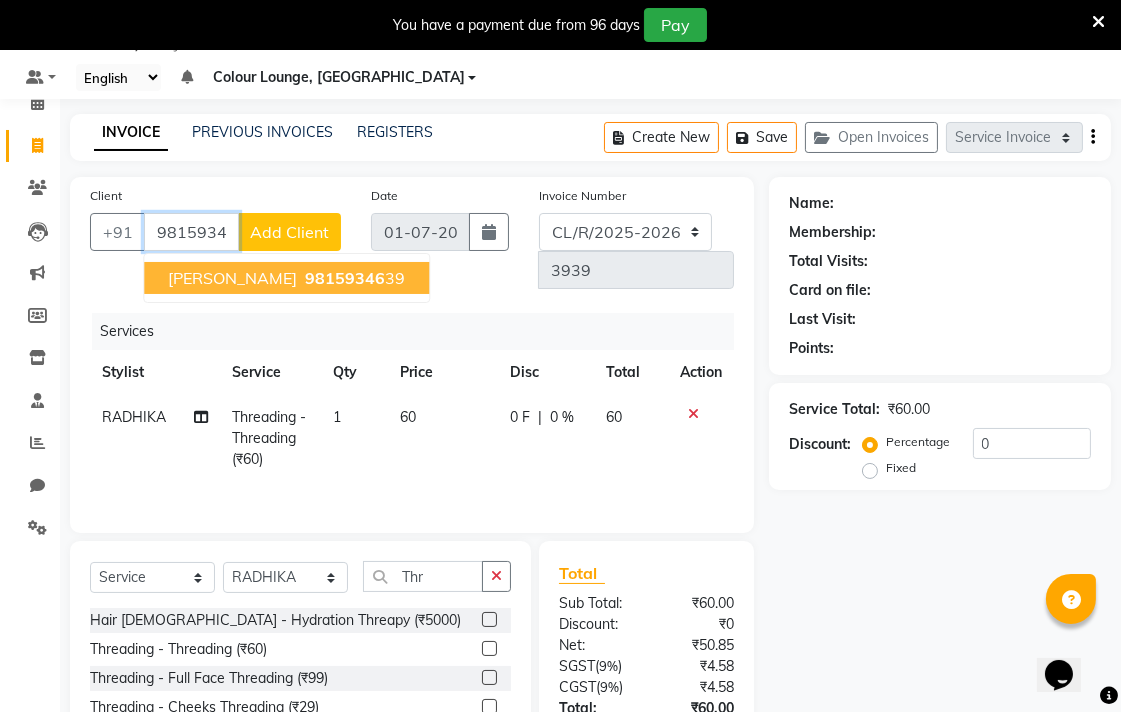 click on "98159346" at bounding box center [345, 278] 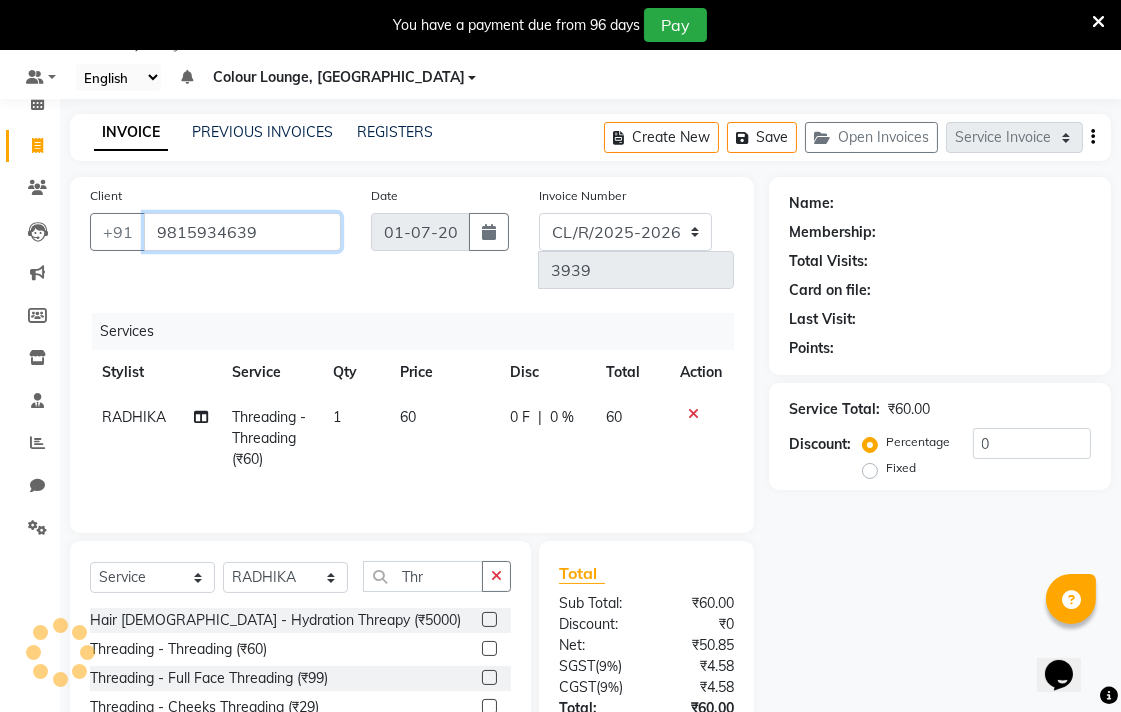 type on "9815934639" 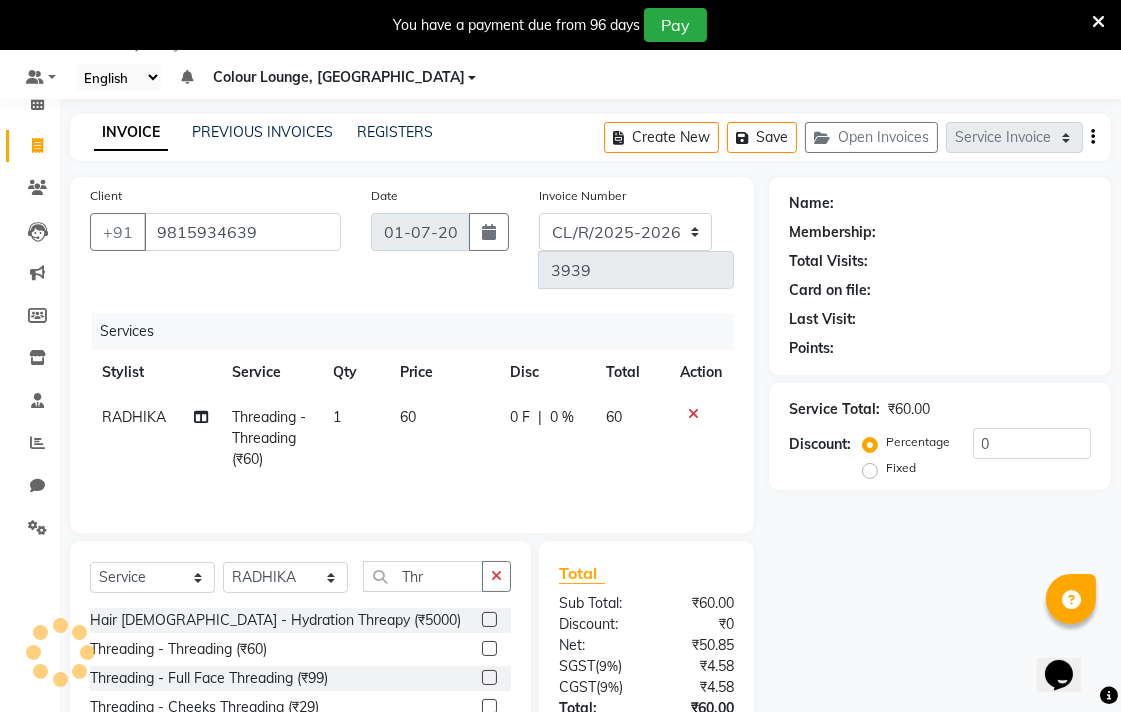 select on "1: Object" 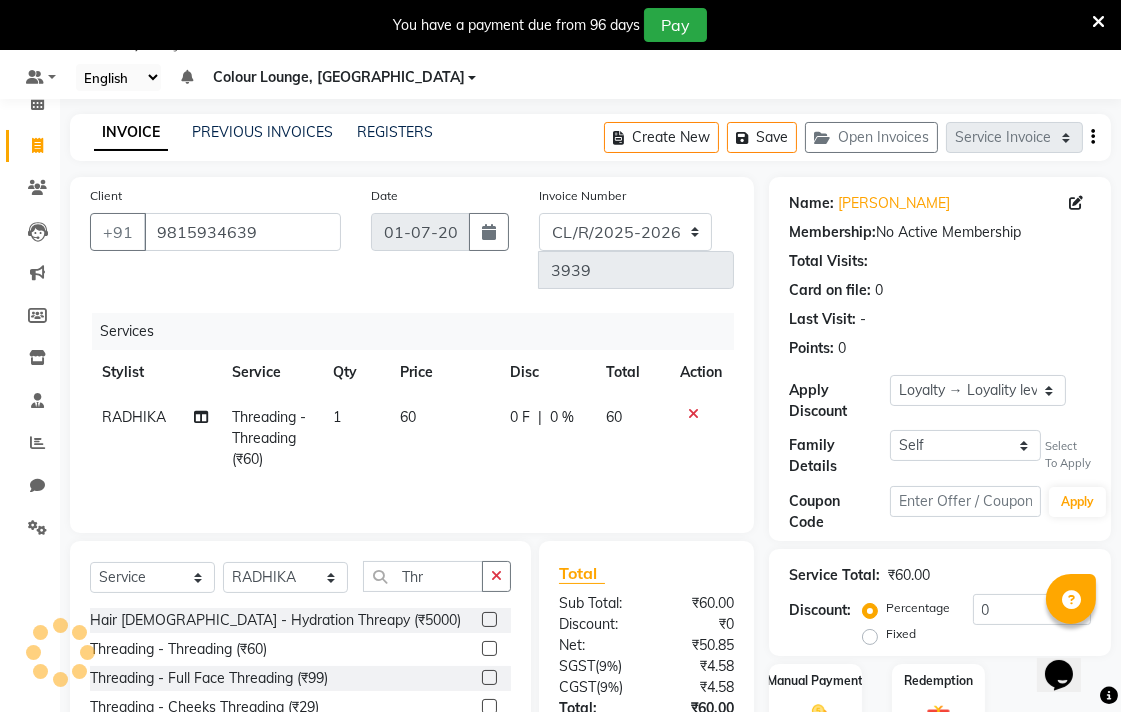 scroll, scrollTop: 167, scrollLeft: 0, axis: vertical 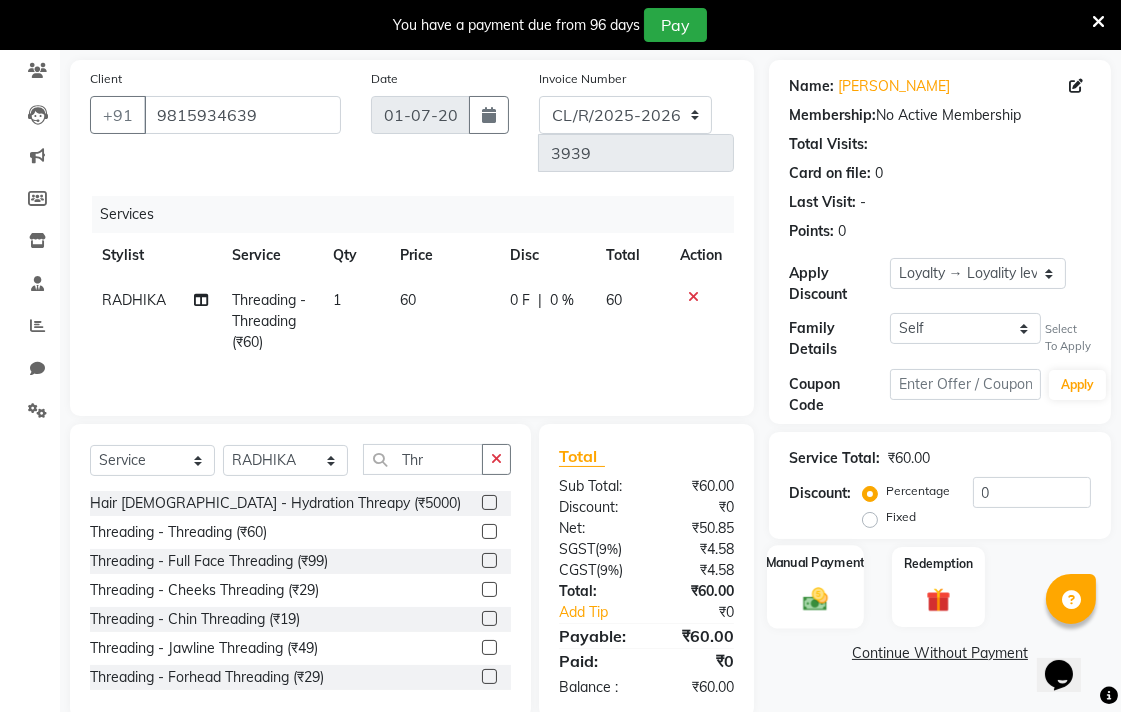 click on "Manual Payment" 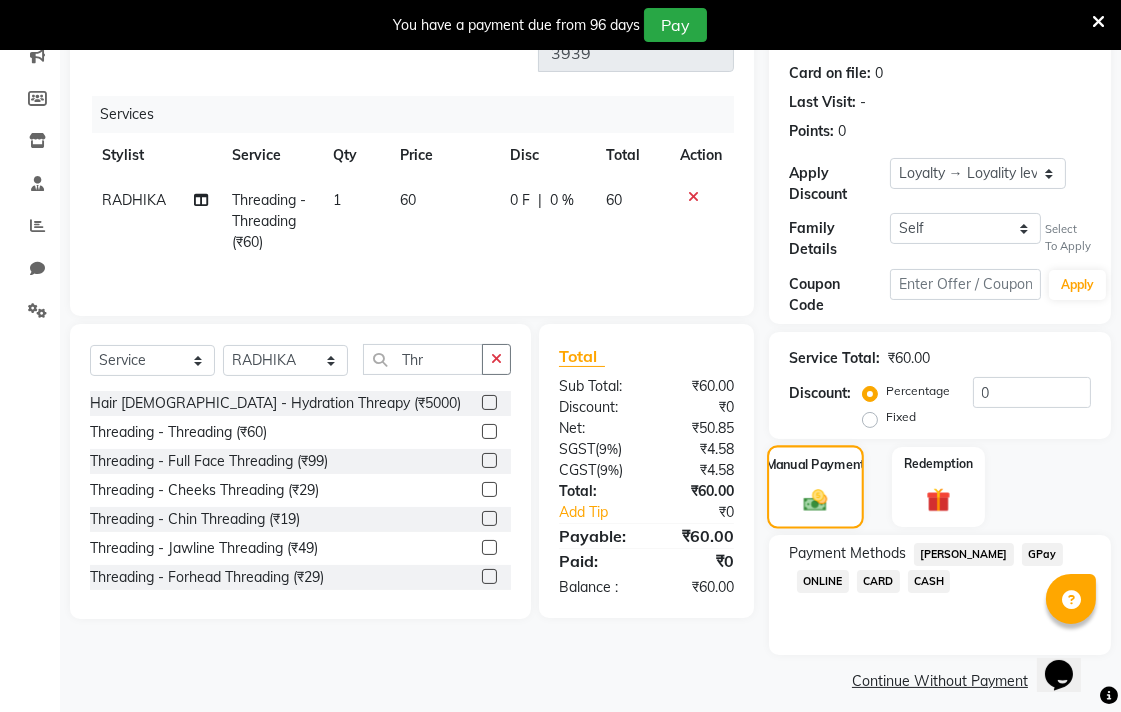 scroll, scrollTop: 281, scrollLeft: 0, axis: vertical 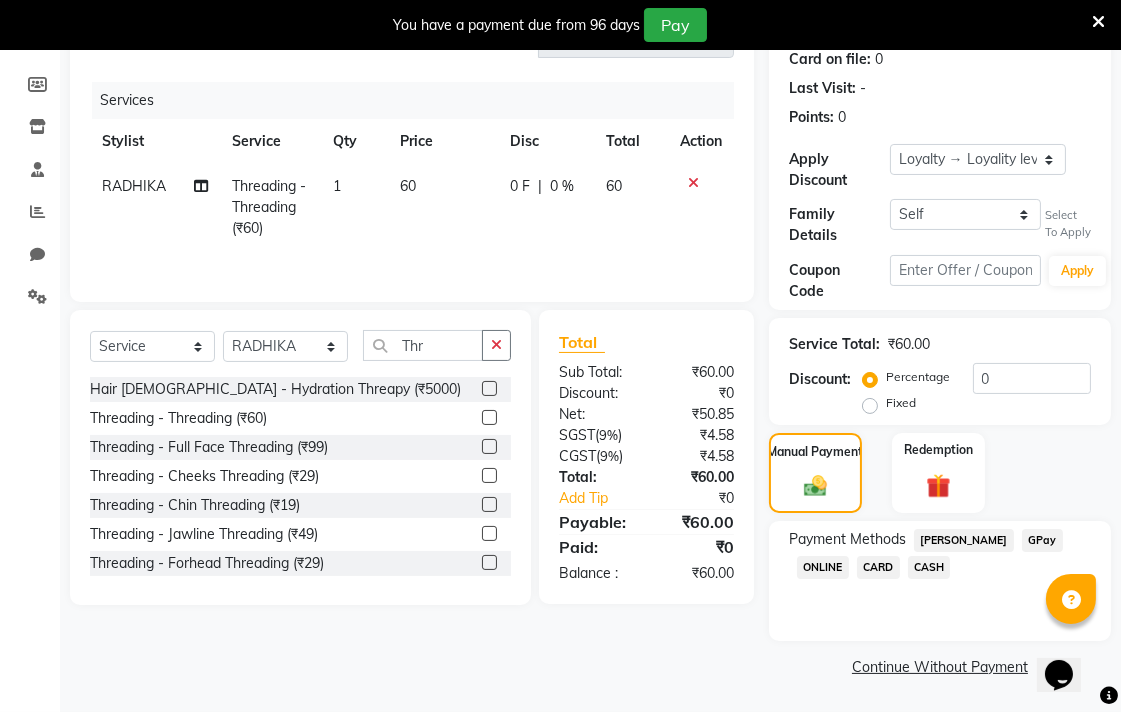 click on "CASH" 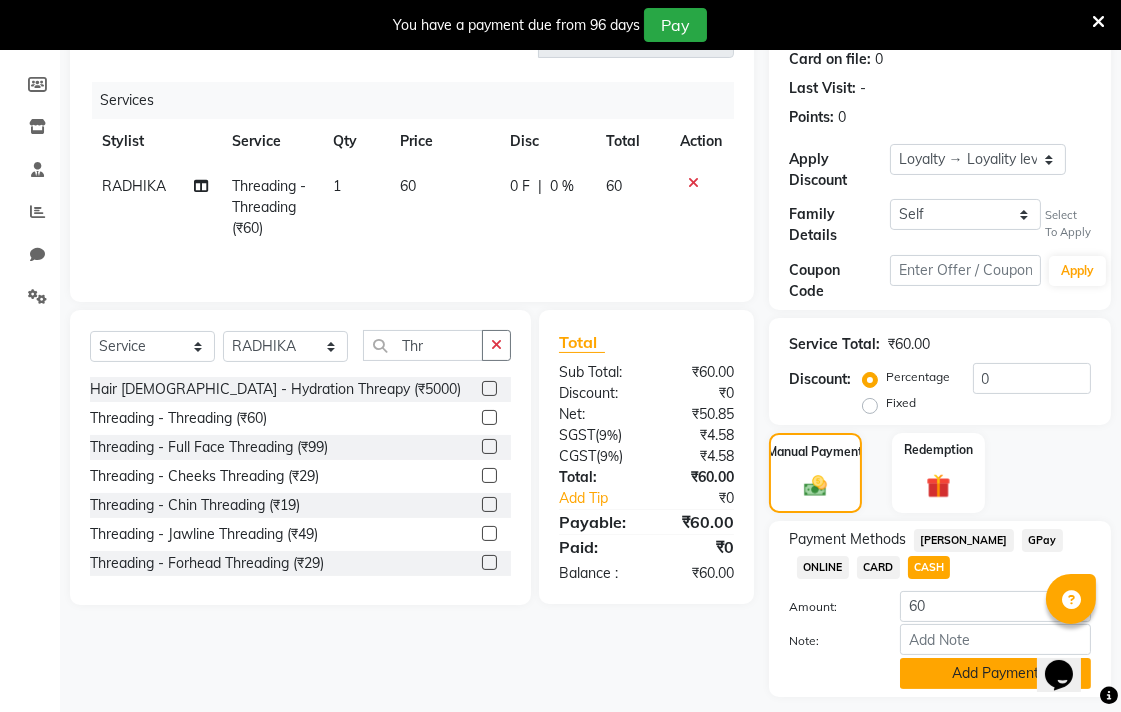 click on "Add Payment" 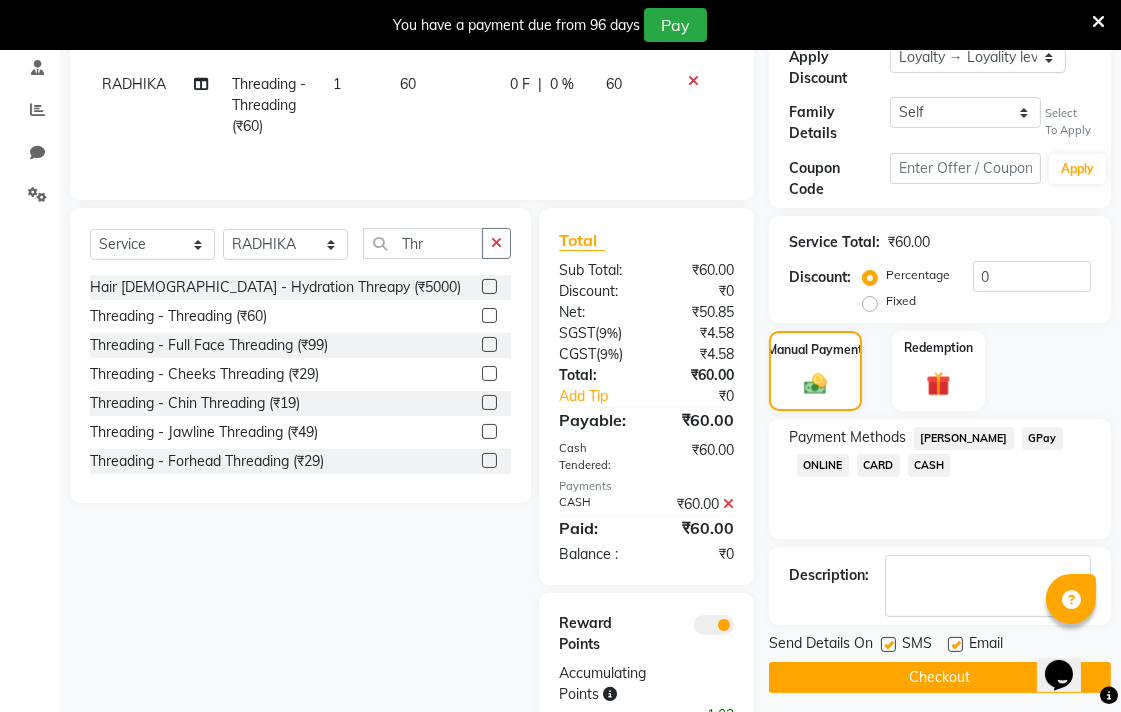 scroll, scrollTop: 411, scrollLeft: 0, axis: vertical 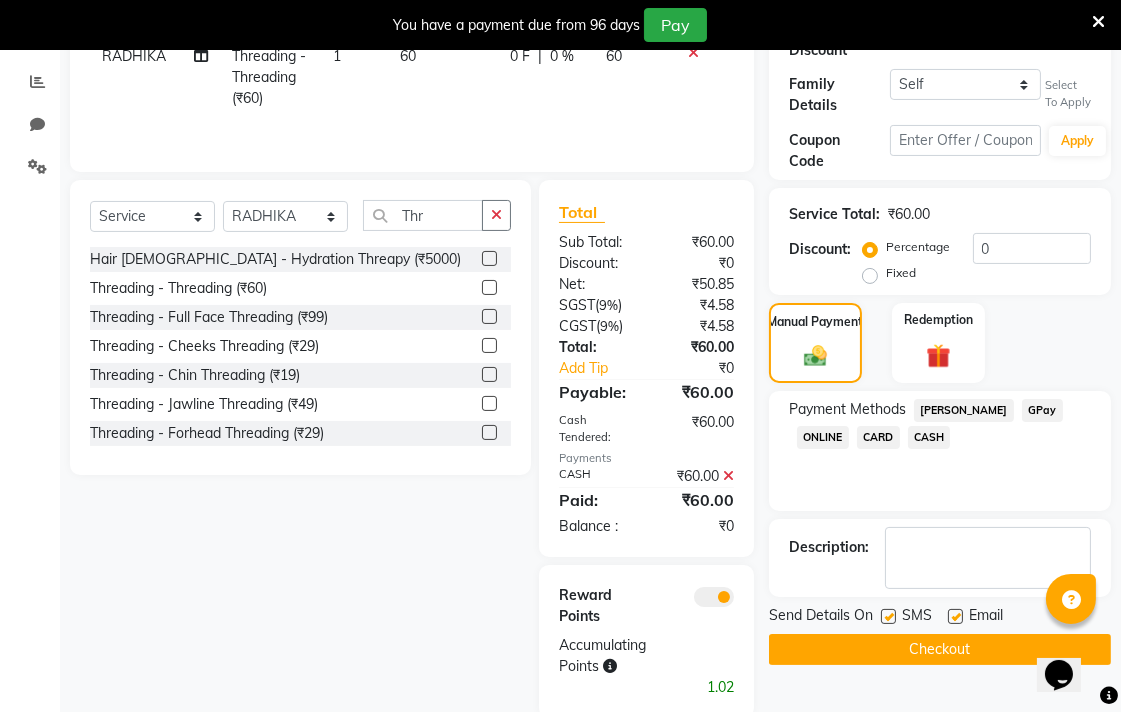 click on "Checkout" 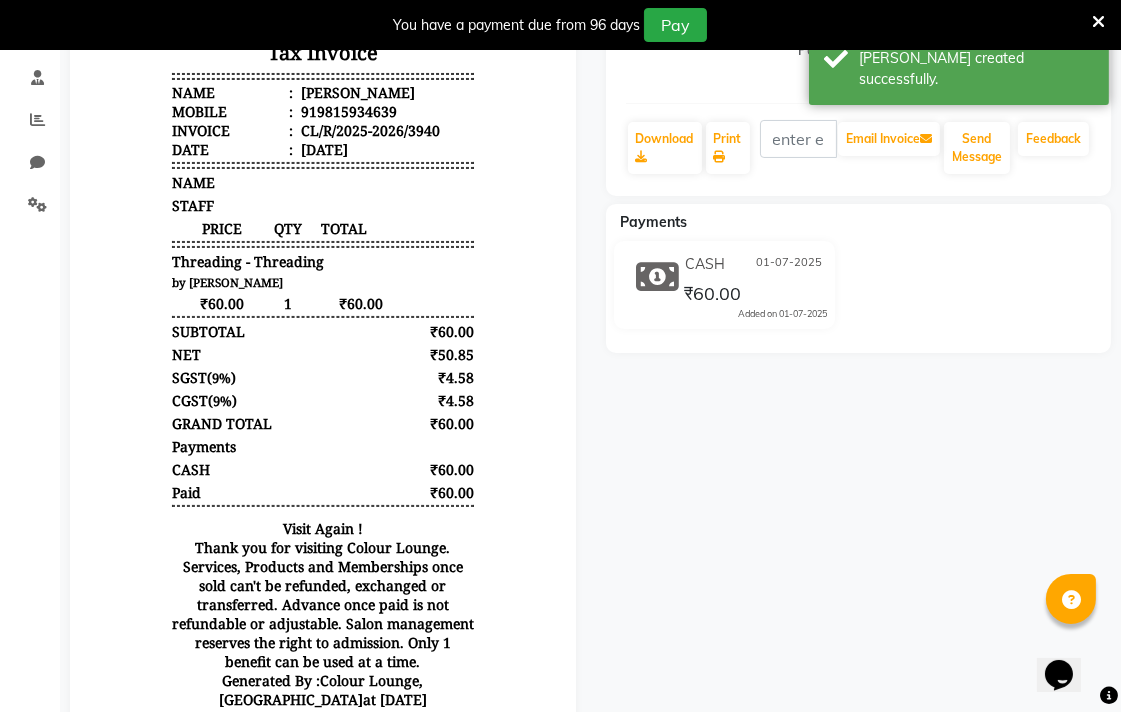 scroll, scrollTop: 365, scrollLeft: 0, axis: vertical 